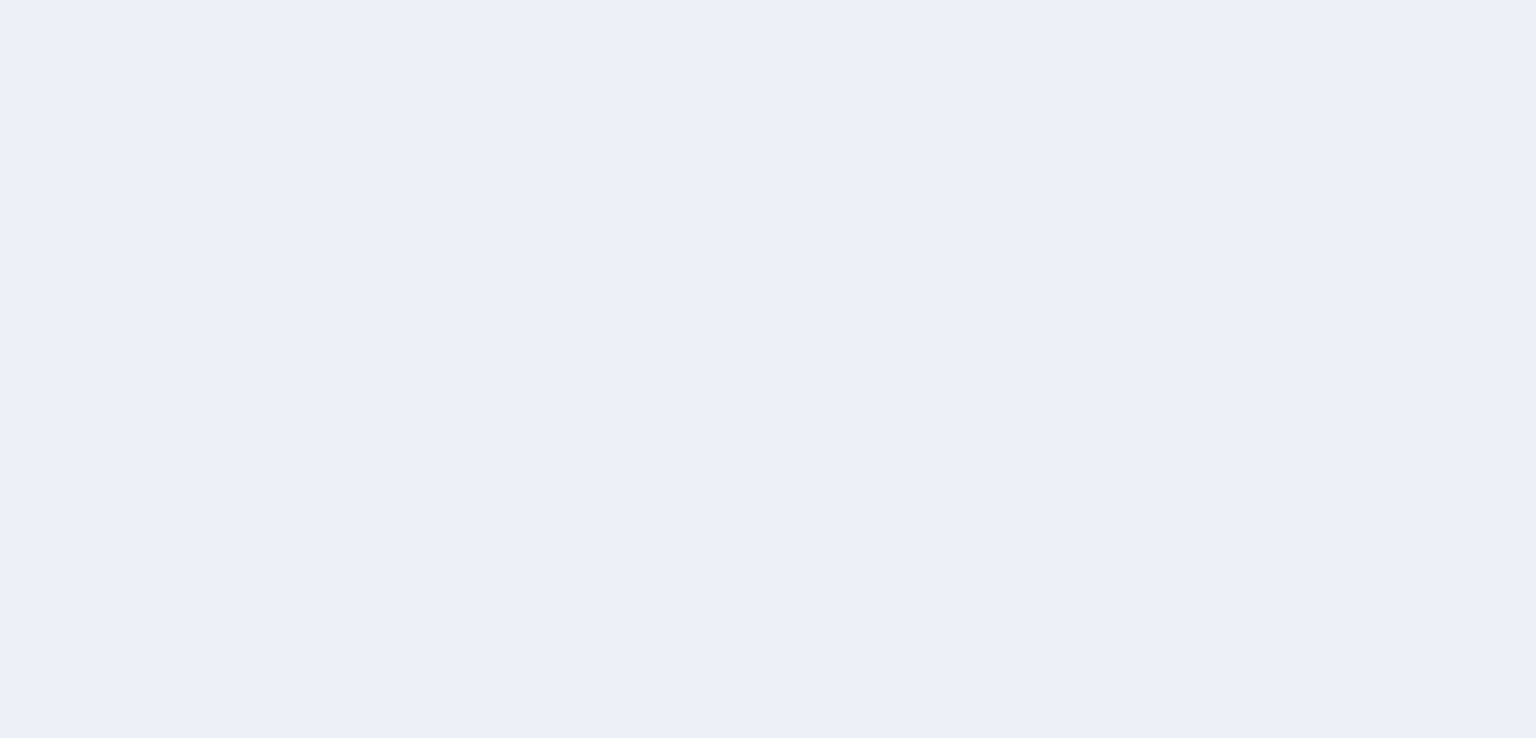 scroll, scrollTop: 0, scrollLeft: 0, axis: both 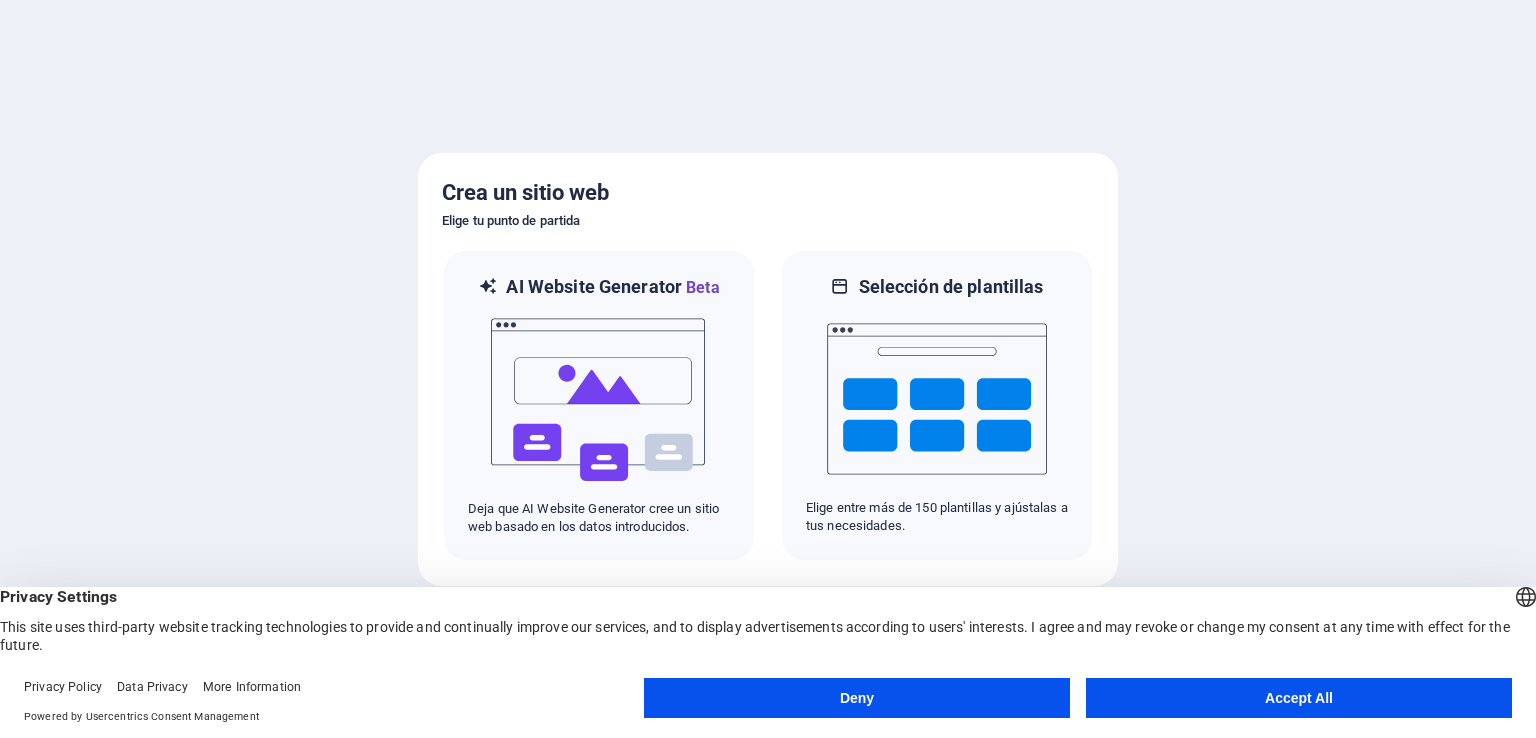 click on "Accept All" at bounding box center (1299, 698) 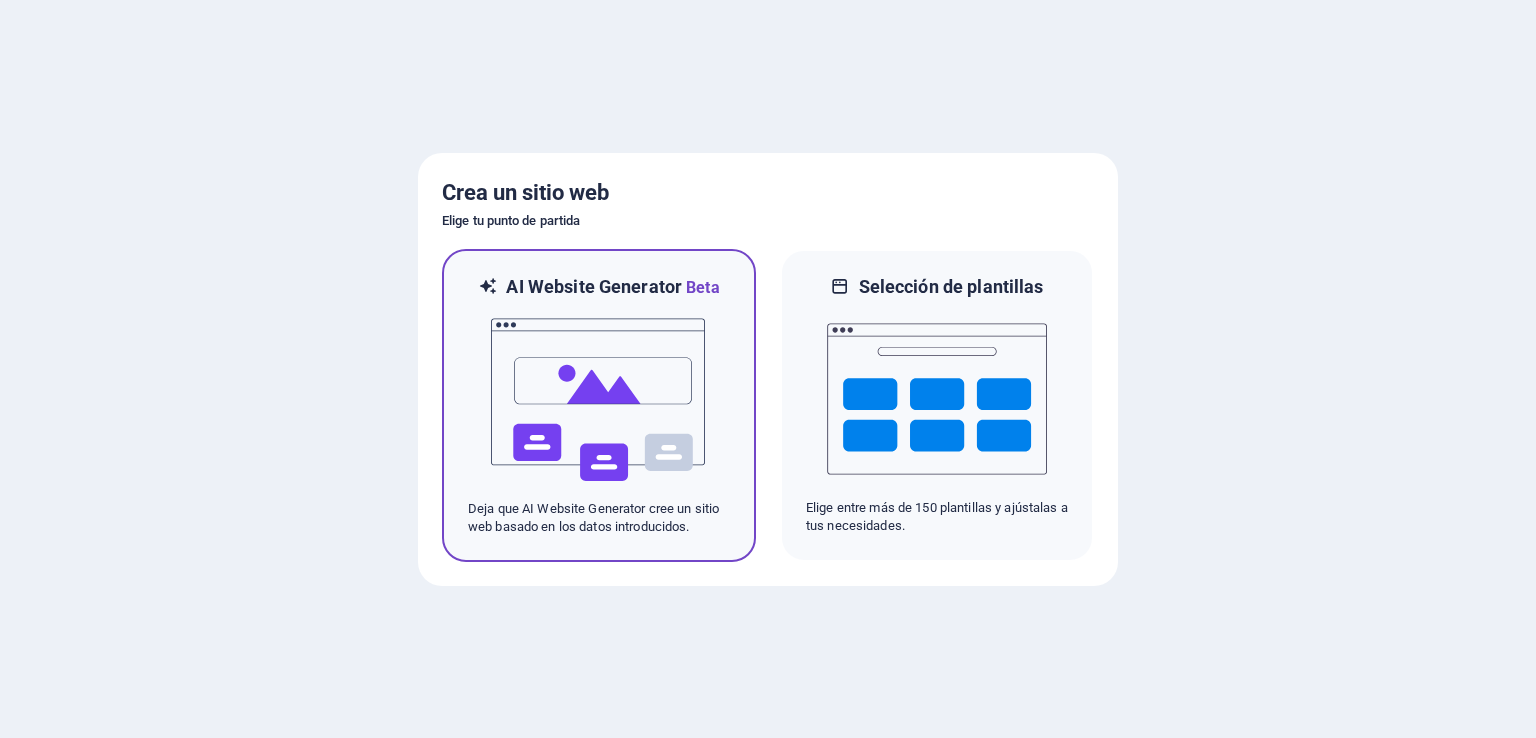 click at bounding box center (599, 400) 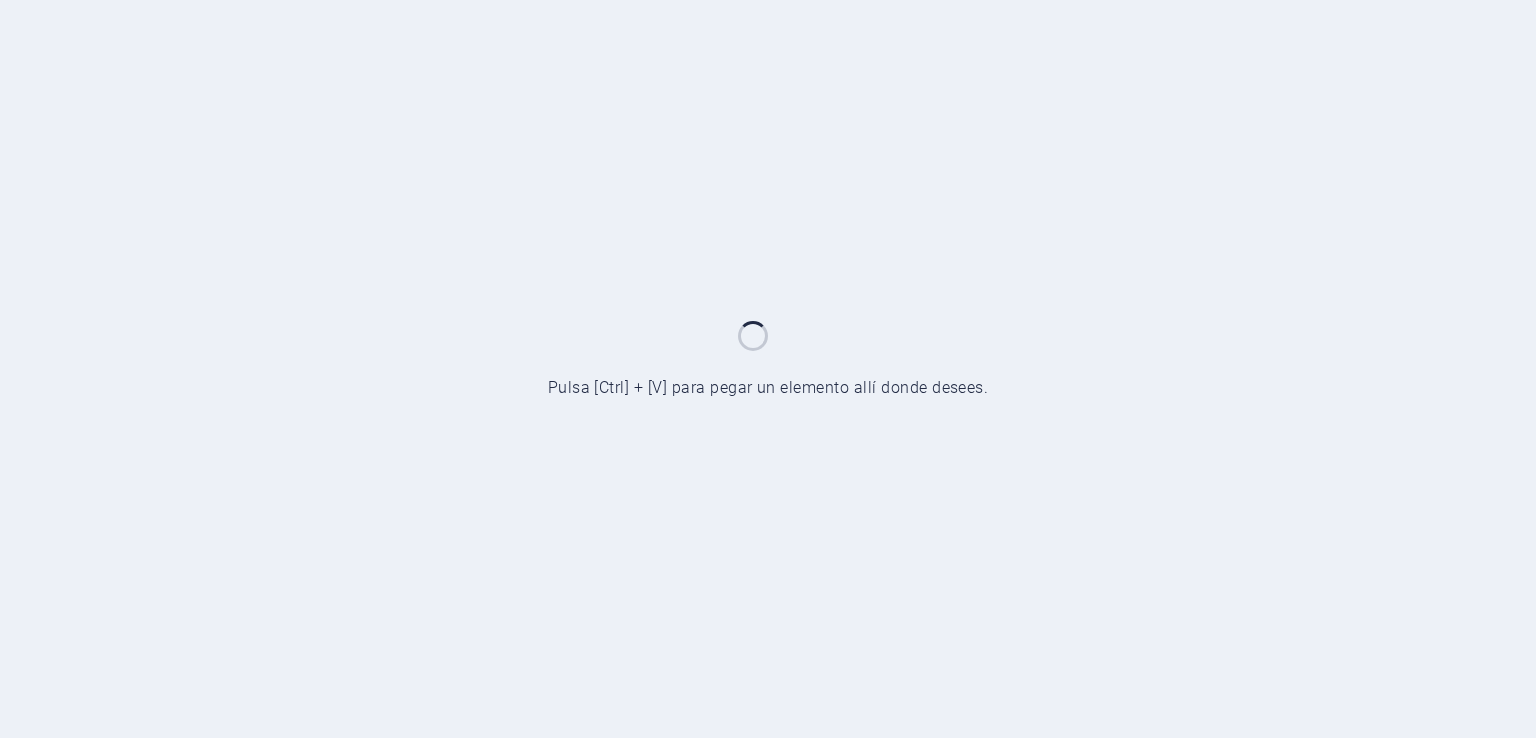 scroll, scrollTop: 0, scrollLeft: 0, axis: both 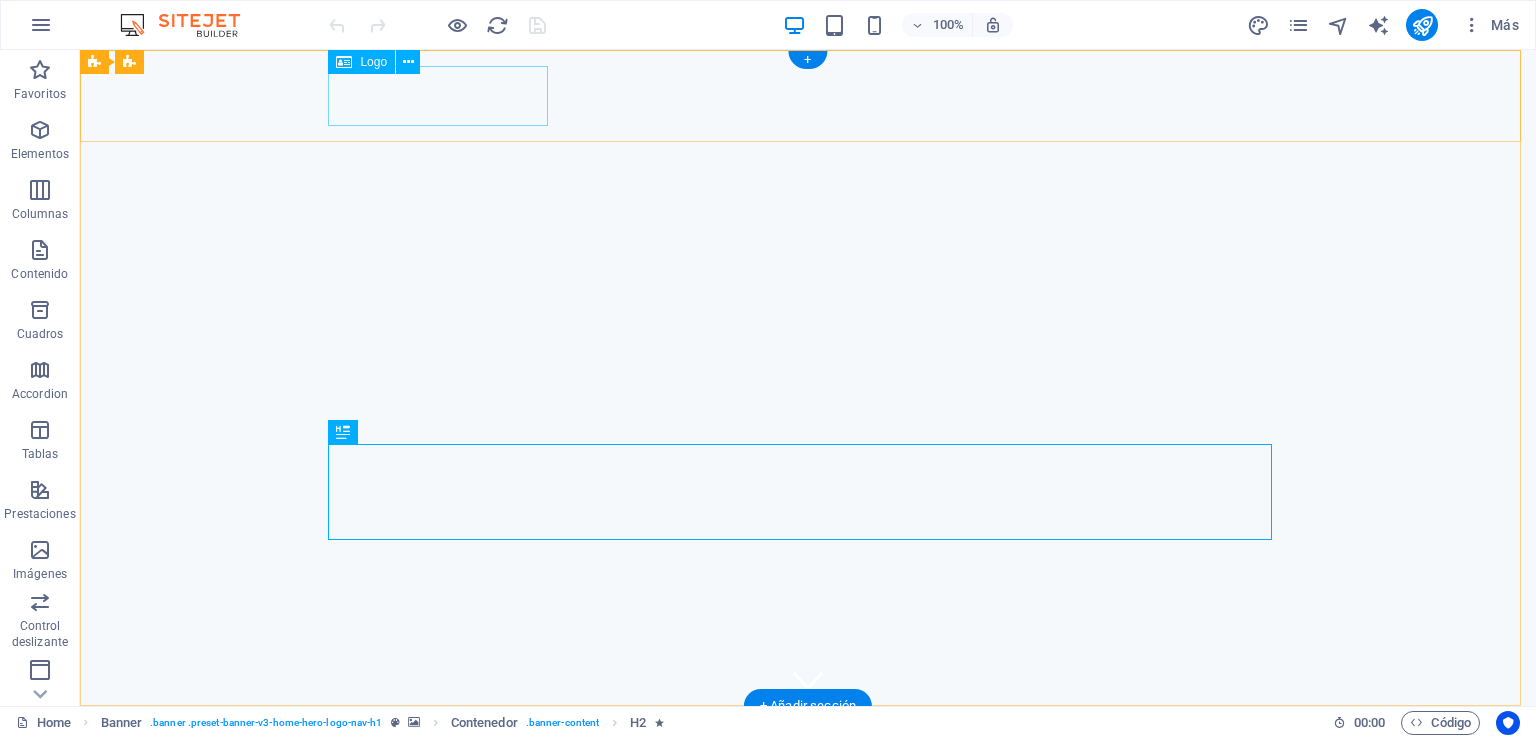 click on "maquinal.cl" at bounding box center (808, 752) 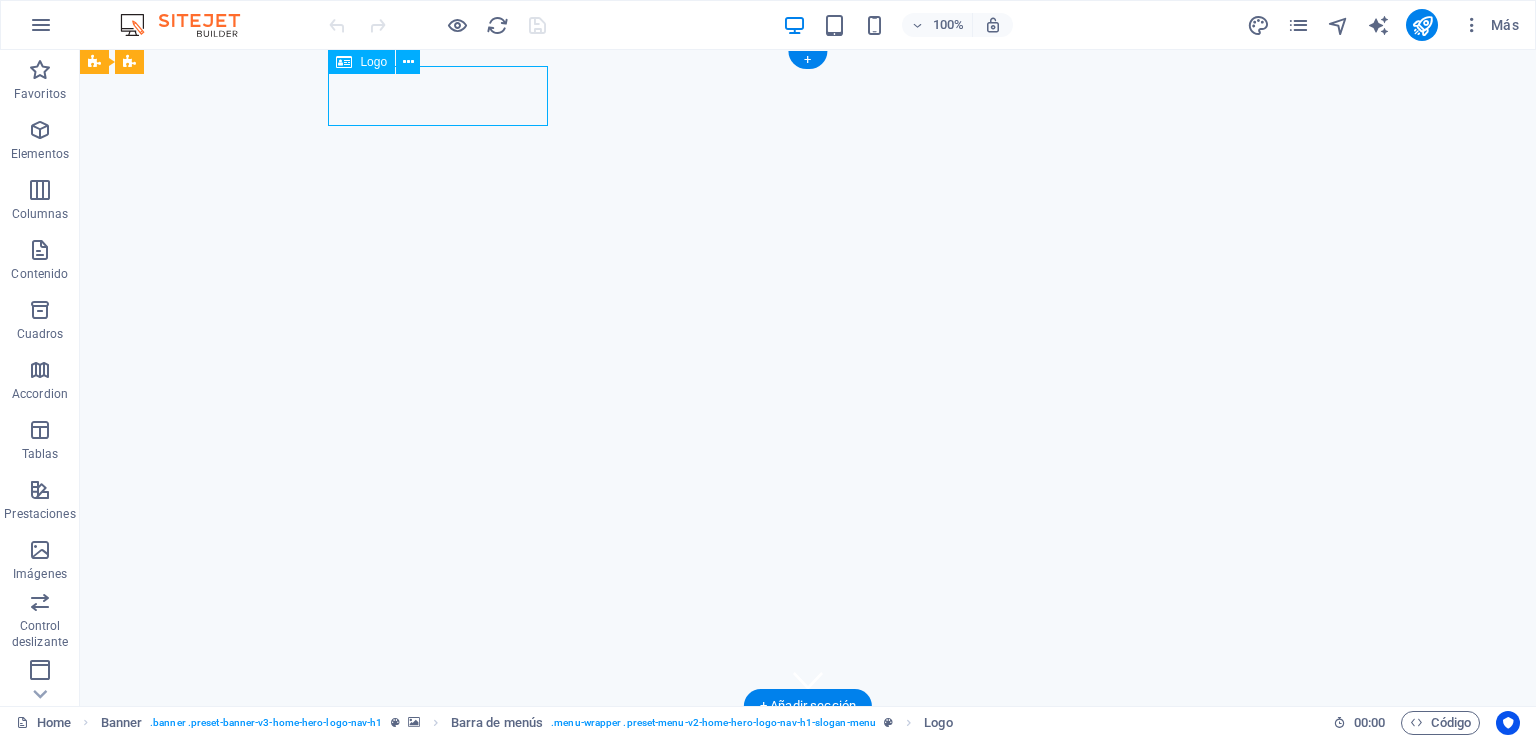 click on "maquinal.cl" at bounding box center [808, 752] 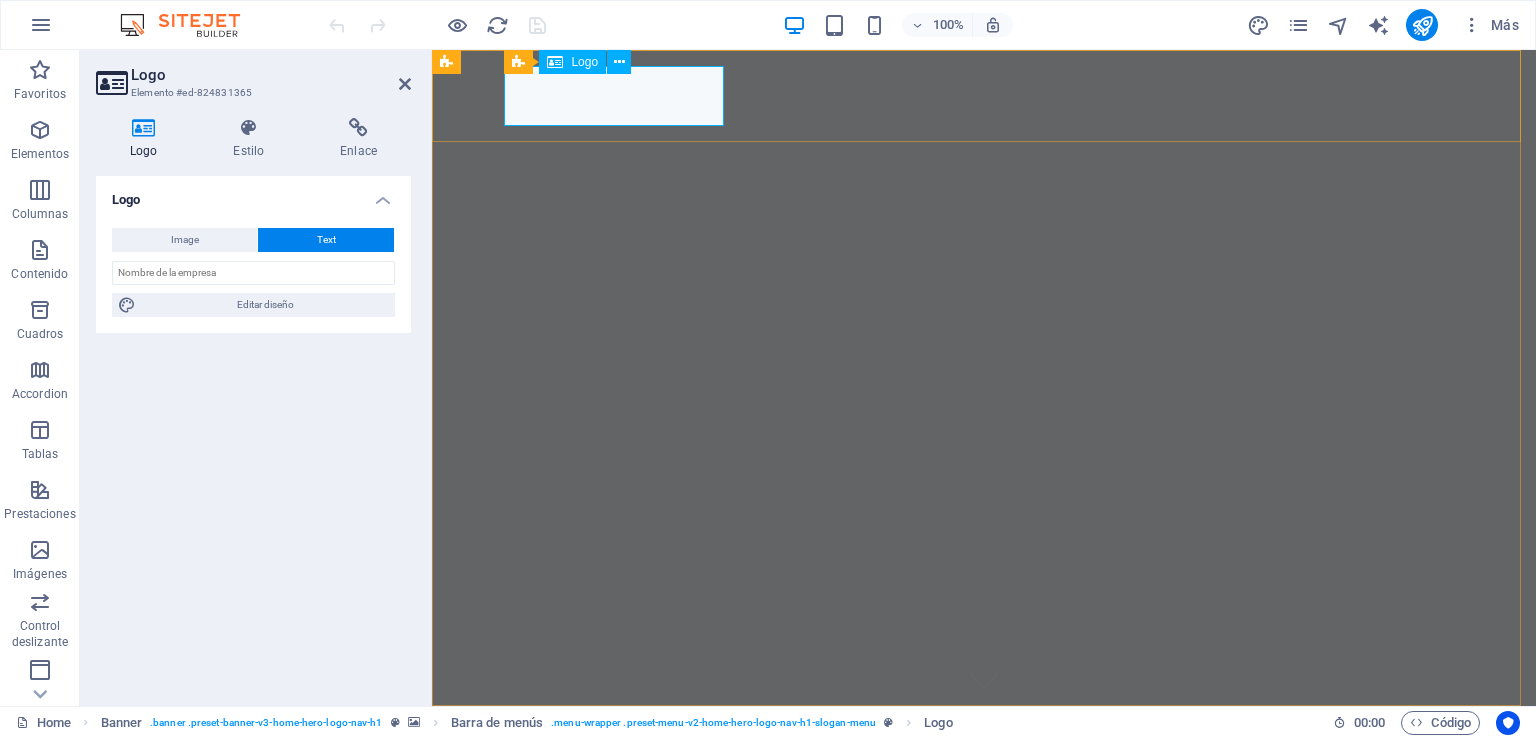 click on "maquinal.cl" at bounding box center (984, 752) 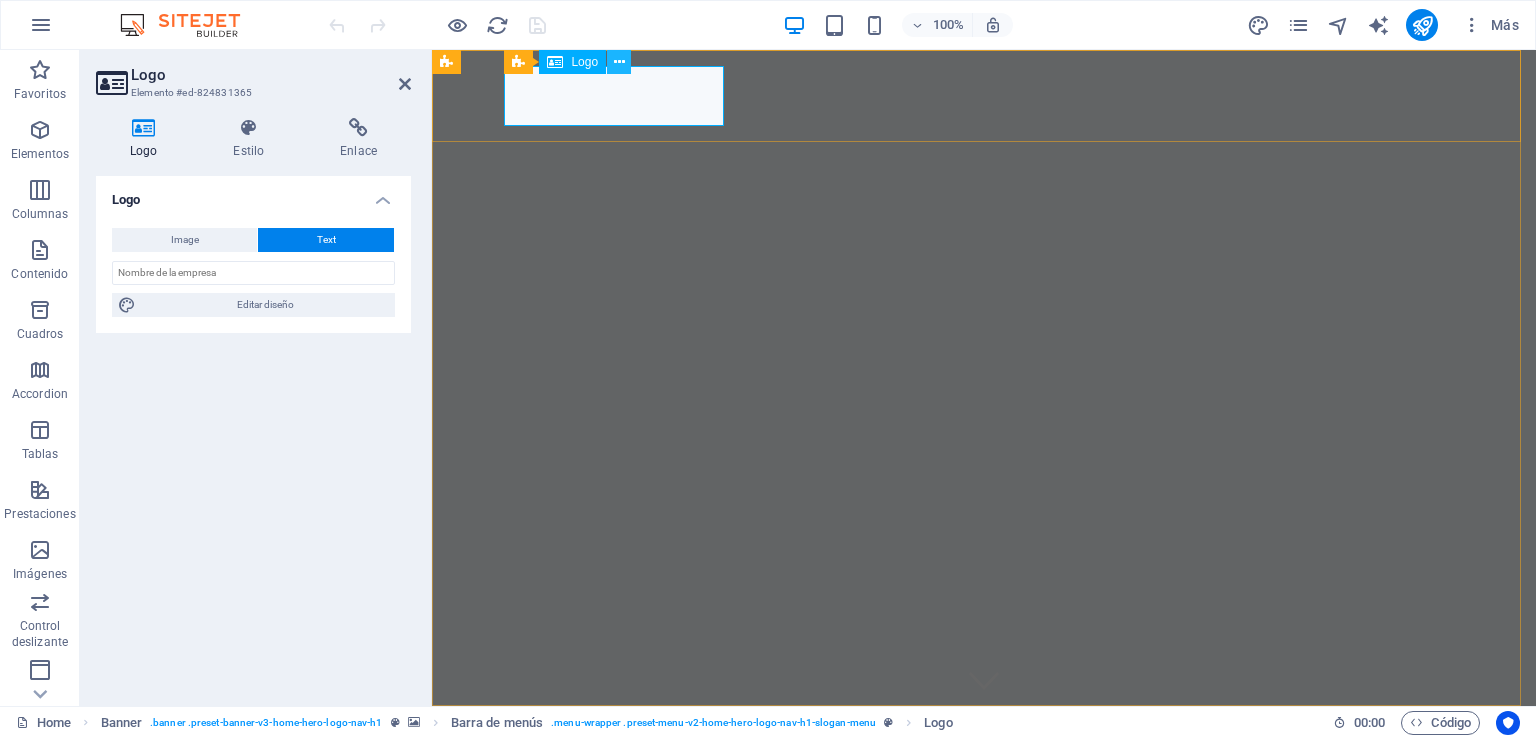 click at bounding box center [619, 62] 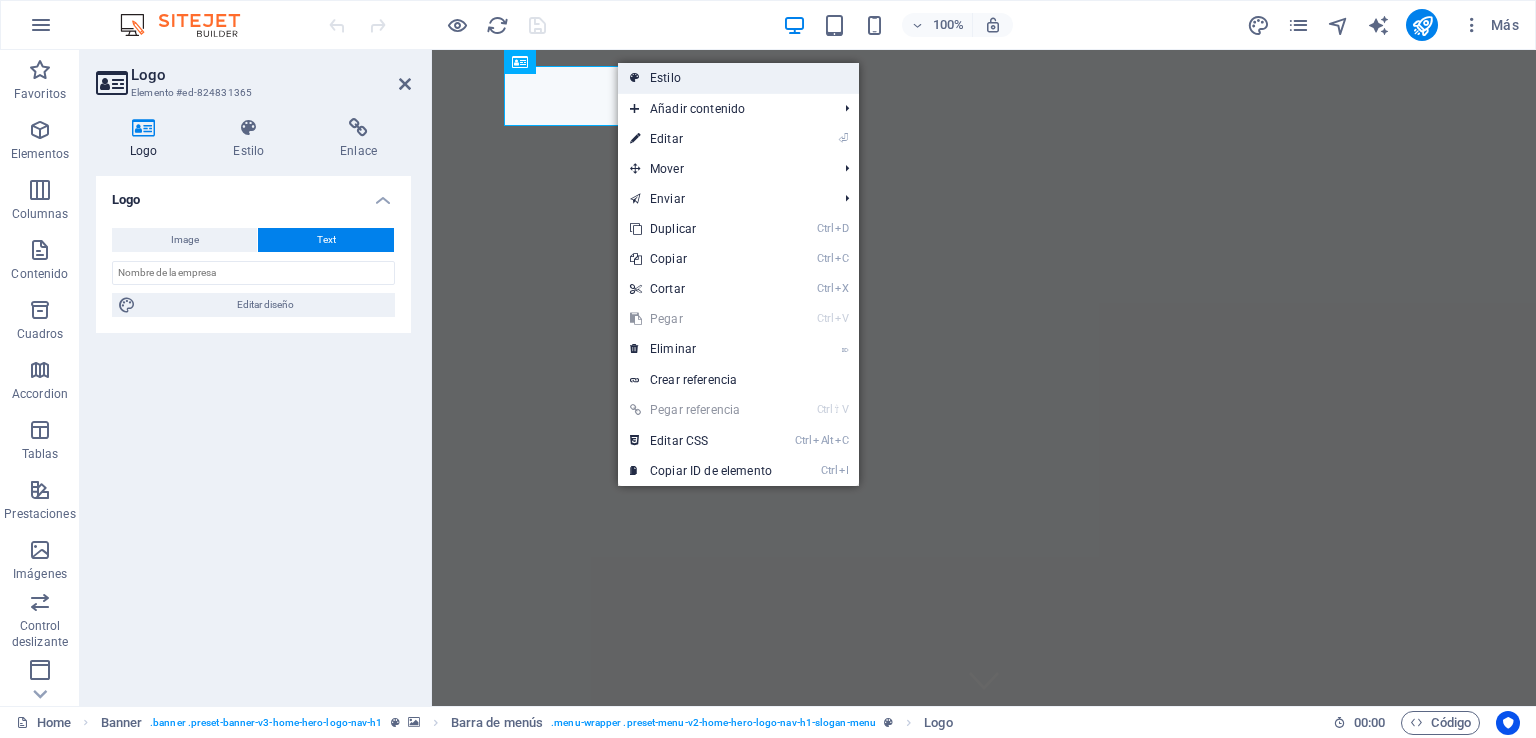click at bounding box center (635, 78) 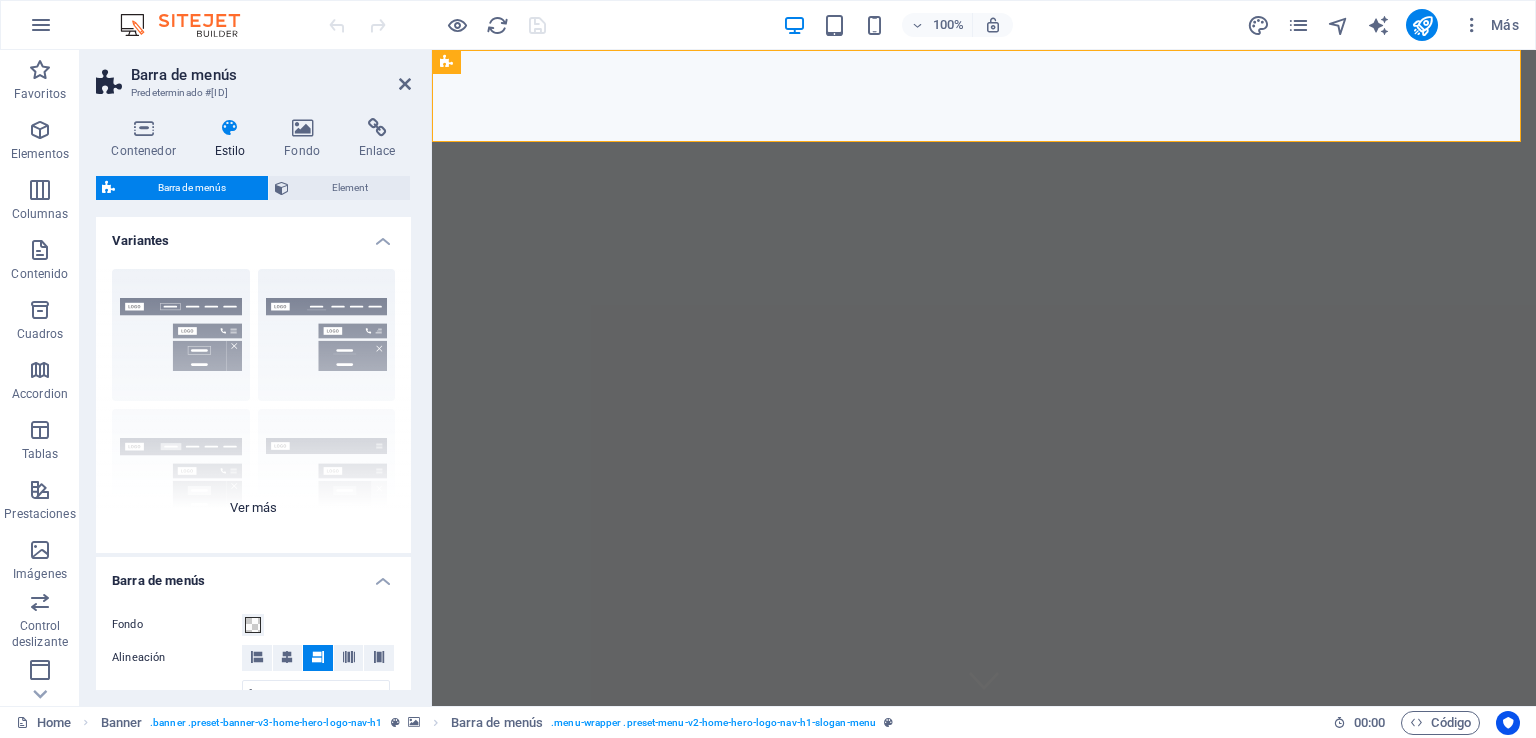 click on "Borde Centrado Predeterminado Fijo Loki Desencadenador Ancho XXL" at bounding box center [253, 403] 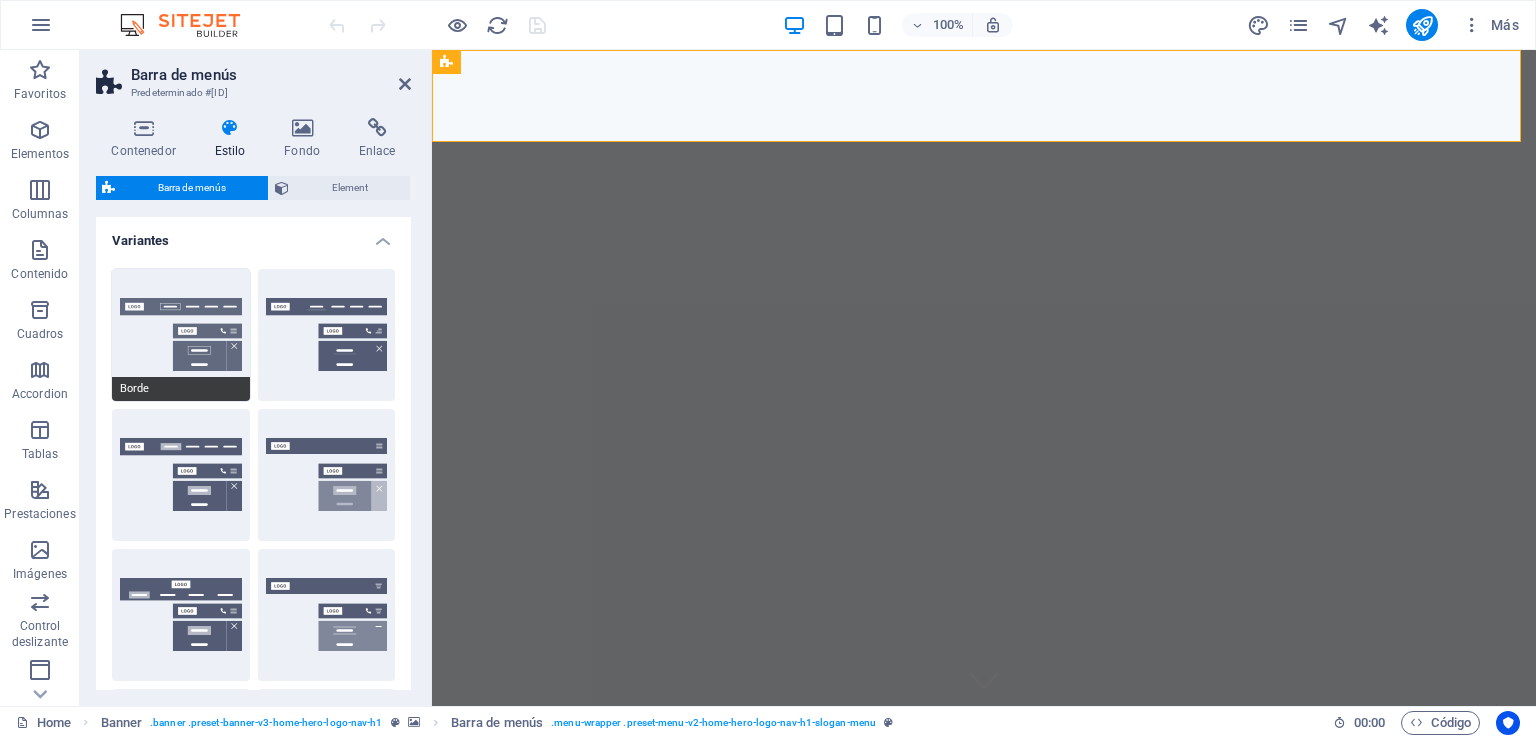 click on "Borde" at bounding box center (181, 335) 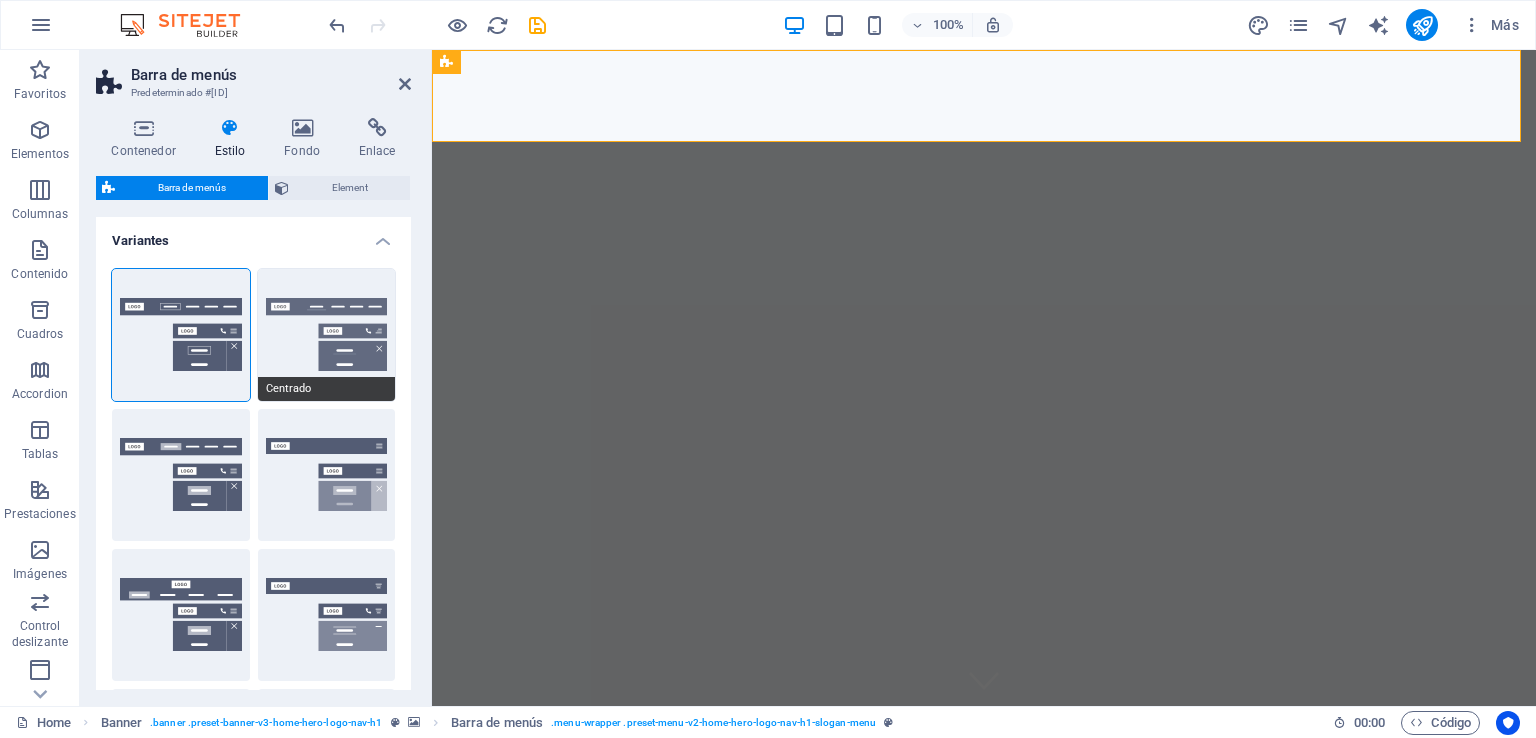 click on "Centrado" at bounding box center [327, 335] 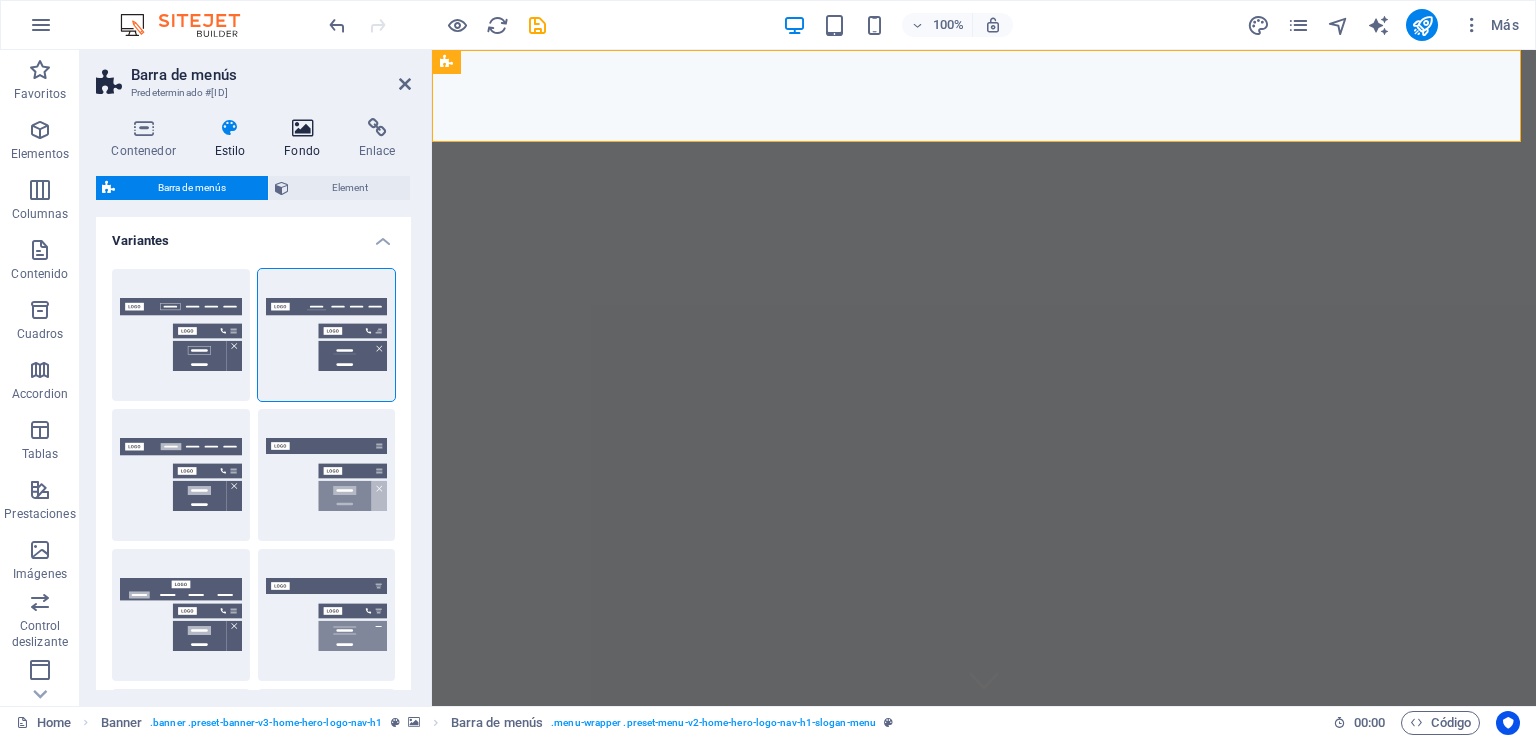 click at bounding box center (302, 128) 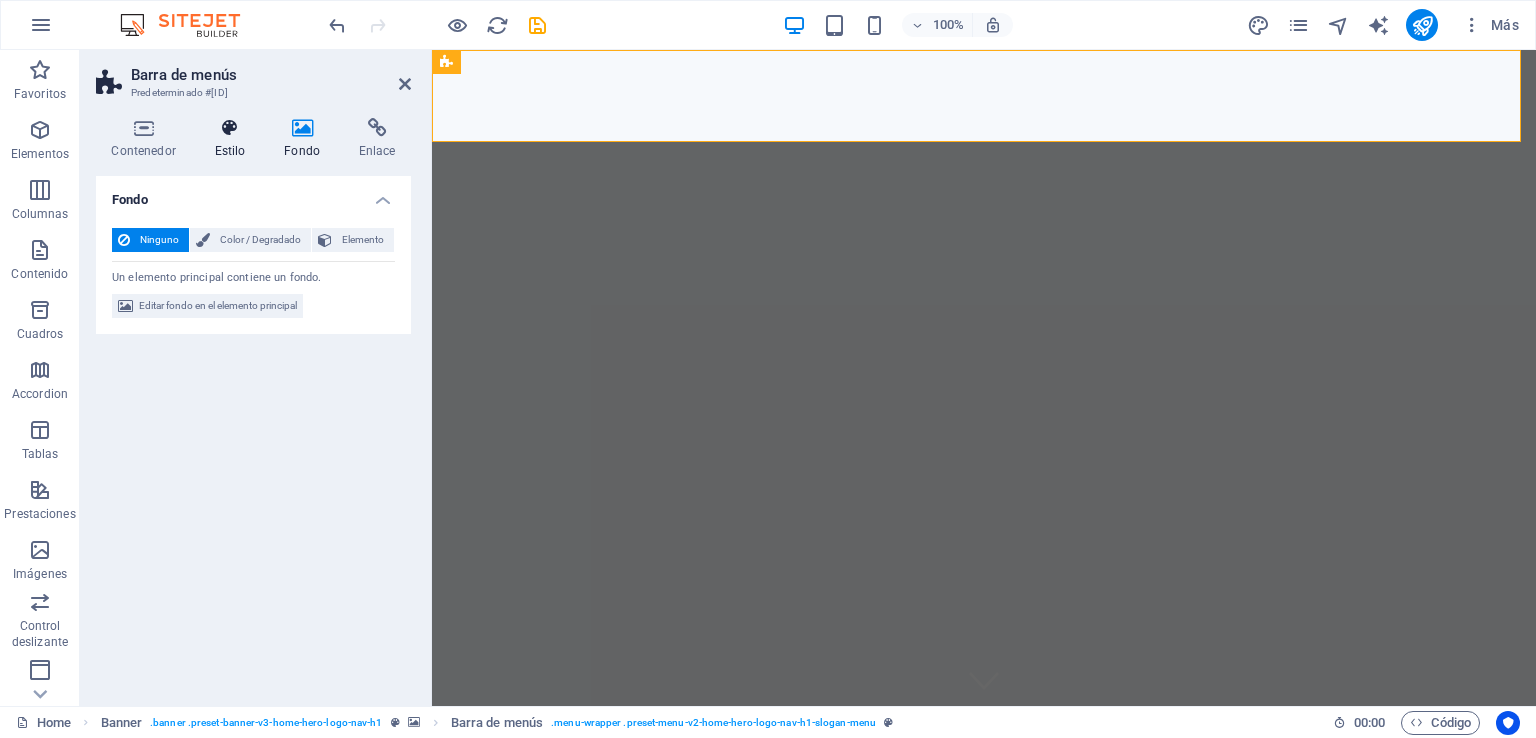 click on "Estilo" at bounding box center [234, 139] 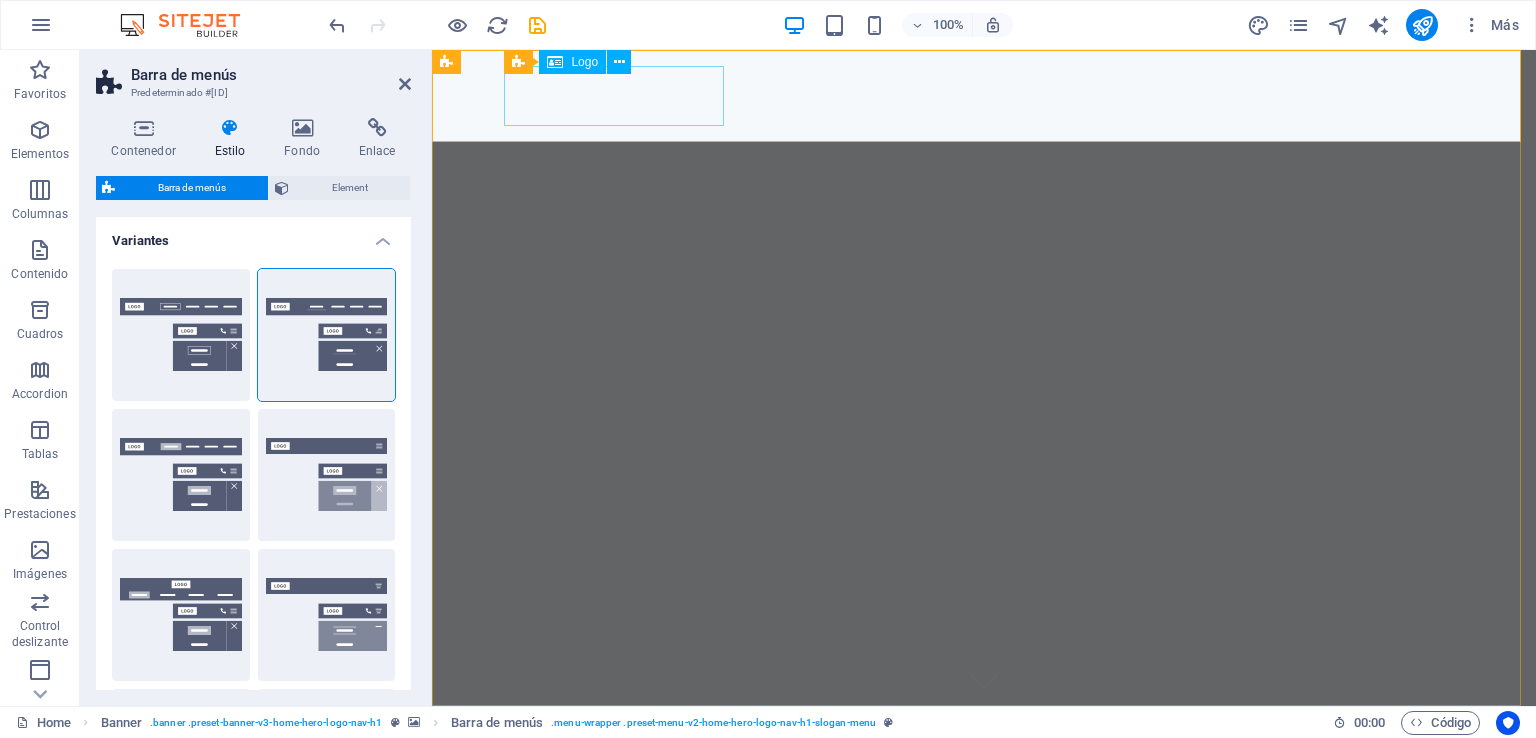 click on "maquinal.cl" at bounding box center (984, 752) 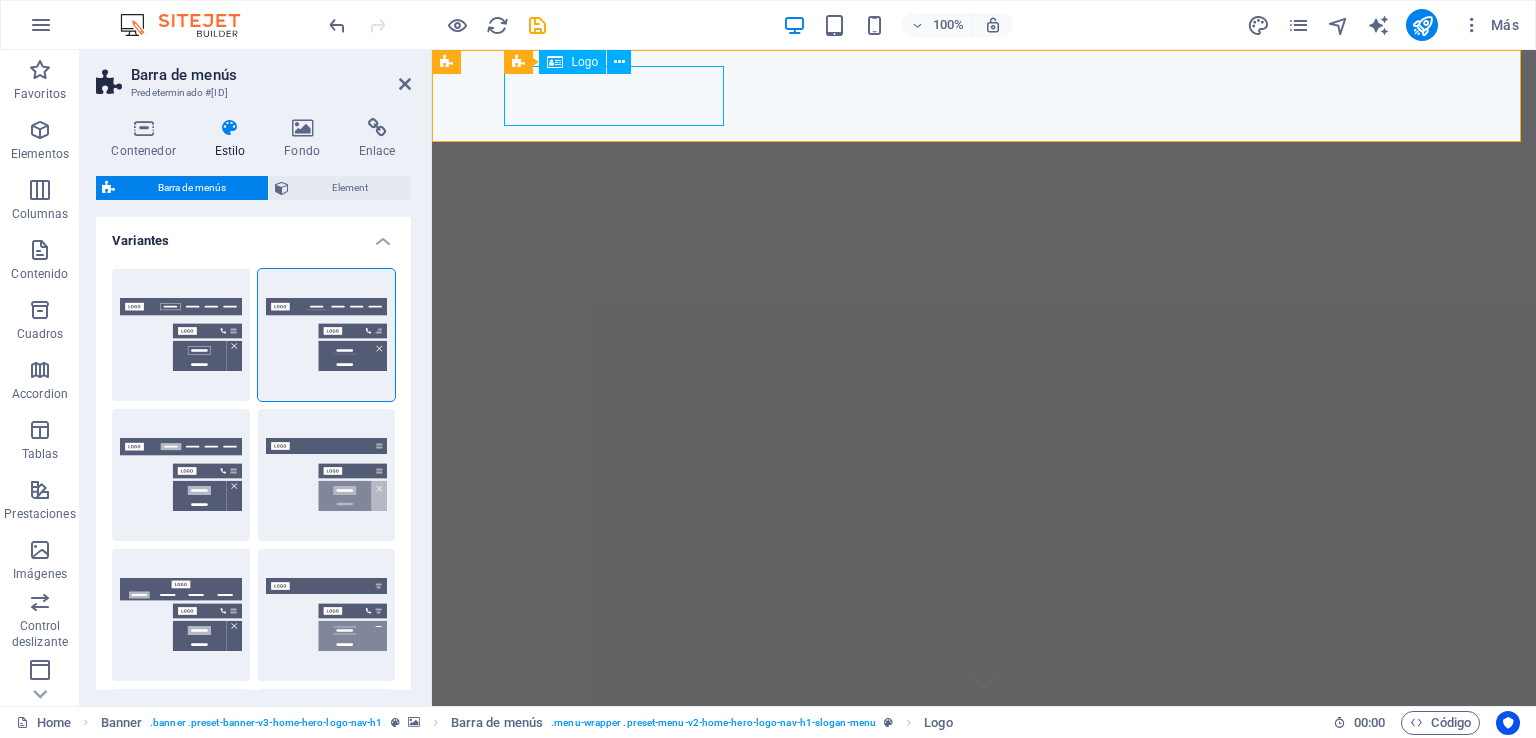 click on "maquinal.cl" at bounding box center [984, 752] 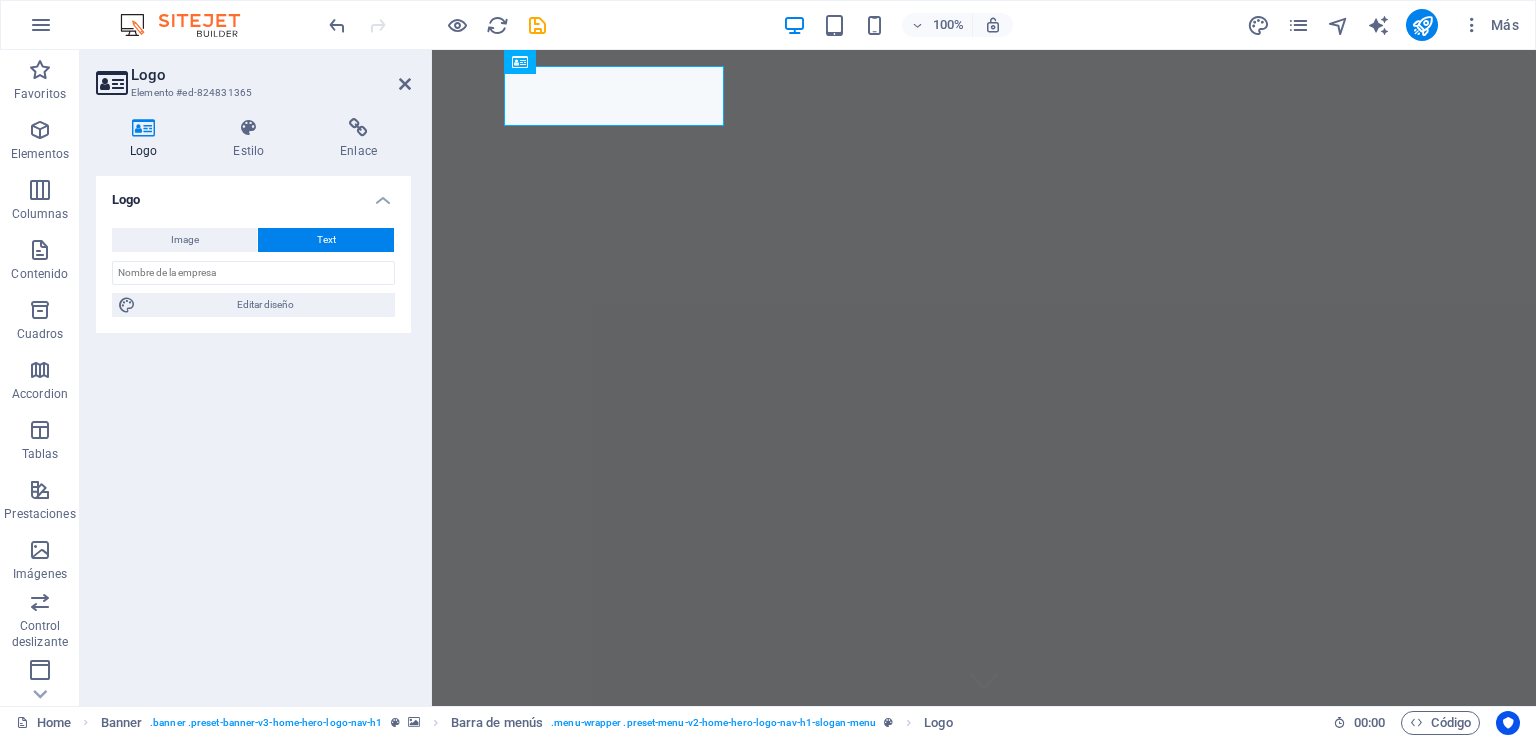 click on "Text" at bounding box center (326, 240) 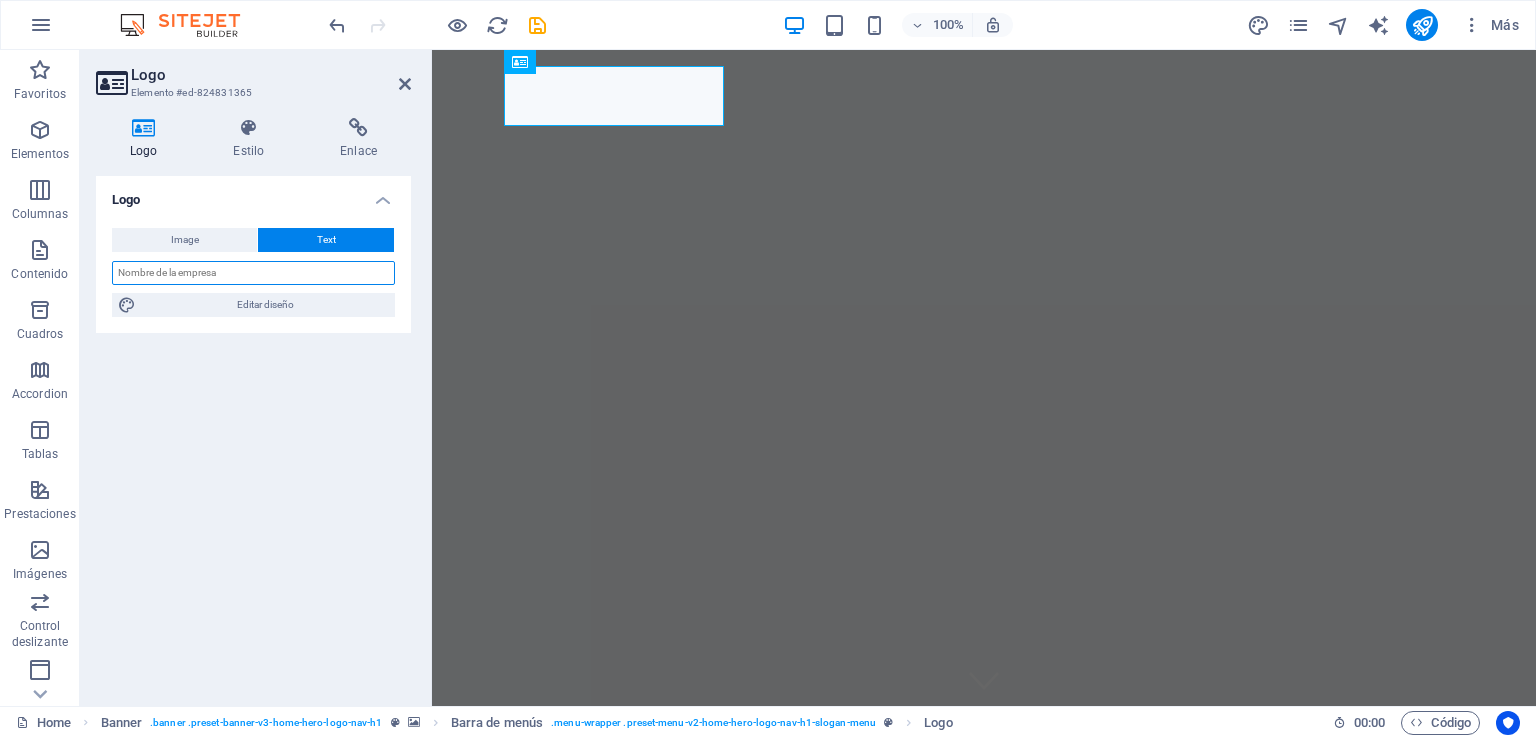 click at bounding box center [253, 273] 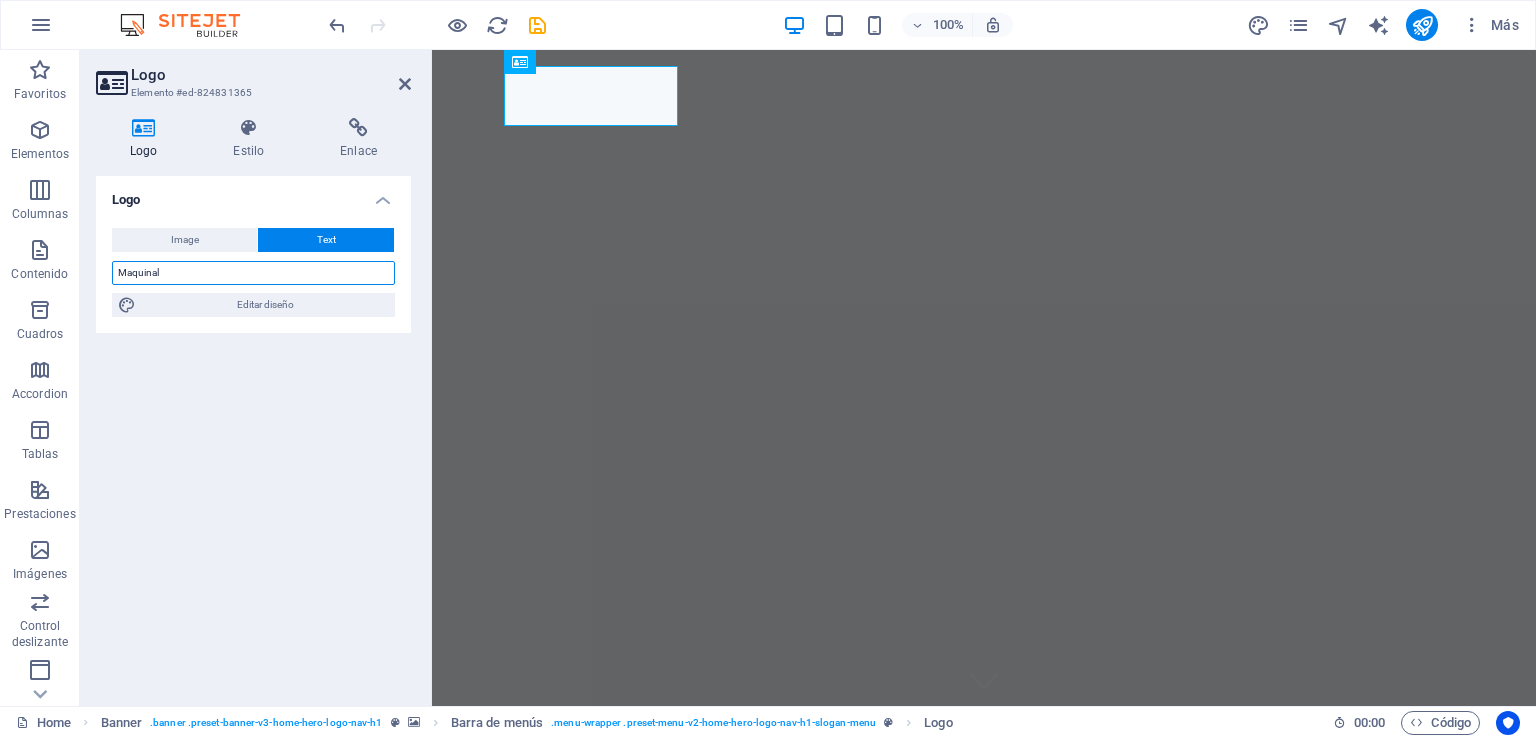 type on "Maquinal" 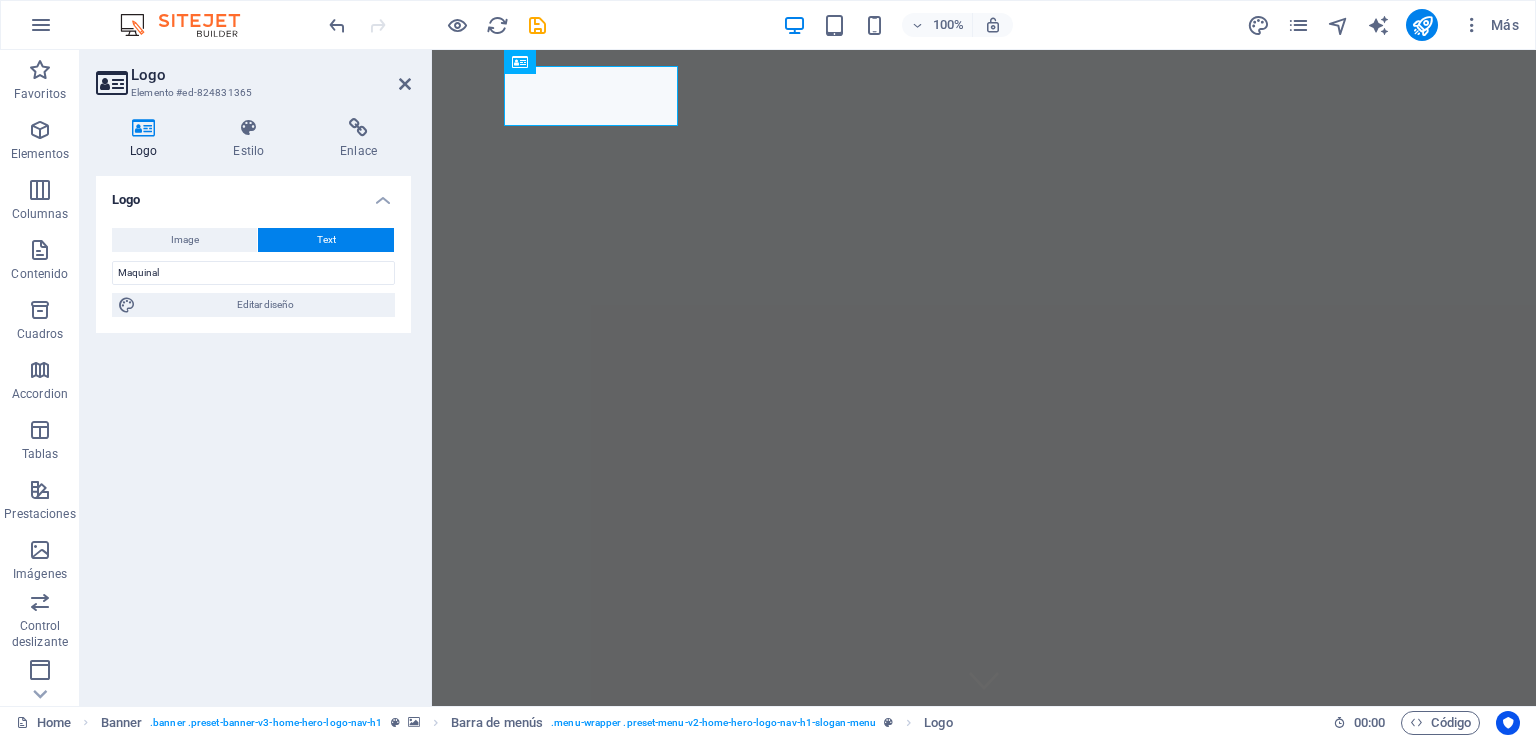 click on "Logo Image Text Arrastra archivos aquí, haz clic para escoger archivos o  selecciona archivos de Archivos o de nuestra galería gratuita de fotos y vídeos Selecciona archivos del administrador de archivos, de la galería de fotos o carga archivo(s) Cargar Ancho 200 Predeterminado automático px rem % em vh vw Ajustar imagen Ajustar imagen automáticamente a un ancho y alto fijo Altura Predeterminado automático px Alineación Lazyload La carga de imágenes tras la carga de la página mejora la velocidad de la página. Receptivo Automáticamente cargar tamaños optimizados de smartphone e imagen retina. Lightbox Usar como cabecera La imagen se ajustará en una etiqueta de cabecera H1. Resulta útil para dar al texto alternativo el peso de una cabecera H1, por ejemplo, para el logo. En caso de duda, dejar deseleccionado. Optimizado Las imágenes se comprimen para así mejorar la velocidad de las páginas. Posición Dirección Personalizado X offset 50 px rem % vh vw Y offset 50 px rem % vh vw Maquinal Texto 8" at bounding box center (253, 433) 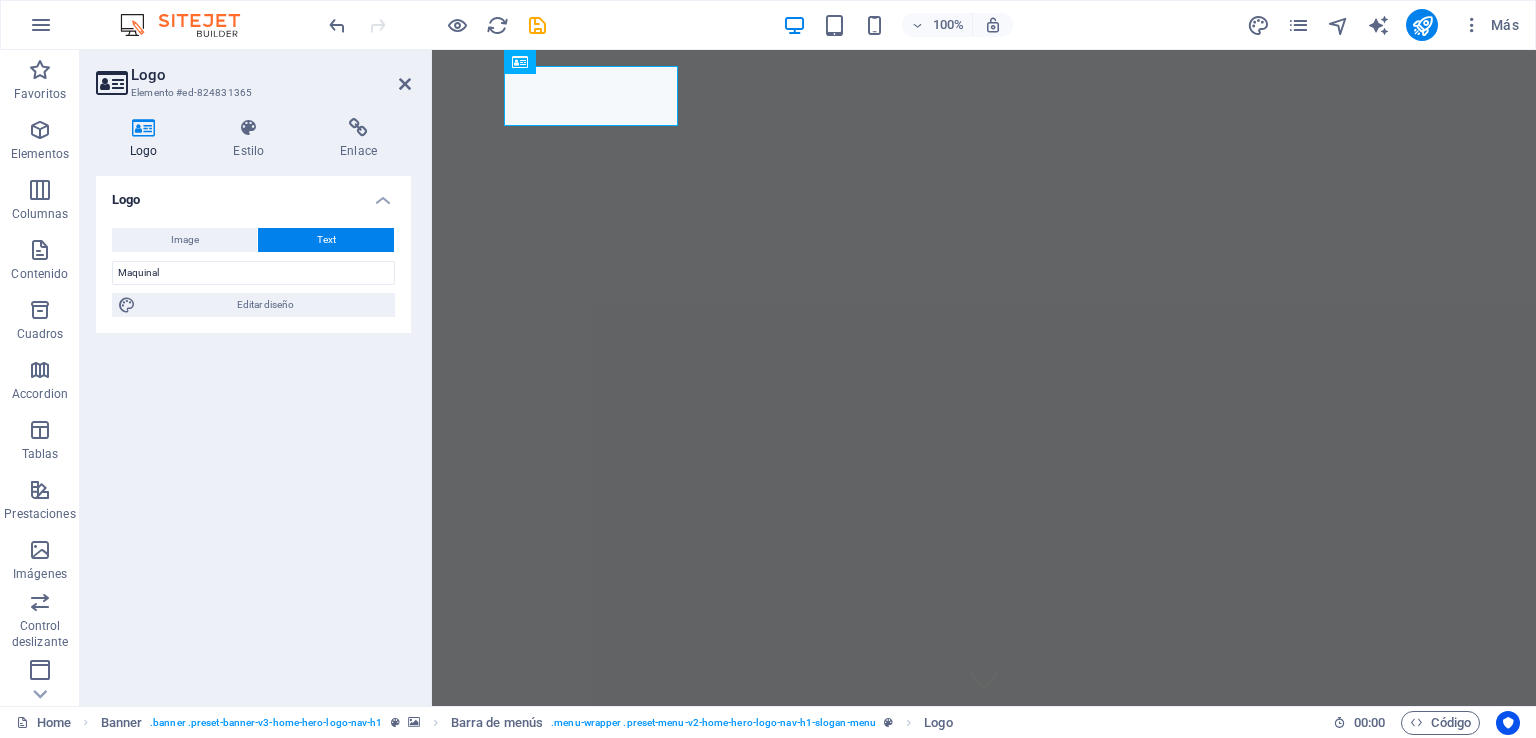 click at bounding box center [143, 128] 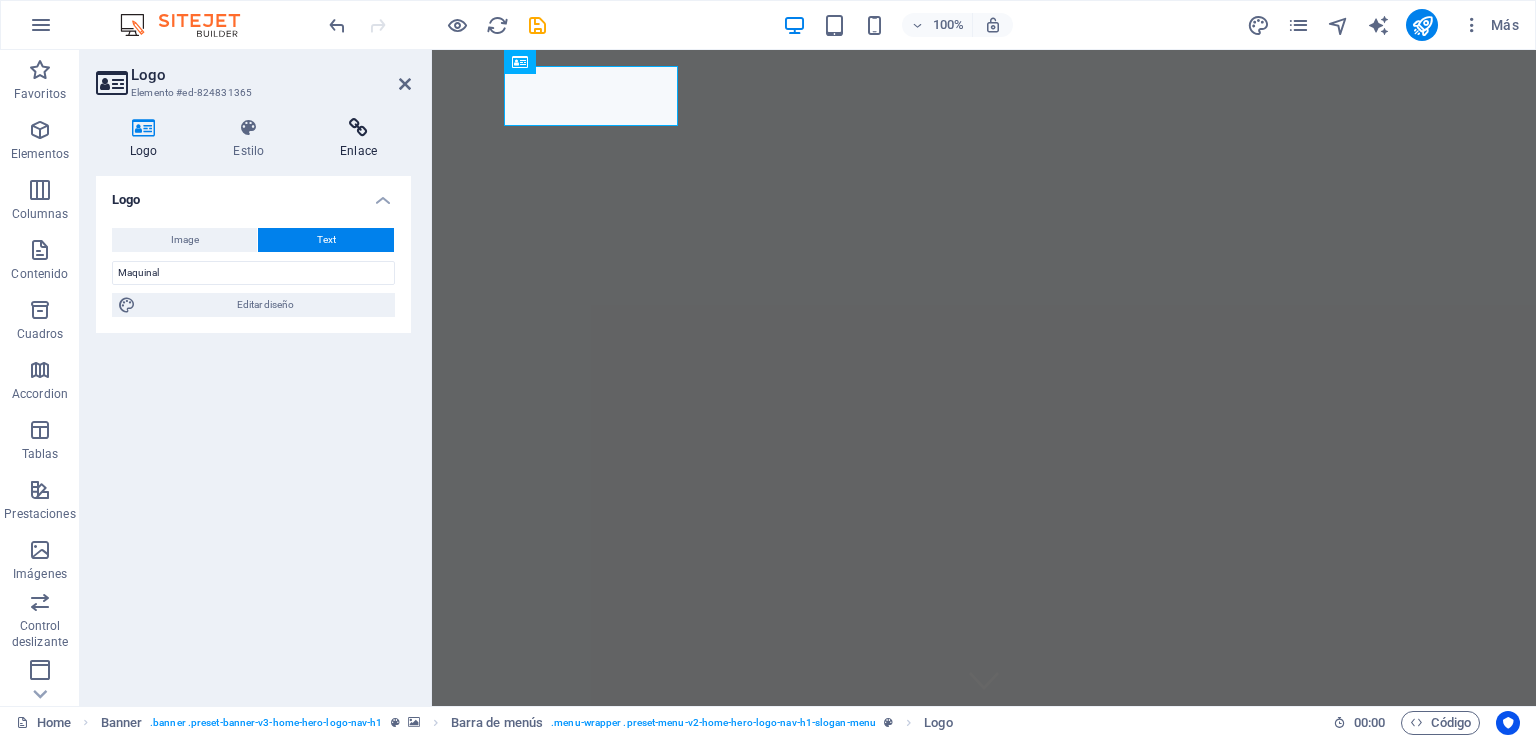 click at bounding box center [358, 128] 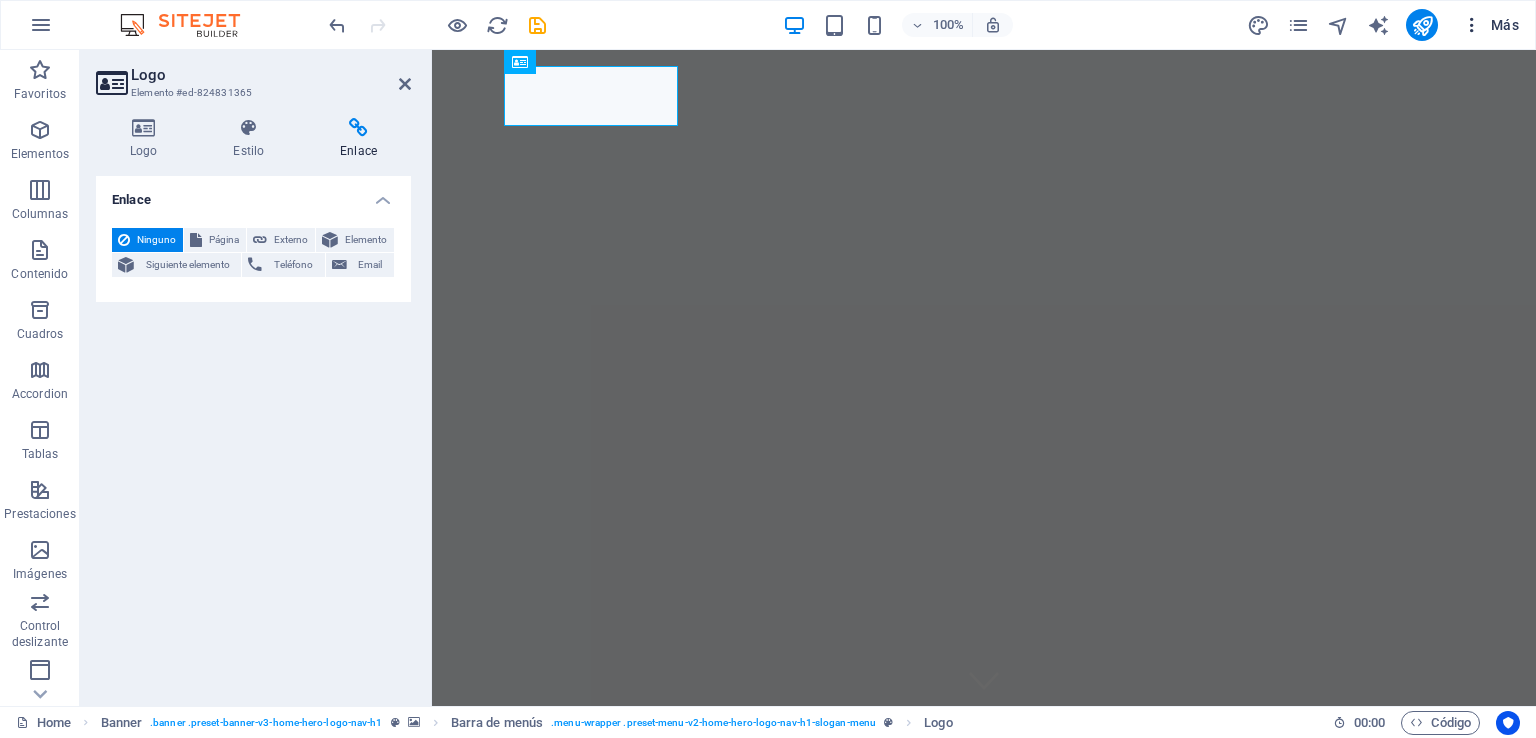 click on "Más" at bounding box center (1490, 25) 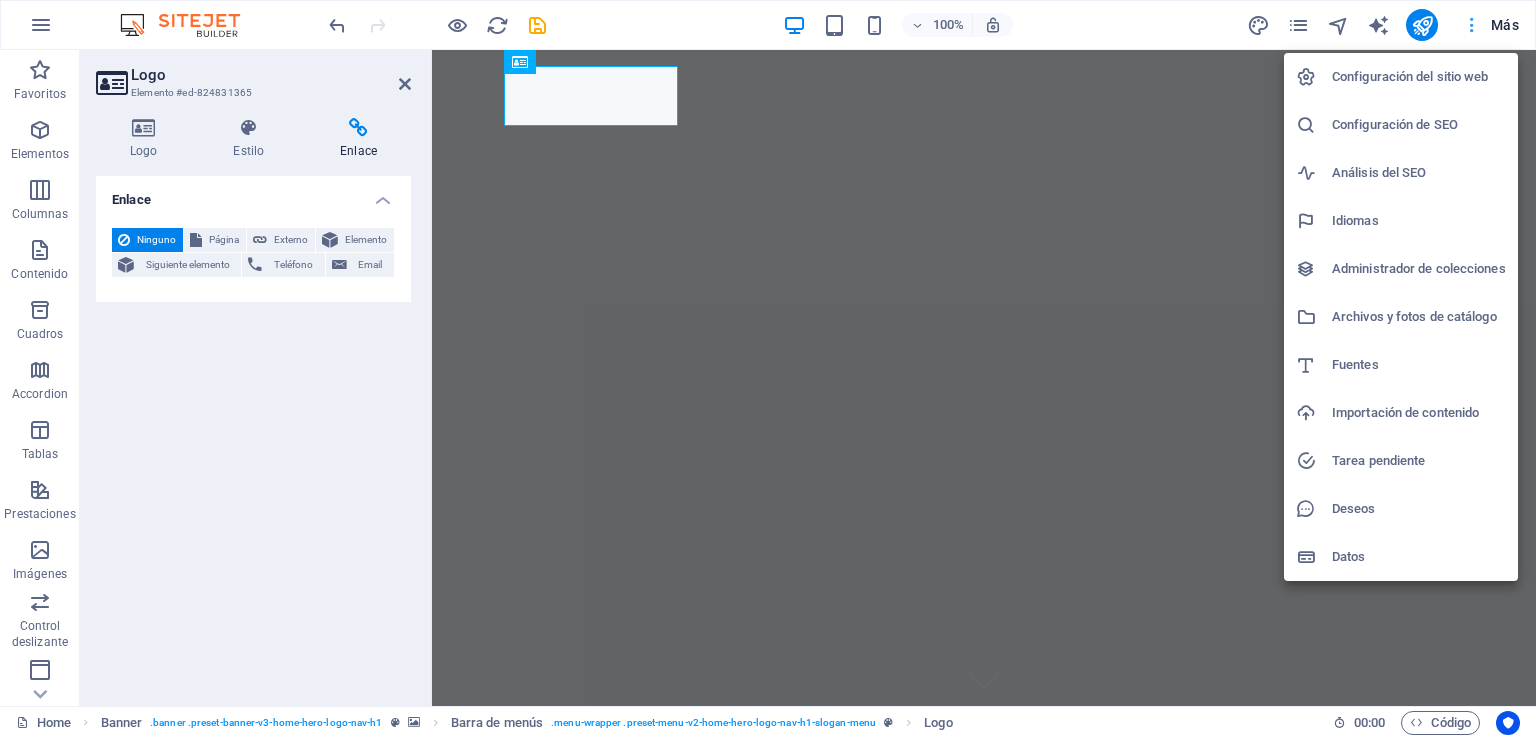 click at bounding box center (768, 369) 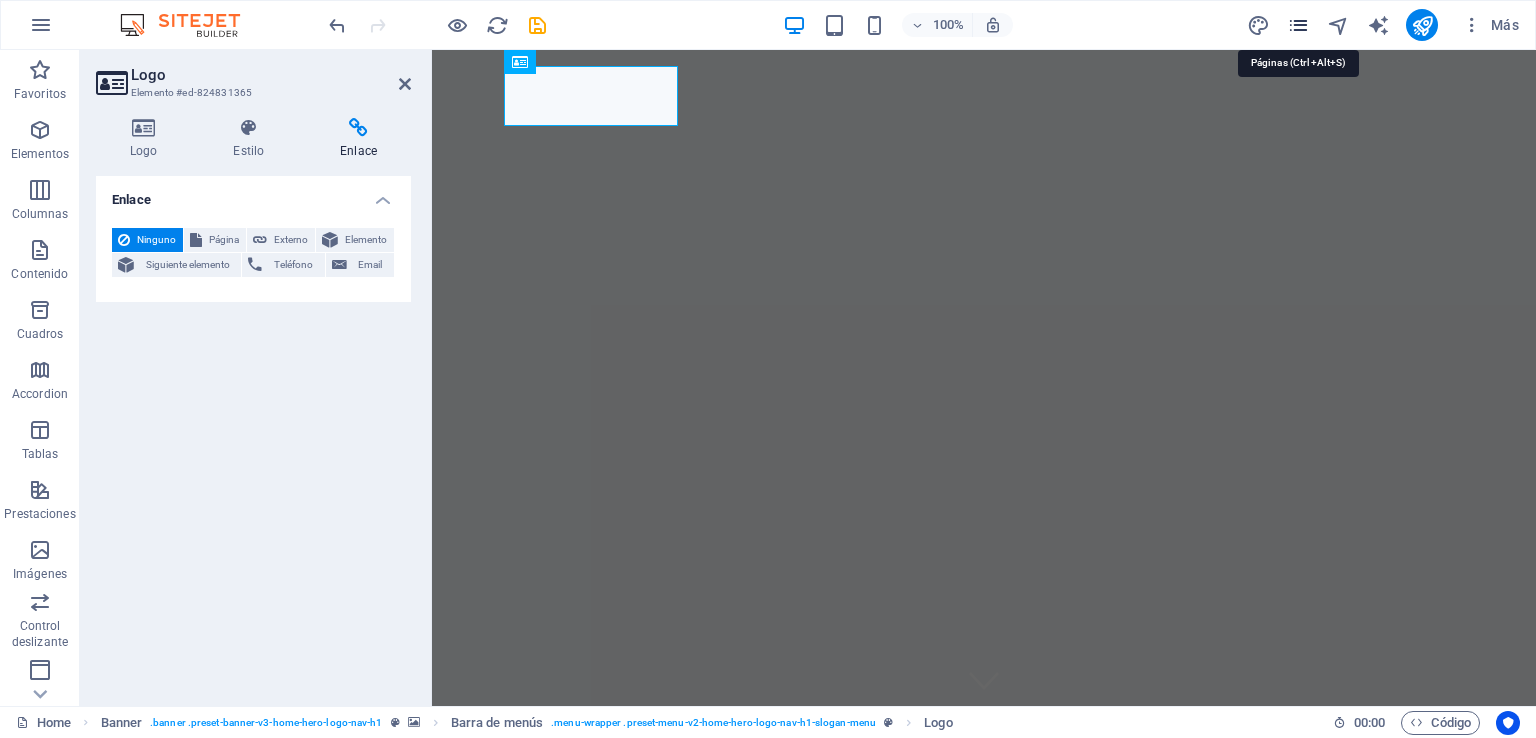 click at bounding box center (1298, 25) 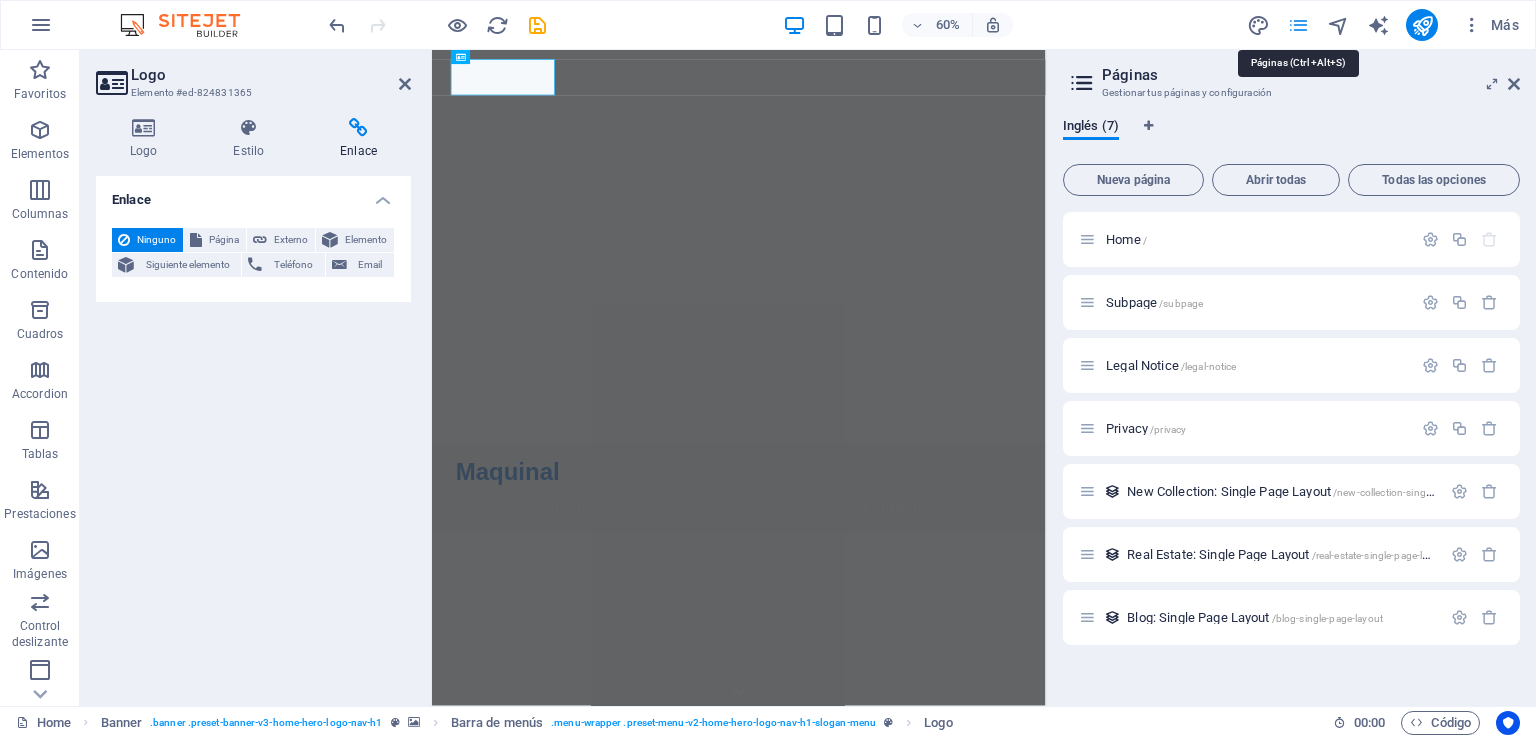 click at bounding box center [1298, 25] 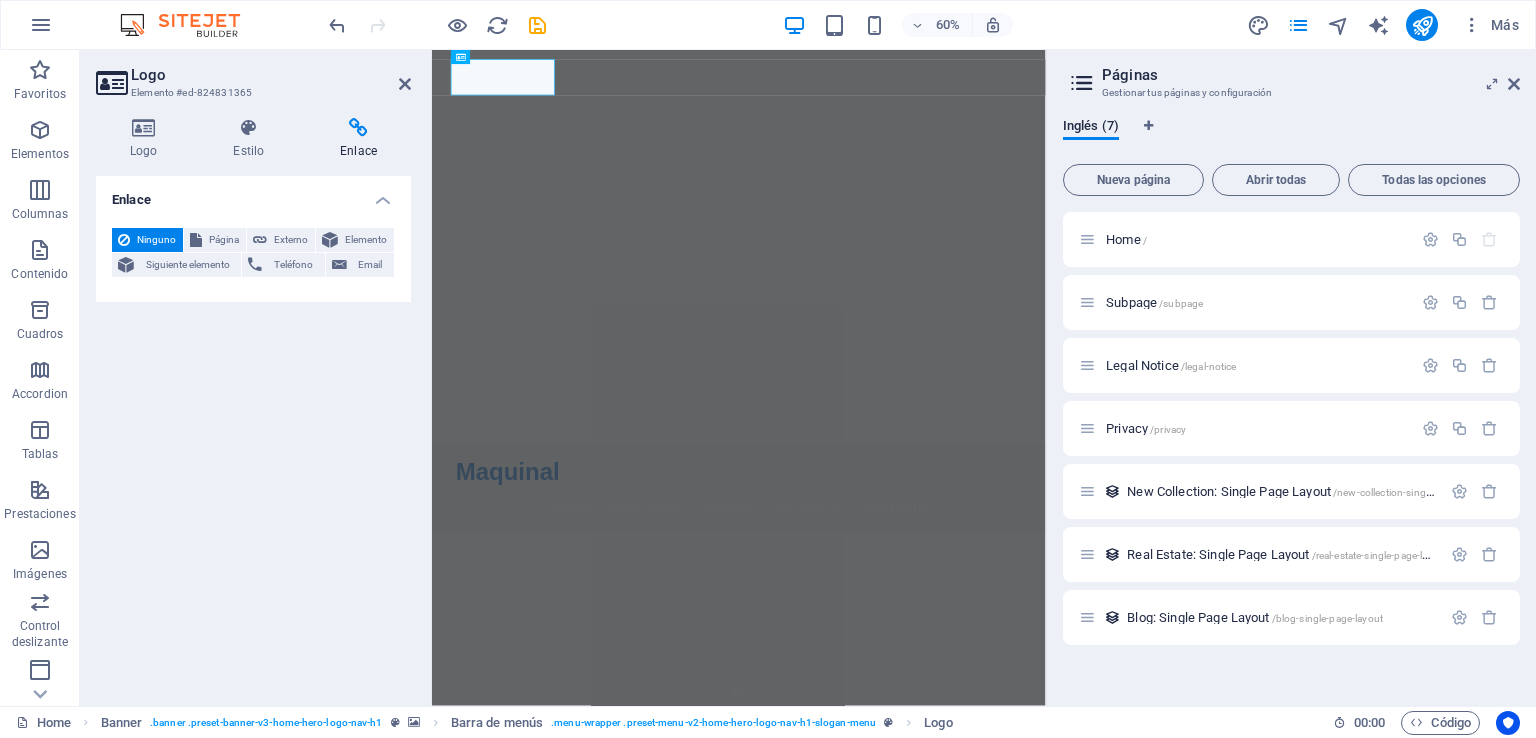 click on "Enlace Ninguno Página Externo Elemento Siguiente elemento Teléfono Email Página Home Subpage Legal Notice Privacy Elemento
URL Teléfono Email Destino del enlace Nueva pestaña Misma pestaña Superposición Nombre Una descripción adicional del enlace no debería ser igual al texto del enlace. El título suele mostrarse como un texto de información cuando se mueve el ratón por encima del elemento. Déjalo en blanco en caso de dudas. Relación Define la  relación de este enlace con el destino del enlace . Por ejemplo, el valor "nofollow" indica a los buscadores que no sigan al enlace. Puede dejarse vacío. alternativo autor marcador externo ayuda licencia siguiente nofollow noreferrer noopener ant buscar etiqueta" at bounding box center [253, 433] 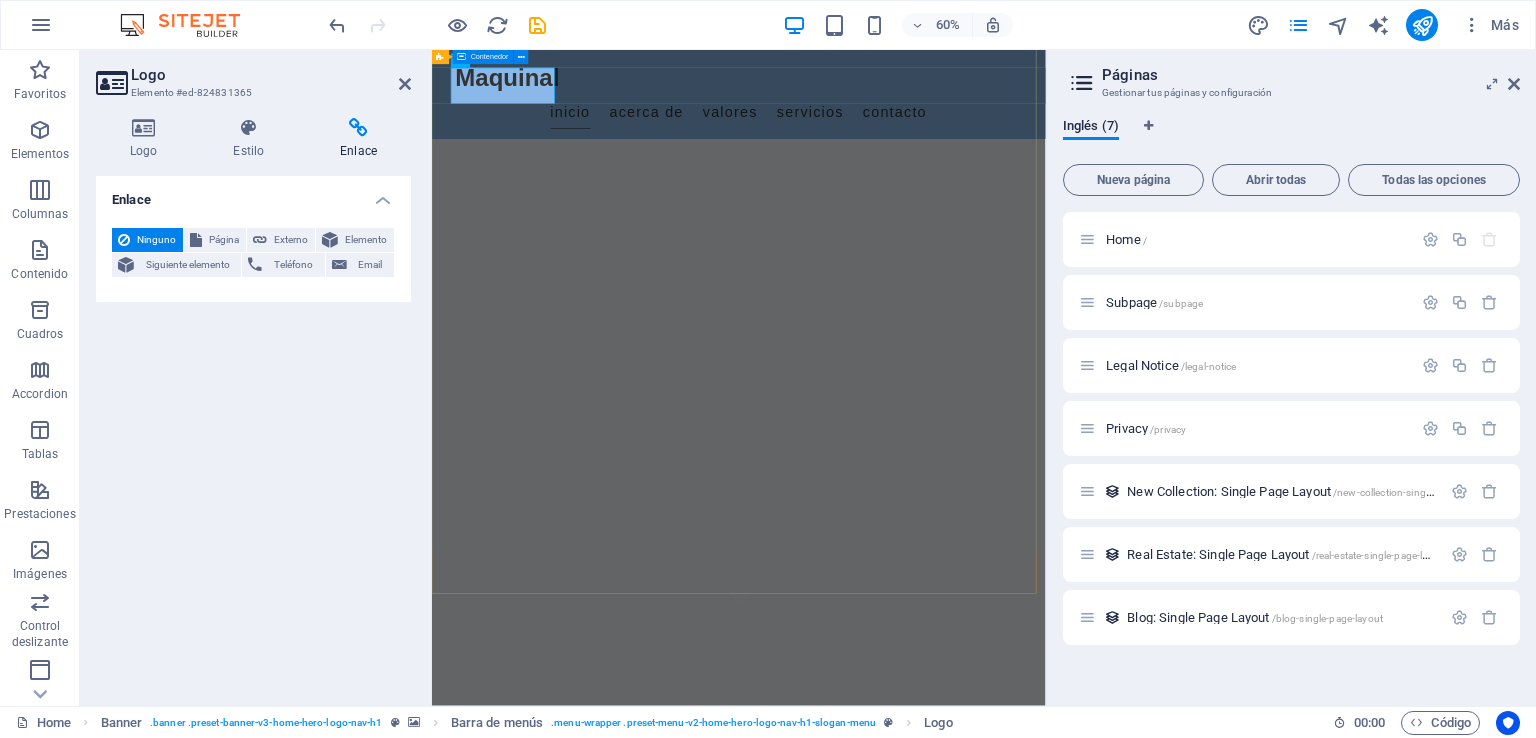 scroll, scrollTop: 0, scrollLeft: 0, axis: both 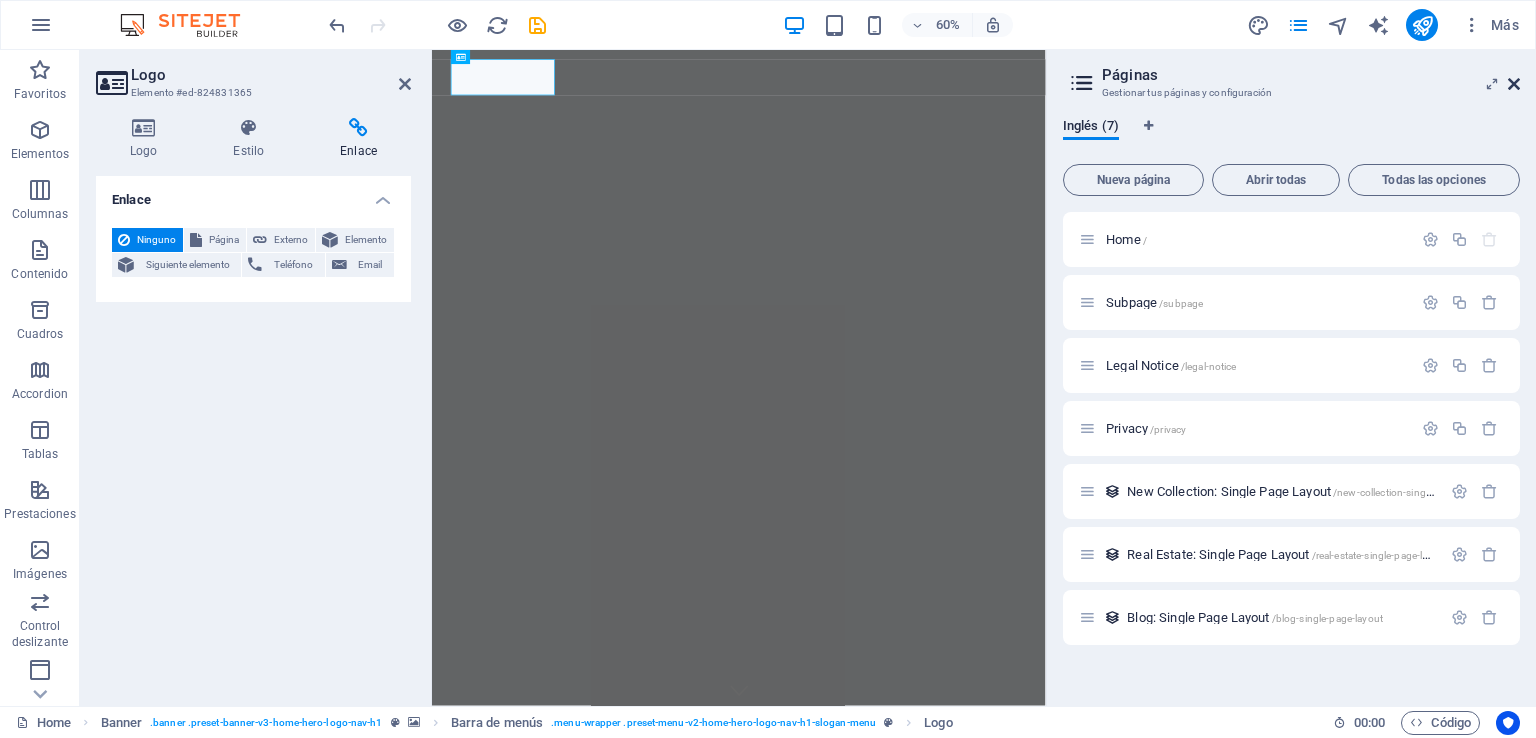click at bounding box center (1514, 84) 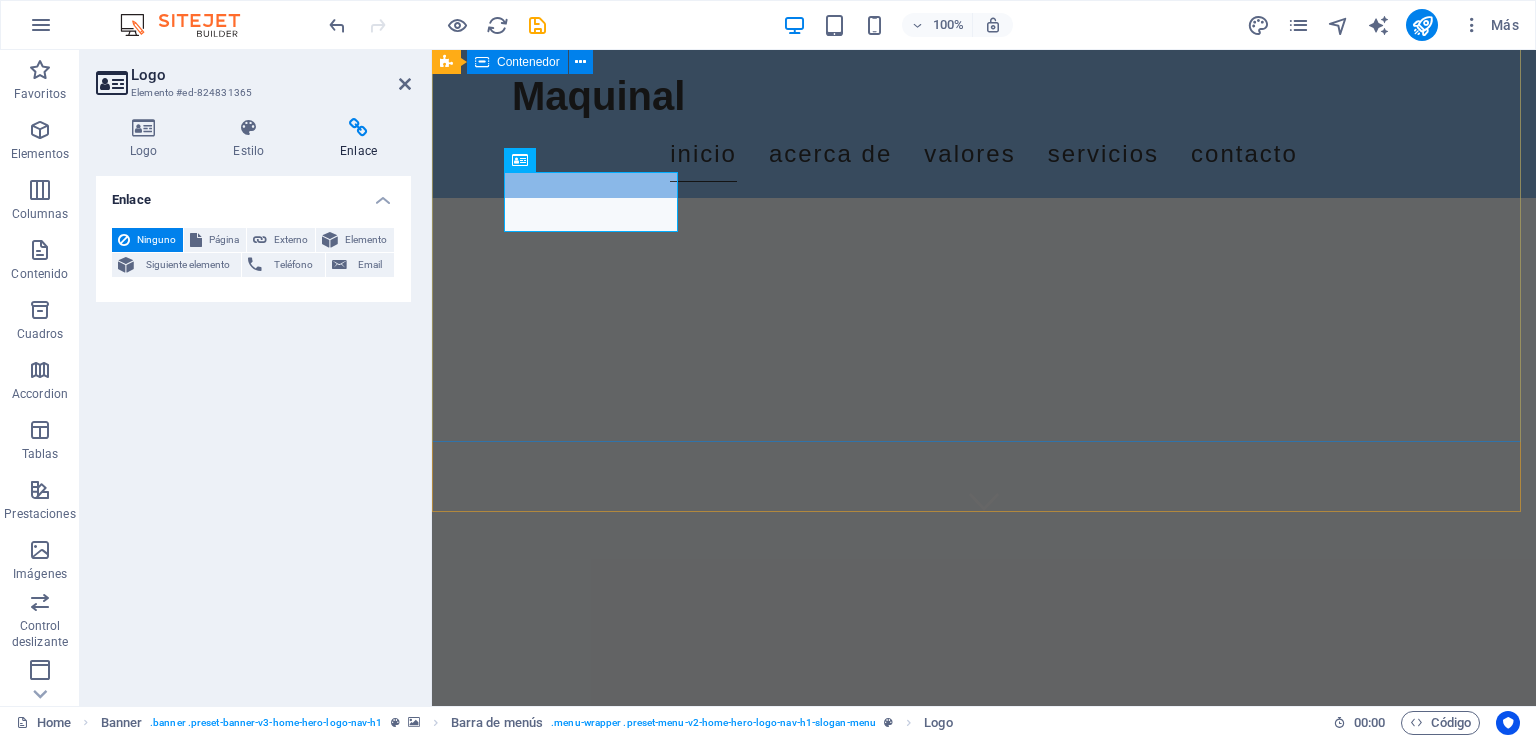 scroll, scrollTop: 100, scrollLeft: 0, axis: vertical 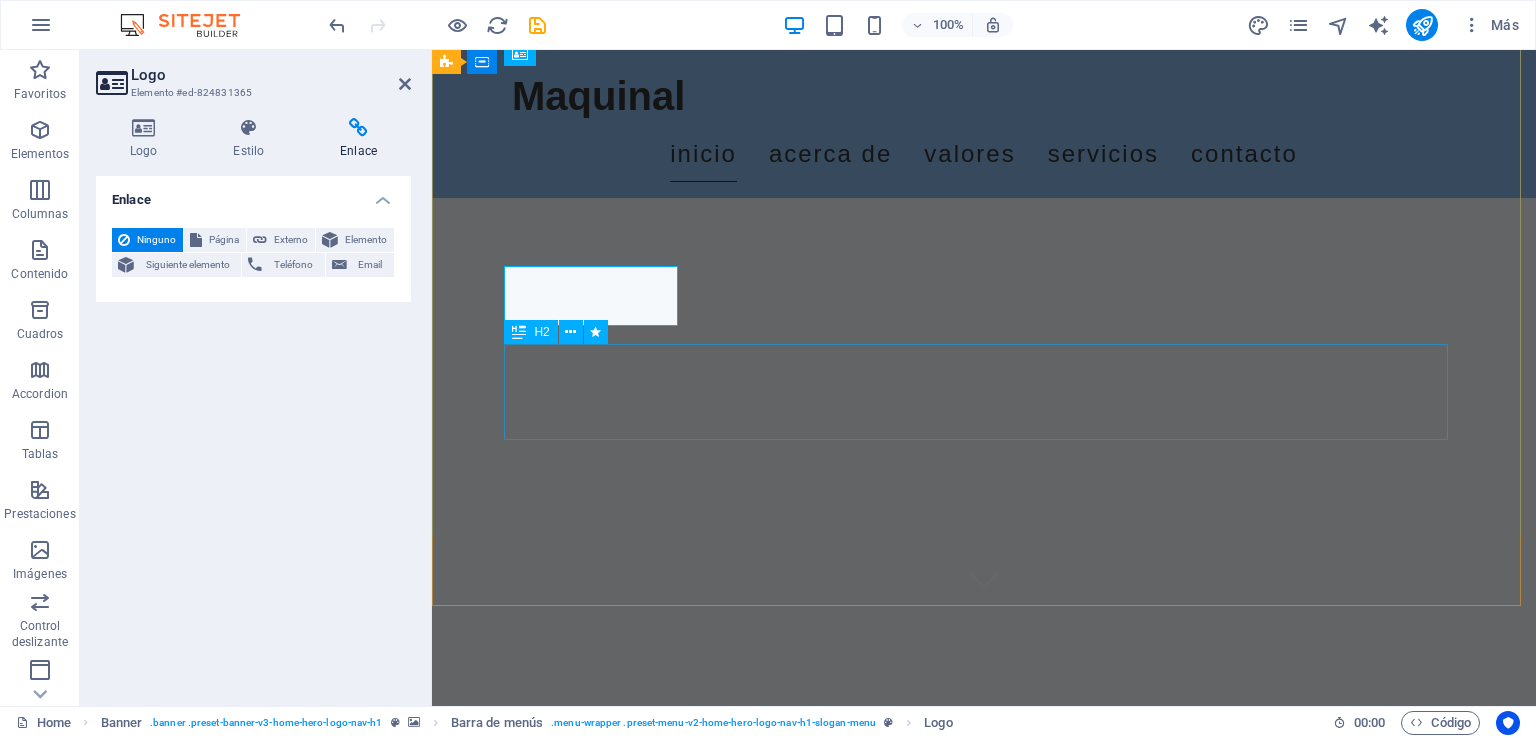 click on "Bienvenidos a Maquinal.cl - Expertos en Automatización y Control Industrial" at bounding box center [984, 826] 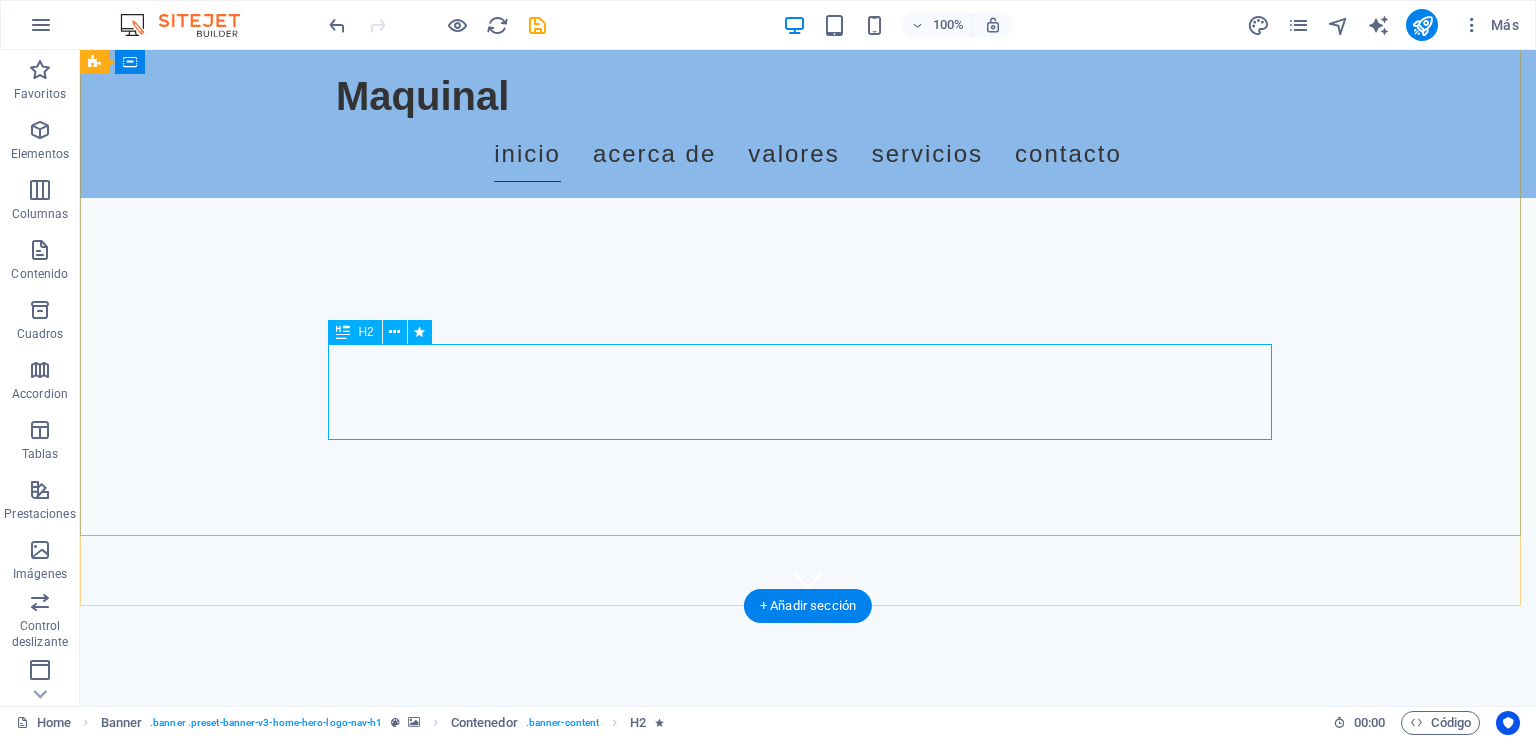 click on "Bienvenidos a Maquinal.cl - Expertos en Automatización y Control Industrial" at bounding box center (808, 826) 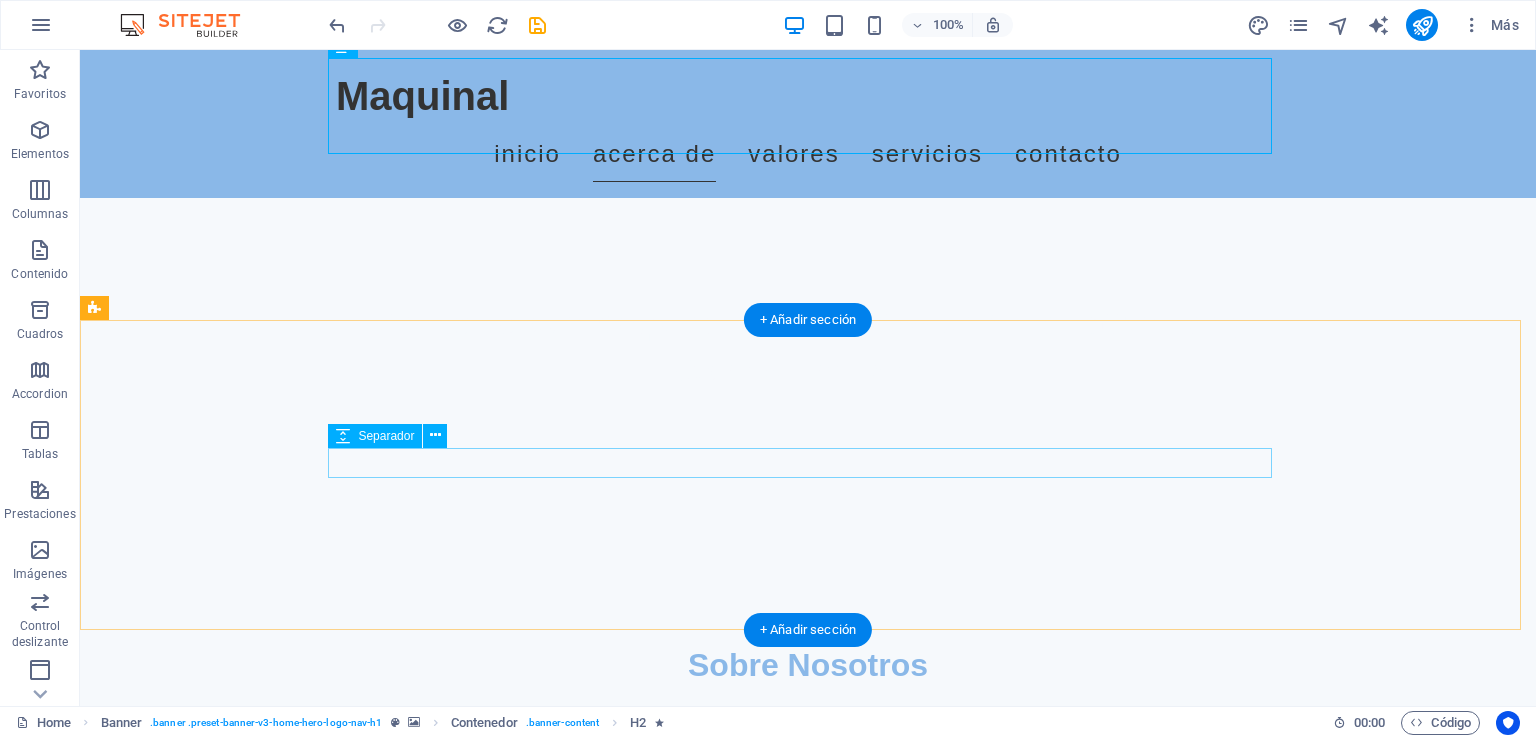 scroll, scrollTop: 600, scrollLeft: 0, axis: vertical 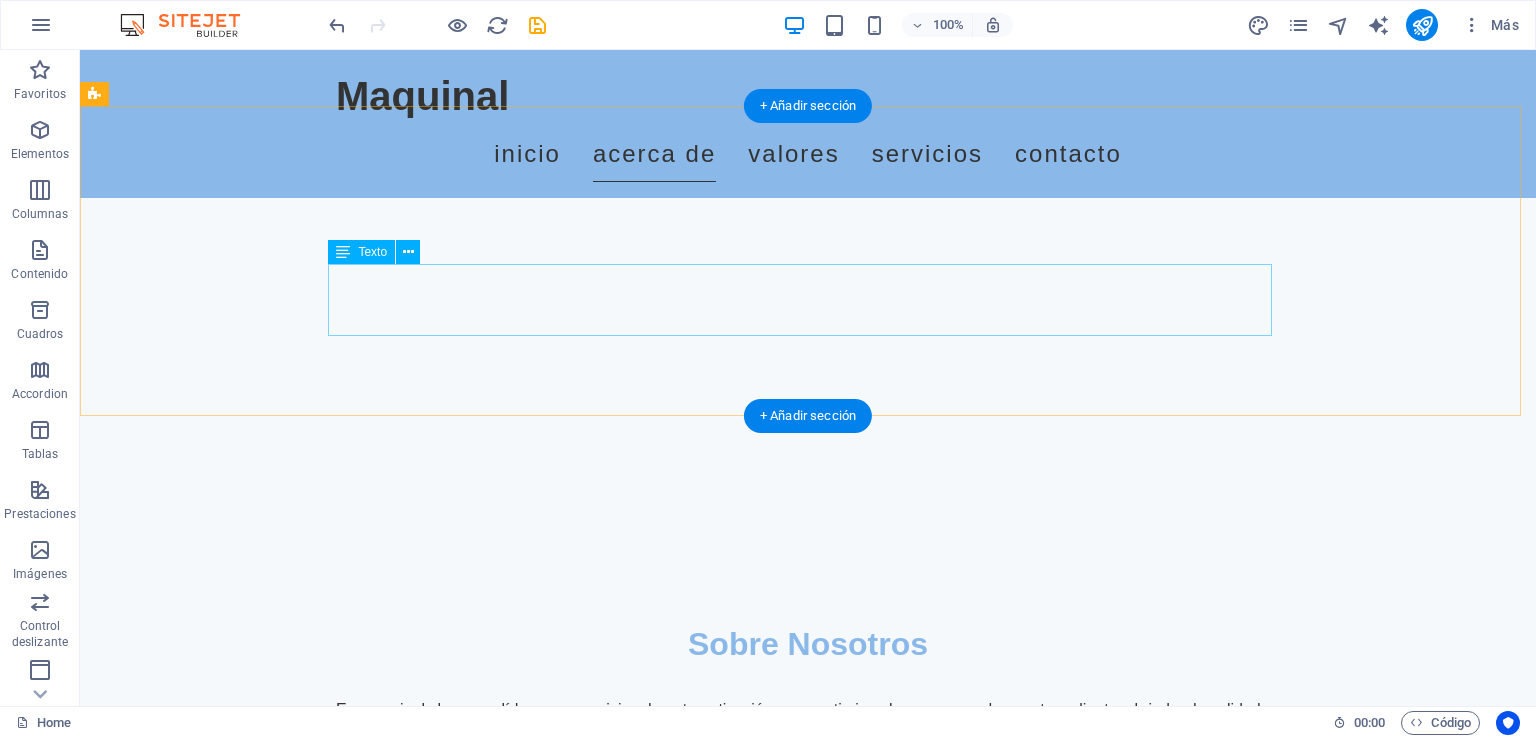 click on "En maquinal.cl, somos líderes en servicios de automatización y control industrial, especializados en el área de HVAC. Nuestro compromiso es ofrecer soluciones innovadoras y eficientes que optimicen los procesos de nuestros clientes, brindando calidad y confiabilidad en cada uno de nuestros proyectos." at bounding box center [808, 734] 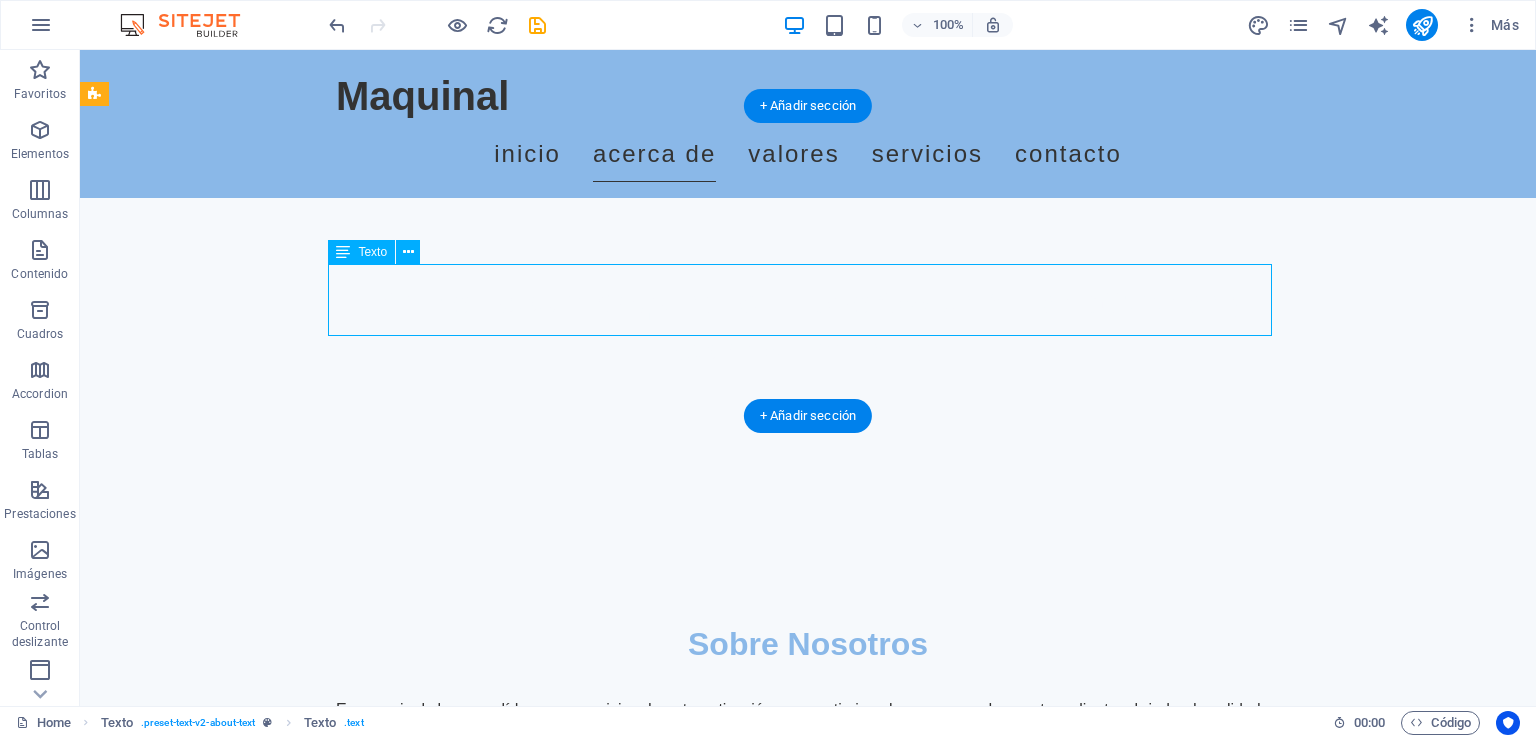 click on "En maquinal.cl, somos líderes en servicios de automatización y control industrial, especializados en el área de HVAC. Nuestro compromiso es ofrecer soluciones innovadoras y eficientes que optimicen los procesos de nuestros clientes, brindando calidad y confiabilidad en cada uno de nuestros proyectos." at bounding box center [808, 734] 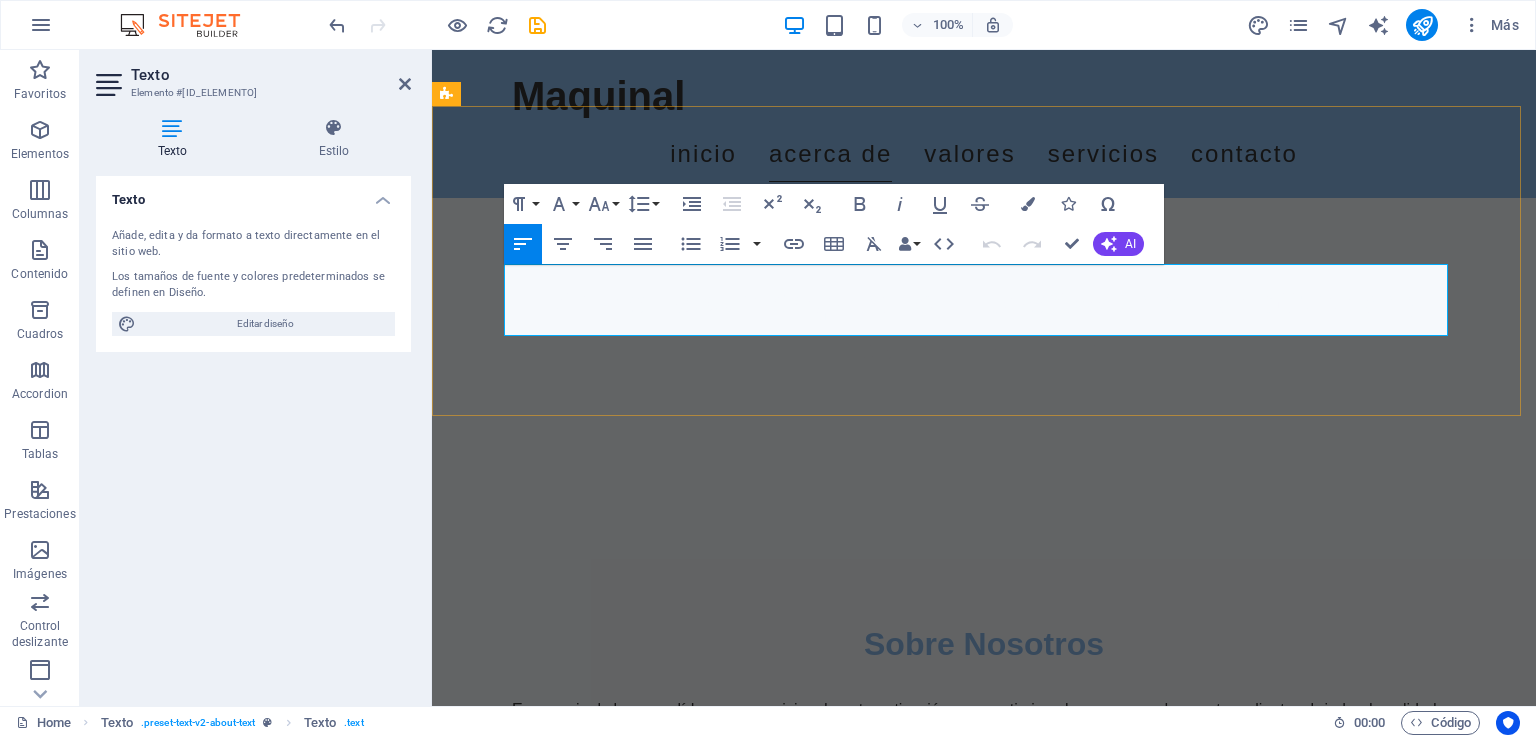 click on "En maquinal.cl, somos líderes en servicios de automatización y control industrial, especializados en el área de HVAC. Nuestro compromiso es ofrecer soluciones innovadoras y eficientes que optimicen los procesos de nuestros clientes, brindando calidad y confiabilidad en cada uno de nuestros proyectos." at bounding box center [984, 734] 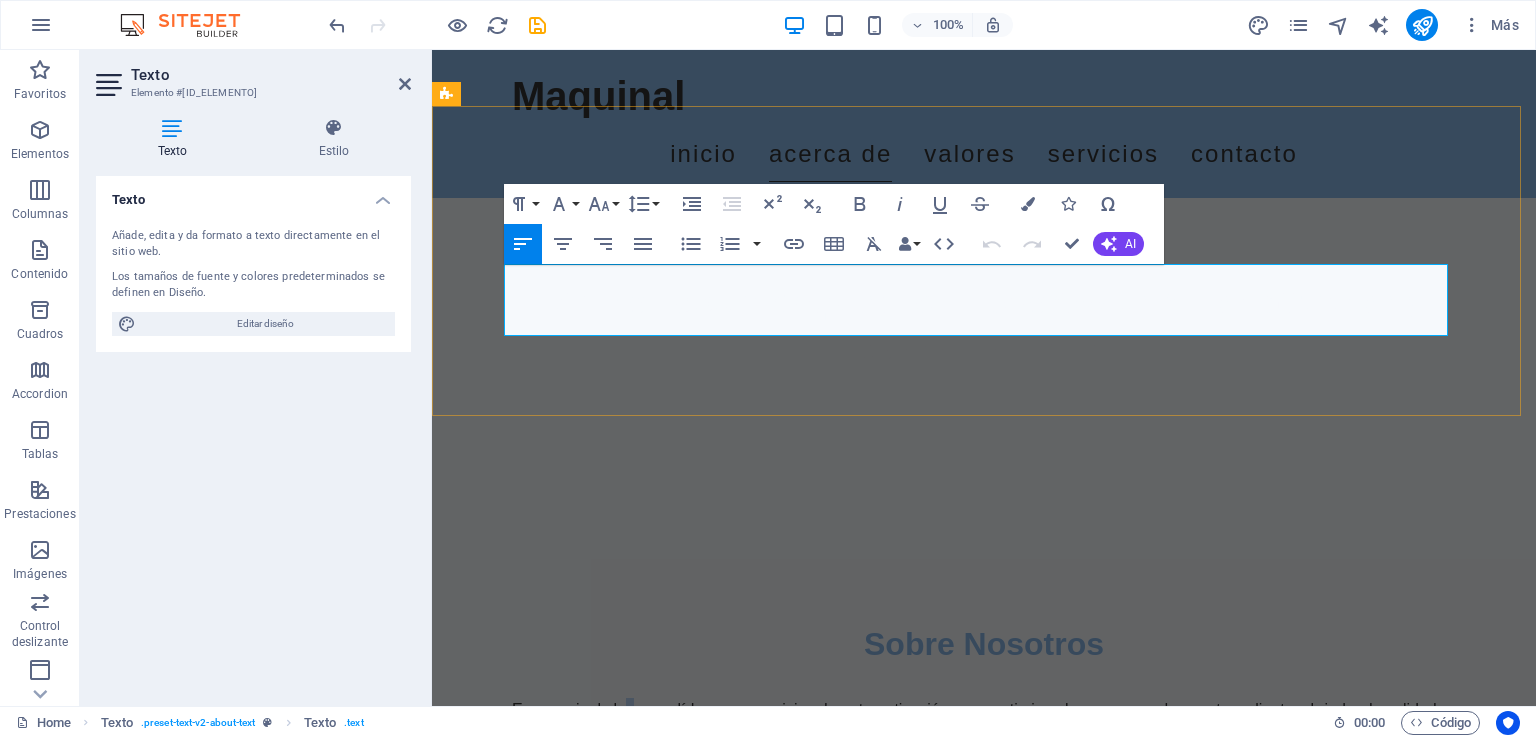 click on "En maquinal.cl, somos líderes en servicios de automatización y control industrial, especializados en el área de HVAC. Nuestro compromiso es ofrecer soluciones innovadoras y eficientes que optimicen los procesos de nuestros clientes, brindando calidad y confiabilidad en cada uno de nuestros proyectos." at bounding box center [984, 734] 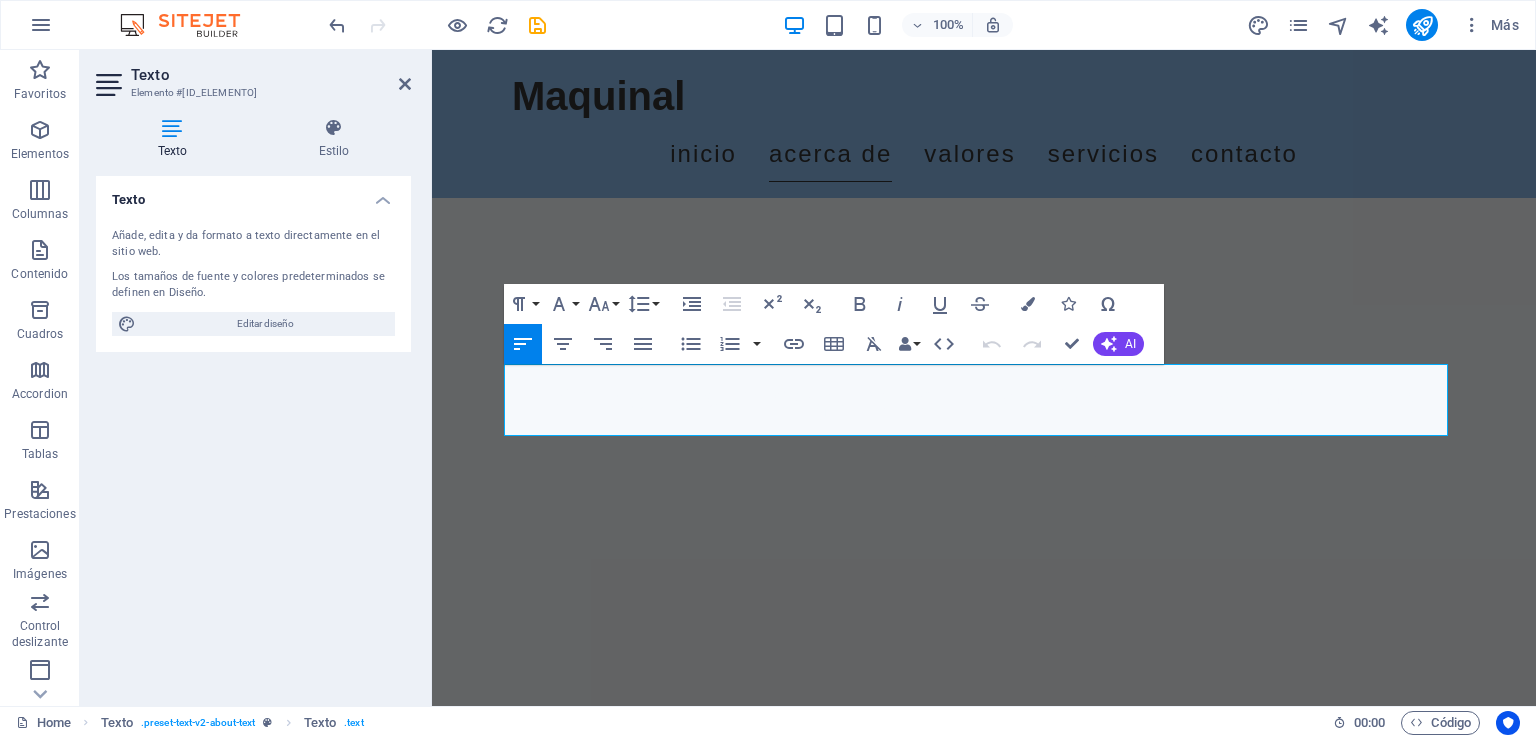 scroll, scrollTop: 500, scrollLeft: 0, axis: vertical 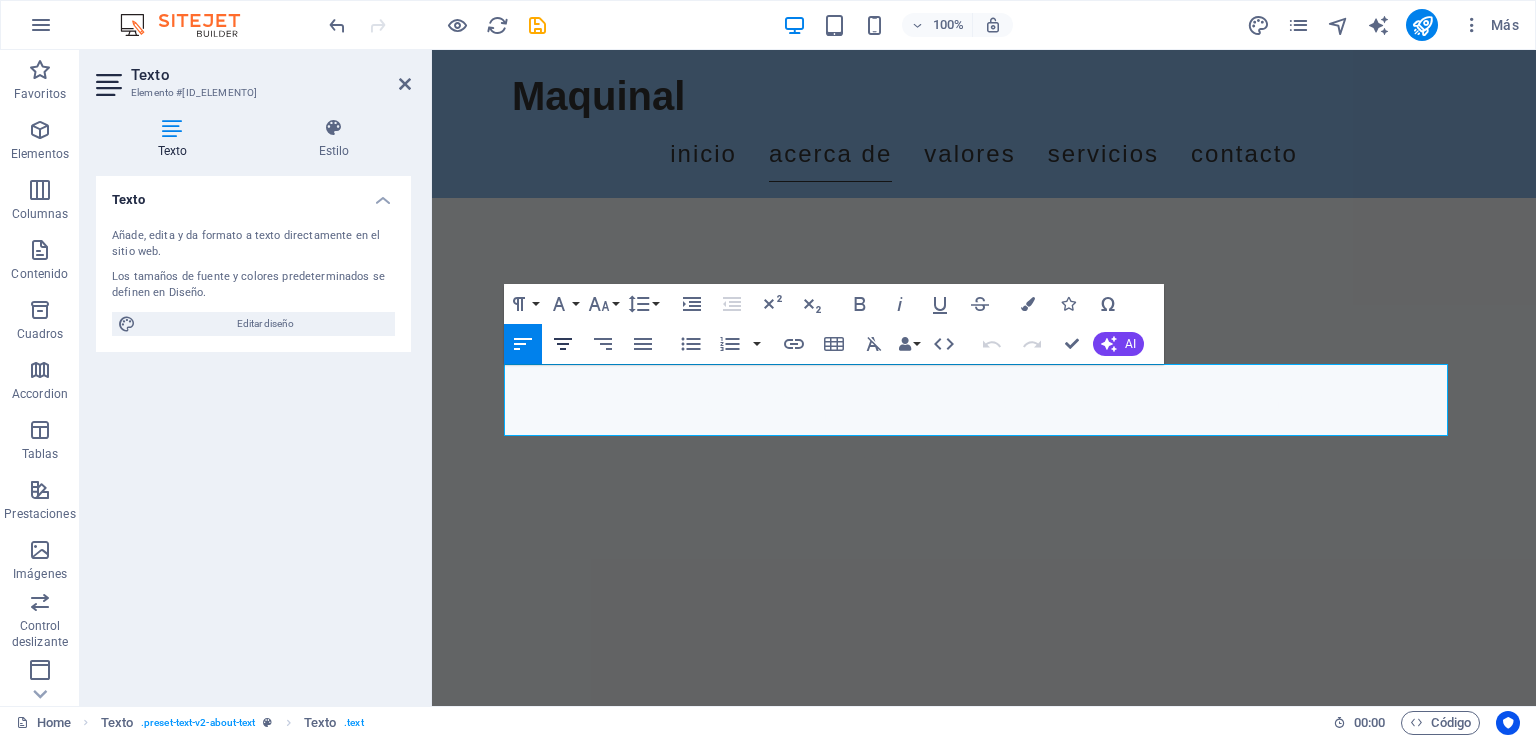 click 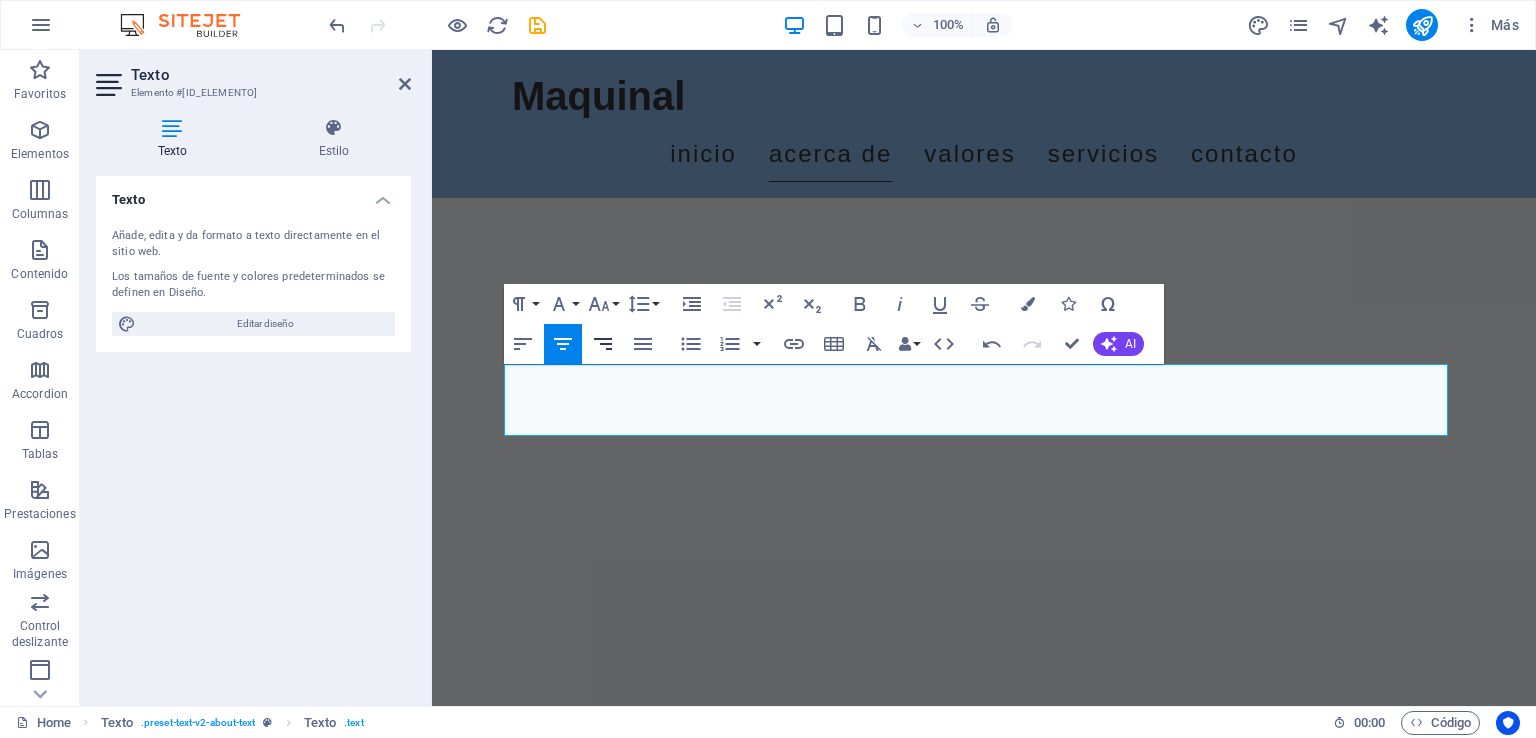 click 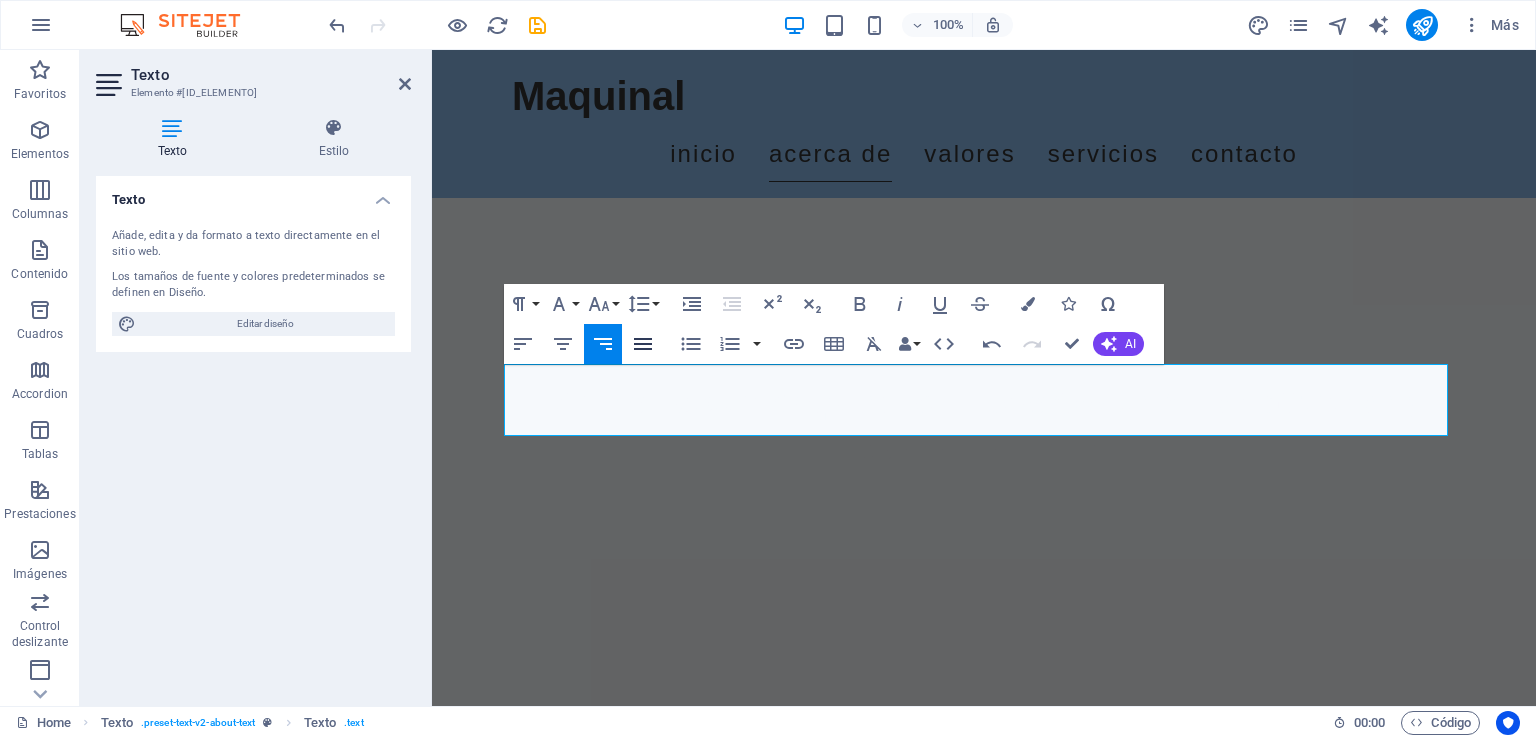 click 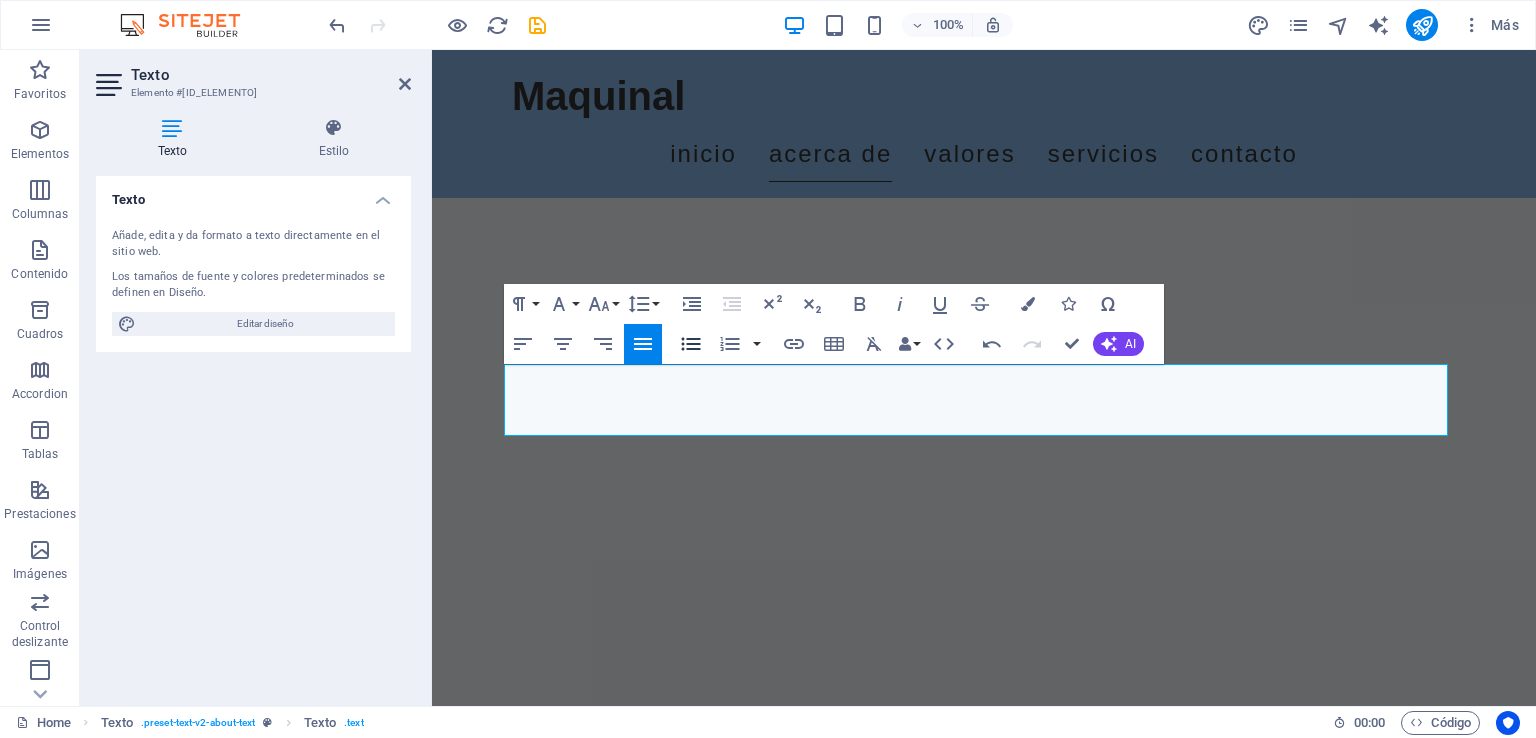 click 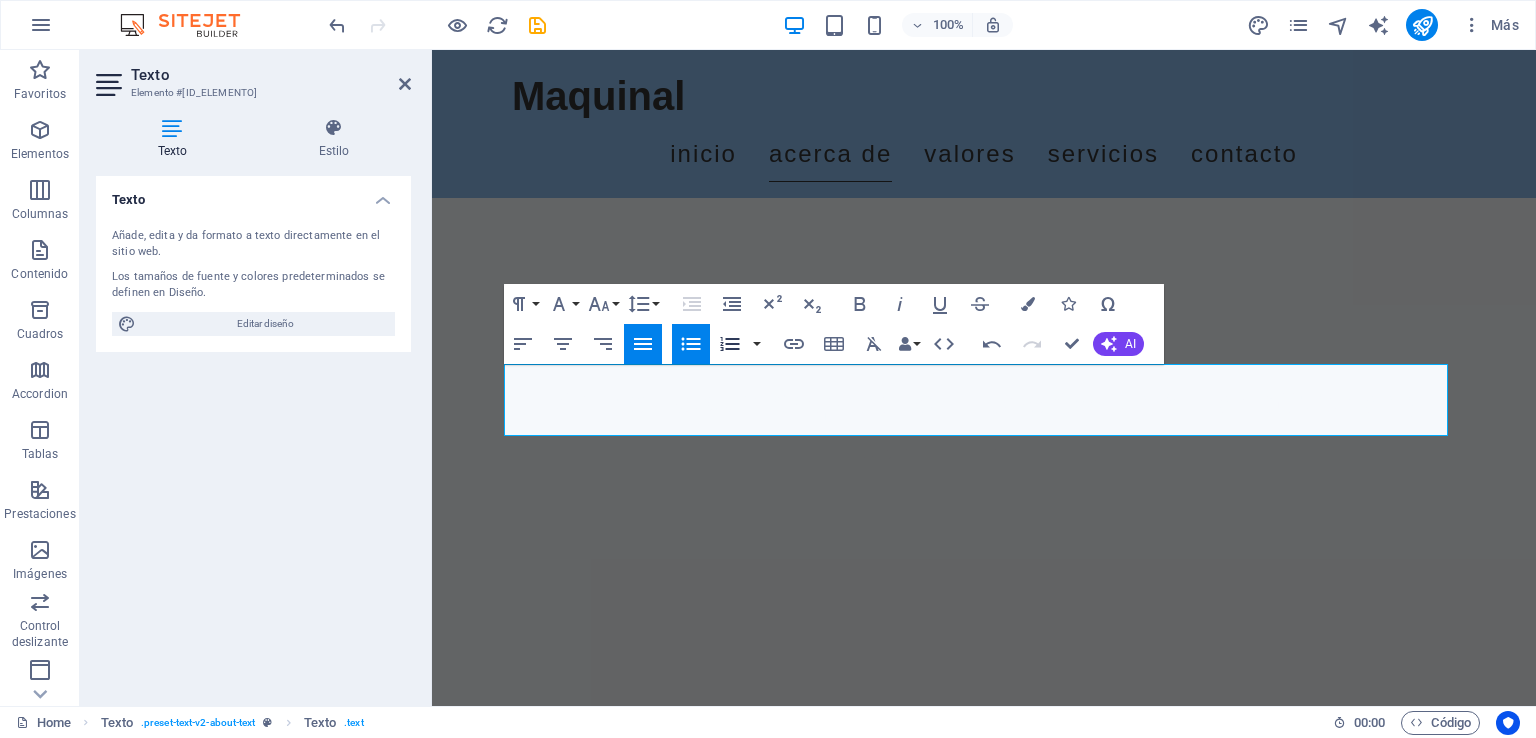 click on "Ordered List" at bounding box center [730, 344] 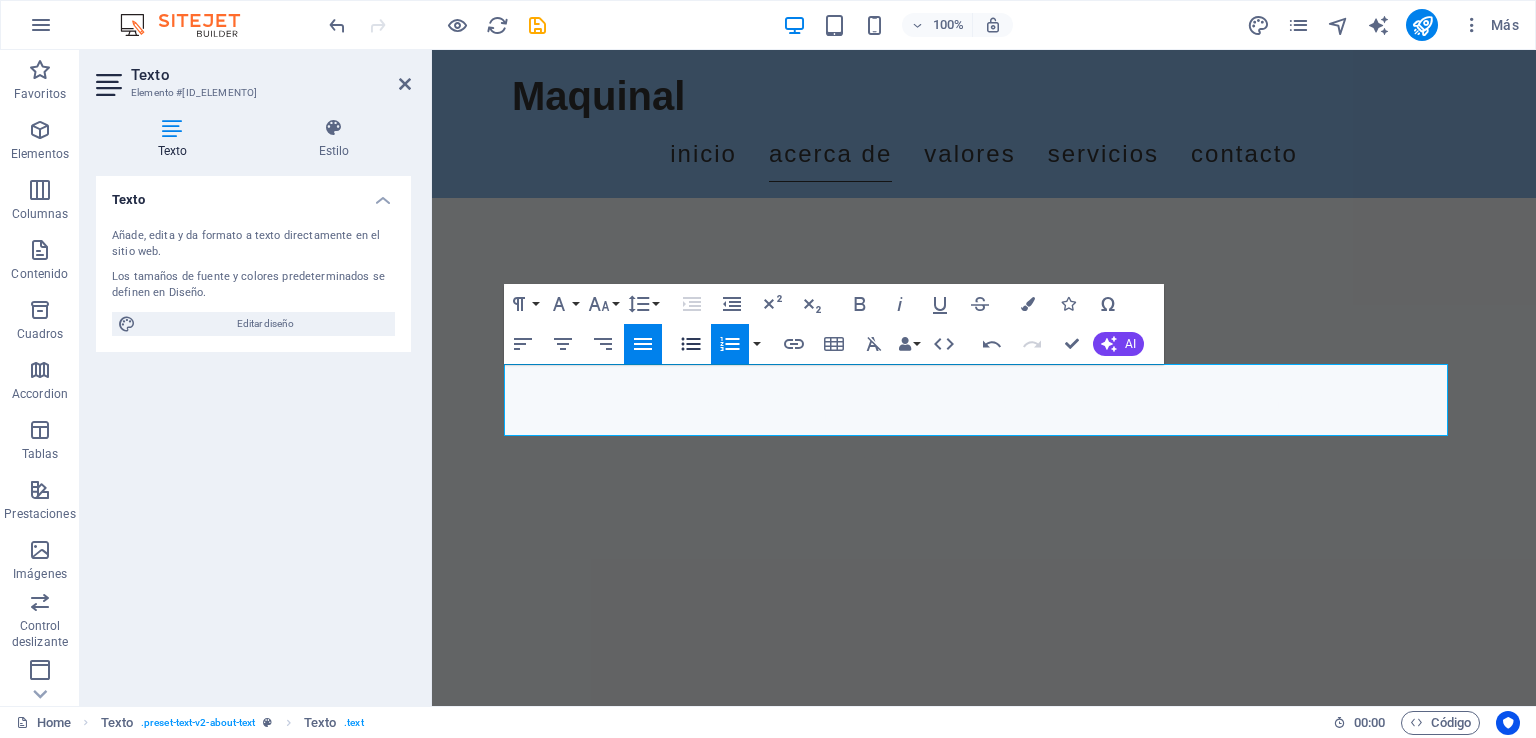 click on "Unordered List" at bounding box center [691, 344] 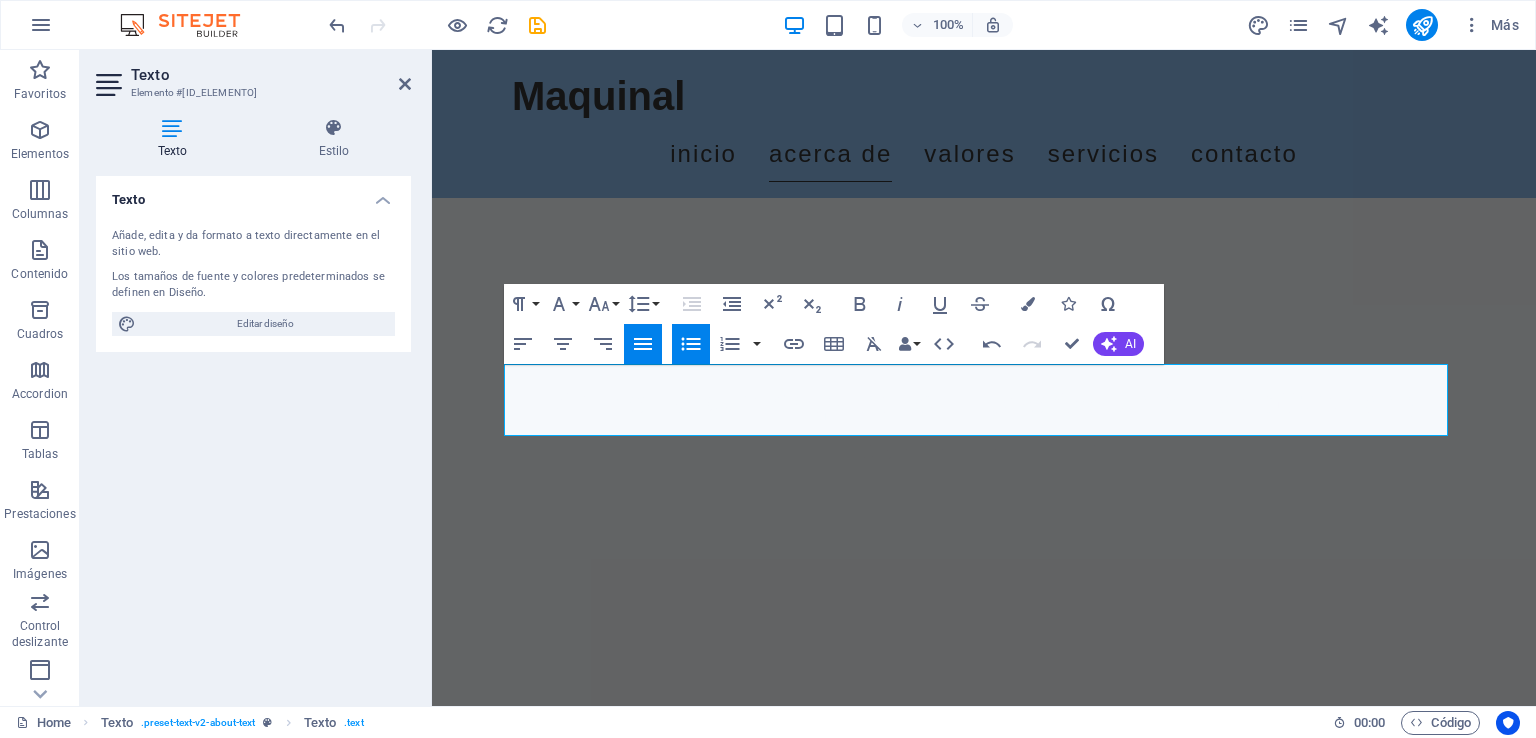 click 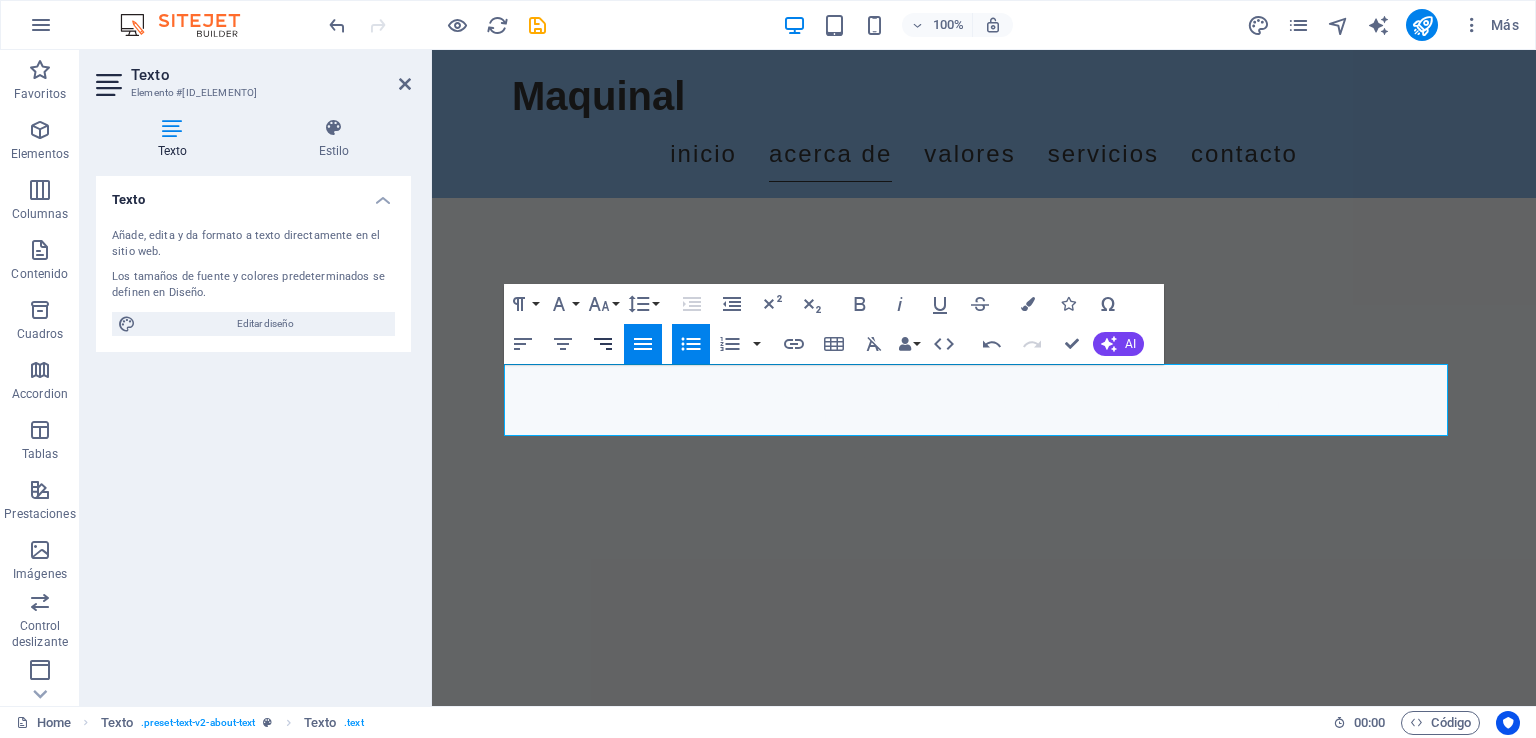 click on "Align Right" at bounding box center [603, 344] 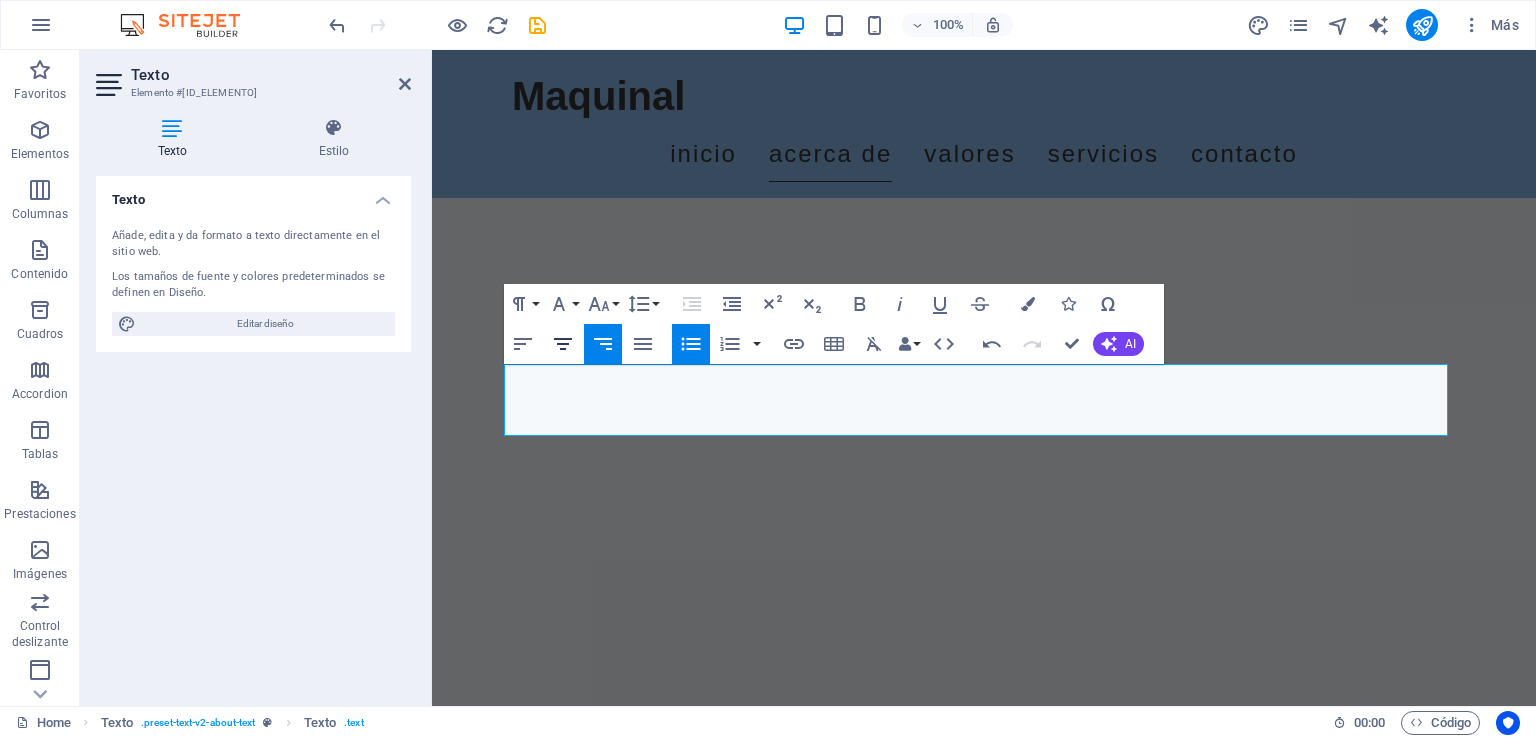 click 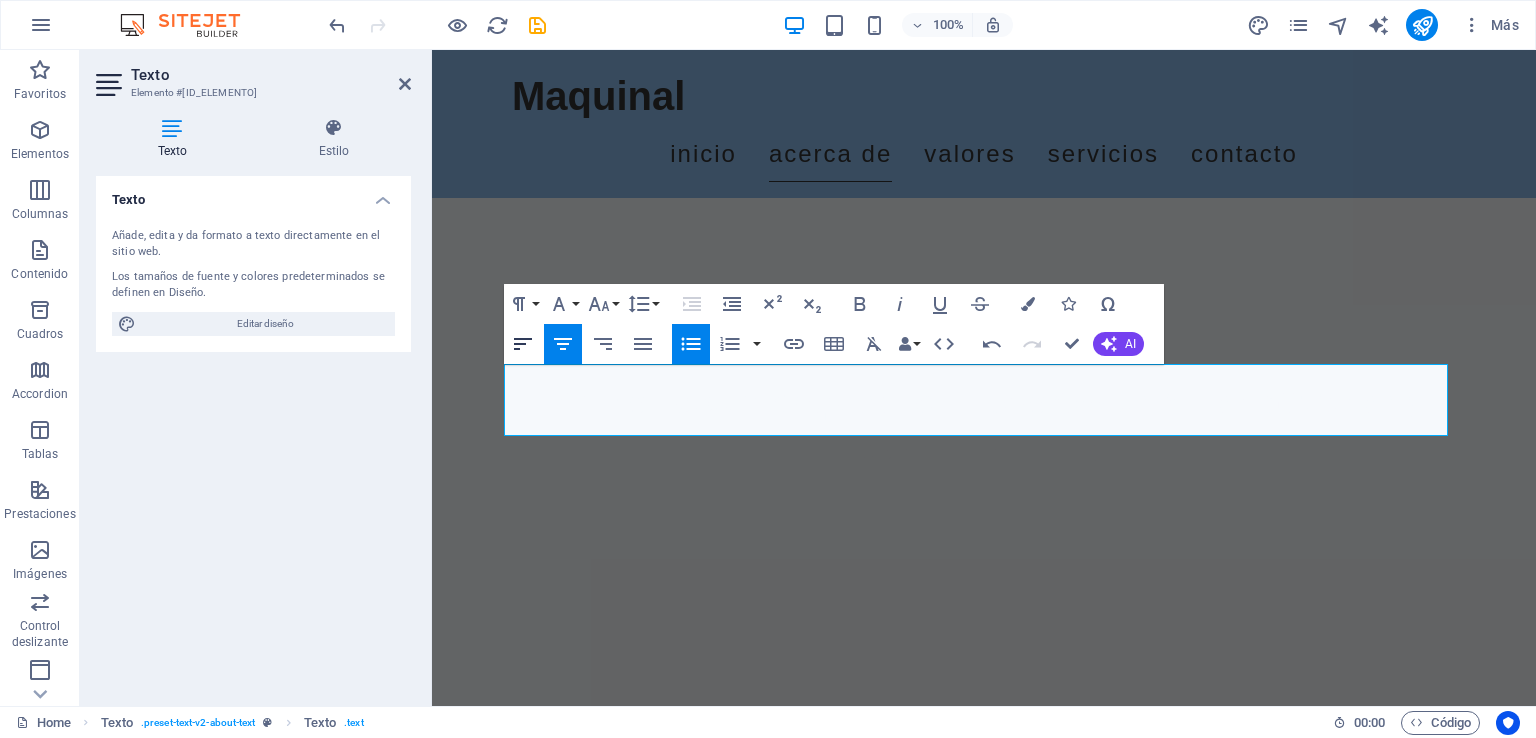 click 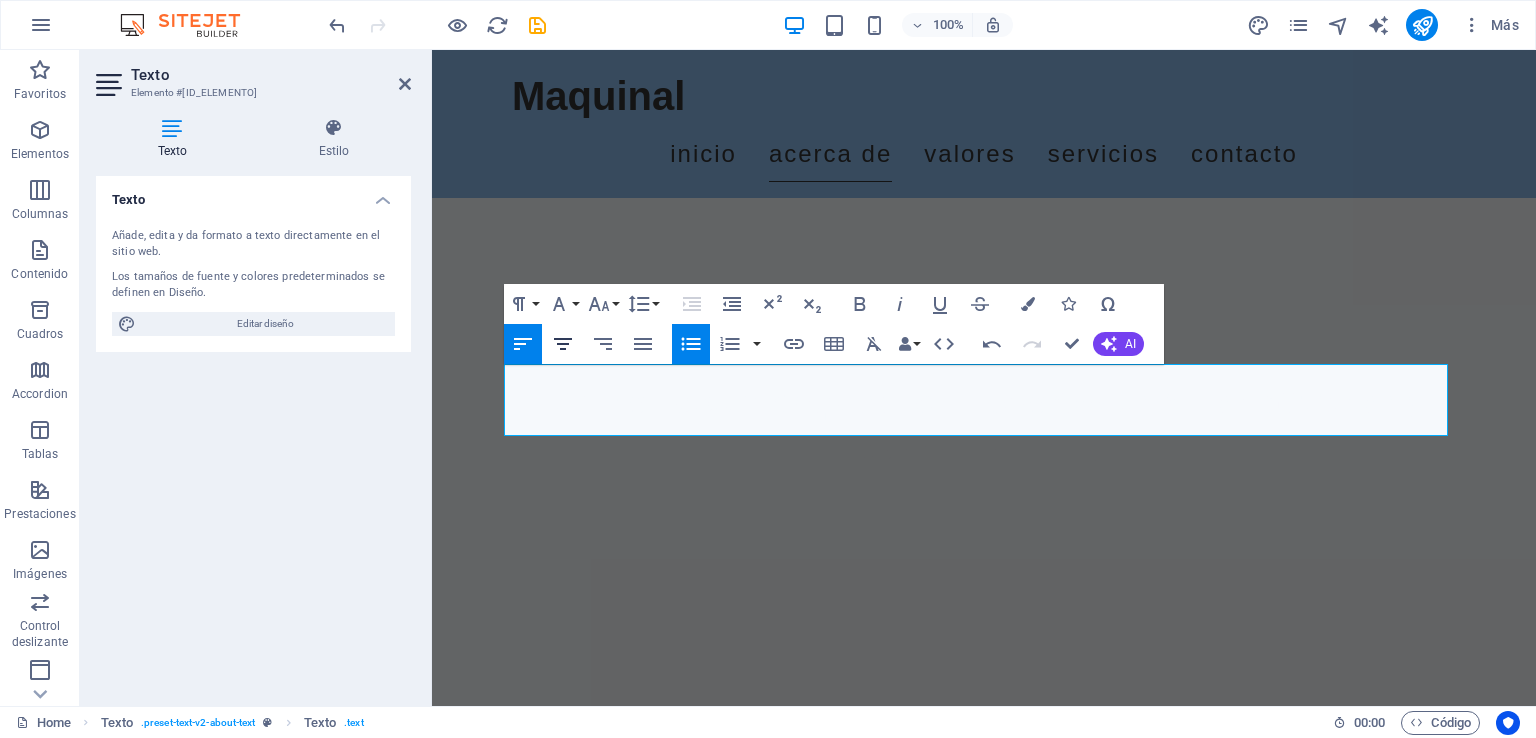 click 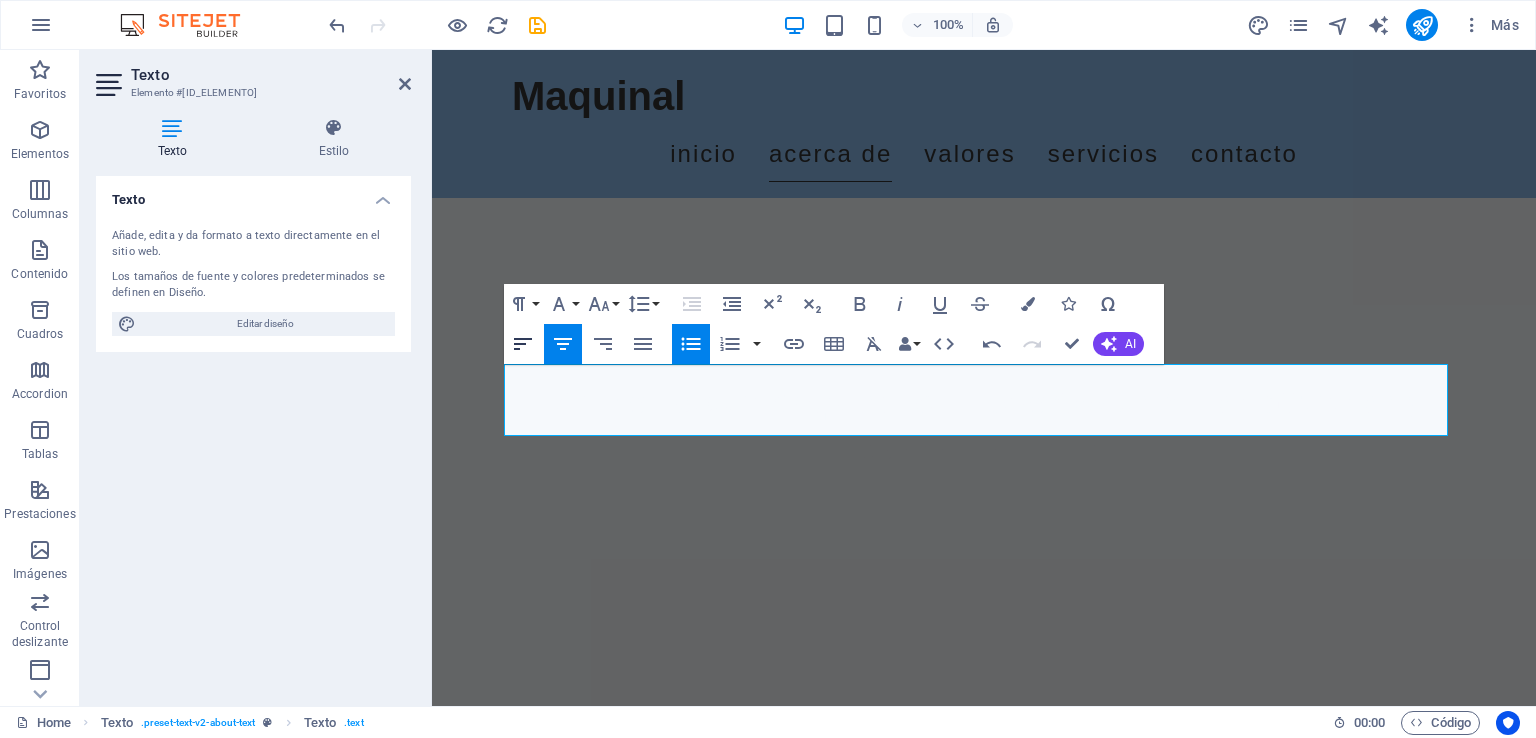 click on "Align Left" at bounding box center [523, 344] 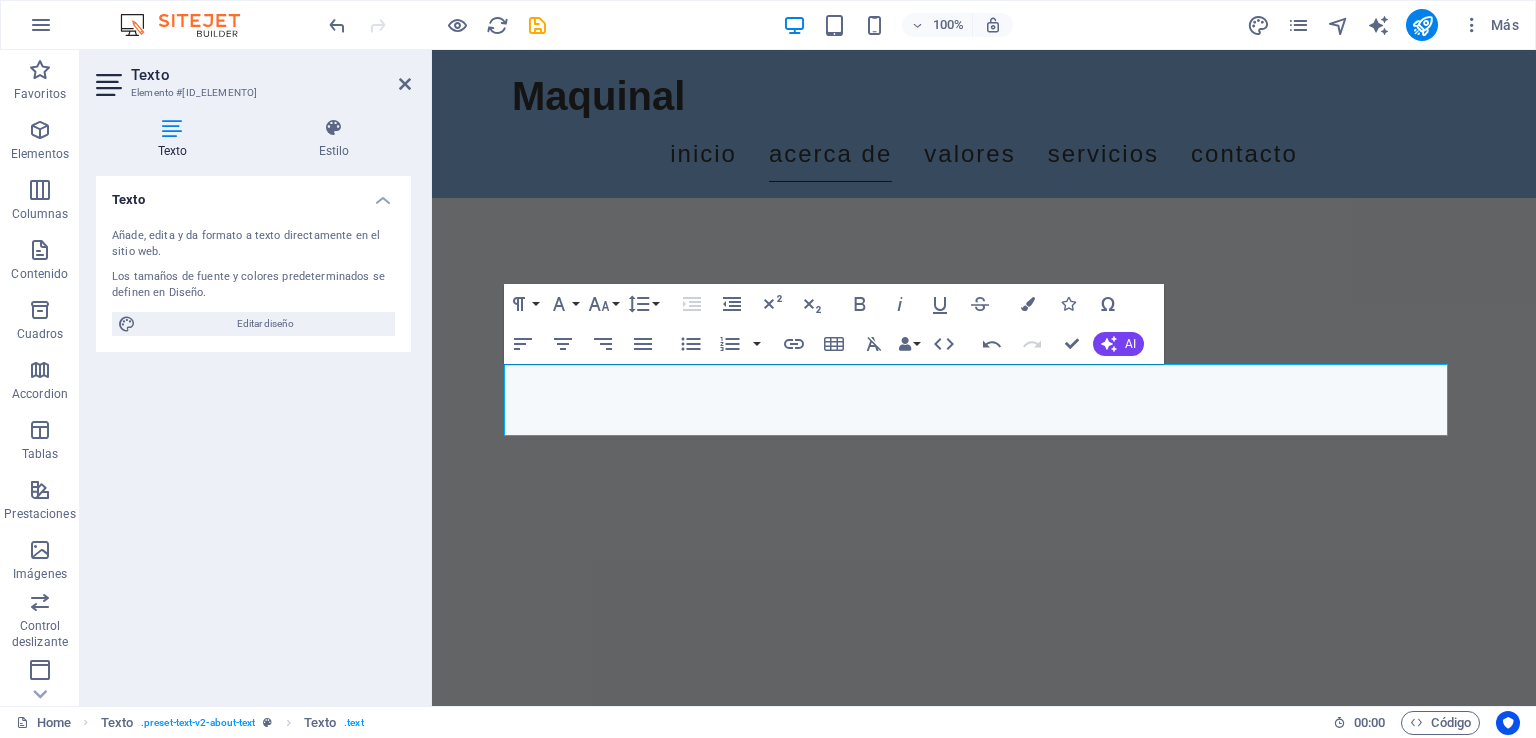 click on "Texto Añade, edita y da formato a texto directamente en el sitio web. Los tamaños de fuente y colores predeterminados se definen en Diseño. Editar diseño Alineación Alineado a la izquierda Centrado Alineado a la derecha" at bounding box center (253, 433) 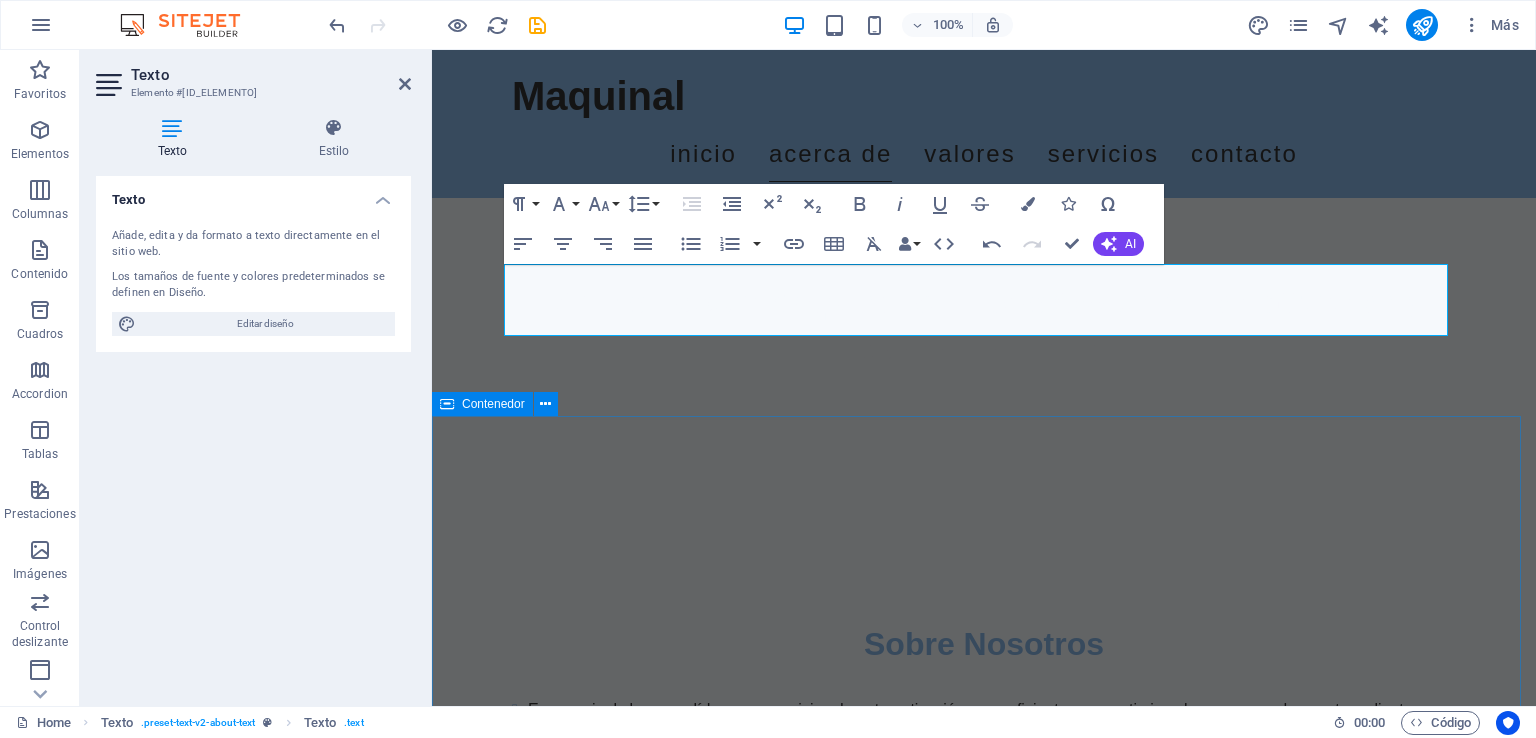 scroll, scrollTop: 500, scrollLeft: 0, axis: vertical 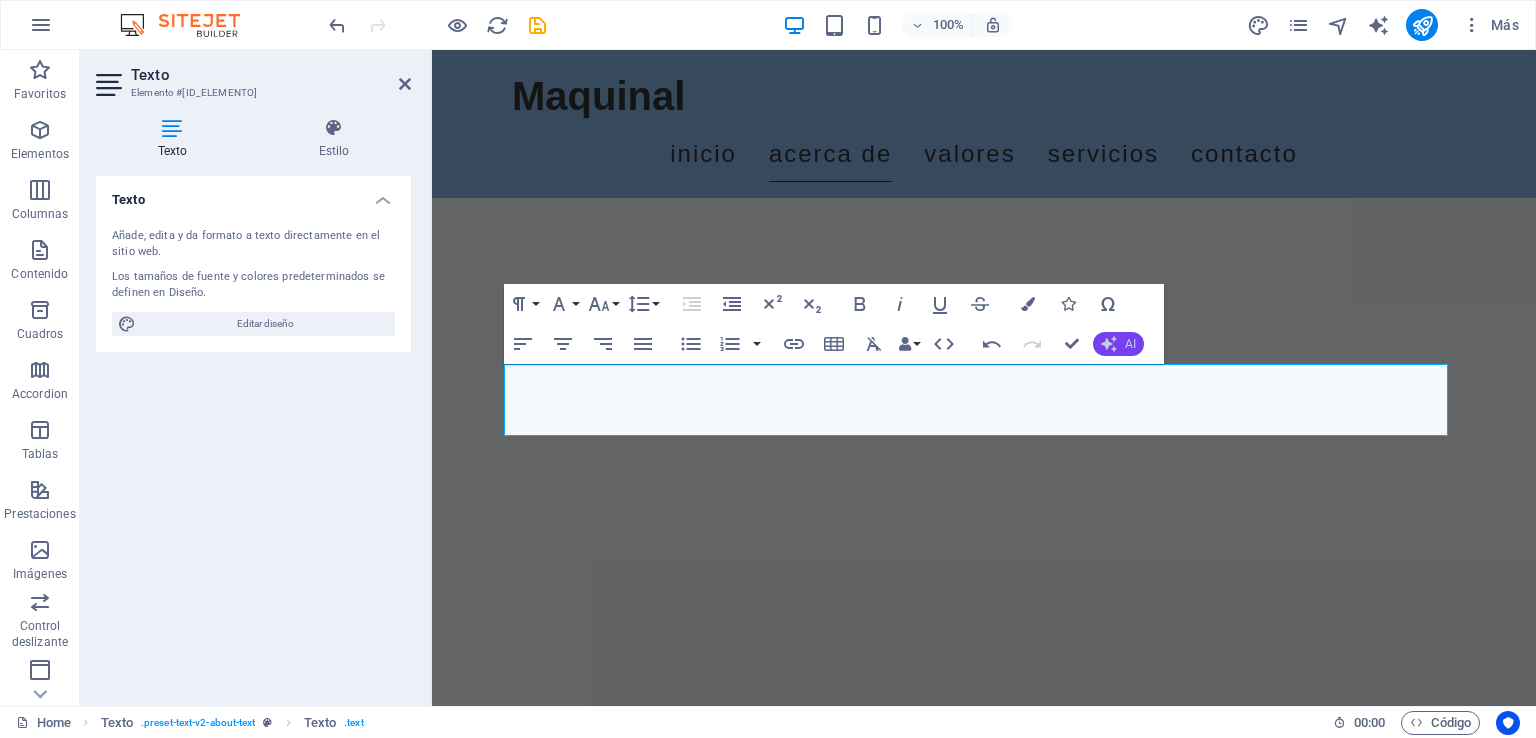 click on "AI" at bounding box center (1118, 344) 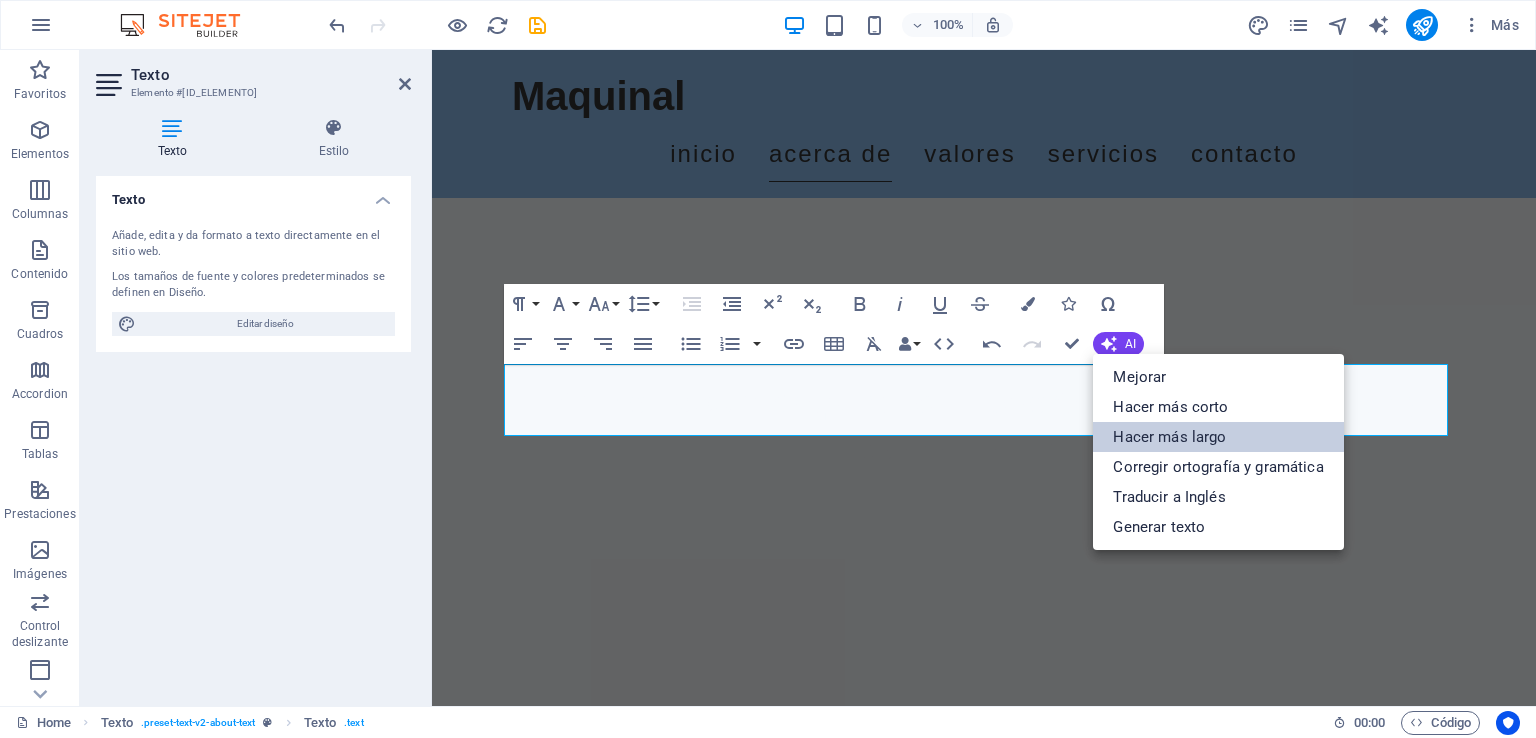 click on "Hacer más largo" at bounding box center (1218, 437) 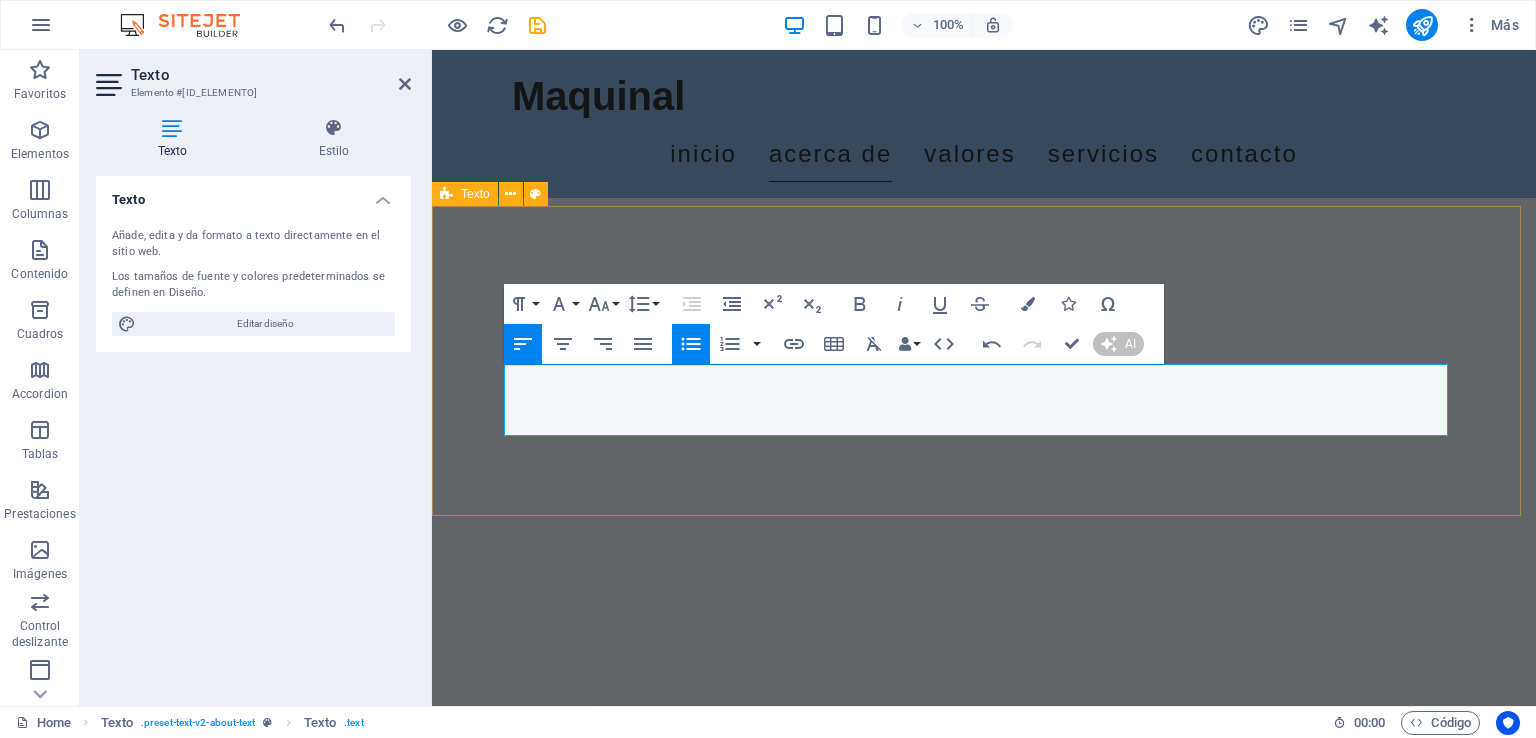 type 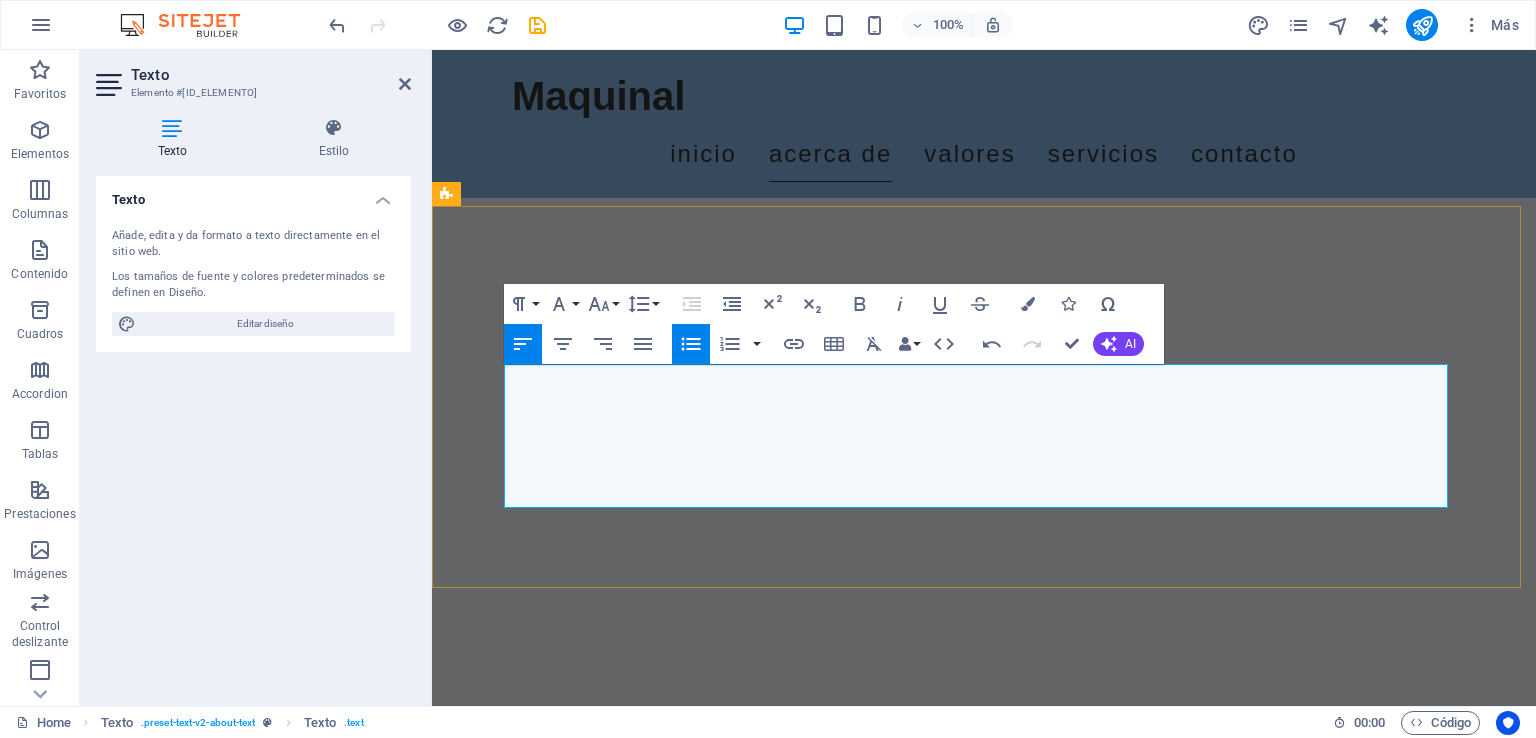 click on "En maquinal.cl, nos destacamos como líderes en la prestación de servicios de automatización y control industrial, con una especialización enfocada en el área de HVAC (calefacción, ventilación y aire acondicionado). Nuestro firme compromiso es ofrecer soluciones innovadoras y altamente eficientes que optimicen los procesos operativos de nuestros clientes. Nos esforzamos por brindar calidad y total confiabilidad en cada uno de nuestros proyectos, asegurándonos de que cada implementación no solo cumpla con los estándares esperados, sino que también genere un impacto positivo en la productividad y sostenibilidad de las empresas que servimos." at bounding box center [992, 870] 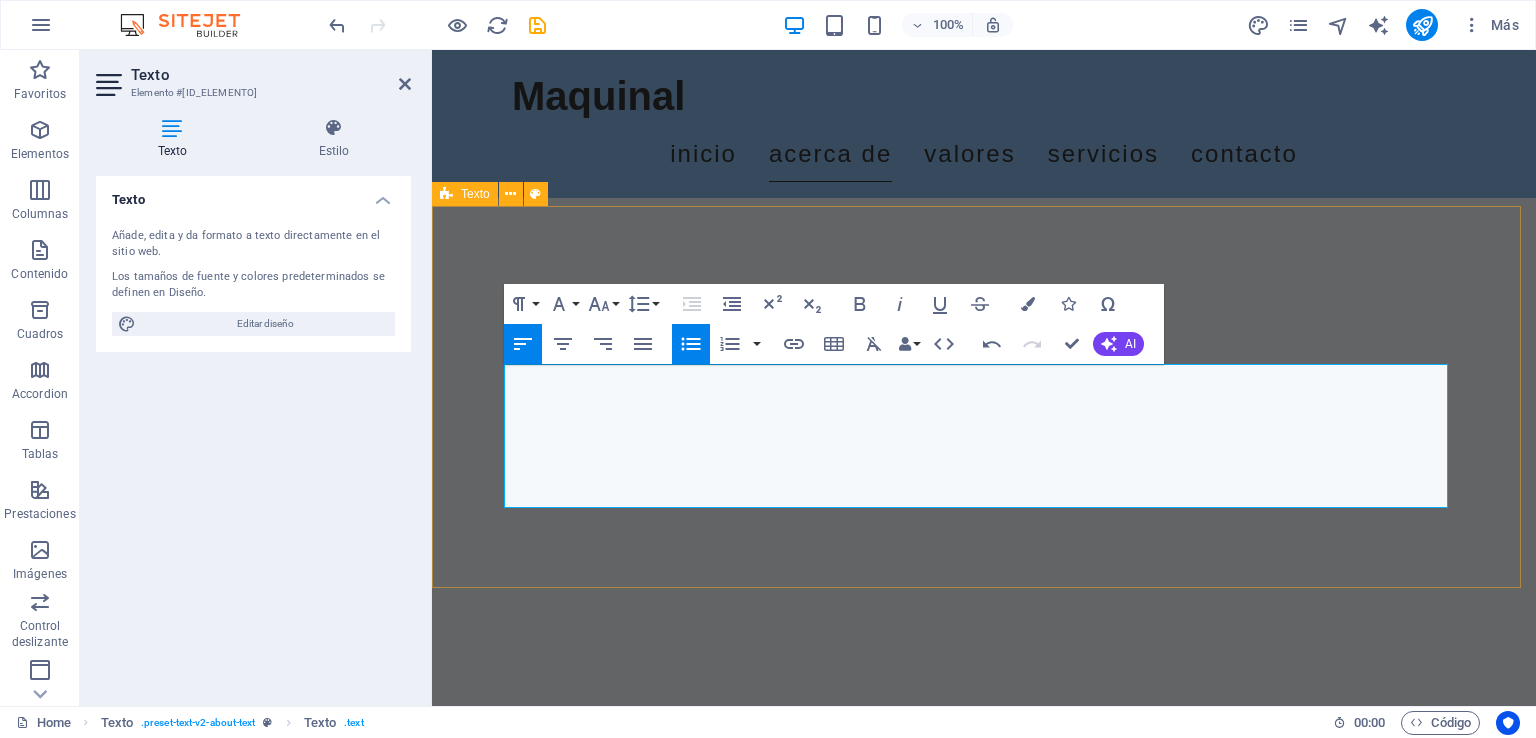 drag, startPoint x: 995, startPoint y: 374, endPoint x: 1224, endPoint y: 511, distance: 266.85202 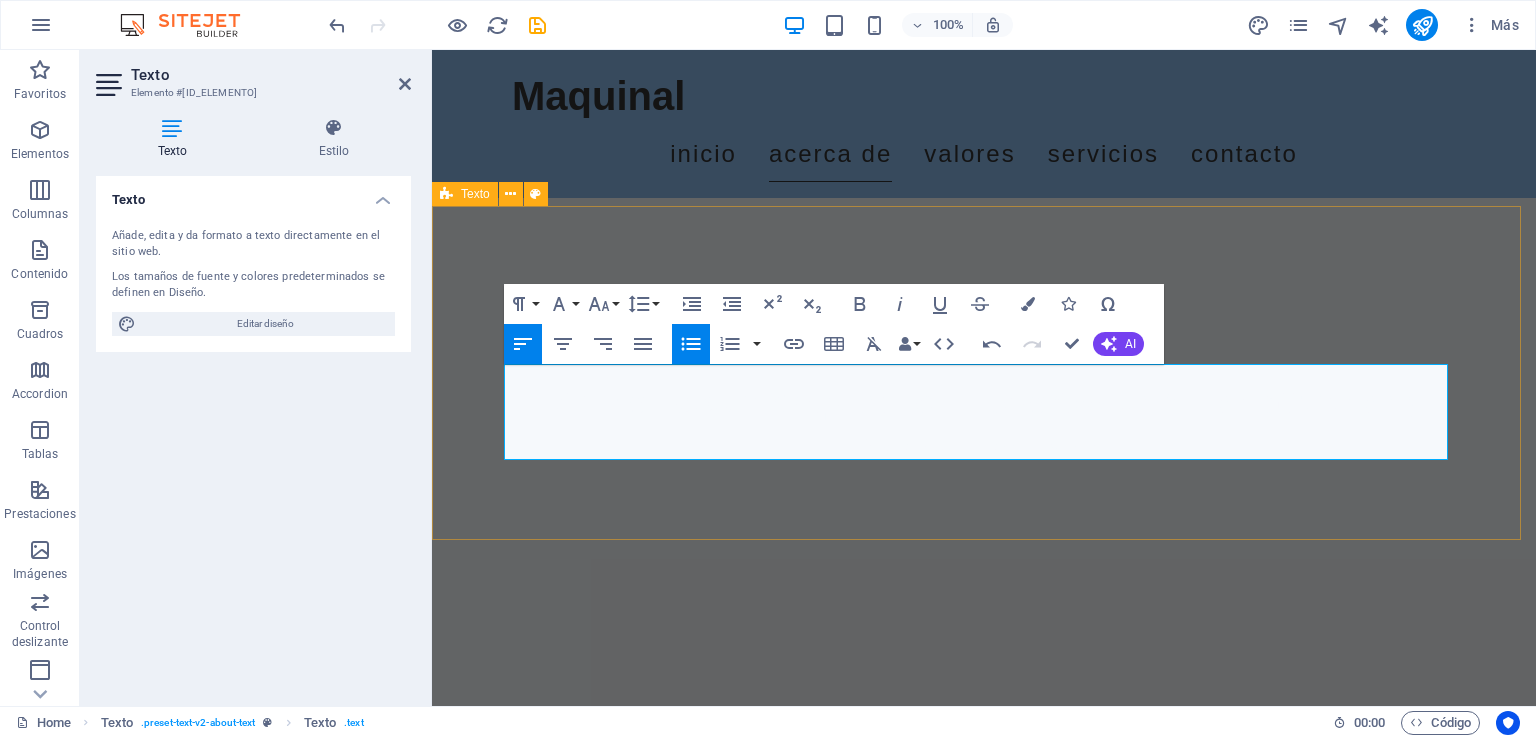 click on "Sobre Nosotros En maquinal, nos destacamos en servicios de automatización y control industrial, con una especialización enfocada en el área de HVAC (calefacción, ventilación y aire acondicionado). Nuestro firme compromiso es ofrecer soluciones innovadoras y altamente eficientes que optimicen los procesos operativos de nuestros clientes. Nos esforzamos por brindar calidad y total" at bounding box center [984, 807] 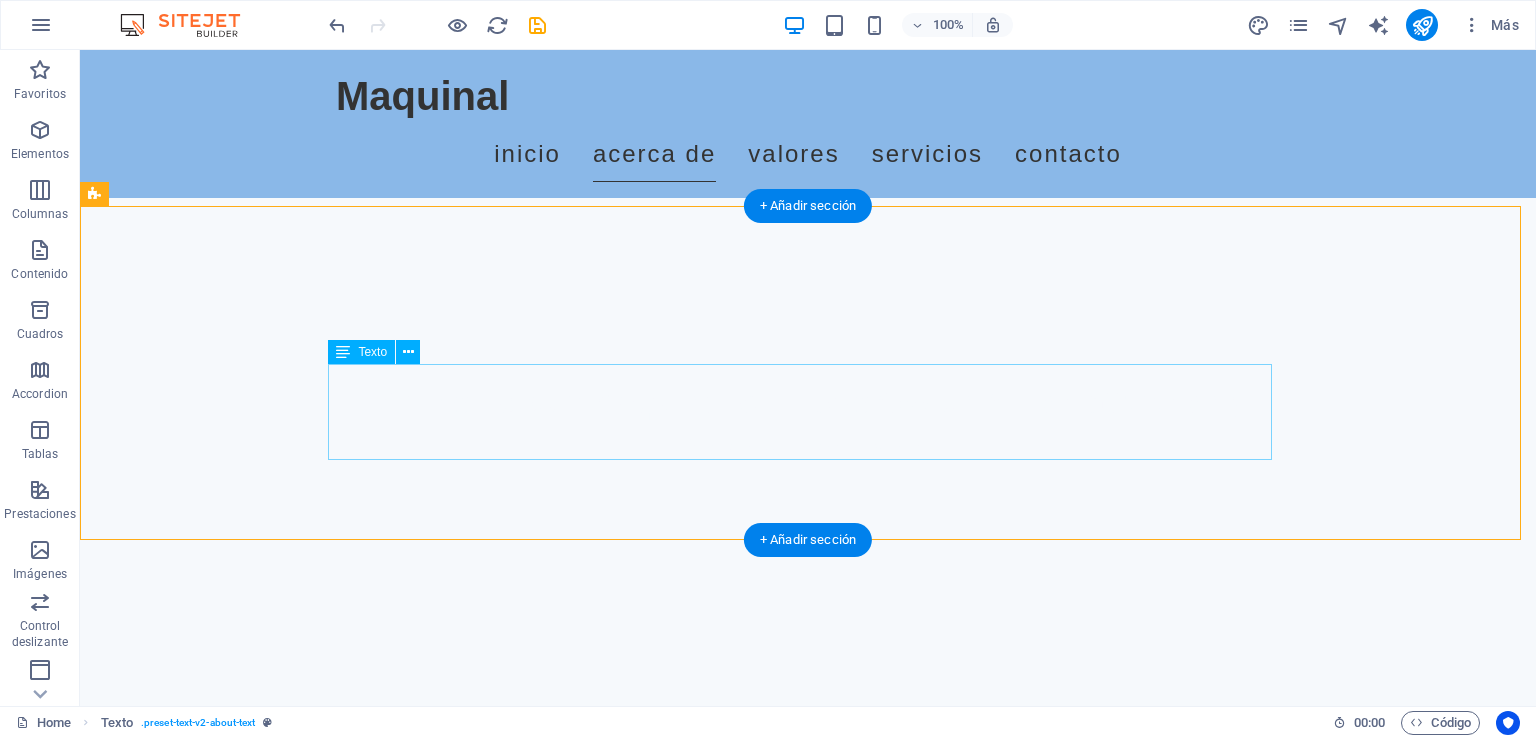 click on "En maquinal, nos destacamos en servicios de automatización y control industrial, con una especialización enfocada en el área de HVAC (calefacción, ventilación y aire acondicionado). Nuestro firme compromiso es ofrecer soluciones innovadoras y altamente eficientes que optimicen los procesos operativos de nuestros clientes. Nos esforzamos por brindar calidad y total" at bounding box center (808, 846) 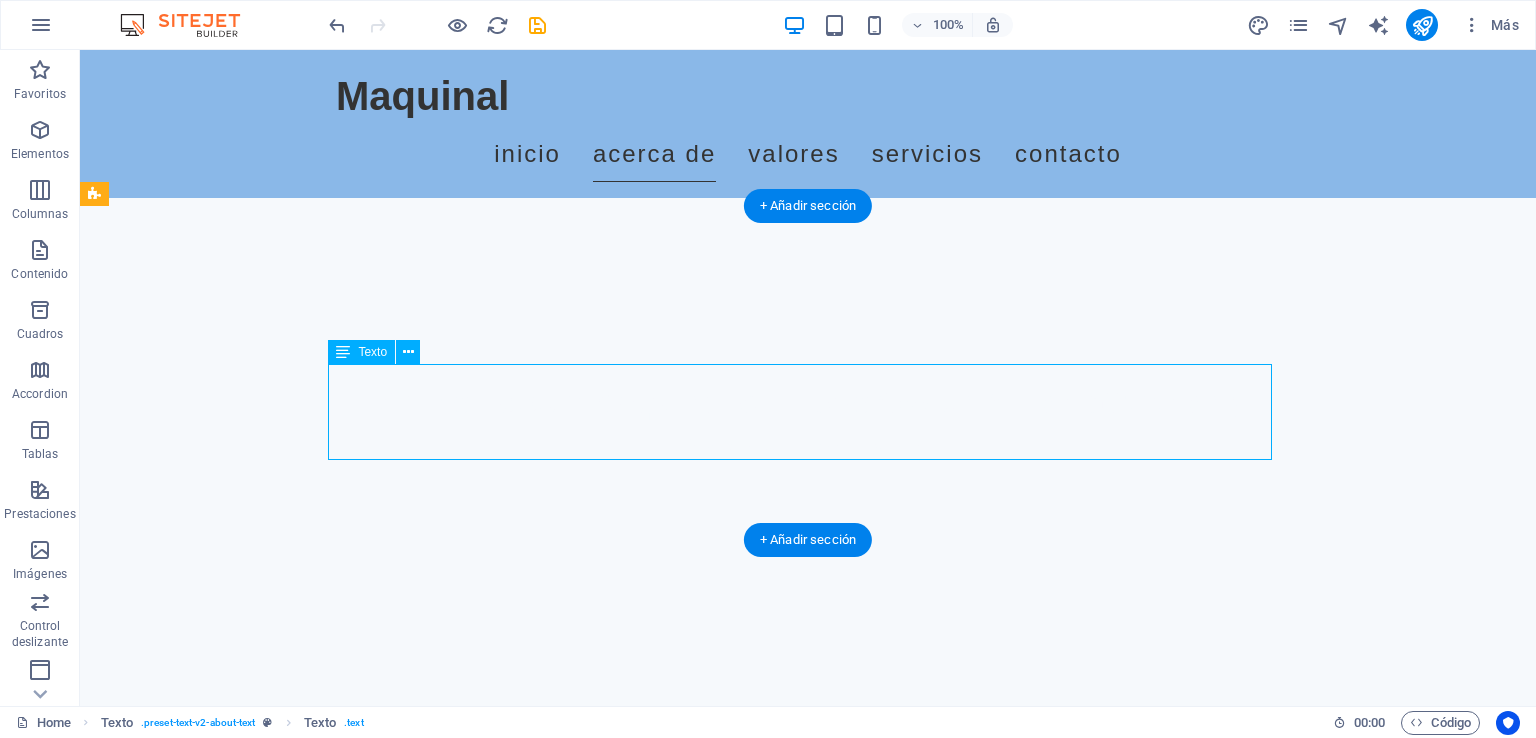 click on "En maquinal, nos destacamos en servicios de automatización y control industrial, con una especialización enfocada en el área de HVAC (calefacción, ventilación y aire acondicionado). Nuestro firme compromiso es ofrecer soluciones innovadoras y altamente eficientes que optimicen los procesos operativos de nuestros clientes. Nos esforzamos por brindar calidad y total" at bounding box center (808, 846) 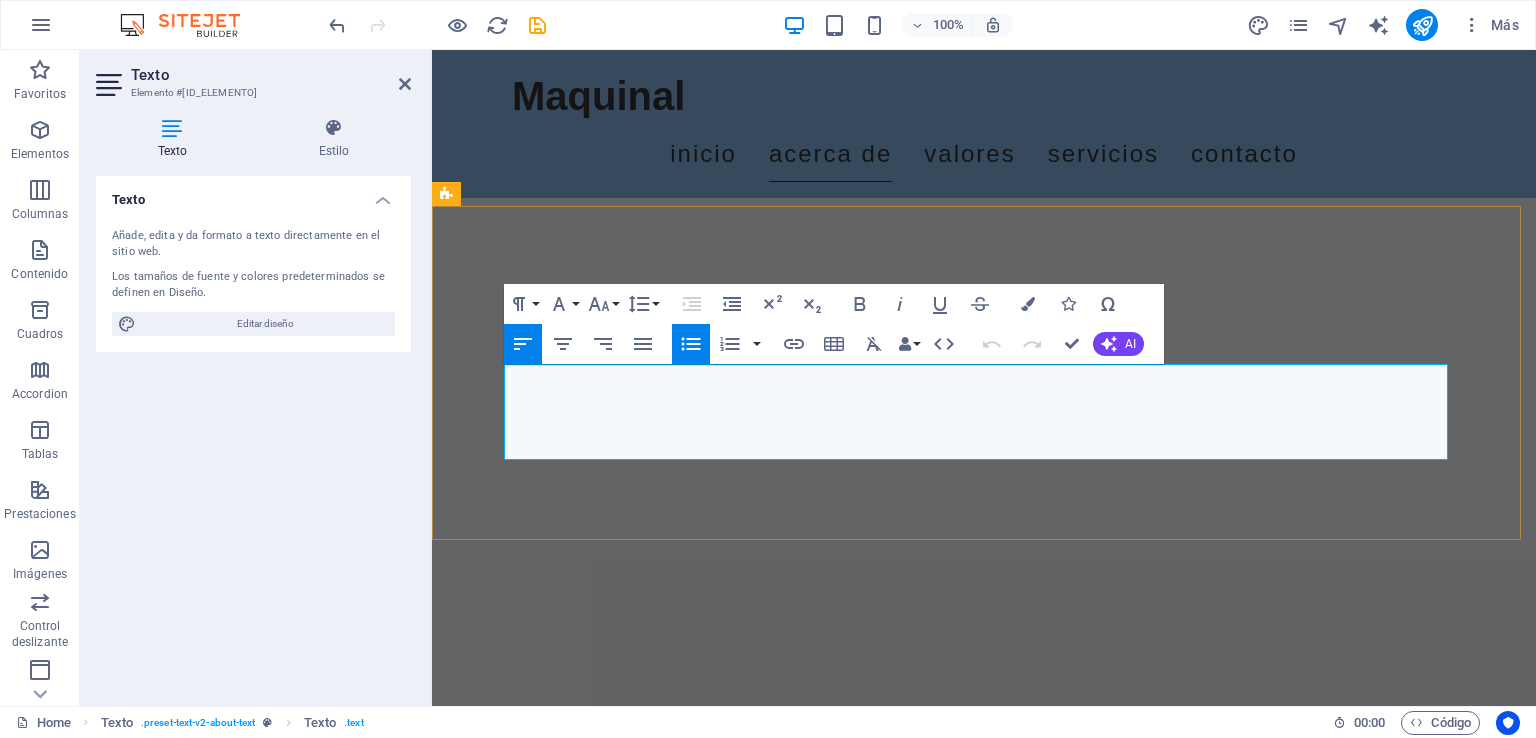 click at bounding box center (1232, 858) 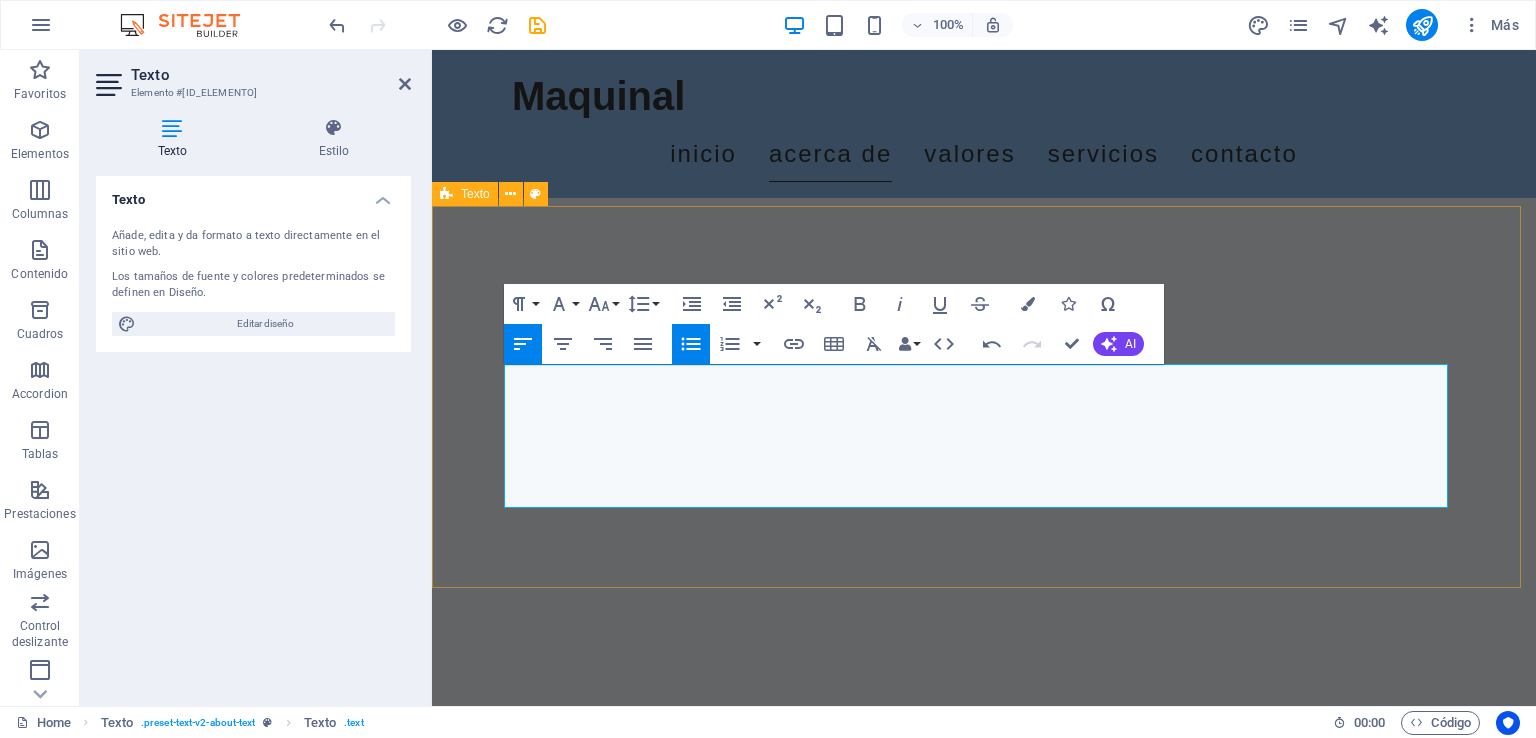 click on "Sobre Nosotros En maquinal, nos destacamos en servicios de automatización y control industrial, con una especialización enfocada en el área de HVAC (calefacción, ventilación y aire acondicionado). Nuestro firme compromiso es ofrecer soluciones innovadoras y altamente eficientes que optimicen los procesos operativos de nuestros clientes. Nos esforzamos por brindar calidad y total  confiabilidad en cada uno de nuestros proyectos, asegurándonos de que cada implementación no solo cumpla con los estándares esperados, sino que también genere un impacto positivo en la productividad y sostenibilidad de las empresas que servimos." at bounding box center [984, 831] 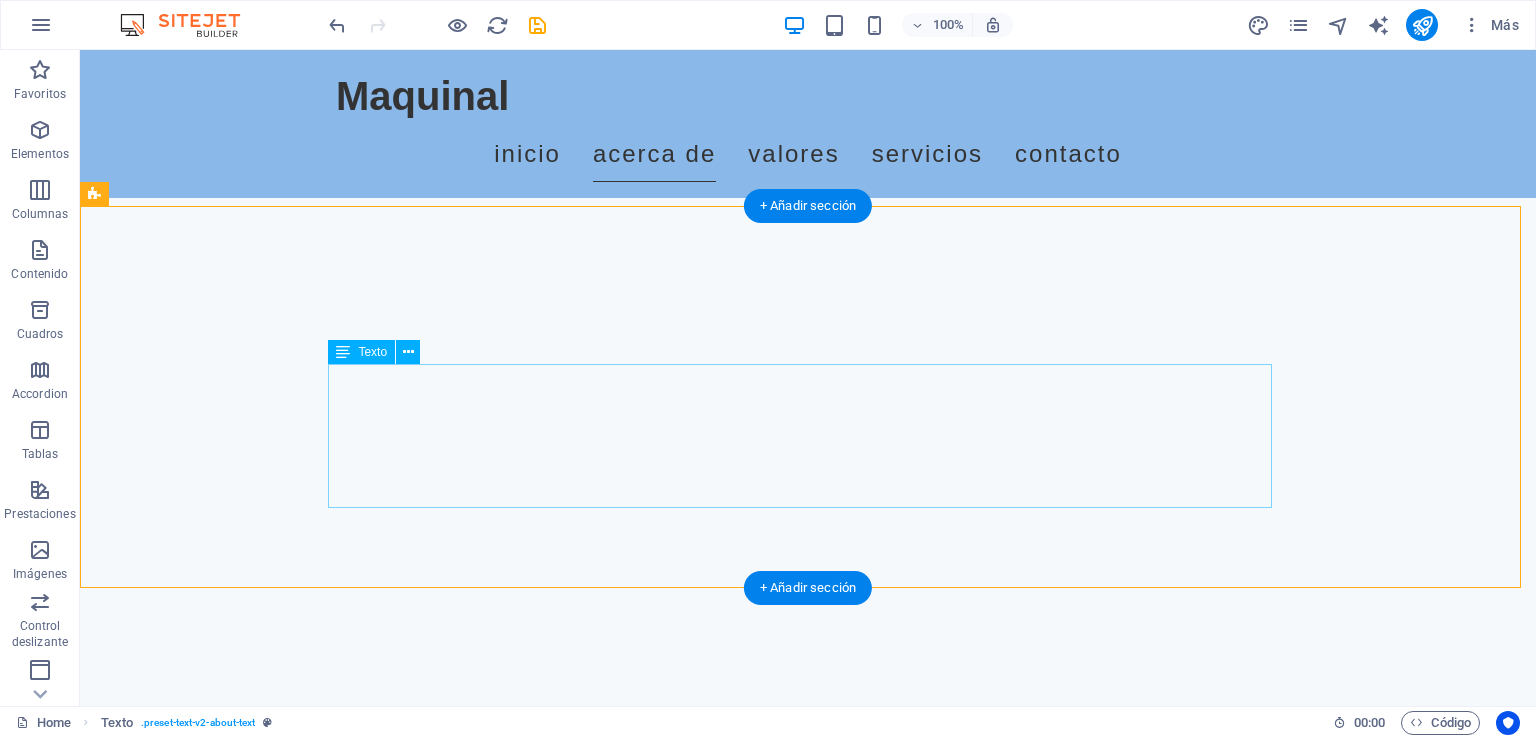 click on "En maquinal, nos destacamos en servicios de automatización y control industrial, con una especialización enfocada en el área de HVAC (calefacción, ventilación y aire acondicionado). Nuestro firme compromiso es ofrecer soluciones innovadoras y altamente eficientes que optimicen los procesos operativos de nuestros clientes. Nos esforzamos por brindar calidad y total  confiabilidad en cada uno de nuestros proyectos, asegurándonos de que cada implementación no solo cumpla con los estándares esperados, sino que también genere un impacto positivo en la productividad y sostenibilidad de las empresas que servimos." at bounding box center [808, 870] 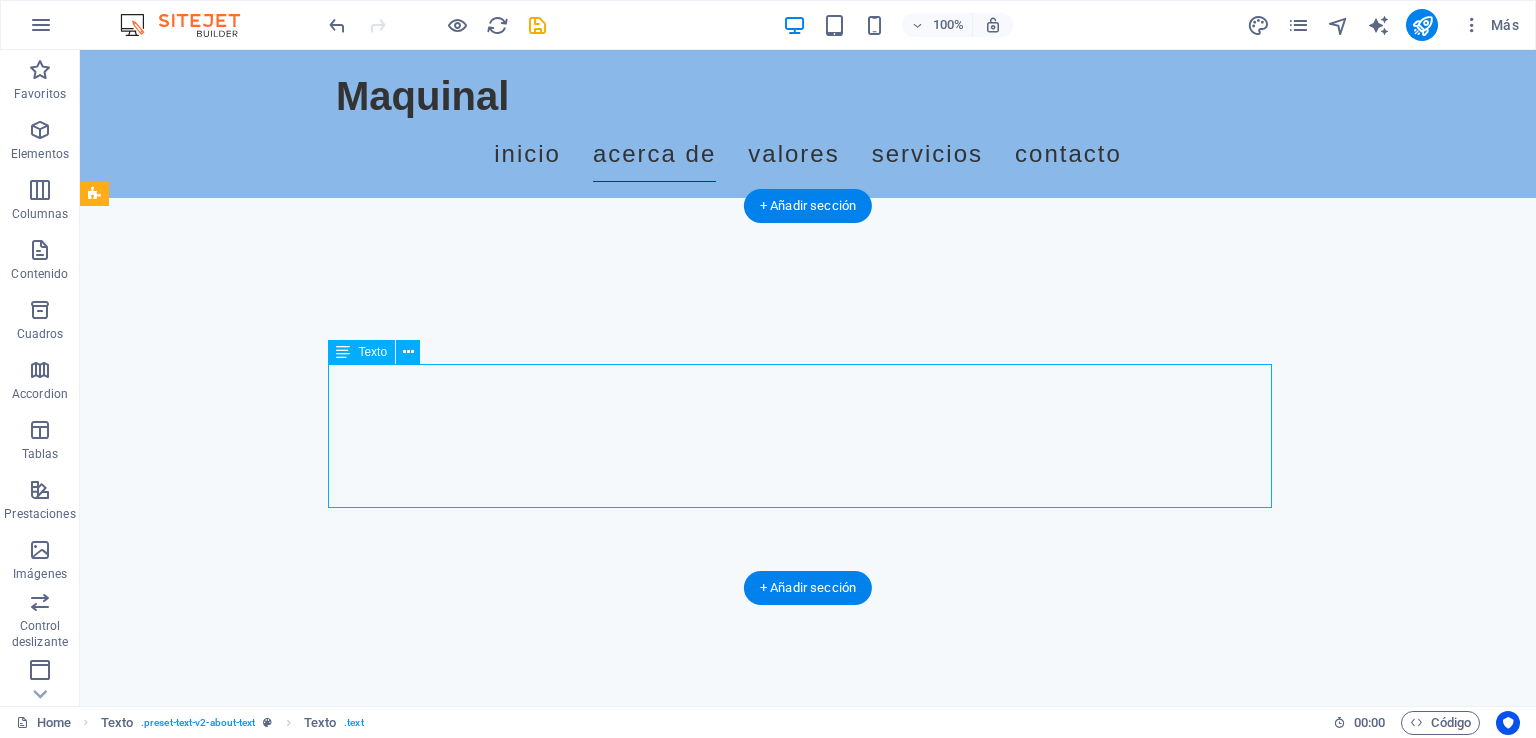 click on "En maquinal, nos destacamos en servicios de automatización y control industrial, con una especialización enfocada en el área de HVAC (calefacción, ventilación y aire acondicionado). Nuestro firme compromiso es ofrecer soluciones innovadoras y altamente eficientes que optimicen los procesos operativos de nuestros clientes. Nos esforzamos por brindar calidad y total  confiabilidad en cada uno de nuestros proyectos, asegurándonos de que cada implementación no solo cumpla con los estándares esperados, sino que también genere un impacto positivo en la productividad y sostenibilidad de las empresas que servimos." at bounding box center [808, 870] 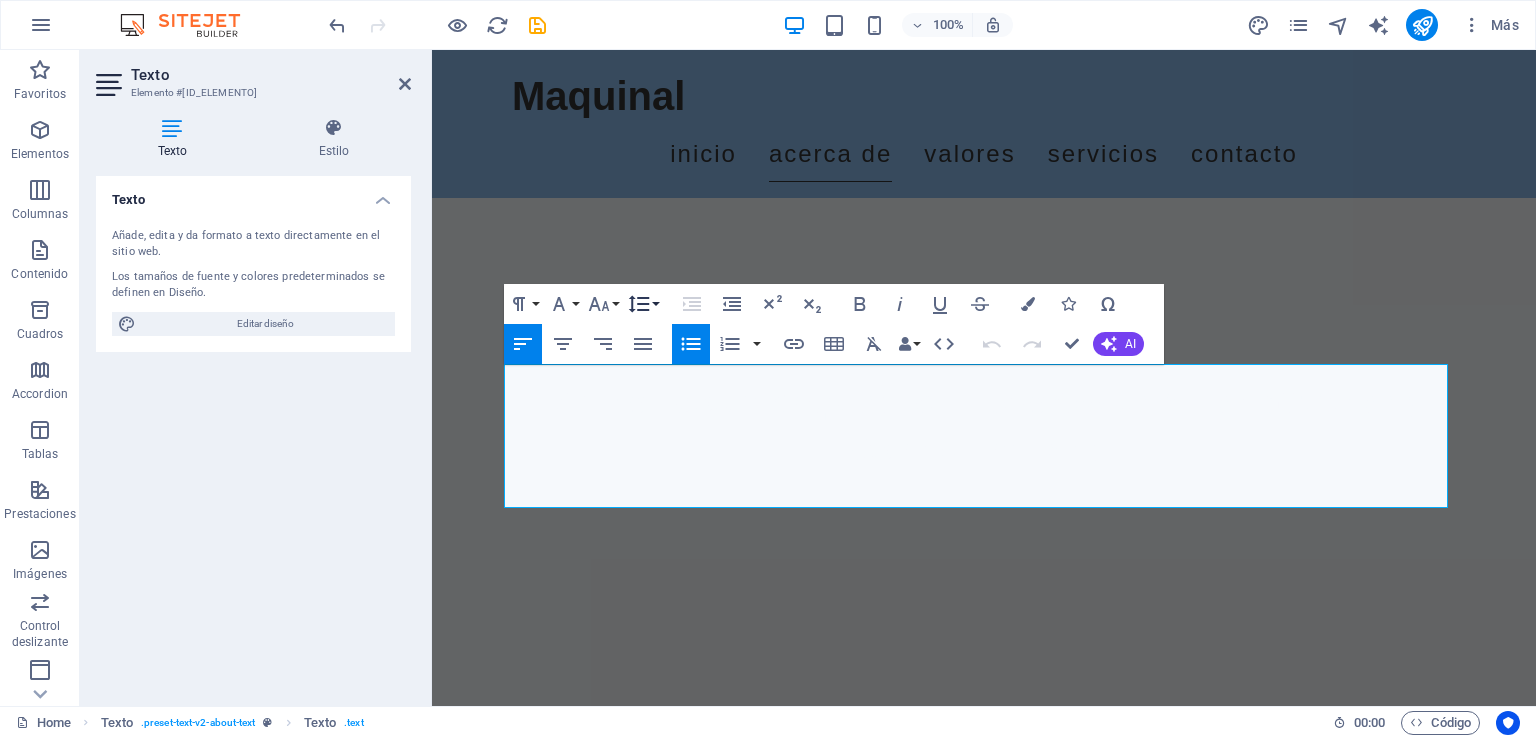 click 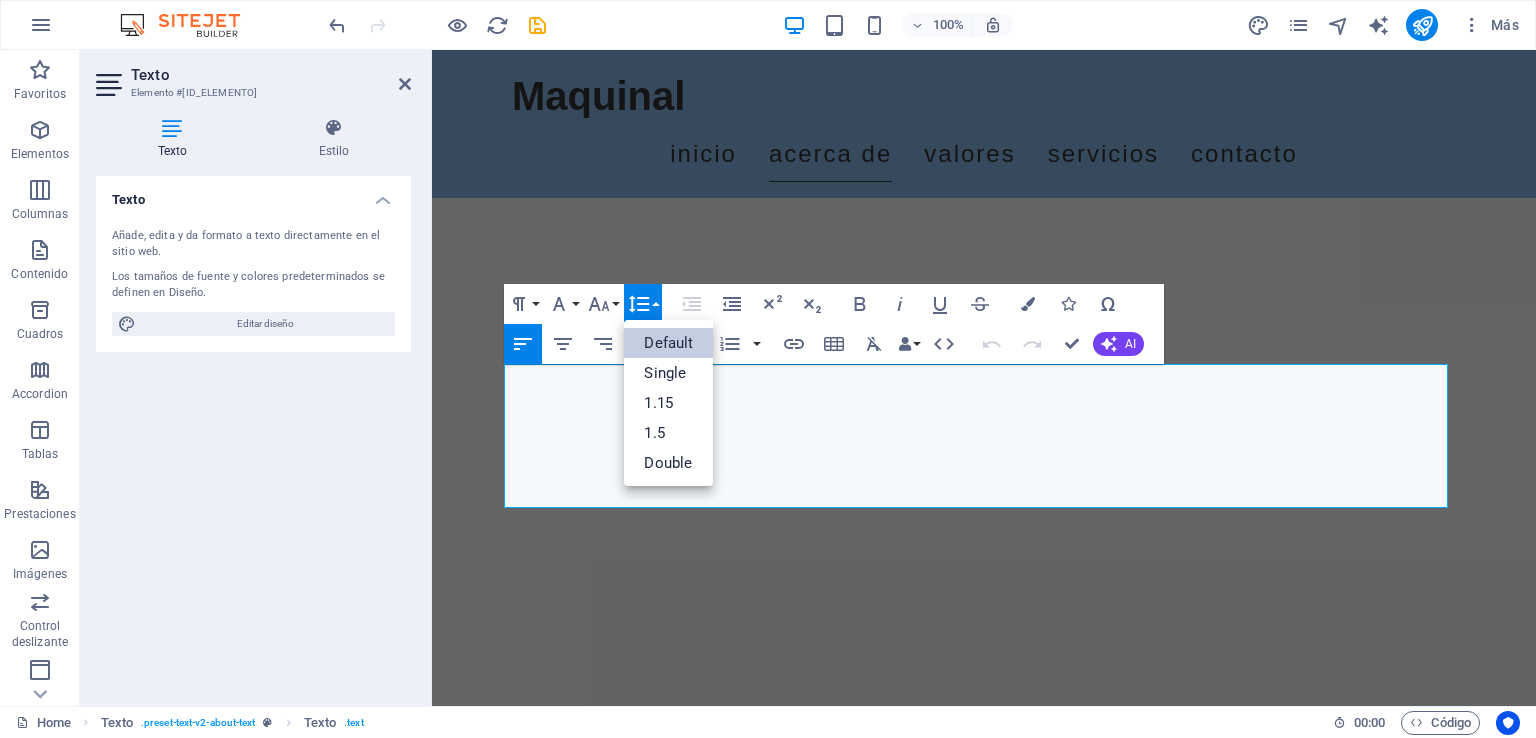 scroll, scrollTop: 0, scrollLeft: 0, axis: both 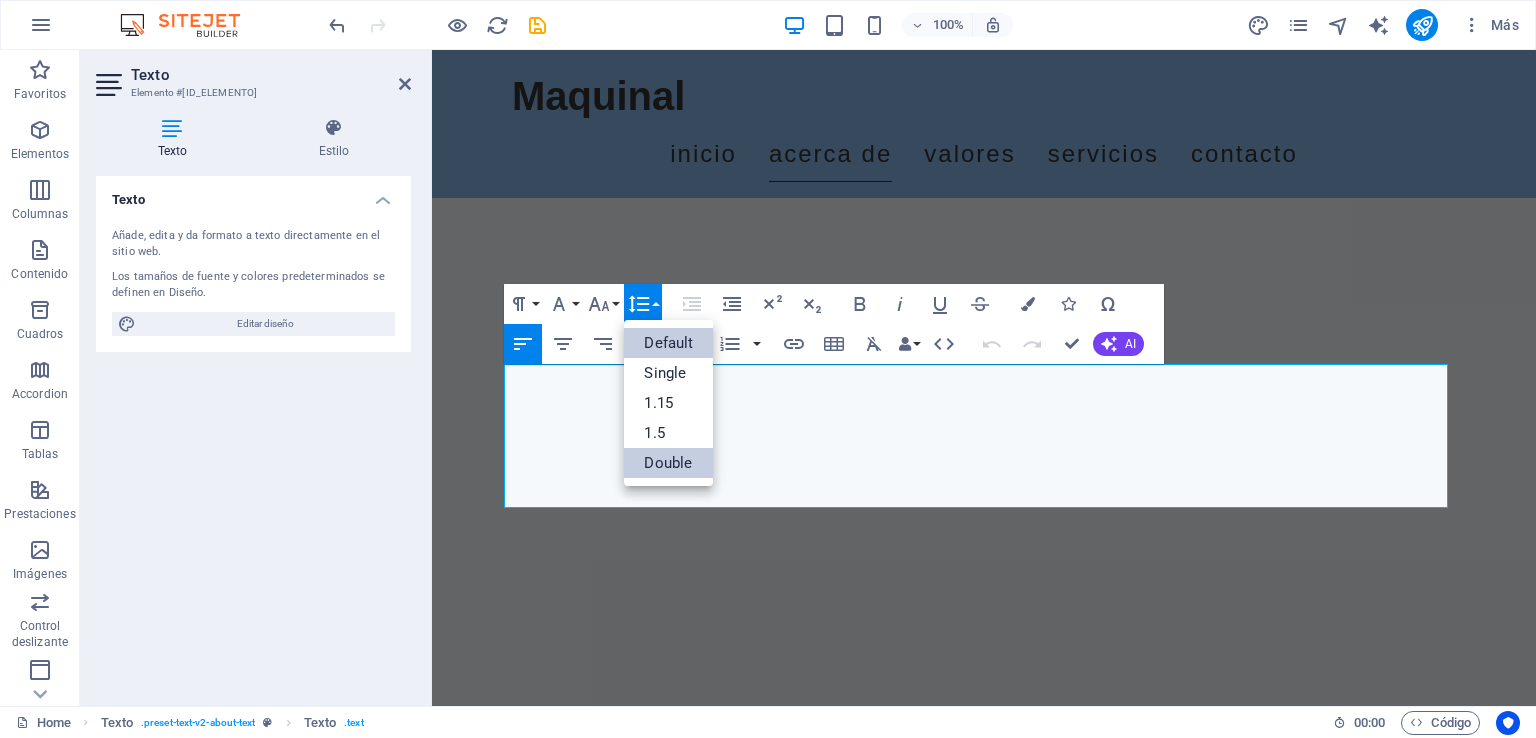 click on "Double" at bounding box center [668, 463] 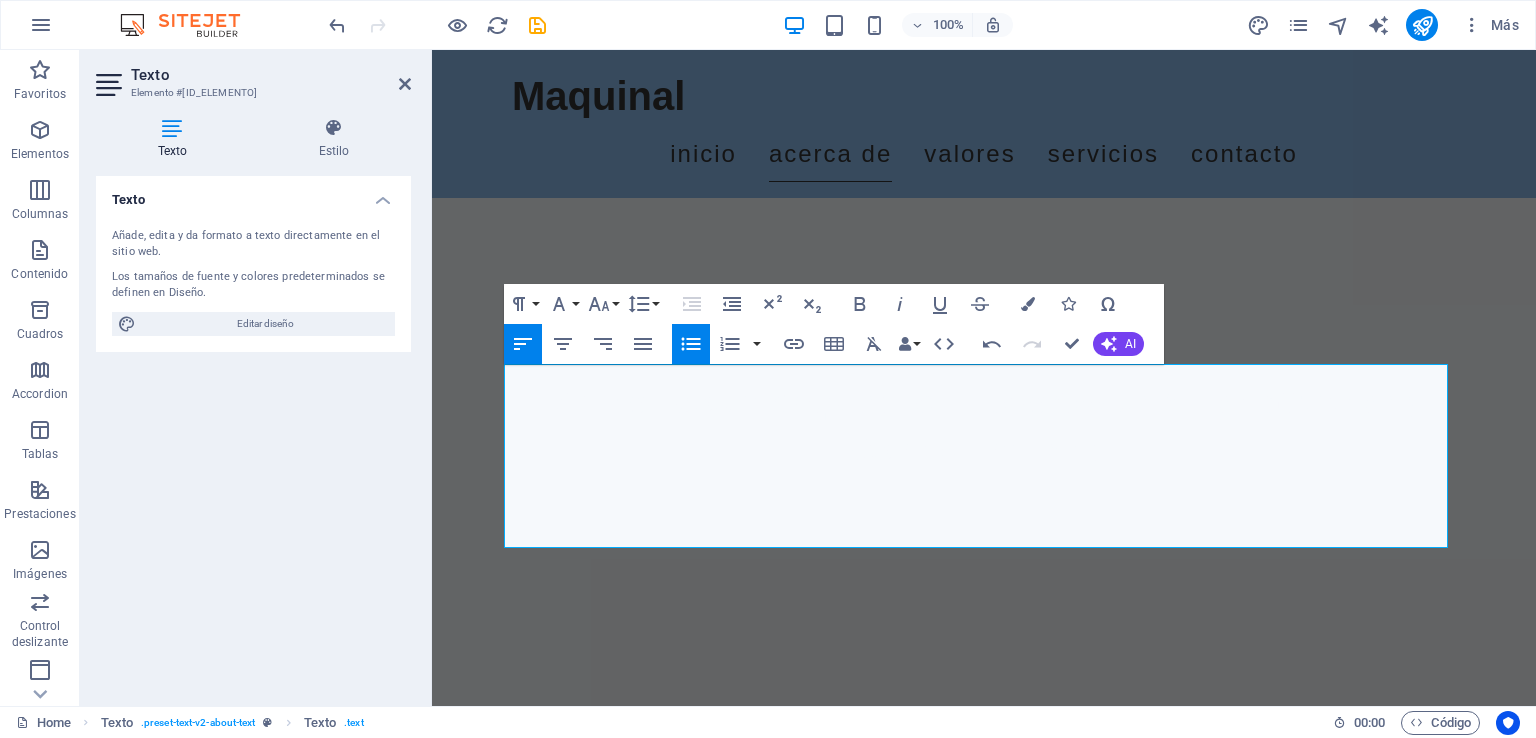 click 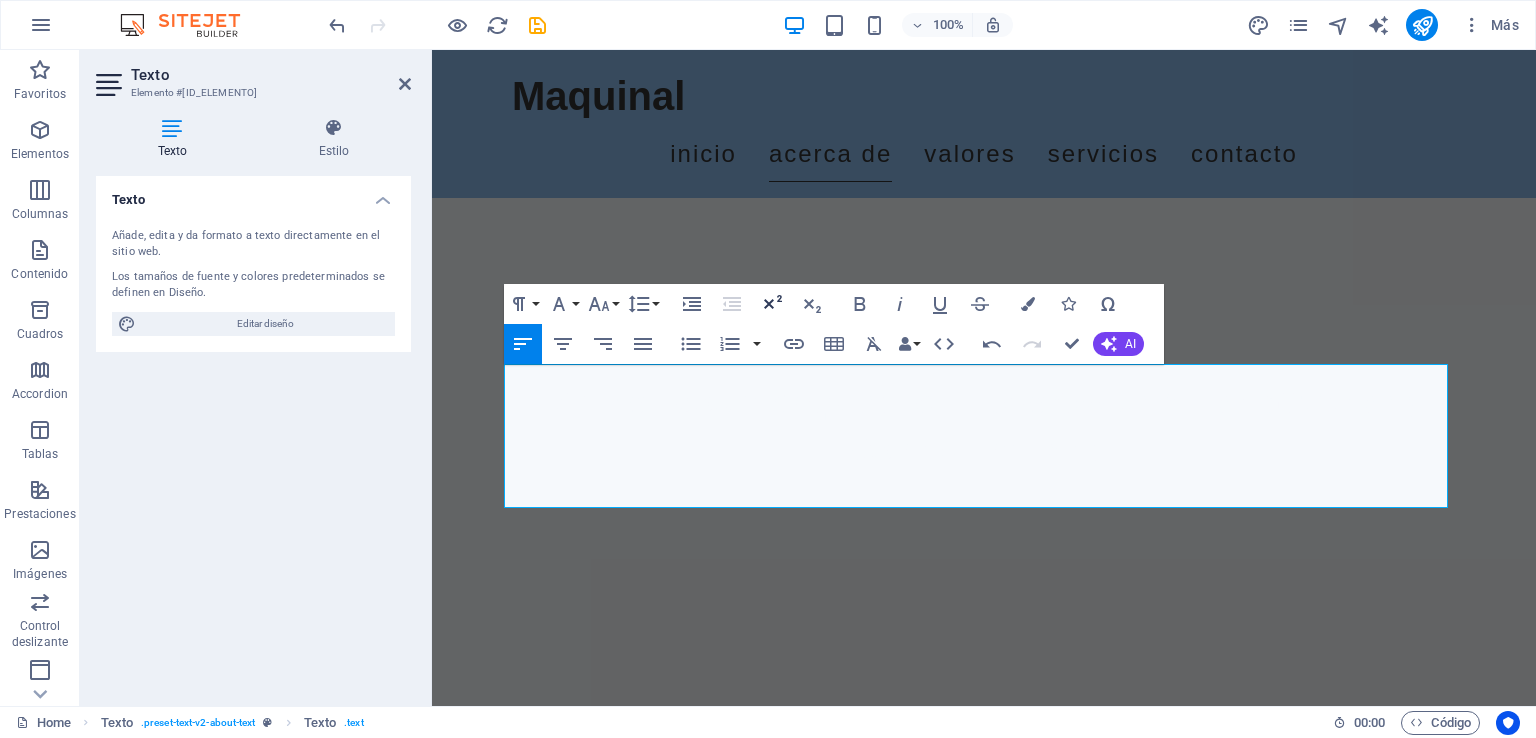 click 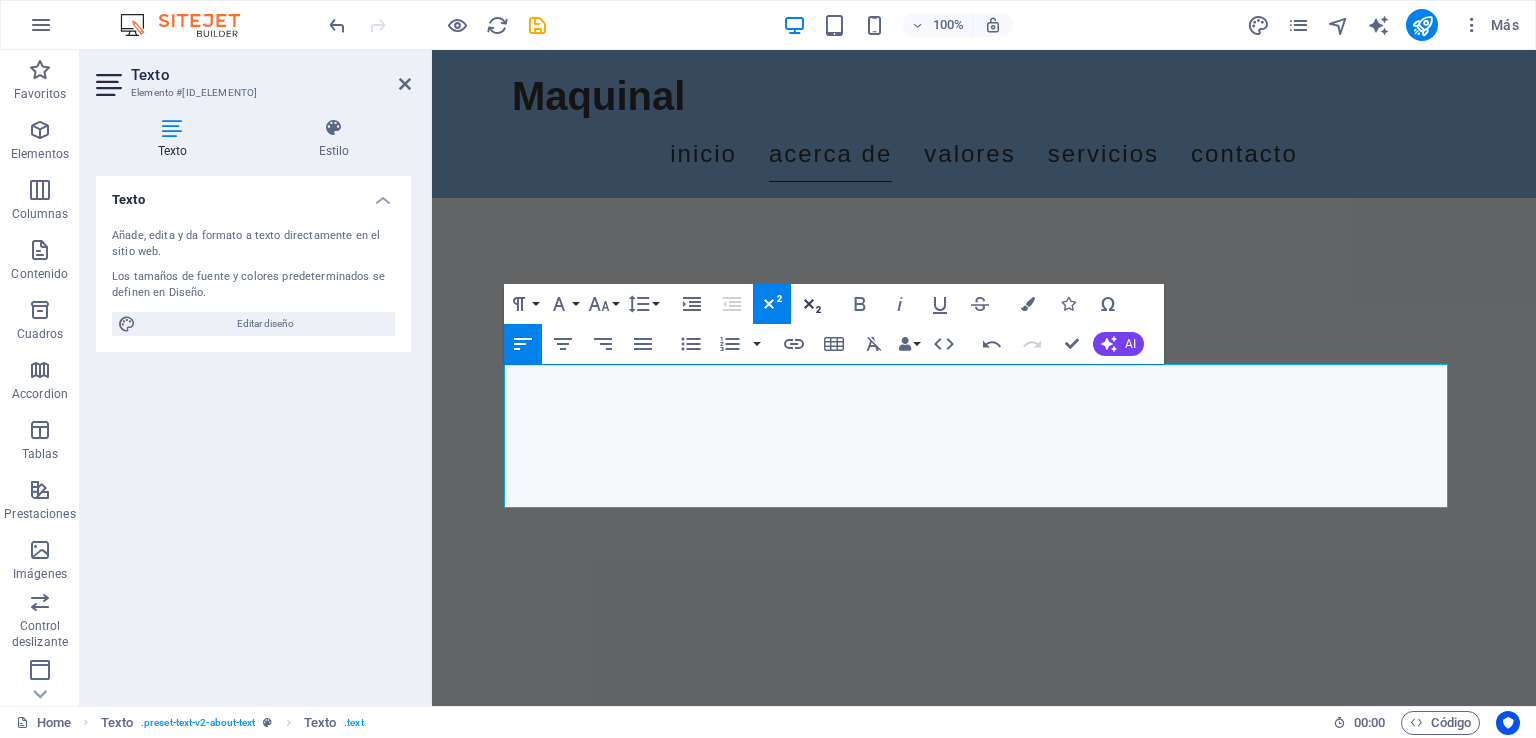 click 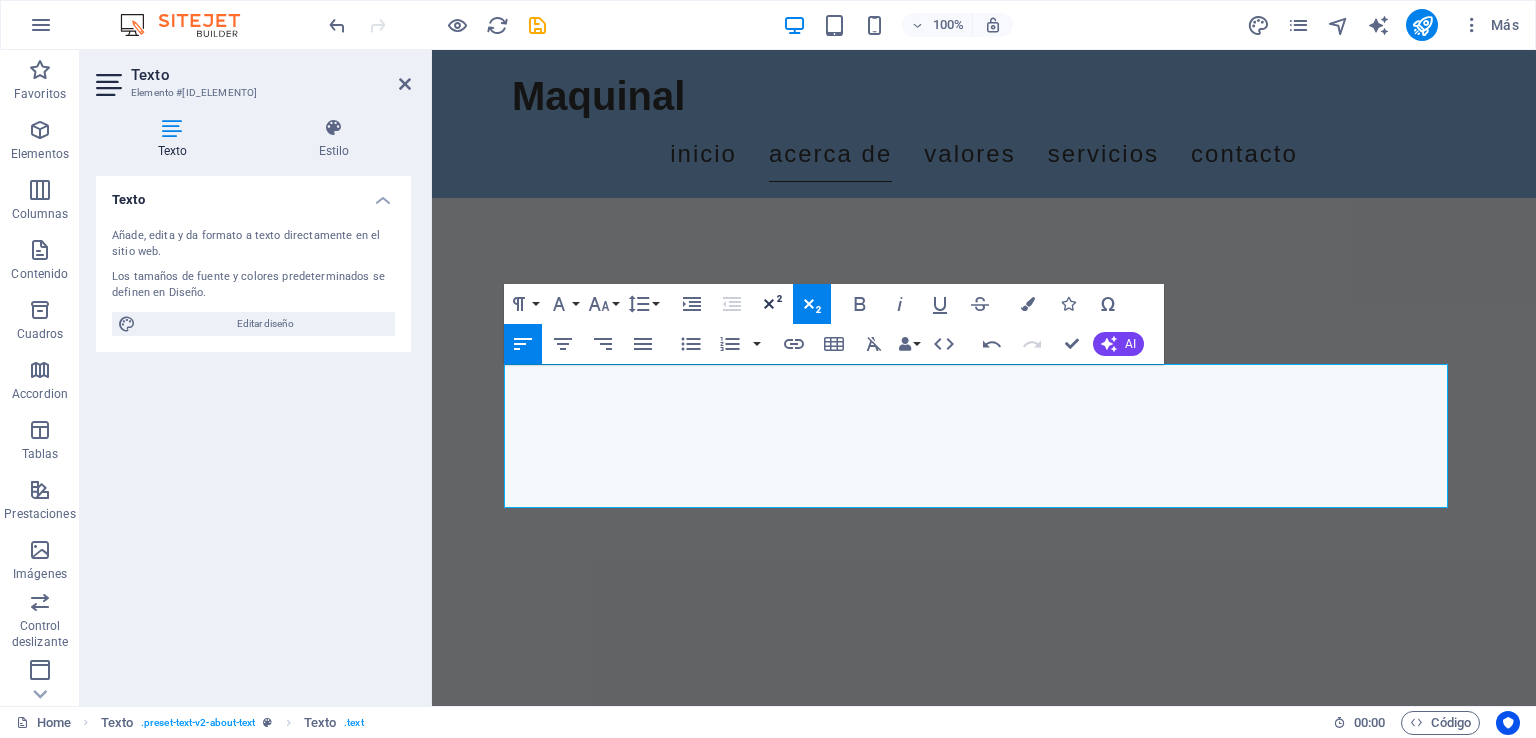 click on "Superscript" at bounding box center (772, 304) 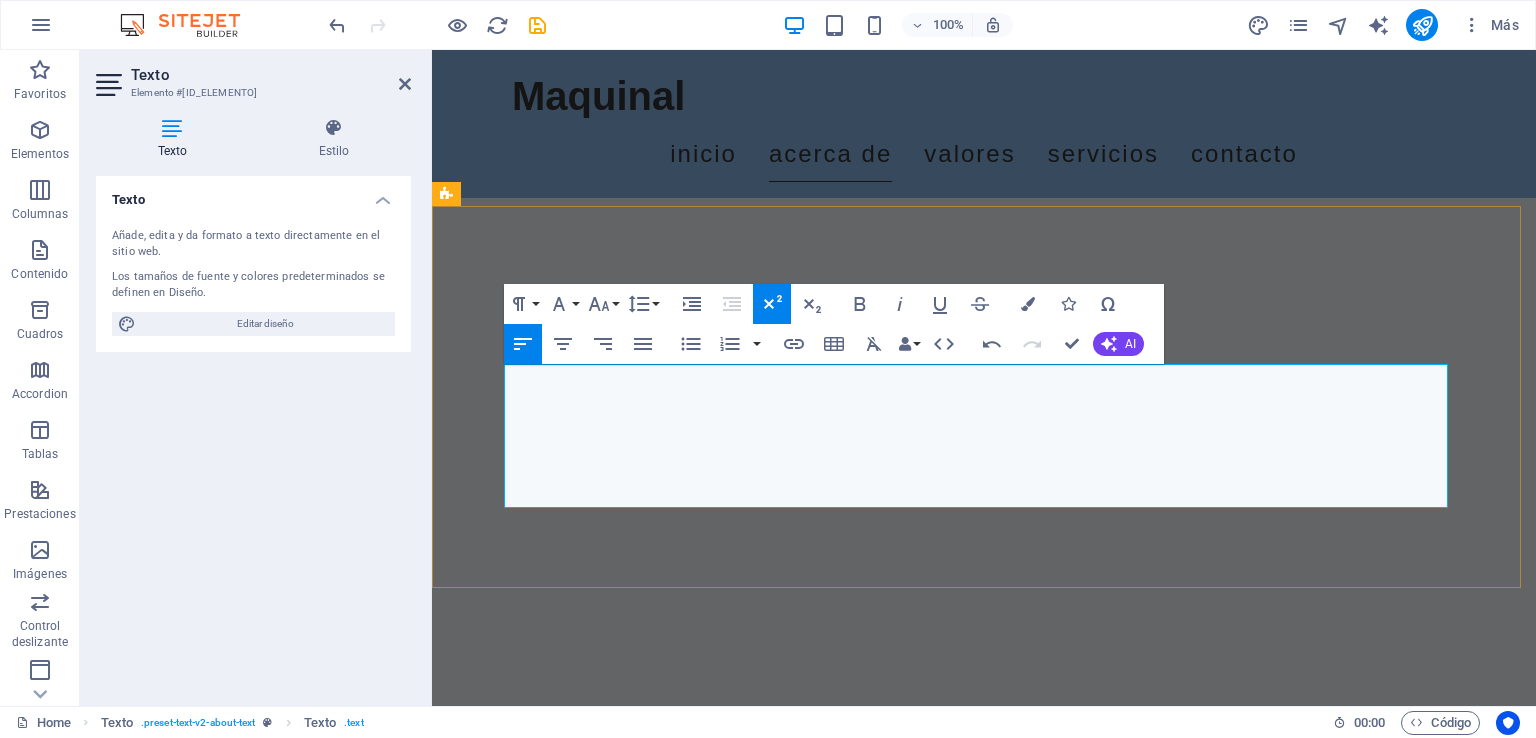 click on "confiabilidad en cada uno de nuestros proyectos, asegurándonos de que cada implementación no solo cumpla con los estándares esperados, sino que también genere un impacto positivo en la productividad y sostenibilidad de las empresas que servimos." at bounding box center (1232, 858) 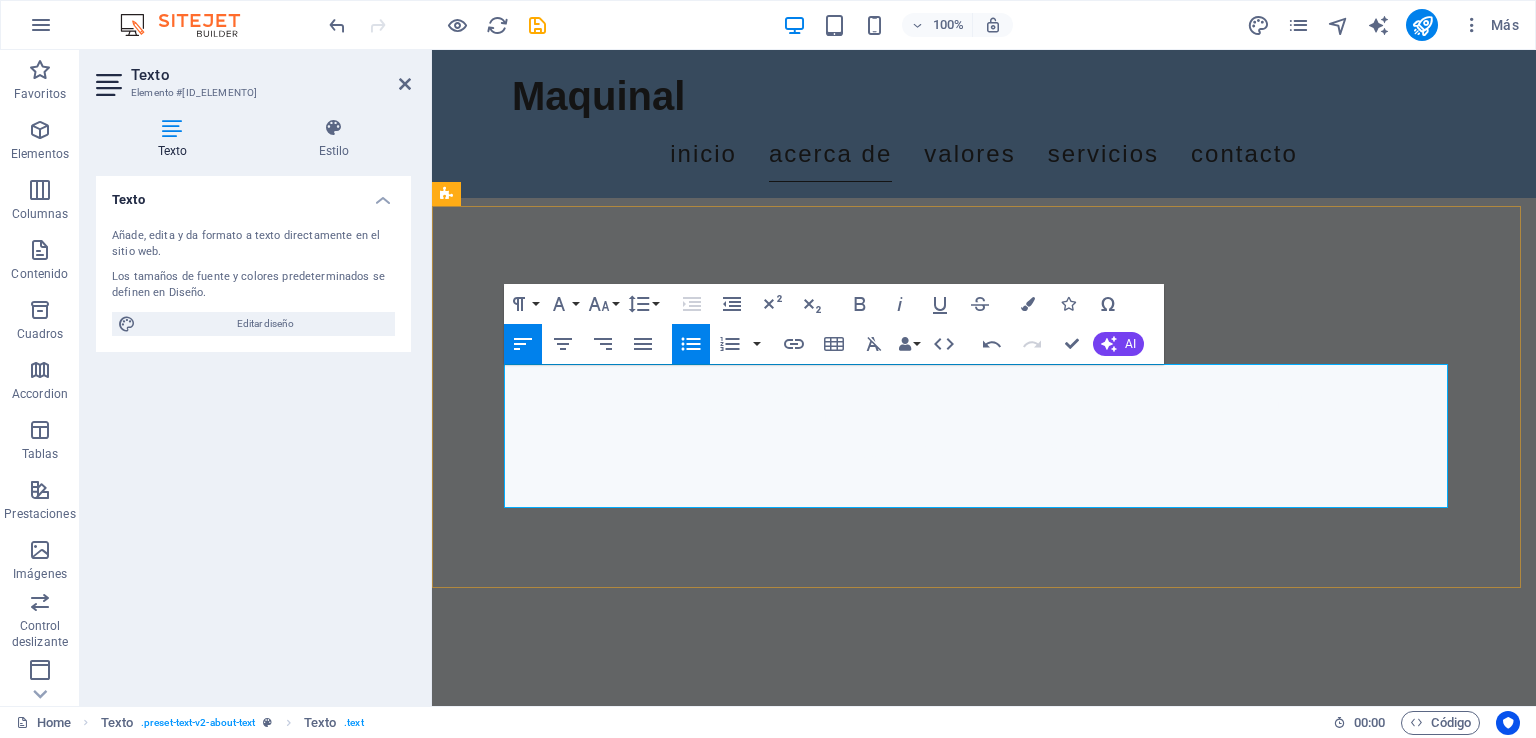 click on "confiabilidad en cada uno de nuestros proyectos, asegurándonos de que cada implementación no solo cumpla con los estándares esperados, sino que también genere un impacto positivo en la productividad y sostenibilidad de las empresas que servimos." at bounding box center [1232, 858] 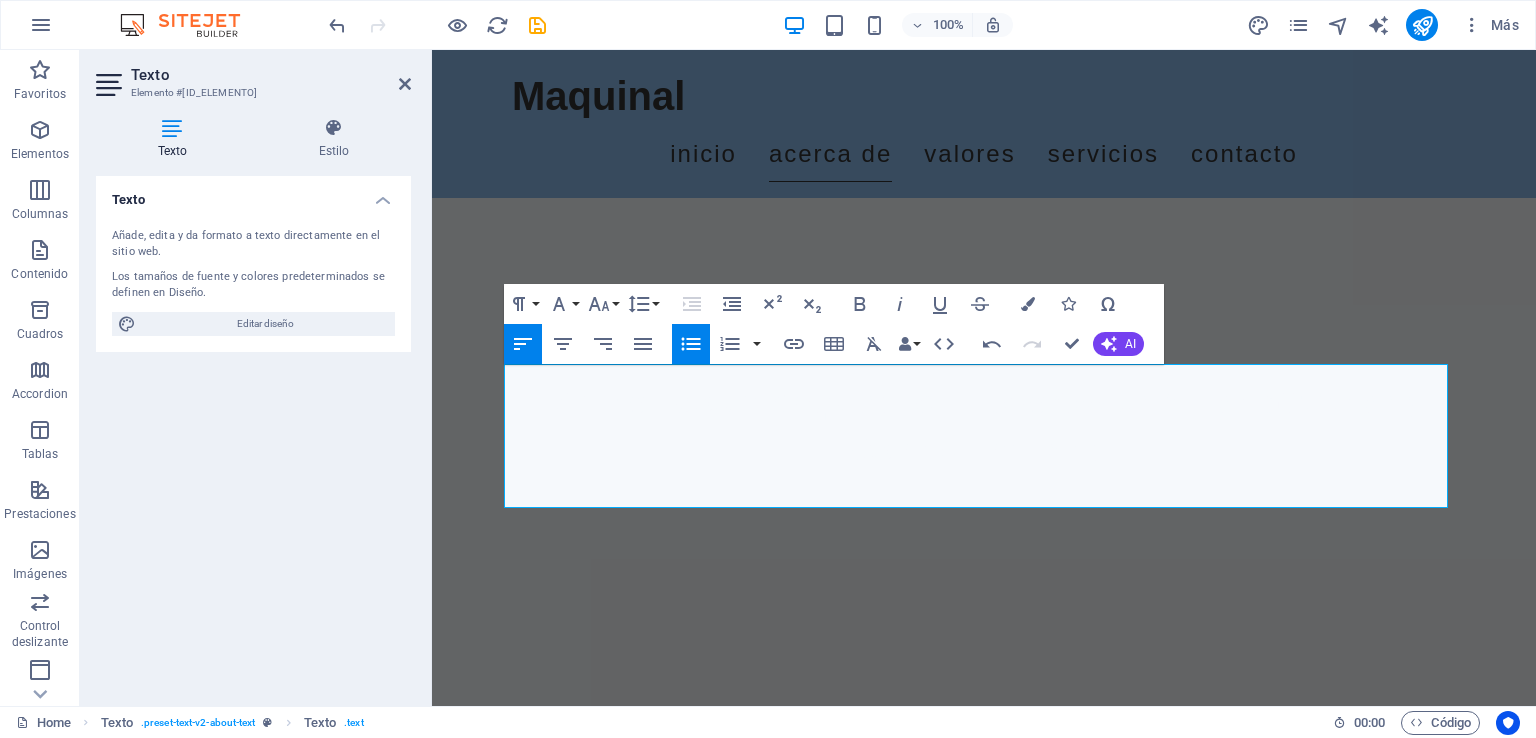 click 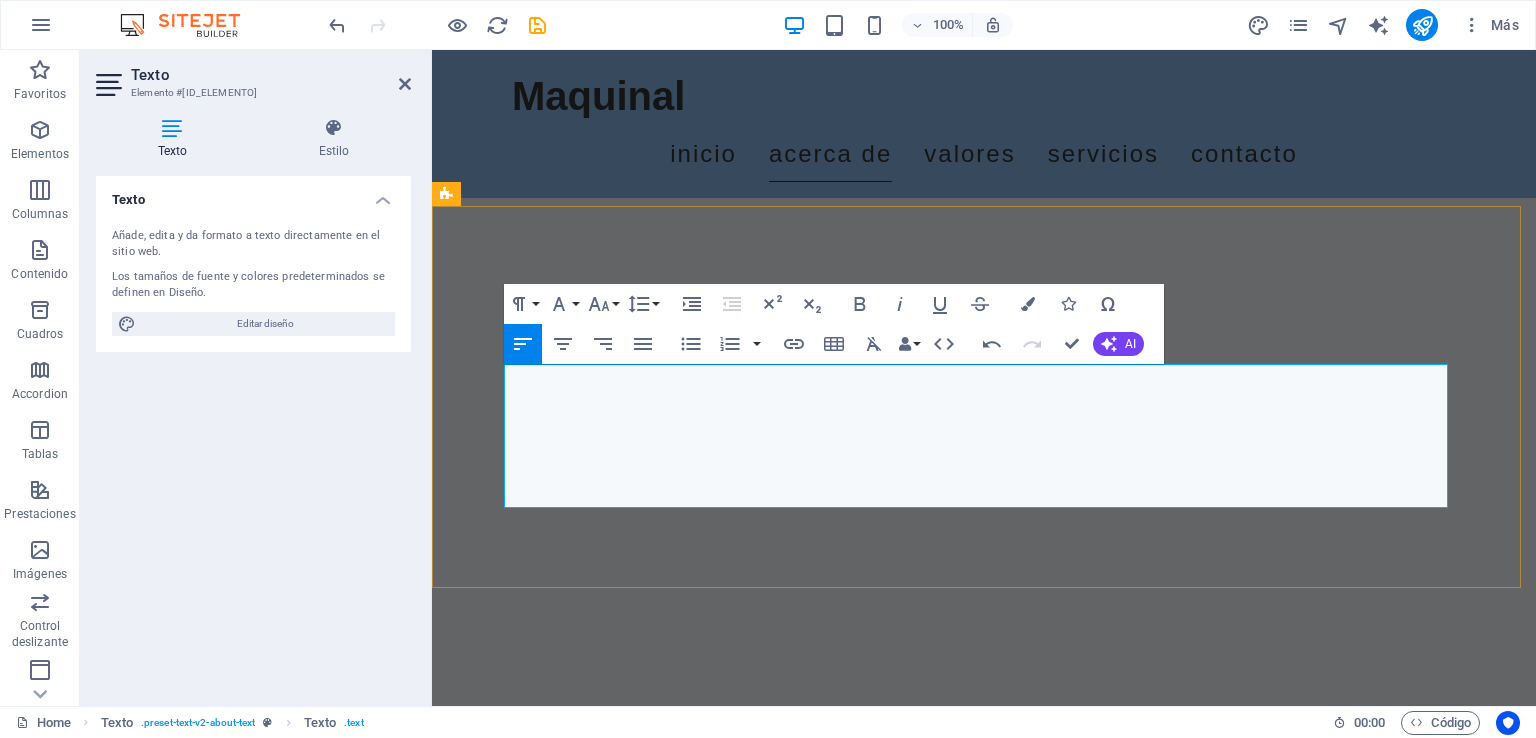 click on "​ ​ En maquinal, nos destacamos en servicios de automatización y control industrial, con una especialización enfocada en el área de HVAC (calefacción, ventilación y aire acondicionado). Nuestro firme compromiso es ofrecer soluciones innovadoras y altamente eficientes que optimicen los procesos operativos de nuestros clientes. Nos esforzamos por brindar calidad y total" at bounding box center (744, 870) 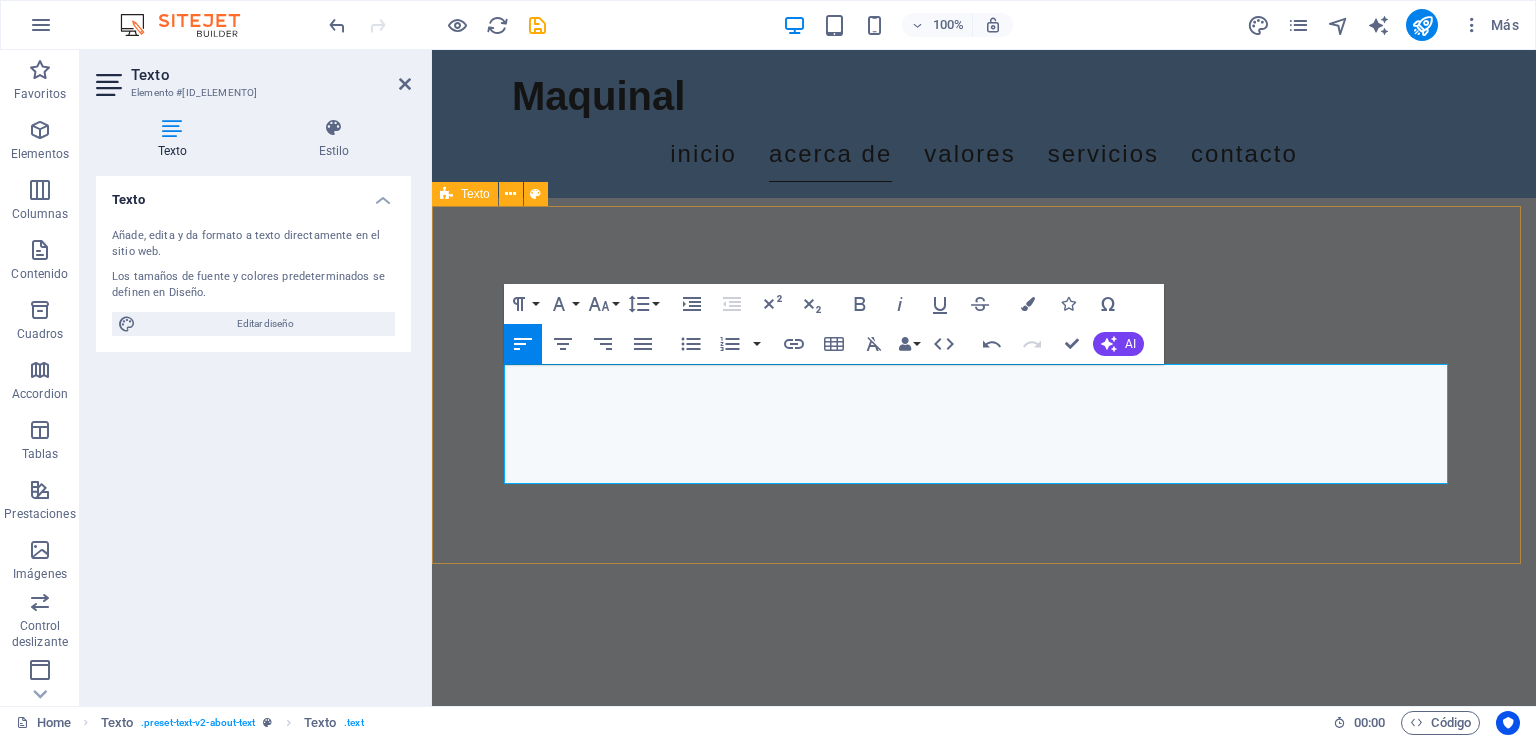 type 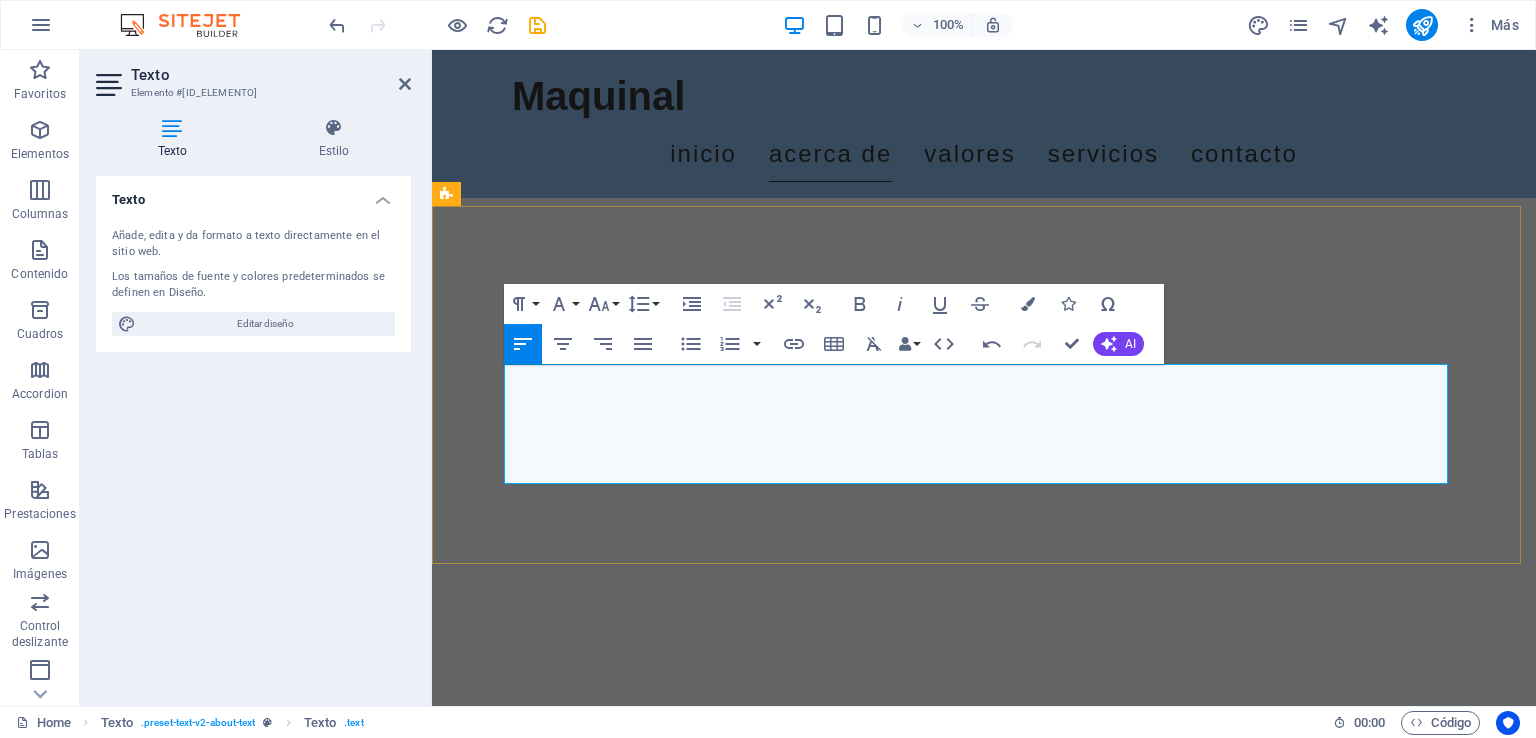 click on "En maquinal, nos destacamos en servicios de automatización y control industrial, con una especialización enfocada en el área de HVAC (calefacción, ventilación y aire acondicionado). Nuestro firme compromiso es ofrecer soluciones innovadoras y altamente eficientes que optimicen los procesos operativos de nuestros clientes. Nos esforzamos por brindar calidad y total   confiabilidad en cada uno de nuestros proyectos, asegurándonos de que cada implementación no solo cumpla con los estándares esperados, sino que también genere un impacto positivo en la productividad y sostenibilidad de las empresas que servimos." at bounding box center (984, 858) 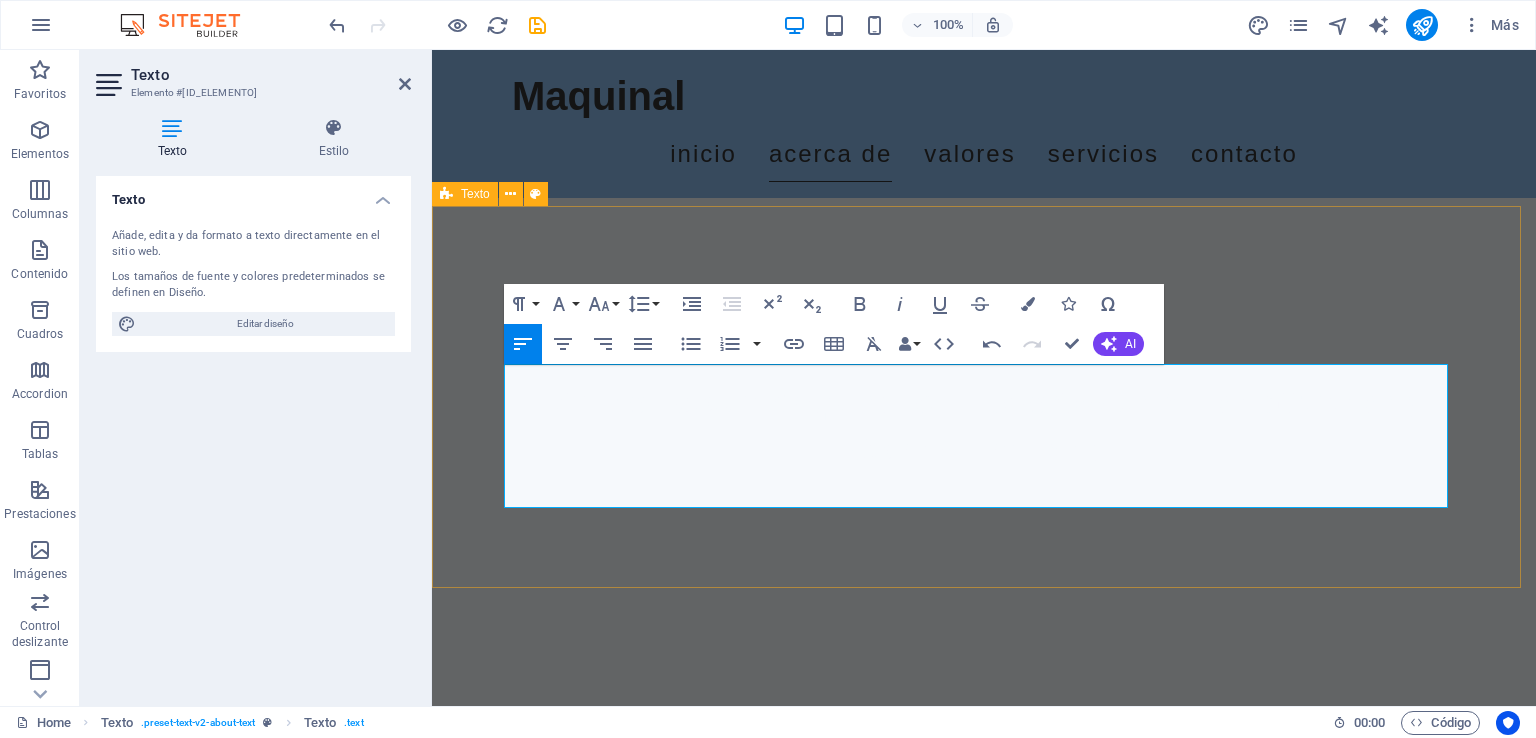 click on "Sobre Nosotros En maquinal, nos destacamos en servicios de automatización y control industrial, con una especialización enfocada en el área de HVAC (calefacción, ventilación y aire acondicionado). Nuestro firme compromiso es ofrecer soluciones innovadoras y altamente eficientes que optimicen los procesos operativos de nuestros clientes.                                                                                       Nos esforzamos por brindar calidad y total  confiabilidad en cada uno de nuestros proyectos, asegurándonos de que cada implementación no solo cumpla con los estándares esperados, sino que también genere un impacto positivo en la productividad y sostenibilidad de las empresas que servimos." at bounding box center [984, 831] 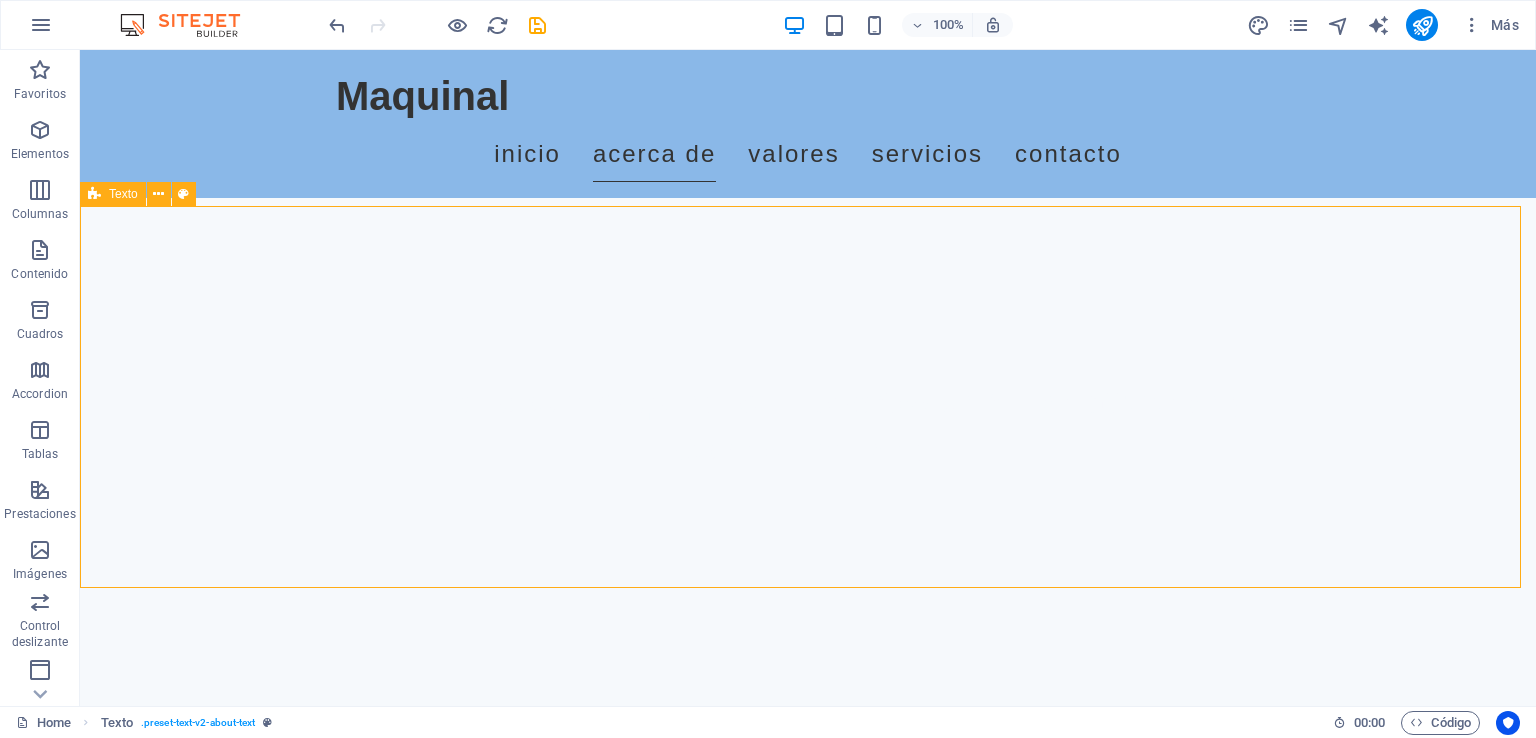 click on "Sobre Nosotros En maquinal, nos destacamos en servicios de automatización y control industrial, con una especialización enfocada en el área de HVAC (calefacción, ventilación y aire acondicionado). Nuestro firme compromiso es ofrecer soluciones innovadoras y altamente eficientes que optimicen los procesos operativos de nuestros clientes.                                                                                       Nos esforzamos por brindar calidad y total  confiabilidad en cada uno de nuestros proyectos, asegurándonos de que cada implementación no solo cumpla con los estándares esperados, sino que también genere un impacto positivo en la productividad y sostenibilidad de las empresas que servimos." at bounding box center (808, 831) 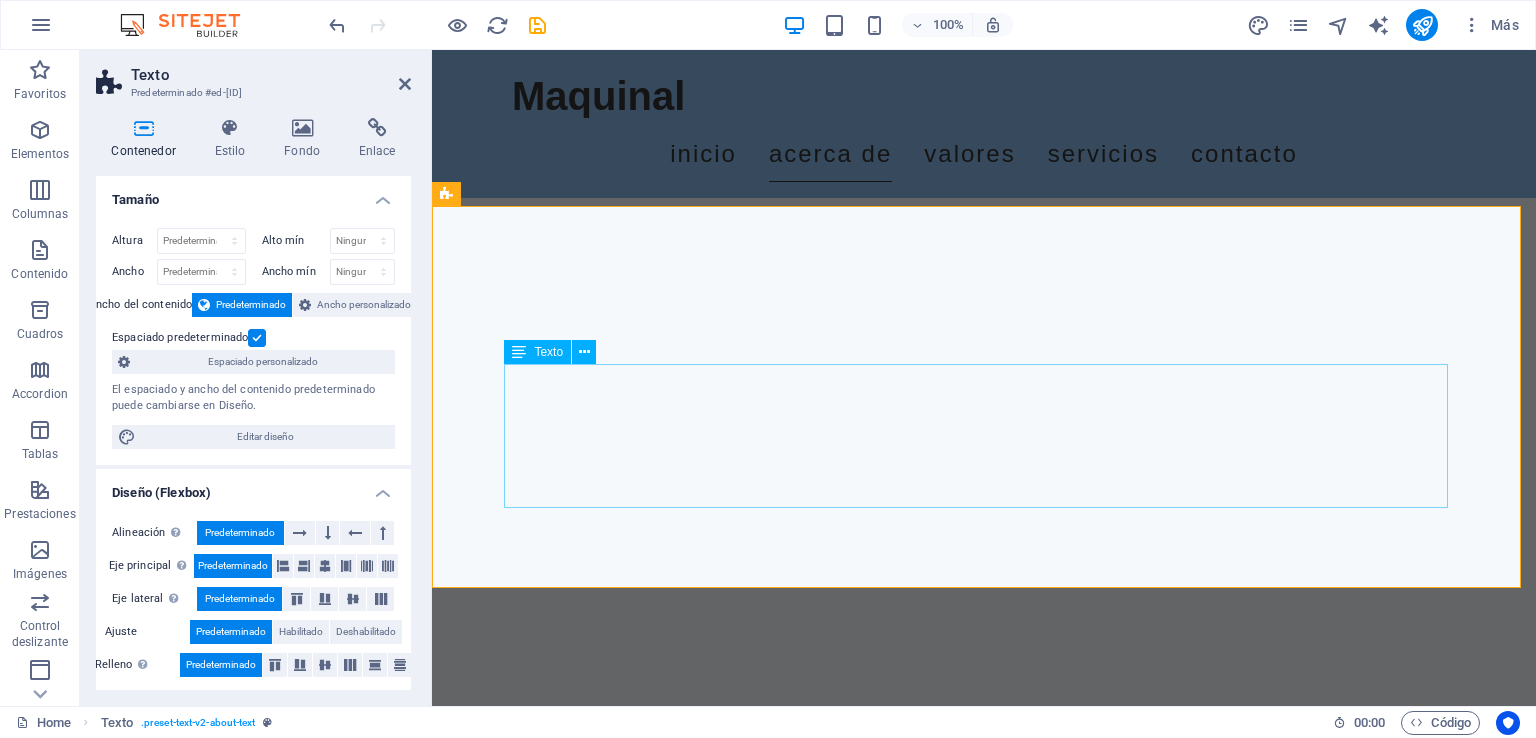 click on "En maquinal, nos destacamos en servicios de automatización y control industrial, con una especialización enfocada en el área de HVAC (calefacción, ventilación y aire acondicionado). Nuestro firme compromiso es ofrecer soluciones innovadoras y altamente eficientes que optimicen los procesos operativos de nuestros clientes.                                                                                       Nos esforzamos por brindar calidad y total  confiabilidad en cada uno de nuestros proyectos, asegurándonos de que cada implementación no solo cumpla con los estándares esperados, sino que también genere un impacto positivo en la productividad y sostenibilidad de las empresas que servimos." at bounding box center (984, 870) 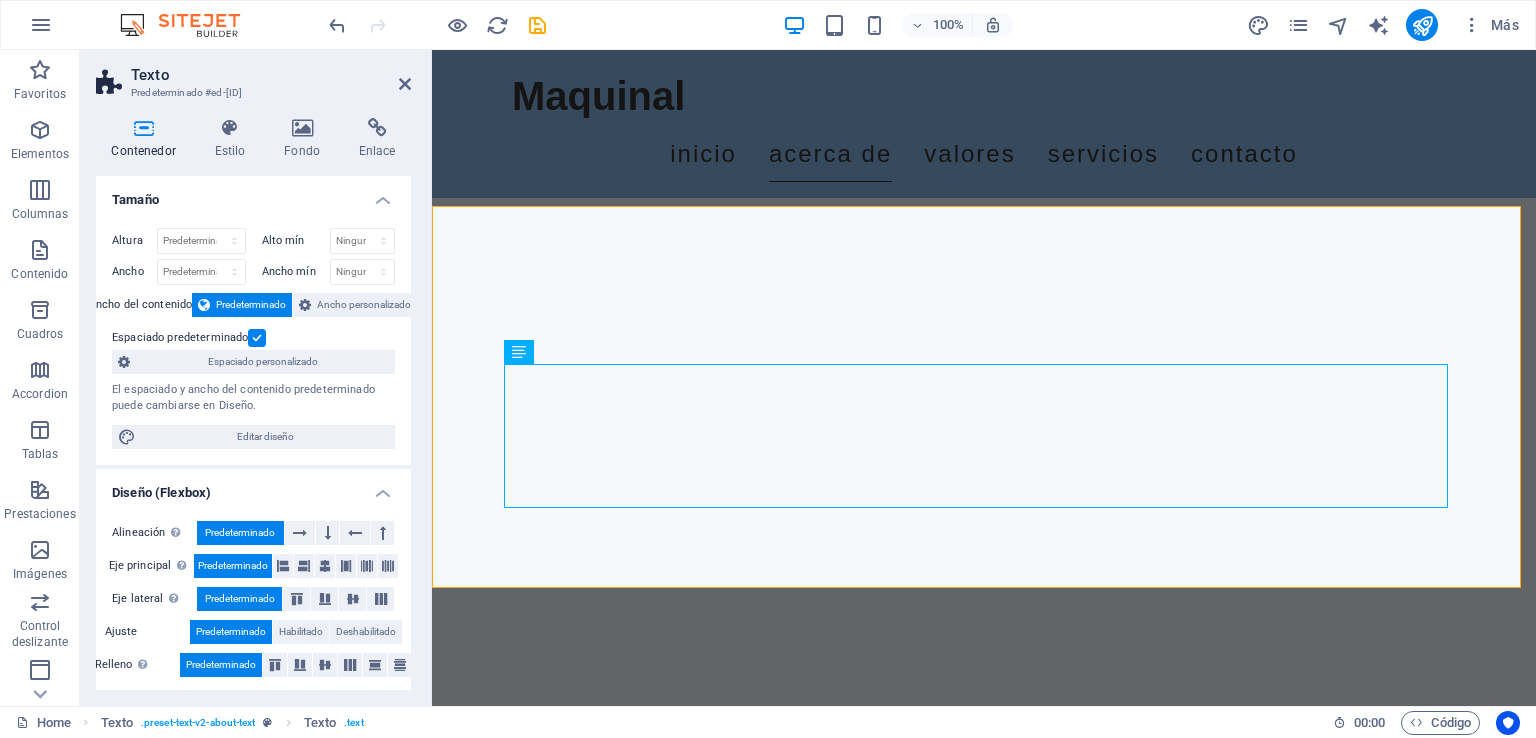 click on "Ancho del contenido" at bounding box center (141, 305) 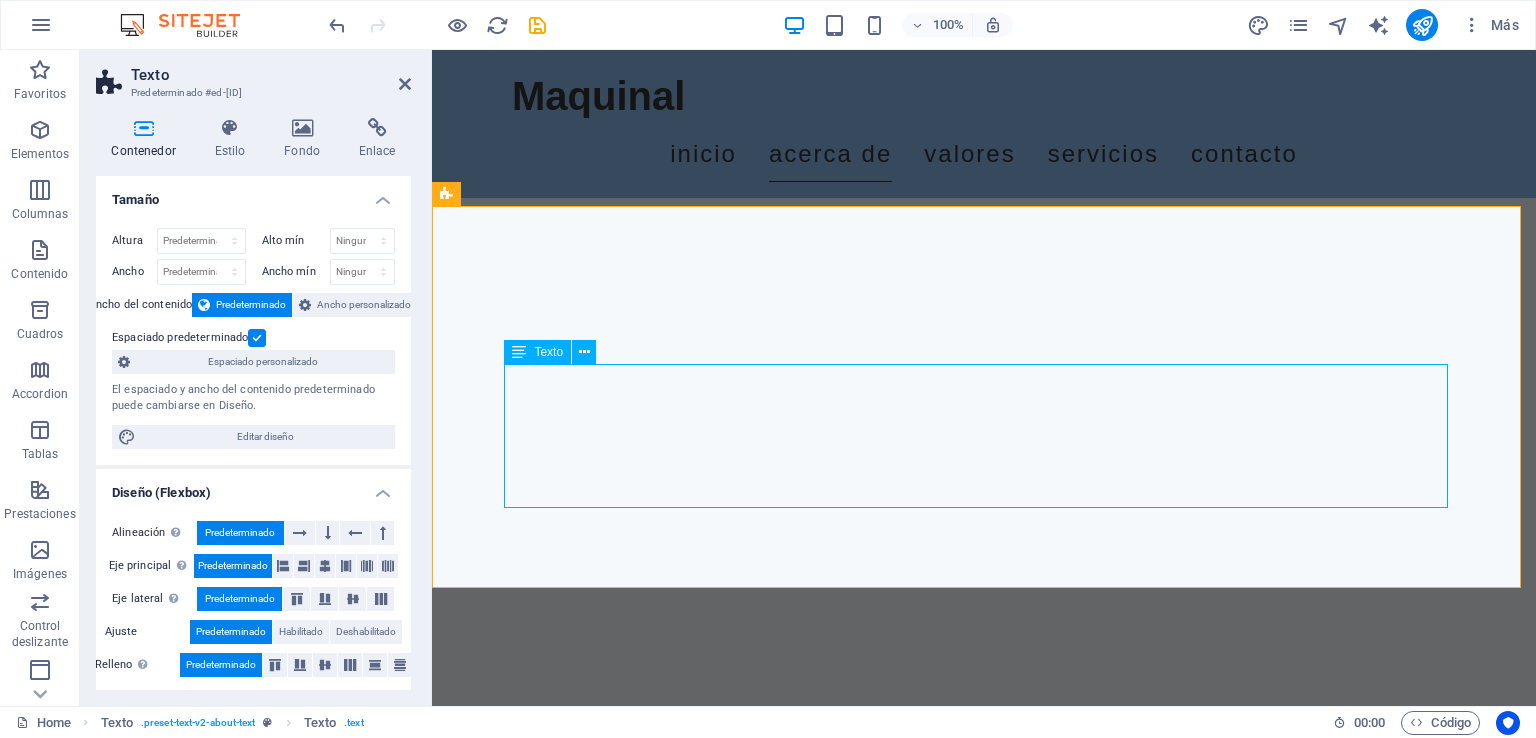 click on "En maquinal, nos destacamos en servicios de automatización y control industrial, con una especialización enfocada en el área de HVAC (calefacción, ventilación y aire acondicionado). Nuestro firme compromiso es ofrecer soluciones innovadoras y altamente eficientes que optimicen los procesos operativos de nuestros clientes.                                                                                       Nos esforzamos por brindar calidad y total  confiabilidad en cada uno de nuestros proyectos, asegurándonos de que cada implementación no solo cumpla con los estándares esperados, sino que también genere un impacto positivo en la productividad y sostenibilidad de las empresas que servimos." at bounding box center [984, 870] 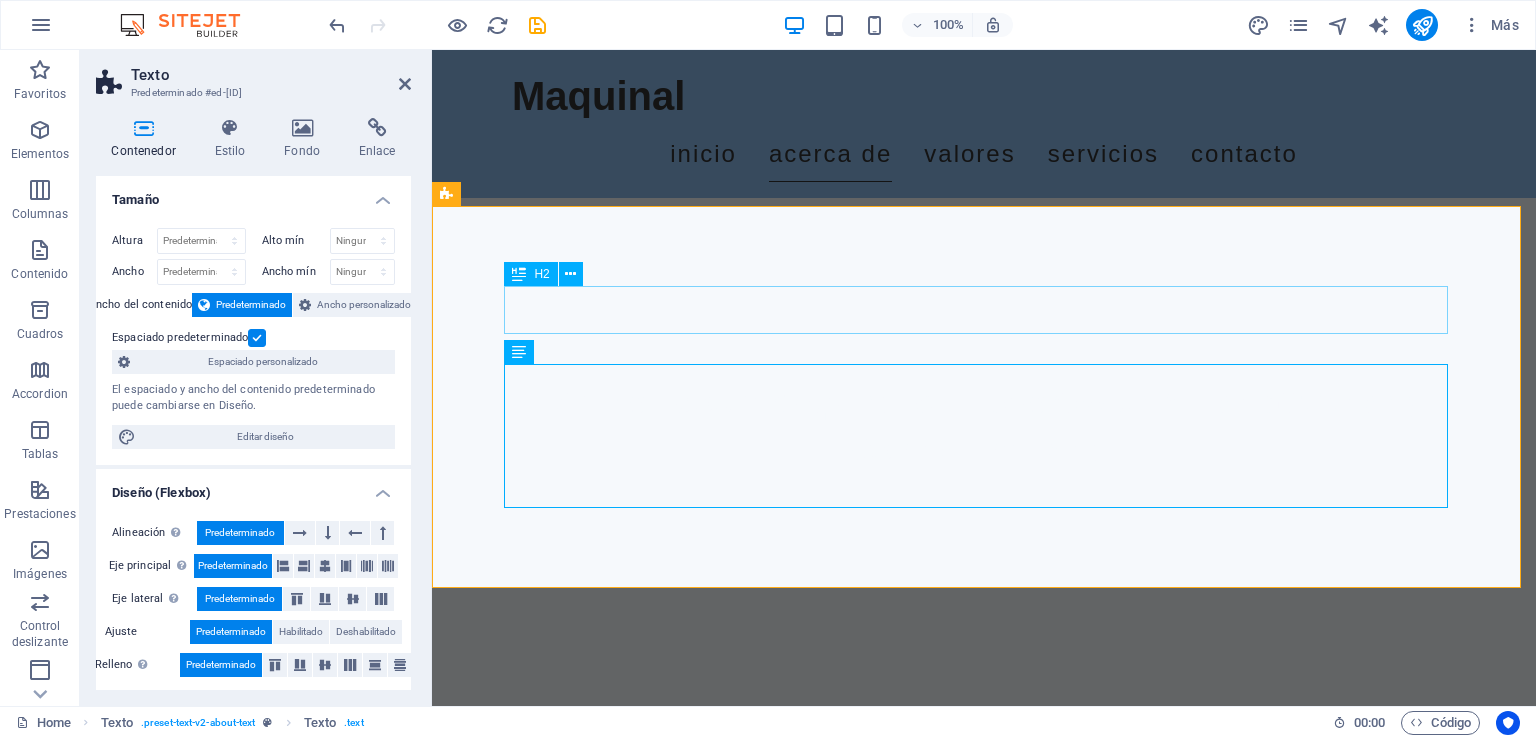 click on "Sobre Nosotros" at bounding box center (984, 744) 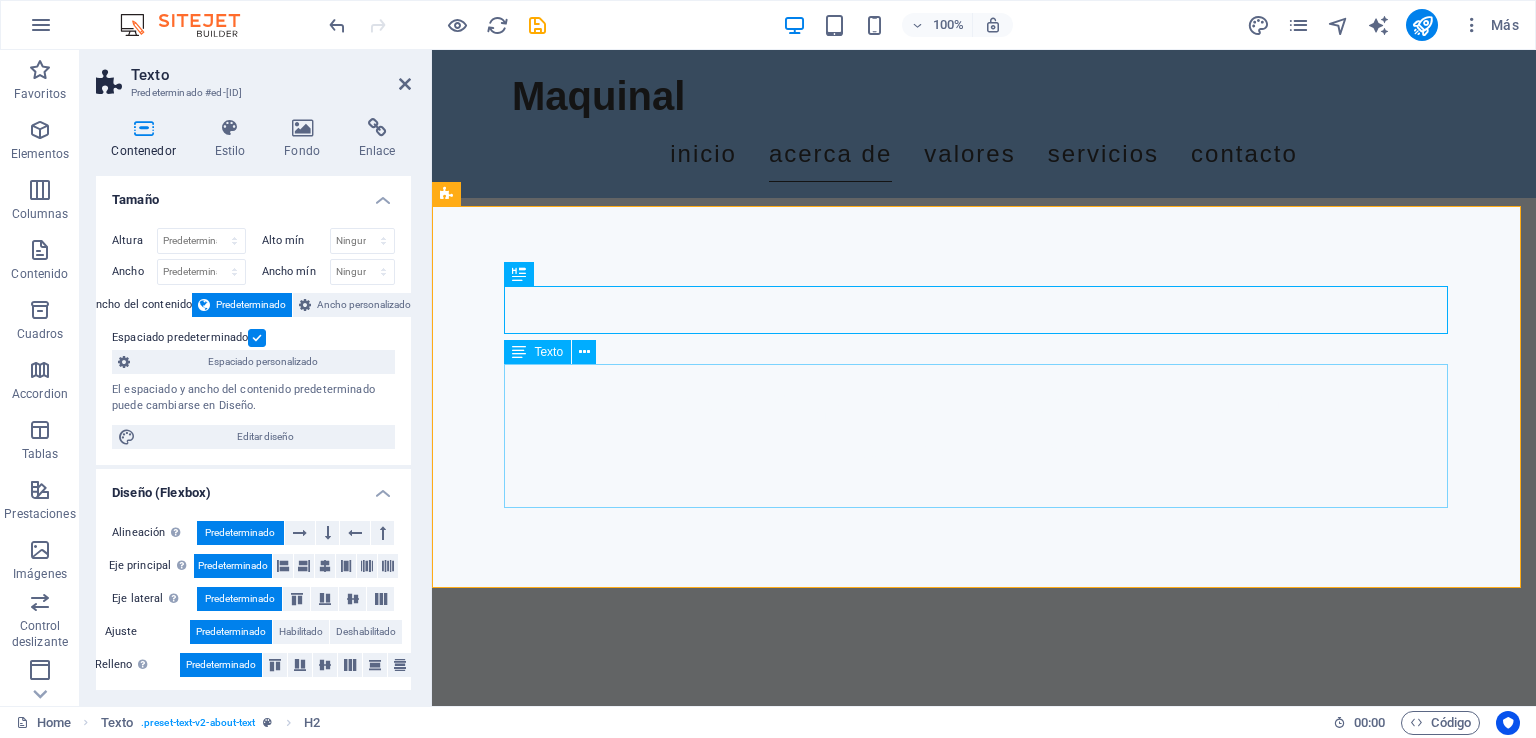 click on "En maquinal, nos destacamos en servicios de automatización y control industrial, con una especialización enfocada en el área de HVAC (calefacción, ventilación y aire acondicionado). Nuestro firme compromiso es ofrecer soluciones innovadoras y altamente eficientes que optimicen los procesos operativos de nuestros clientes.                                                                                       Nos esforzamos por brindar calidad y total  confiabilidad en cada uno de nuestros proyectos, asegurándonos de que cada implementación no solo cumpla con los estándares esperados, sino que también genere un impacto positivo en la productividad y sostenibilidad de las empresas que servimos." at bounding box center [984, 870] 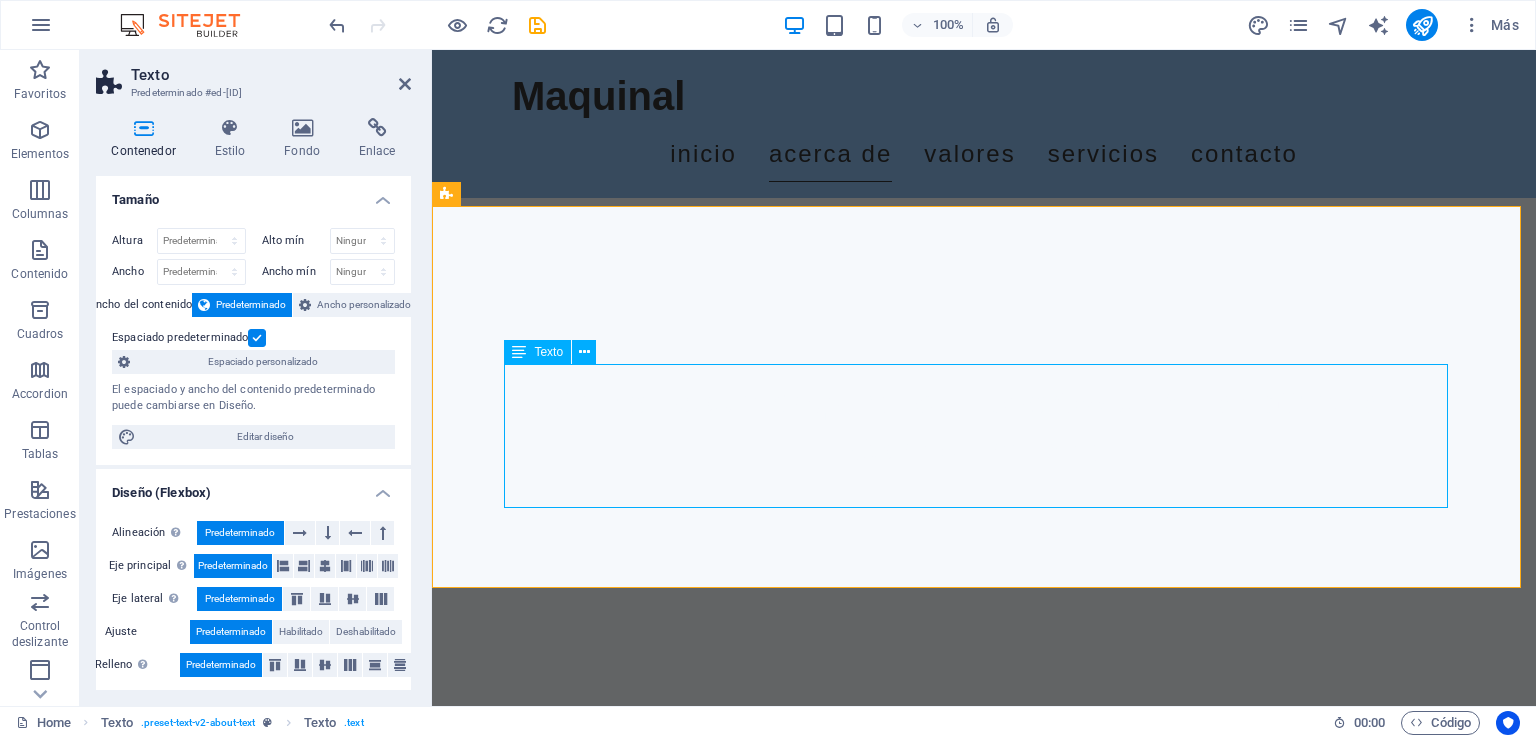 click on "En maquinal, nos destacamos en servicios de automatización y control industrial, con una especialización enfocada en el área de HVAC (calefacción, ventilación y aire acondicionado). Nuestro firme compromiso es ofrecer soluciones innovadoras y altamente eficientes que optimicen los procesos operativos de nuestros clientes.                                                                                       Nos esforzamos por brindar calidad y total  confiabilidad en cada uno de nuestros proyectos, asegurándonos de que cada implementación no solo cumpla con los estándares esperados, sino que también genere un impacto positivo en la productividad y sostenibilidad de las empresas que servimos." at bounding box center [984, 870] 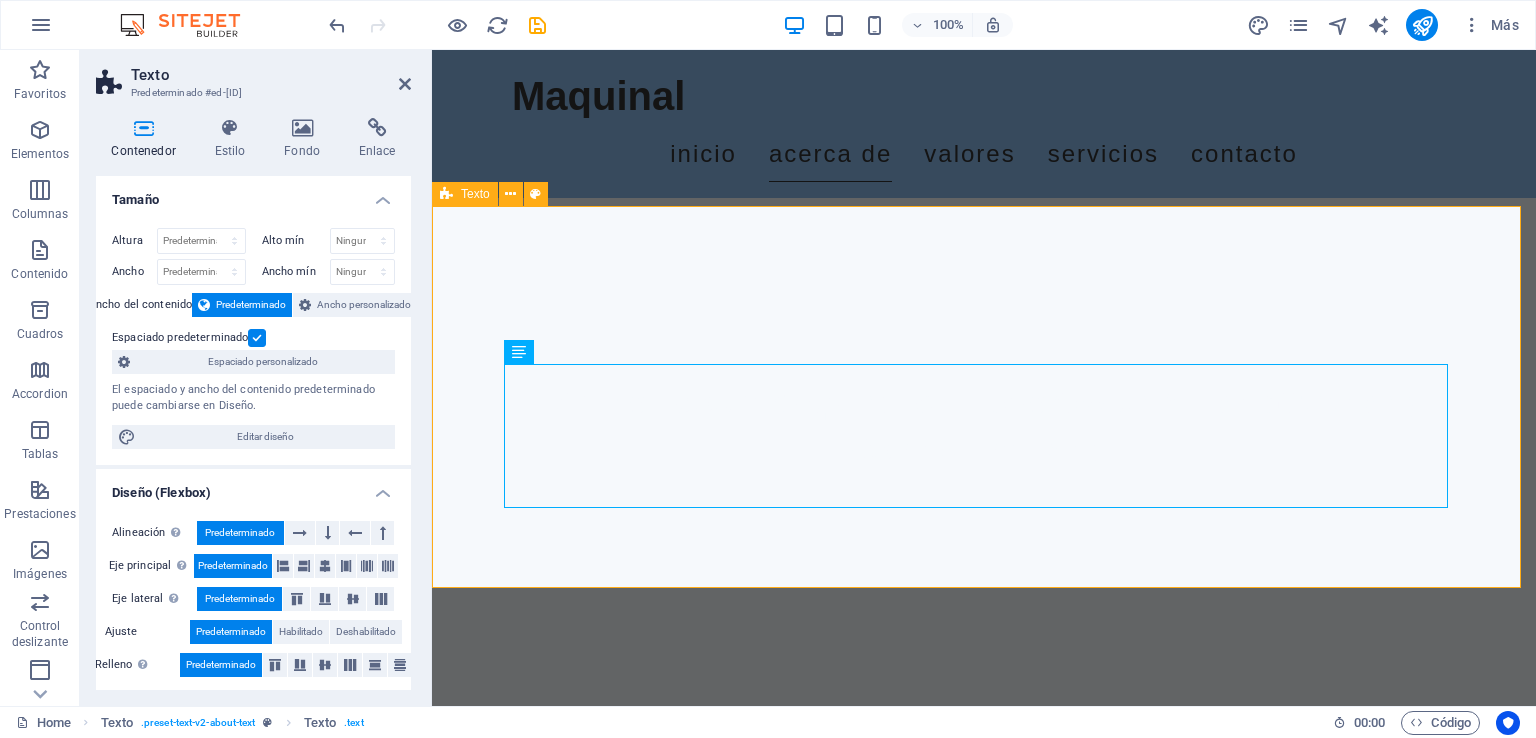 click on "Sobre Nosotros En maquinal, nos destacamos en servicios de automatización y control industrial, con una especialización enfocada en el área de HVAC (calefacción, ventilación y aire acondicionado). Nuestro firme compromiso es ofrecer soluciones innovadoras y altamente eficientes que optimicen los procesos operativos de nuestros clientes.                                                                                       Nos esforzamos por brindar calidad y total  confiabilidad en cada uno de nuestros proyectos, asegurándonos de que cada implementación no solo cumpla con los estándares esperados, sino que también genere un impacto positivo en la productividad y sostenibilidad de las empresas que servimos." at bounding box center (984, 831) 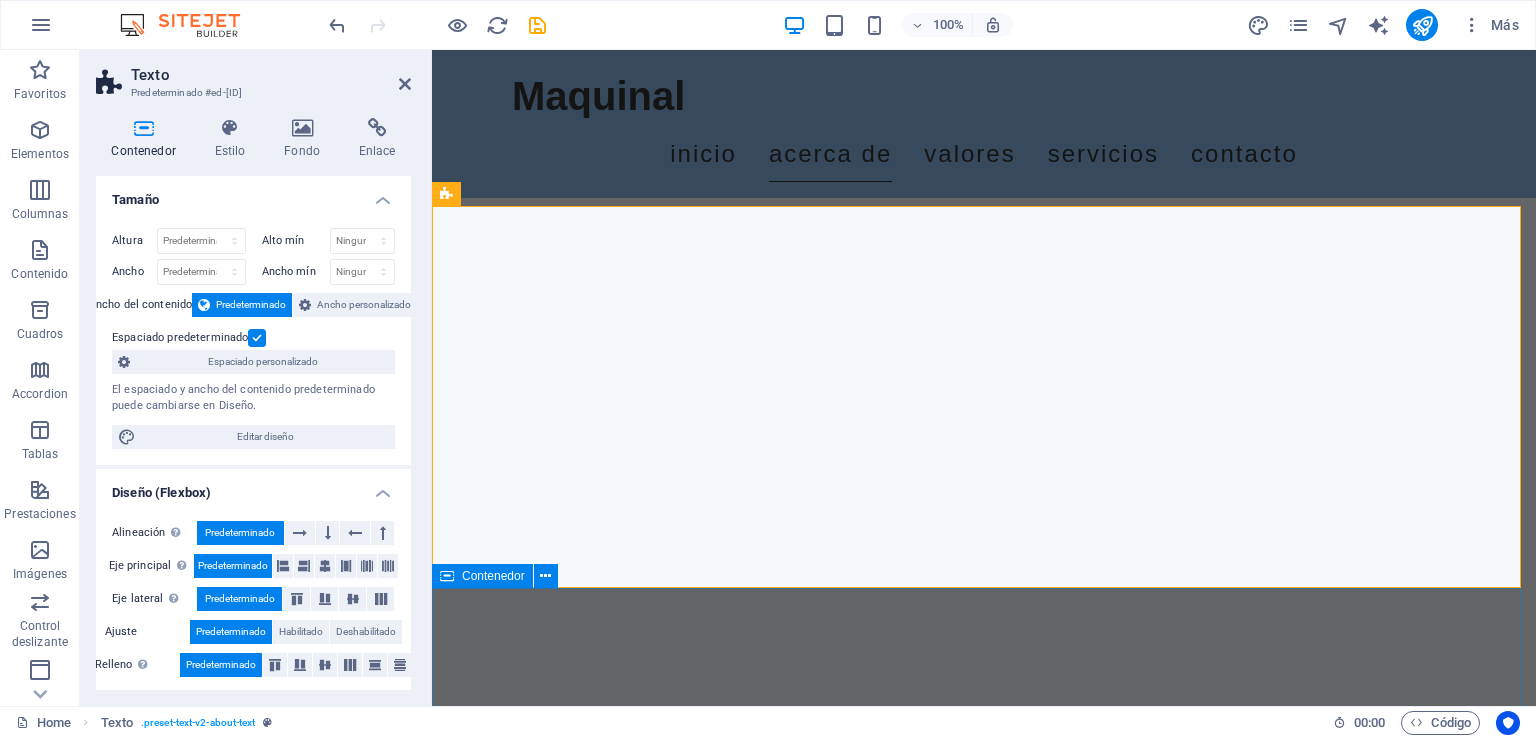 drag, startPoint x: 592, startPoint y: 636, endPoint x: 588, endPoint y: 625, distance: 11.7046995 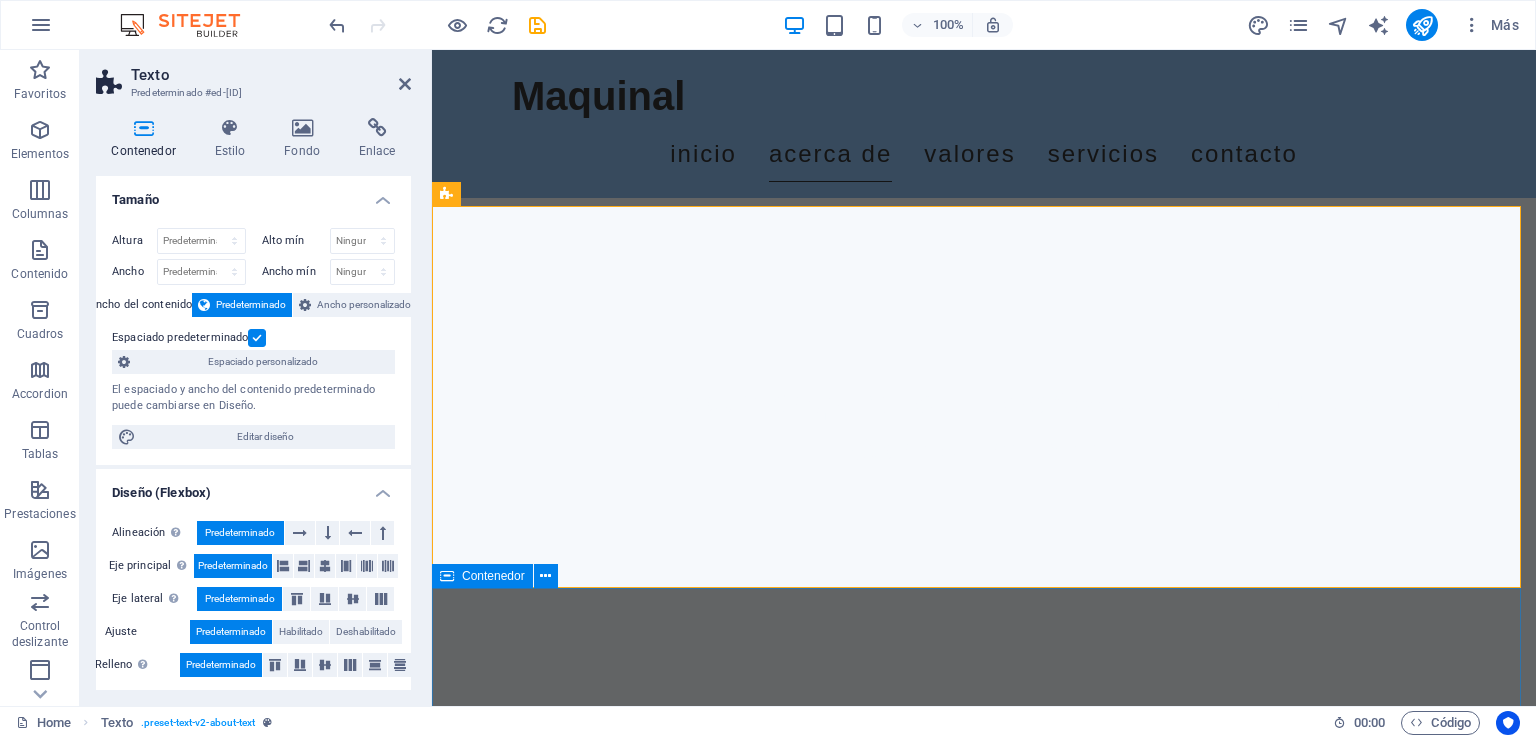click on "Eficiencia Maximizamos el rendimiento Ofrecemos soluciones que incrementan la eficiencia de sus sistemas HVAC. Tecnología de vanguardia Implementamos las últimas innovaciones en automatización para su comodidad. Atención al cliente excepcional Nuestro equipo está siempre disponible para resolver sus dudas y necesidades." at bounding box center [984, 1550] 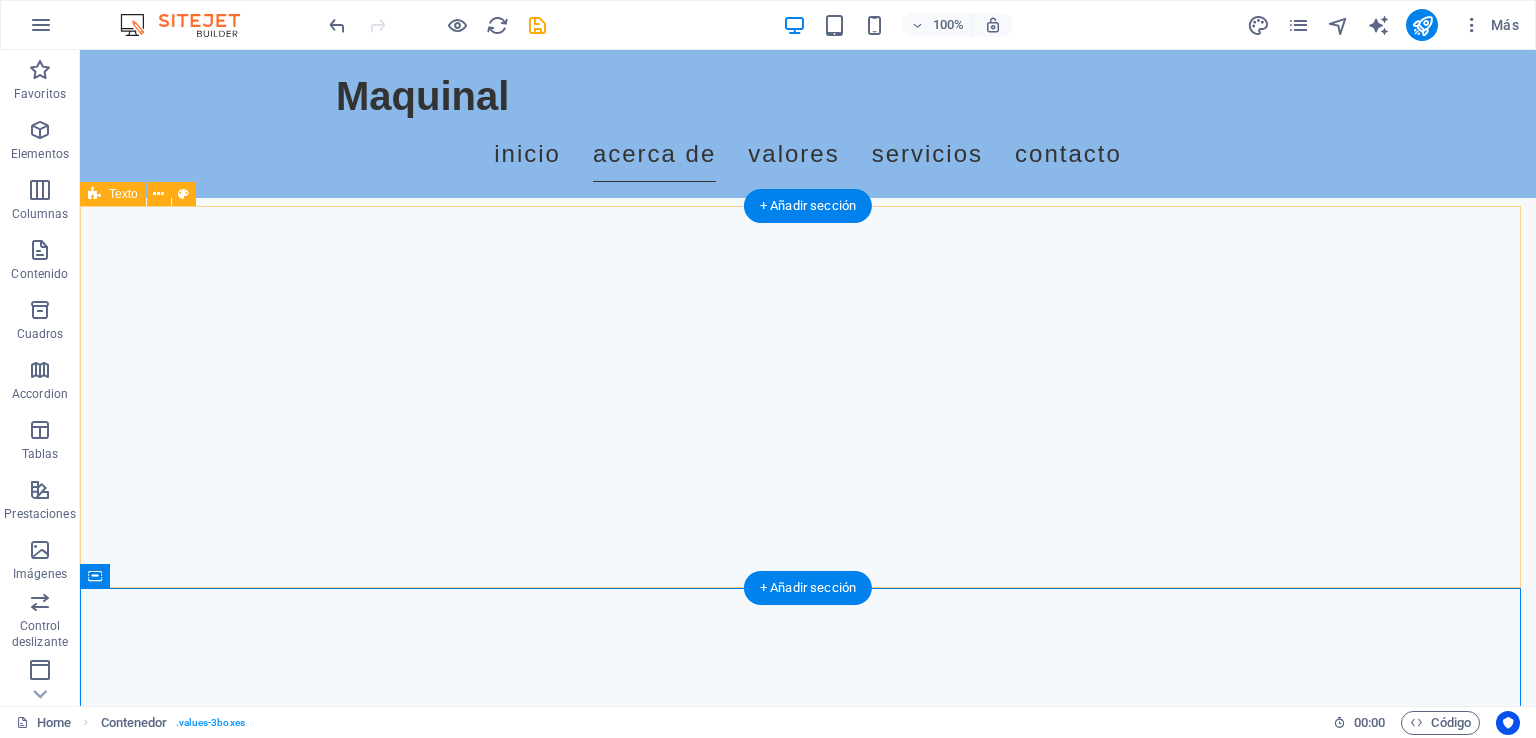 click on "Sobre Nosotros En maquinal, nos destacamos en servicios de automatización y control industrial, con una especialización enfocada en el área de HVAC (calefacción, ventilación y aire acondicionado). Nuestro firme compromiso es ofrecer soluciones innovadoras y altamente eficientes que optimicen los procesos operativos de nuestros clientes.                                                                                       Nos esforzamos por brindar calidad y total  confiabilidad en cada uno de nuestros proyectos, asegurándonos de que cada implementación no solo cumpla con los estándares esperados, sino que también genere un impacto positivo en la productividad y sostenibilidad de las empresas que servimos." at bounding box center [808, 831] 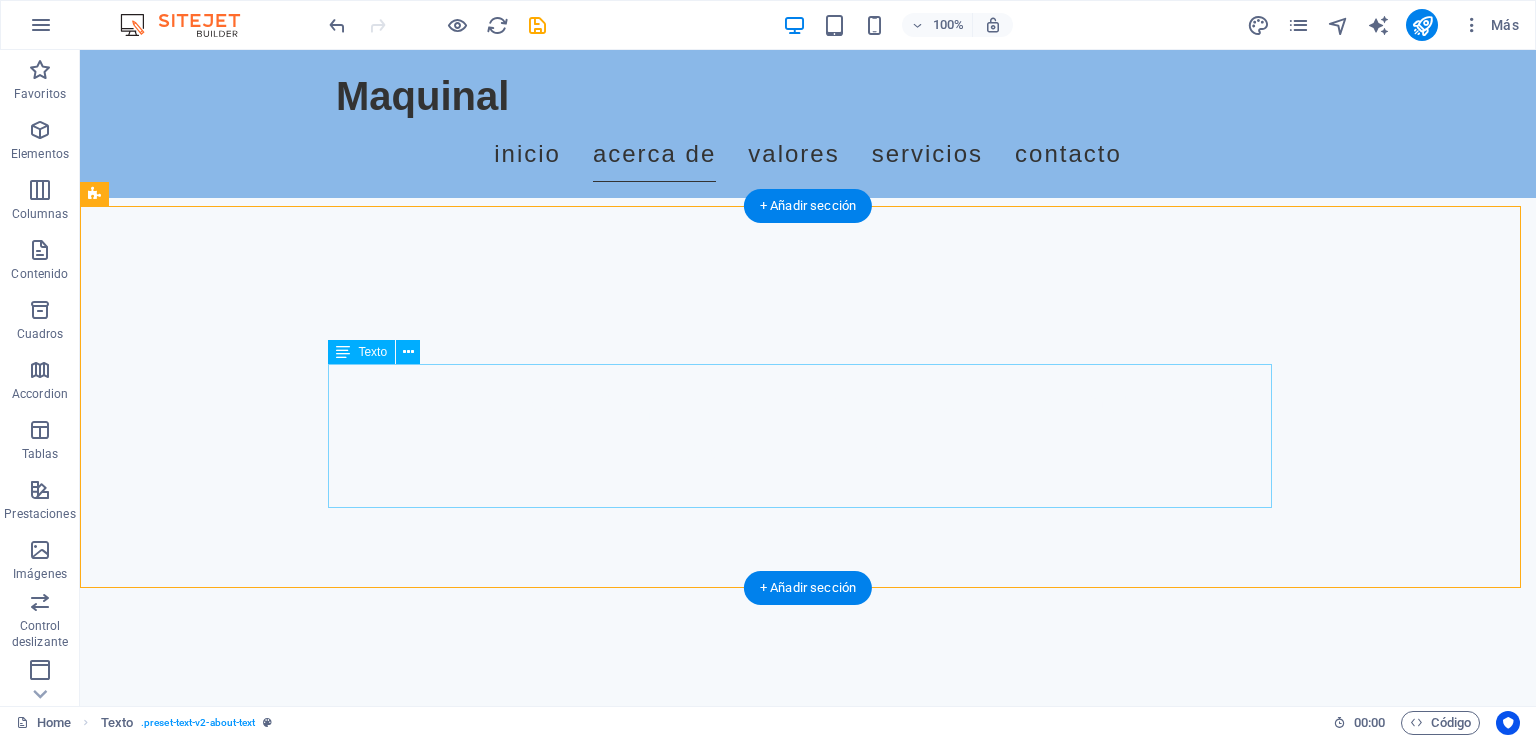 click on "En maquinal, nos destacamos en servicios de automatización y control industrial, con una especialización enfocada en el área de HVAC (calefacción, ventilación y aire acondicionado). Nuestro firme compromiso es ofrecer soluciones innovadoras y altamente eficientes que optimicen los procesos operativos de nuestros clientes.                                                                                       Nos esforzamos por brindar calidad y total  confiabilidad en cada uno de nuestros proyectos, asegurándonos de que cada implementación no solo cumpla con los estándares esperados, sino que también genere un impacto positivo en la productividad y sostenibilidad de las empresas que servimos." at bounding box center (808, 870) 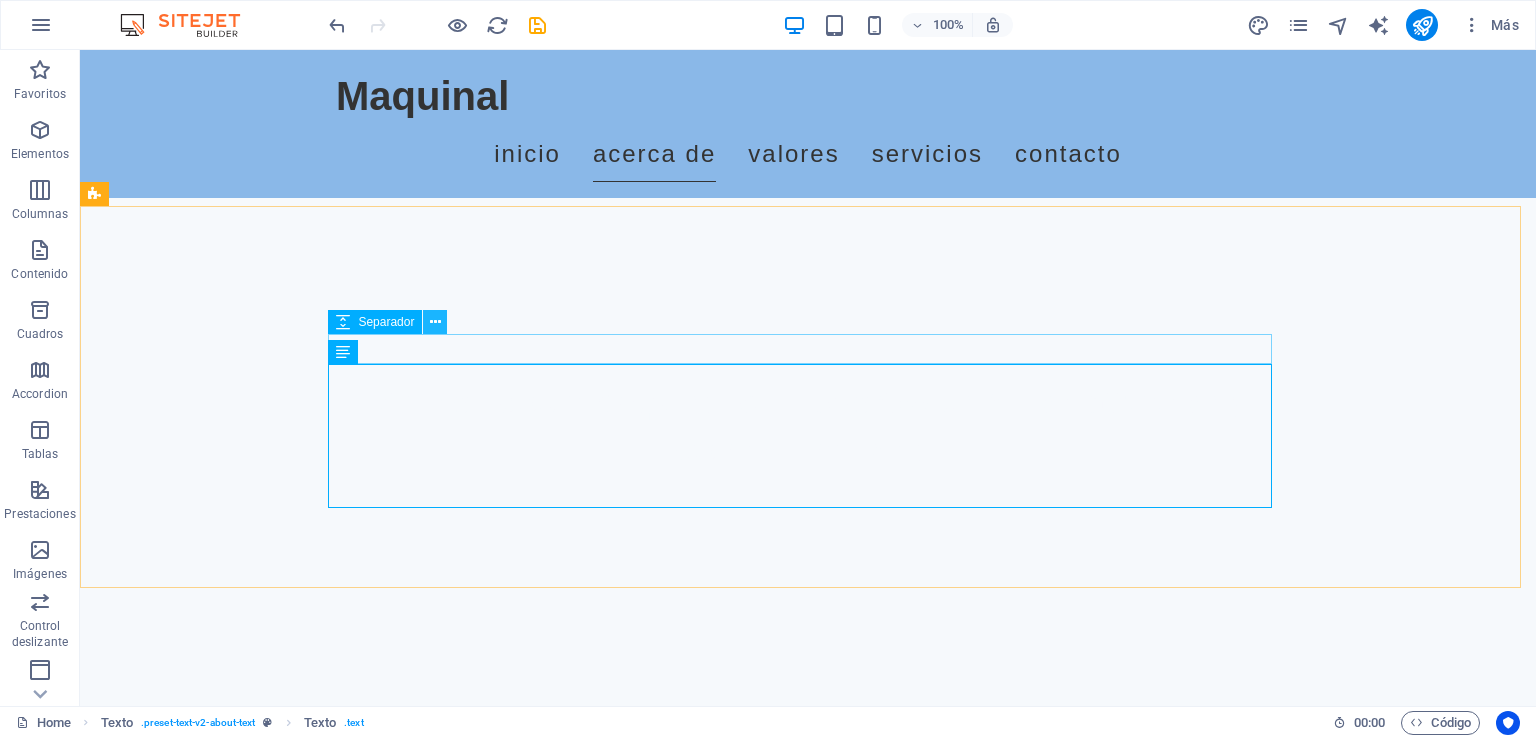 click at bounding box center [435, 322] 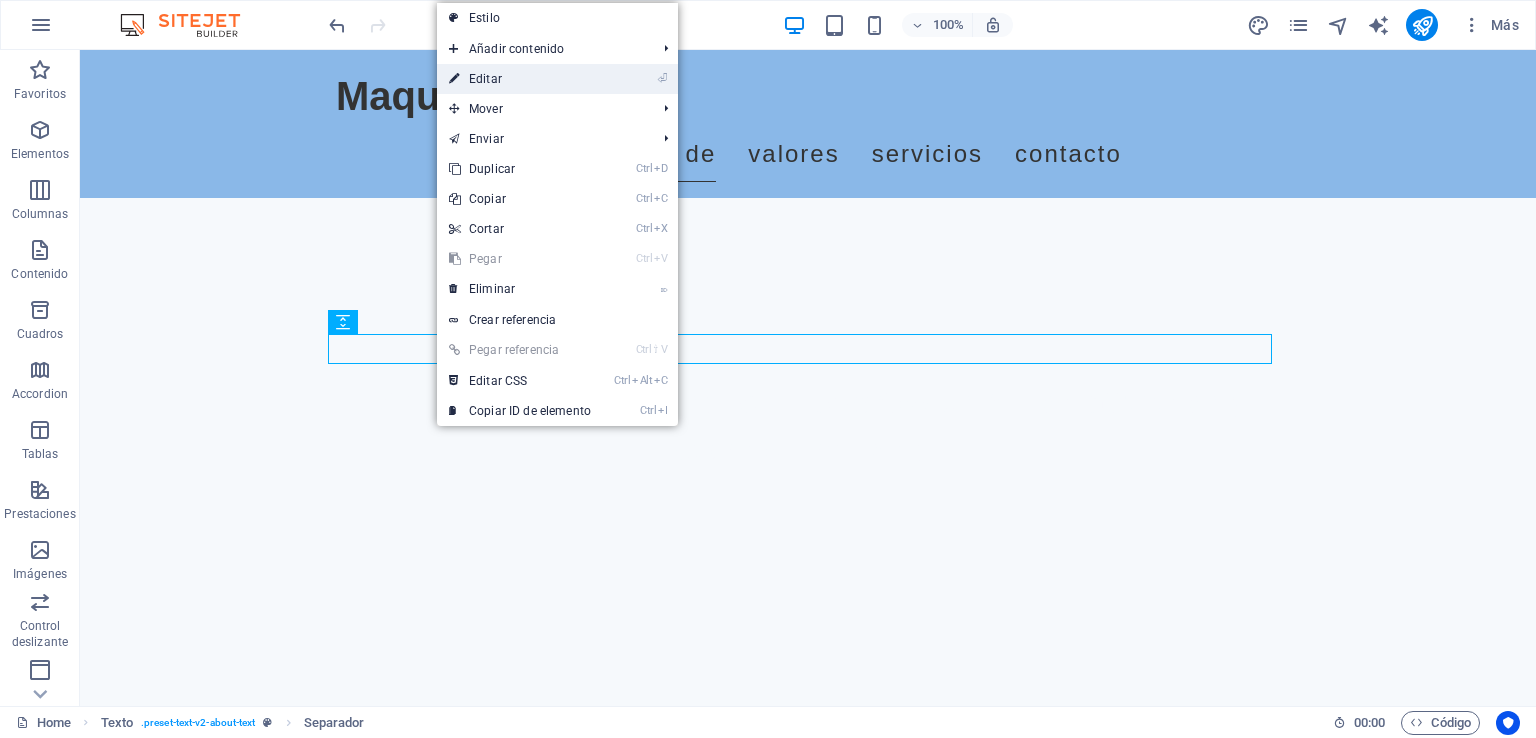 click on "⏎  Editar" at bounding box center (520, 79) 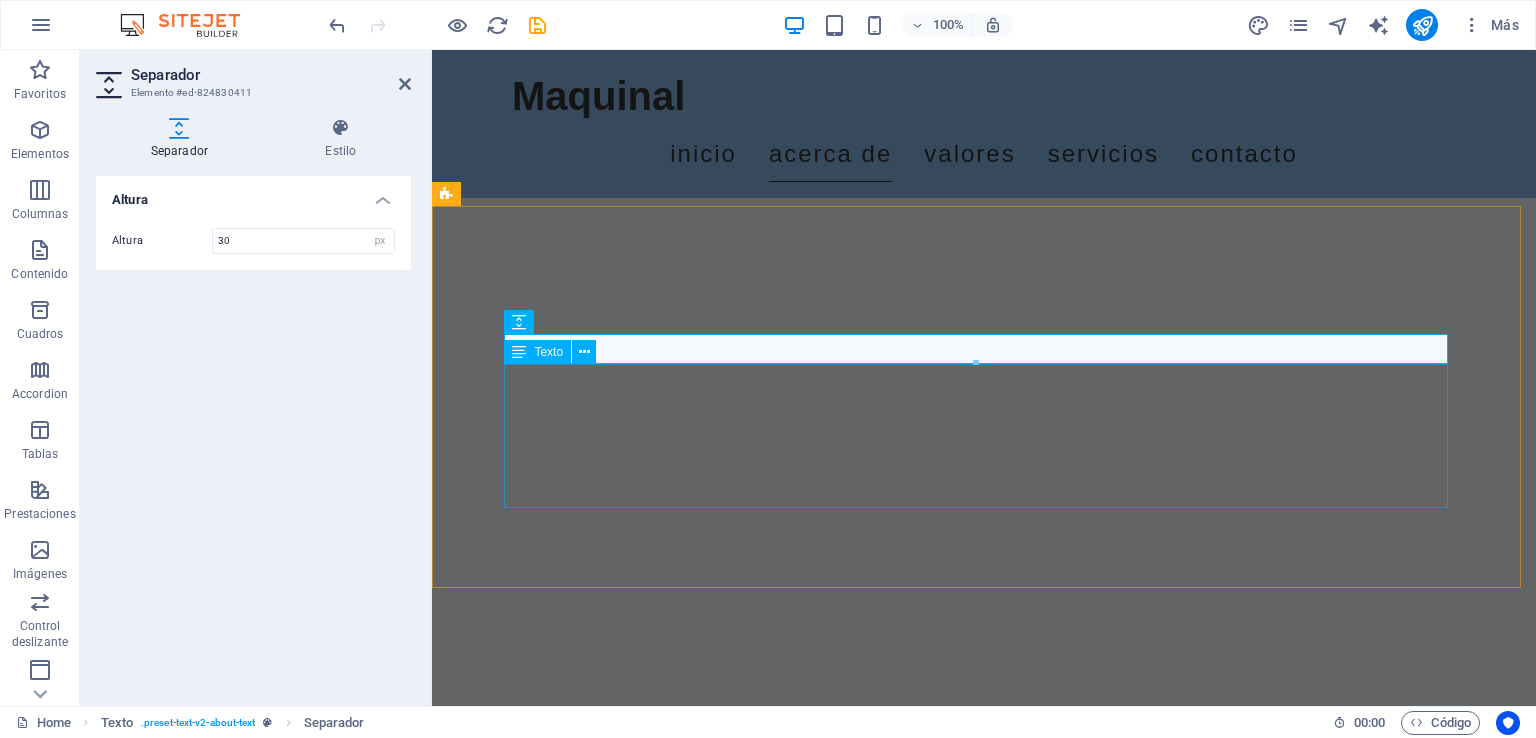 click on "En maquinal, nos destacamos en servicios de automatización y control industrial, con una especialización enfocada en el área de HVAC (calefacción, ventilación y aire acondicionado). Nuestro firme compromiso es ofrecer soluciones innovadoras y altamente eficientes que optimicen los procesos operativos de nuestros clientes.                                                                                       Nos esforzamos por brindar calidad y total  confiabilidad en cada uno de nuestros proyectos, asegurándonos de que cada implementación no solo cumpla con los estándares esperados, sino que también genere un impacto positivo en la productividad y sostenibilidad de las empresas que servimos." at bounding box center (984, 870) 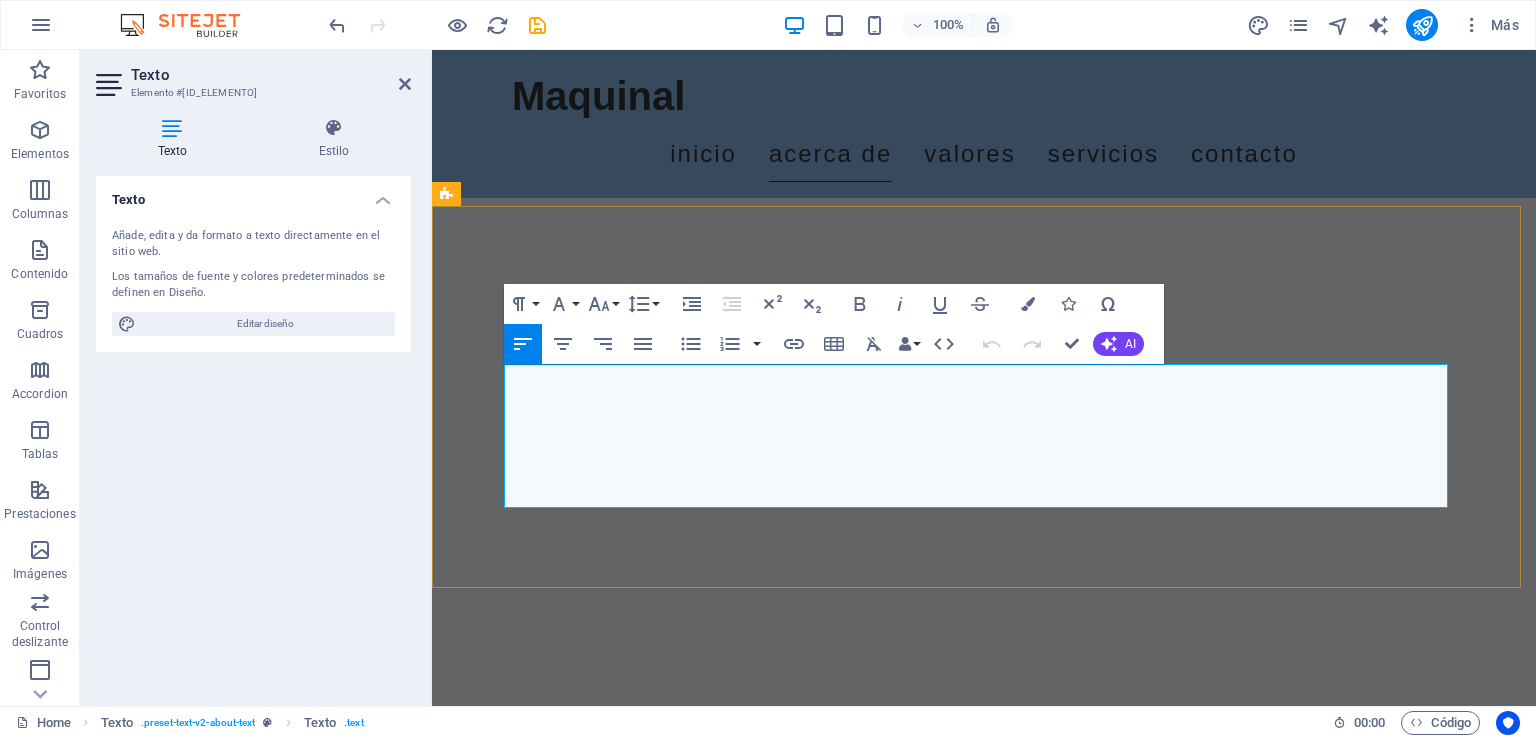 click on "En maquinal, nos destacamos en servicios de automatización y control industrial, con una especialización enfocada en el área de HVAC (calefacción, ventilación y aire acondicionado). Nuestro firme compromiso es ofrecer soluciones innovadoras y altamente eficientes que optimicen los procesos operativos de nuestros clientes.                                                                                       Nos esforzamos por brindar calidad y total  confiabilidad en cada uno de nuestros proyectos, asegurándonos de que cada implementación no solo cumpla con los estándares esperados, sino que también genere un impacto positivo en la productividad y sostenibilidad de las empresas que servimos." at bounding box center (984, 870) 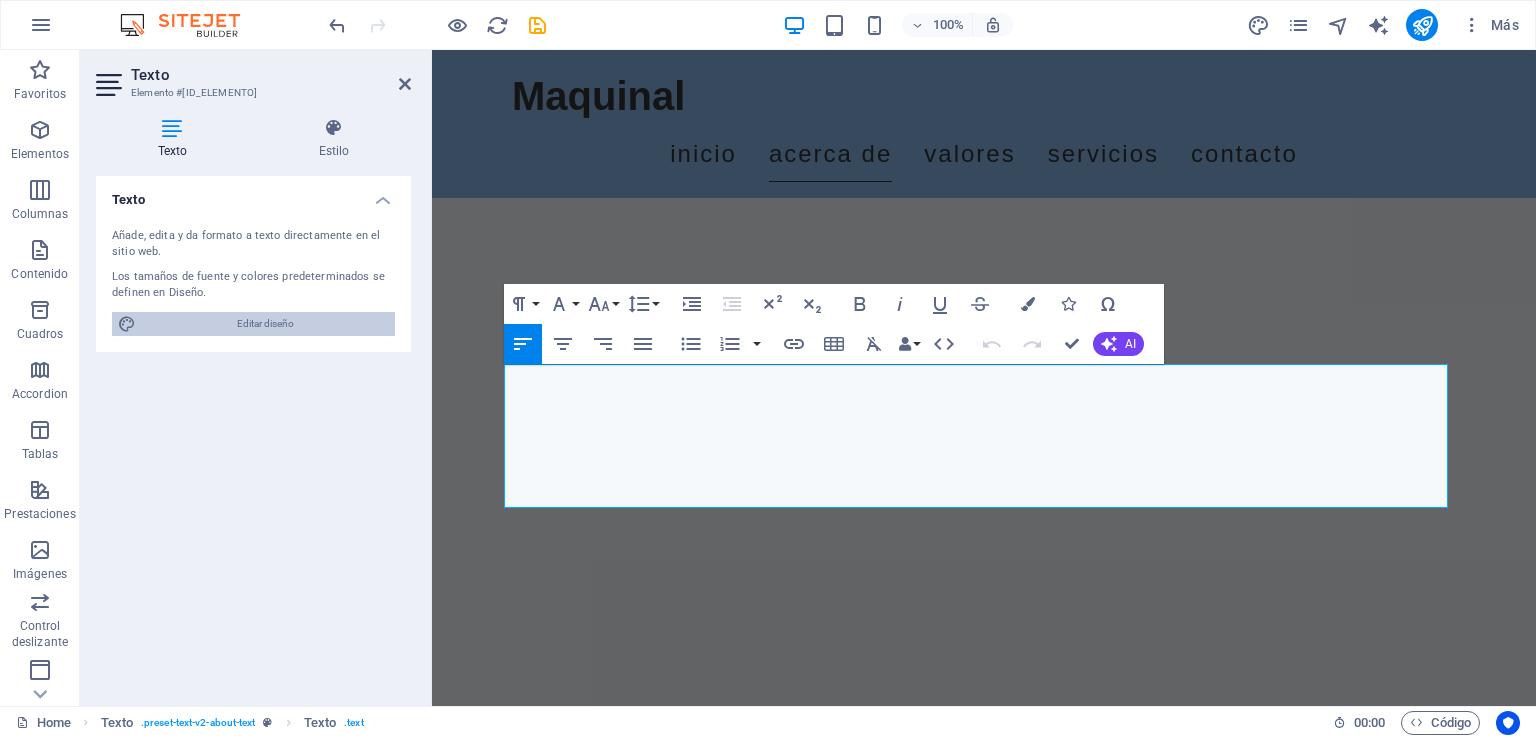 click on "Editar diseño" at bounding box center (265, 324) 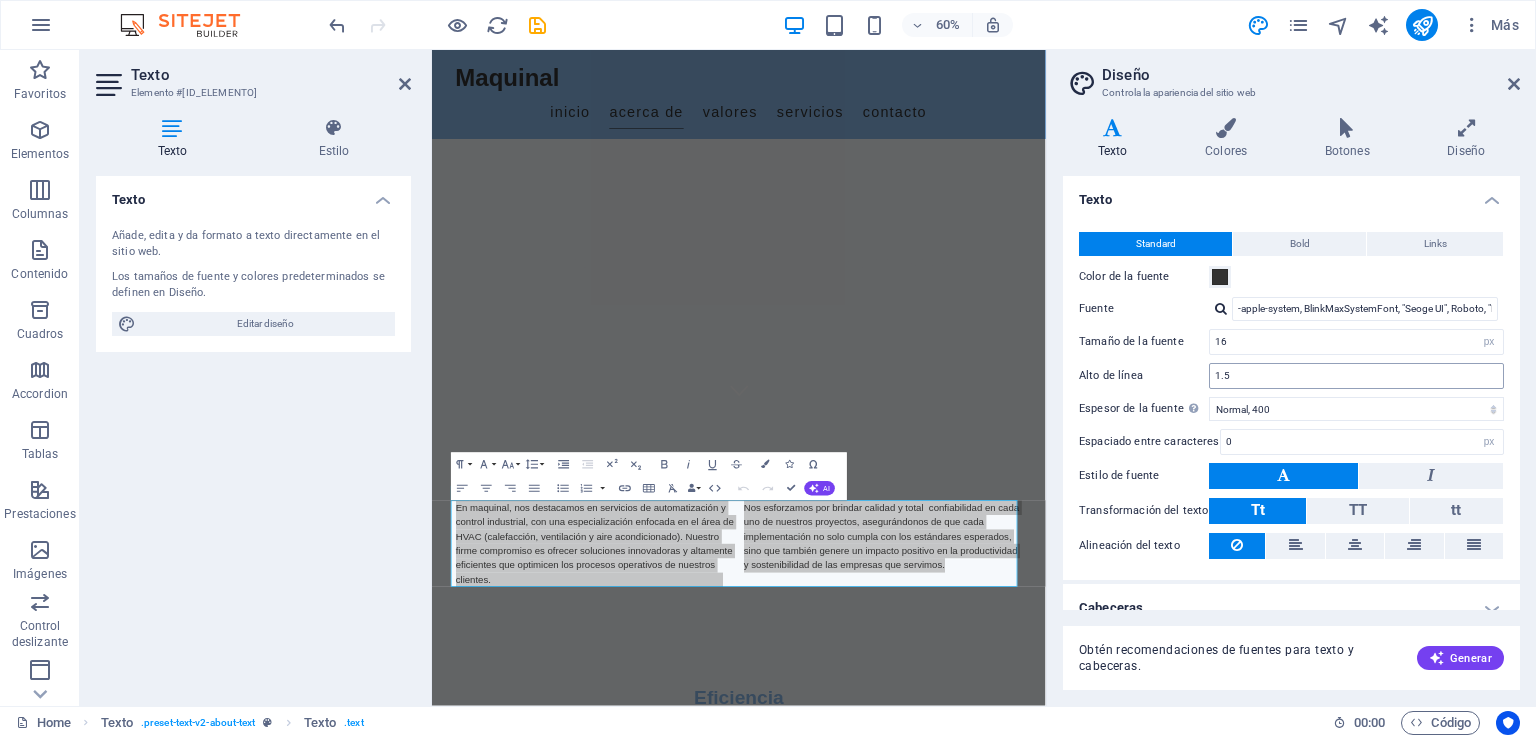 scroll, scrollTop: 19, scrollLeft: 0, axis: vertical 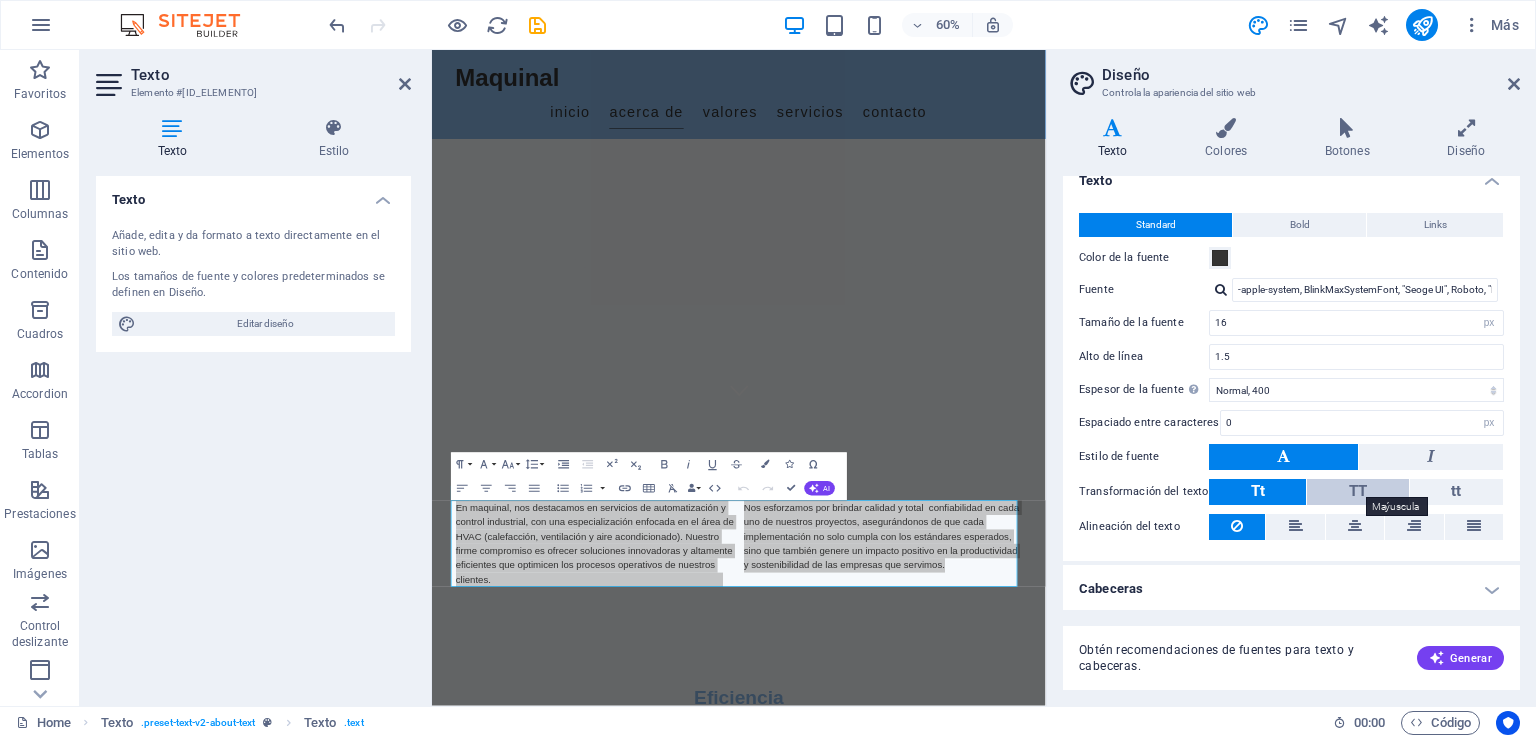click on "TT" at bounding box center [1358, 491] 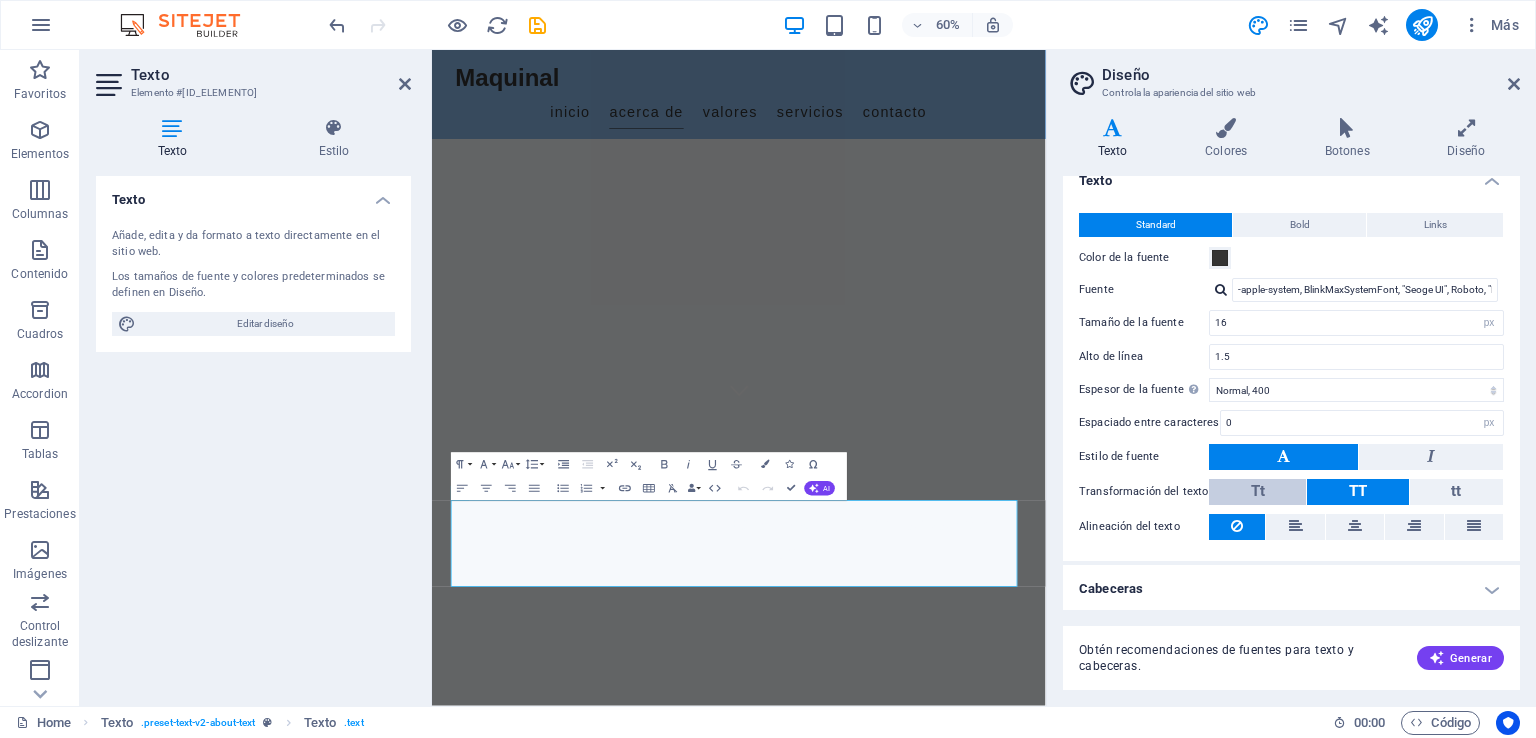 click on "Tt" at bounding box center (1257, 492) 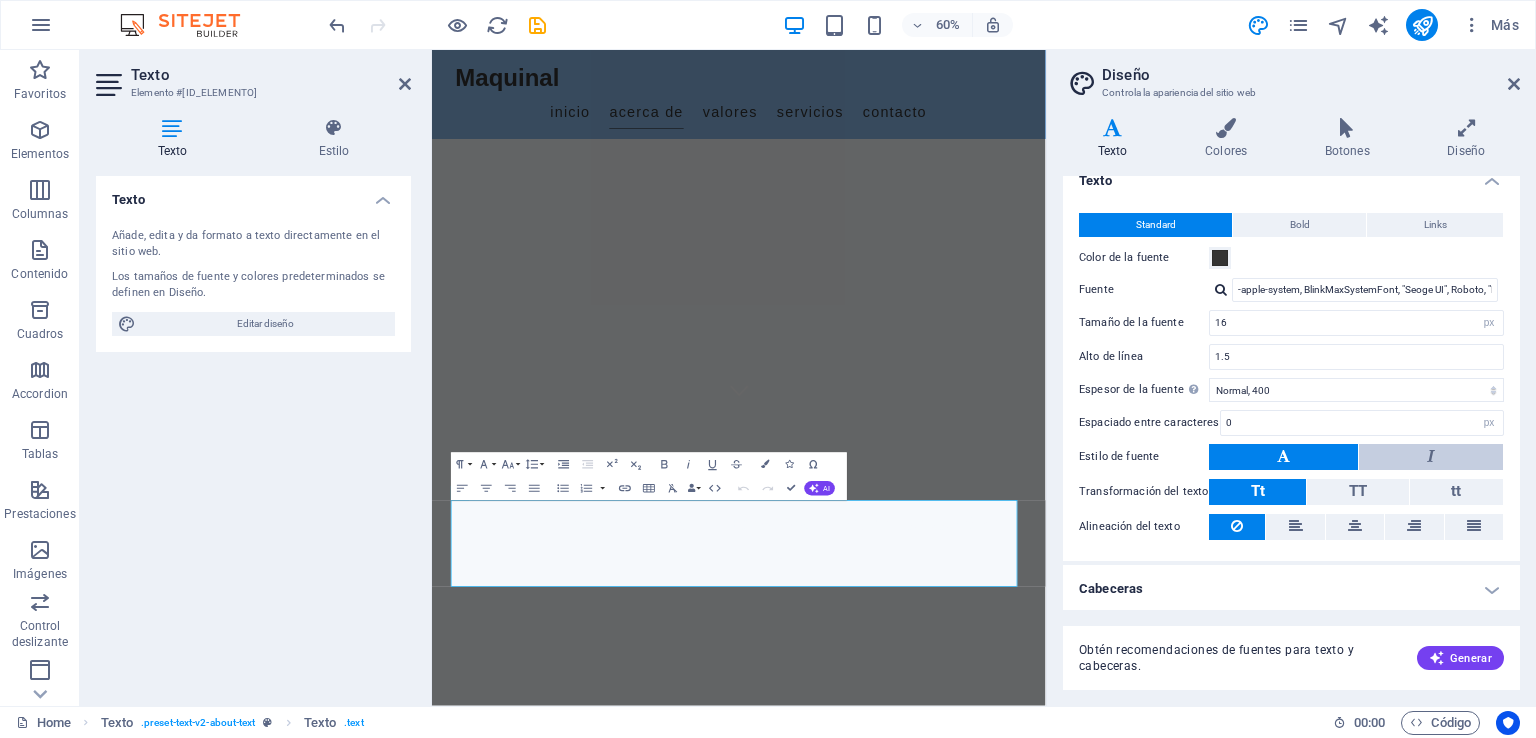 click at bounding box center [1431, 457] 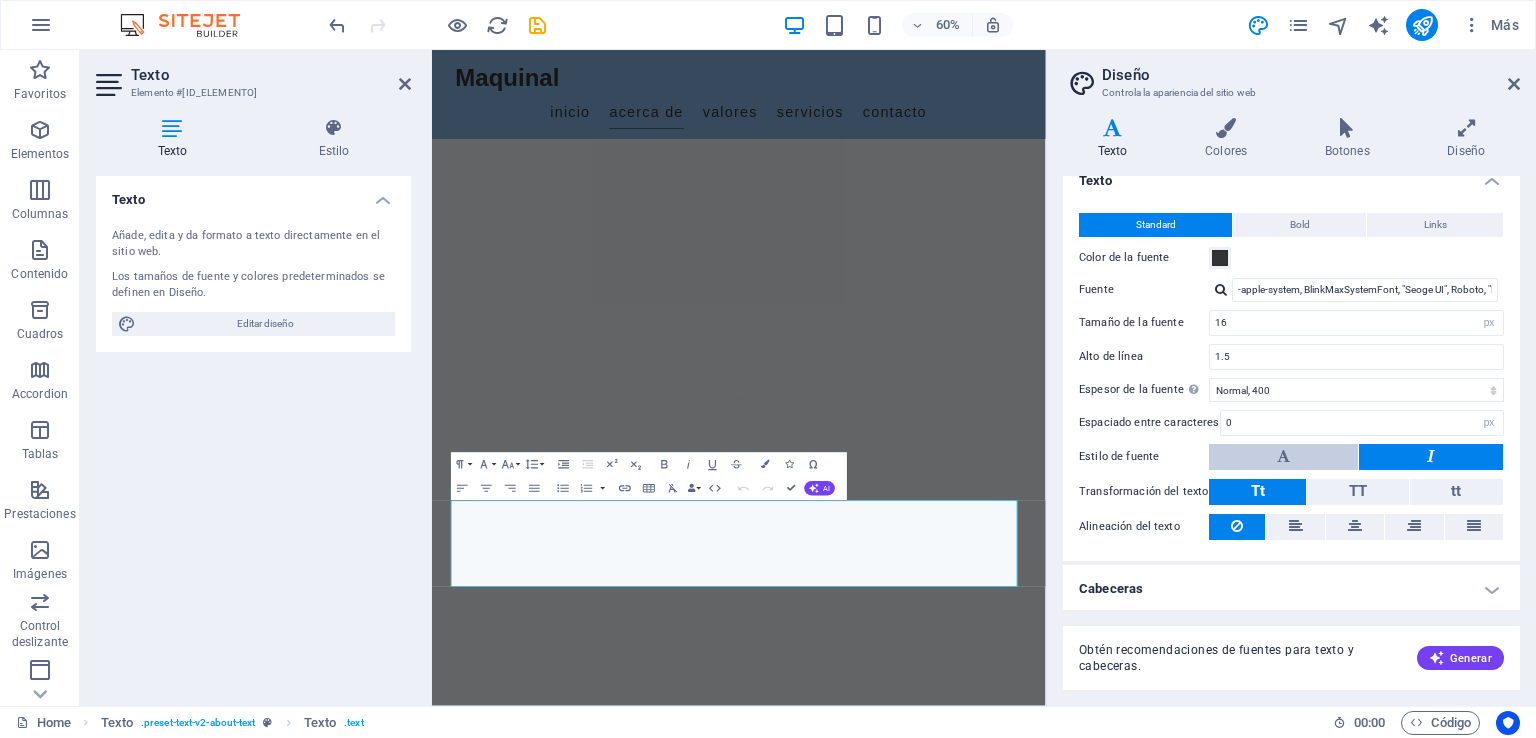 click at bounding box center (1283, 457) 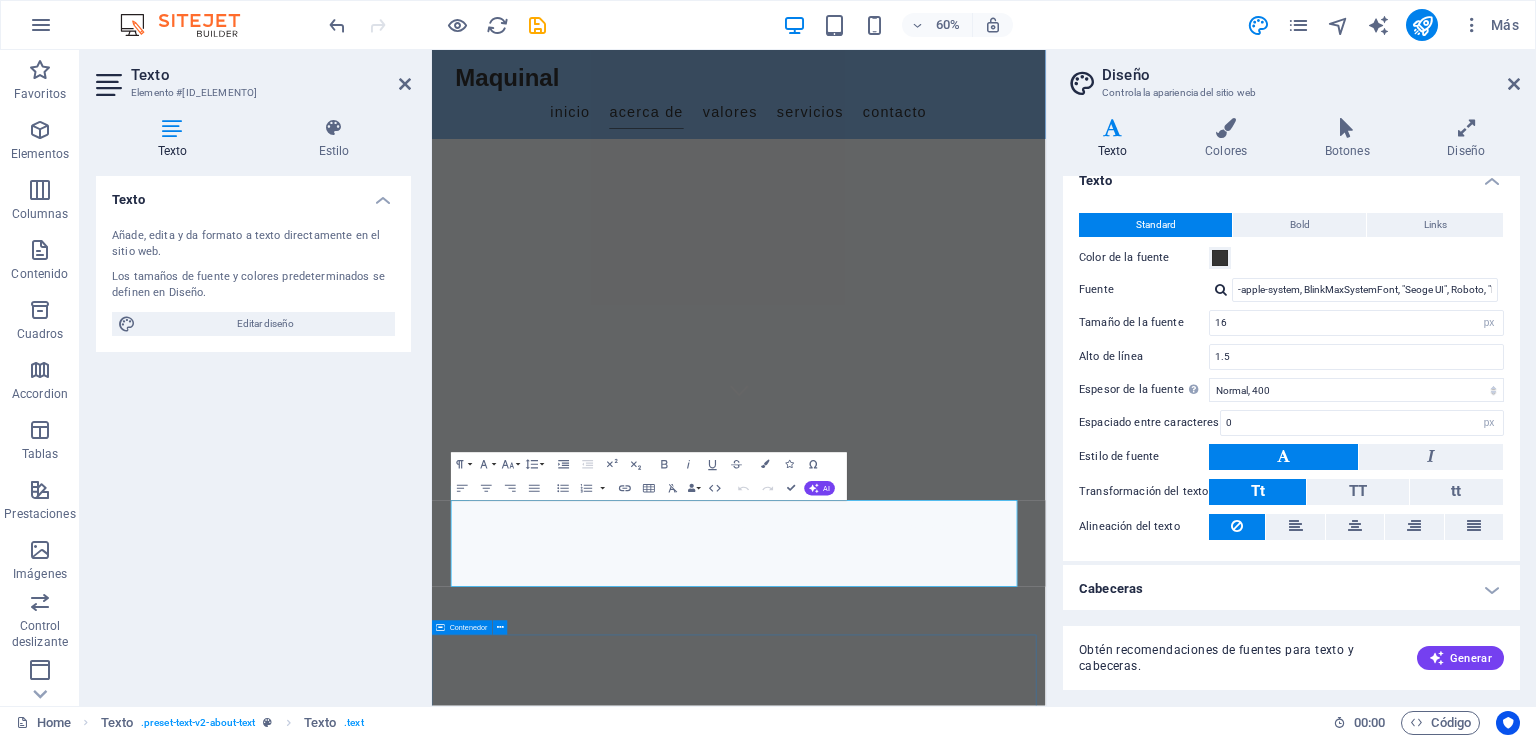 click on "Eficiencia Maximizamos el rendimiento Ofrecemos soluciones que incrementan la eficiencia de sus sistemas HVAC. Tecnología de vanguardia Implementamos las últimas innovaciones en automatización para su comodidad. Atención al cliente excepcional Nuestro equipo está siempre disponible para resolver sus dudas y necesidades." at bounding box center (943, 1987) 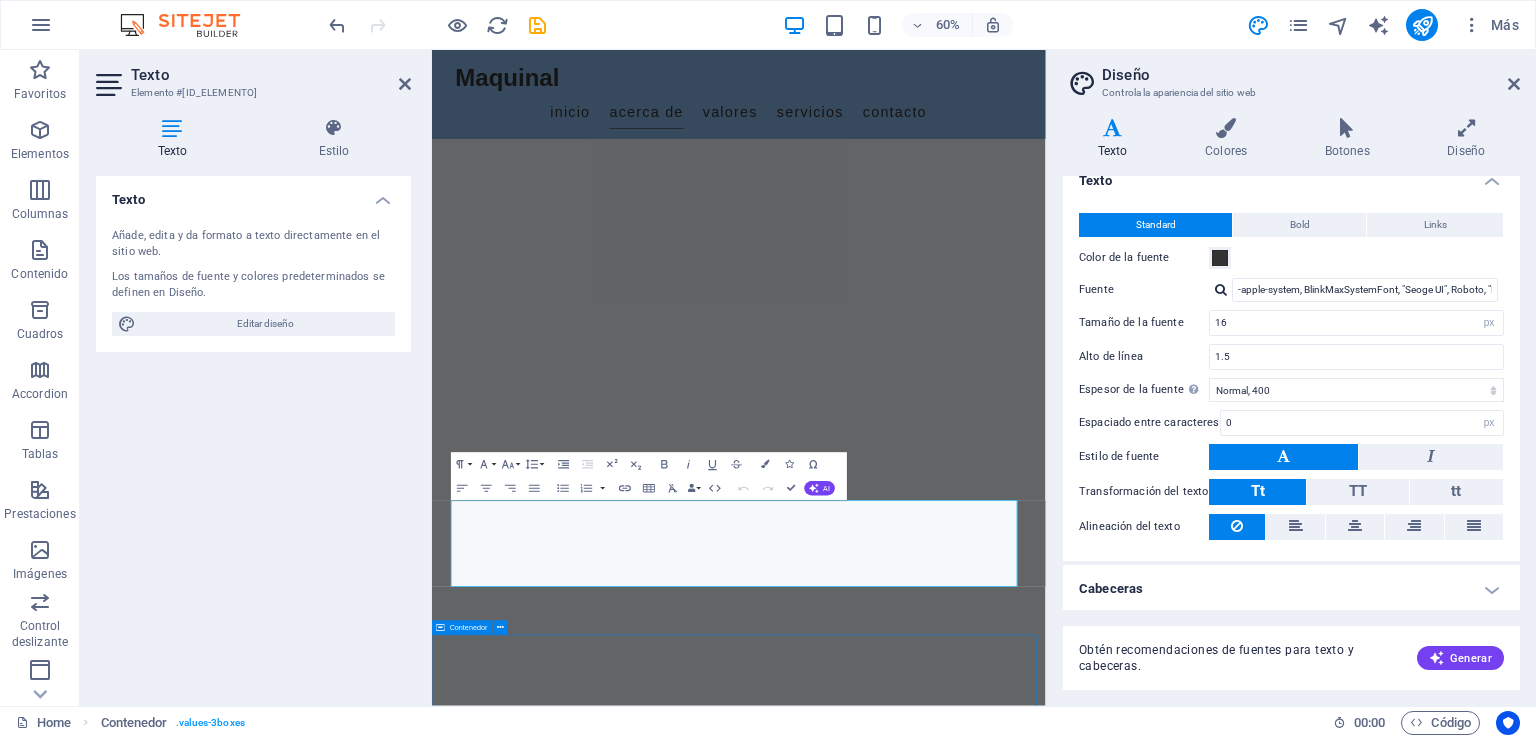 click on "Eficiencia Maximizamos el rendimiento Ofrecemos soluciones que incrementan la eficiencia de sus sistemas HVAC. Tecnología de vanguardia Implementamos las últimas innovaciones en automatización para su comodidad. Atención al cliente excepcional Nuestro equipo está siempre disponible para resolver sus dudas y necesidades." at bounding box center (943, 1987) 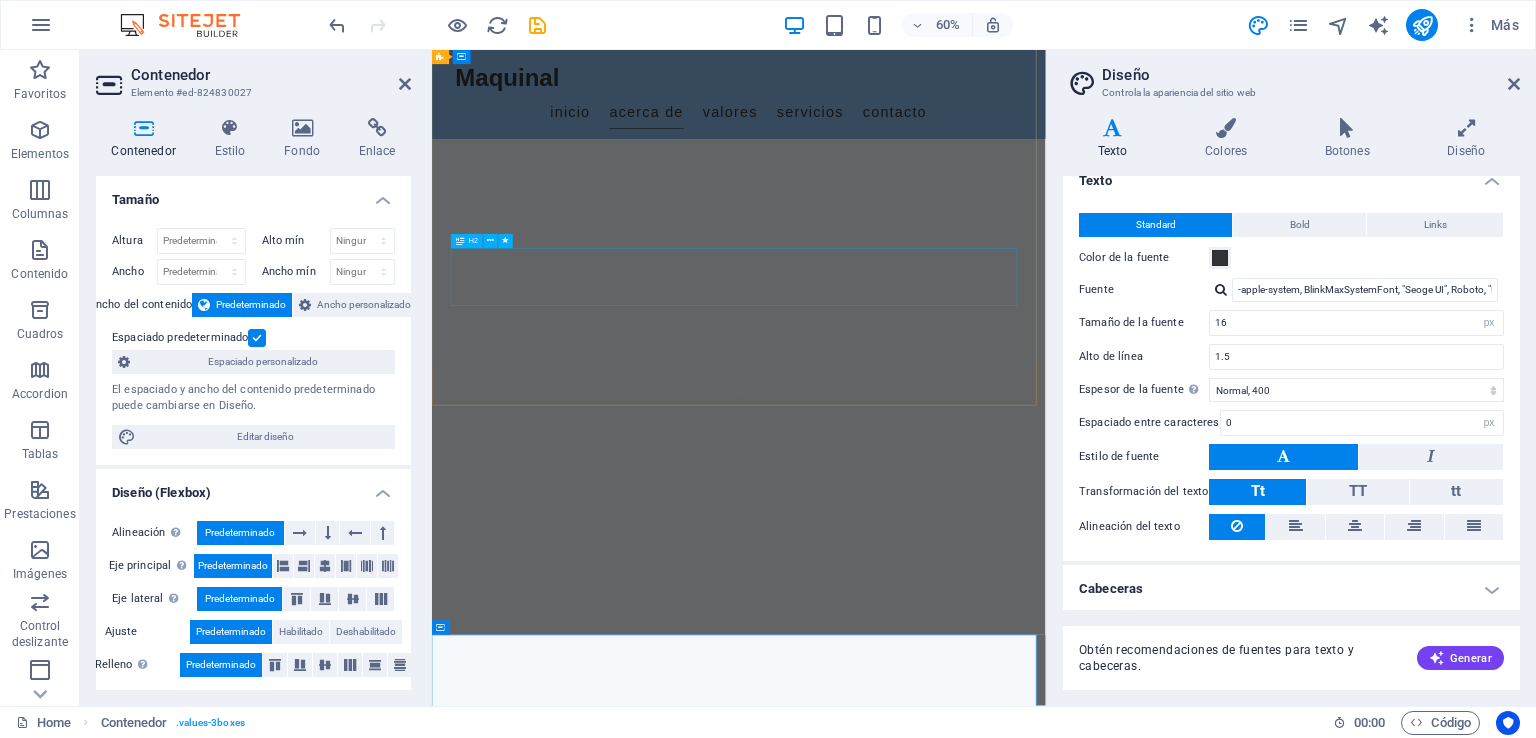 click on "Bienvenidos a Maquinal.cl - Expertos en Automatización y Control Industrial" at bounding box center (944, 863) 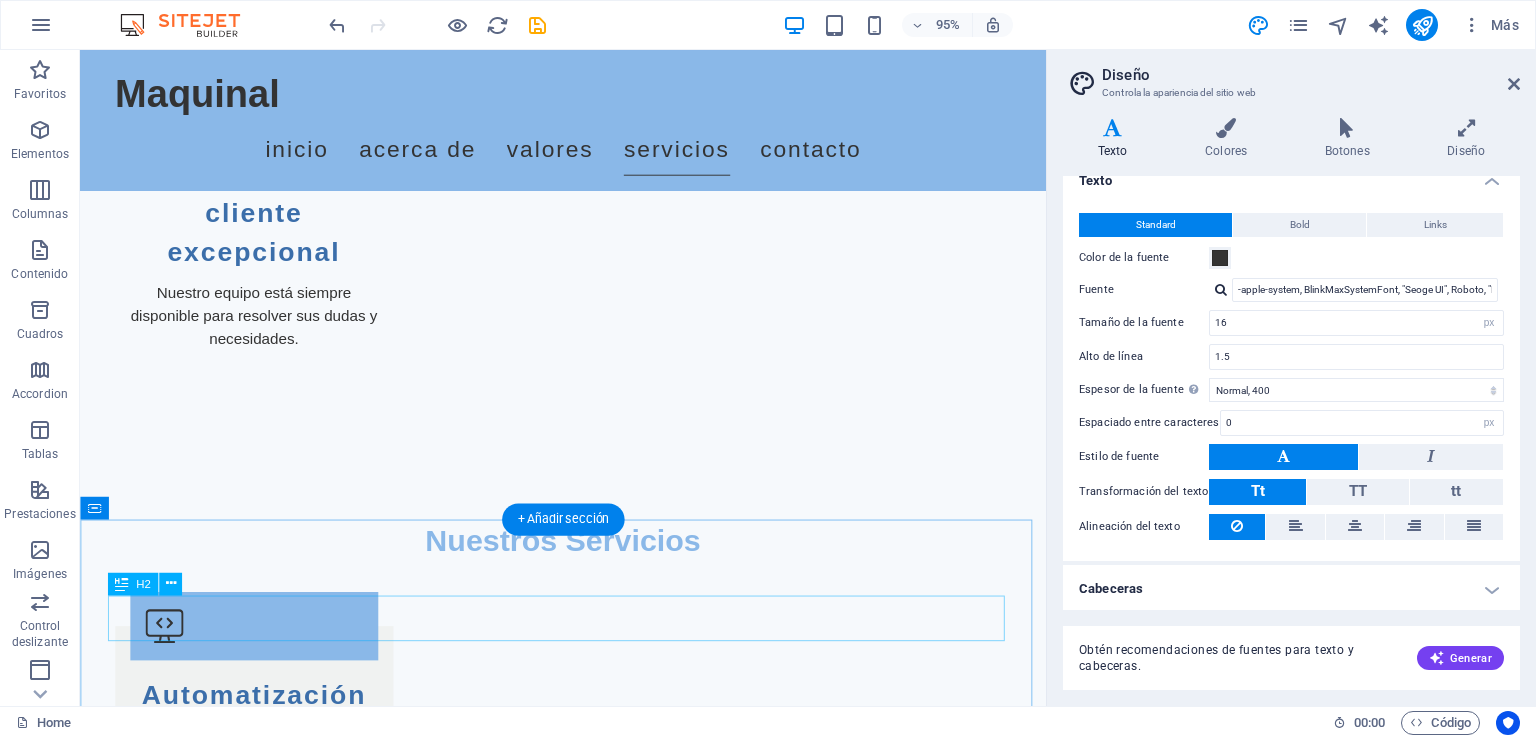 scroll, scrollTop: 2200, scrollLeft: 0, axis: vertical 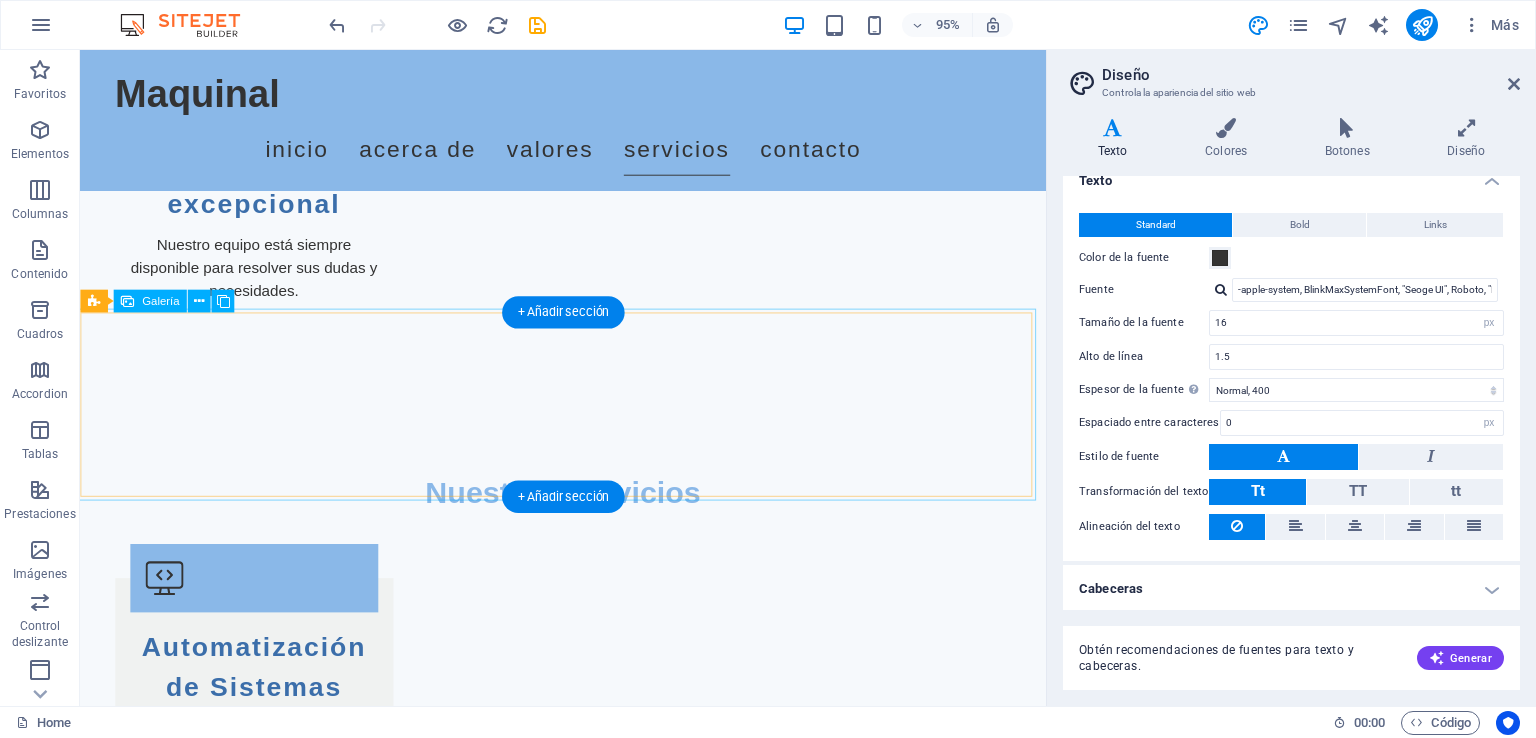 click at bounding box center (998, 2538) 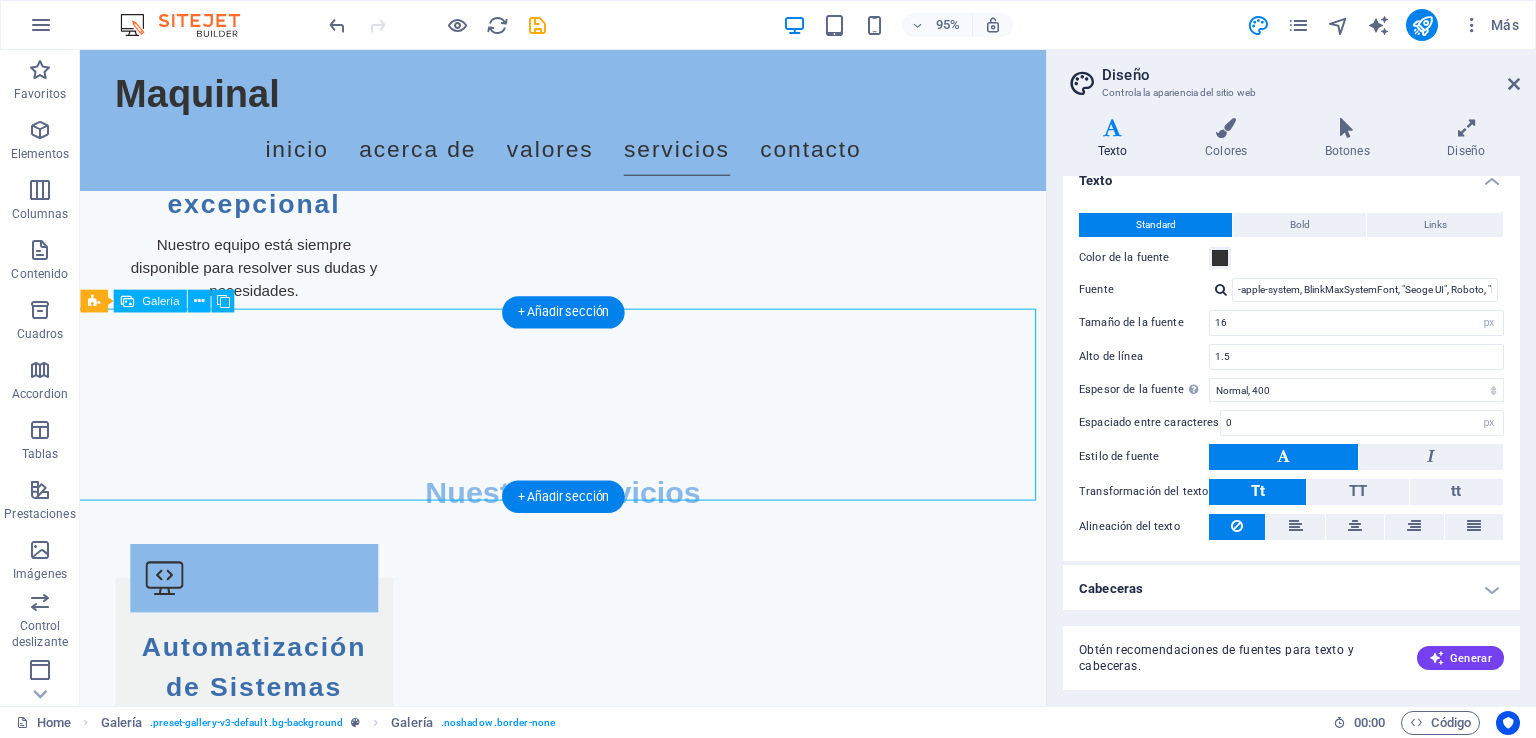 click at bounding box center [998, 2538] 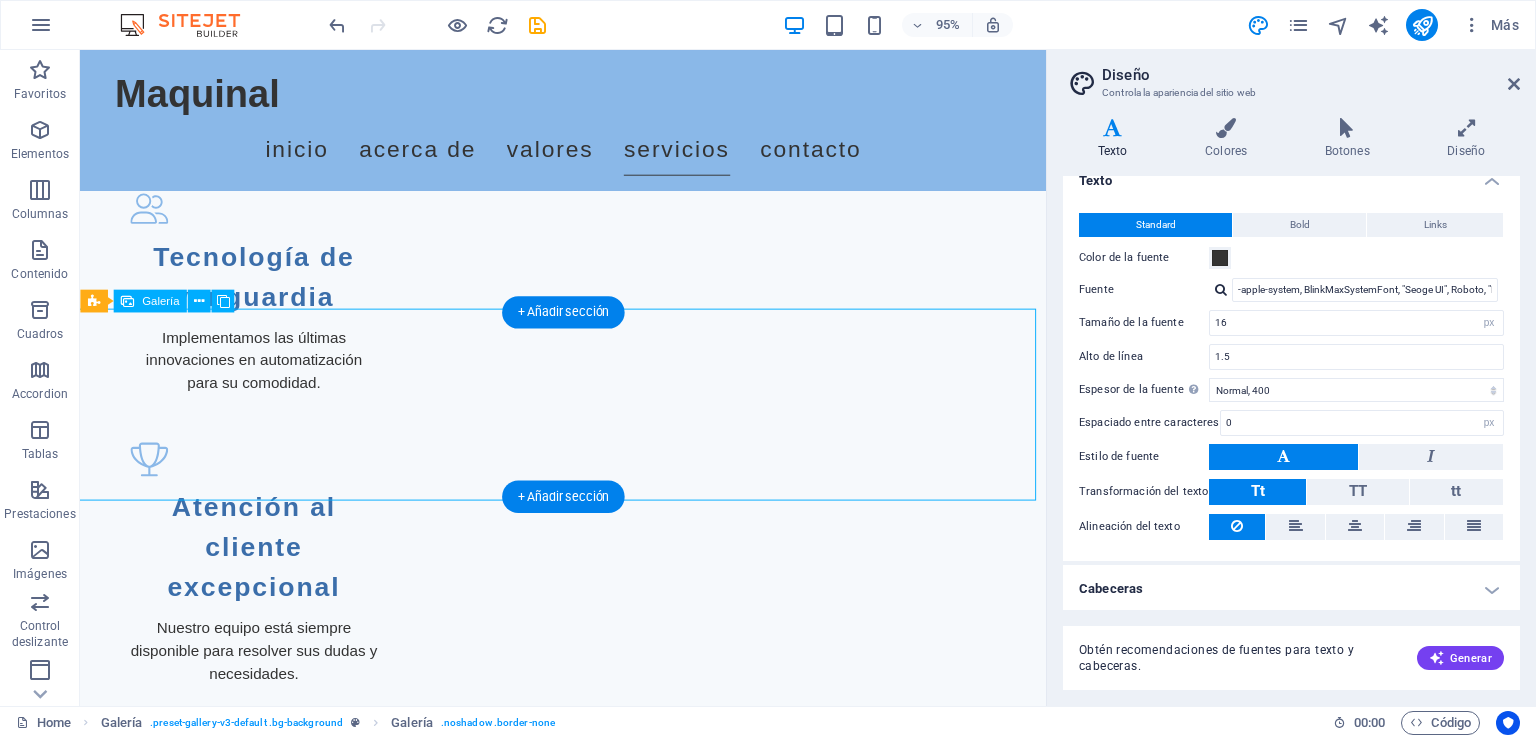 scroll, scrollTop: 2602, scrollLeft: 0, axis: vertical 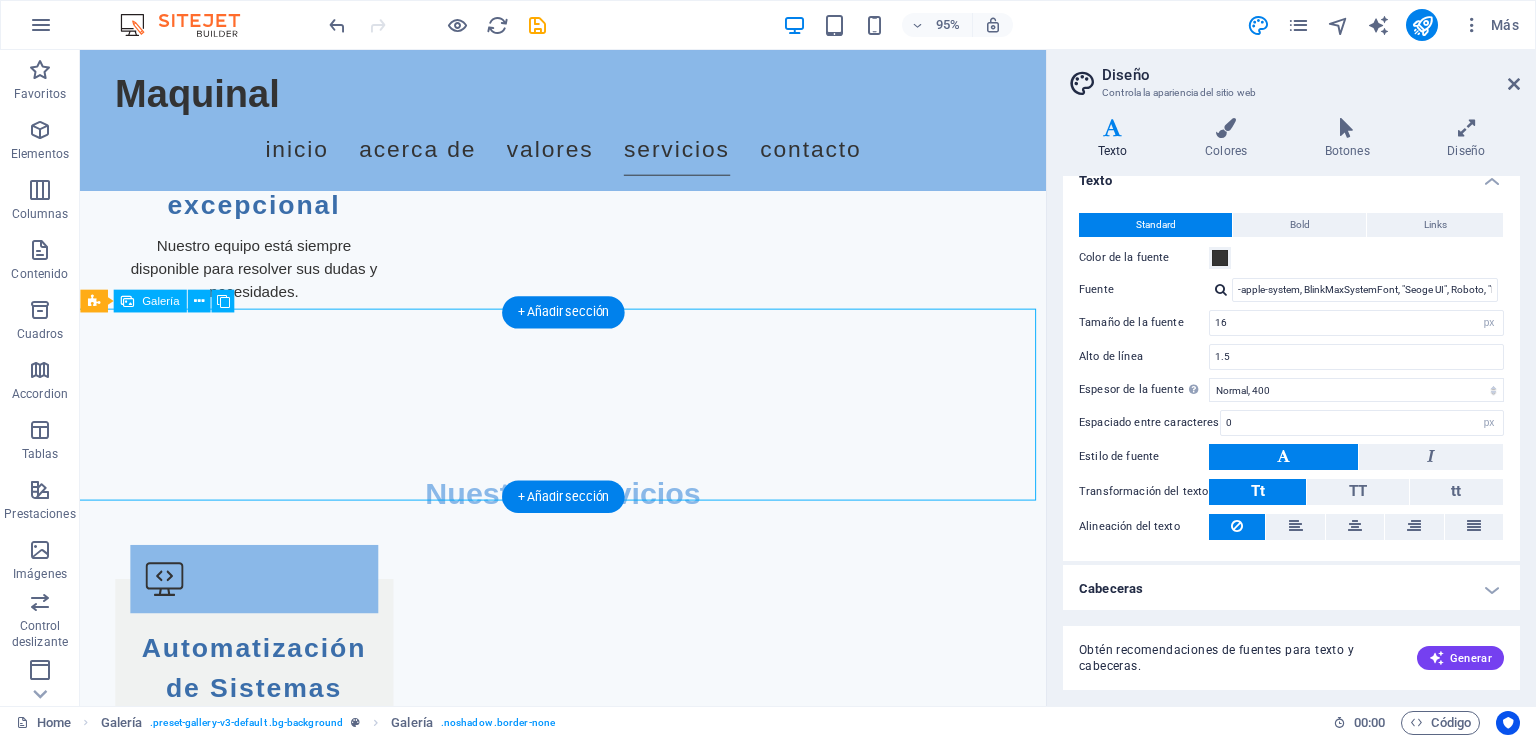 select on "px" 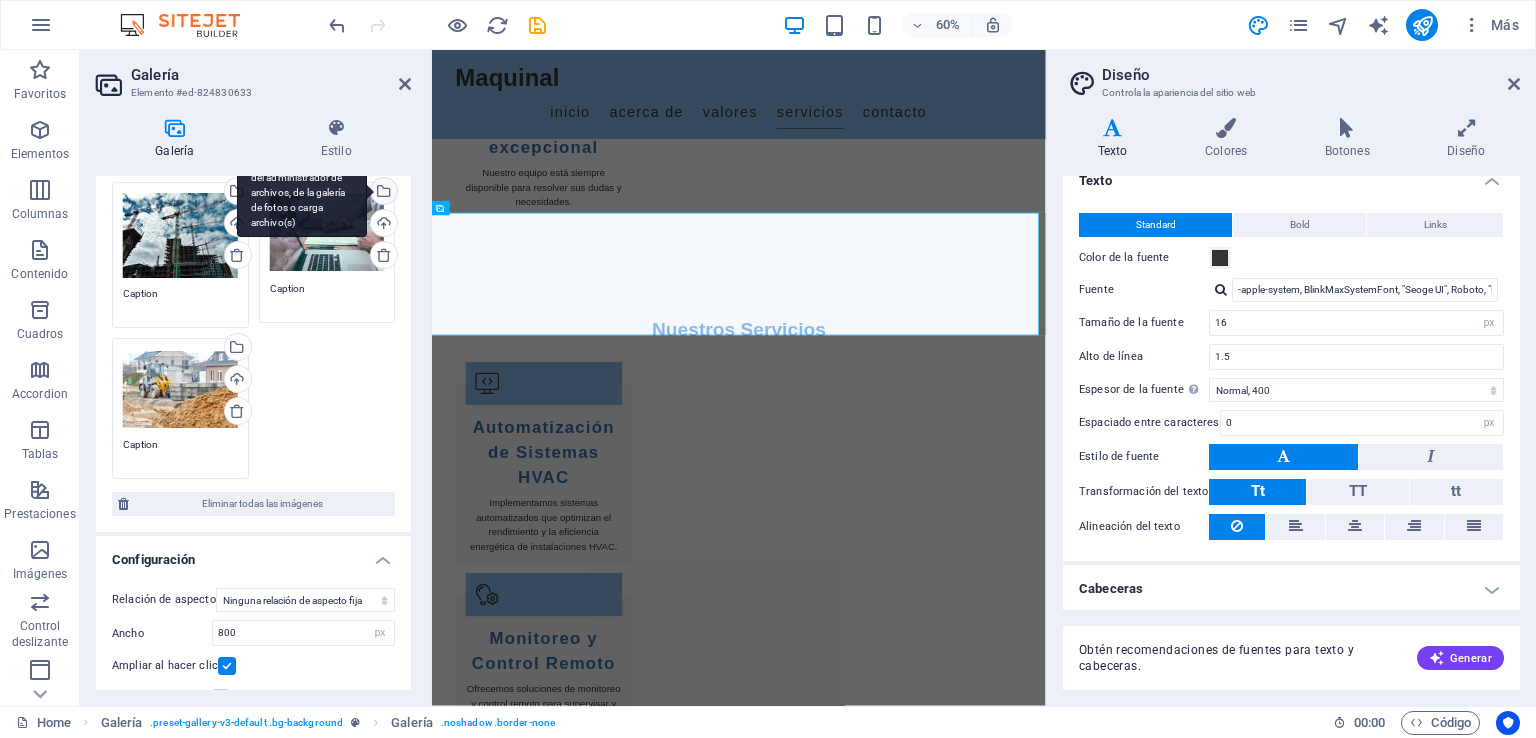 scroll, scrollTop: 300, scrollLeft: 0, axis: vertical 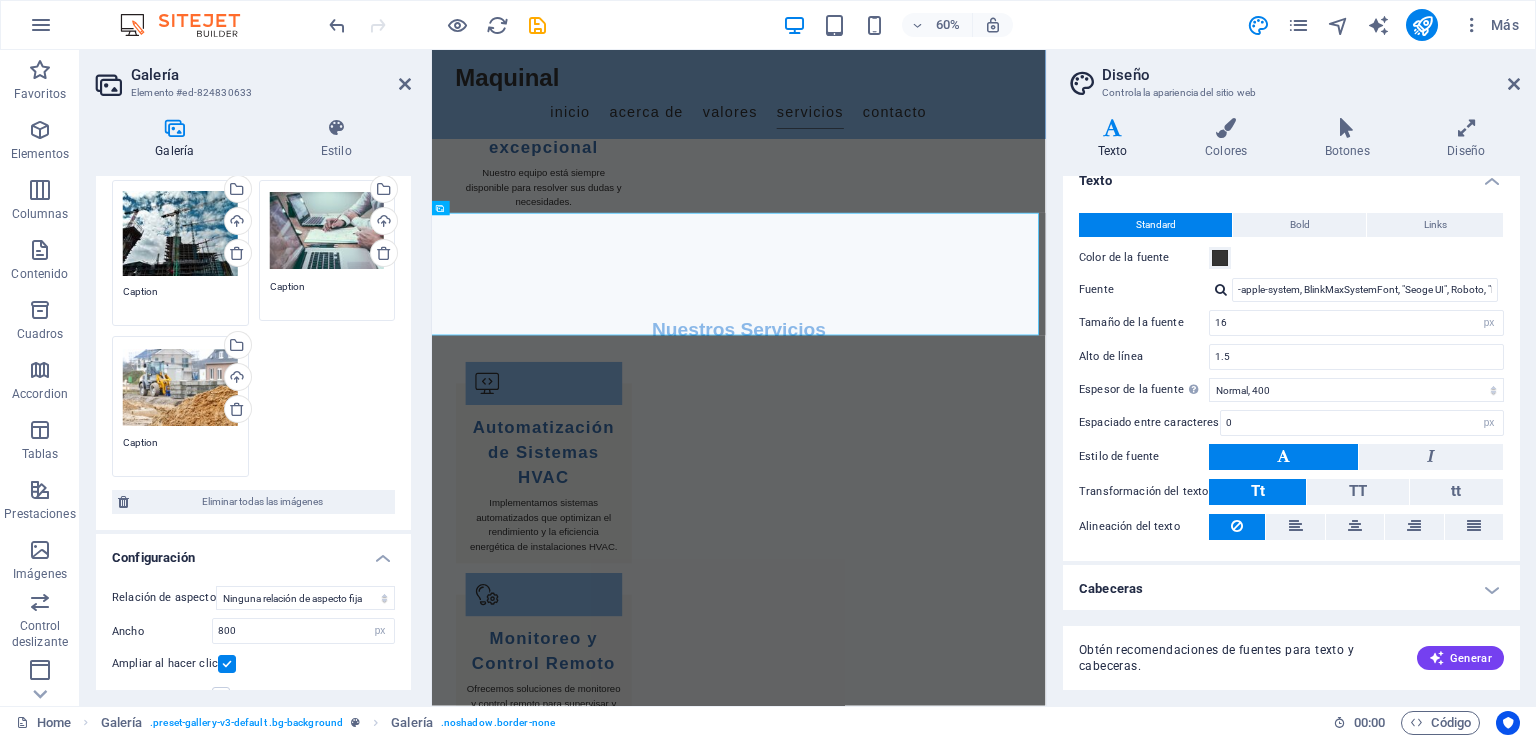click on "Arrastra archivos aquí, haz clic para escoger archivos o  selecciona archivos de Archivos o de nuestra galería gratuita de fotos y vídeos" at bounding box center [180, 387] 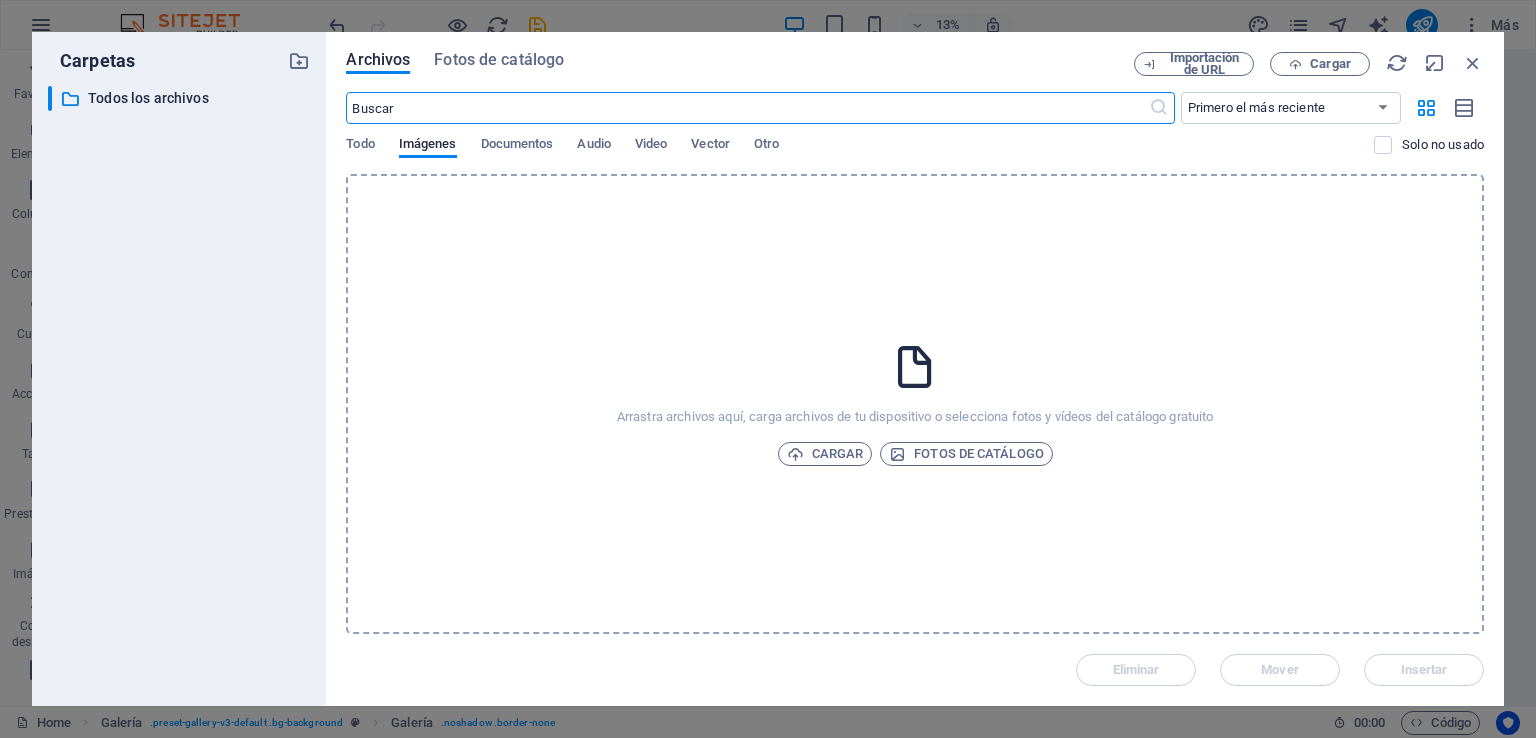 scroll, scrollTop: 4104, scrollLeft: 0, axis: vertical 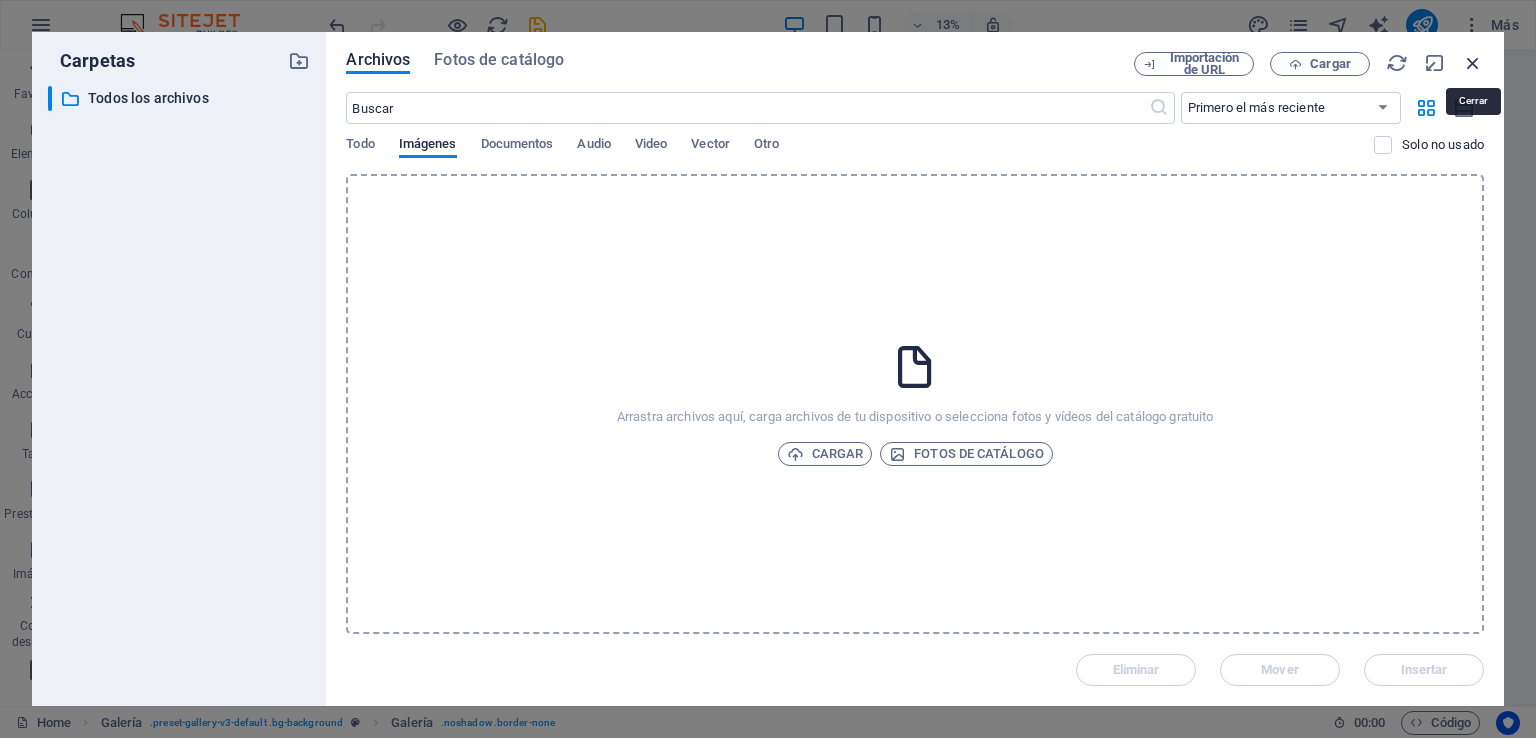 click at bounding box center (1473, 63) 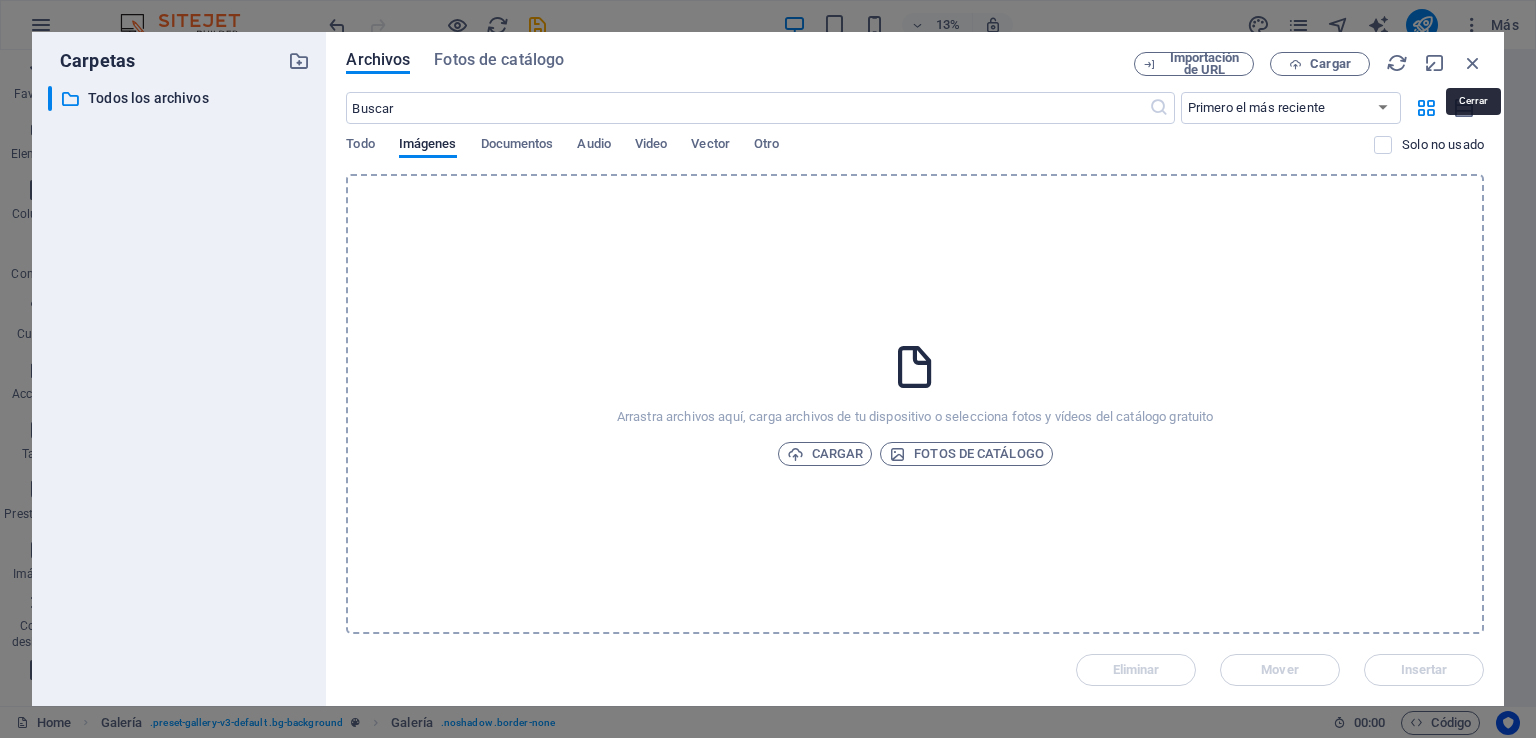 scroll, scrollTop: 2602, scrollLeft: 0, axis: vertical 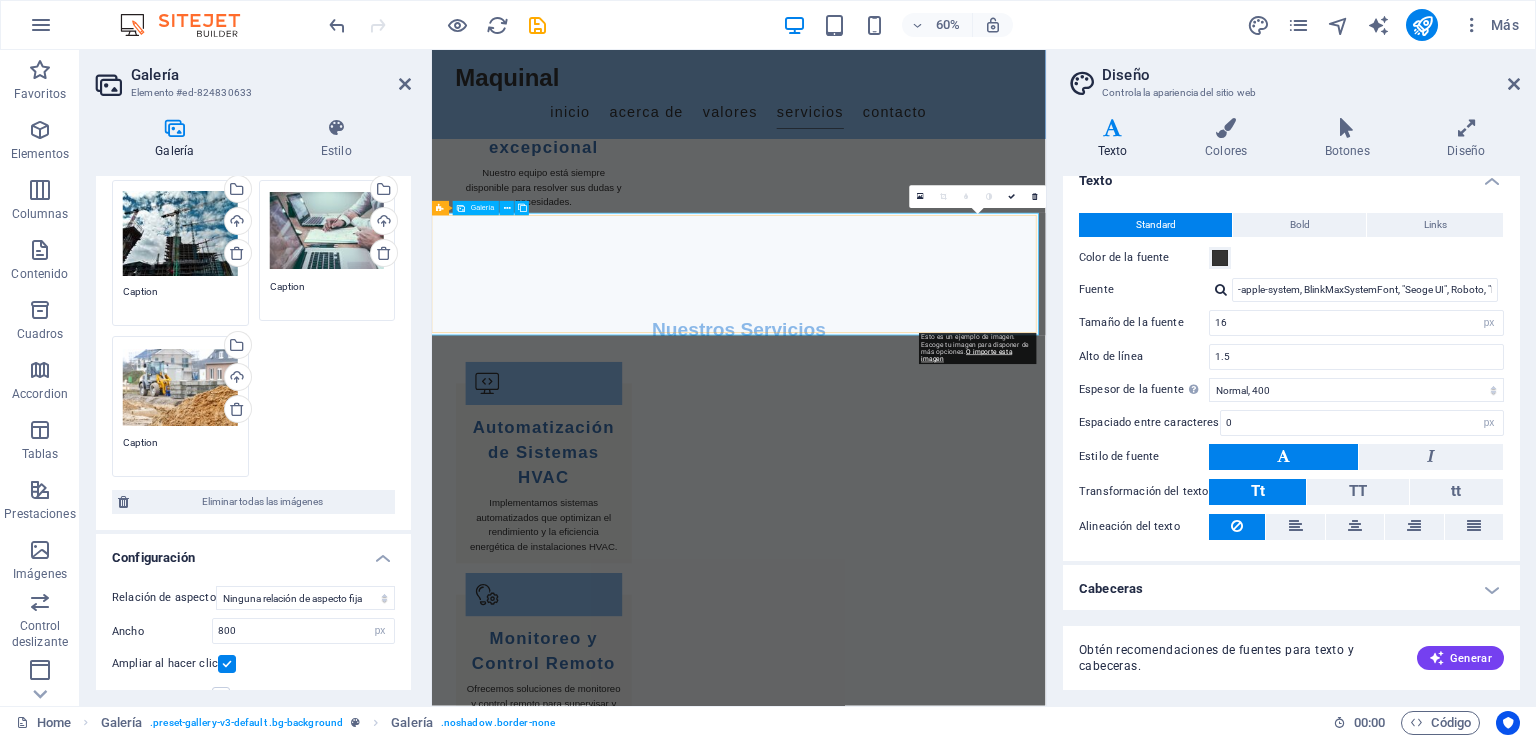 click at bounding box center [1356, 2540] 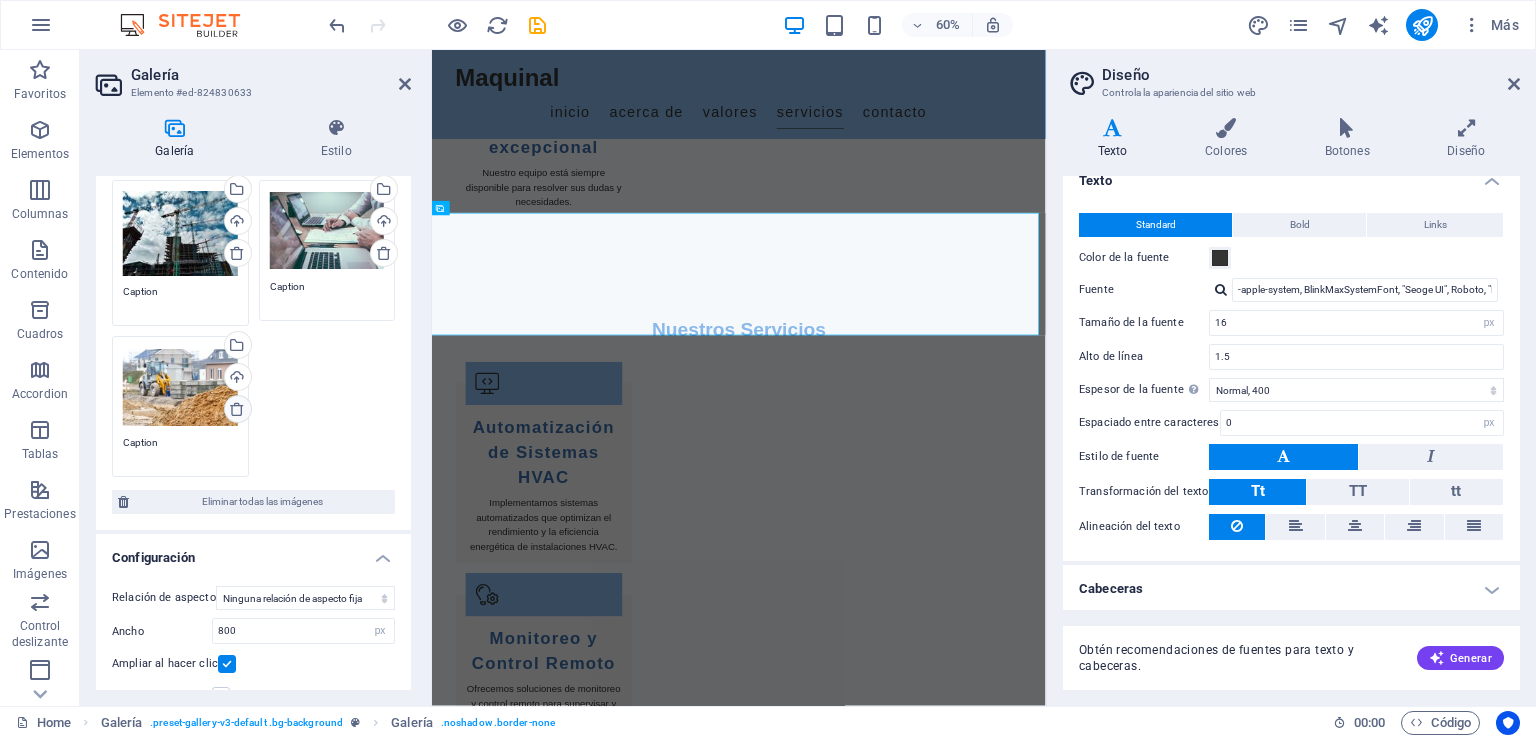 click at bounding box center [237, 409] 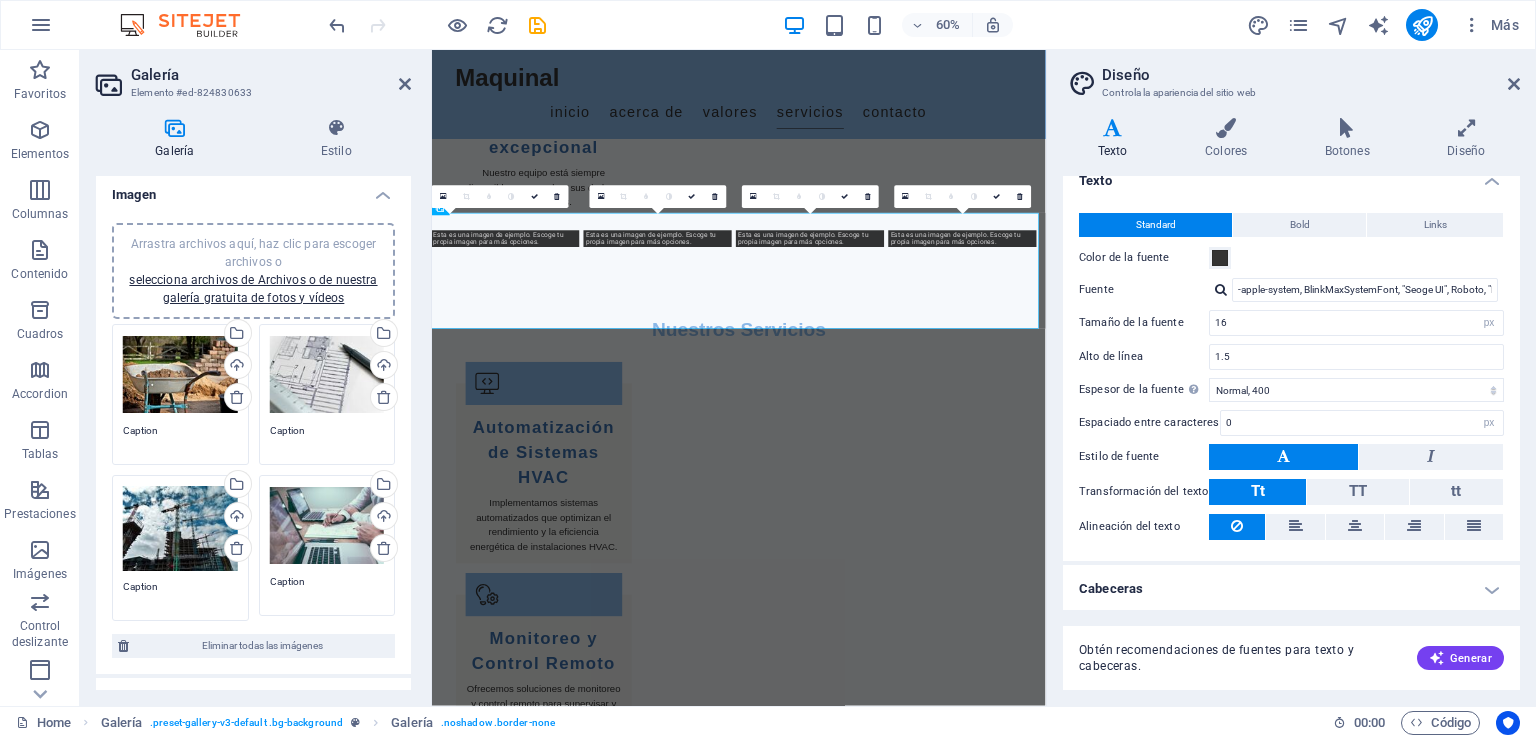 scroll, scrollTop: 0, scrollLeft: 0, axis: both 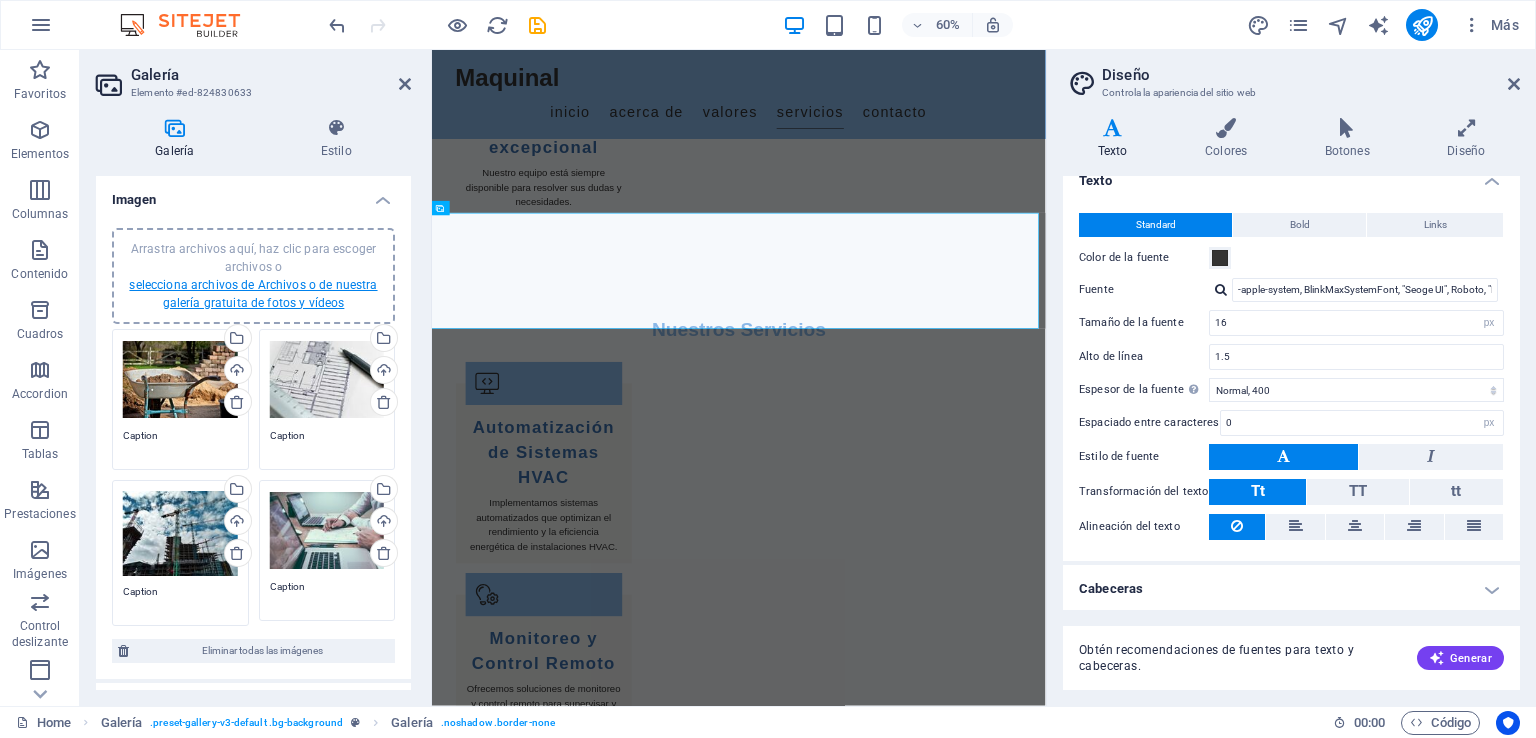 click on "selecciona archivos de Archivos o de nuestra galería gratuita de fotos y vídeos" at bounding box center [253, 294] 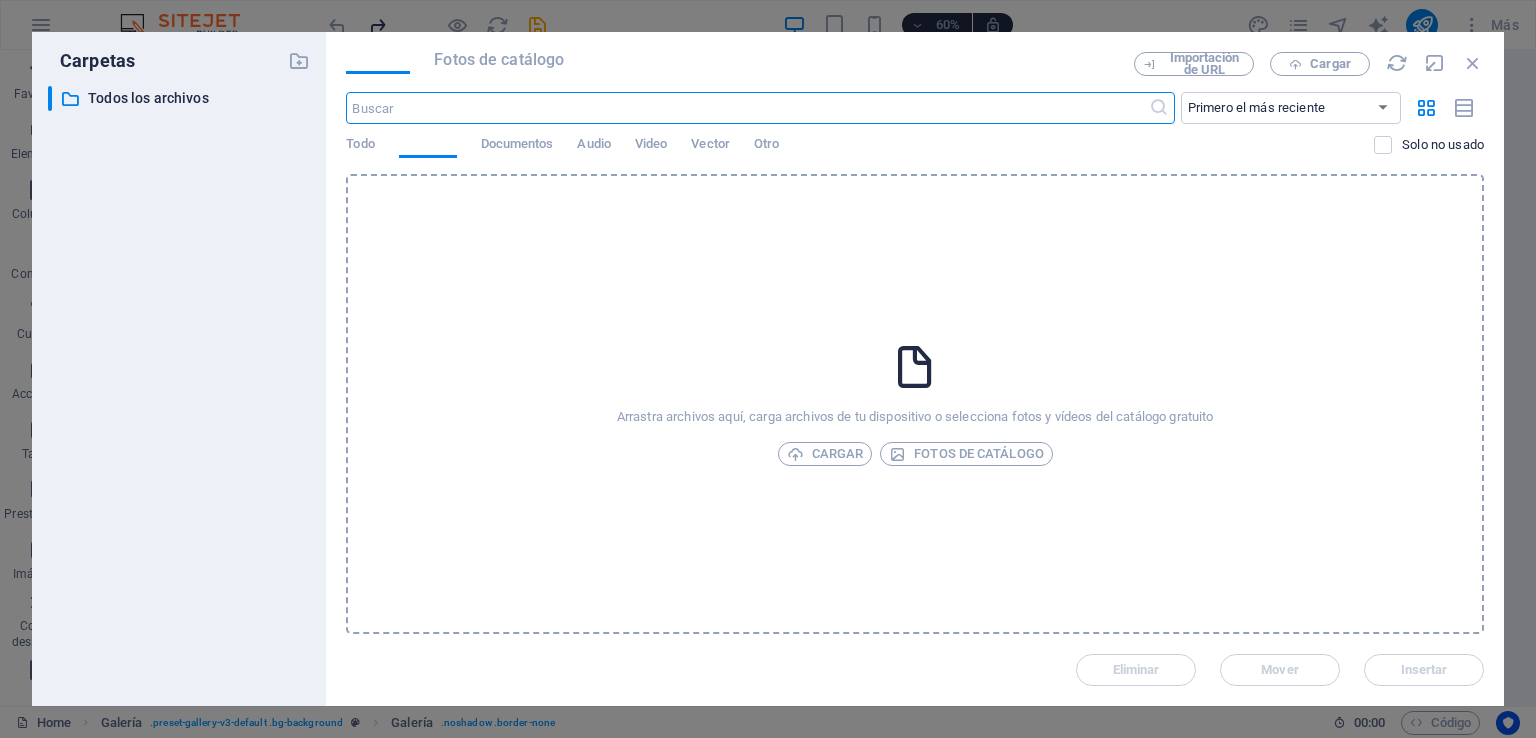 scroll, scrollTop: 4095, scrollLeft: 0, axis: vertical 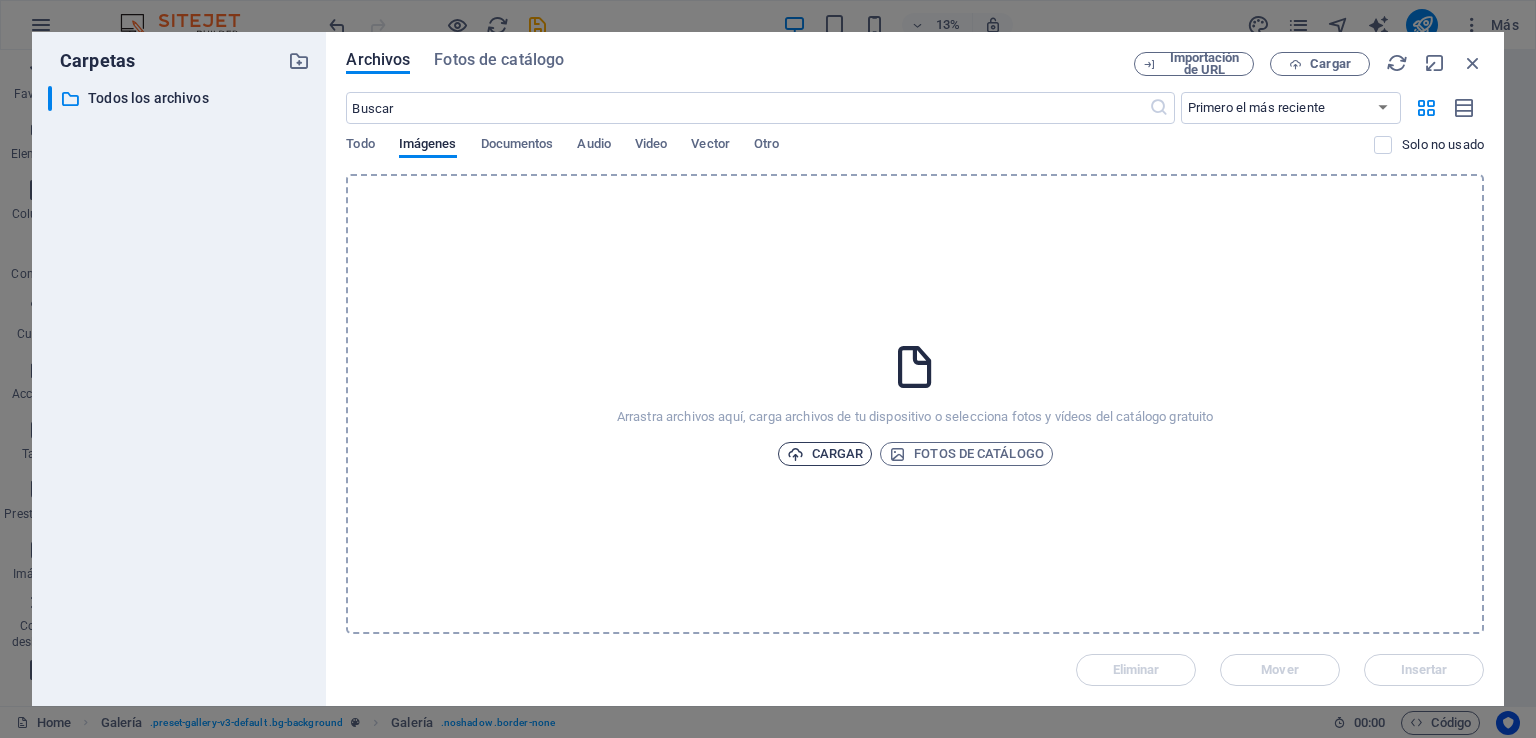 click on "Cargar" at bounding box center [825, 454] 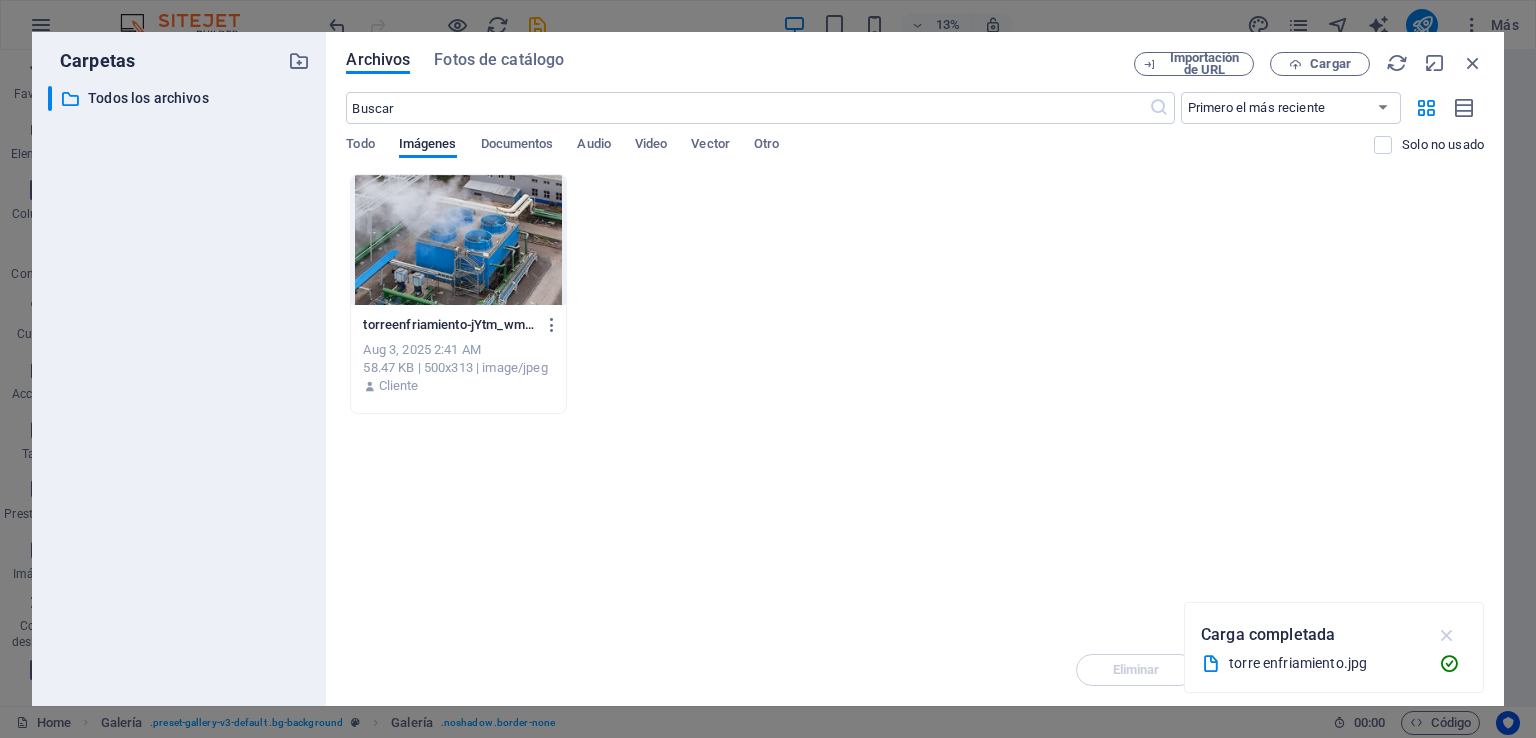 click at bounding box center [1447, 635] 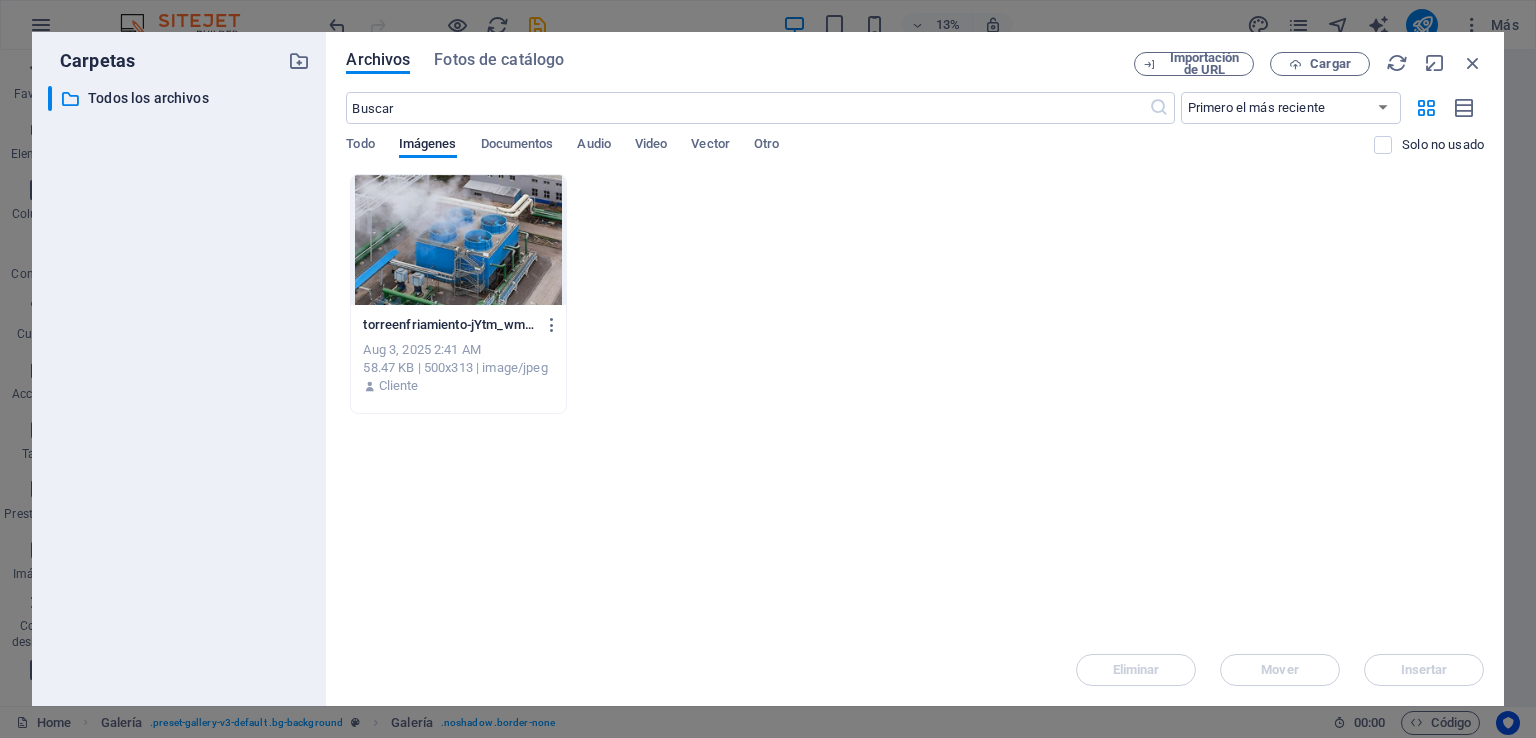 click on "Eliminar Mover Insertar" at bounding box center [915, 660] 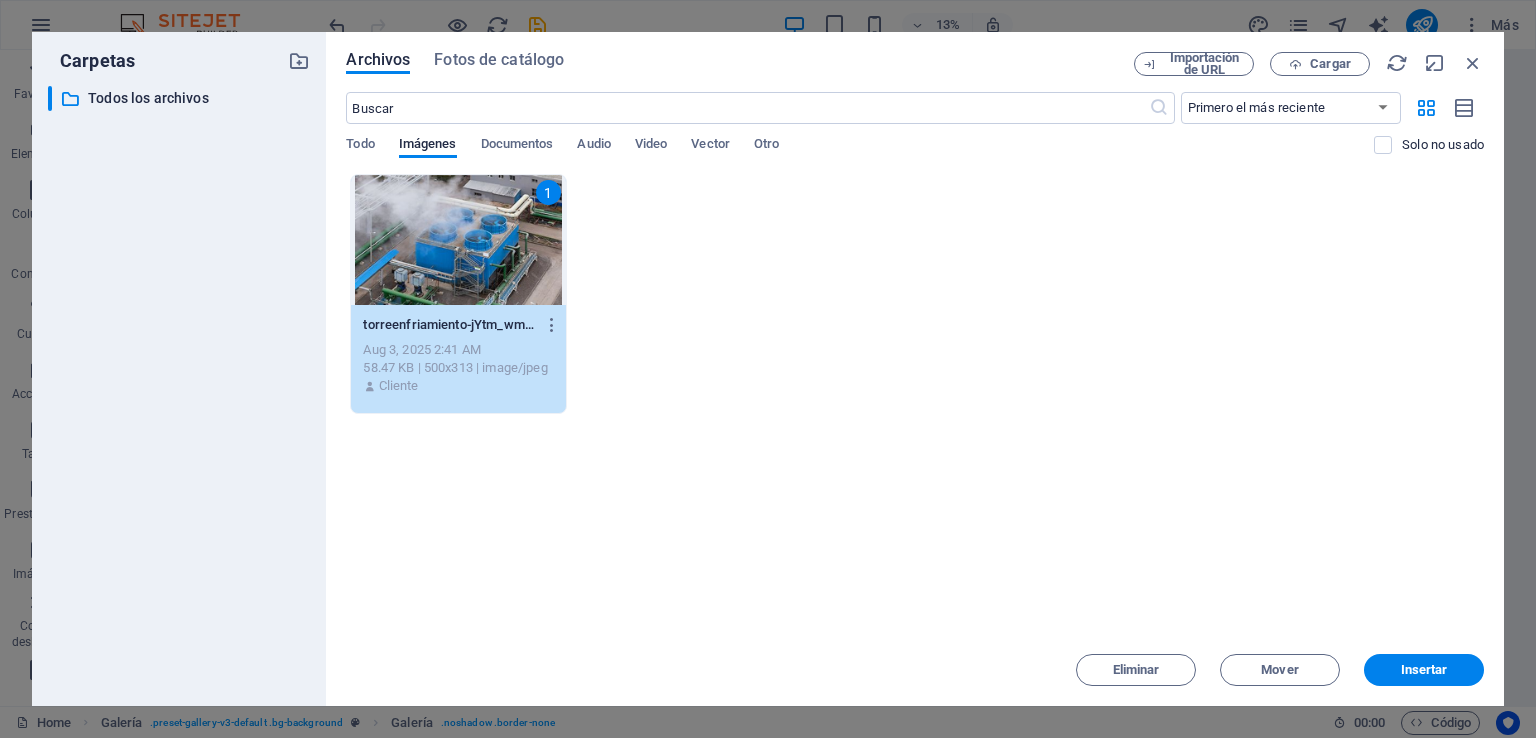 click on "Insertar" at bounding box center [1424, 670] 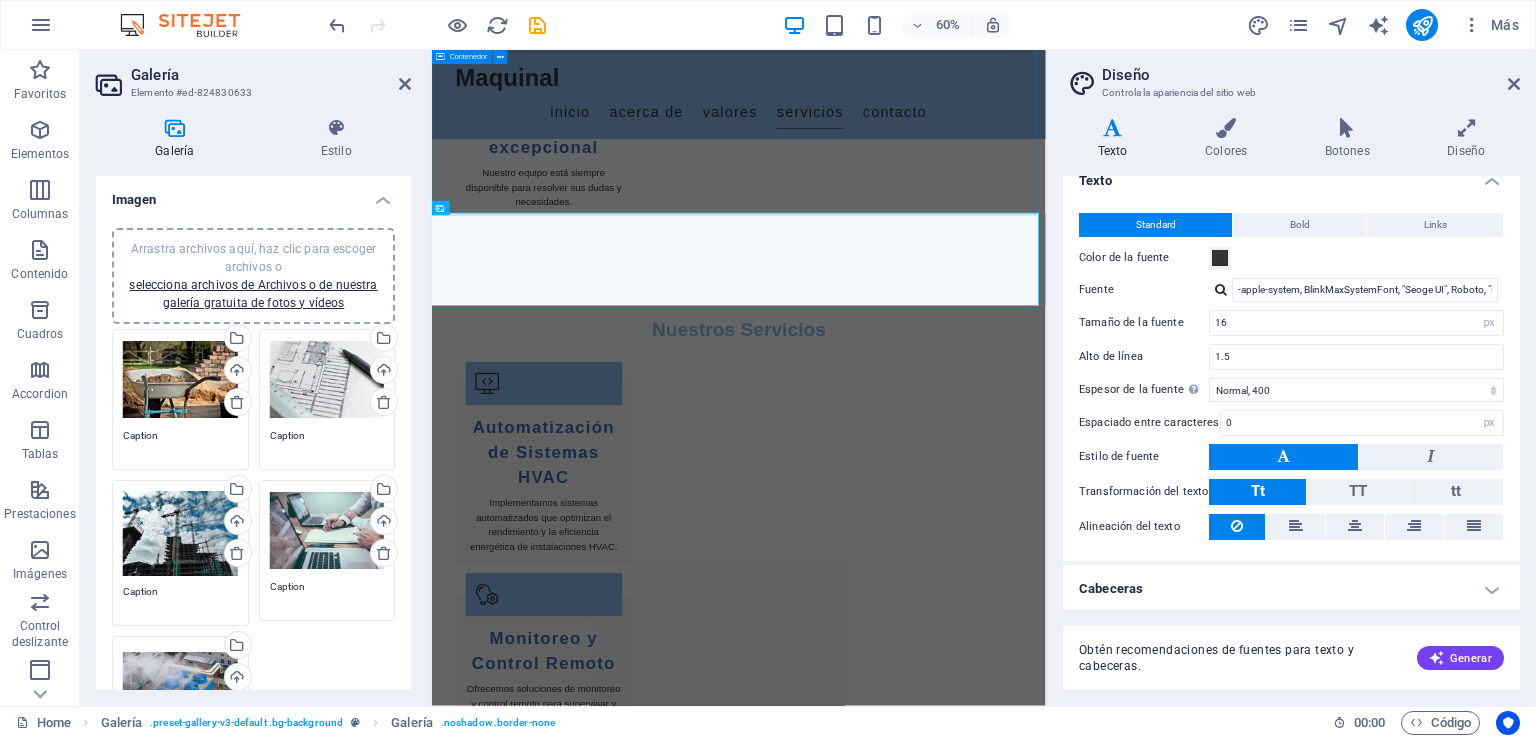 click on "Nuestros Servicios Automatización de Sistemas HVAC Implementamos sistemas automatizados que optimizan el rendimiento y la eficiencia energética de instalaciones HVAC. Monitoreo y Control Remoto Ofrecemos soluciones de monitoreo y control remoto para supervisar y gestionar sistemas en tiempo real. Mantenimiento Predictivo Realizamos mantenimiento predictivo para prevenir fallas y asegurar el correcto funcionamiento de sus sistemas. Integración de Sistemas Integramos diferentes sistemas de control para una gestión centralizada y eficiente. Consultoría Técnica Brindamos consultoría especializada para la selección de tecnologías y sistemas de automatización. Capacitación y Soporte Ofrecemos programas de capacitación y soporte continuo para su personal técnico." at bounding box center [943, 1427] 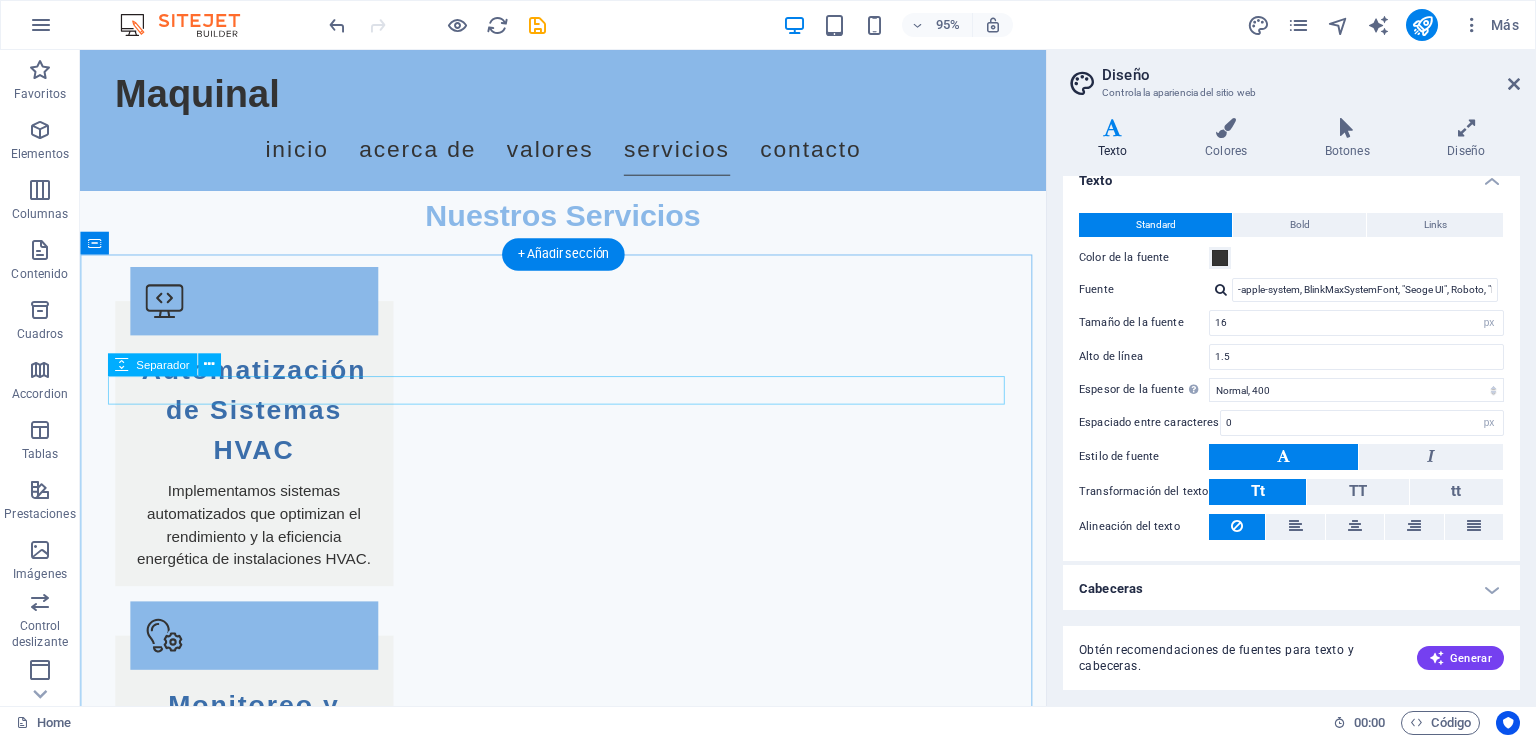 scroll, scrollTop: 2500, scrollLeft: 0, axis: vertical 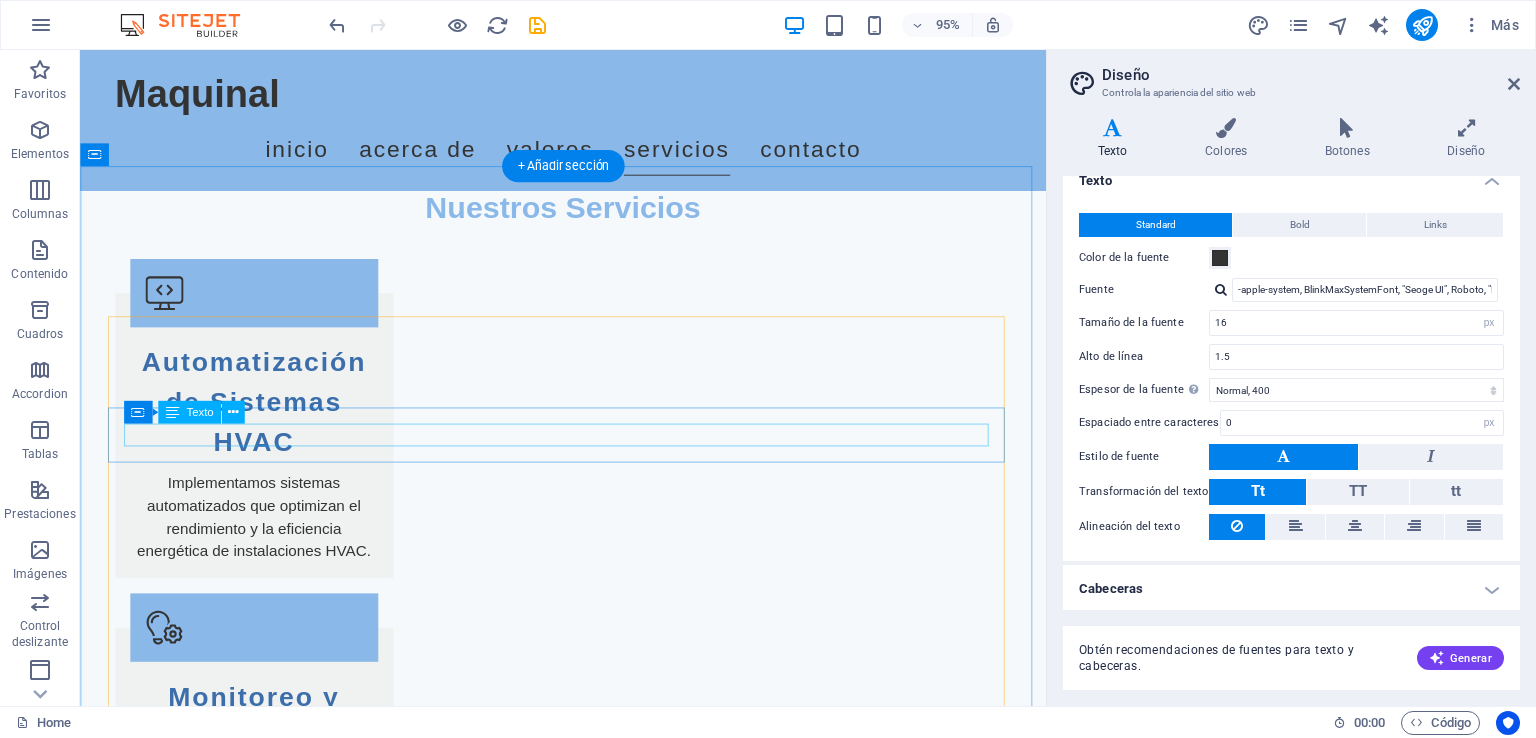 click on "Automatizamos sistemas HVAC, iluminación, control de acceso y más." at bounding box center [589, 2572] 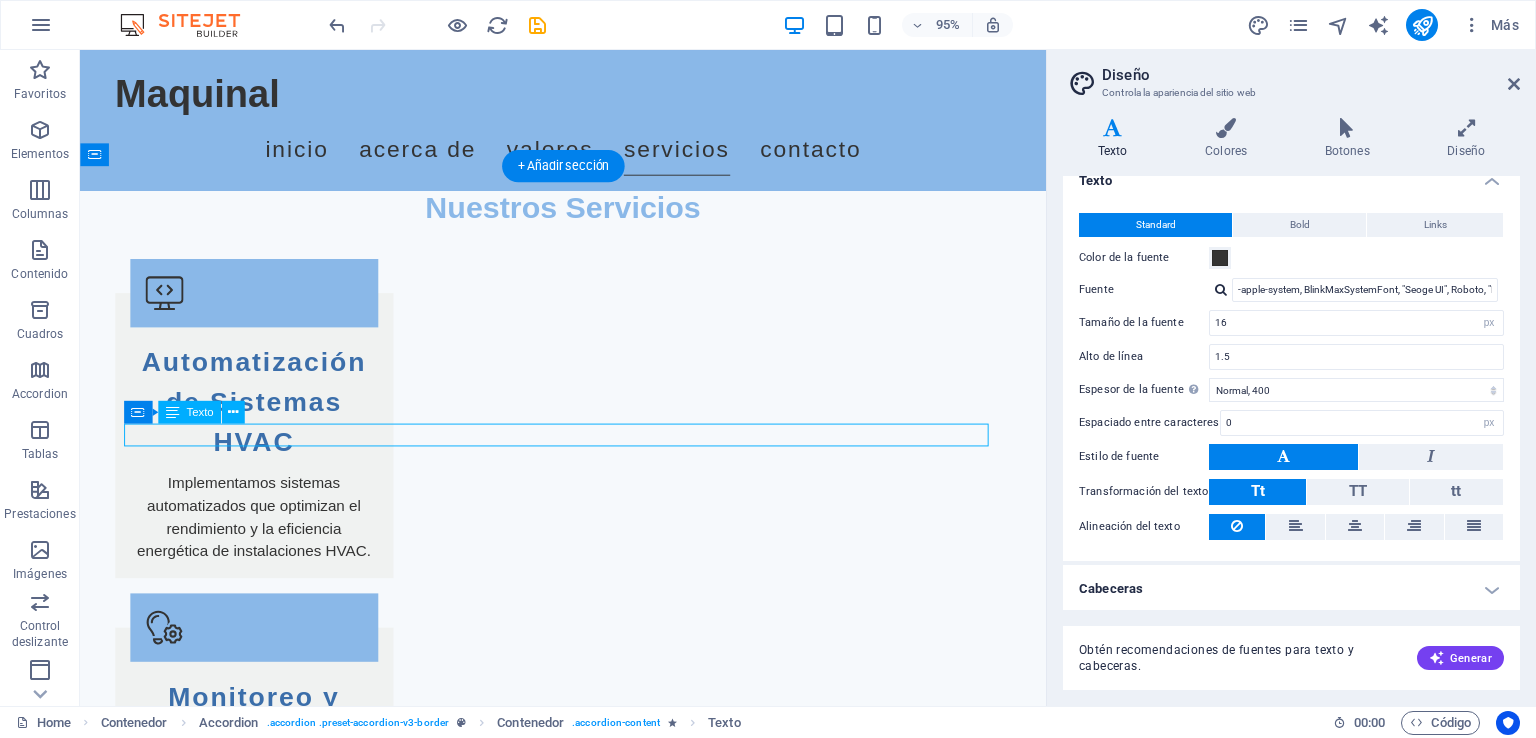 click on "Automatizamos sistemas HVAC, iluminación, control de acceso y más." at bounding box center (589, 2572) 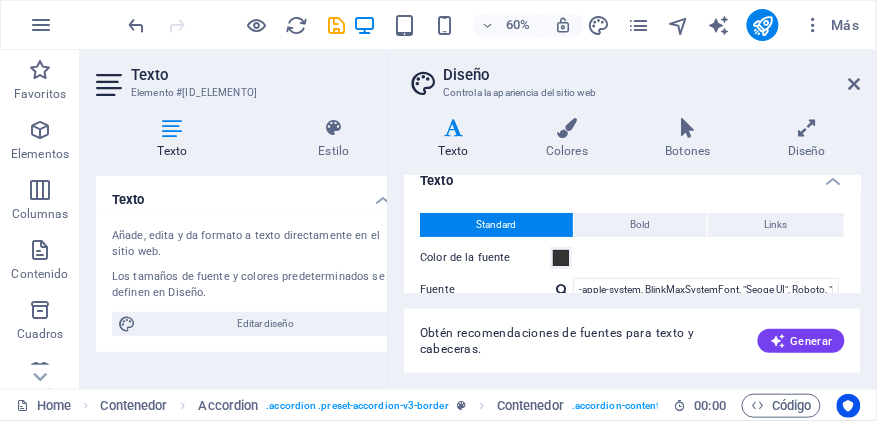 scroll, scrollTop: 9203, scrollLeft: 0, axis: vertical 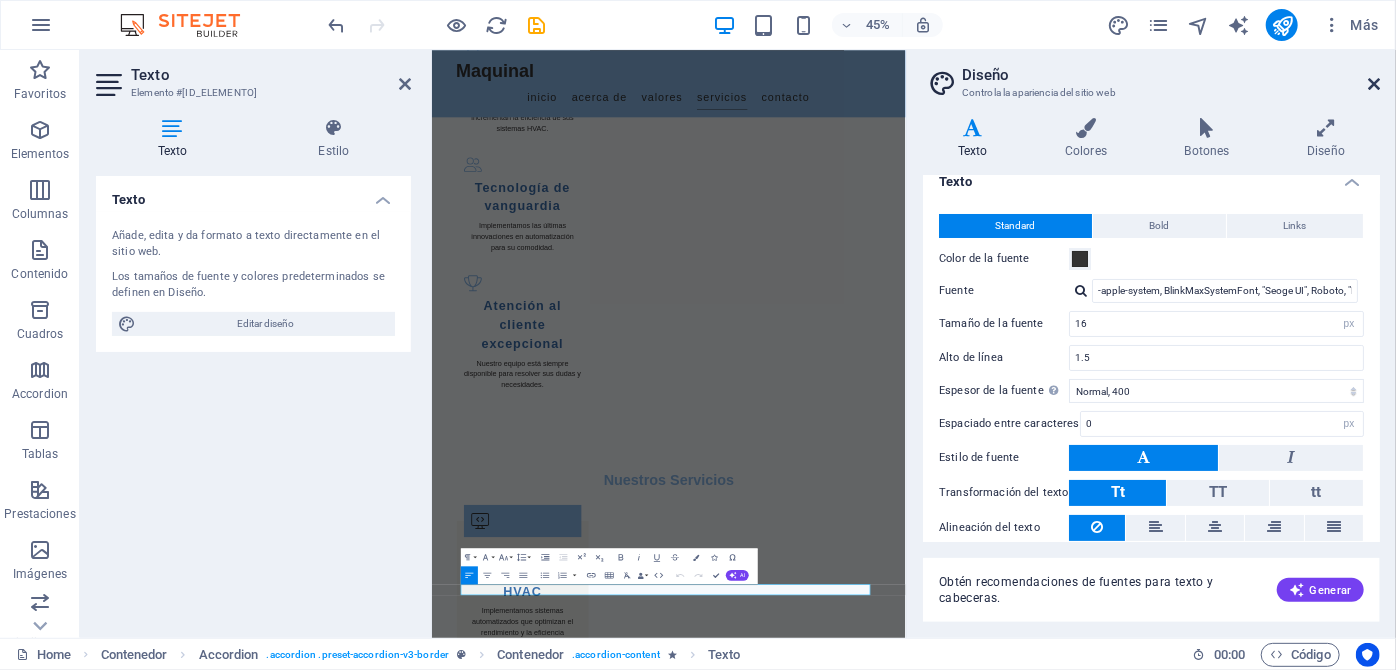 drag, startPoint x: 1371, startPoint y: 88, endPoint x: 989, endPoint y: 39, distance: 385.12985 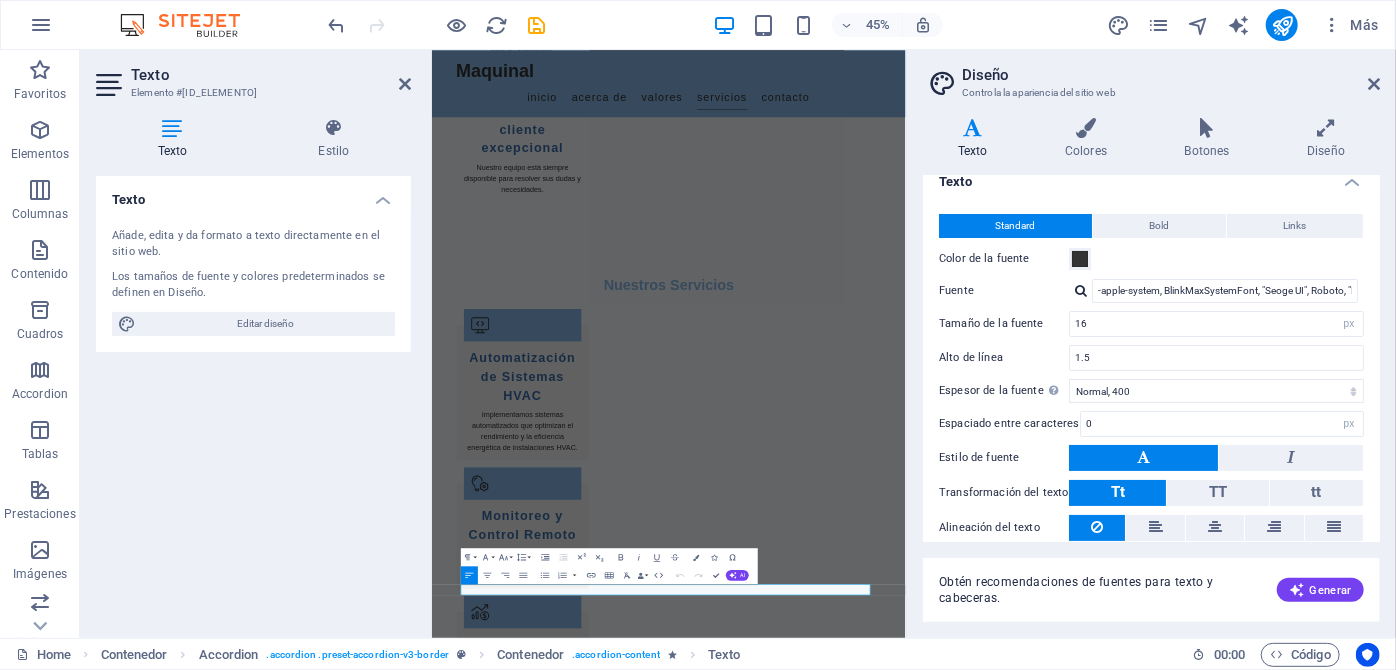 scroll, scrollTop: 2523, scrollLeft: 0, axis: vertical 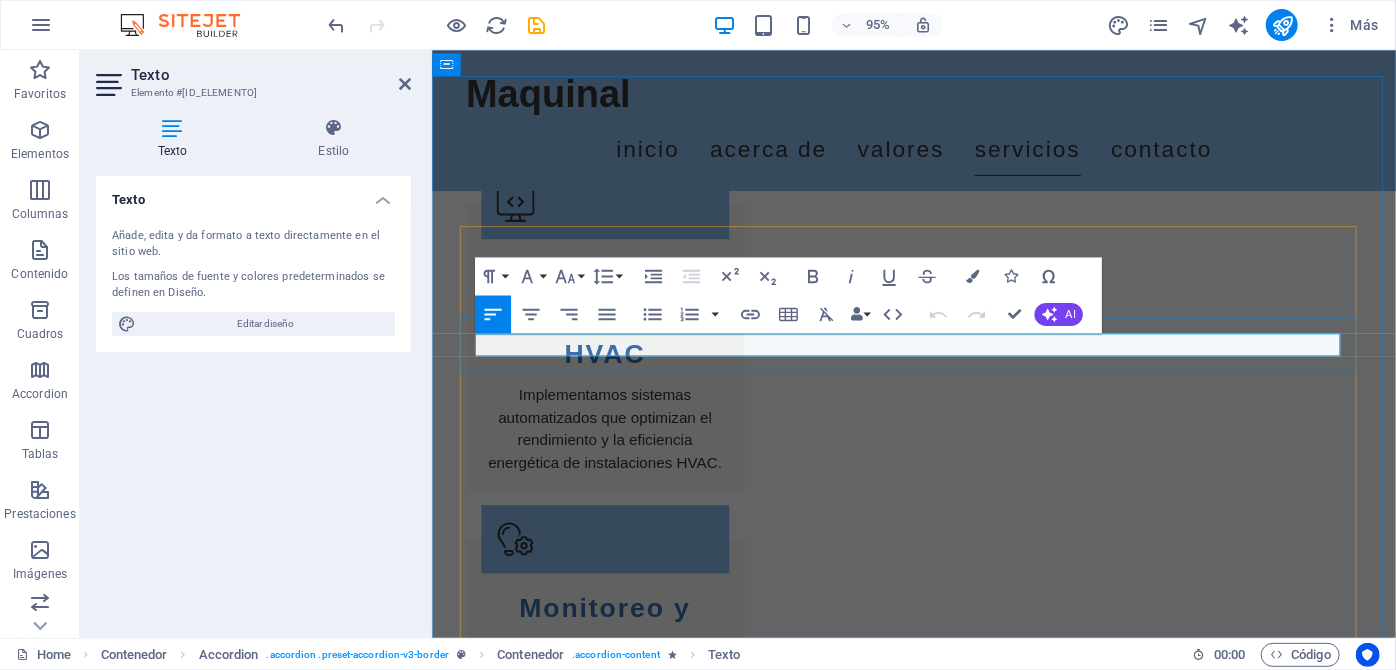 drag, startPoint x: 710, startPoint y: 361, endPoint x: 729, endPoint y: 375, distance: 23.600847 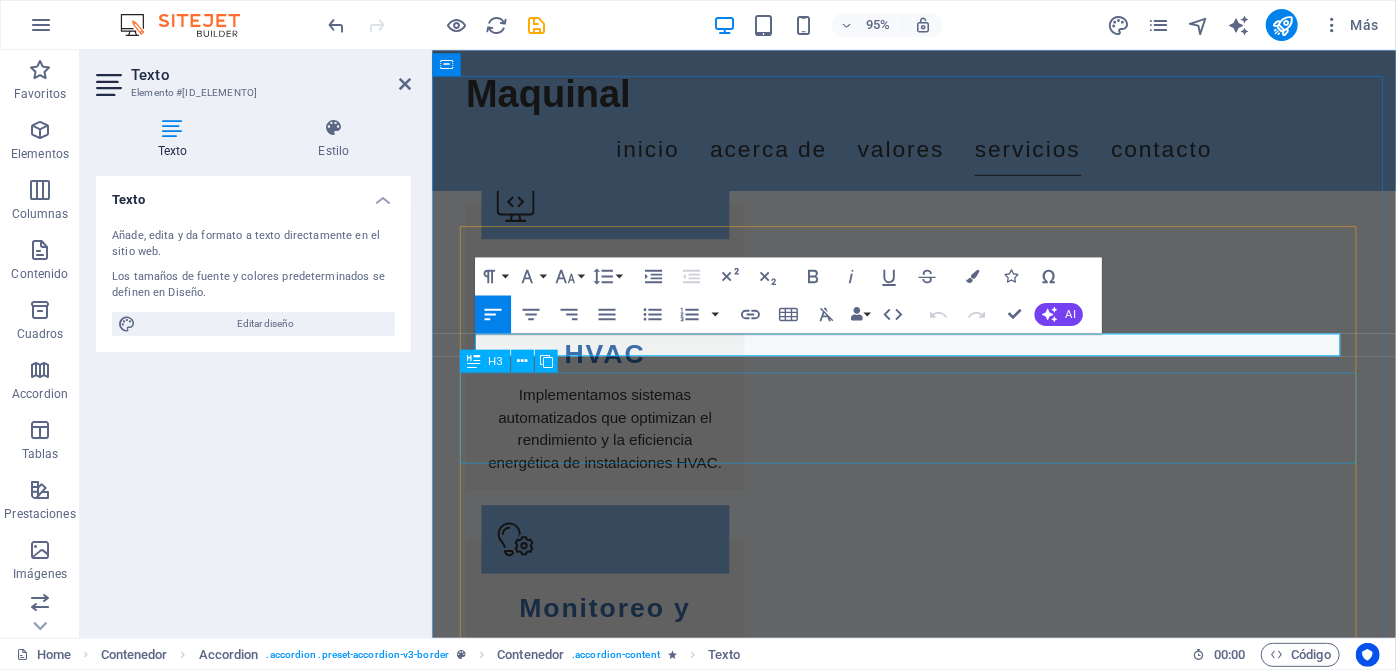 type 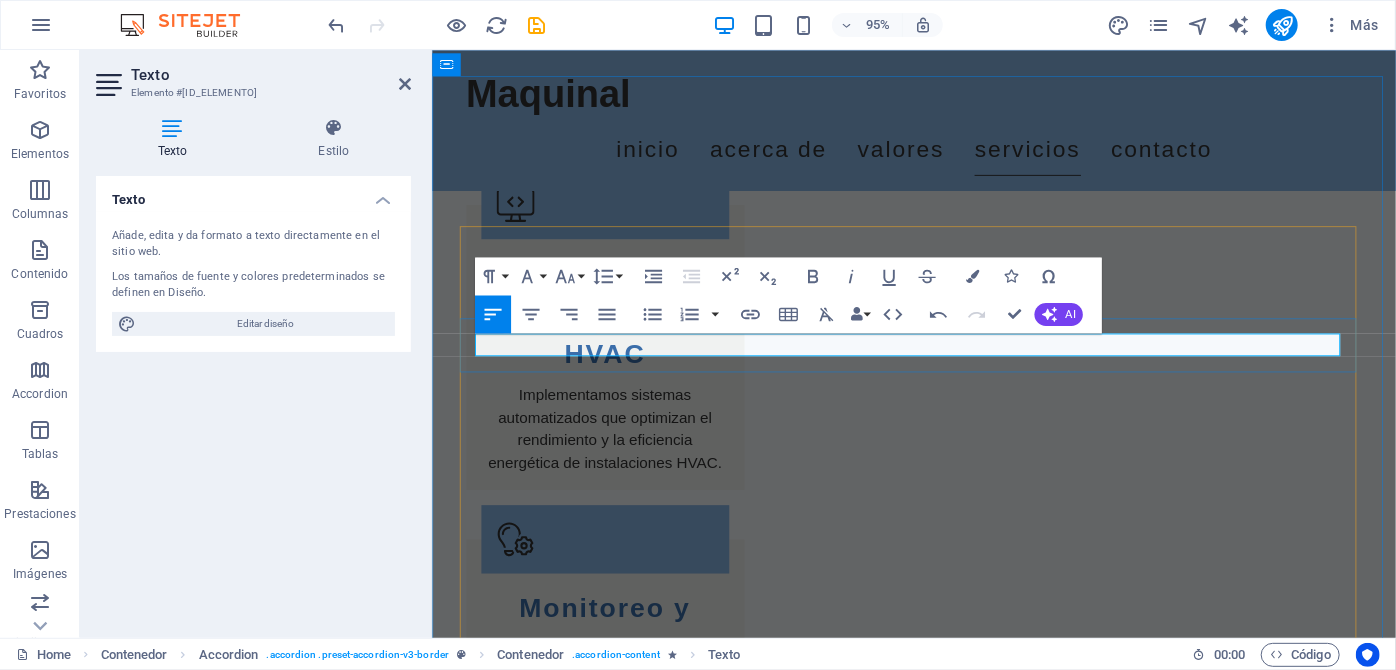 click on "Automatizamos sistemas HVAC, Control de Fluidos,  iluminación, control de acceso y más." at bounding box center [939, 2477] 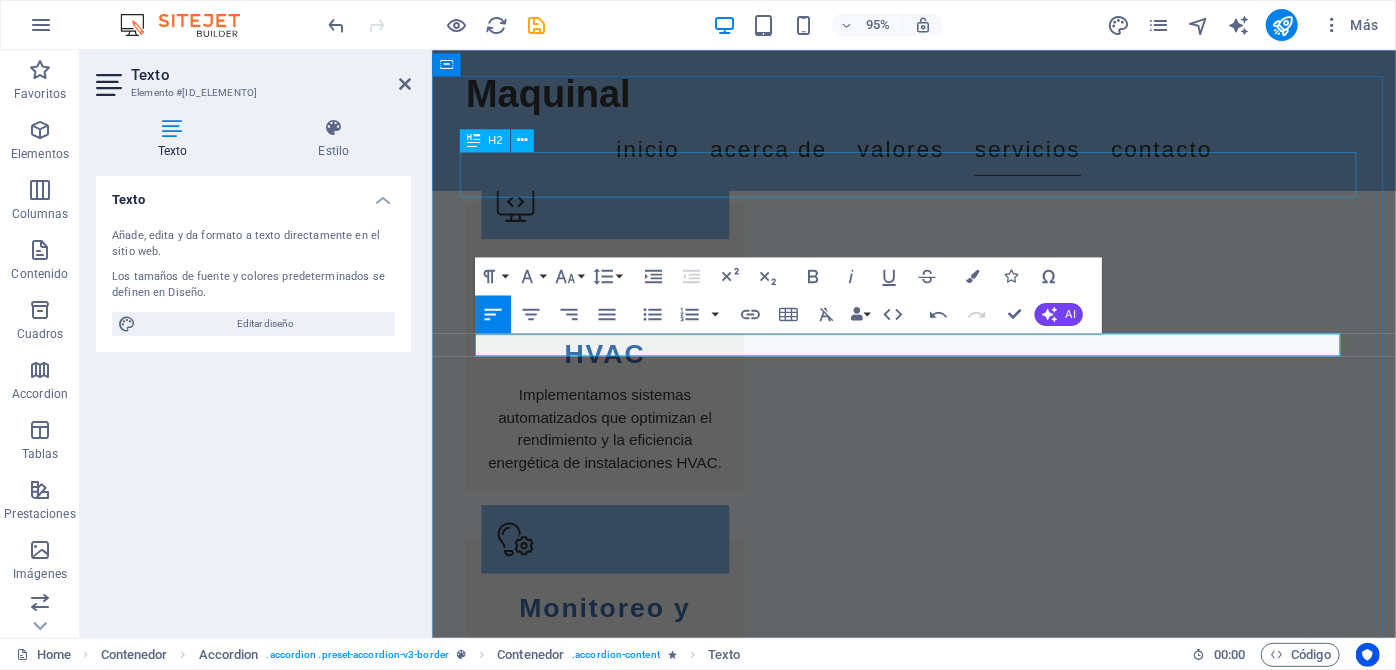 click on "FAQs" at bounding box center (939, 2297) 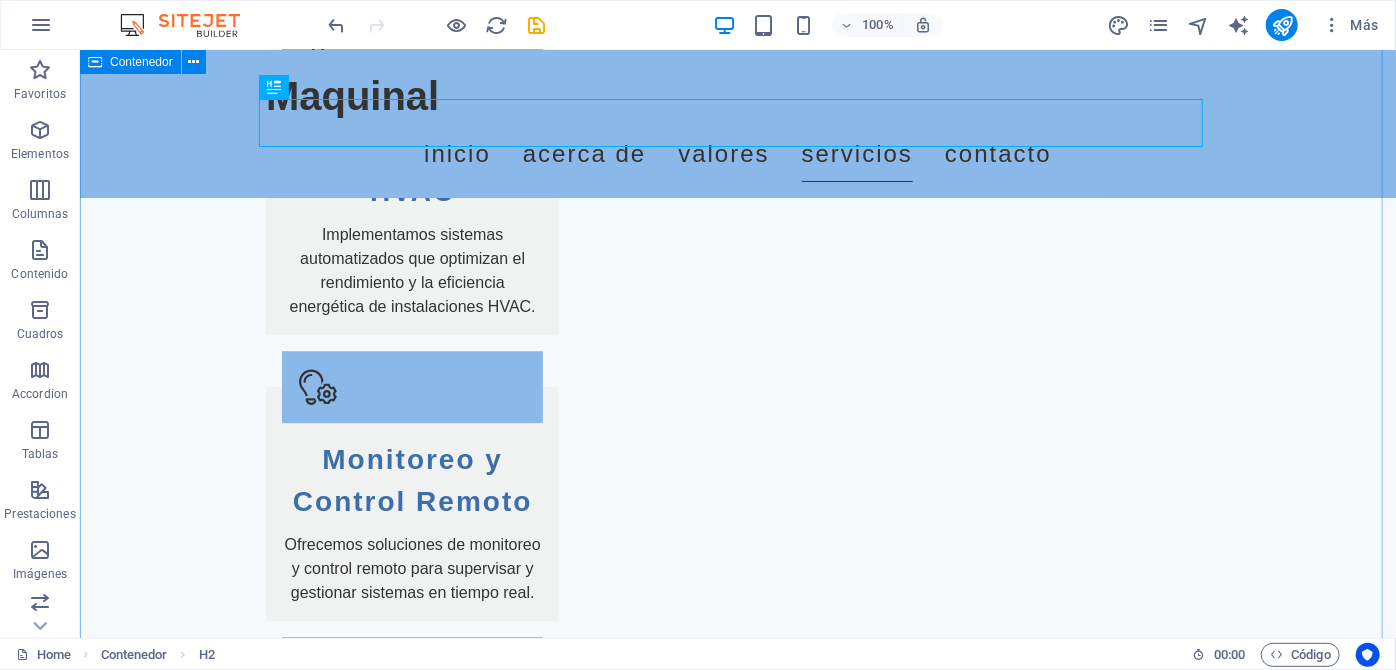 scroll, scrollTop: 2674, scrollLeft: 0, axis: vertical 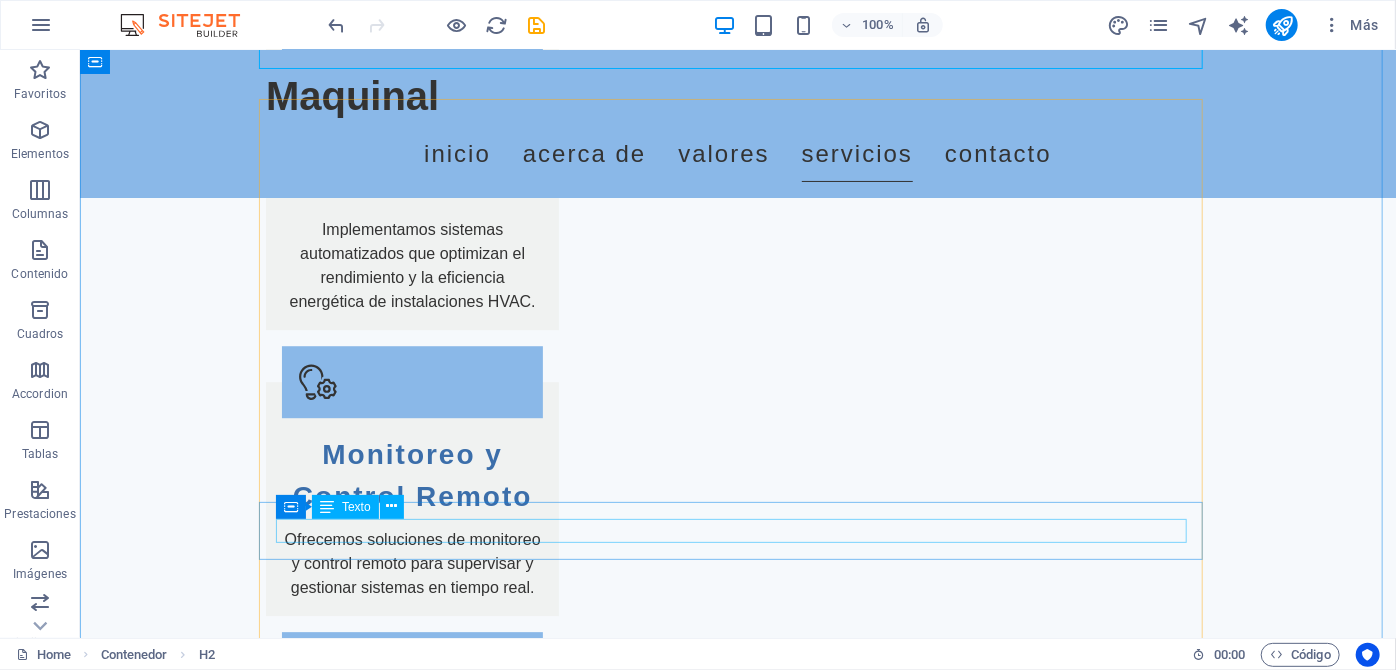 click on "Nuestro tiempo de respuesta es de 24 horas para consultas generales." at bounding box center [737, 2650] 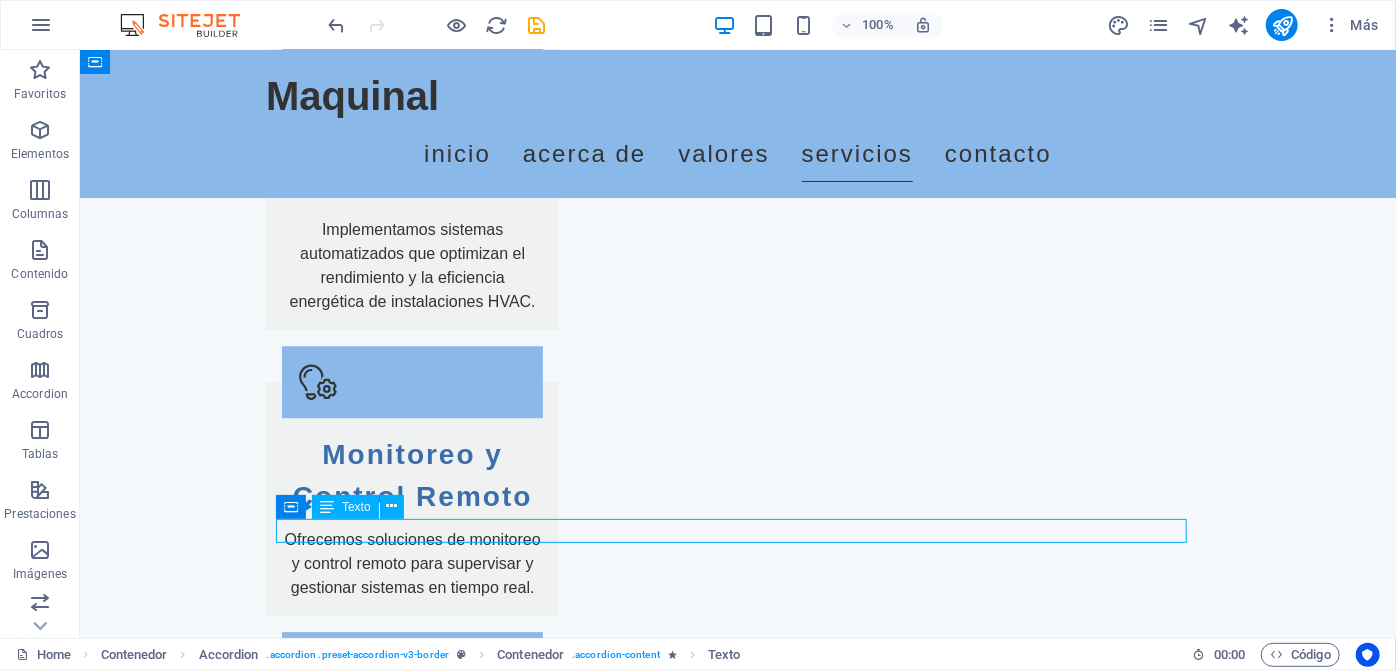 click on "Nuestro tiempo de respuesta es de 24 horas para consultas generales." at bounding box center (737, 2650) 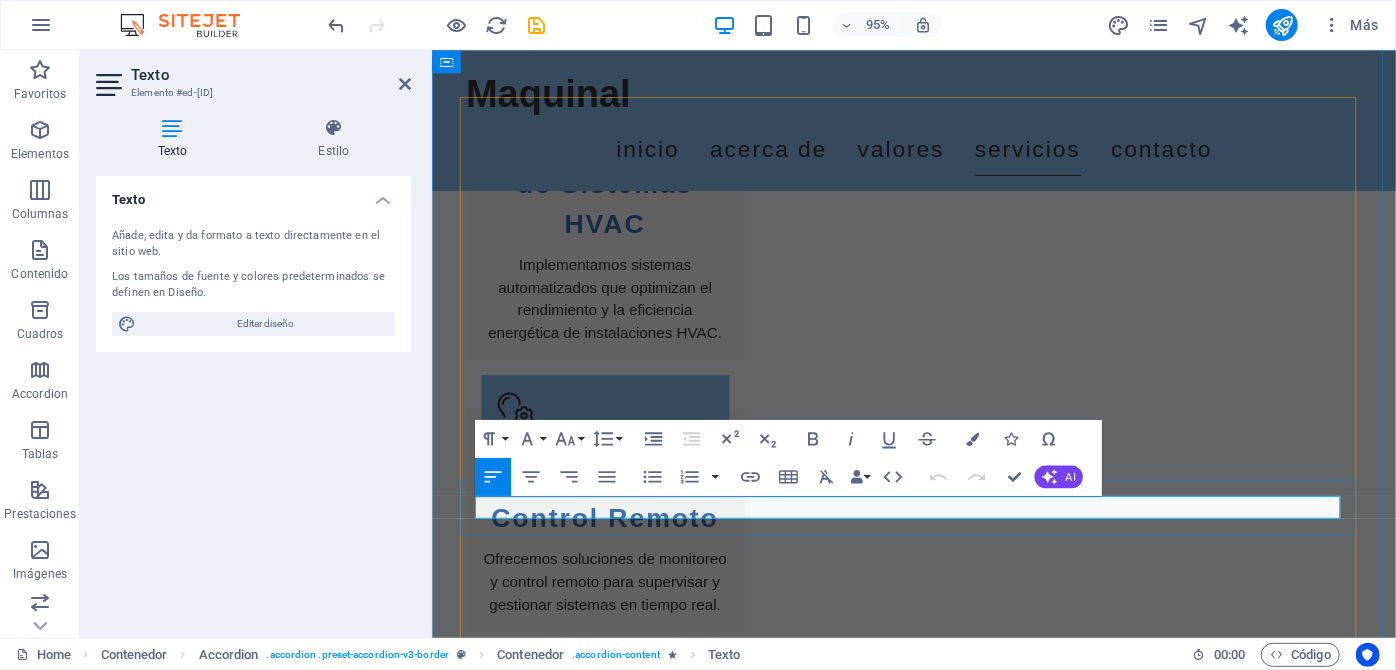 click on "Nuestro tiempo de respuesta es de 24 horas para consultas generales." at bounding box center (939, 2650) 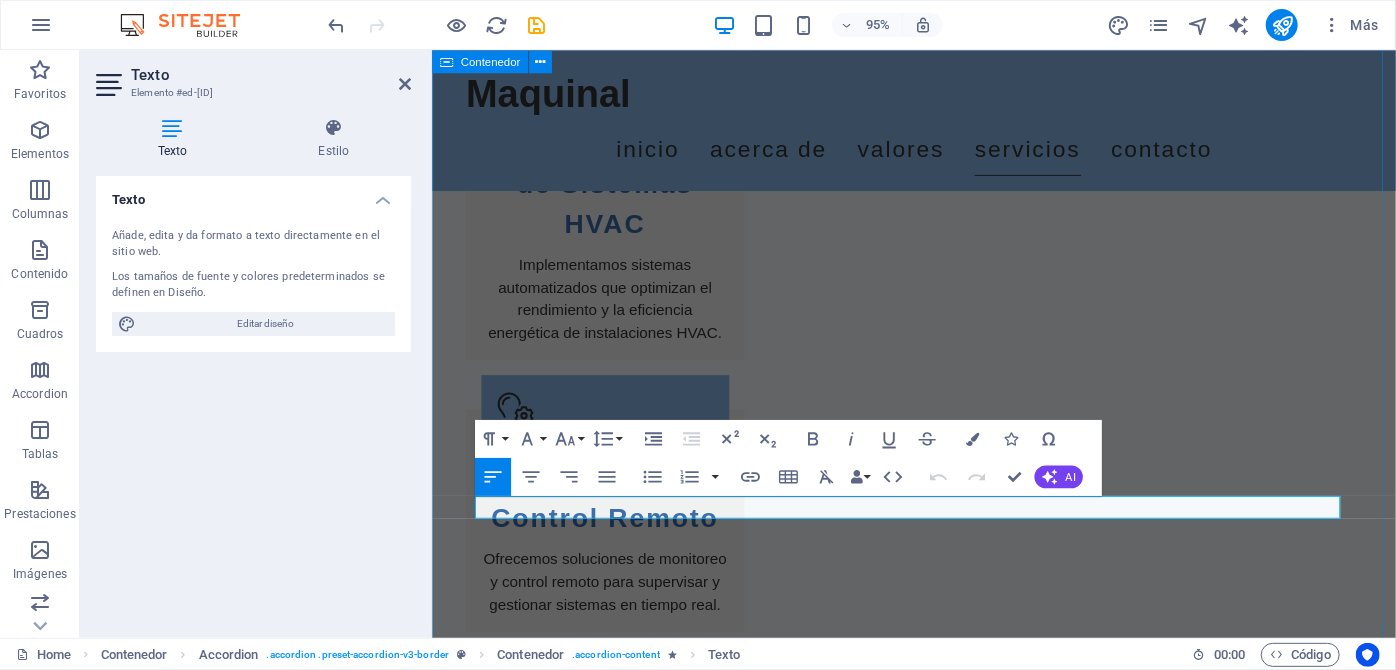 type 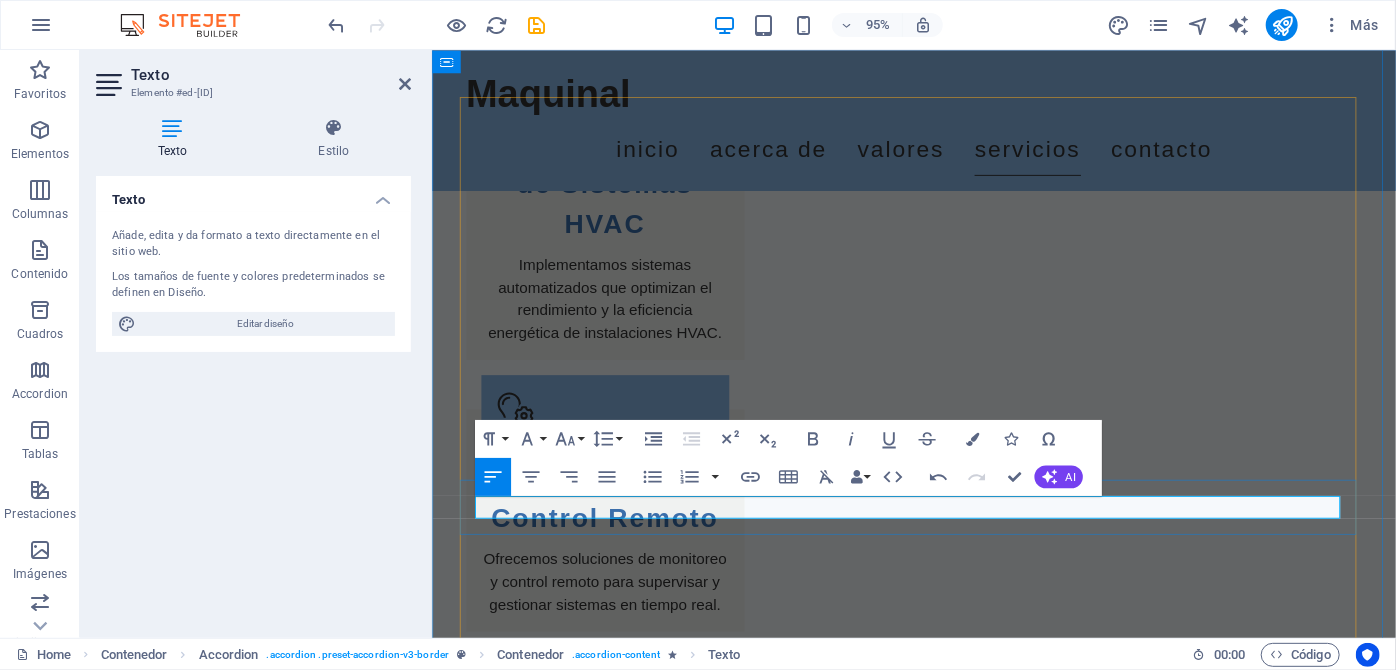 click on "Nuestro tiempo de respuesta es de 24 horas para consultas generales." at bounding box center [939, 2650] 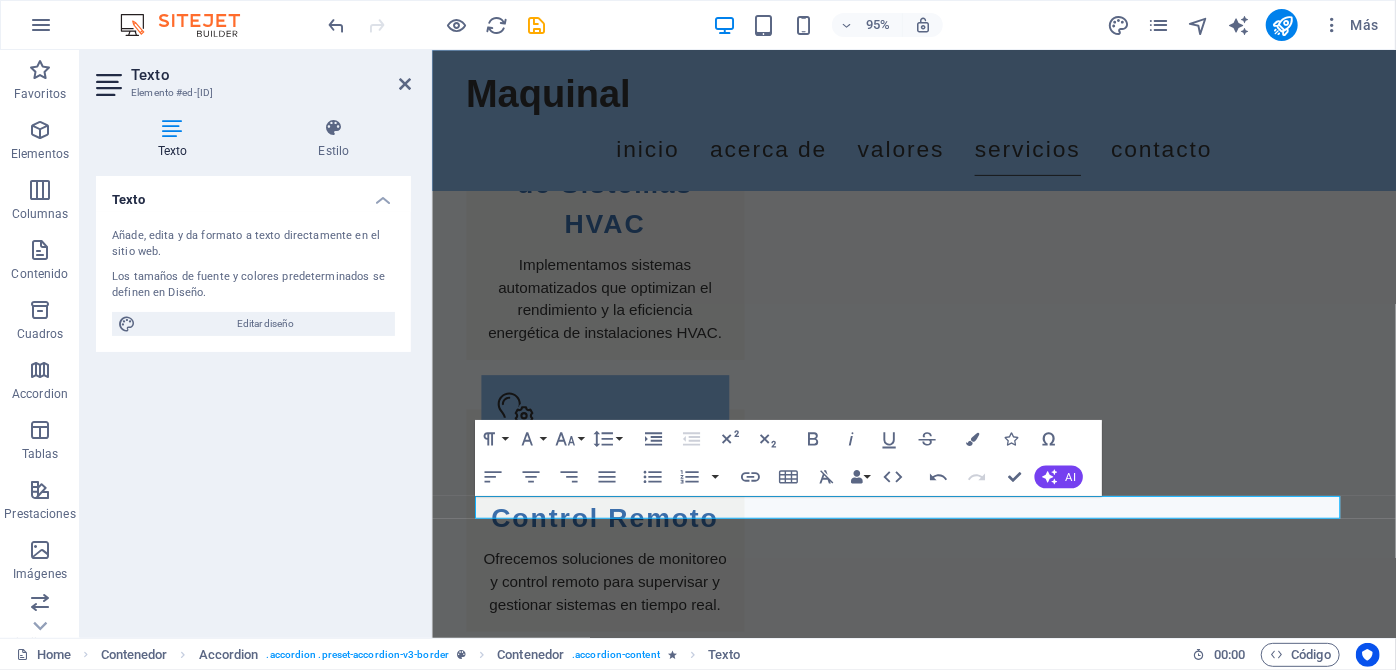 click on "Texto Estilo Texto Añade, edita y da formato a texto directamente en el sitio web. Los tamaños de fuente y colores predeterminados se definen en Diseño. Editar diseño Alineación Alineado a la izquierda Centrado Alineado a la derecha Accordion Element Diseño La forma en la que este elemento se expande en la disposición (Flexbox). Tamaño Predeterminado automático px % 1/1 1/2 1/3 1/4 1/5 1/6 1/7 1/8 1/9 1/10 Crecer Reducir Comprar Disposición de contenedor Visible Visible Opacidad 100 % Desbordamiento Espaciado Margen Predeterminado automático px % rem vw vh Personalizado Personalizado automático px % rem vw vh automático px % rem vw vh automático px % rem vw vh automático px % rem vw vh Espaciado Predeterminado px rem % vh vw Personalizado Personalizado px rem % vh vw px rem % vh vw px rem % vh vw px rem % vh vw Borde Estilo              - Ancho 1 automático px rem % vh vw Personalizado Personalizado 1 automático px rem % vh vw 1 automático px rem % vh vw 1 automático px rem % vh vw" at bounding box center (253, 370) 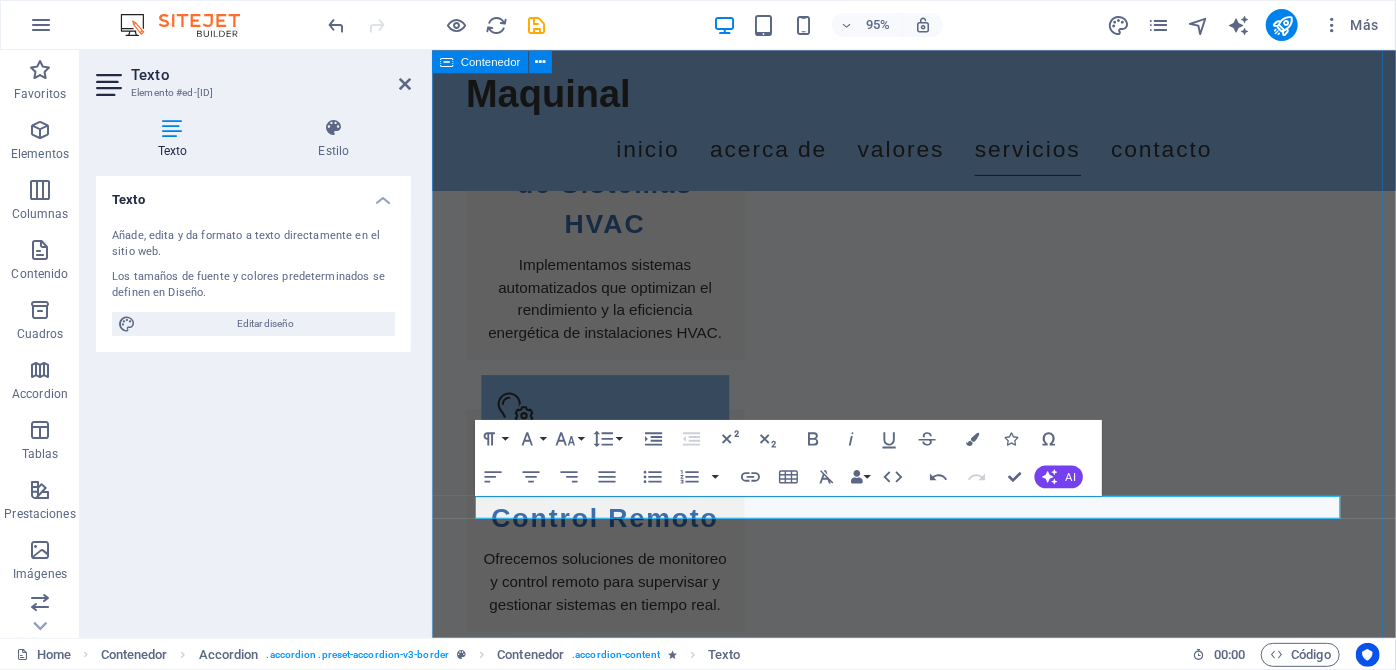 click on "FAQs ¿Qué tipos de sistemas automatizan? Automatizamos sistemas HVAC, Control de Fluidos, iluminación y más. ¿Ofrecen soporte técnico? Sí, brindamos soporte técnico y capacitación a nuestros clientes. ¿Cuál es el tiempo de respuesta para consultas? Nuestro tiempo de respuesta es de 24 horas para consultas generales.  ¿Realizan proyectos a medida? Sí, adaptamos nuestras soluciones a las necesidades específicas de cada cliente. ¿Qué tecnologías utilizan? Utilizamos tecnología de punta para garantizar eficiencia y calidad en nuestros sistemas. ¿Ofrecen garantía en sus servicios? Sí, todos nuestros servicios cuentan con garantía según el proyecto." at bounding box center [938, 2640] 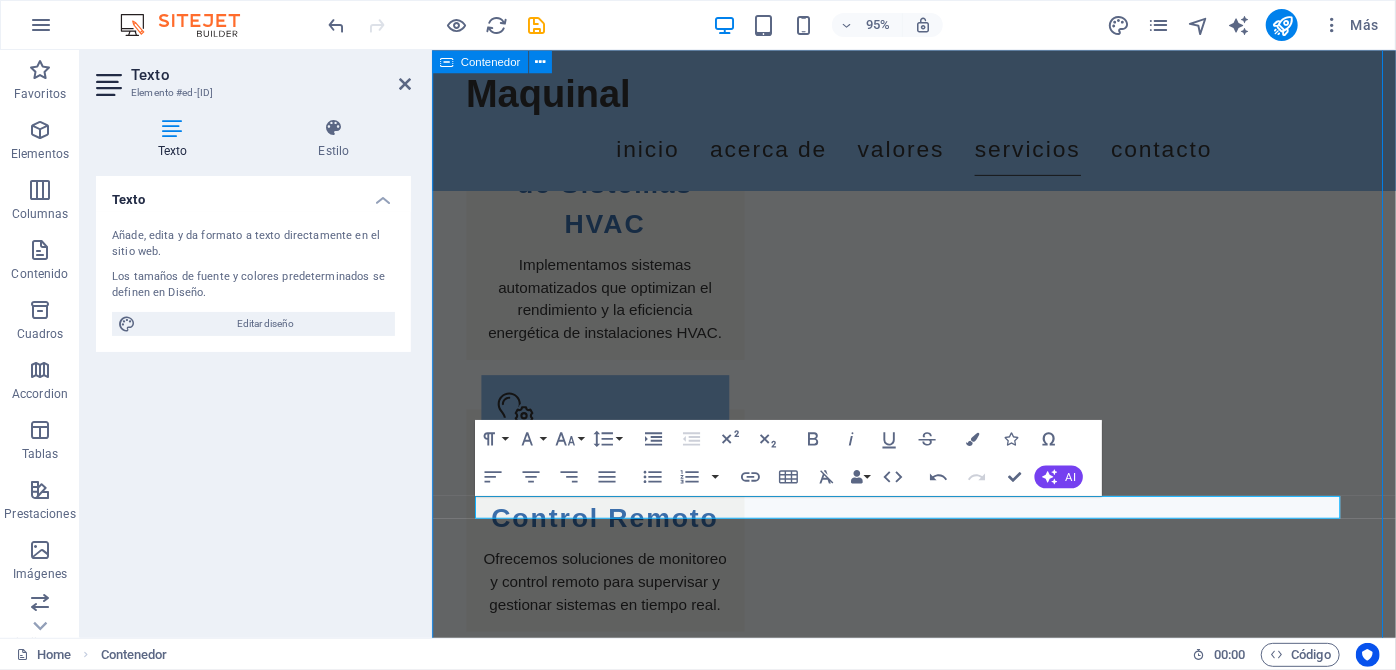 click on "FAQs ¿Qué tipos de sistemas automatizan? Automatizamos sistemas HVAC, Control de Fluidos, iluminación y más. ¿Ofrecen soporte técnico? Sí, brindamos soporte técnico y capacitación a nuestros clientes. ¿Cuál es el tiempo de respuesta para consultas? Nuestro tiempo de respuesta es de 24 horas para consultas generales.  ¿Realizan proyectos a medida? Sí, adaptamos nuestras soluciones a las necesidades específicas de cada cliente. ¿Qué tecnologías utilizan? Utilizamos tecnología de punta para garantizar eficiencia y calidad en nuestros sistemas. ¿Ofrecen garantía en sus servicios? Sí, todos nuestros servicios cuentan con garantía según el proyecto." at bounding box center (938, 2640) 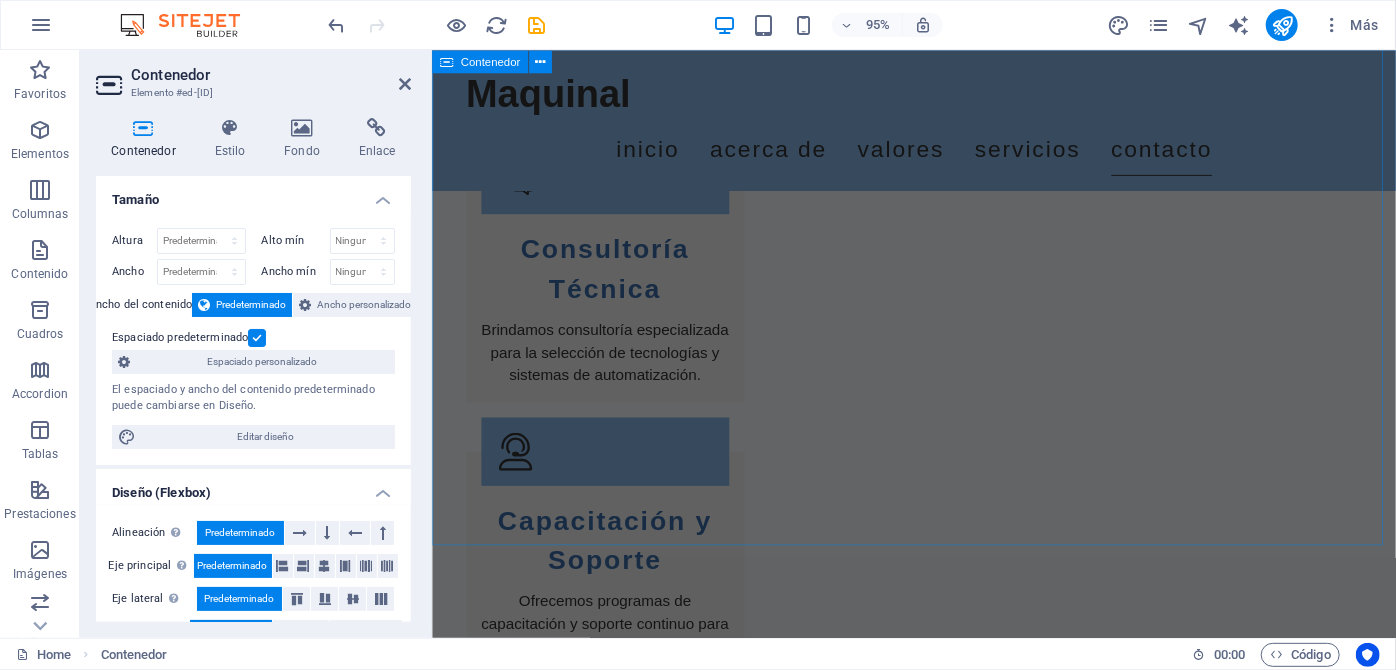 scroll, scrollTop: 3842, scrollLeft: 0, axis: vertical 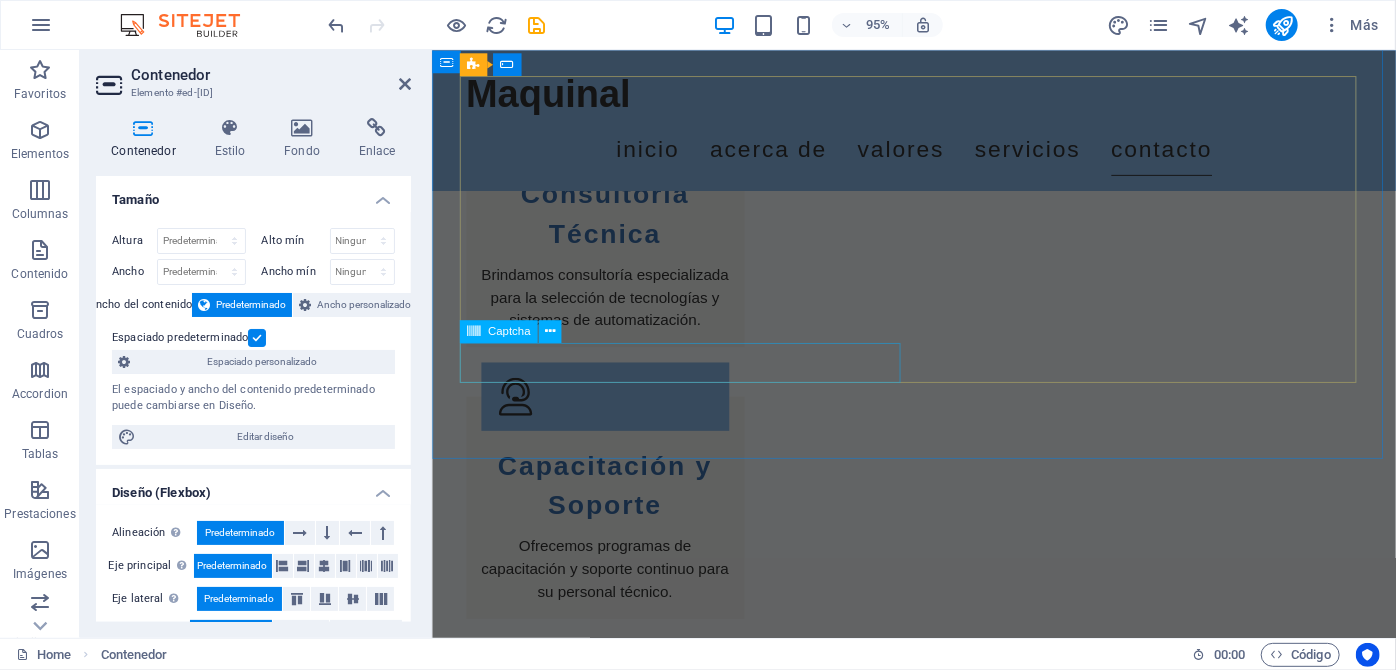 click on "¿Ilegible? Cargar nuevo" at bounding box center (699, 2514) 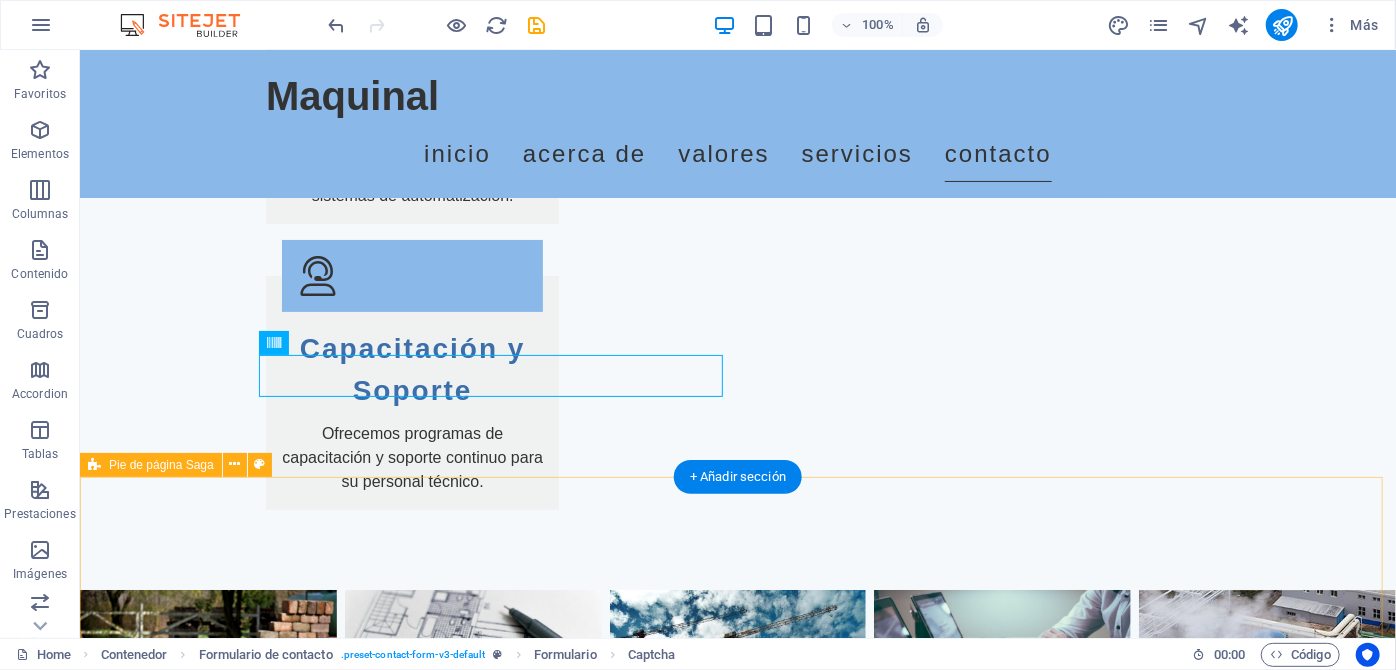 scroll, scrollTop: 4038, scrollLeft: 0, axis: vertical 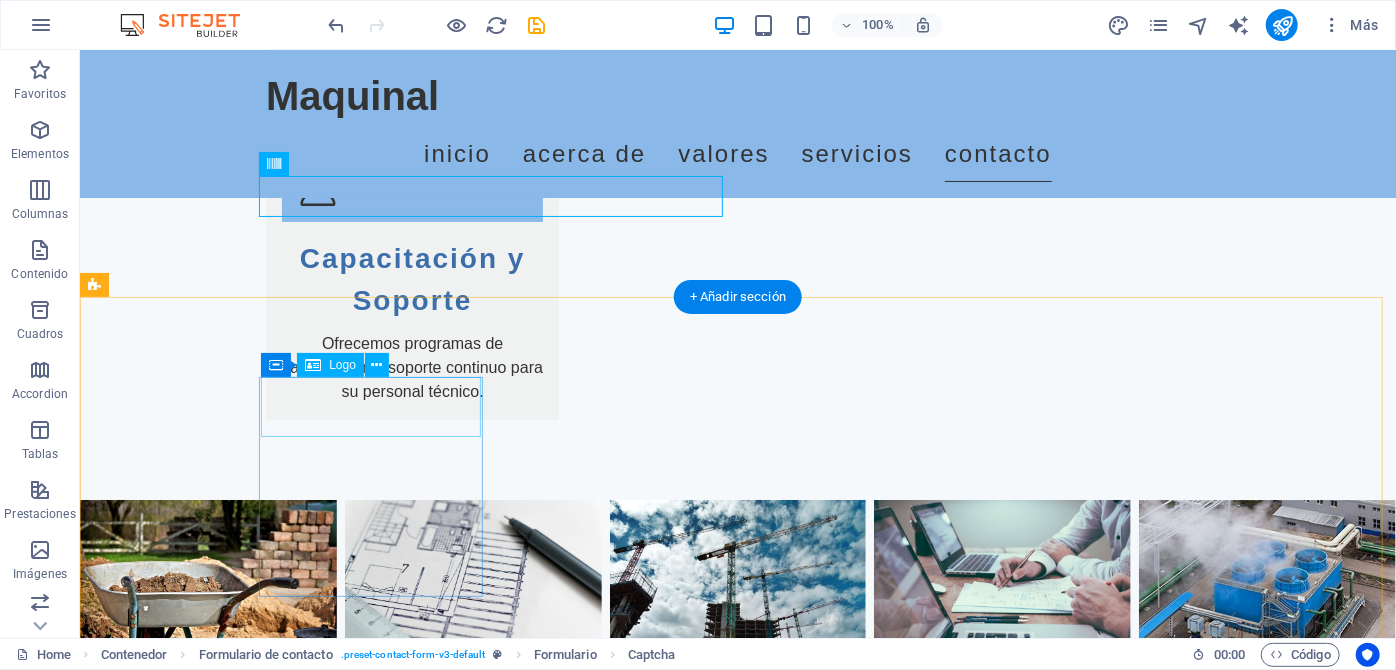 click on "maquinal.cl" at bounding box center [207, 2543] 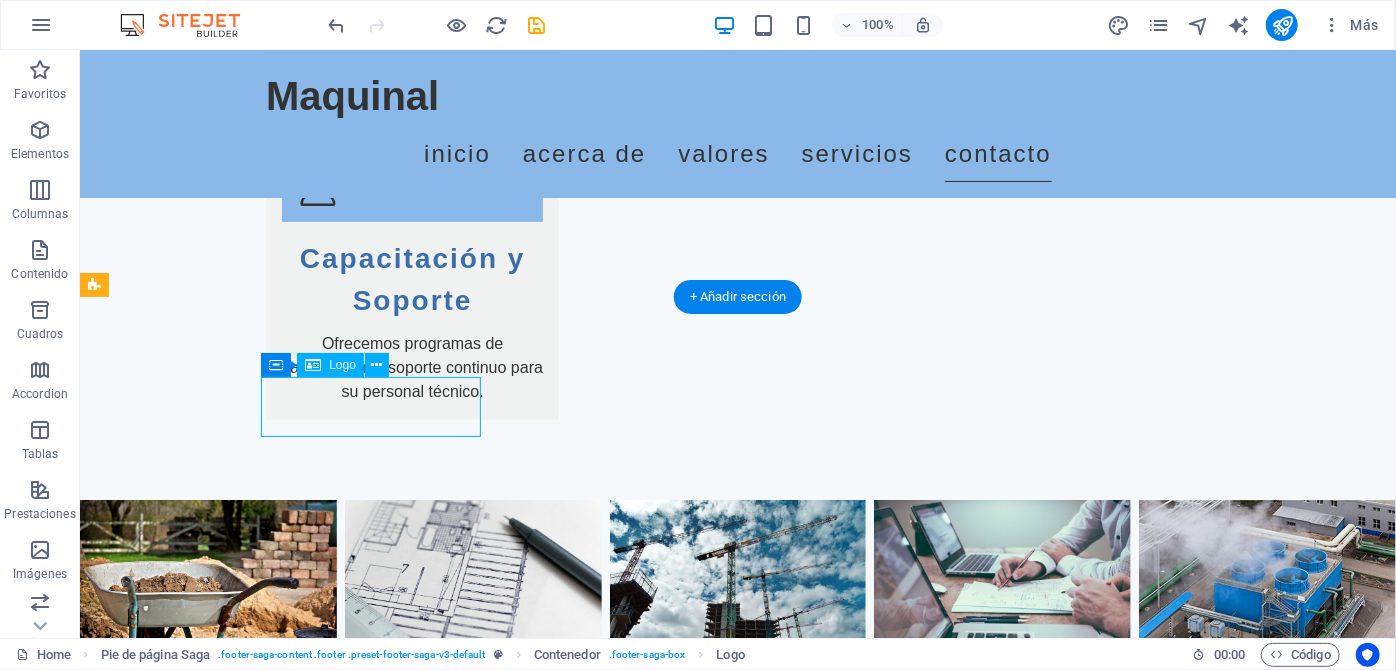click on "maquinal.cl" at bounding box center [207, 2543] 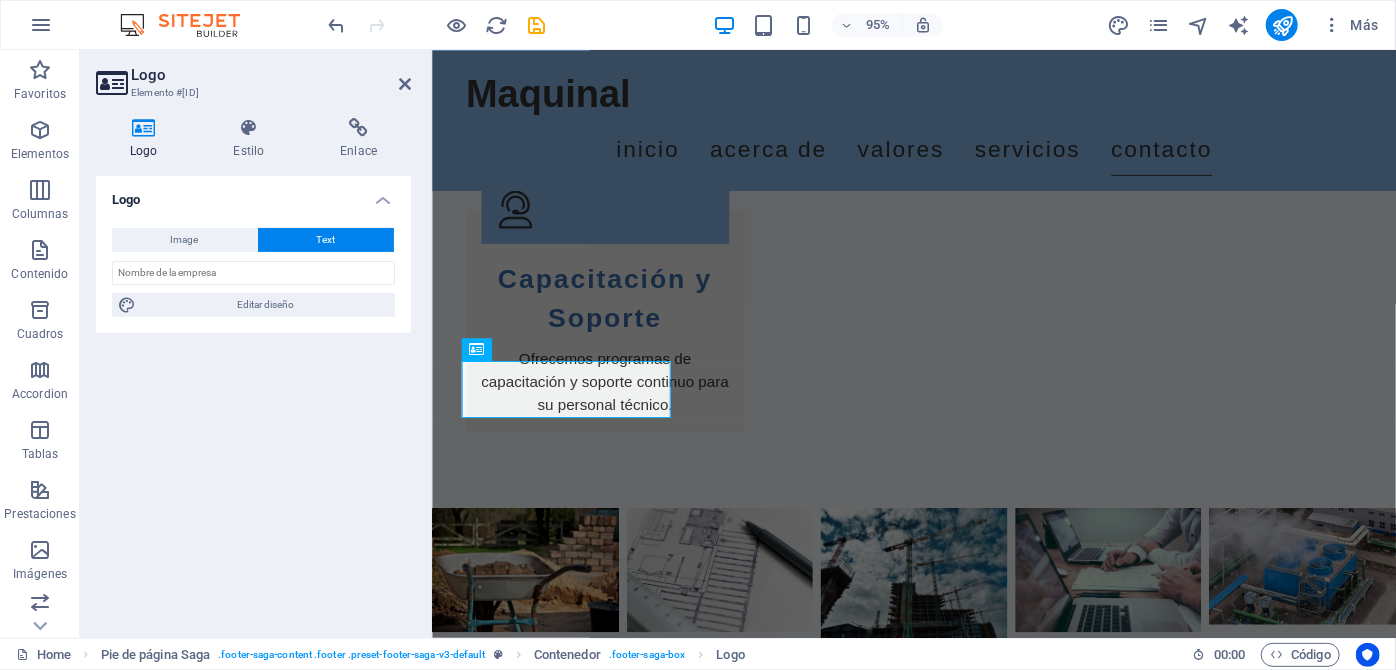 scroll, scrollTop: 4024, scrollLeft: 0, axis: vertical 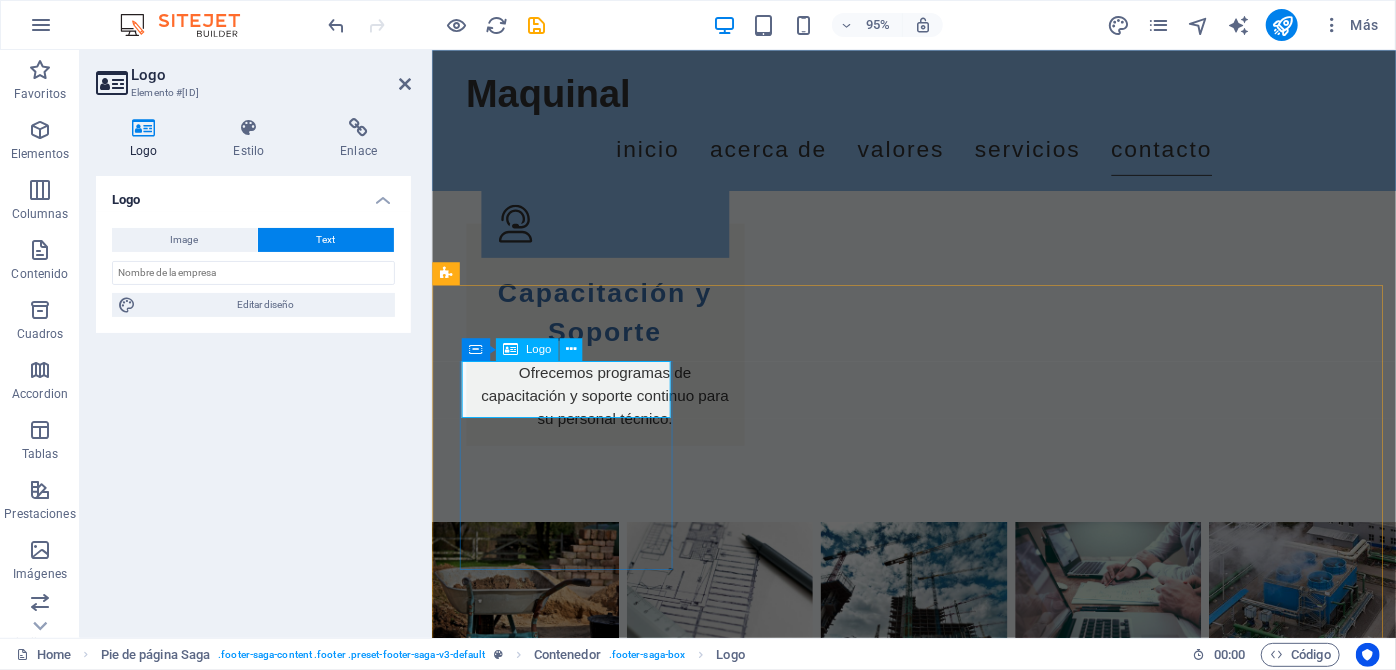 click on "maquinal.cl" at bounding box center [559, 2543] 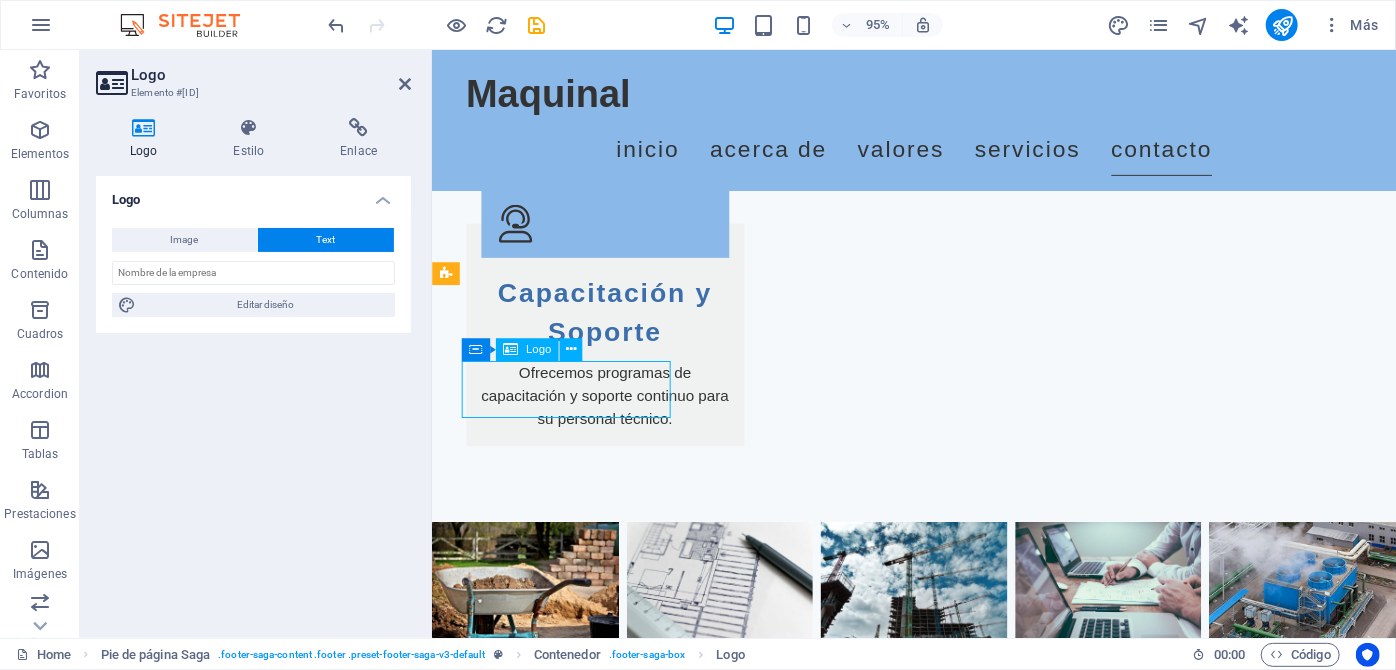 click on "maquinal.cl" at bounding box center (559, 2543) 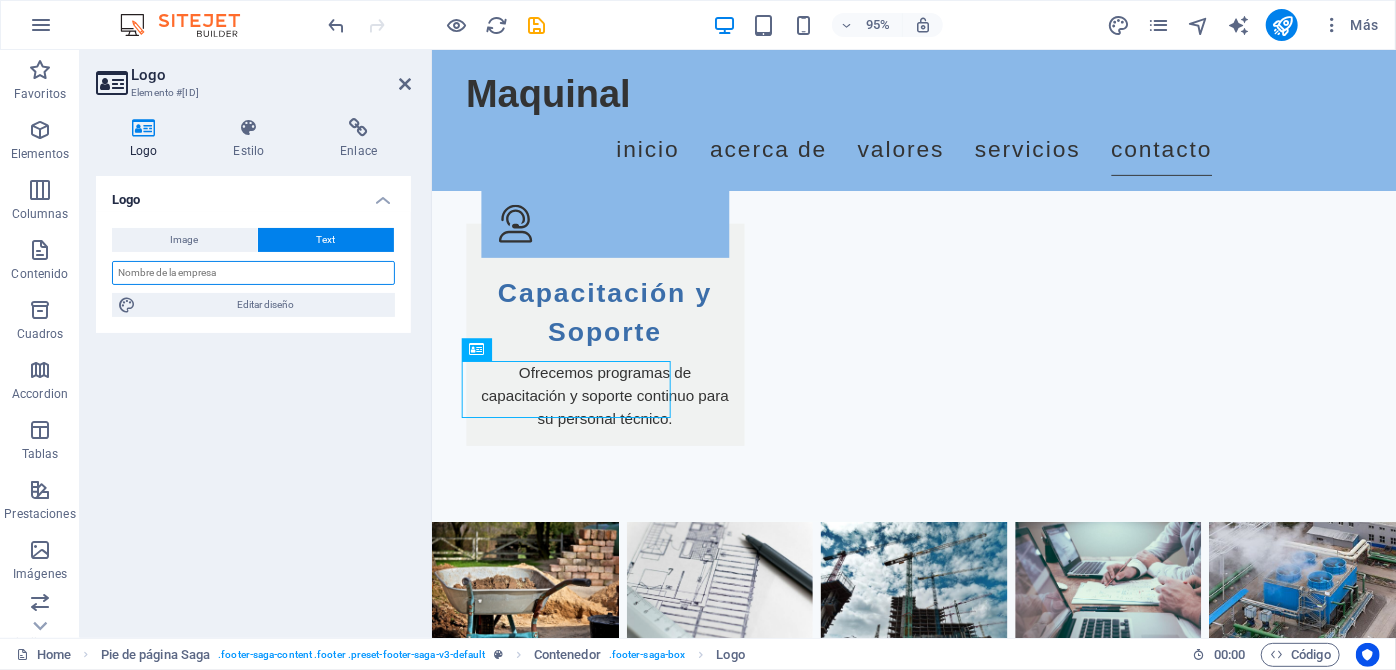 click at bounding box center (253, 273) 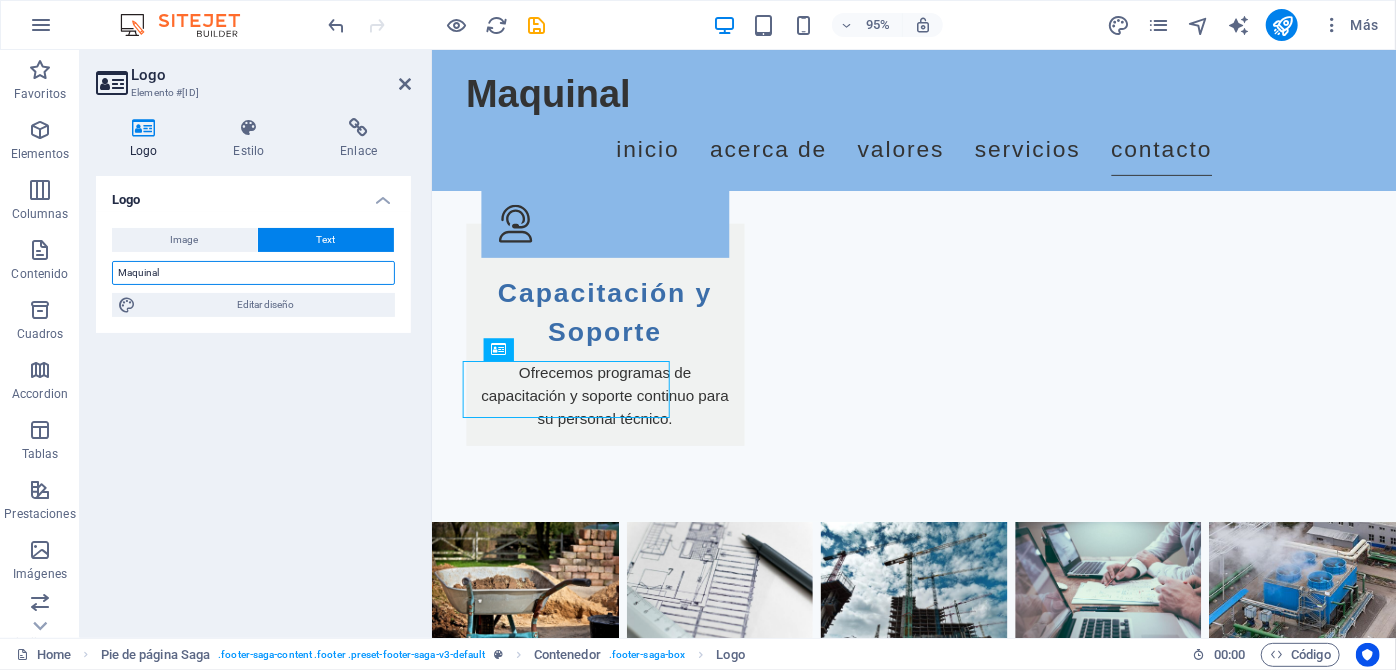 type on "Maquinal" 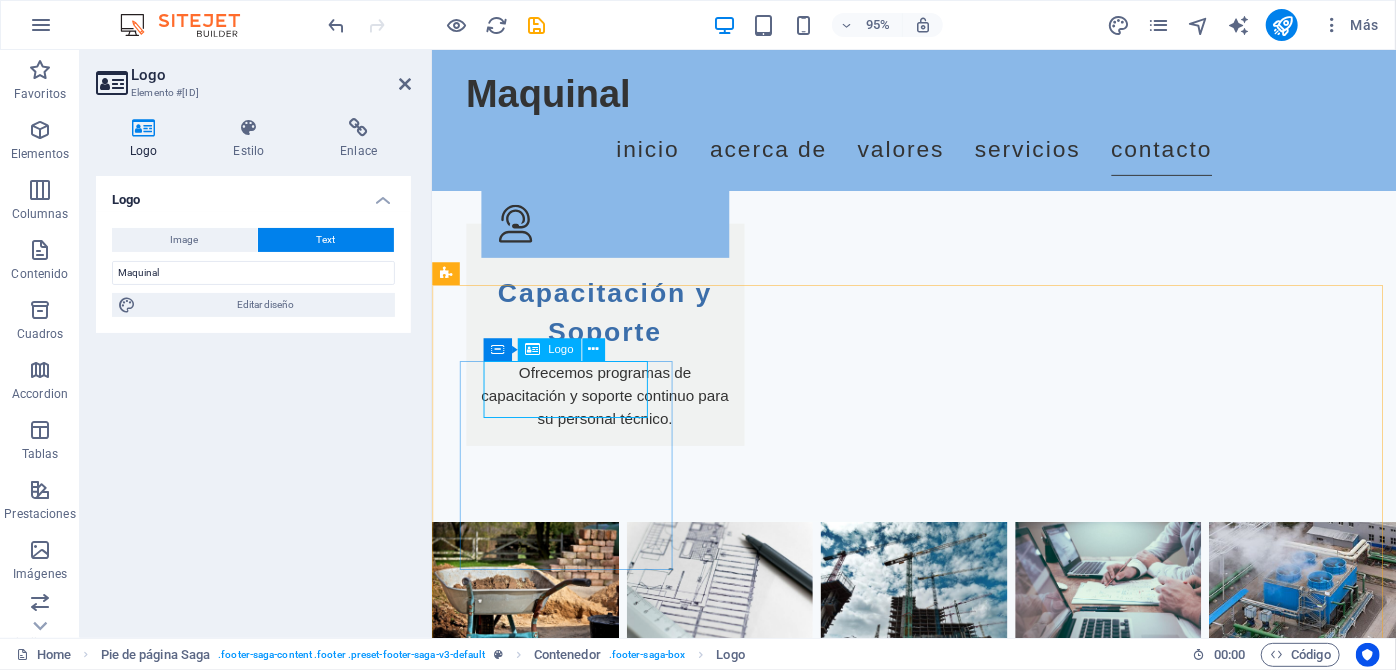 click on "Maquinal" at bounding box center (559, 2543) 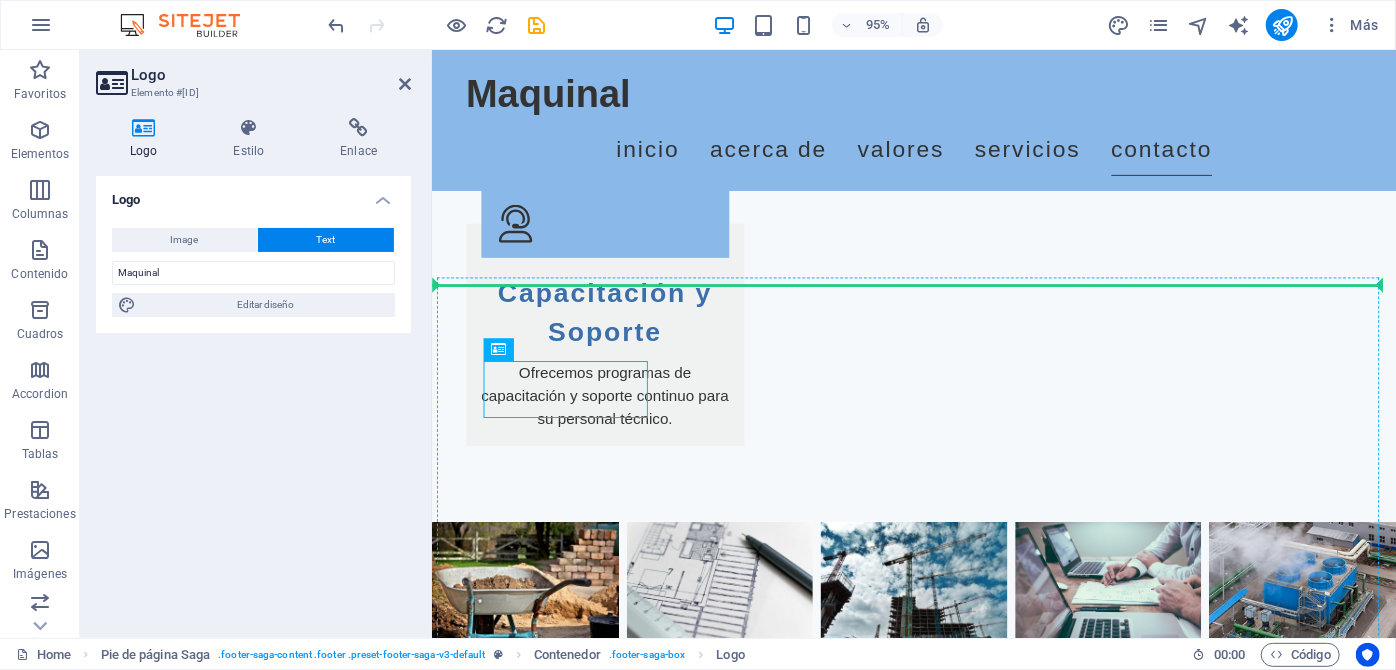 drag, startPoint x: 497, startPoint y: 408, endPoint x: 473, endPoint y: 408, distance: 24 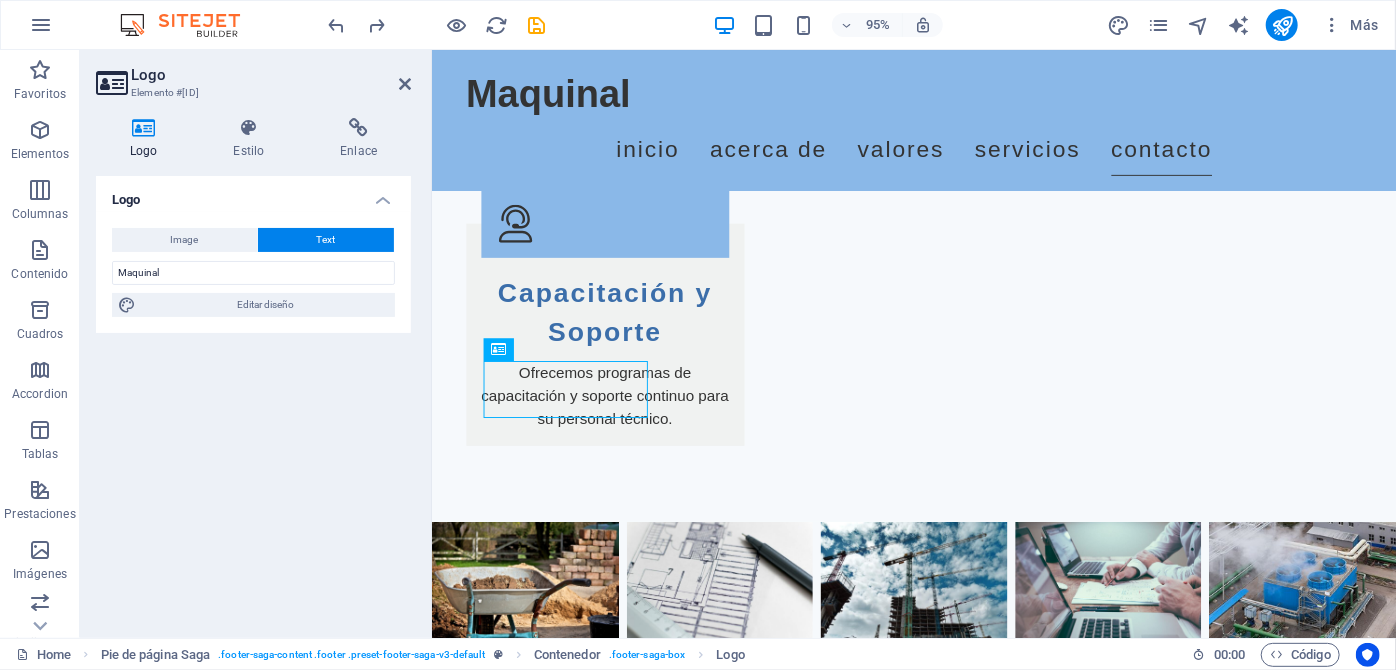 click on "Logo Image Text Arrastra archivos aquí, haz clic para escoger archivos o  selecciona archivos de Archivos o de nuestra galería gratuita de fotos y vídeos Selecciona archivos del administrador de archivos, de la galería de fotos o carga archivo(s) Cargar Ancho Predeterminado automático px rem % em vh vw Ajustar imagen Ajustar imagen automáticamente a un ancho y alto fijo Altura Predeterminado automático px Alineación Lazyload La carga de imágenes tras la carga de la página mejora la velocidad de la página. Receptivo Automáticamente cargar tamaños optimizados de smartphone e imagen retina. Lightbox Usar como cabecera La imagen se ajustará en una etiqueta de cabecera H1. Resulta útil para dar al texto alternativo el peso de una cabecera H1, por ejemplo, para el logo. En caso de duda, dejar deseleccionado. Optimizado Las imágenes se comprimen para así mejorar la velocidad de las páginas. Posición Dirección Personalizado X offset 50 px rem % vh vw Y offset 50 px rem % vh vw Maquinal No flotante" at bounding box center (253, 399) 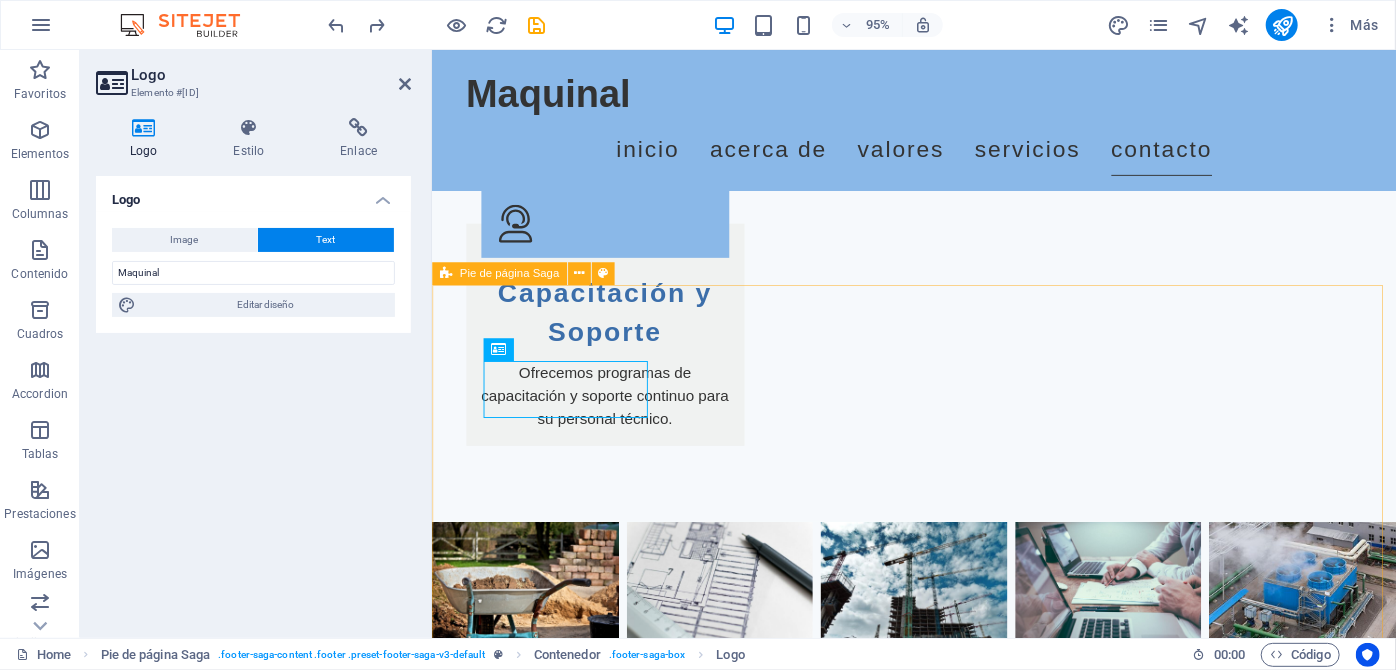click on "Maquinal maquinal.cl - Líderes en Automatización y Control Industrial. Servicios de calidad en el sector HVAC, garantizando soluciones eficientes y sostenibles. Contact Av. Libertador Bernardo O'Higgins 1234 8320000   Santiago Phone:  +56 2 2345 6789 Mobile:  Email:  info@maquinal.cl Navigation Inicio Acerca Valores Servicios Contacto Legal Notice Privacy Policy Social media Facebook X Instagram" at bounding box center (938, 2950) 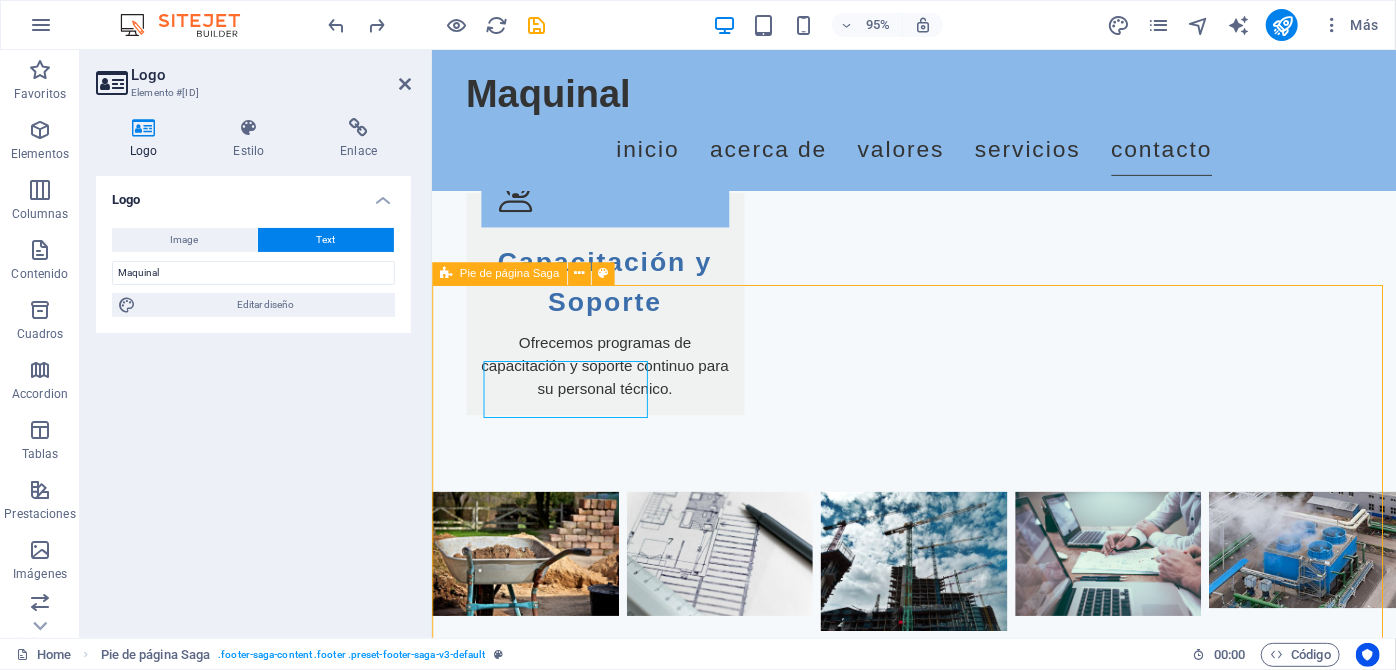 scroll, scrollTop: 4038, scrollLeft: 0, axis: vertical 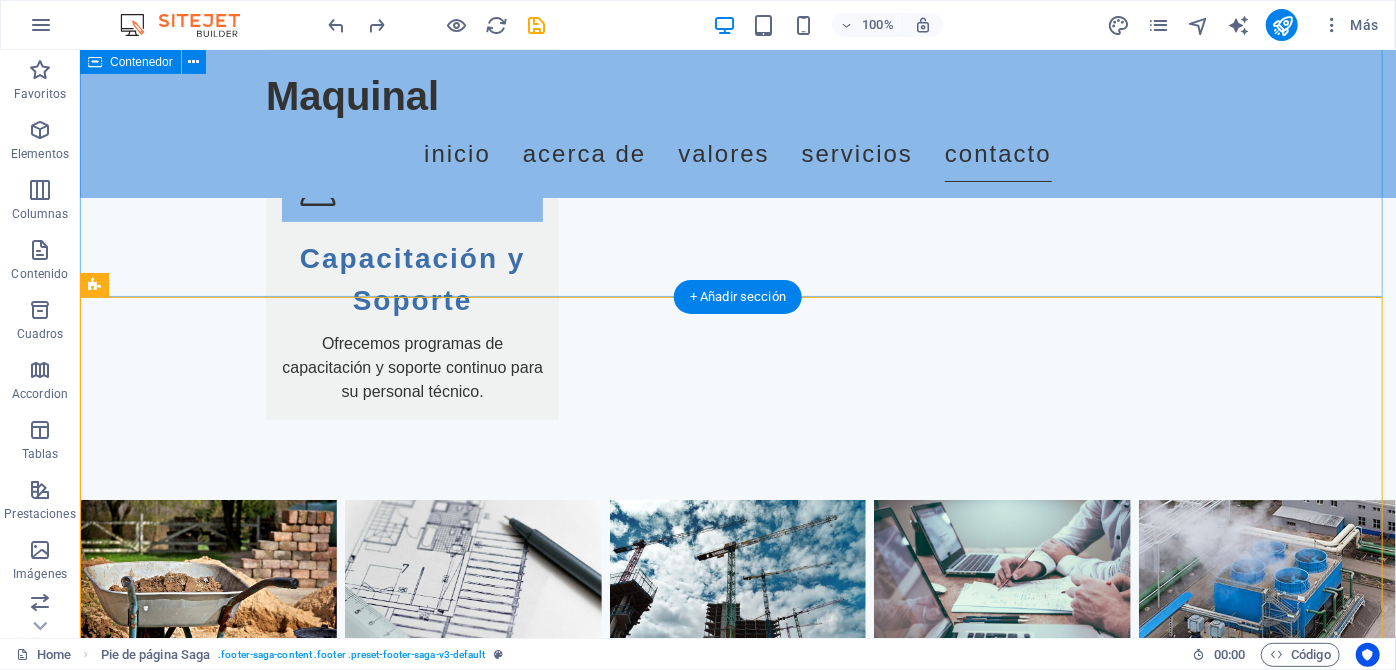 click on "Contáctanos   I have read and understand the privacy policy. ¿Ilegible? Cargar nuevo Enviar Consulta" at bounding box center [737, 2146] 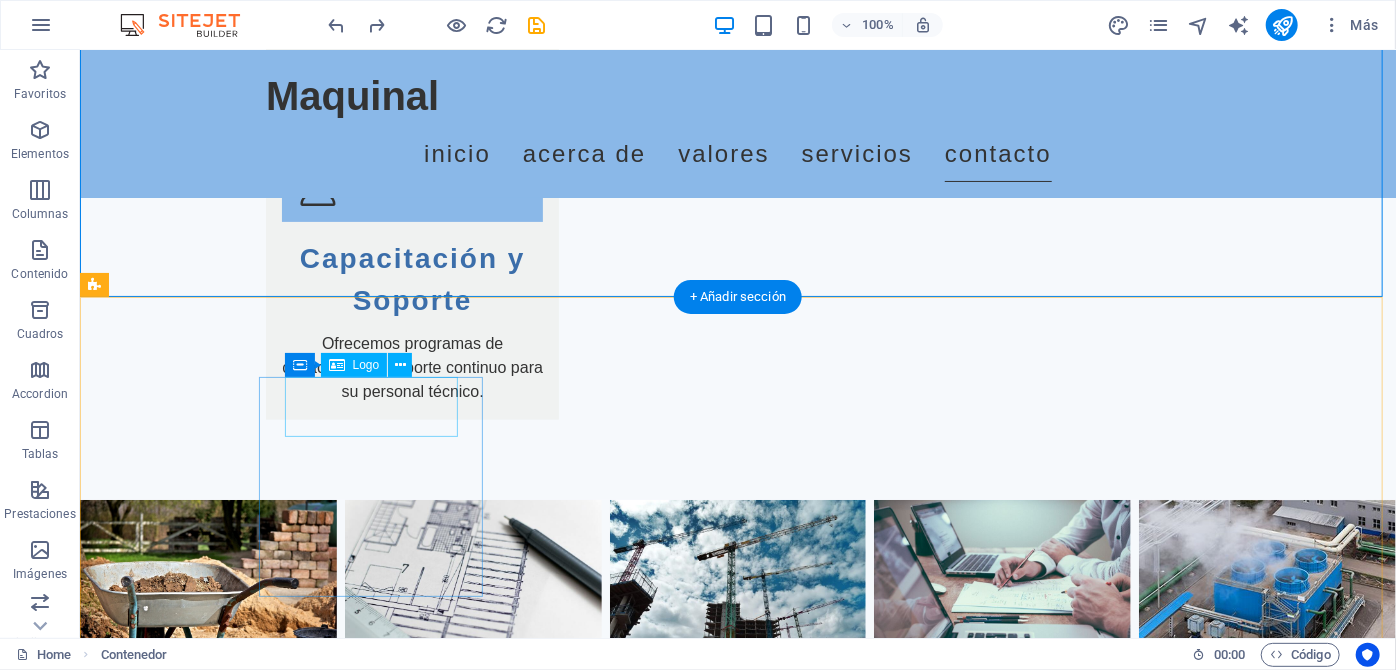 click on "Maquinal" at bounding box center (207, 2543) 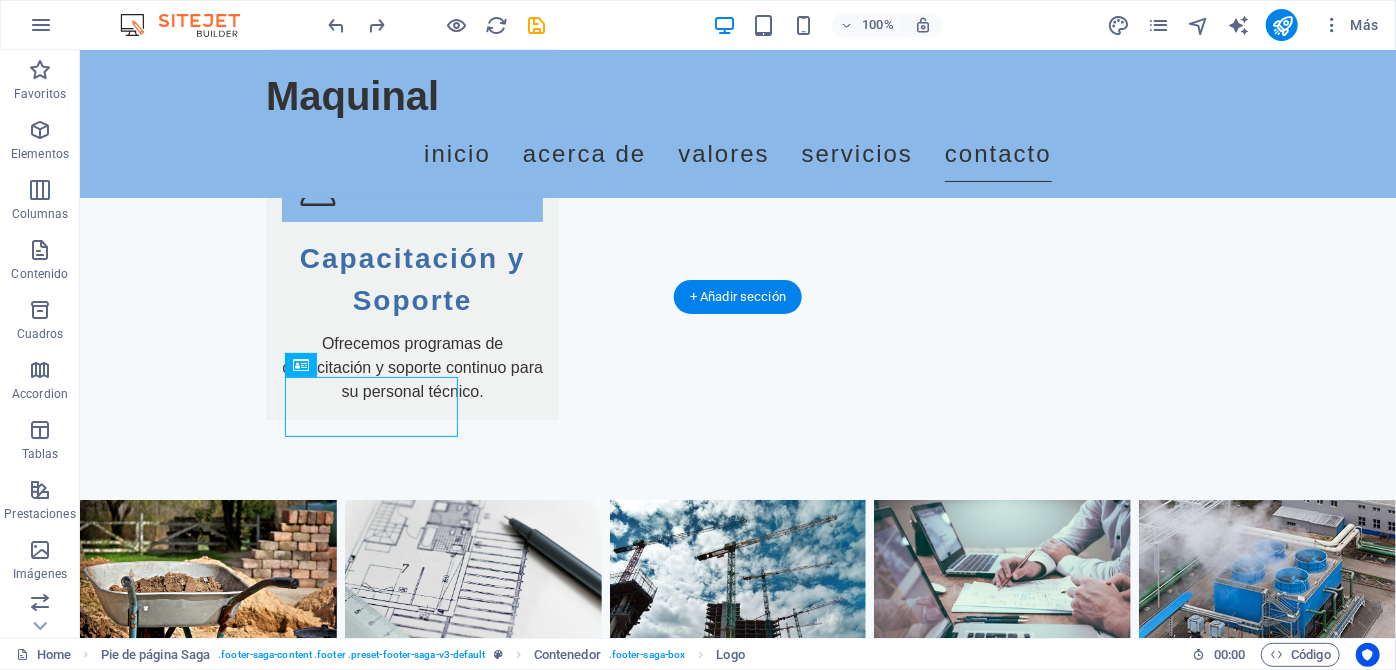 click on "Maquinal" at bounding box center [207, 2543] 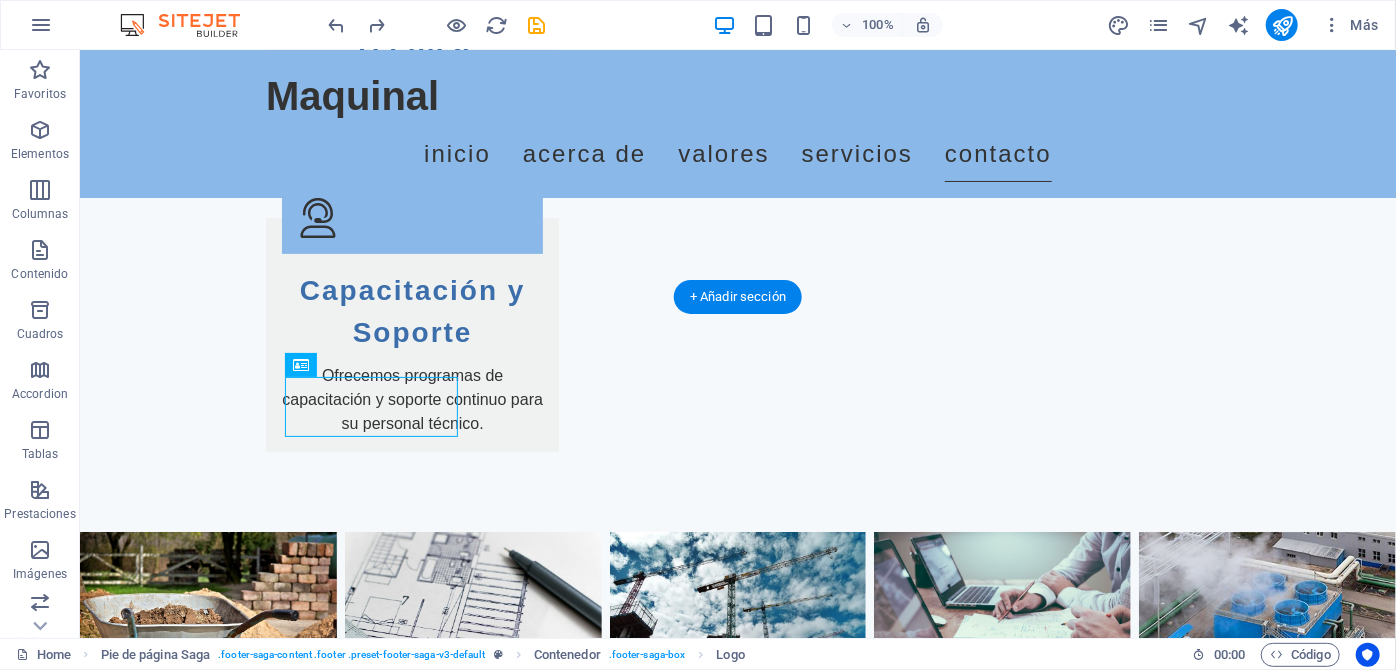 scroll, scrollTop: 4024, scrollLeft: 0, axis: vertical 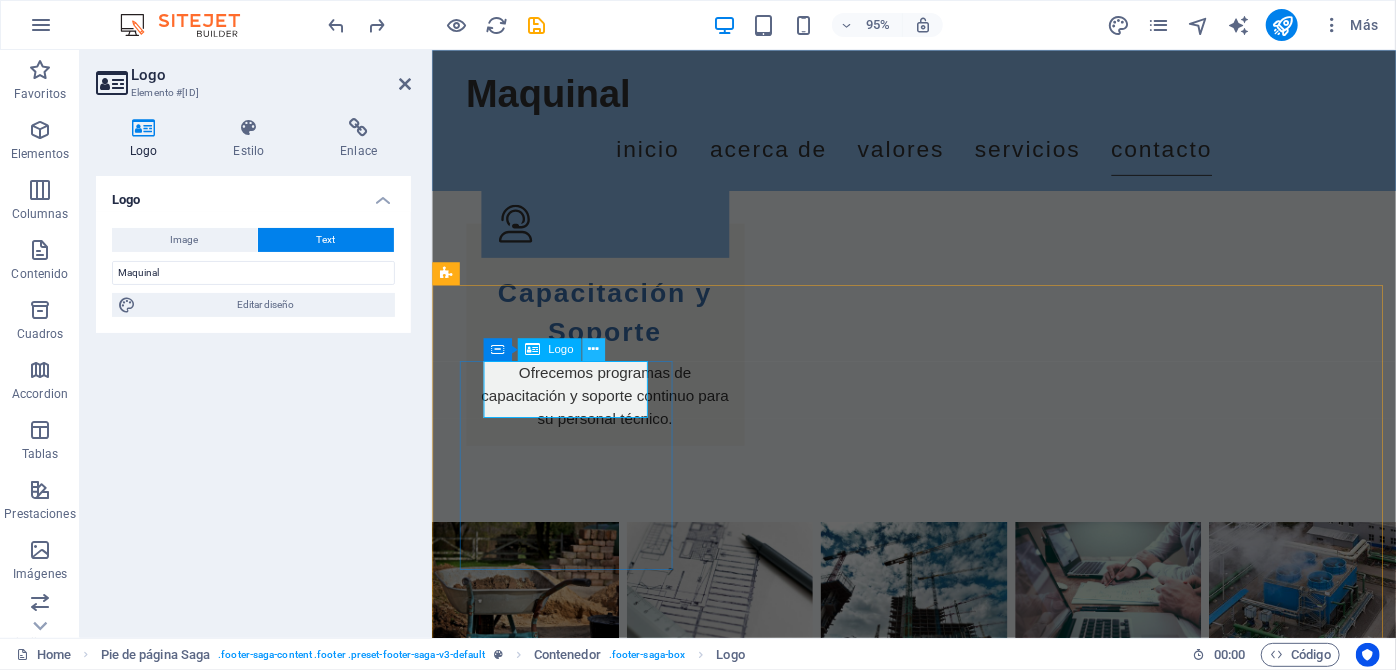 click at bounding box center [593, 349] 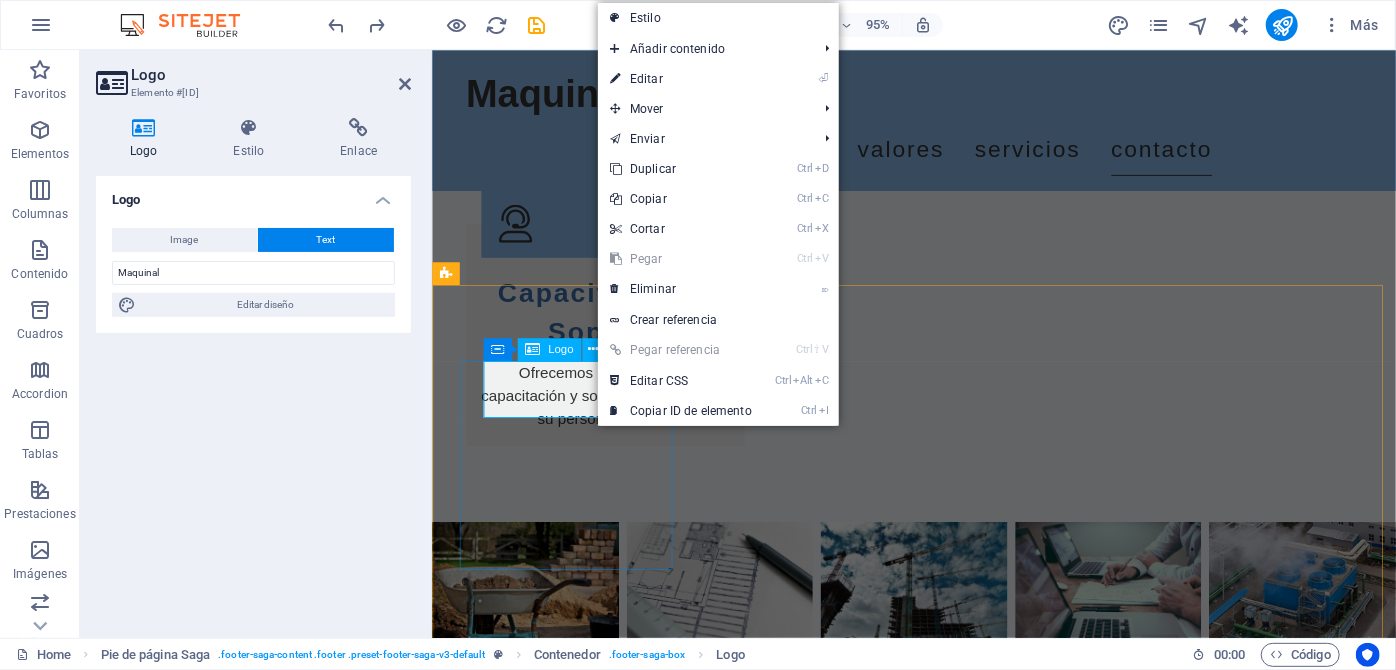 click on "Maquinal" at bounding box center (559, 2543) 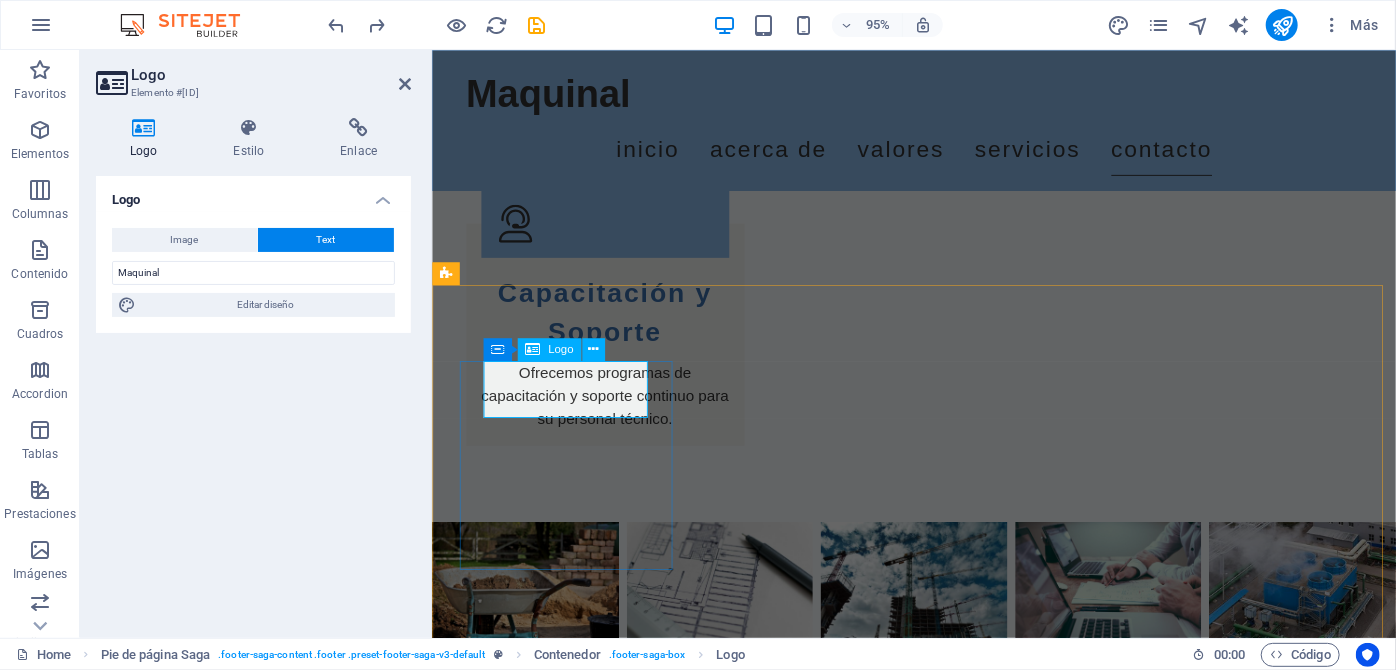 click on "Maquinal" at bounding box center (559, 2543) 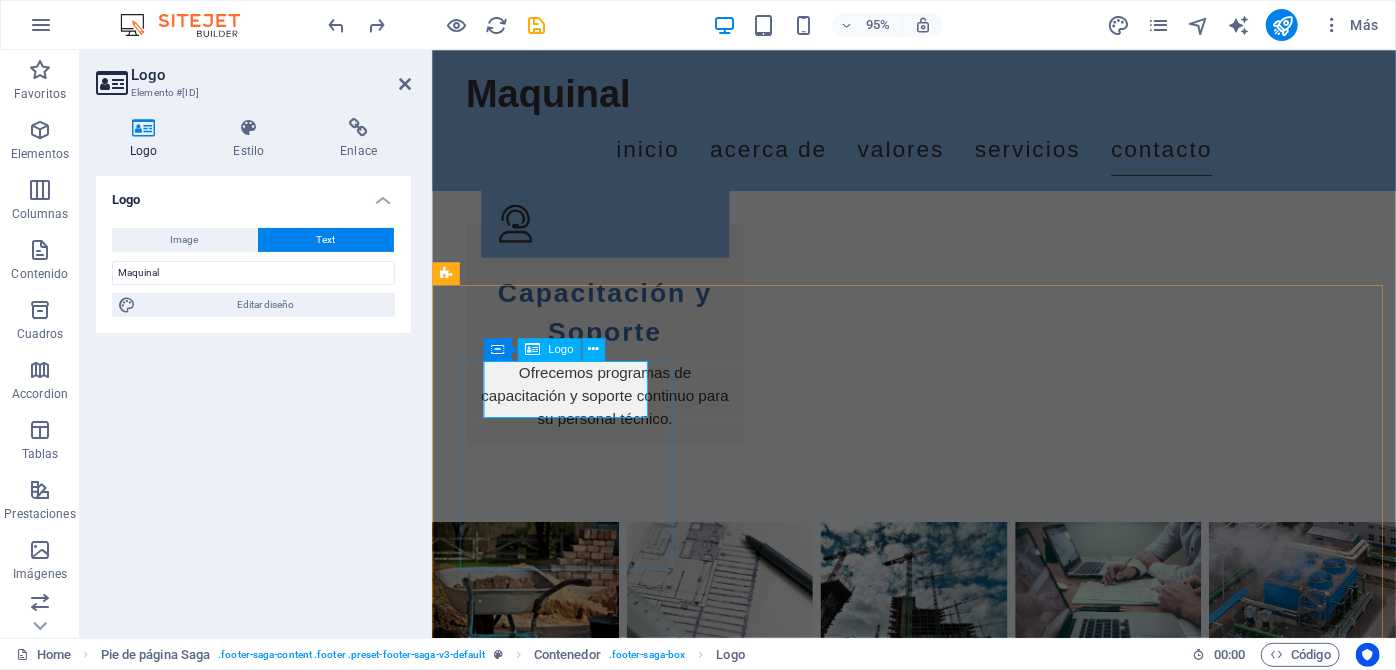 click on "Maquinal" at bounding box center (559, 2543) 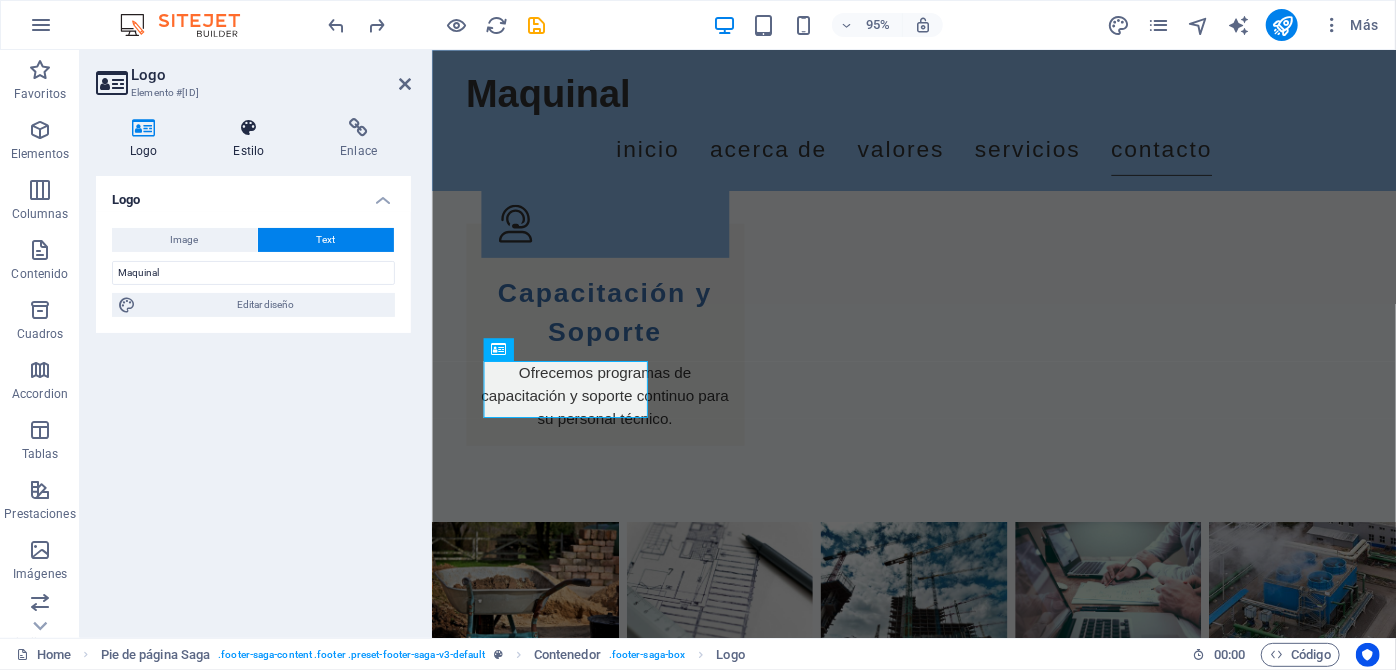 click on "Estilo" at bounding box center (252, 139) 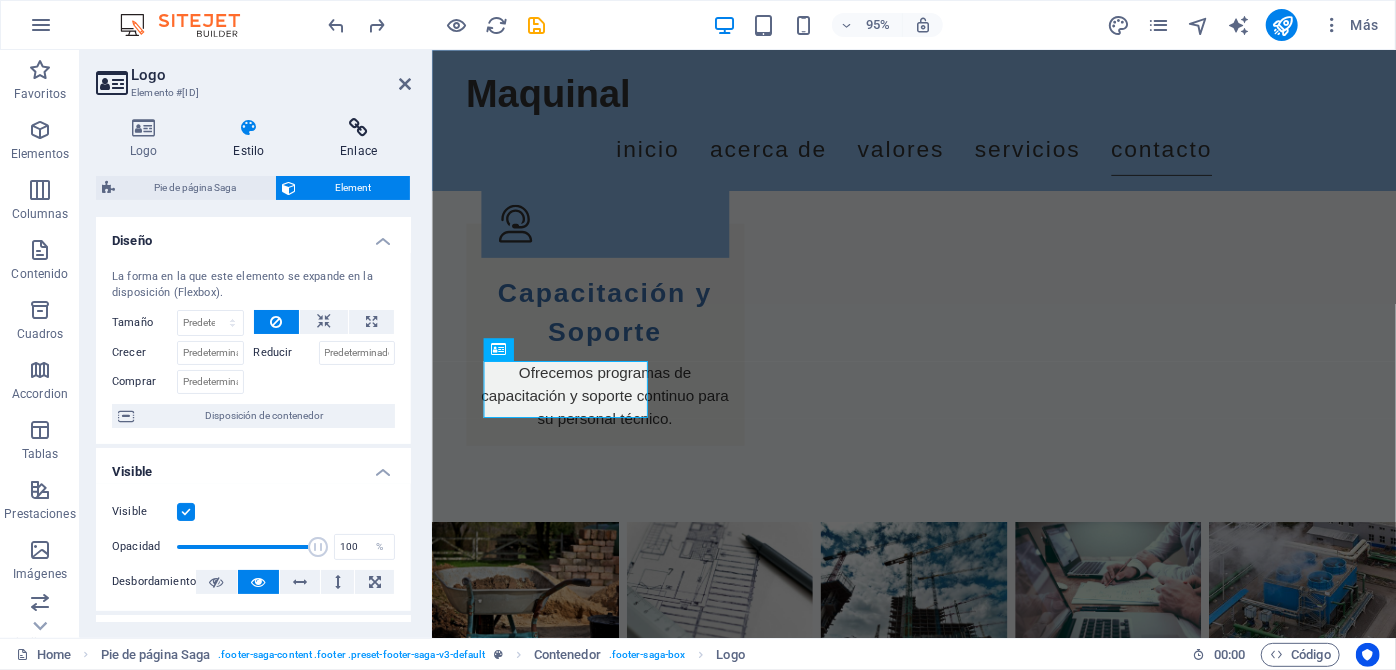 click on "Enlace" at bounding box center [358, 139] 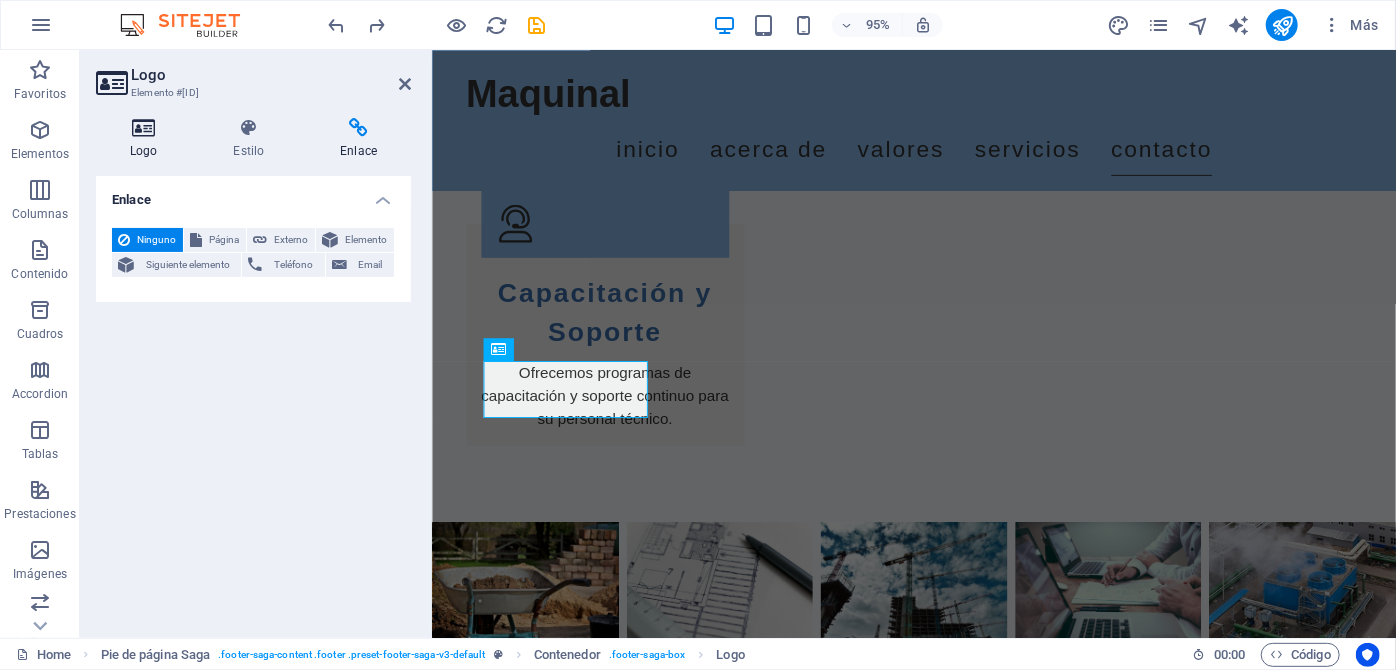 click at bounding box center [143, 128] 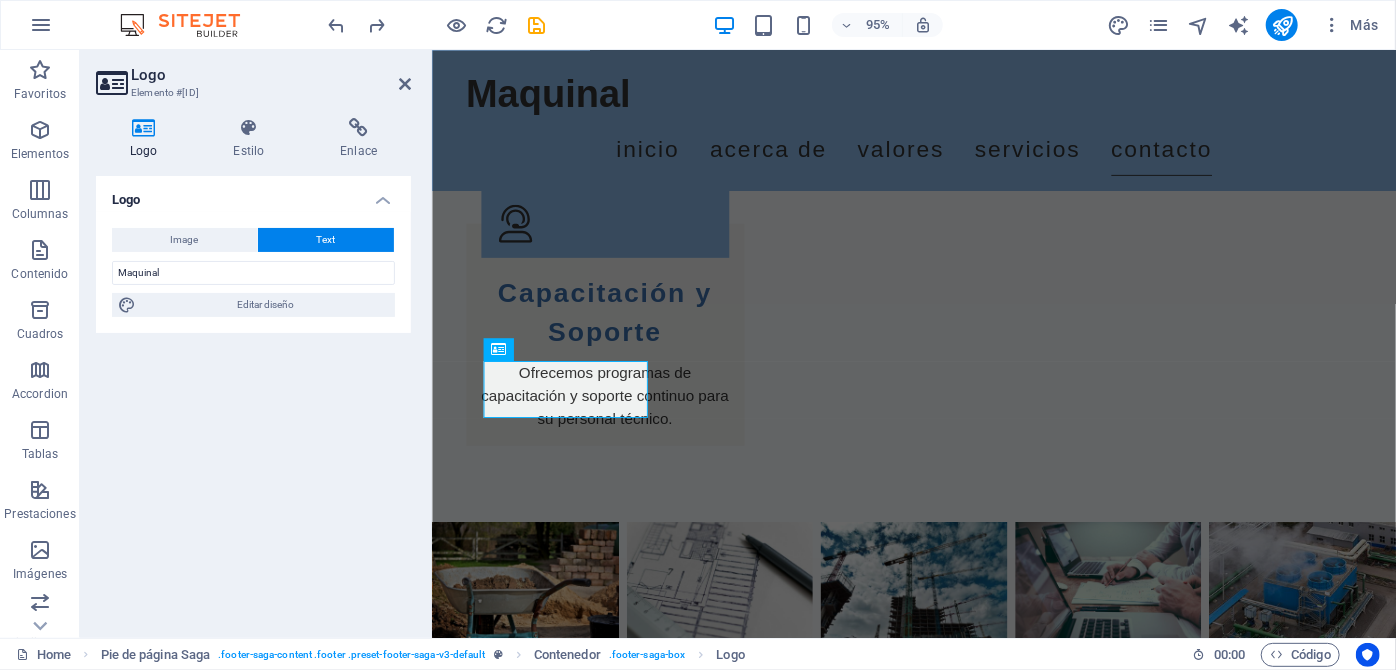 click on "Text" at bounding box center [326, 240] 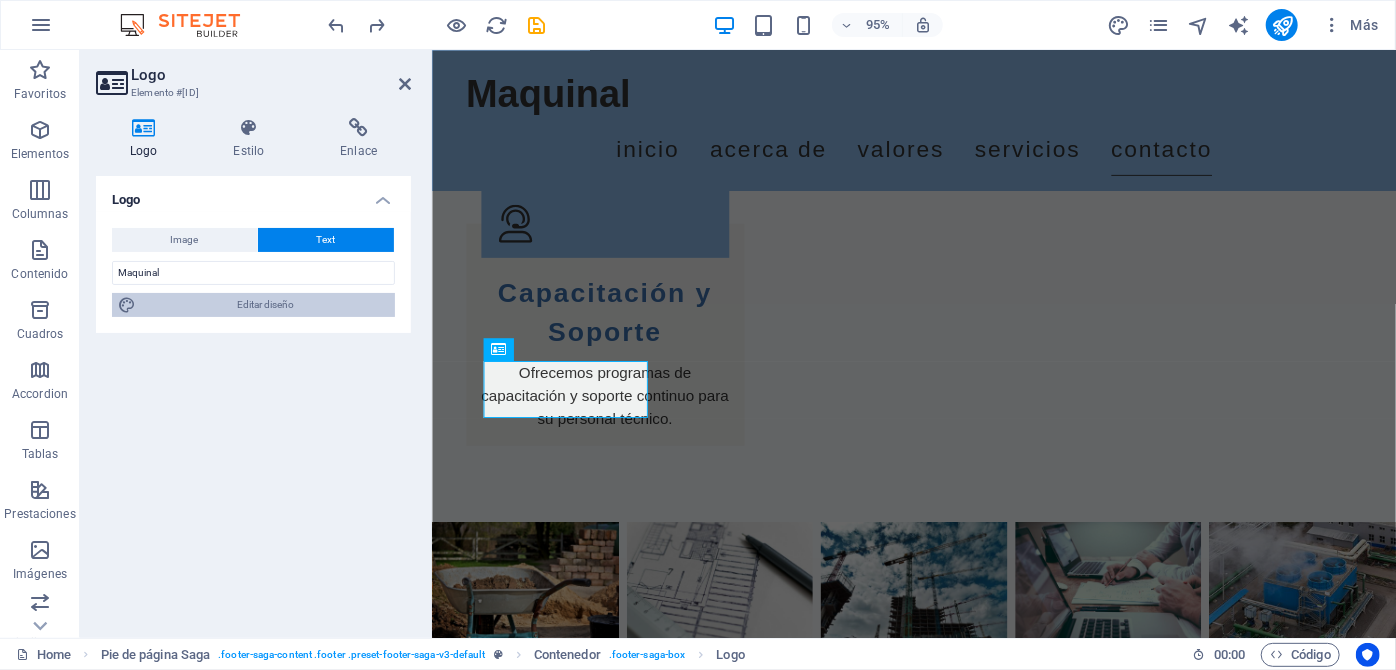 click on "Editar diseño" at bounding box center [265, 305] 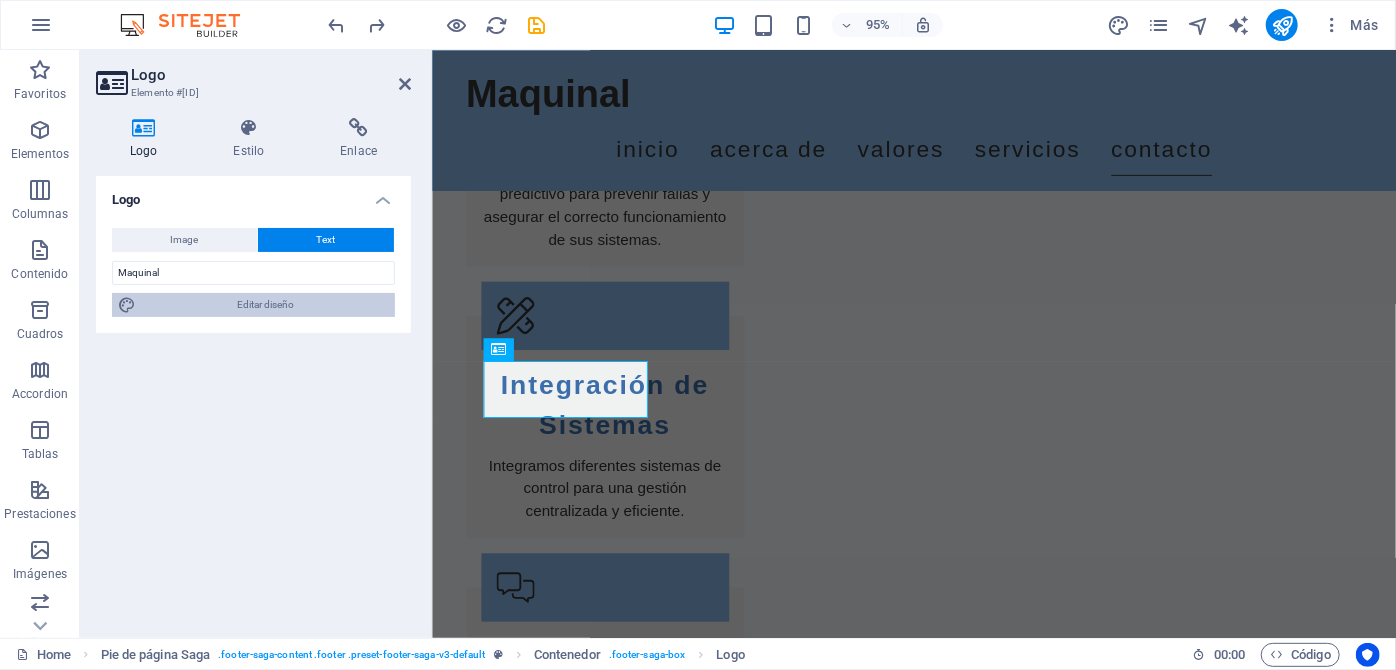 select on "px" 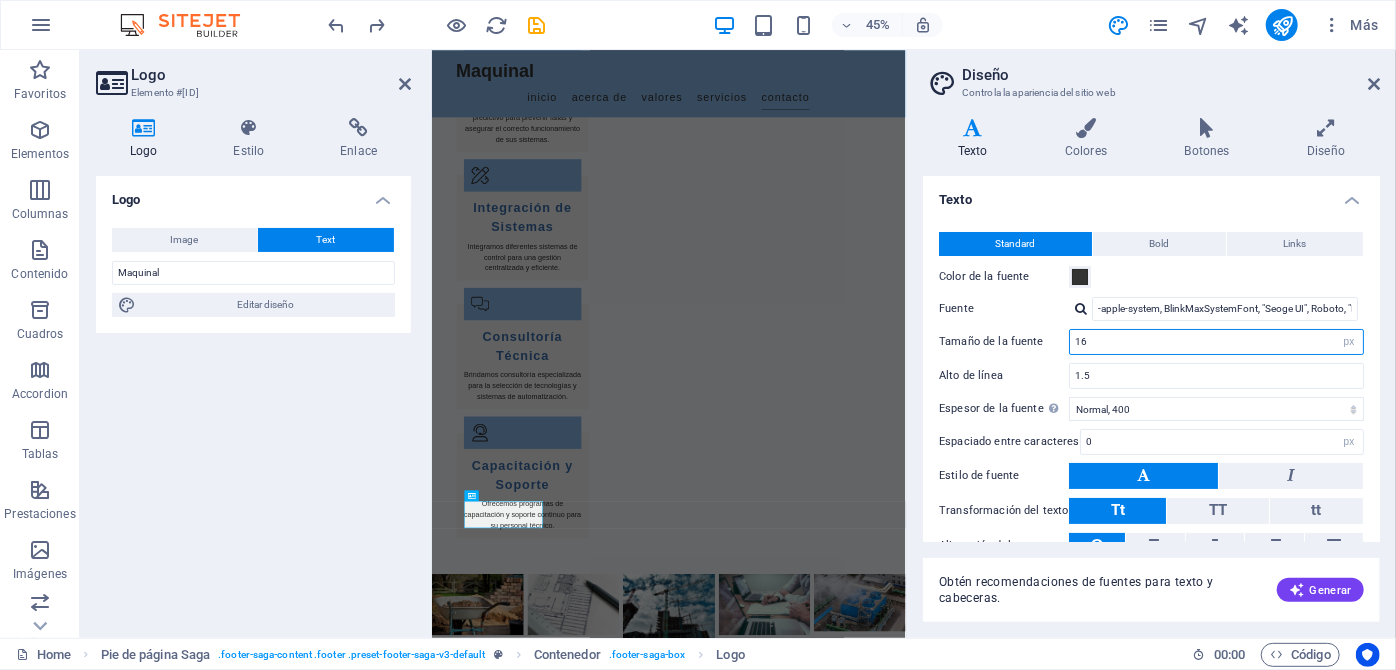 click on "16" at bounding box center (1216, 342) 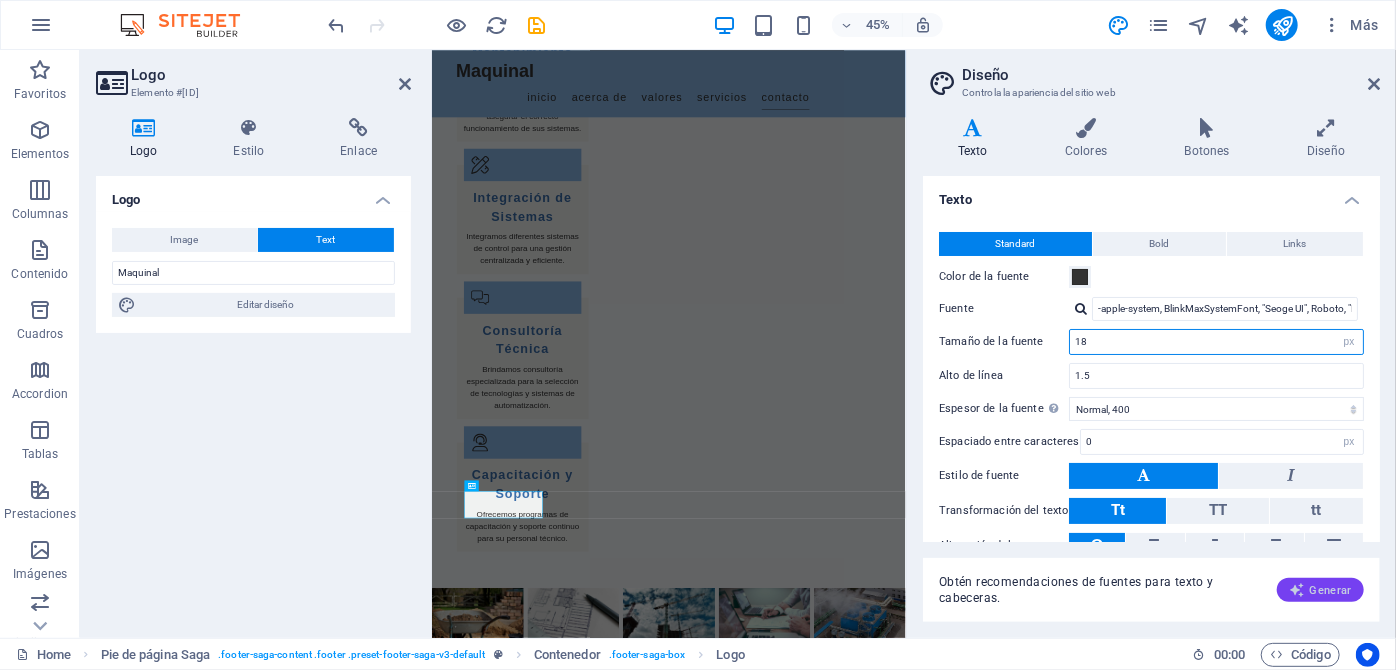 scroll, scrollTop: 4229, scrollLeft: 0, axis: vertical 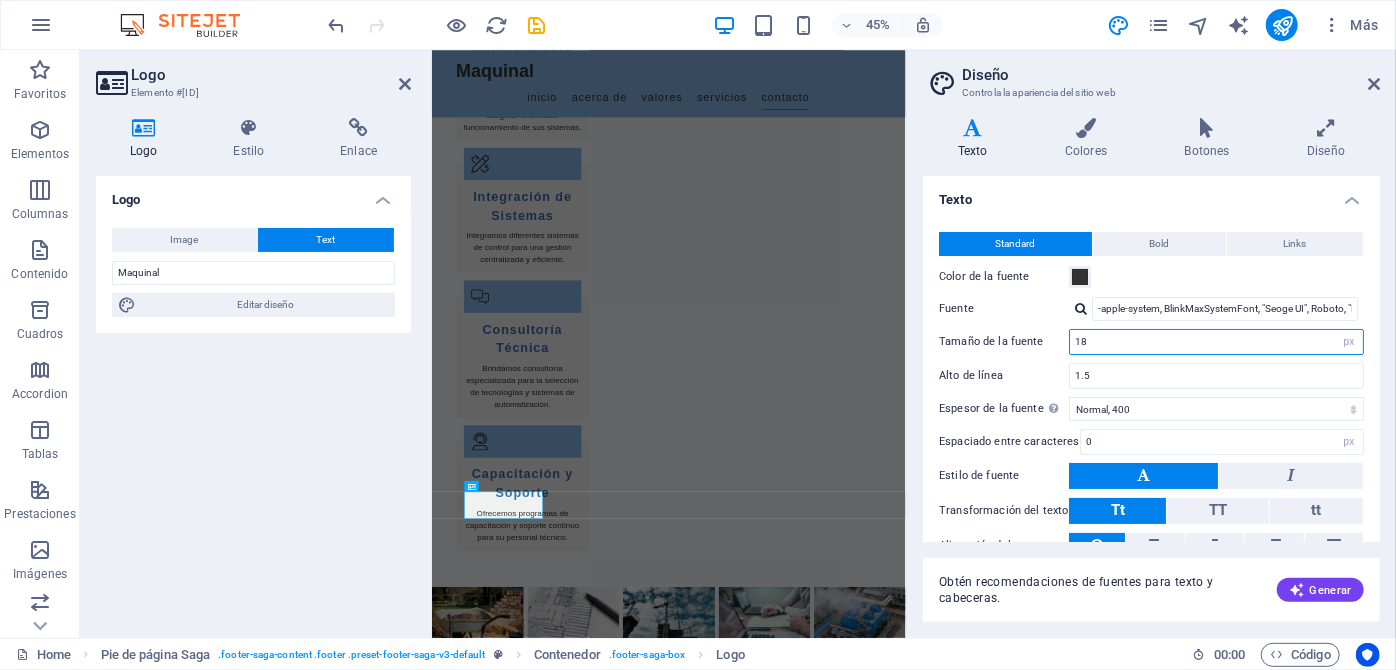 drag, startPoint x: 1120, startPoint y: 345, endPoint x: 1053, endPoint y: 342, distance: 67.06713 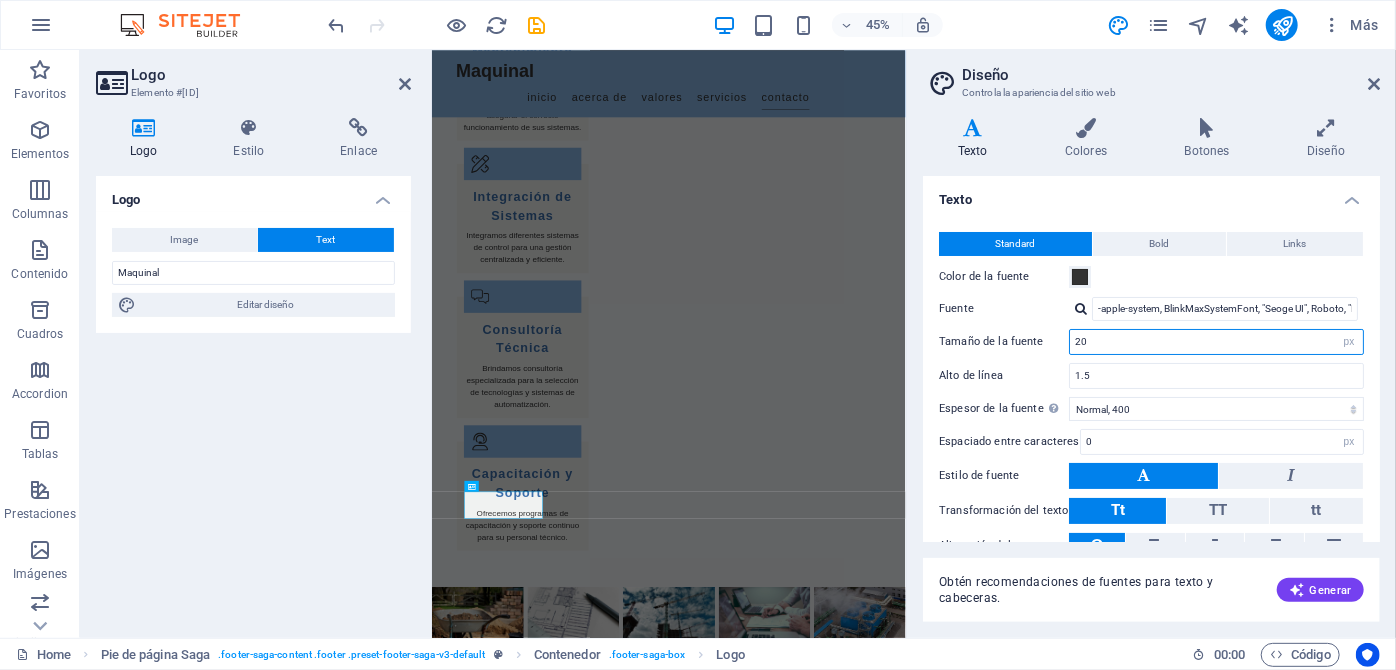 type on "20" 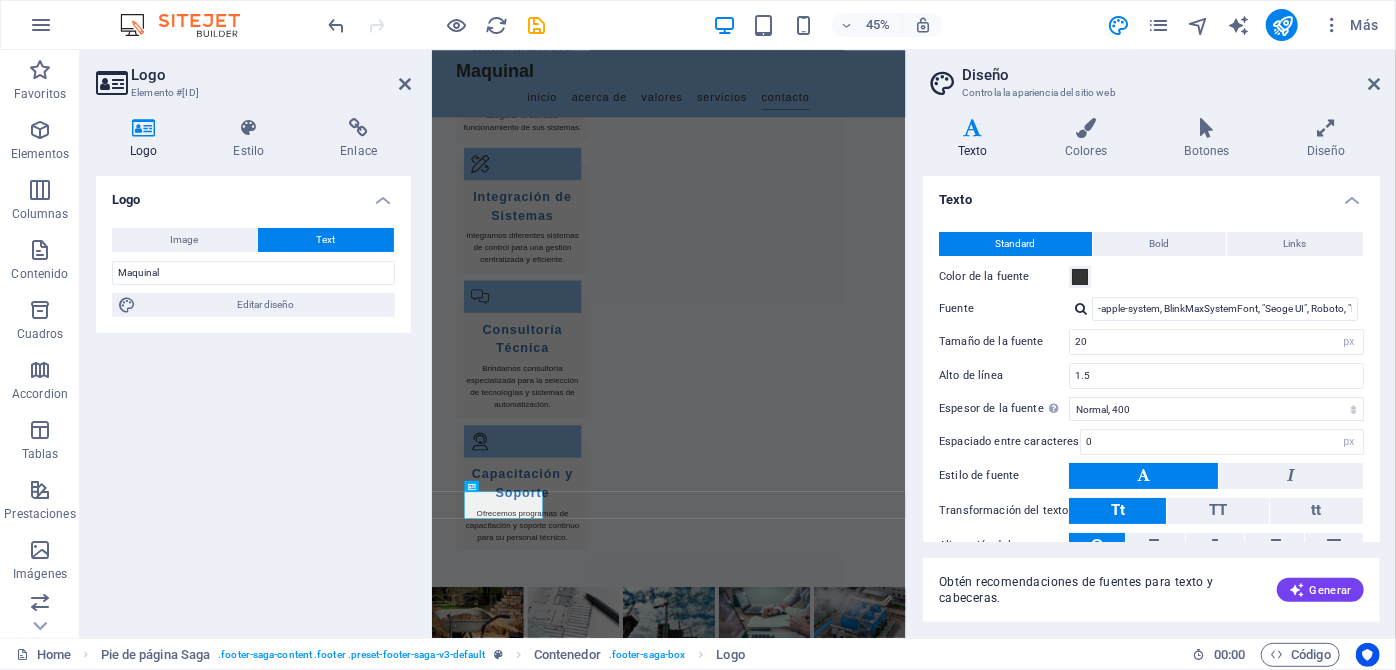 click on "Alto de línea" at bounding box center [1004, 375] 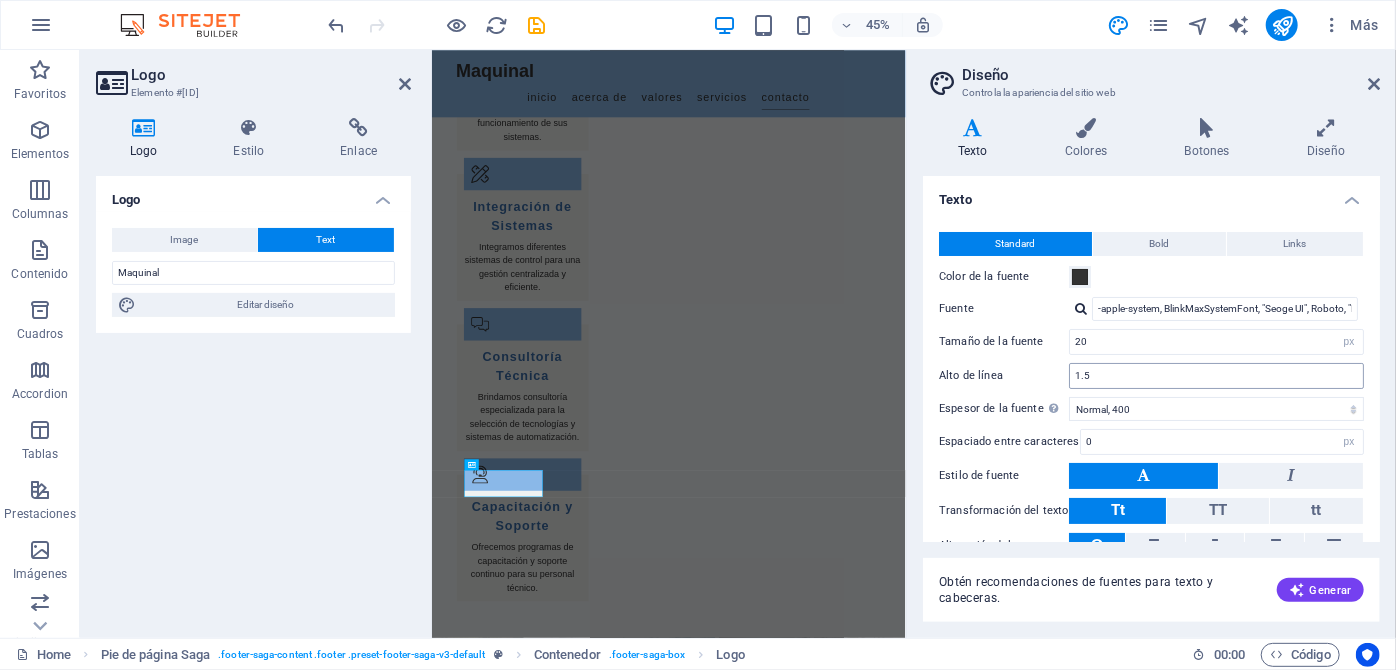 scroll, scrollTop: 4362, scrollLeft: 0, axis: vertical 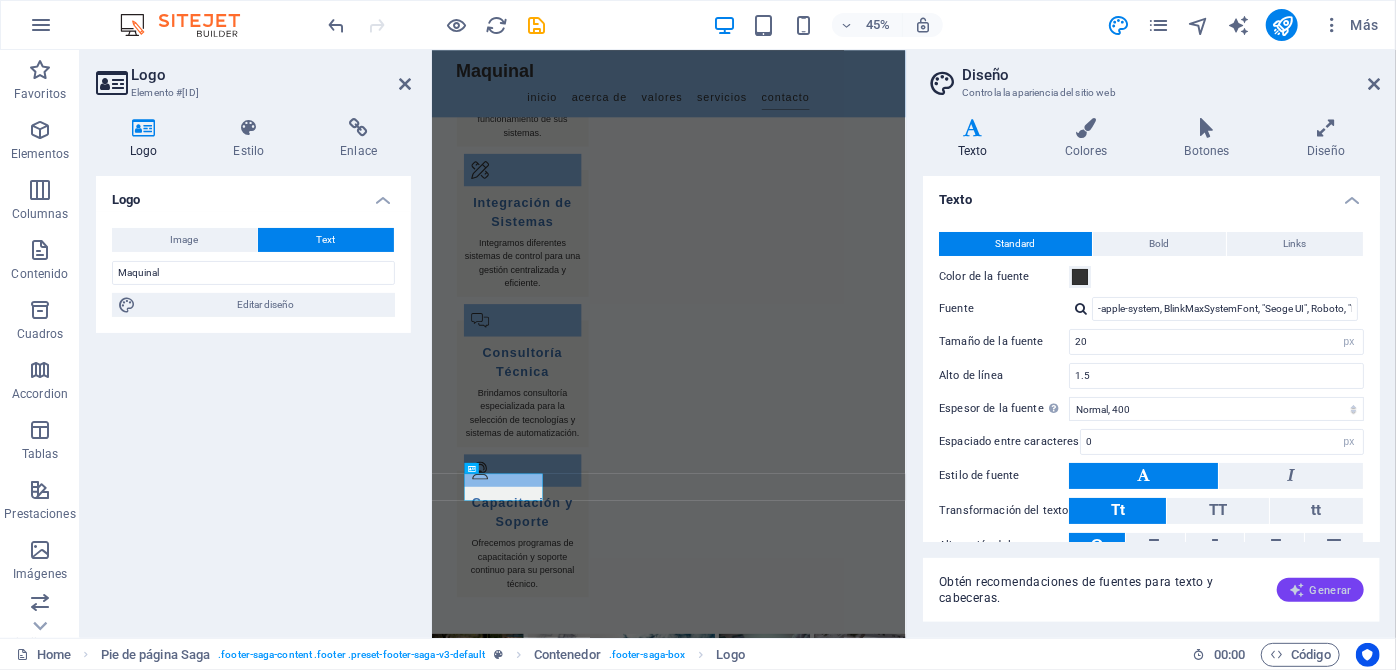 click on "Generar" at bounding box center (1320, 590) 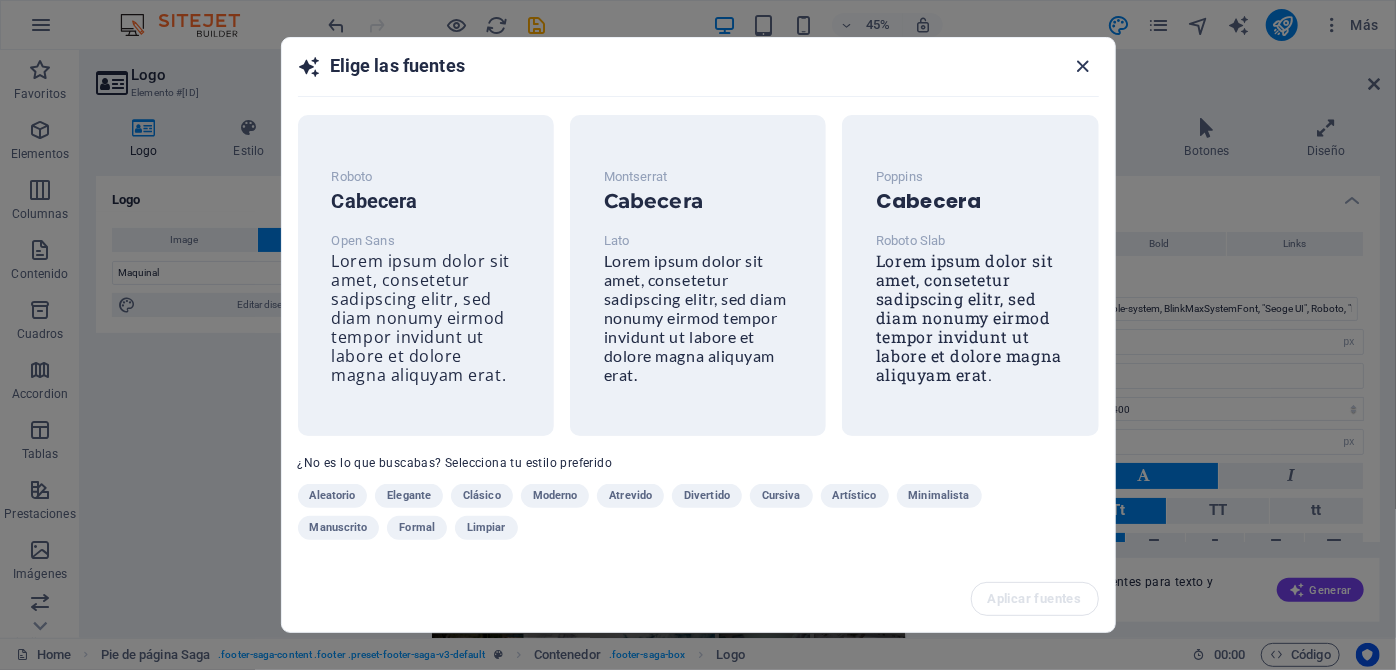 click at bounding box center (1082, 66) 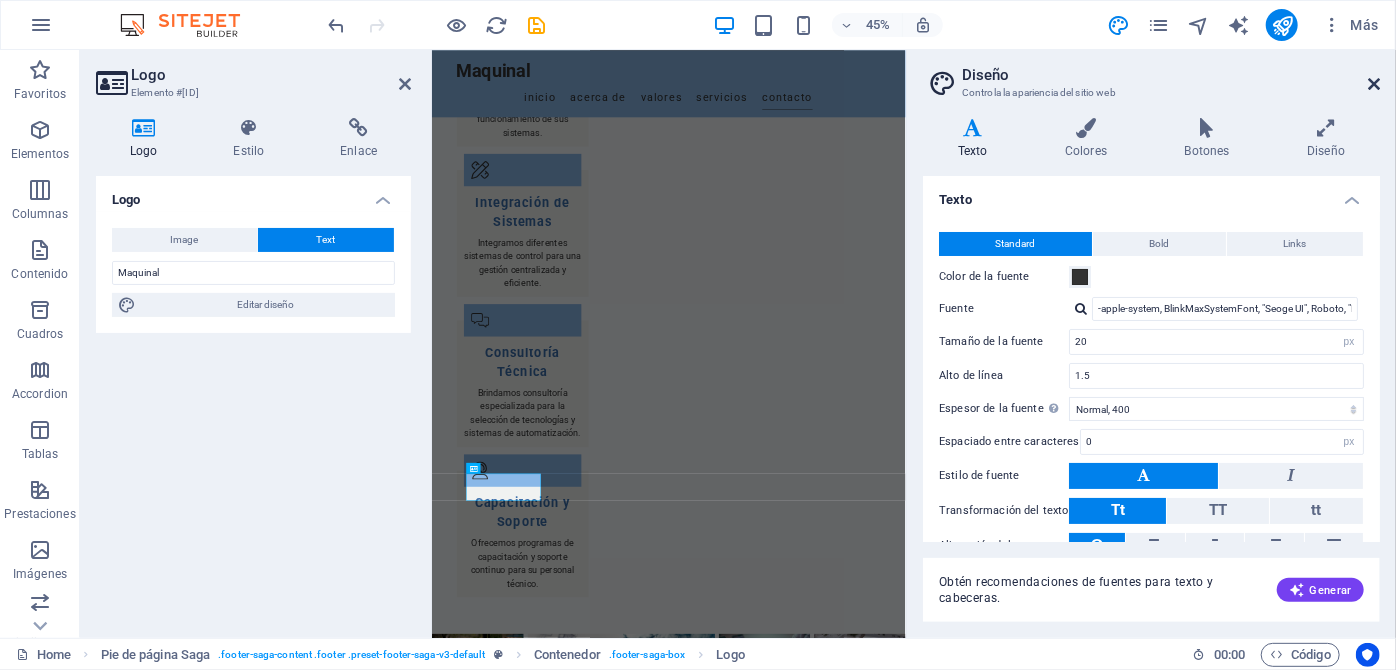 click at bounding box center (1374, 84) 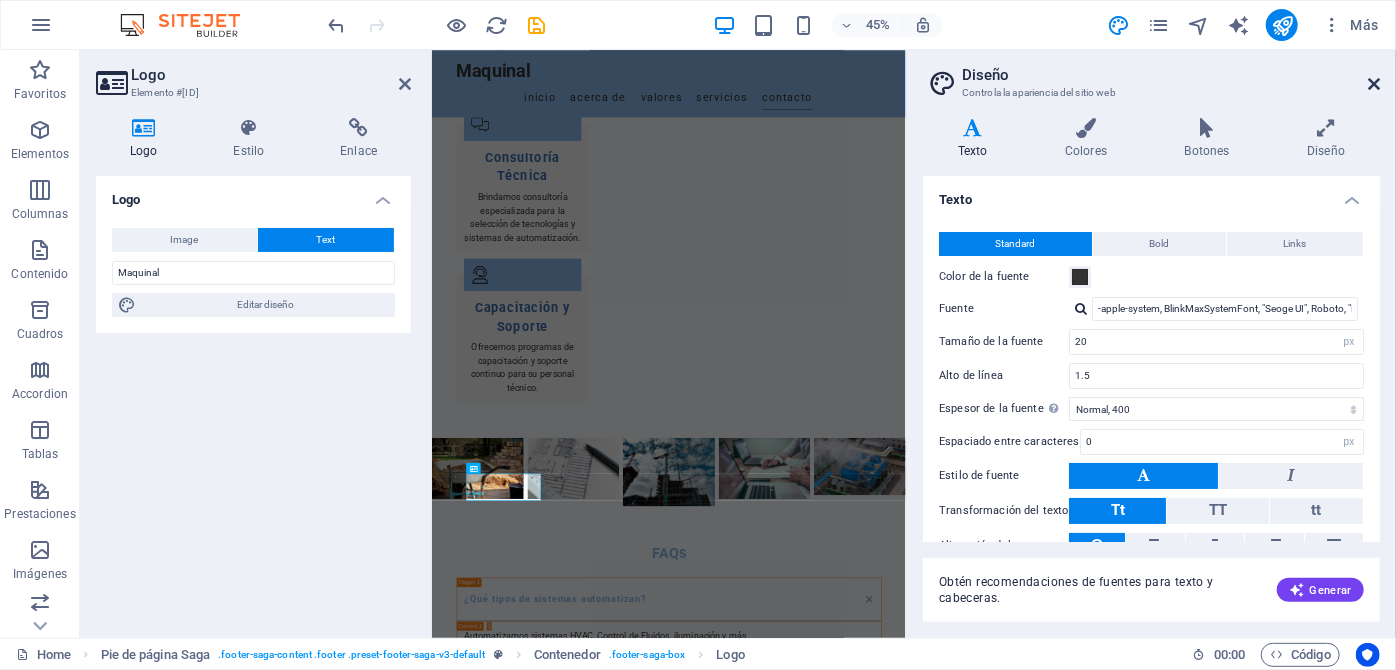 scroll, scrollTop: 4246, scrollLeft: 0, axis: vertical 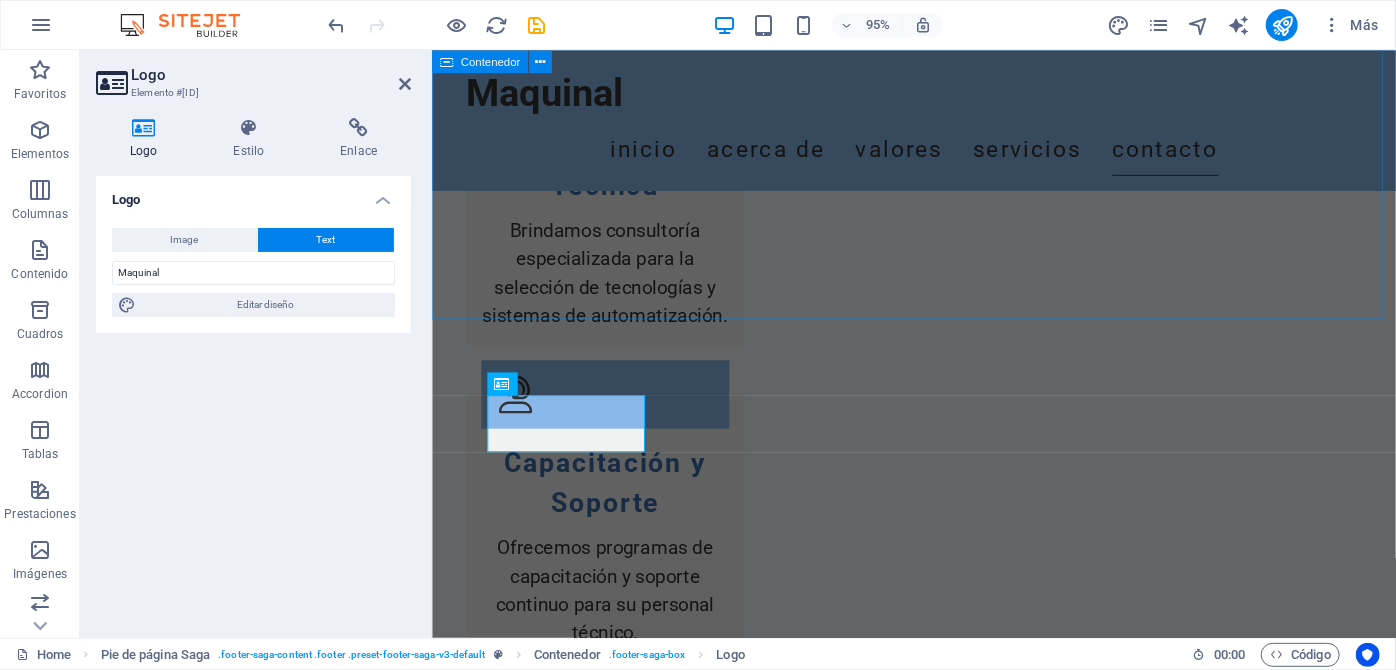 click on "Contáctanos   I have read and understand the privacy policy. ¿Ilegible? Cargar nuevo Enviar Consulta" at bounding box center [938, 2435] 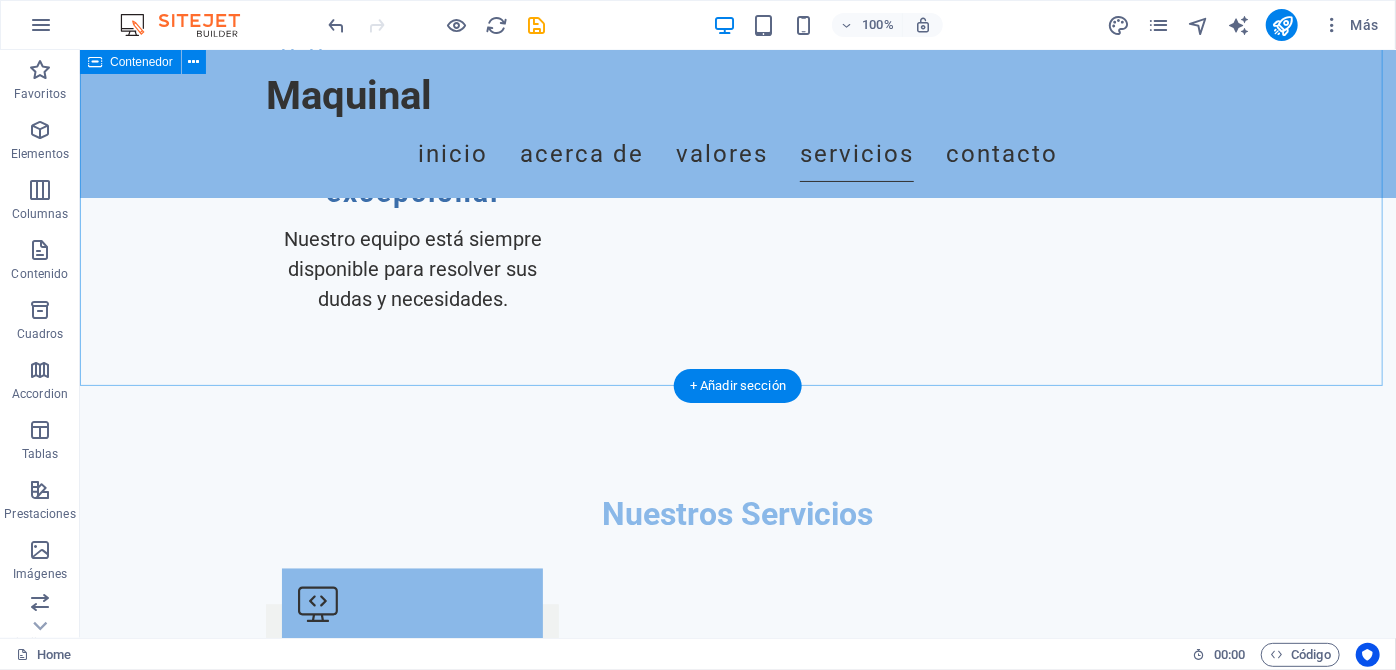 scroll, scrollTop: 2351, scrollLeft: 0, axis: vertical 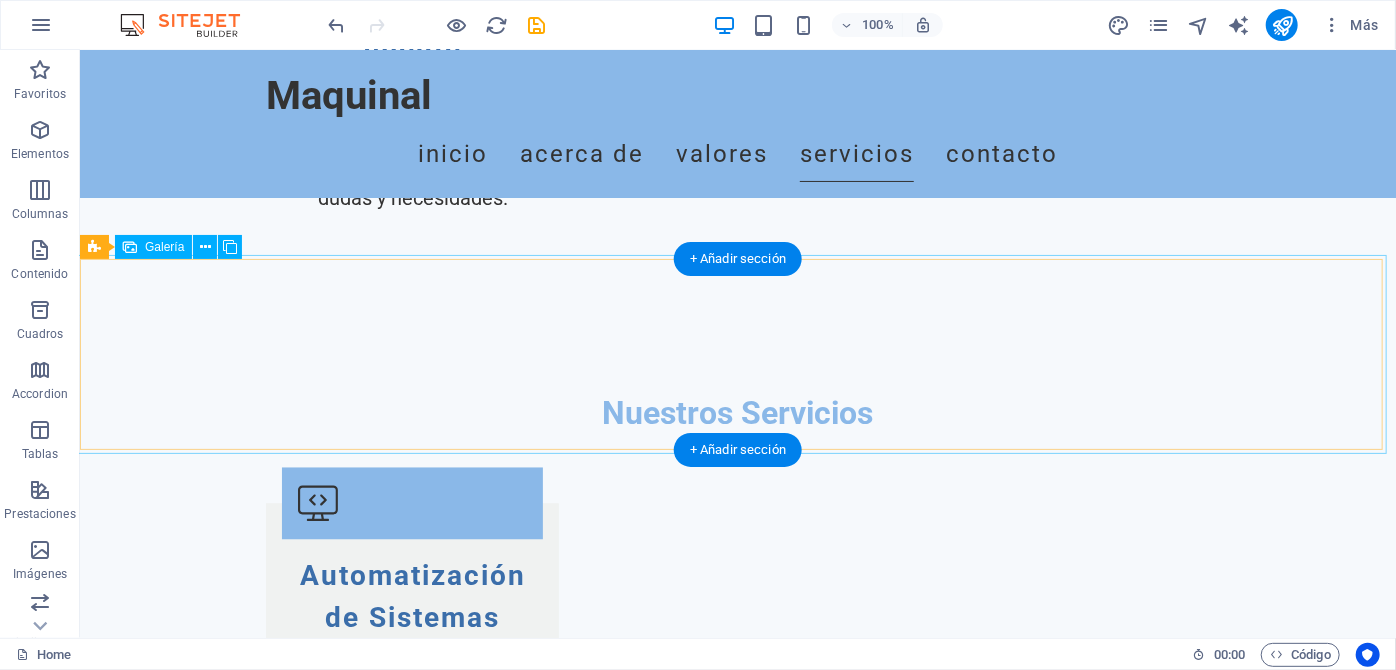 click at bounding box center (207, 2732) 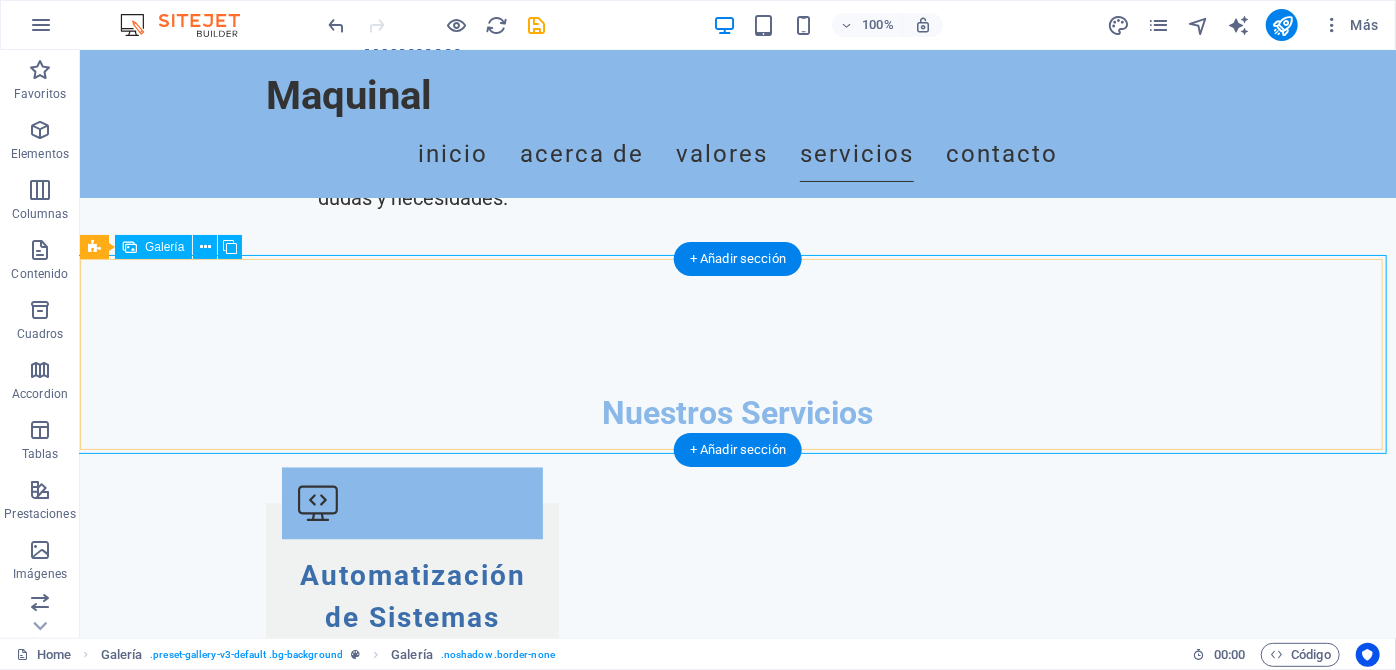 click at bounding box center (207, 2732) 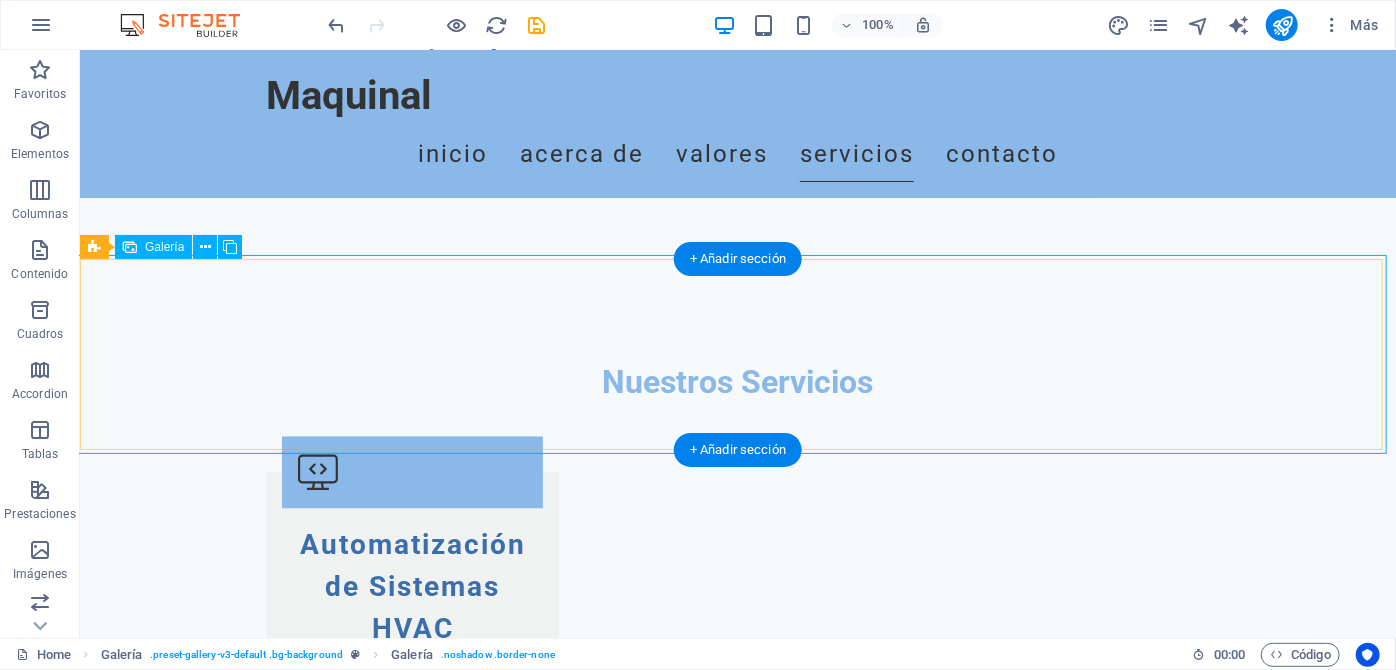 select on "px" 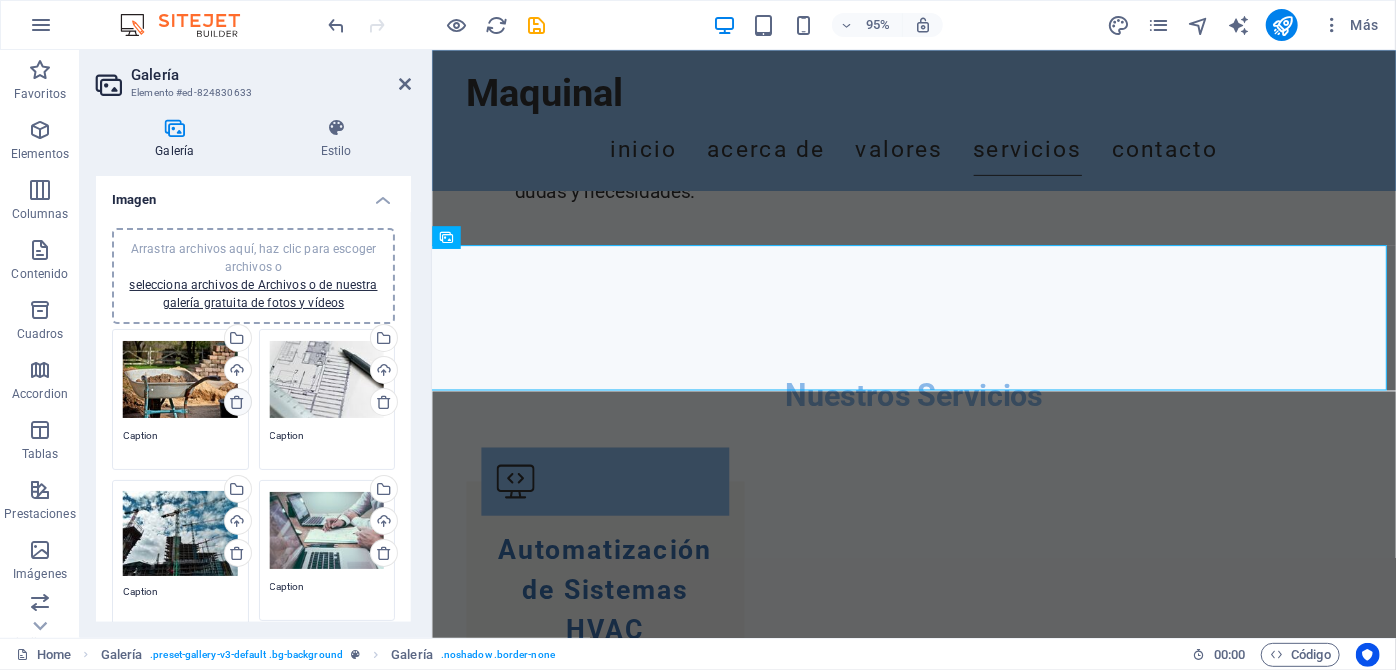 click at bounding box center [237, 402] 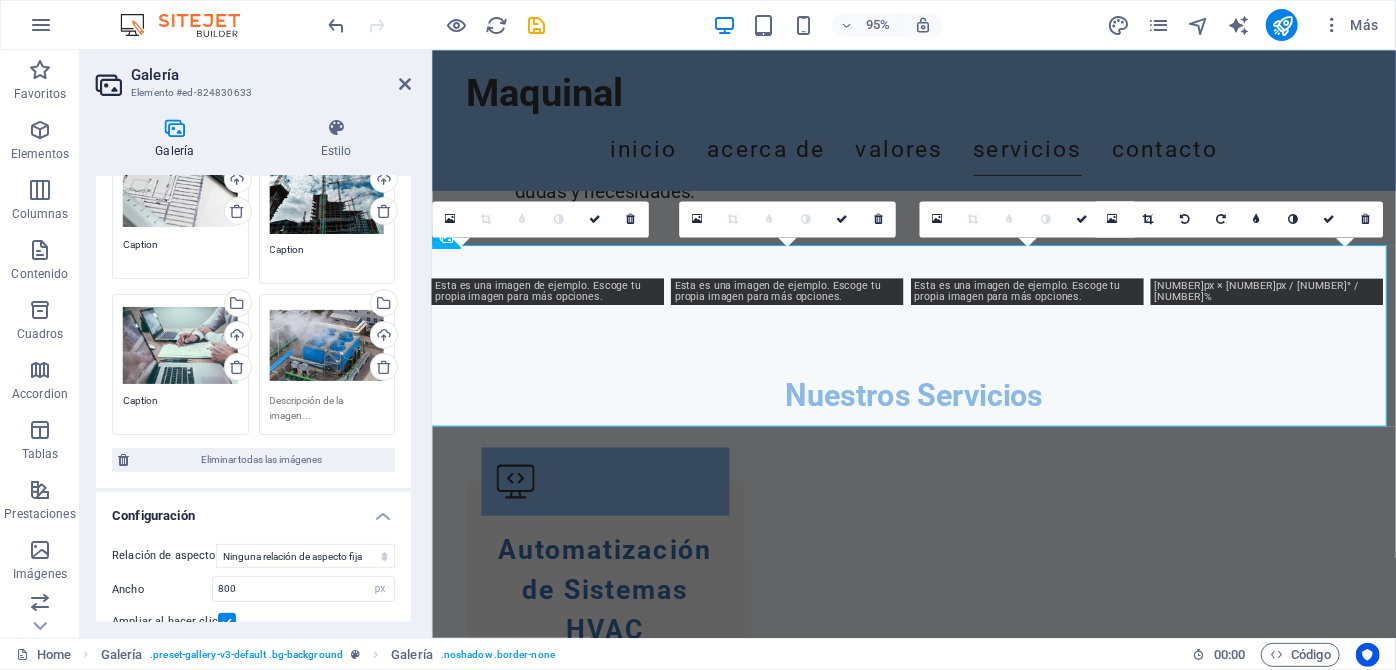scroll, scrollTop: 272, scrollLeft: 0, axis: vertical 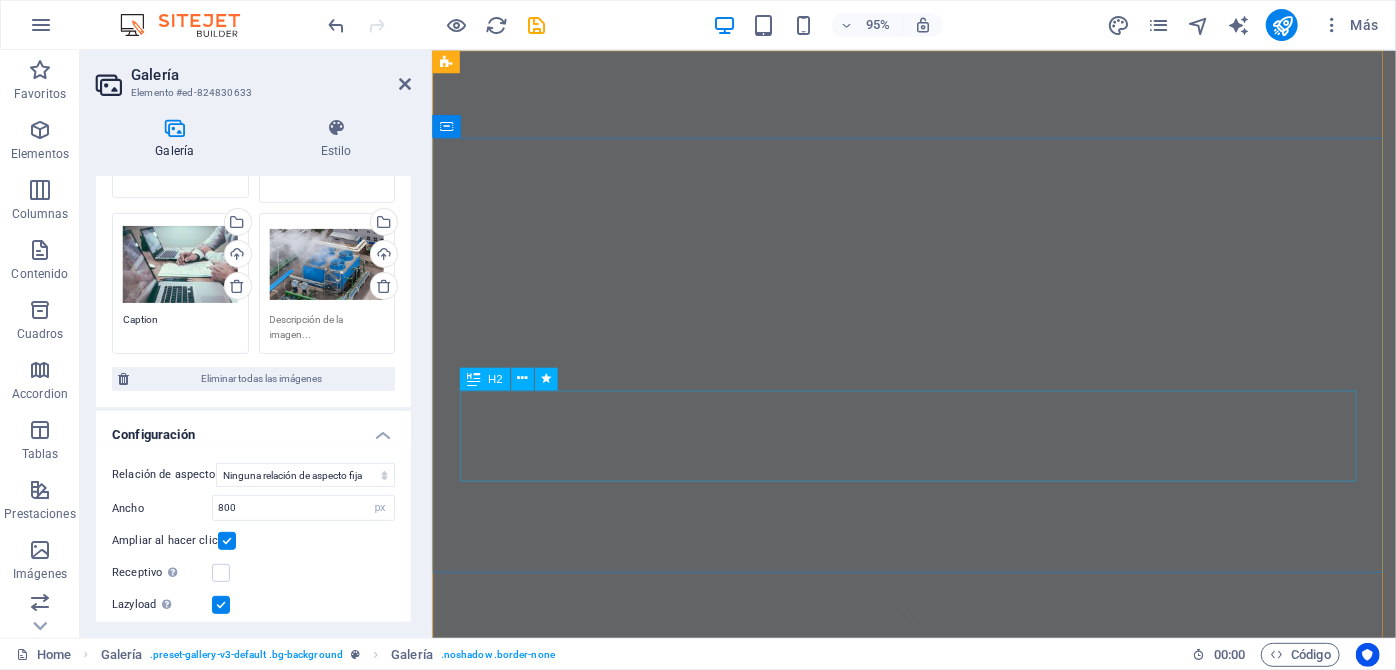 click on "Bienvenidos a Maquinal.cl - Expertos en Automatización y Control Industrial" at bounding box center (939, 945) 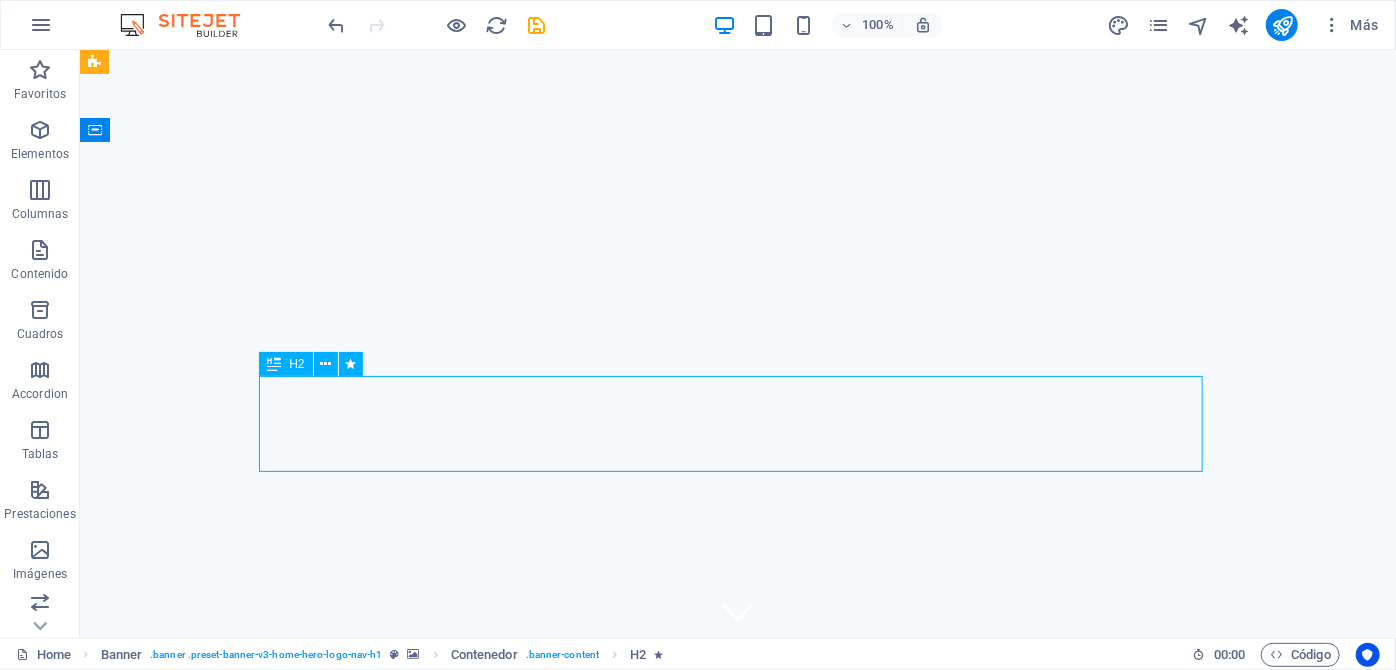 click on "Bienvenidos a Maquinal.cl - Expertos en Automatización y Control Industrial" at bounding box center (737, 945) 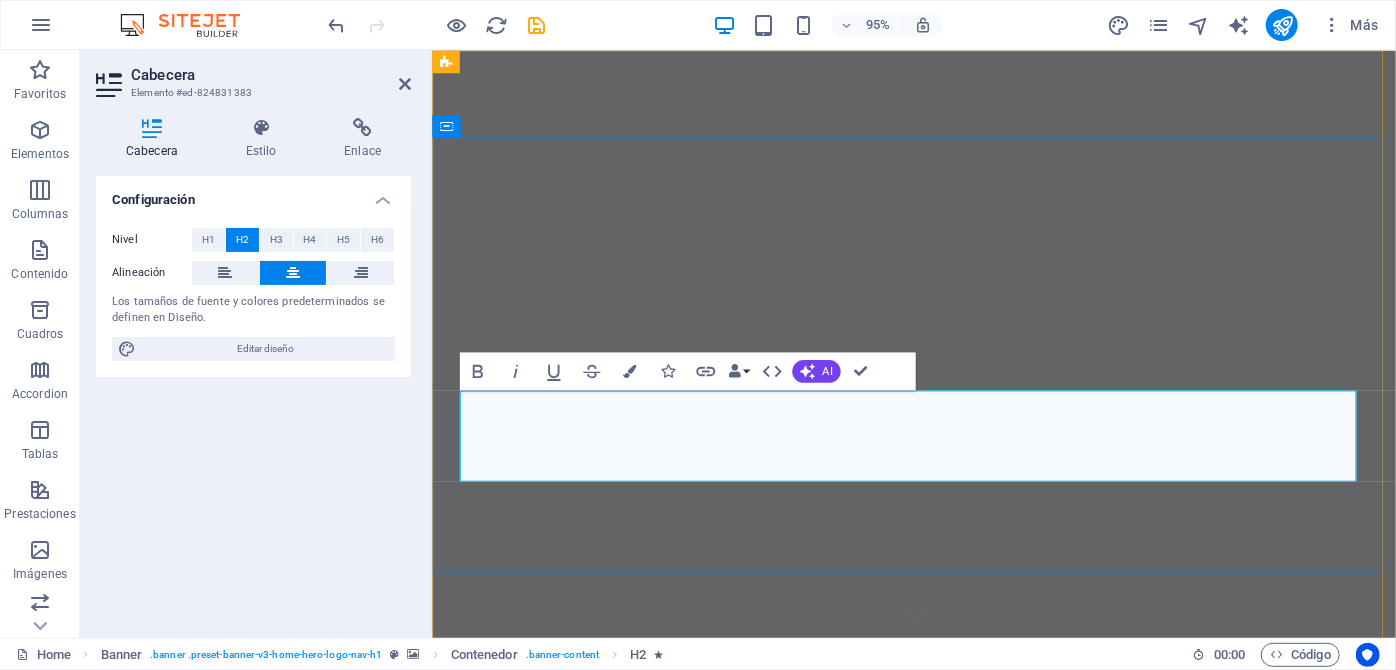 click on "Bienvenidos a Maquinal.cl - Expertos en Automatización y Control Industrial" at bounding box center [938, 945] 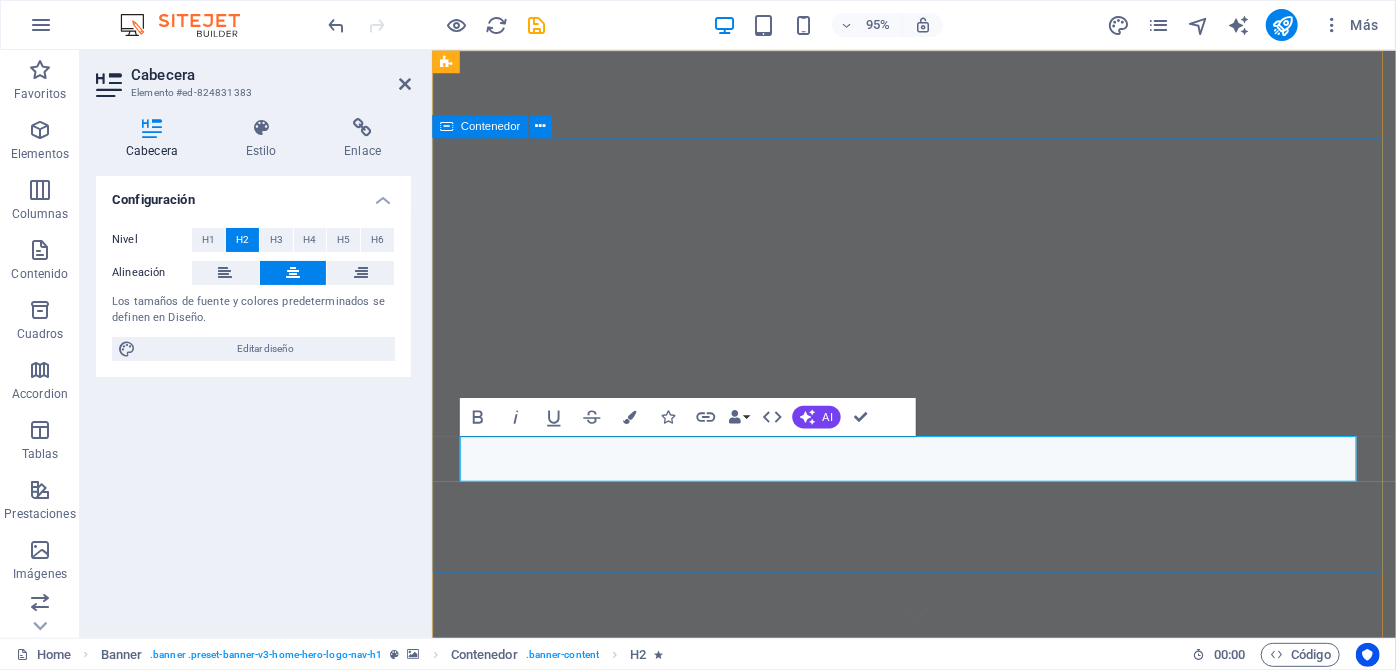 click on "Bienvenidos a Maquinal Automatización y Control Industrial" at bounding box center [938, 929] 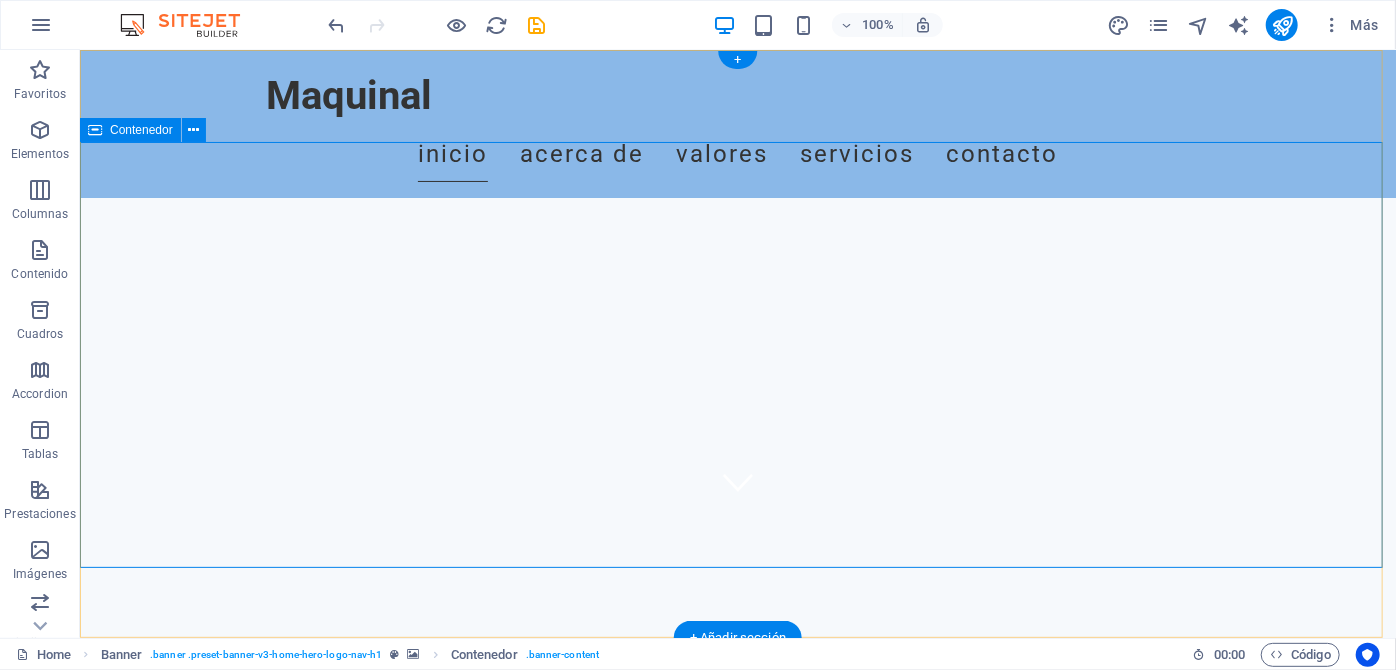 scroll, scrollTop: 181, scrollLeft: 0, axis: vertical 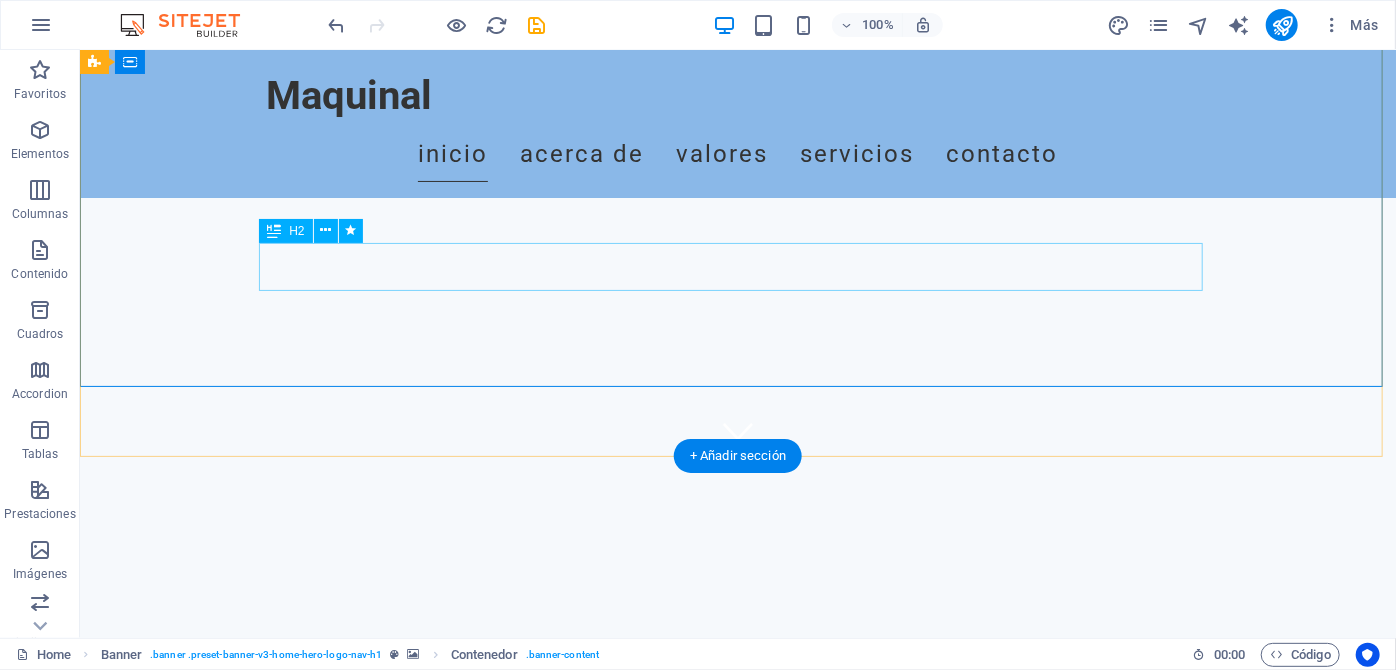 click on "Bienvenidos a Maquinal Automatización y Control Industrial" at bounding box center [737, 652] 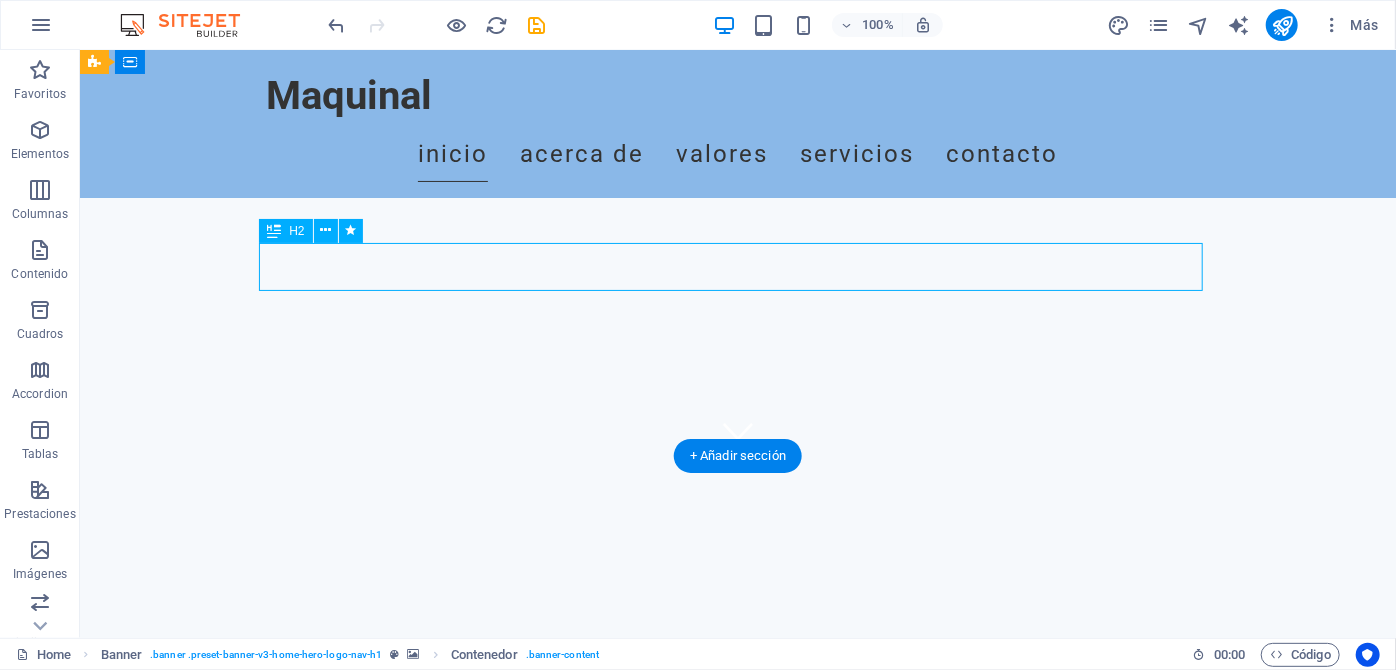 click on "Bienvenidos a Maquinal Automatización y Control Industrial" at bounding box center [737, 652] 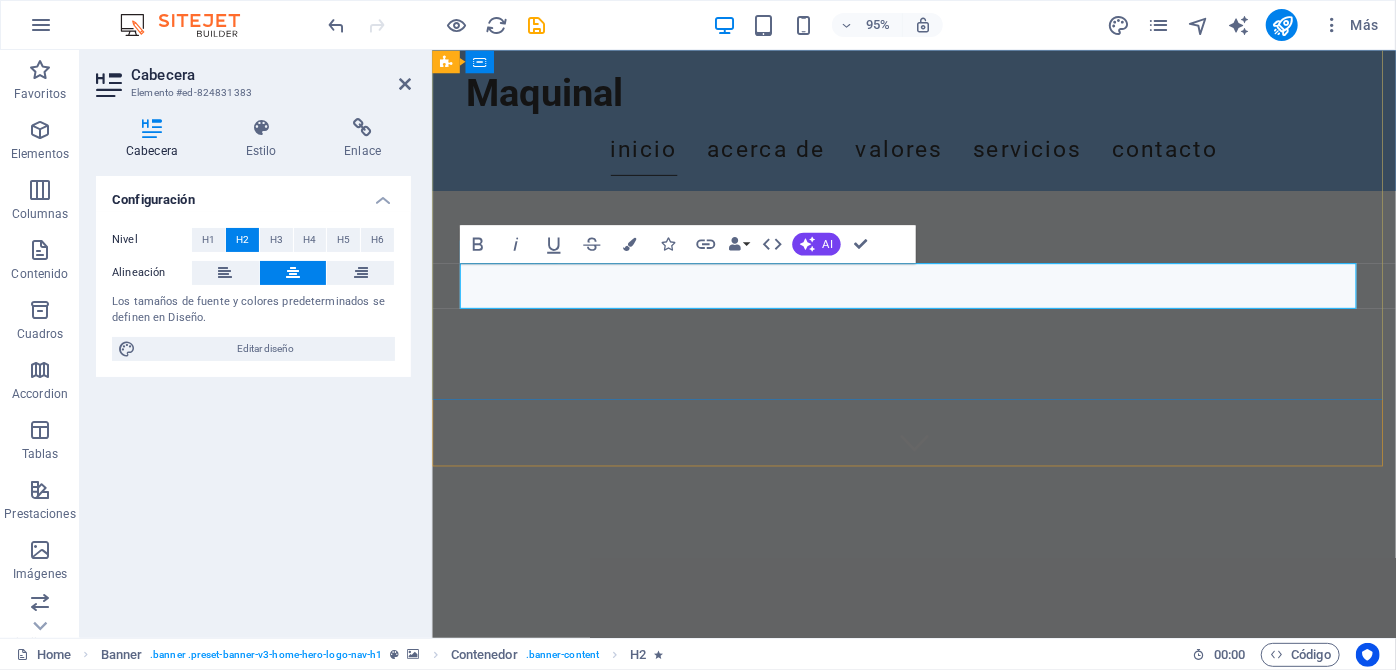 click on "Bienvenidos a Maquinal Automatización y Control Industrial" at bounding box center [938, 652] 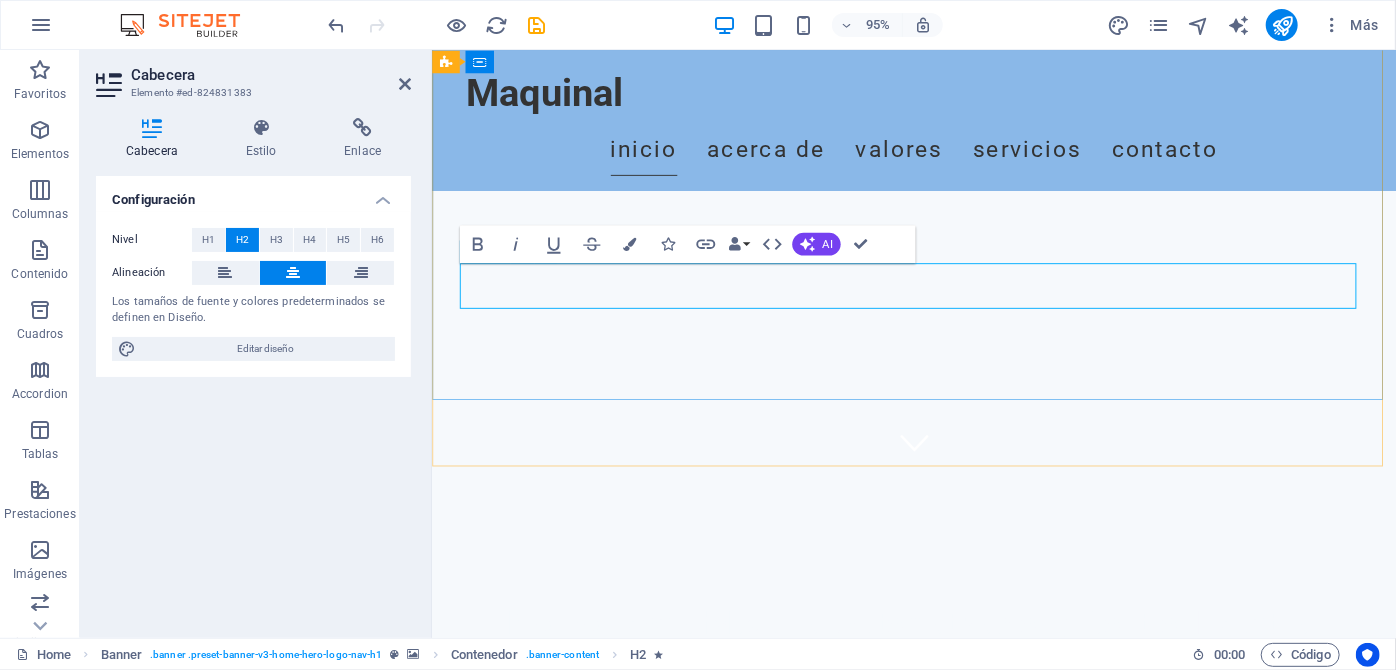 click on "Bienvenidos a Maquinal Automatización y Control Industrial" at bounding box center [938, 652] 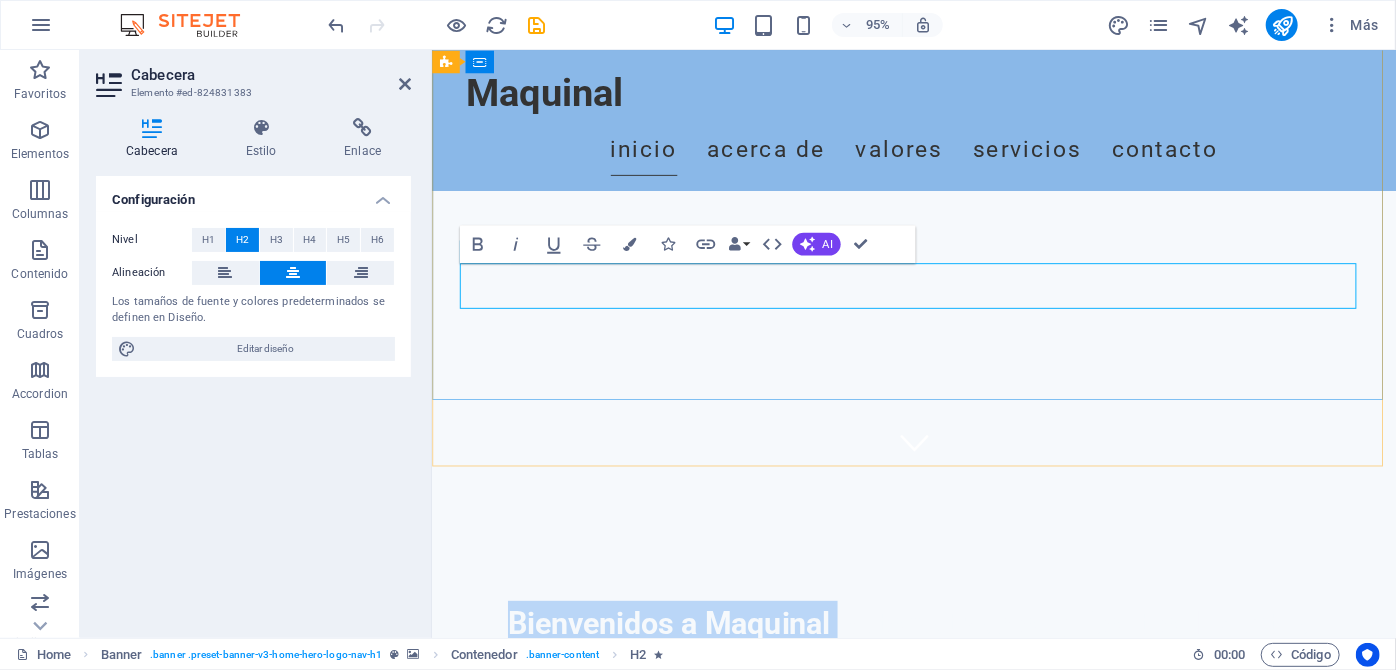 drag, startPoint x: 856, startPoint y: 295, endPoint x: 378, endPoint y: 311, distance: 478.2677 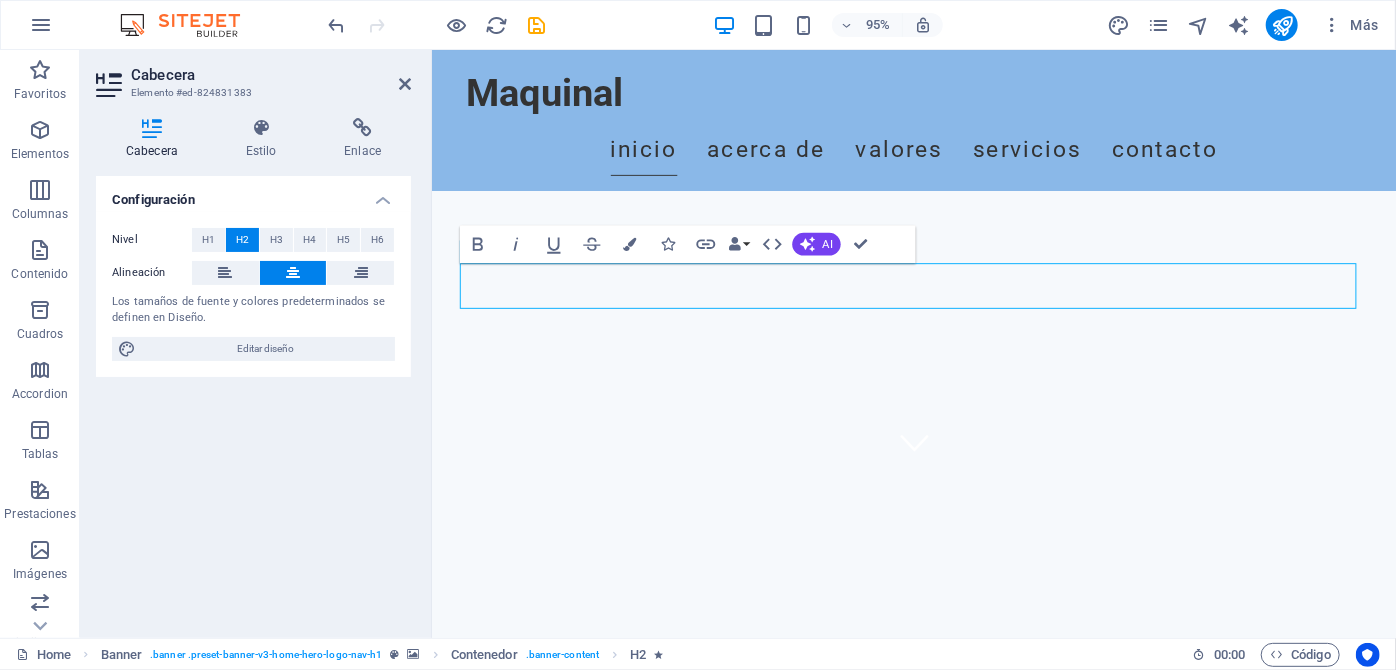 type 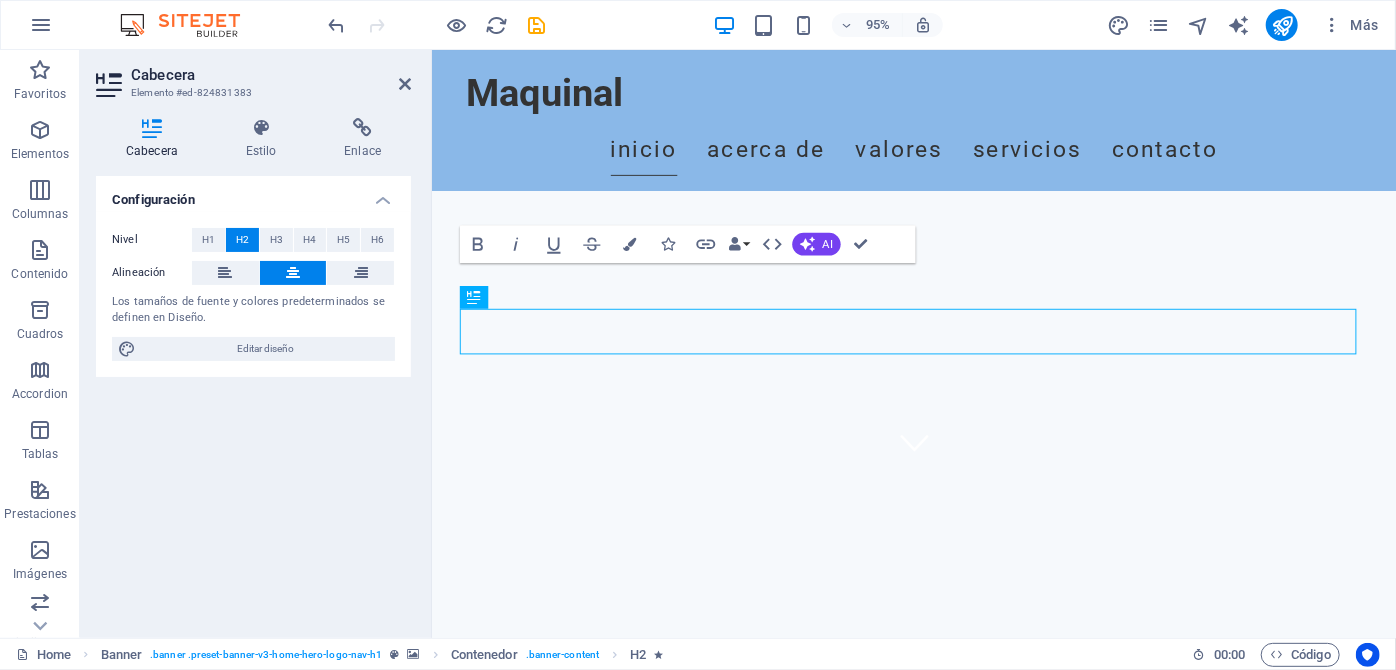 scroll, scrollTop: 133, scrollLeft: 0, axis: vertical 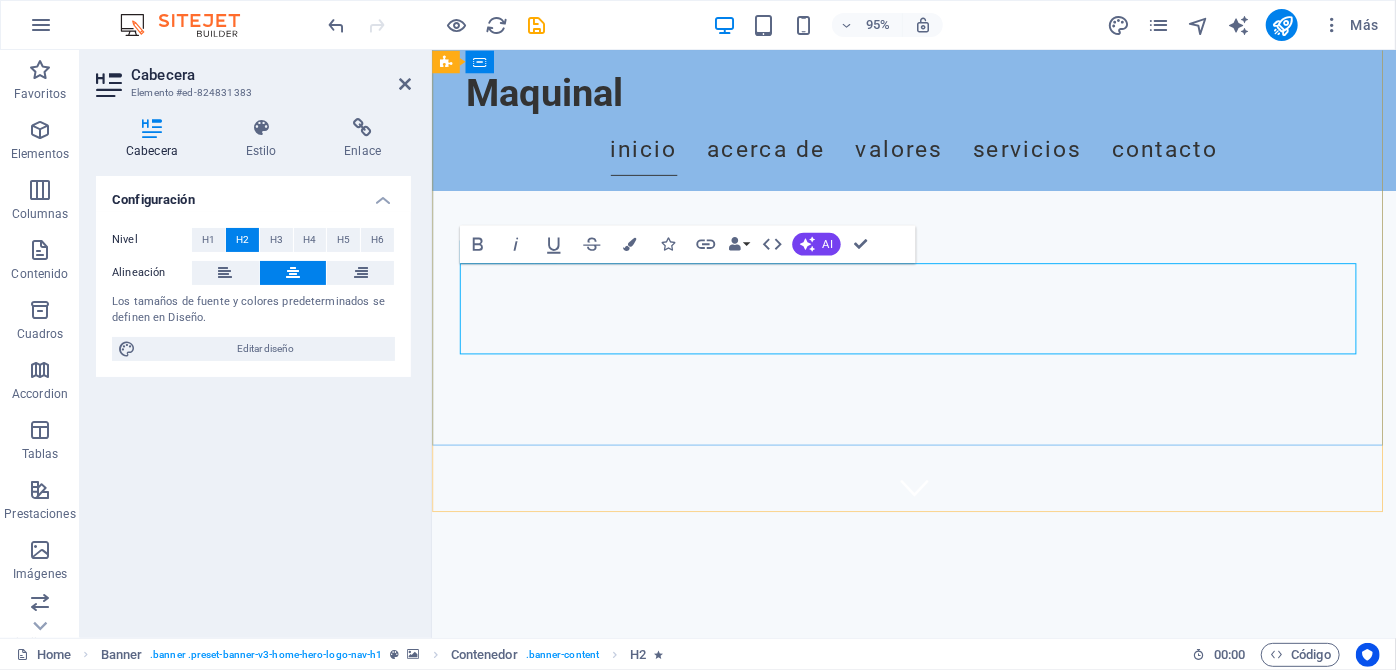 click on "Automatización y Control Industrial Dedicados al Servicio de HVAC" at bounding box center [939, 756] 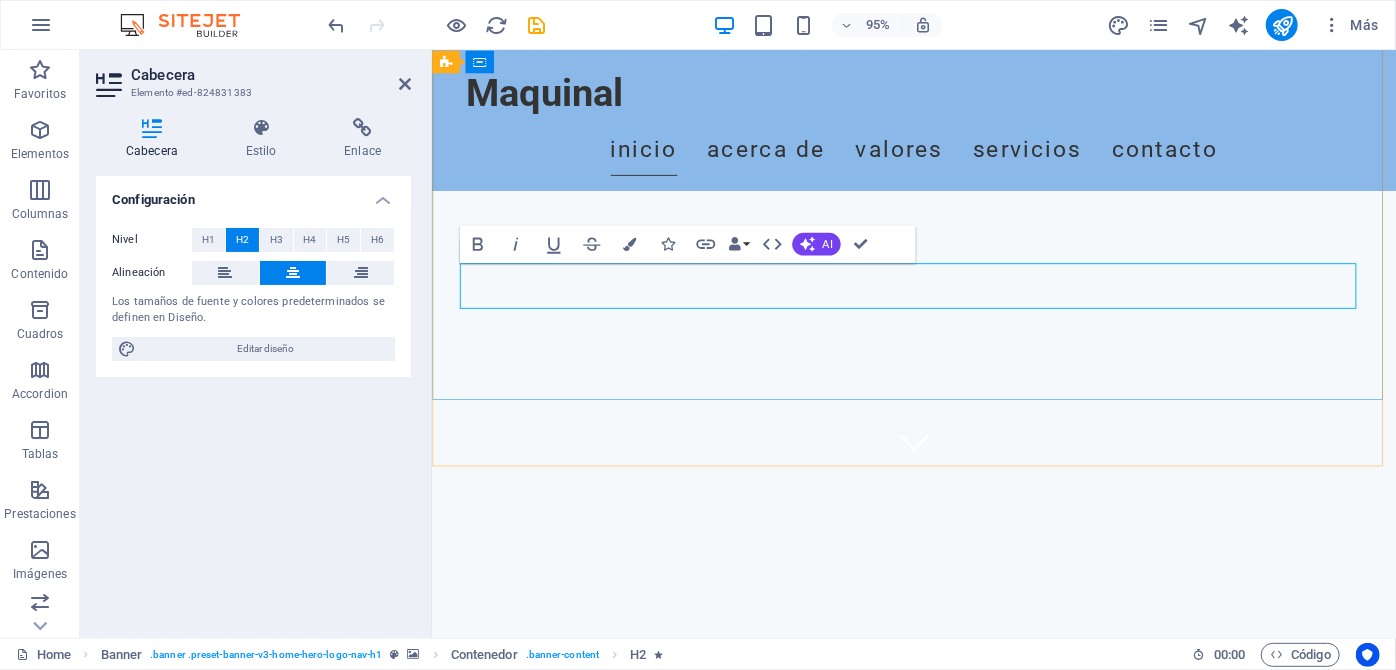 scroll, scrollTop: 133, scrollLeft: 0, axis: vertical 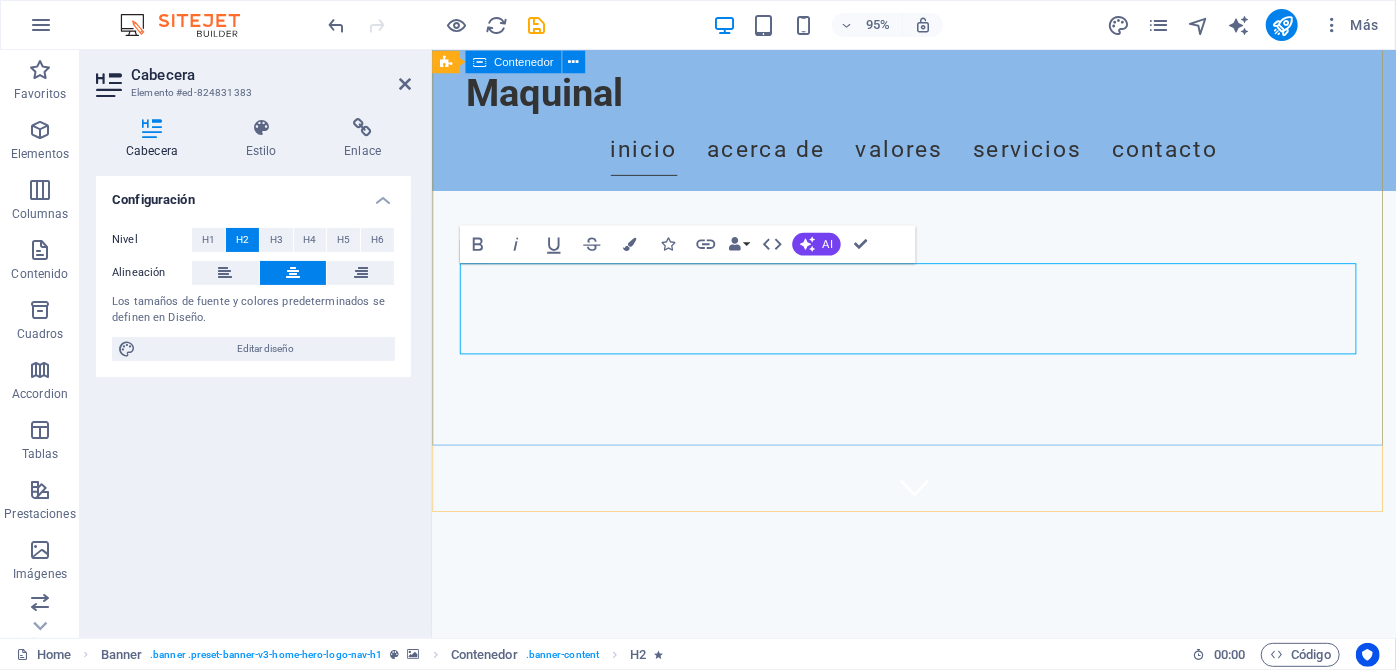 click on "Automatización y Control Industrial ‌Dedicados al Sector de HVAC" at bounding box center [938, 718] 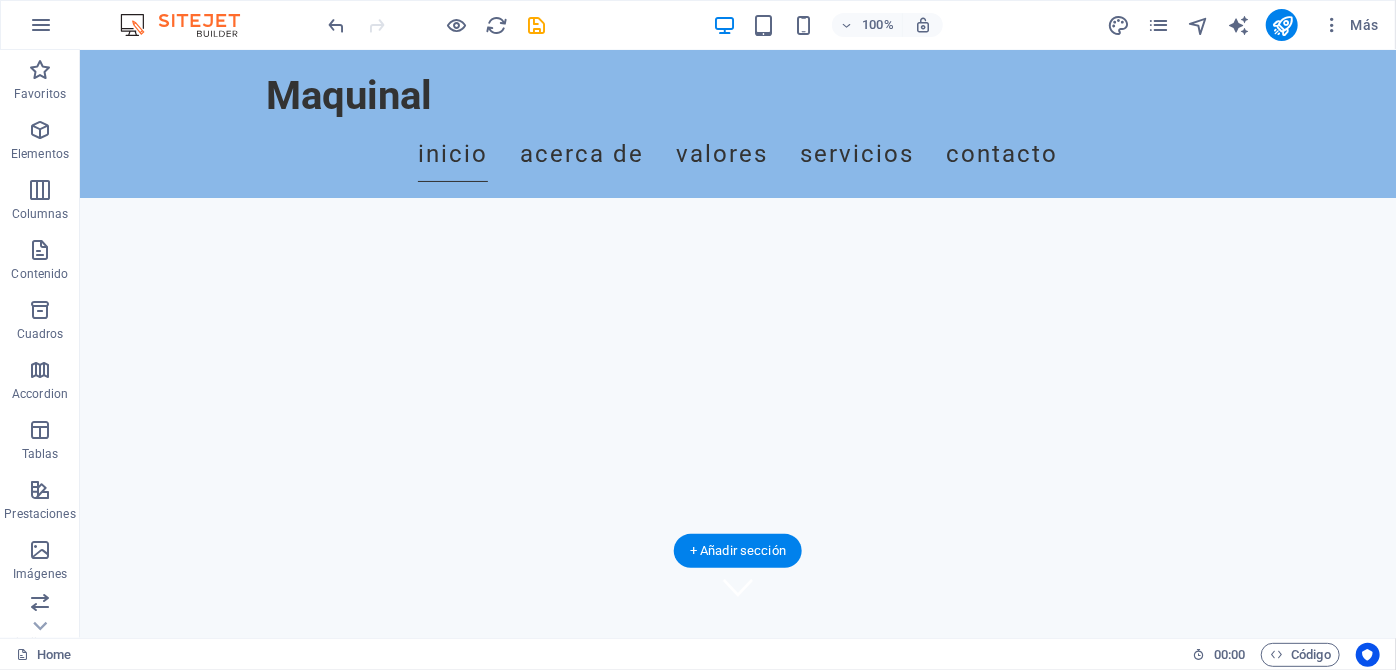 scroll, scrollTop: 0, scrollLeft: 0, axis: both 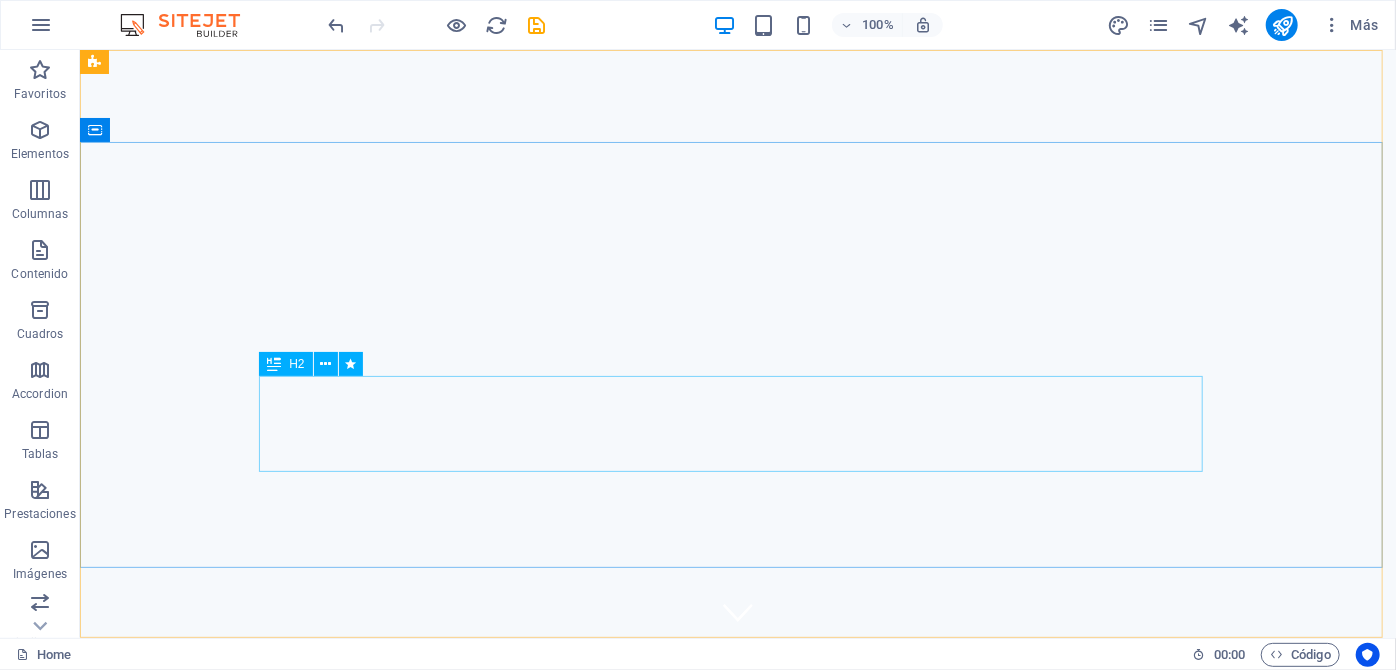 click on "H2" at bounding box center (296, 364) 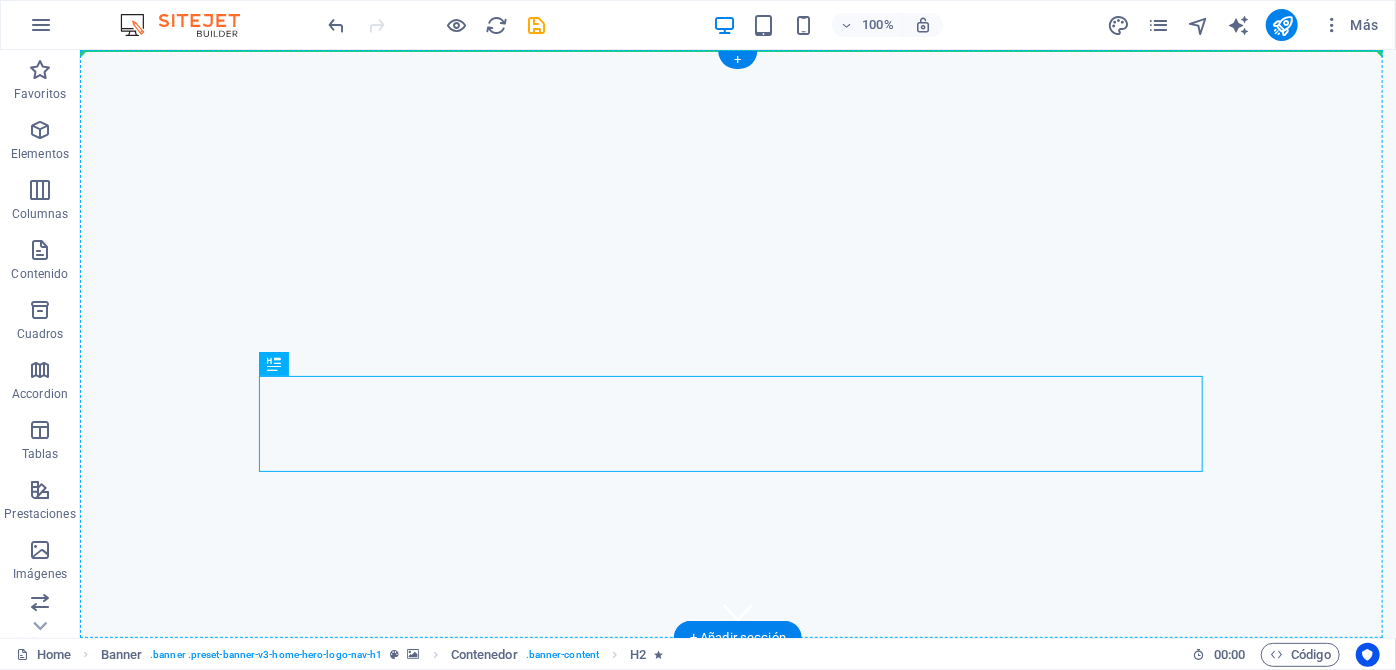 drag, startPoint x: 383, startPoint y: 411, endPoint x: 317, endPoint y: 281, distance: 145.79437 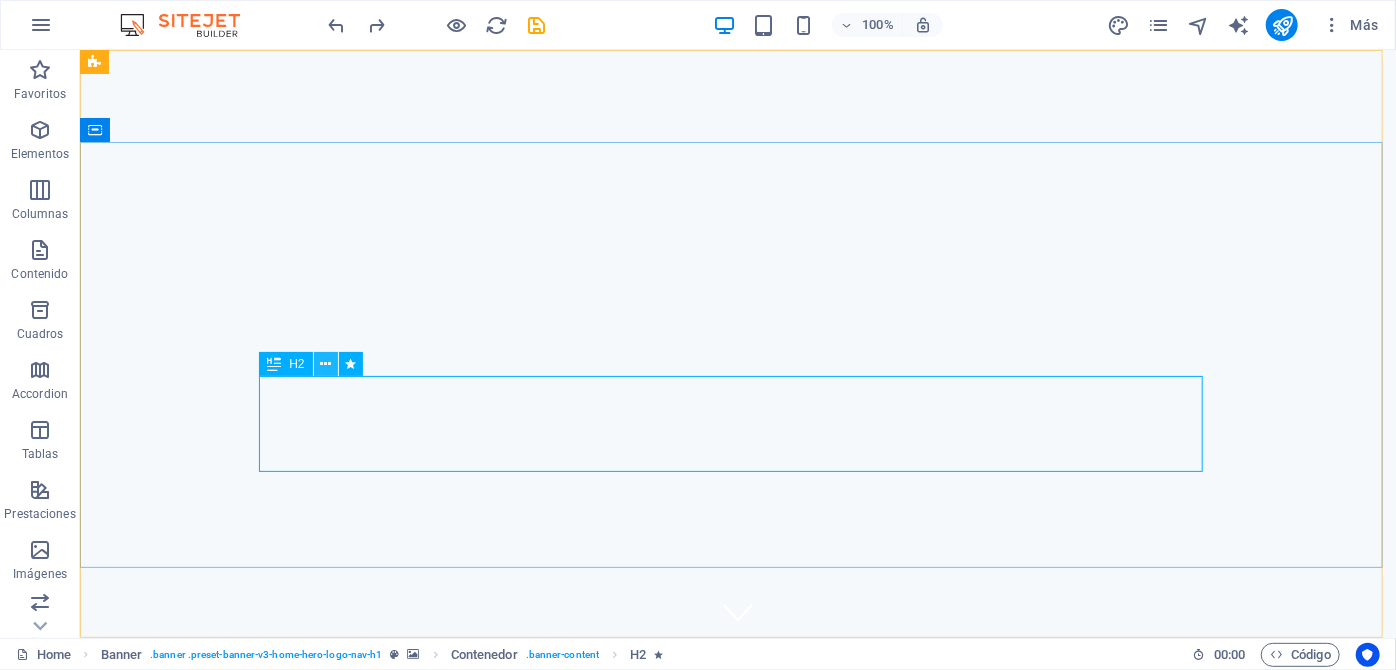 click at bounding box center (325, 364) 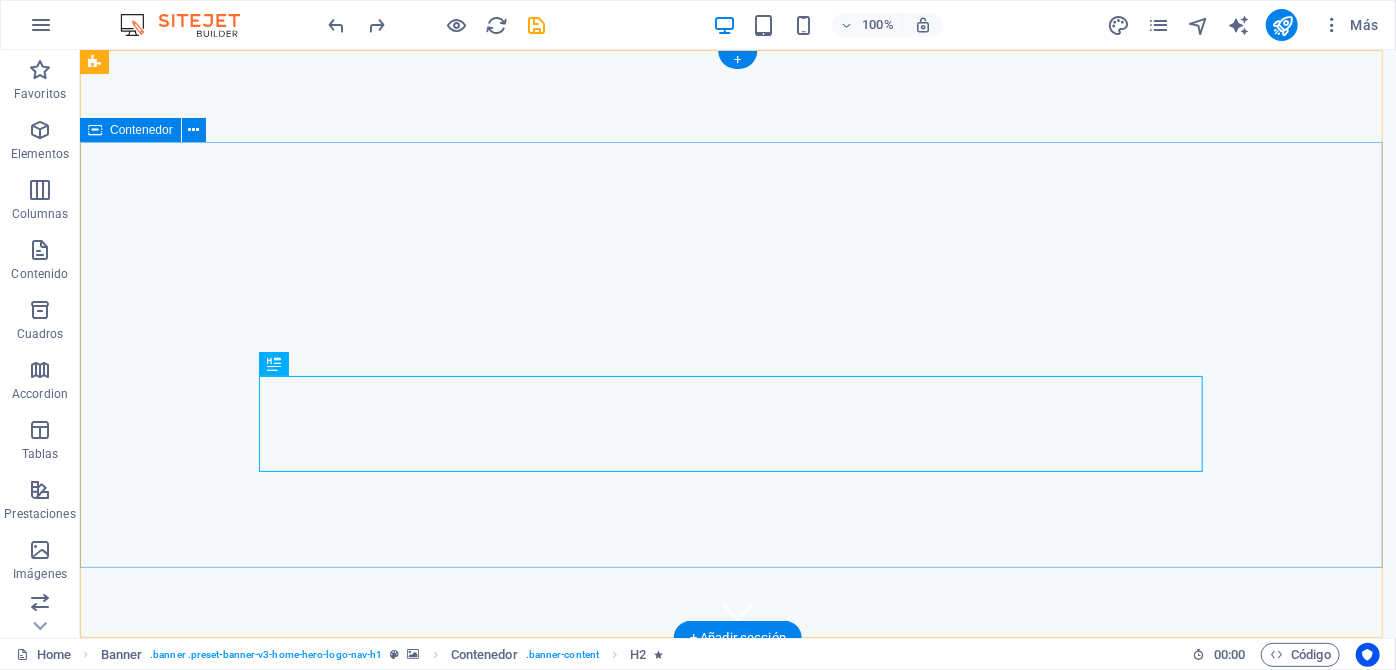 click on "Automatización y Control Industrial Dedicados al Sector de HVAC" at bounding box center [737, 921] 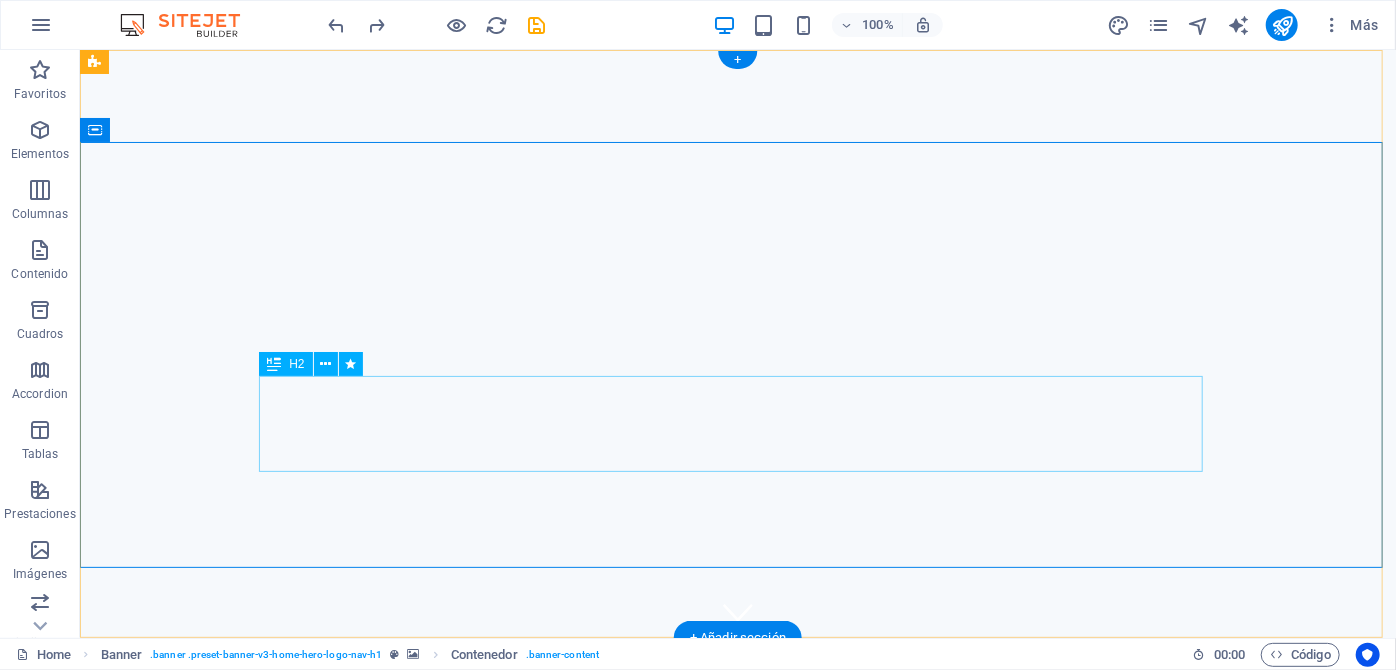 click on "Automatización y Control Industrial Dedicados al Sector de HVAC" at bounding box center [737, 913] 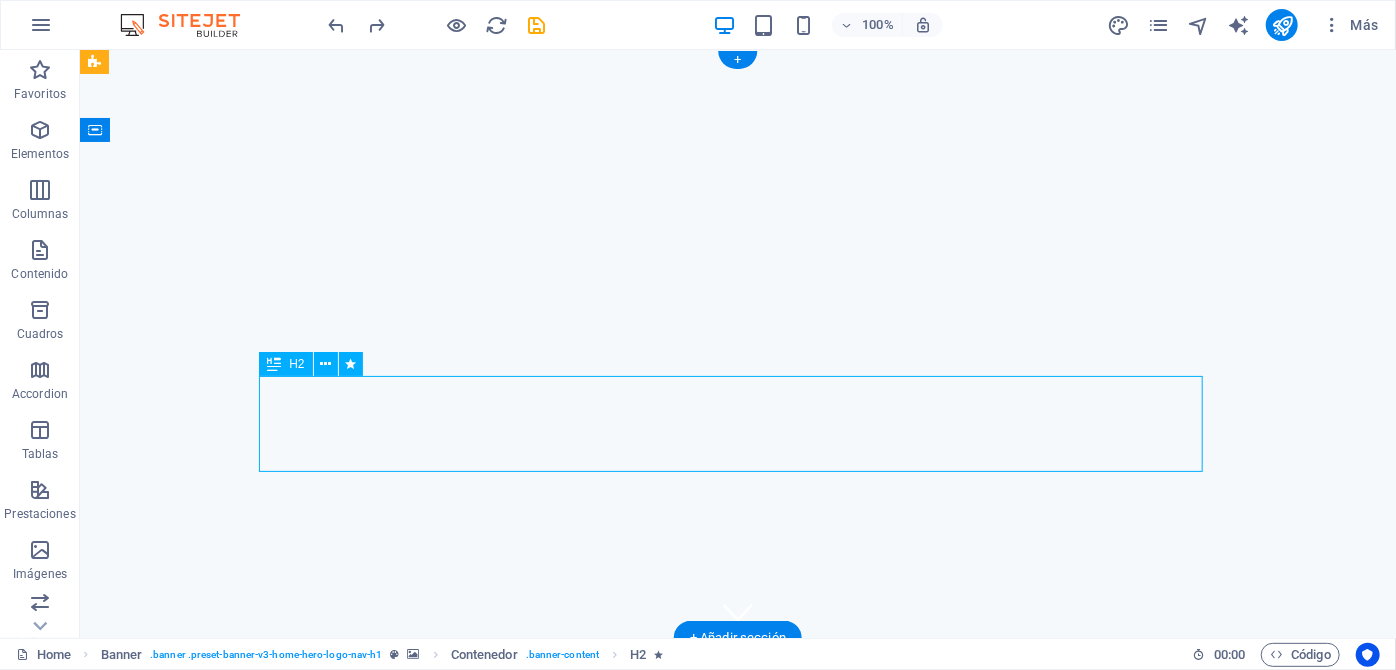 click on "Automatización y Control Industrial Dedicados al Sector de HVAC" at bounding box center [737, 913] 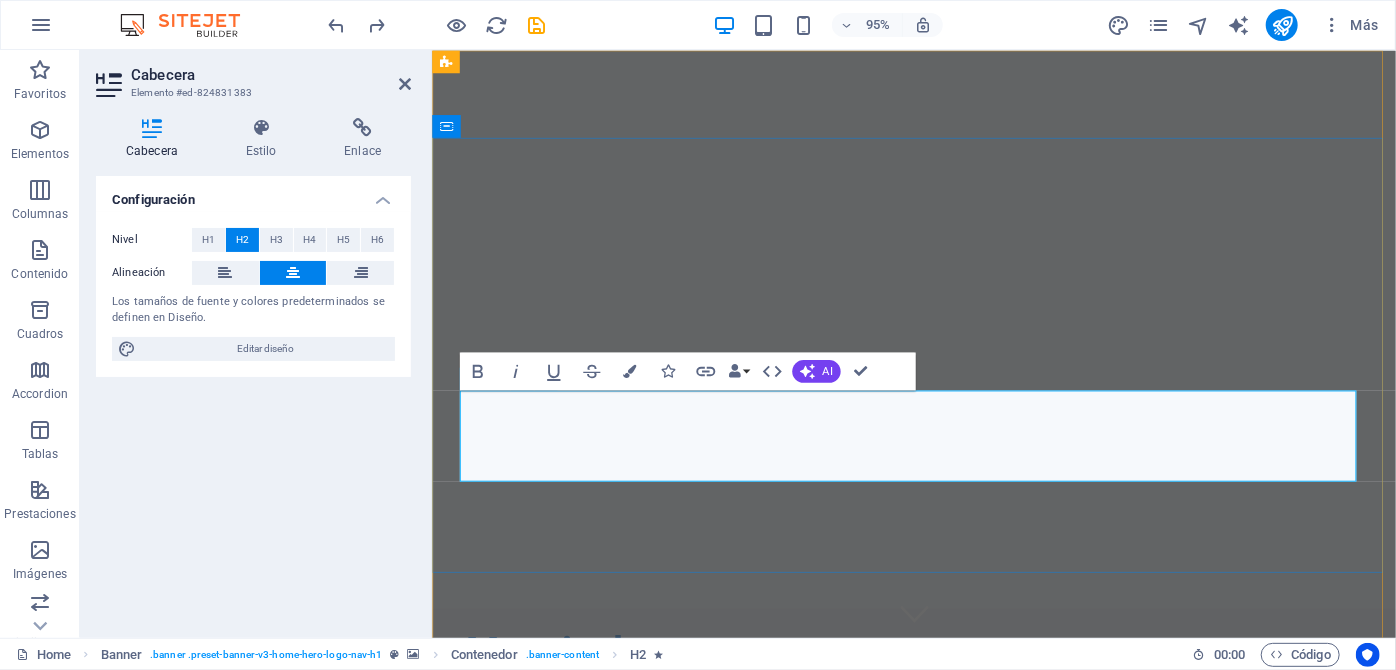 click on "Automatización y Control Industrial Dedicados al Sector de HVAC" at bounding box center (939, 913) 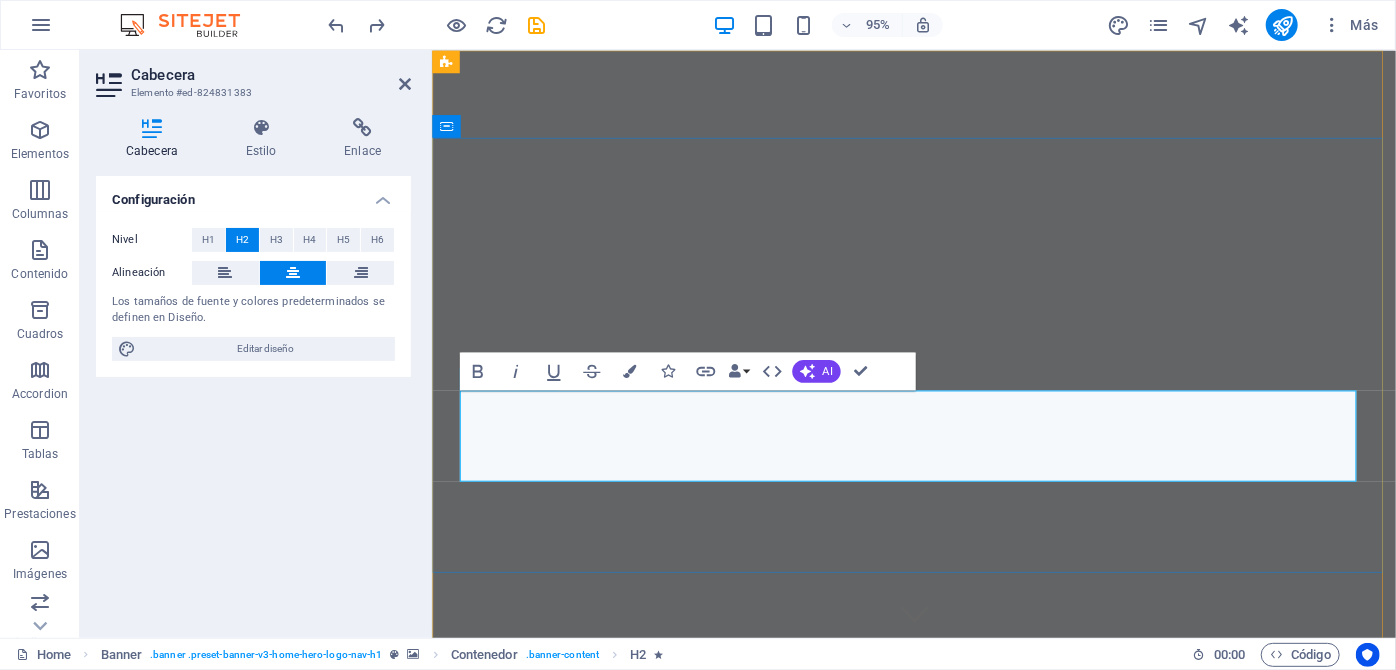 click on "Automatización y Control Industrial al  Dedicados al Sector de HVAC" at bounding box center (939, 945) 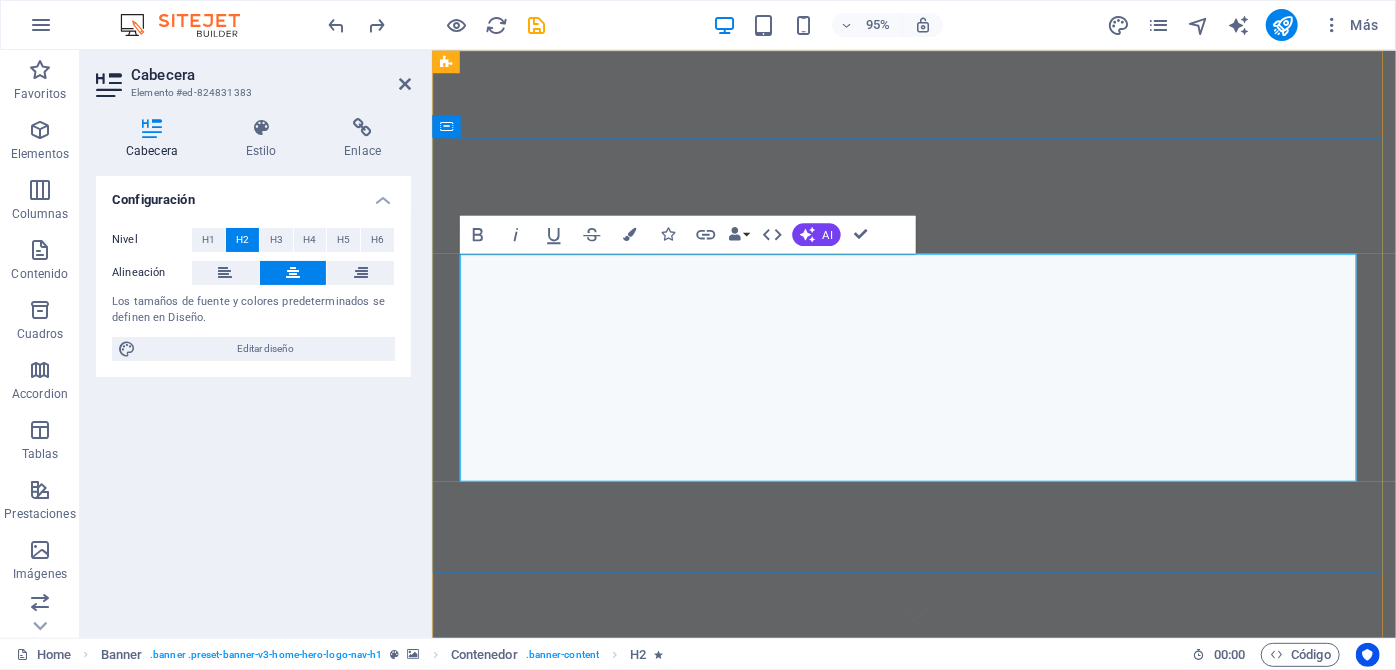 click on "Automatización y Control Industrial al  Dedicados al Sector de HVAC ‌Proyectos de Instalaciones Sanitarias, Calefacción, Aire Acondicionado, Proyectos Hidráulicos y al desarrollo de la Ingeniería de proyectos en el mismo ámbito." at bounding box center [939, 1017] 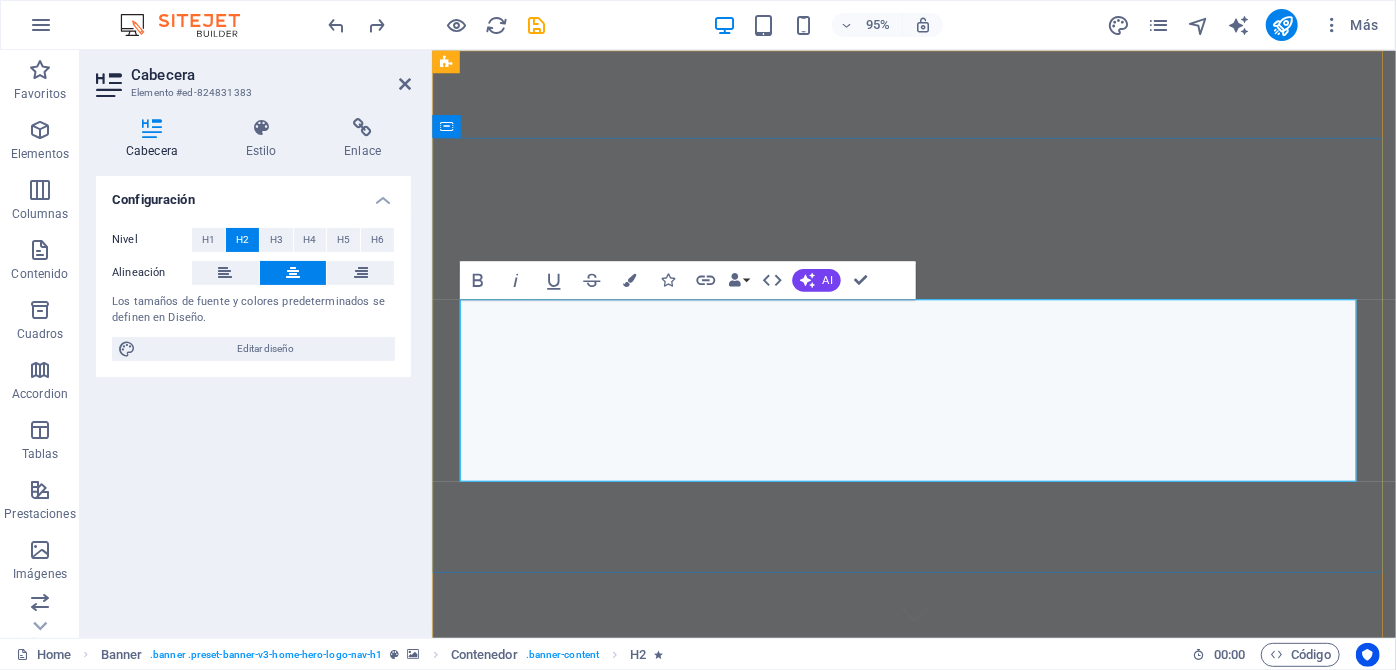 click on "Automatización y Control Industrial al  Dedicados al Servicio del Sector de Sanitarias, Calefacción, Aire Acondicionado, Proyectos Hidráulicos y al desarrollo de la Ingeniería de proyectos en el mismo ámbito." at bounding box center (939, 993) 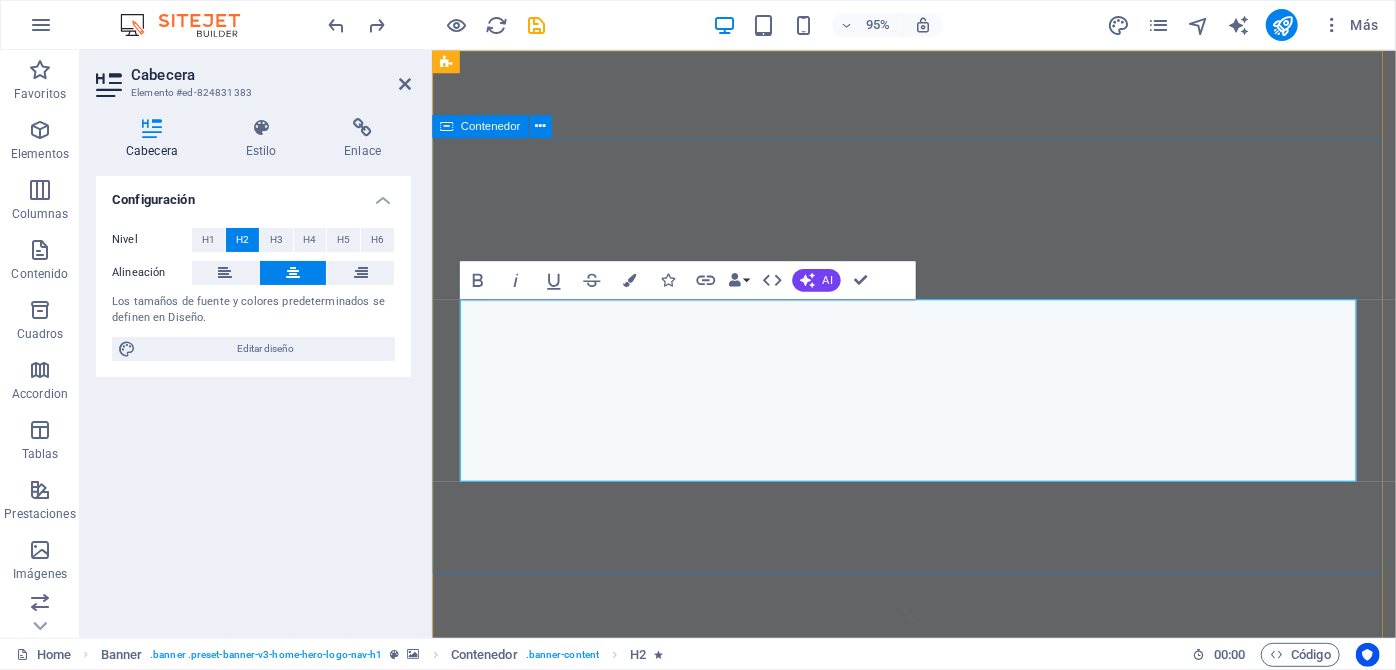 click on "Automatización y Control Industrial al Servicio del Sector de Instalaciones Sanitarias, Calefacción, Aire Acondicionado, Hidráulicos y al desarrollo de la Ingeniería de proyectos en el mismo ámbito." at bounding box center [938, 1001] 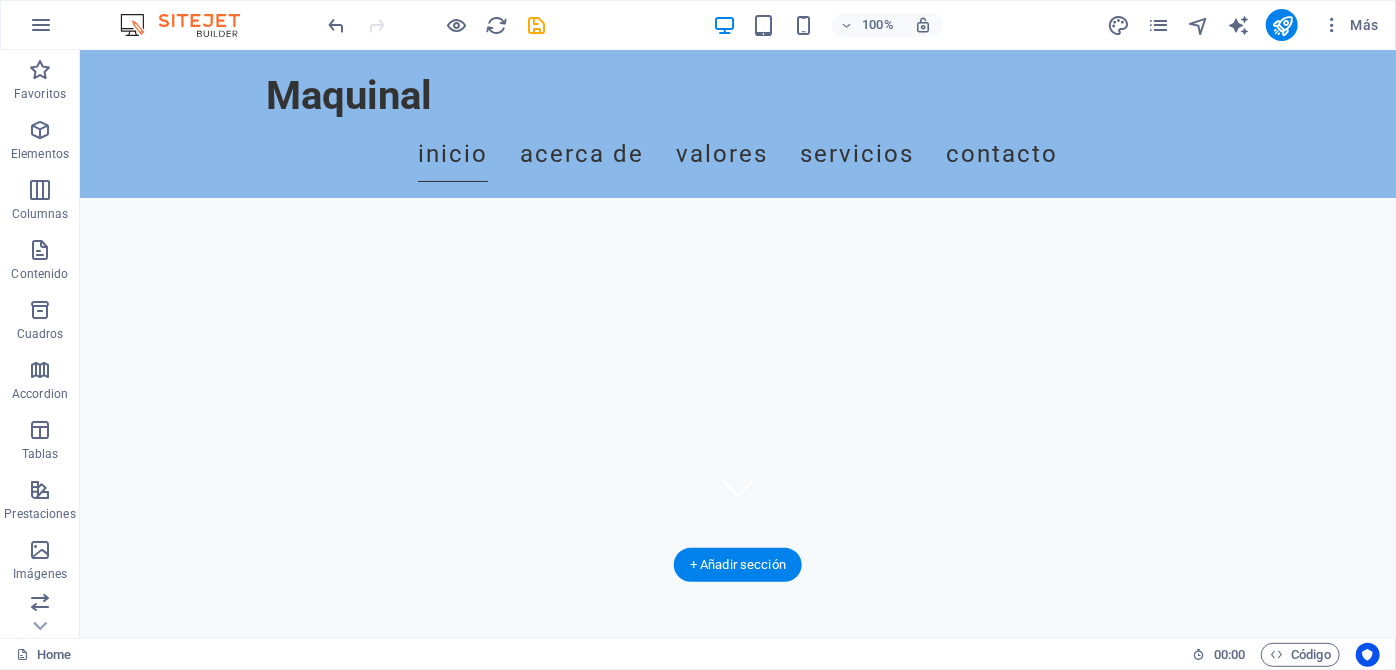 scroll, scrollTop: 0, scrollLeft: 0, axis: both 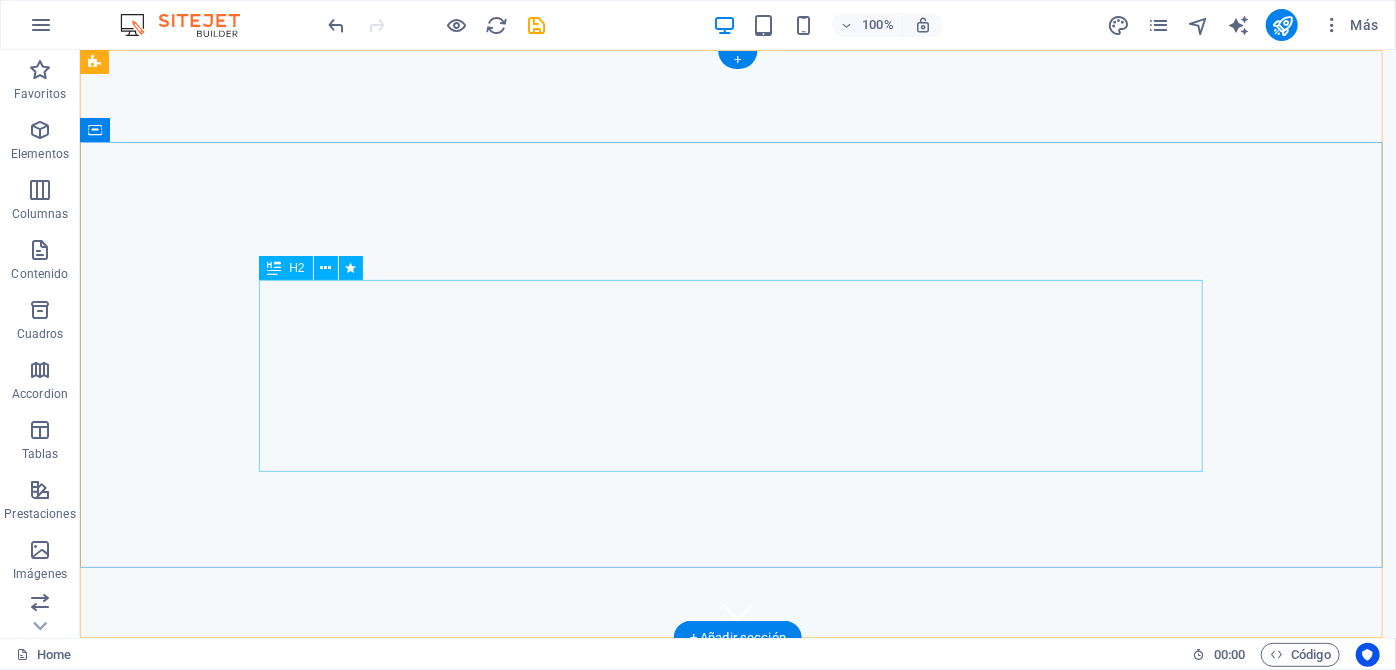 click on "Automatización y Control Industrial al Servicio del Sector de Instalaciones Sanitarias, Calefacción, Aire Acondicionado, Hidráulicos y al desarrollo de la Ingeniería de proyectos en el mismo ámbito." at bounding box center [737, 961] 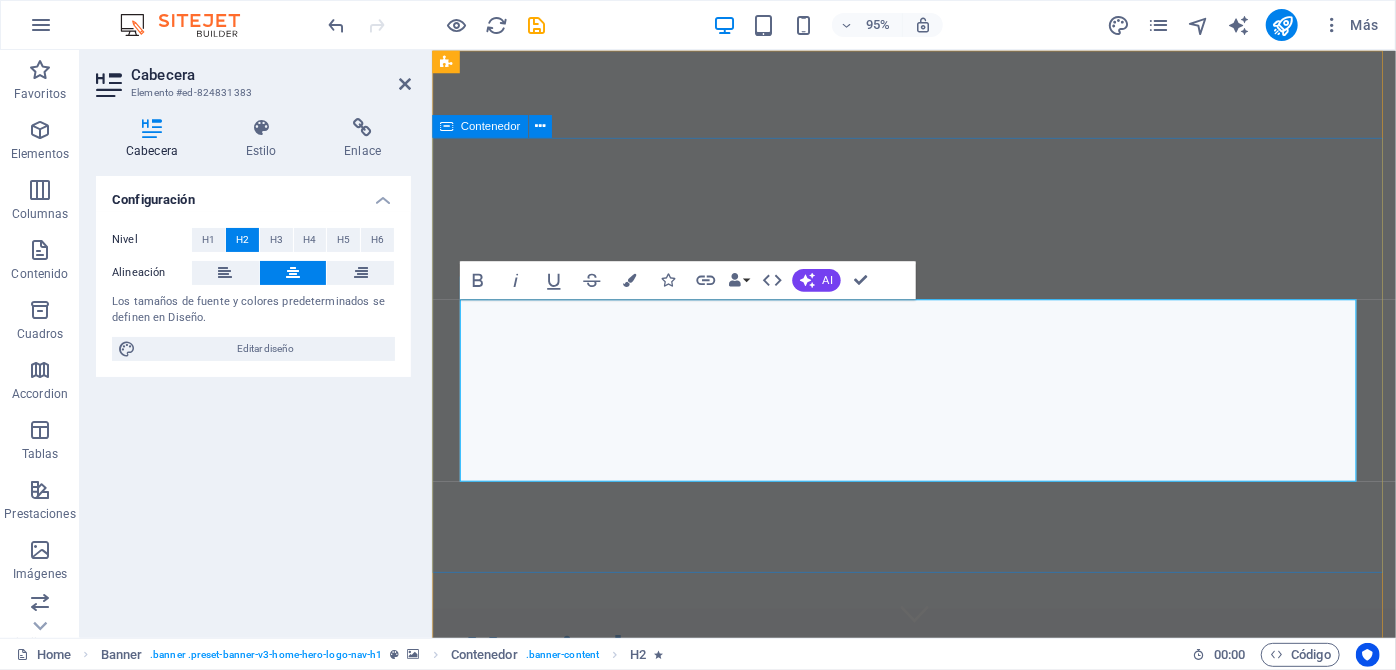 click on "Automatización y Control Industrial al Servicio del Sector de Instalaciones Sanitarias, Calefacción, Aire Acondicionado, Hidráulicos y al desarrollo de la Ingeniería de proyectos en el mismo ámbito." at bounding box center [938, 969] 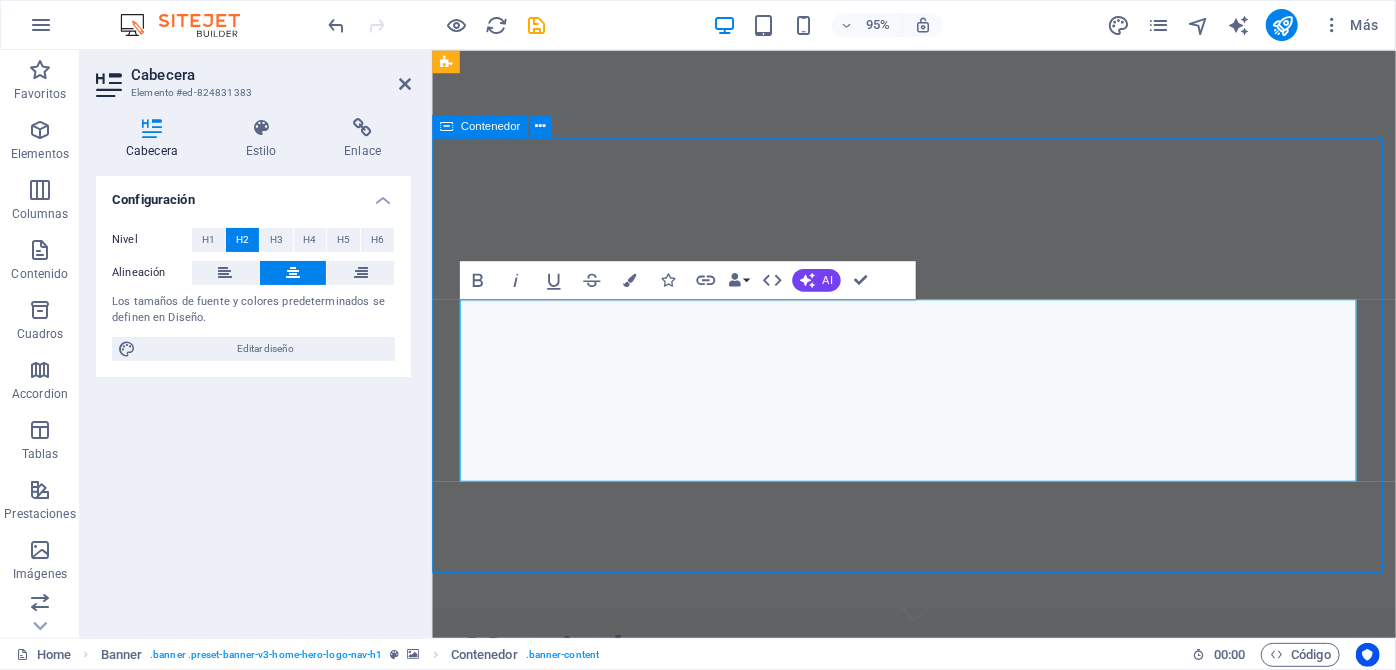click on "Automatización y Control Industrial al Servicio del Sector de Instalaciones Sanitarias, Calefacción, Aire Acondicionado, Hidráulicos y al desarrollo de la Ingeniería de proyectos en el mismo ámbito." at bounding box center (938, 969) 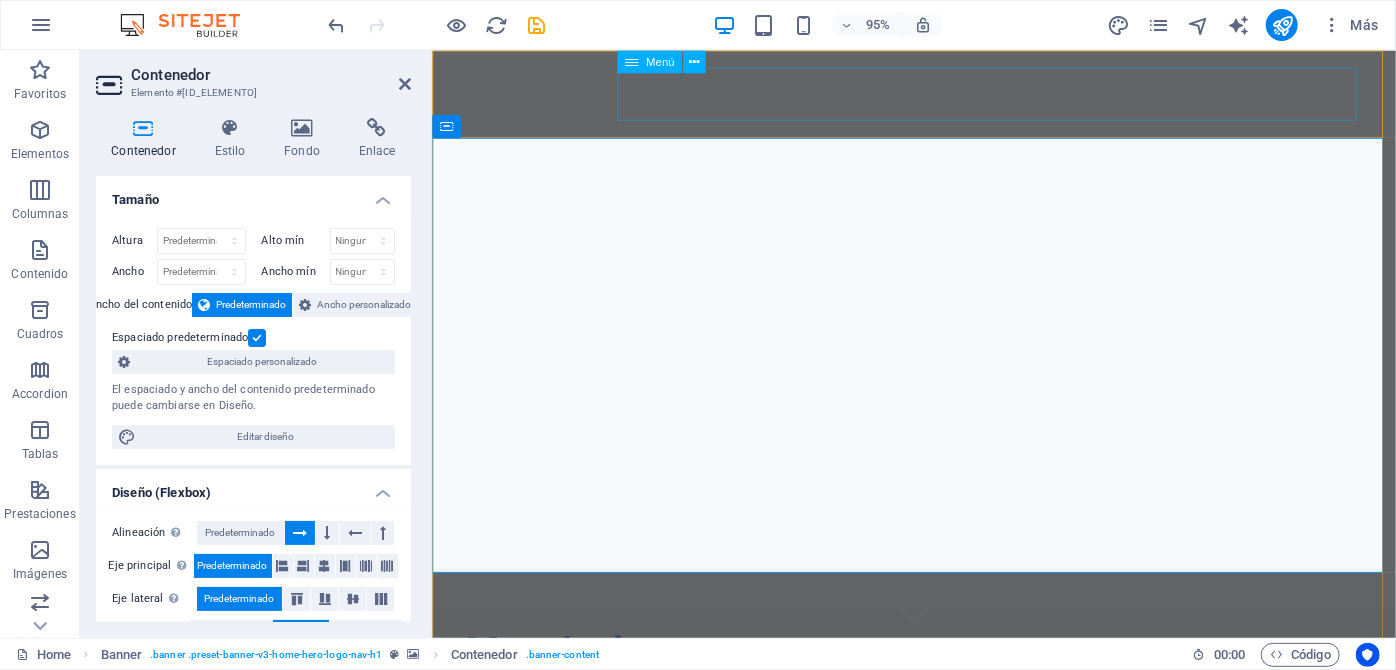 click on "Inicio Acerca de Valores Servicios Contacto" at bounding box center [939, 741] 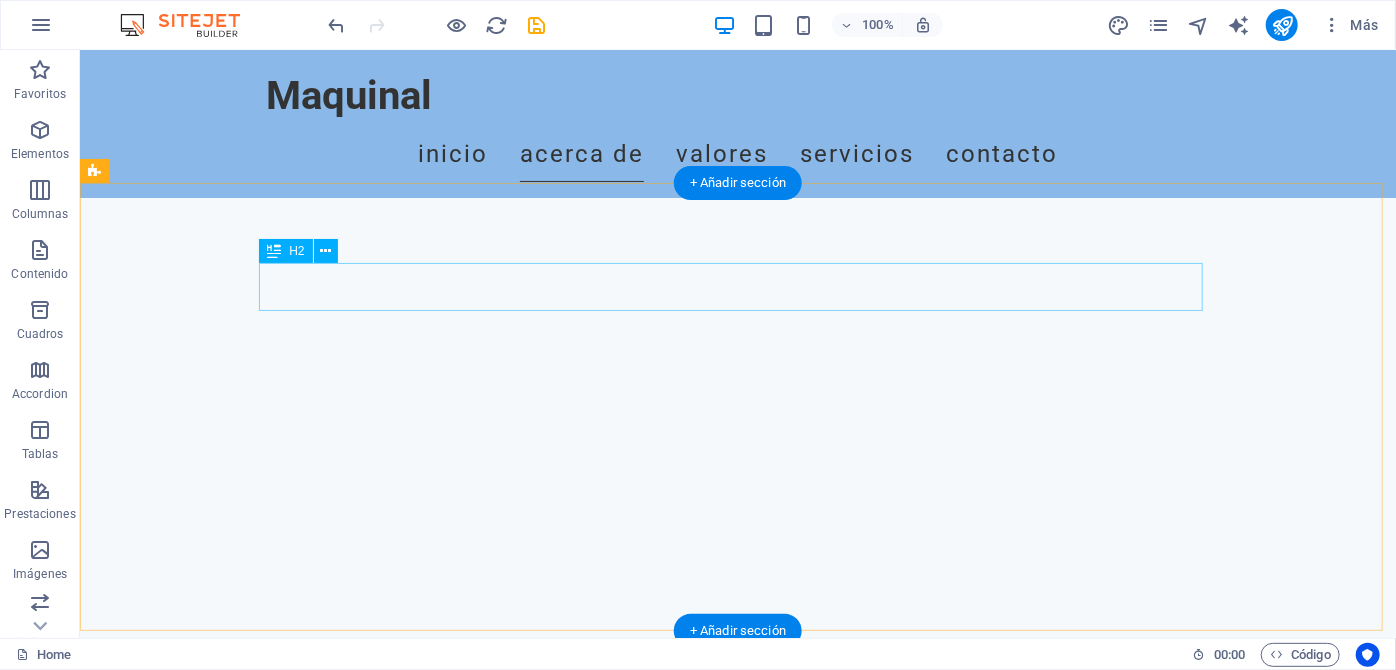 scroll, scrollTop: 545, scrollLeft: 0, axis: vertical 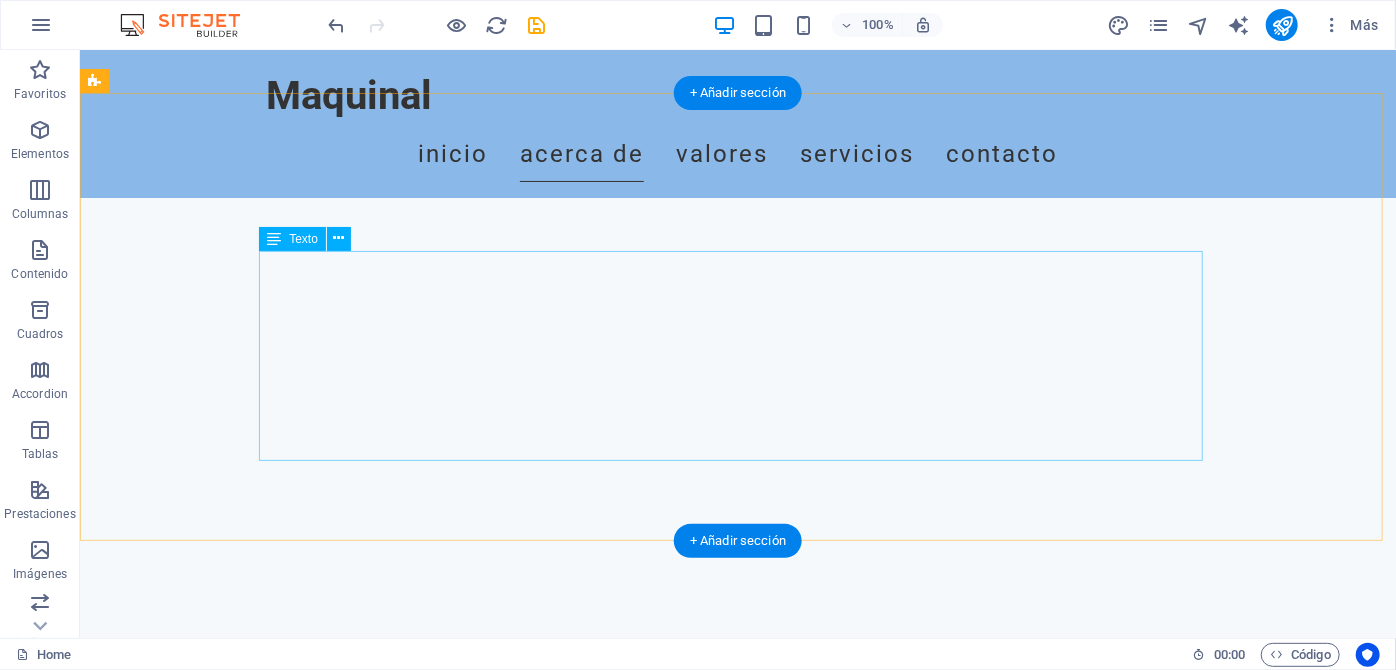 click on "En maquinal, nos destacamos en servicios de automatización y control industrial, con una especialización enfocada en el área de HVAC (calefacción, ventilación y aire acondicionado). Nuestro firme compromiso es ofrecer soluciones innovadoras y altamente eficientes que optimicen los procesos operativos de nuestros clientes.                                                                                       Nos esforzamos por brindar calidad y total  confiabilidad en cada uno de nuestros proyectos, asegurándonos de que cada implementación no solo cumpla con los estándares esperados, sino que también genere un impacto positivo en la productividad y sostenibilidad de las empresas que servimos." at bounding box center (737, 885) 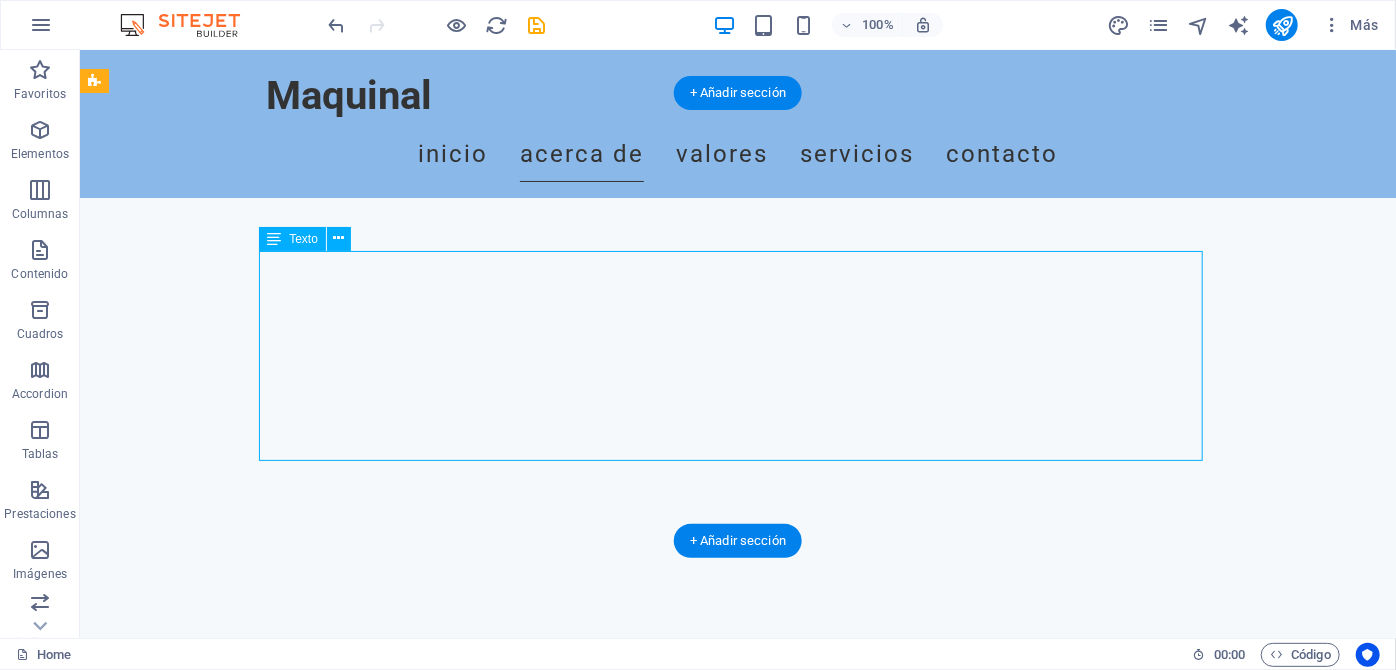 click on "En maquinal, nos destacamos en servicios de automatización y control industrial, con una especialización enfocada en el área de HVAC (calefacción, ventilación y aire acondicionado). Nuestro firme compromiso es ofrecer soluciones innovadoras y altamente eficientes que optimicen los procesos operativos de nuestros clientes.                                                                                       Nos esforzamos por brindar calidad y total  confiabilidad en cada uno de nuestros proyectos, asegurándonos de que cada implementación no solo cumpla con los estándares esperados, sino que también genere un impacto positivo en la productividad y sostenibilidad de las empresas que servimos." at bounding box center (737, 885) 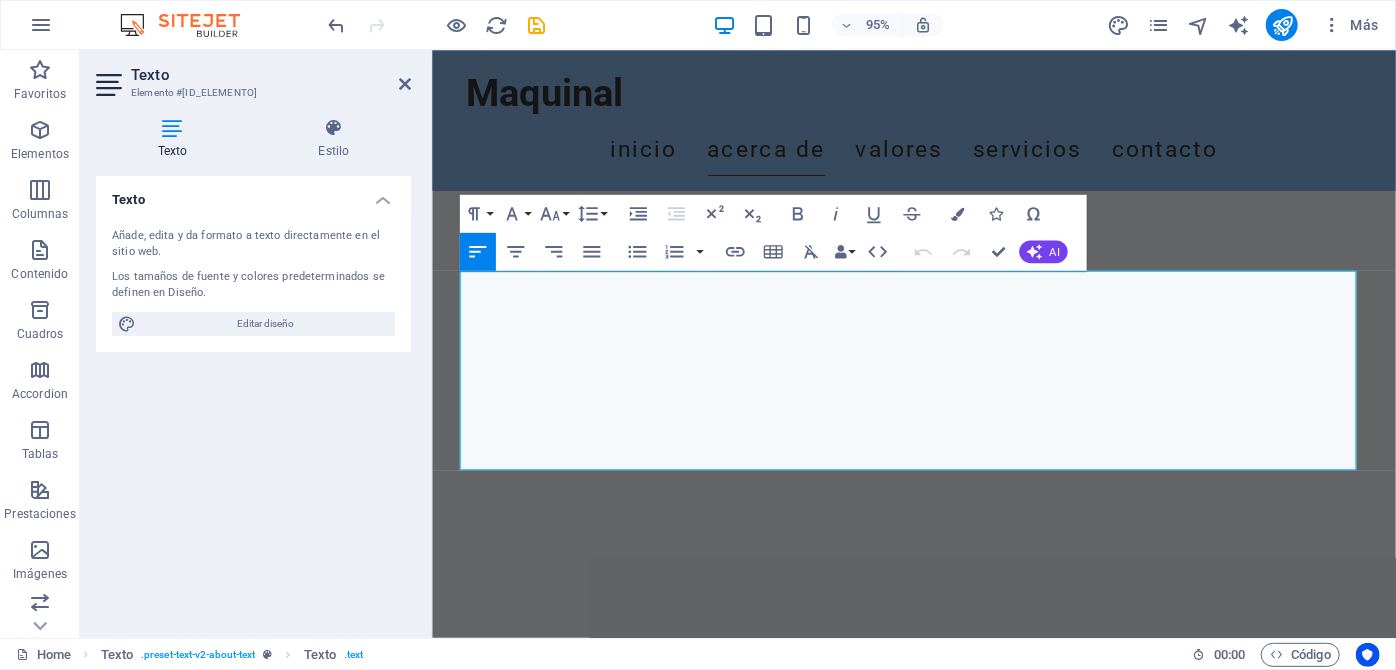 click on "Texto Añade, edita y da formato a texto directamente en el sitio web. Los tamaños de fuente y colores predeterminados se definen en Diseño. Editar diseño Alineación Alineado a la izquierda Centrado Alineado a la derecha" at bounding box center (253, 399) 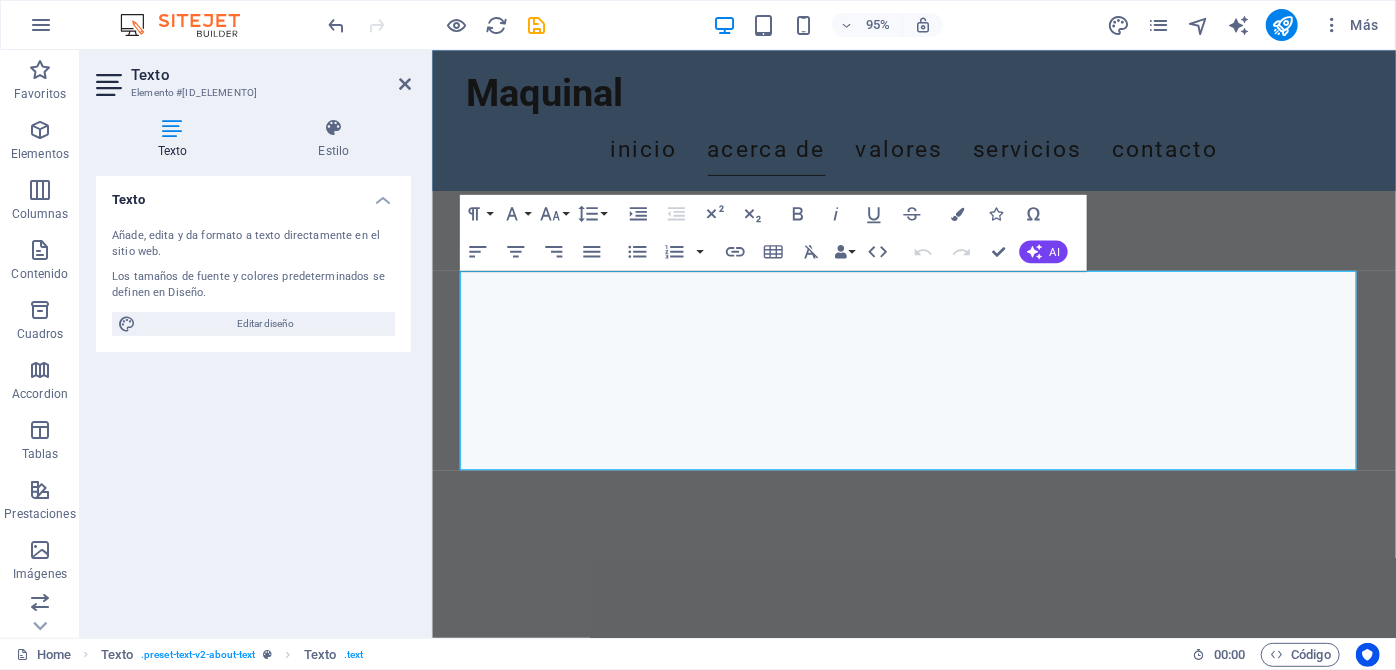 click on "Texto Añade, edita y da formato a texto directamente en el sitio web. Los tamaños de fuente y colores predeterminados se definen en Diseño. Editar diseño Alineación Alineado a la izquierda Centrado Alineado a la derecha" at bounding box center (253, 399) 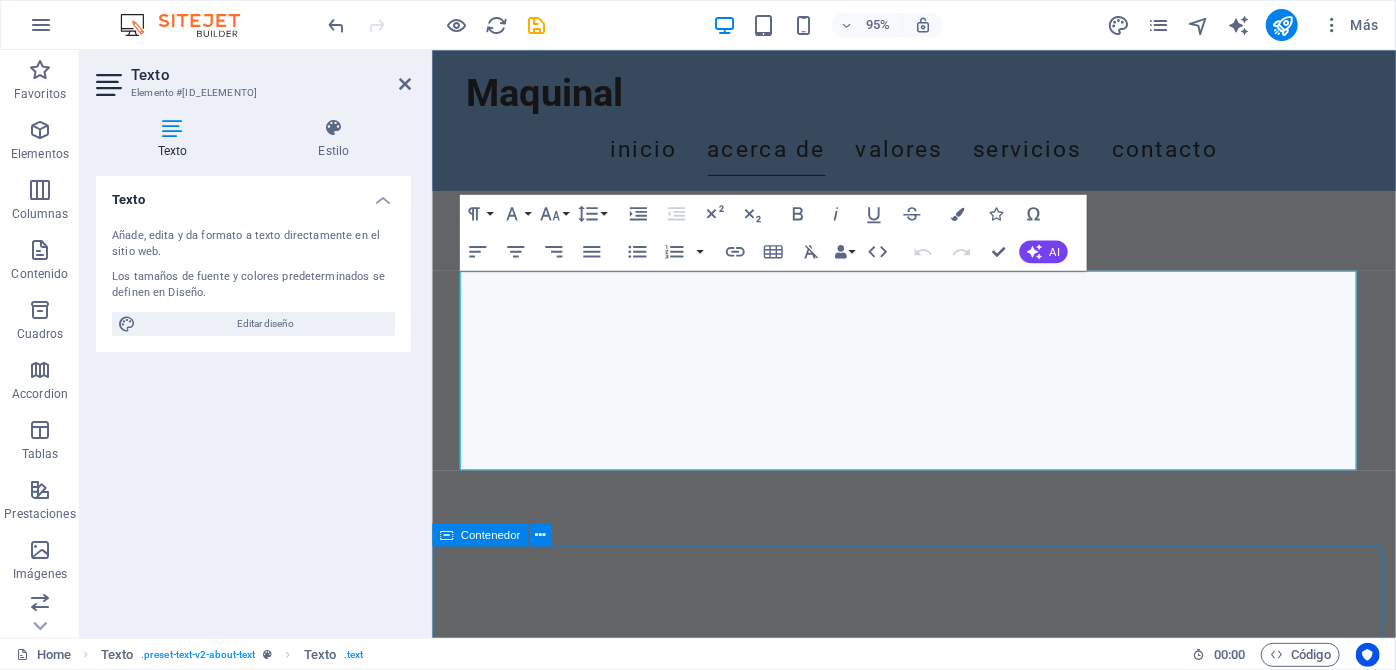 click on "Eficiencia Maximizamos el rendimiento Ofrecemos soluciones que incrementan la eficiencia de sus sistemas HVAC. Tecnología de vanguardia Implementamos las últimas innovaciones en automatización para su comodidad. Atención al cliente excepcional Nuestro equipo está siempre disponible para resolver sus dudas y necesidades." at bounding box center [938, 1640] 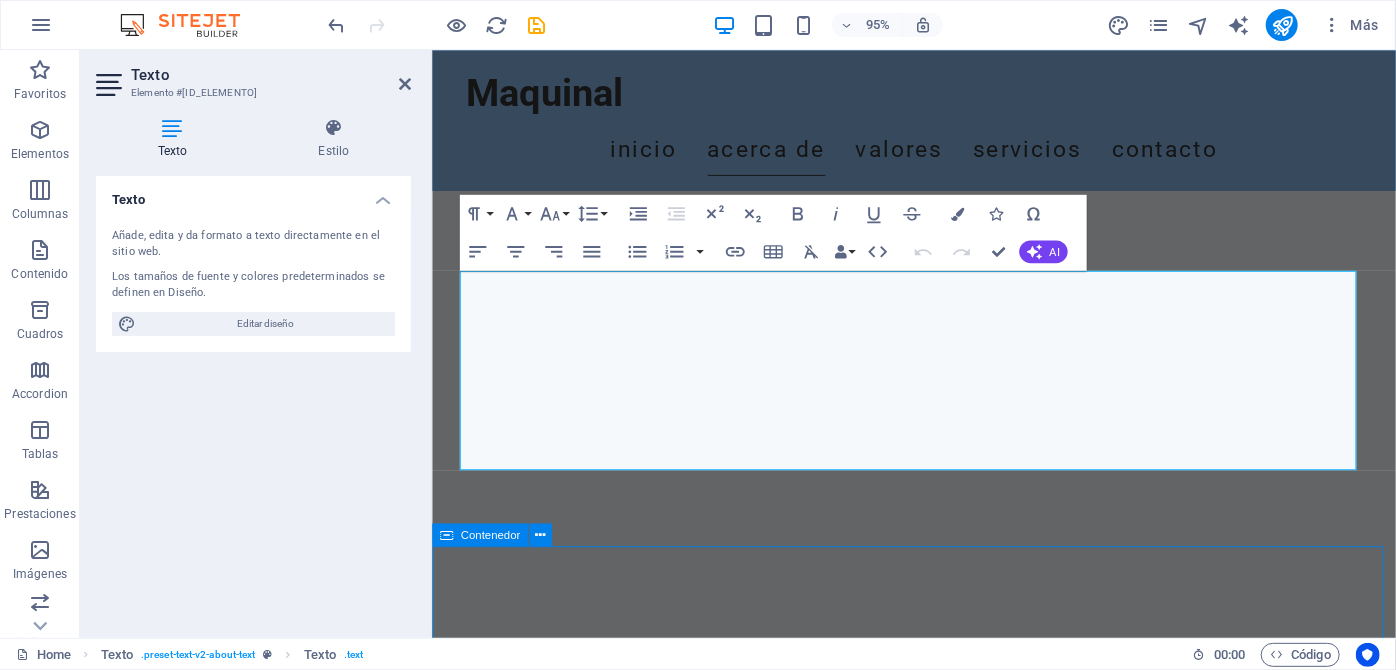 click on "Eficiencia Maximizamos el rendimiento Ofrecemos soluciones que incrementan la eficiencia de sus sistemas HVAC. Tecnología de vanguardia Implementamos las últimas innovaciones en automatización para su comodidad. Atención al cliente excepcional Nuestro equipo está siempre disponible para resolver sus dudas y necesidades." at bounding box center [938, 1640] 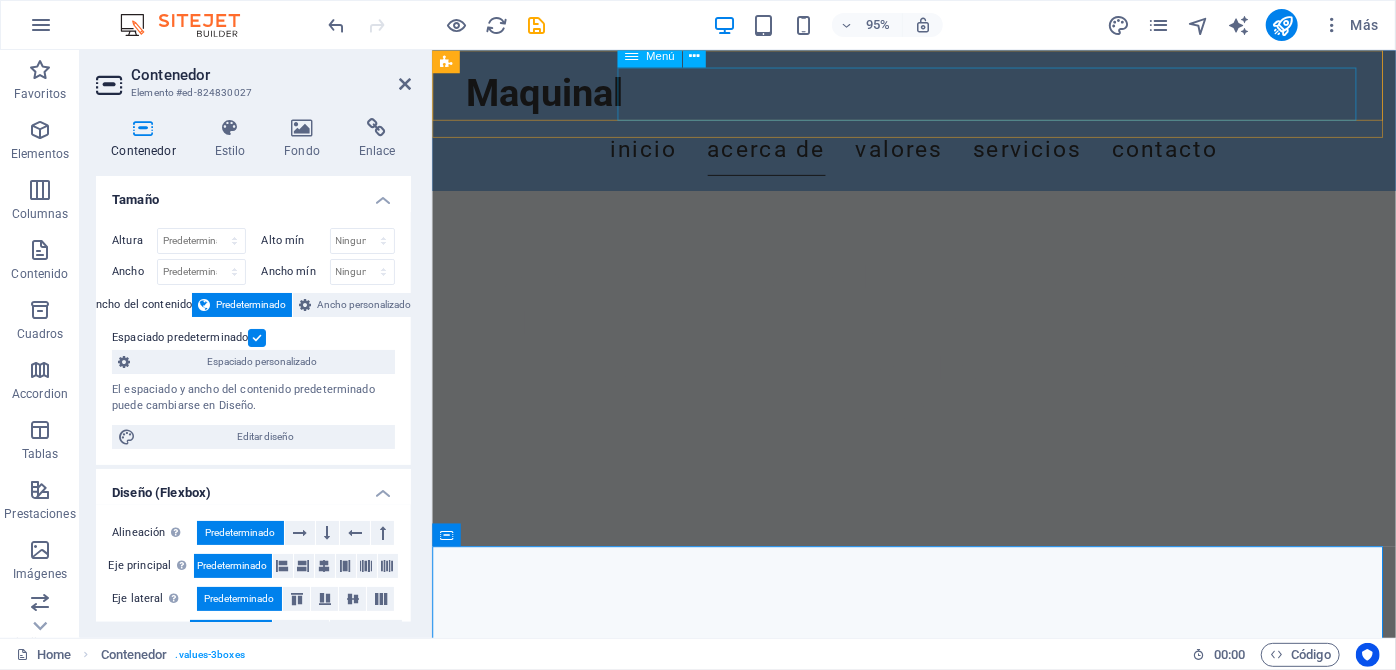 click on "Inicio Acerca de Valores Servicios Contacto" at bounding box center [939, 153] 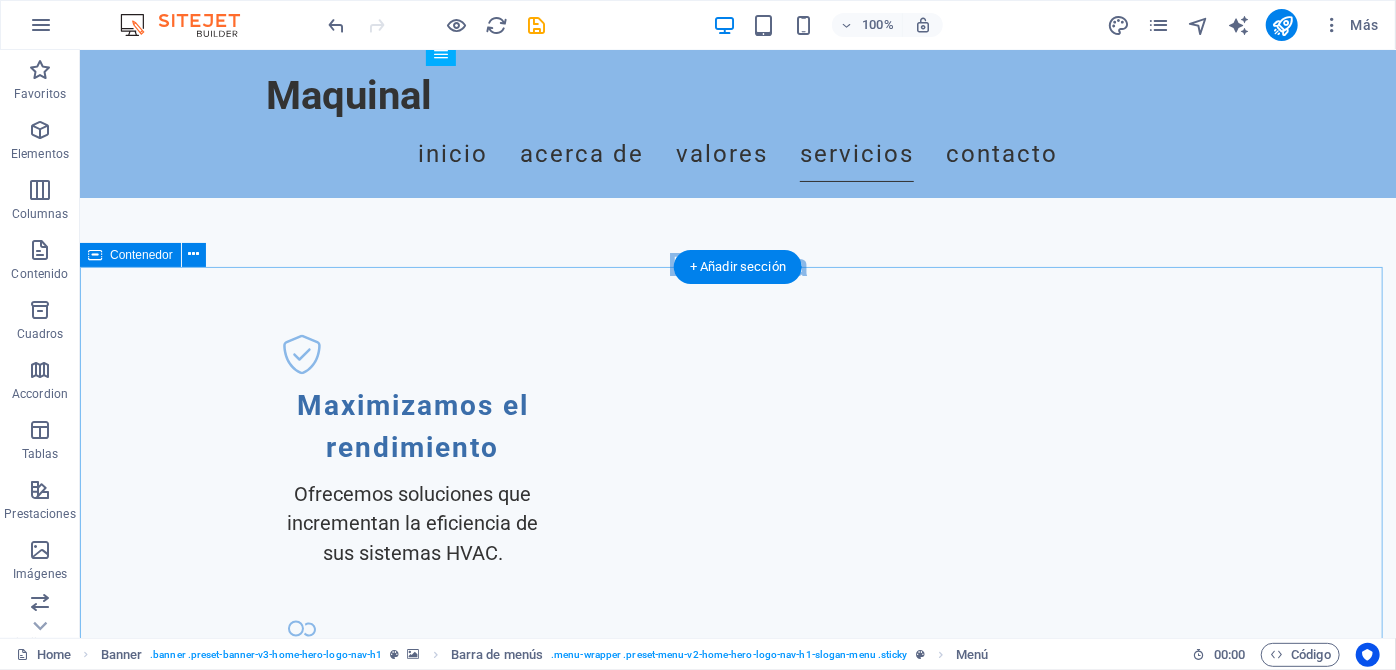scroll, scrollTop: 1545, scrollLeft: 0, axis: vertical 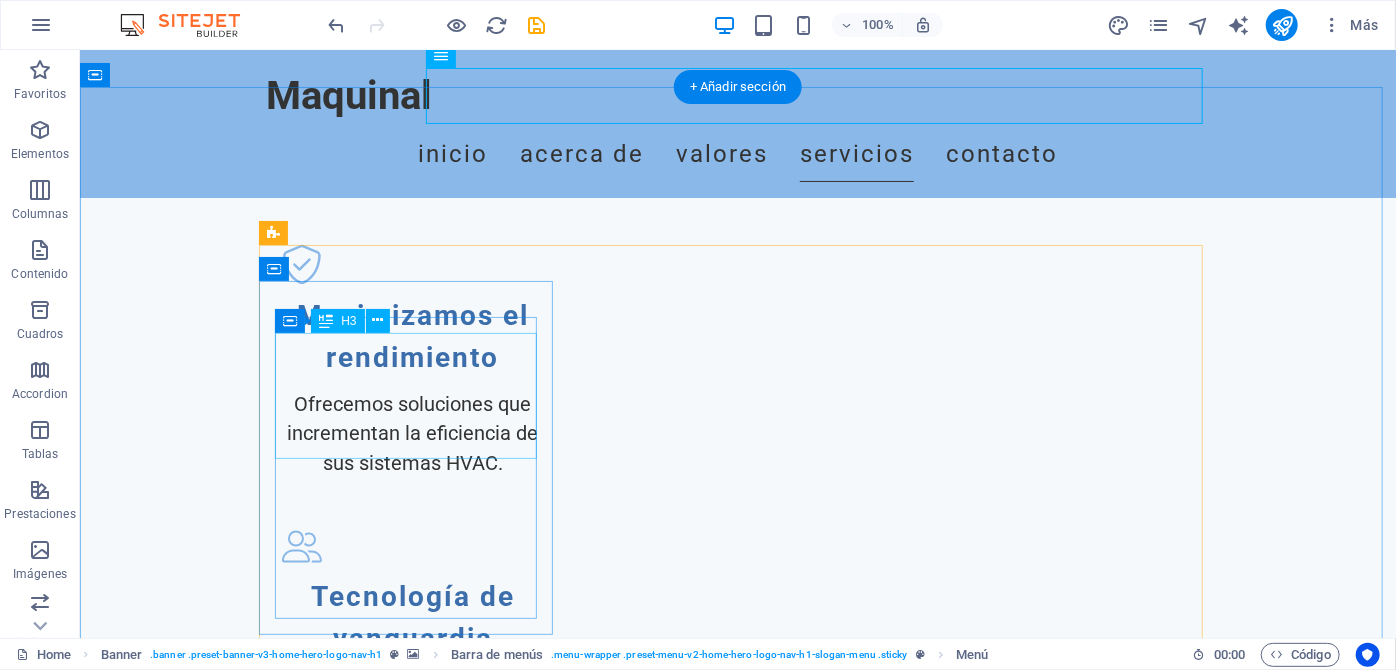 click on "Automatización de Sistemas HVAC" at bounding box center [411, 1519] 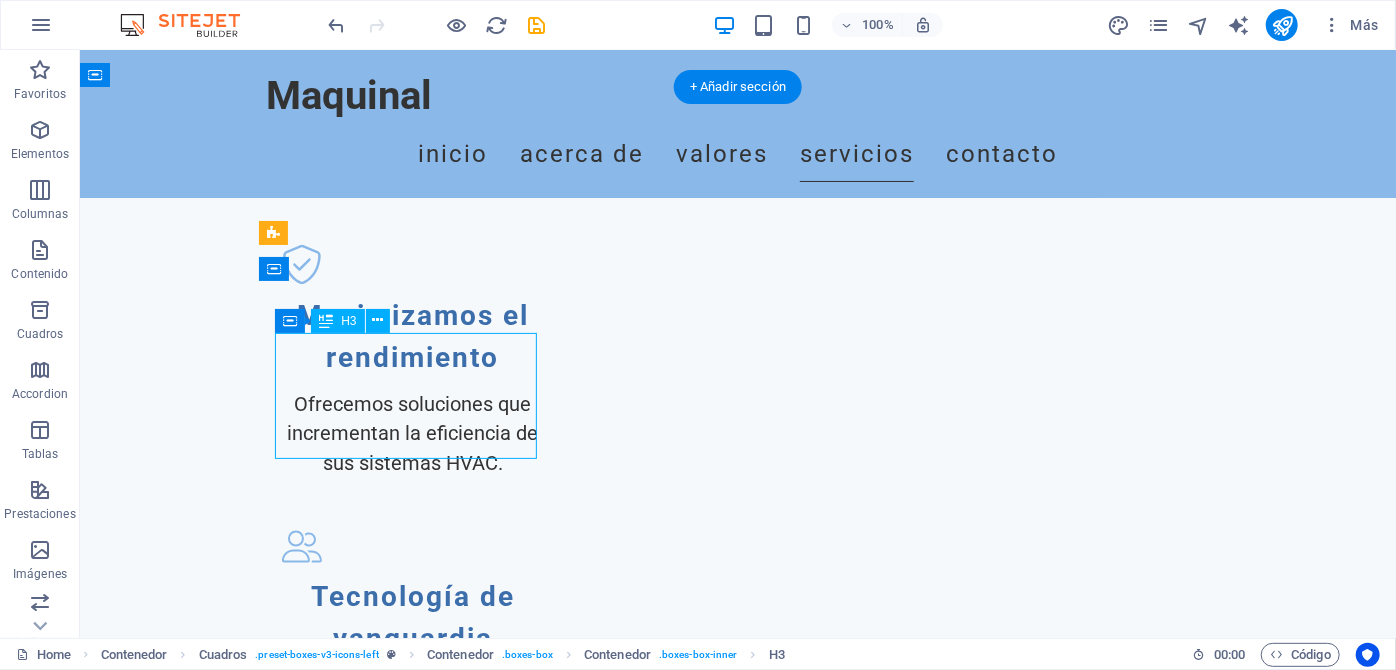 click on "Automatización de Sistemas HVAC" at bounding box center (411, 1519) 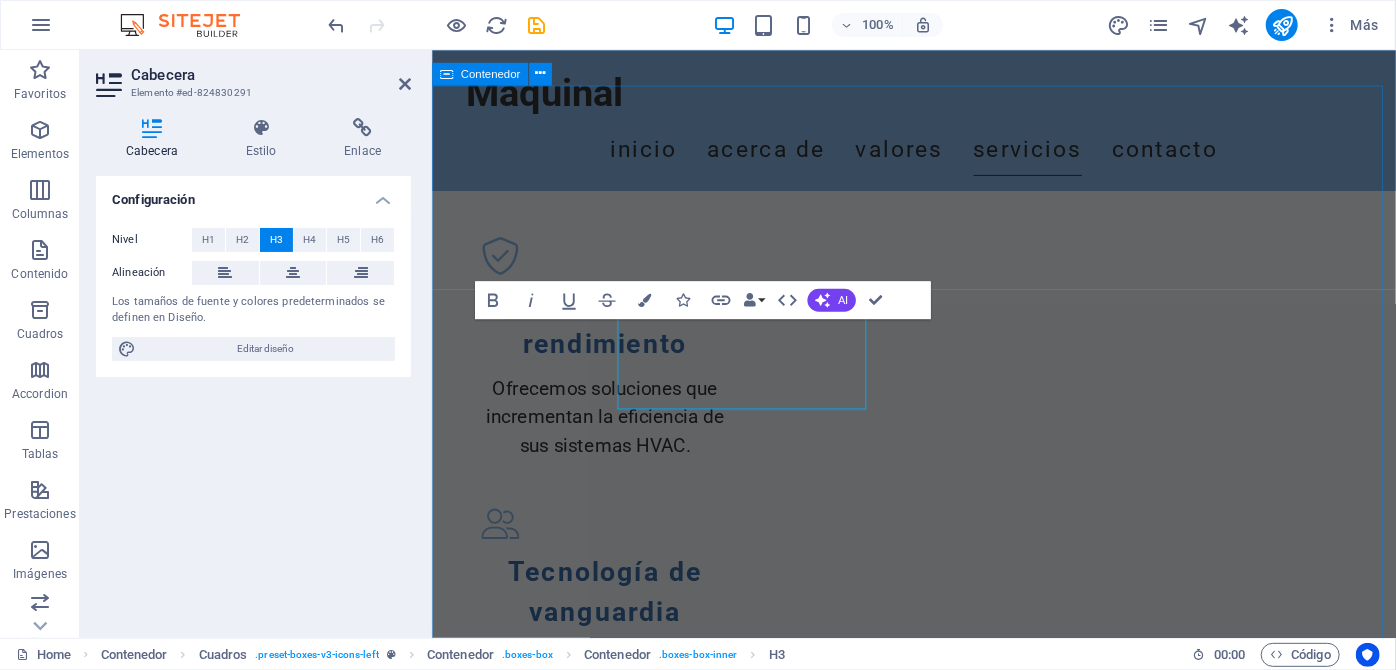 click on "Nuestros Servicios Automatización de Sistemas HVAC Implementamos sistemas automatizados que optimizan el rendimiento y la eficiencia energética de instalaciones HVAC. Monitoreo y Control Remoto Ofrecemos soluciones de monitoreo y control remoto para supervisar y gestionar sistemas en tiempo real. Mantenimiento Predictivo Realizamos mantenimiento predictivo para prevenir fallas y asegurar el correcto funcionamiento de sus sistemas. Integración de Sistemas Integramos diferentes sistemas de control para una gestión centralizada y eficiente. Consultoría Técnica Brindamos consultoría especializada para la selección de tecnologías y sistemas de automatización. Capacitación y Soporte Ofrecemos programas de capacitación y soporte continuo para su personal técnico." at bounding box center (938, 2375) 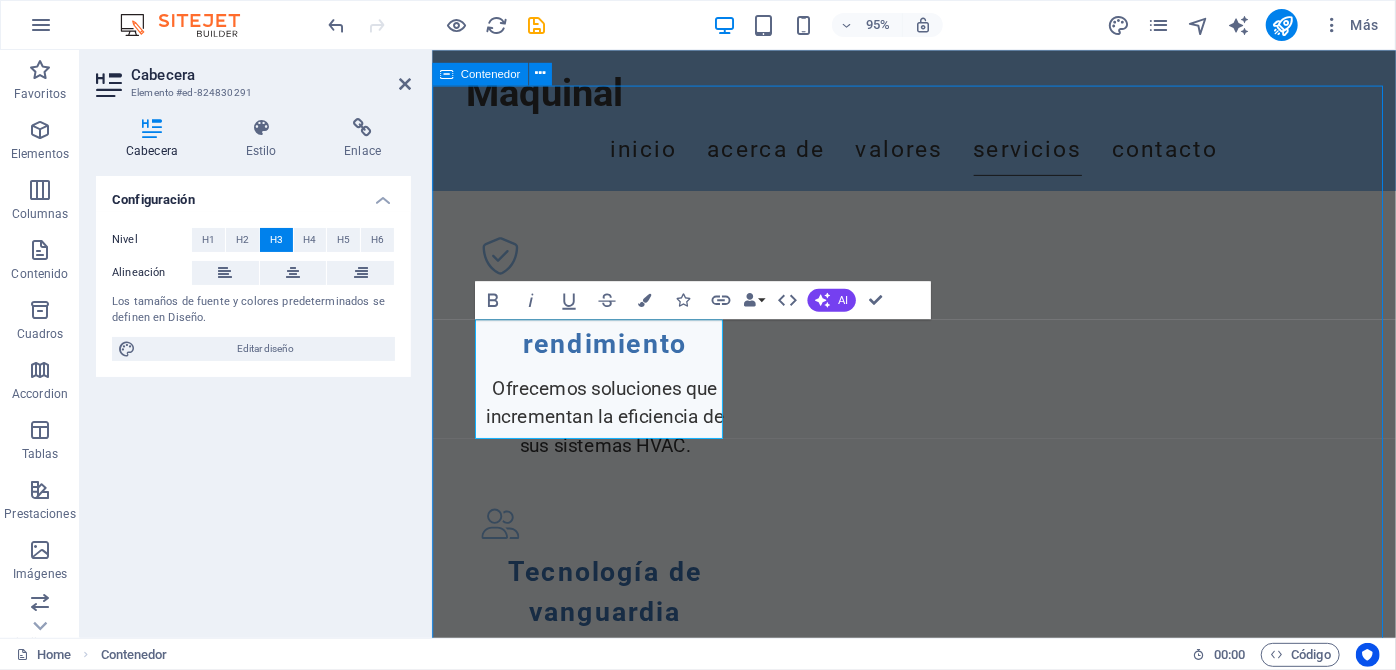 scroll, scrollTop: 1545, scrollLeft: 0, axis: vertical 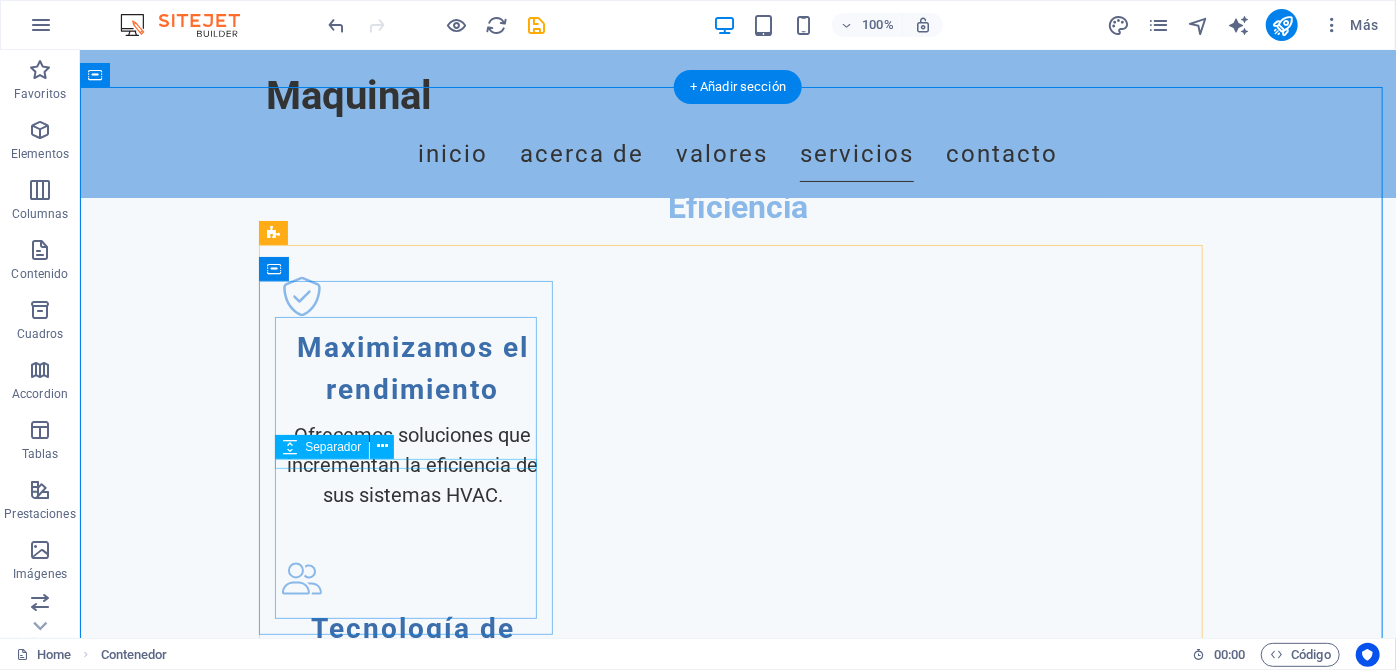 click on "Automatización de Sistemas HVAC Implementamos sistemas automatizados que optimizan el rendimiento y la eficiencia energética de instalaciones HVAC." at bounding box center [411, 1623] 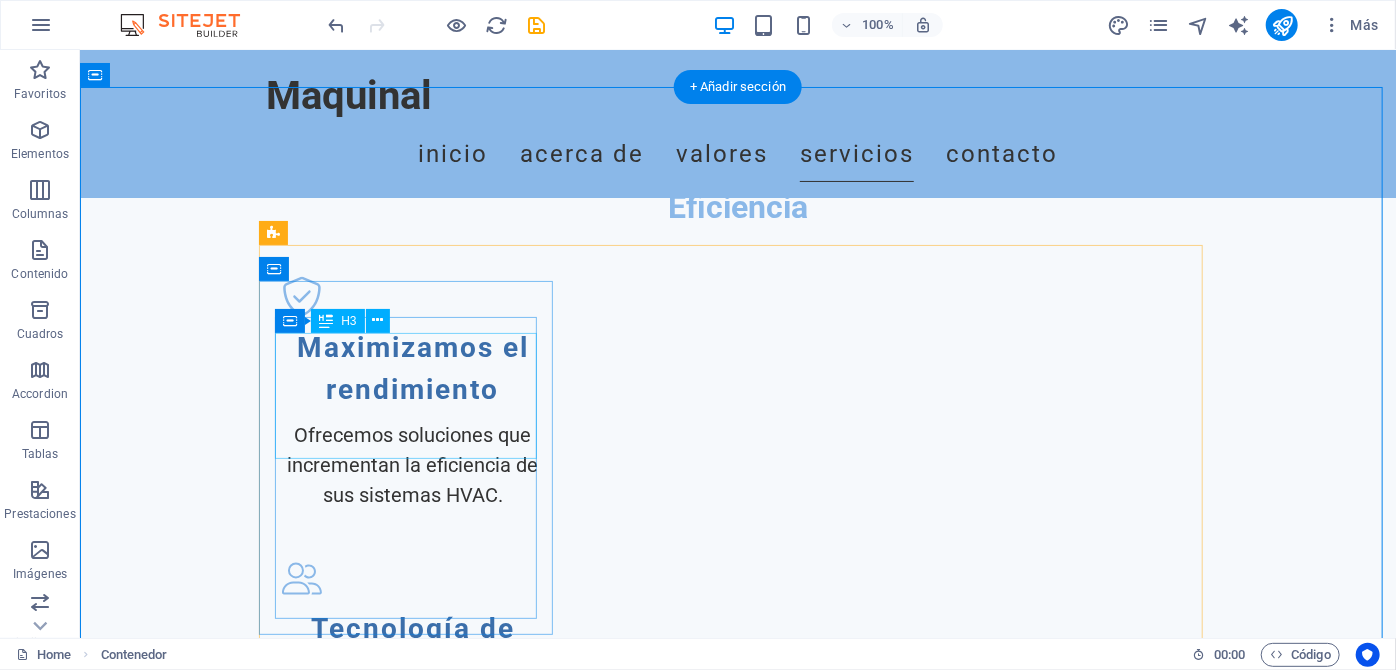 click on "Automatización de Sistemas HVAC" at bounding box center (411, 1551) 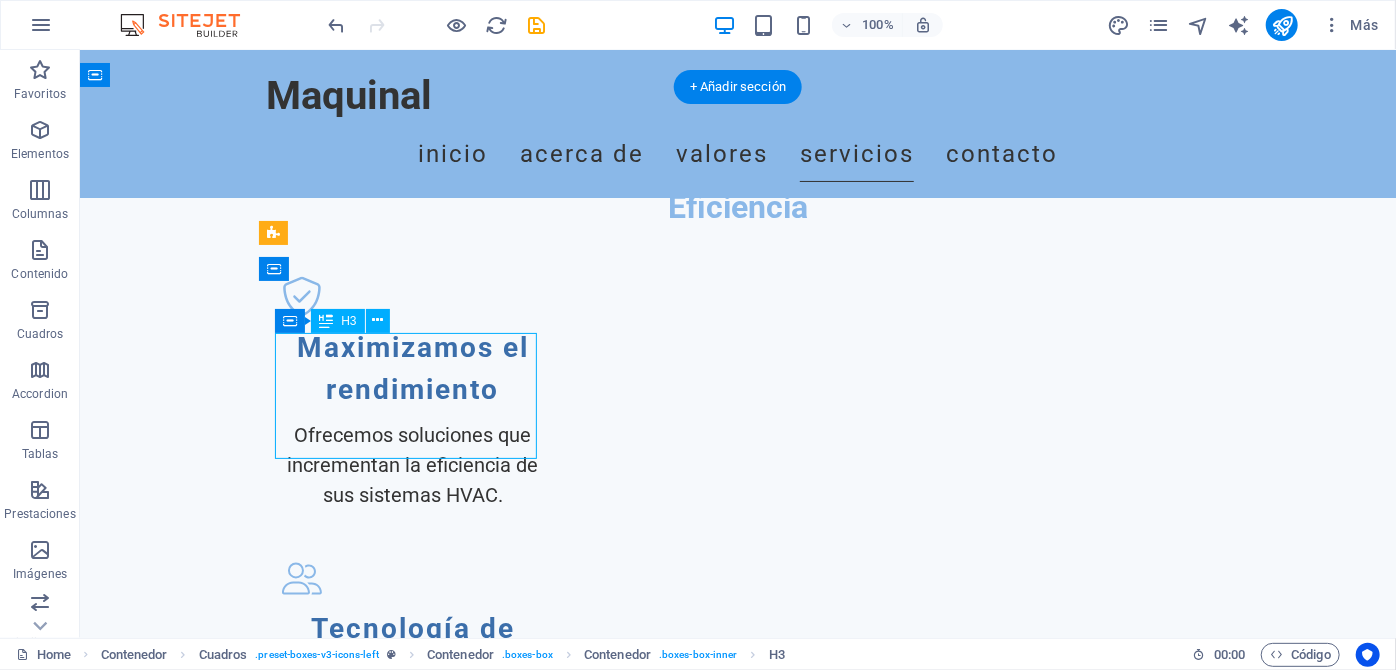 click on "Automatización de Sistemas HVAC" at bounding box center [411, 1551] 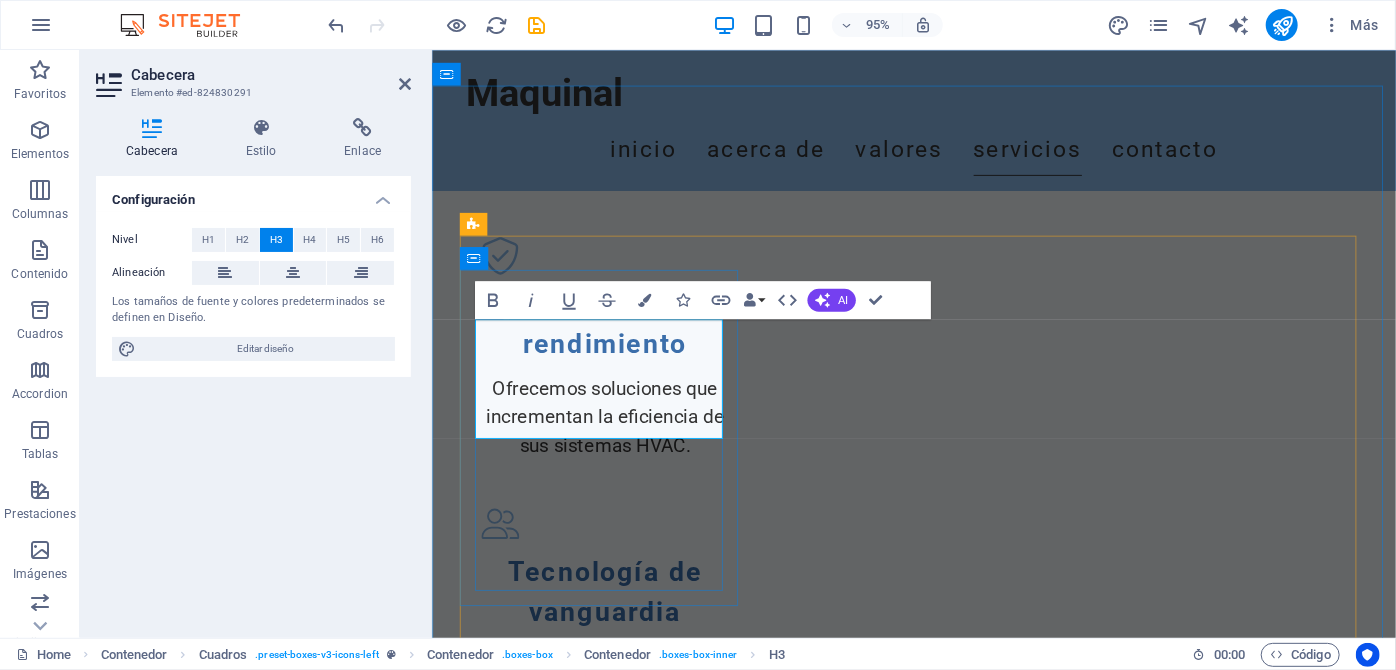click on "Automatización de Sistemas HVAC" at bounding box center (613, 1520) 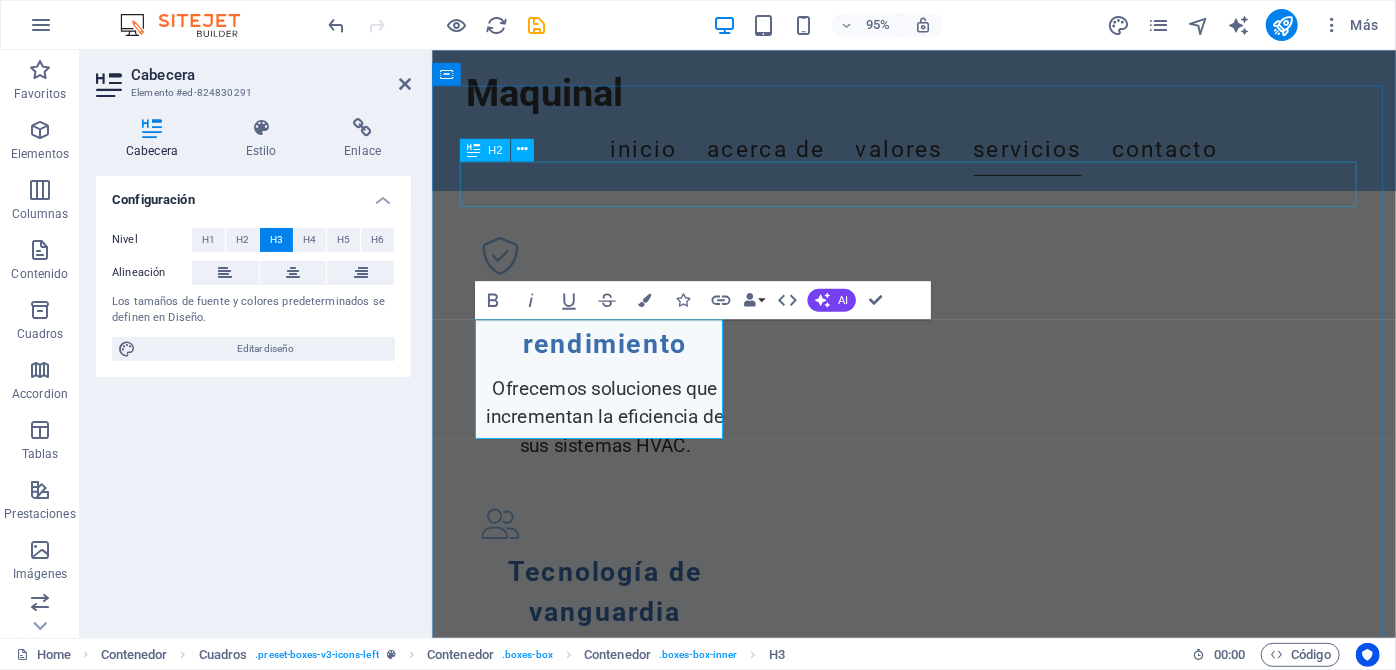 click on "H2" at bounding box center (502, 150) 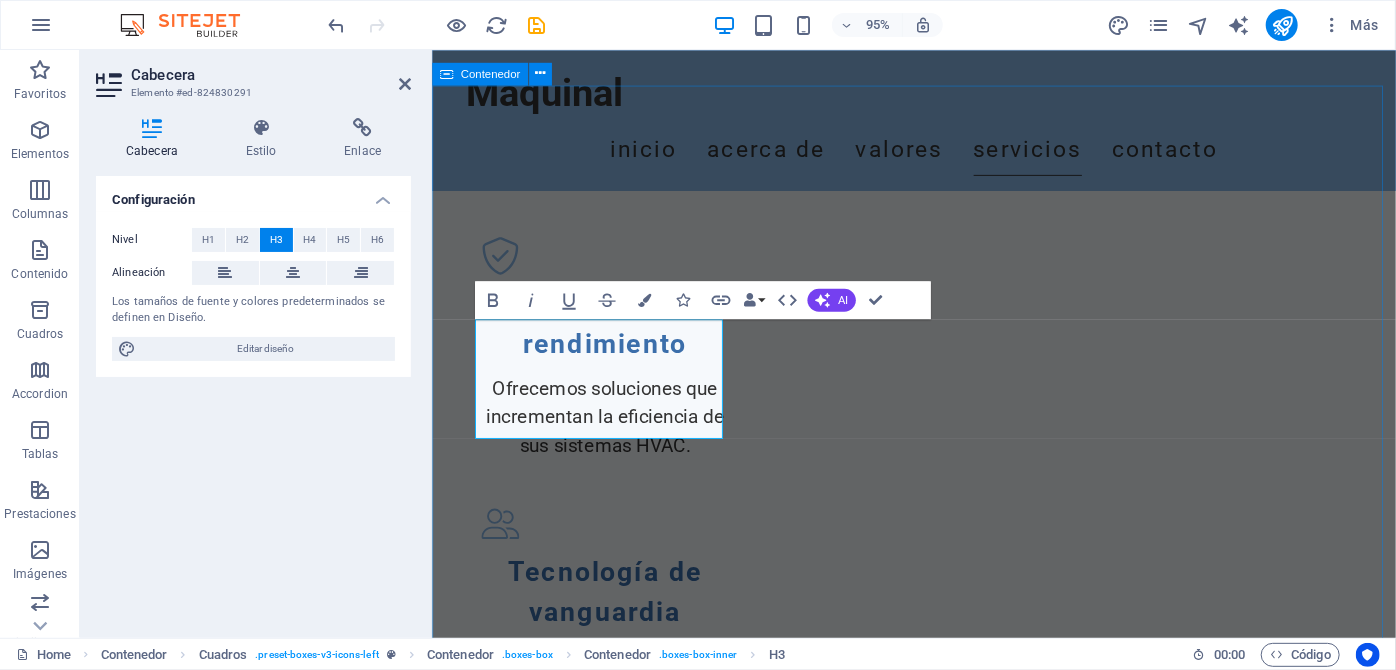 click on "Nuestros Servicios Automatización de Sistemas HVAC, Hidraulica Implementamos sistemas automatizados que optimizan el rendimiento y la eficiencia energética de instalaciones HVAC. Monitoreo y Control Remoto Ofrecemos soluciones de monitoreo y control remoto para supervisar y gestionar sistemas en tiempo real. Mantenimiento Predictivo Realizamos mantenimiento predictivo para prevenir fallas y asegurar el correcto funcionamiento de sus sistemas. Integración de Sistemas Integramos diferentes sistemas de control para una gestión centralizada y eficiente. Consultoría Técnica Brindamos consultoría especializada para la selección de tecnologías y sistemas de automatización. Capacitación y Soporte Ofrecemos programas de capacitación y soporte continuo para su personal técnico." at bounding box center (938, 2375) 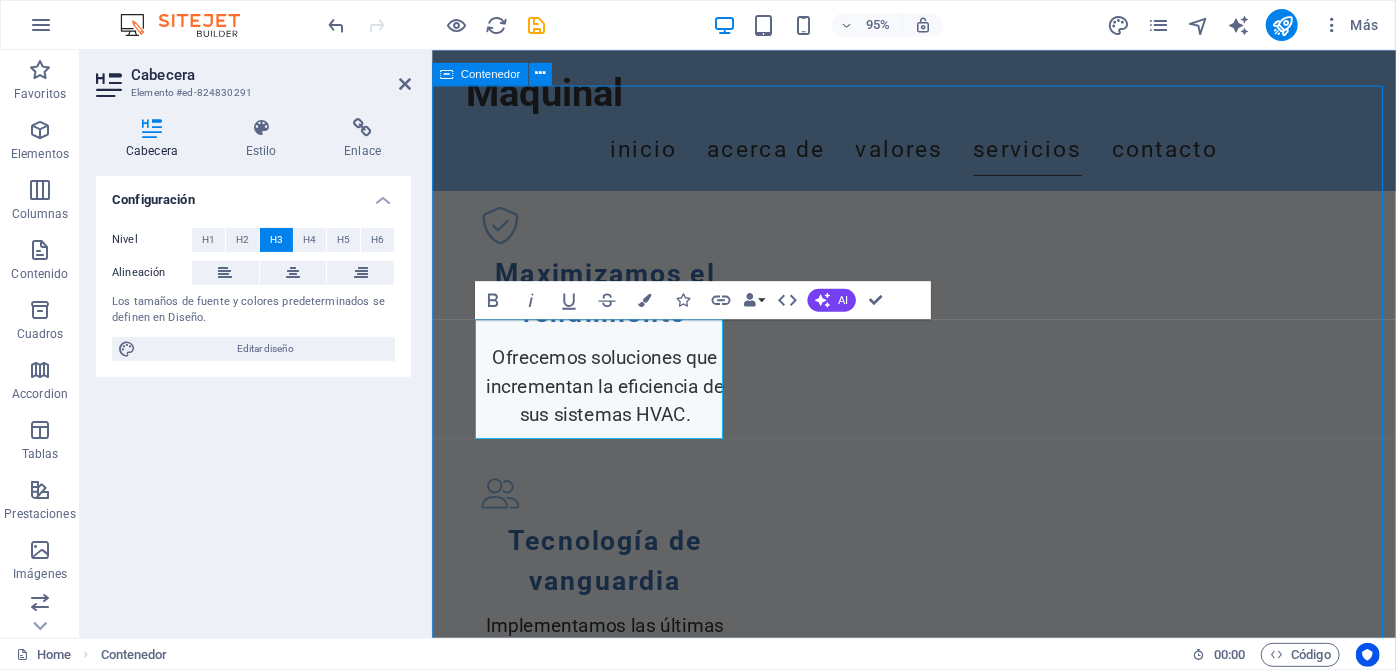 scroll, scrollTop: 1545, scrollLeft: 0, axis: vertical 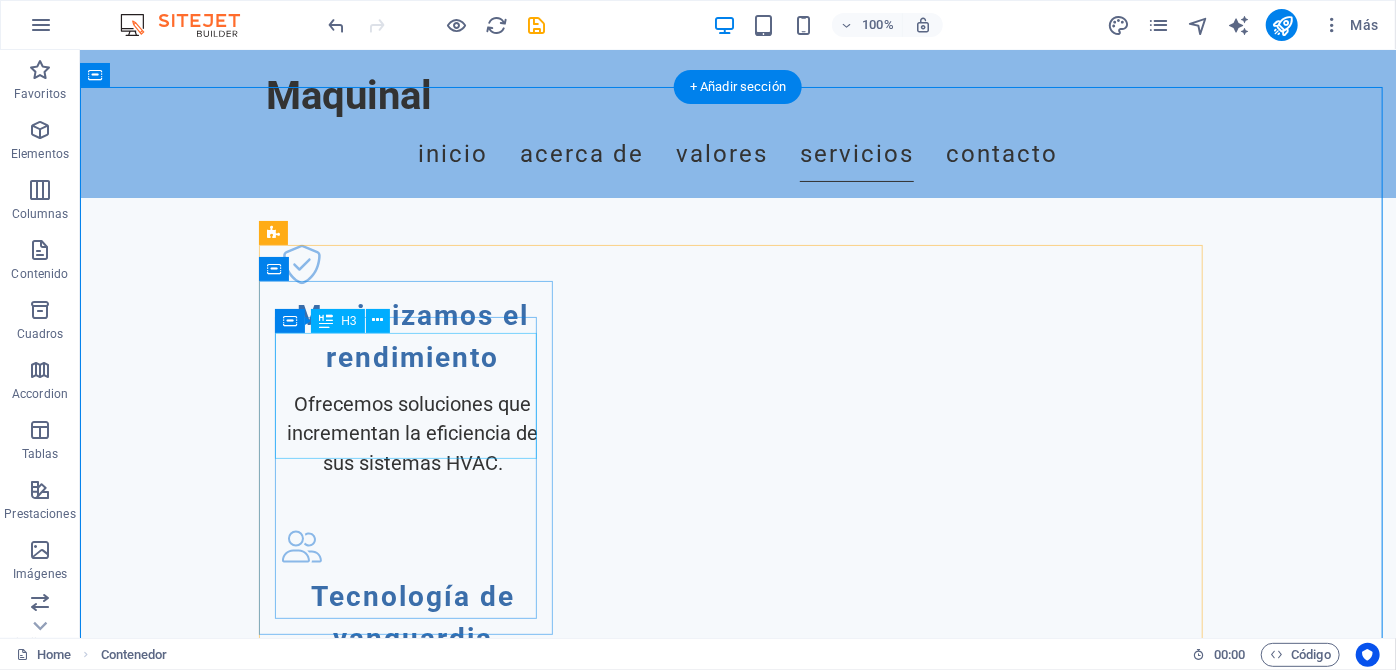 click on "Automatización de Sistemas HVAC, Hidraulica" at bounding box center [411, 1519] 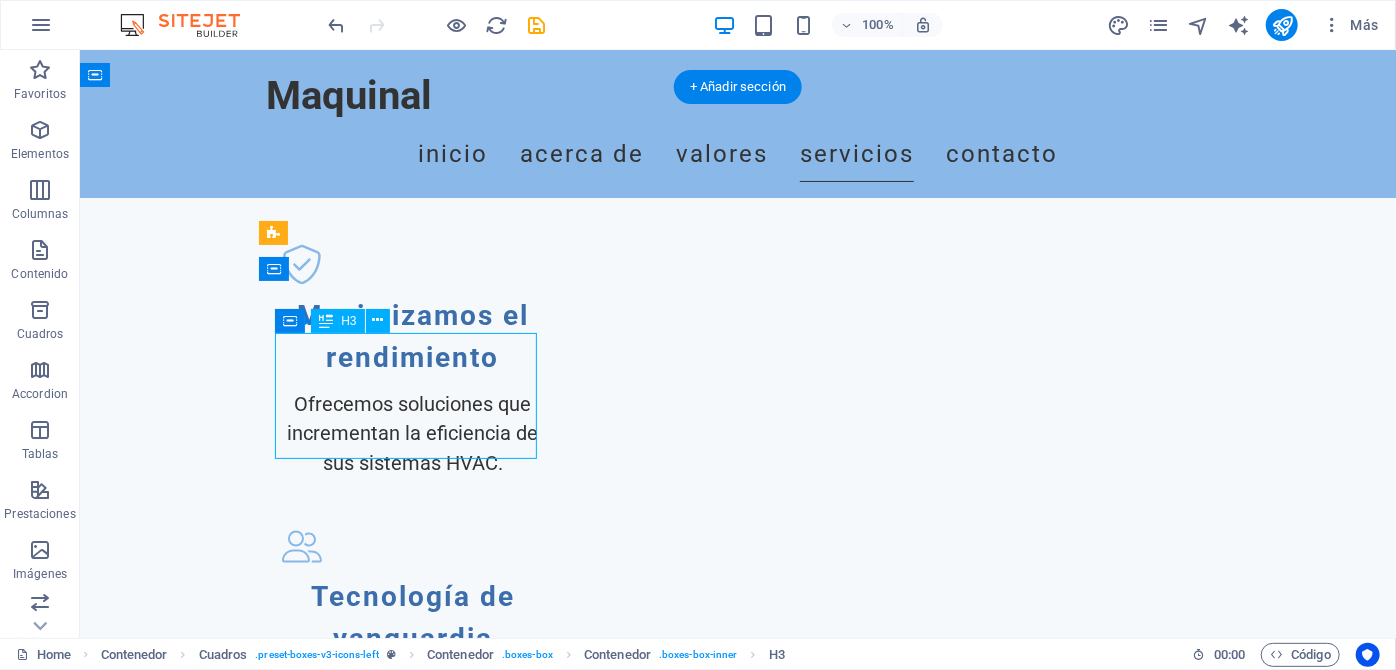 click on "Automatización de Sistemas HVAC, Hidraulica" at bounding box center [411, 1519] 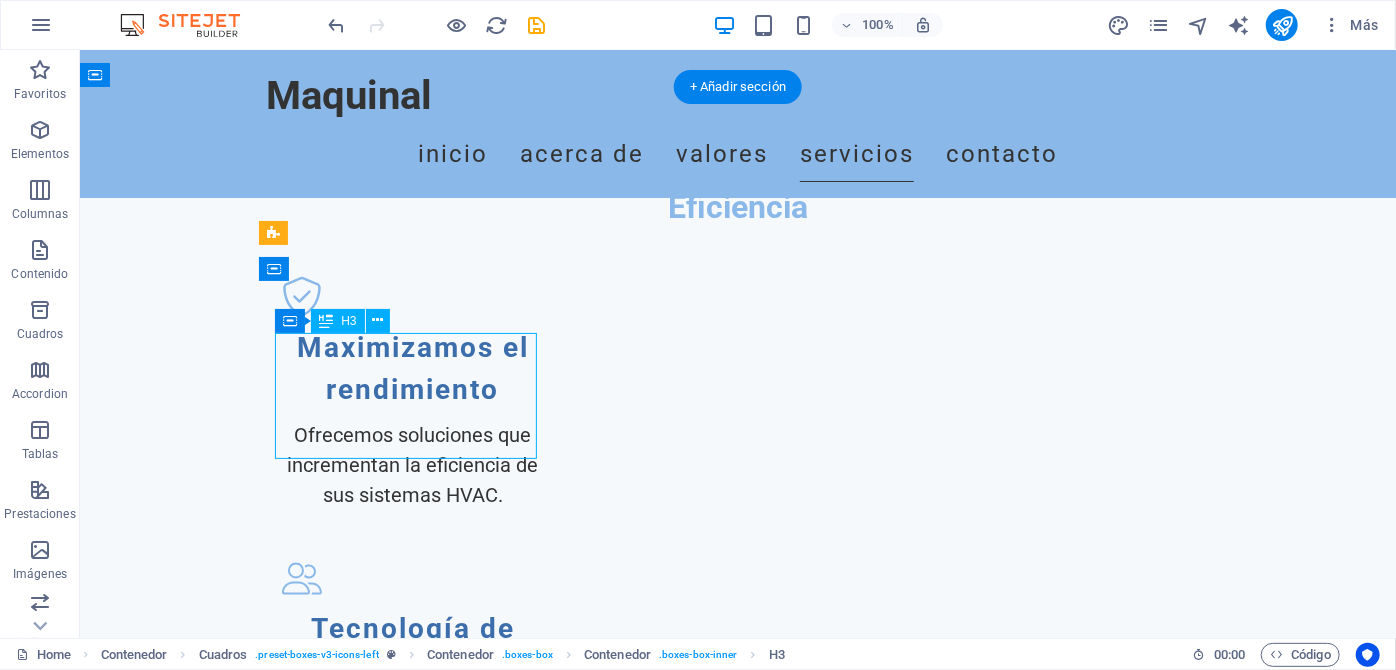 scroll, scrollTop: 1576, scrollLeft: 0, axis: vertical 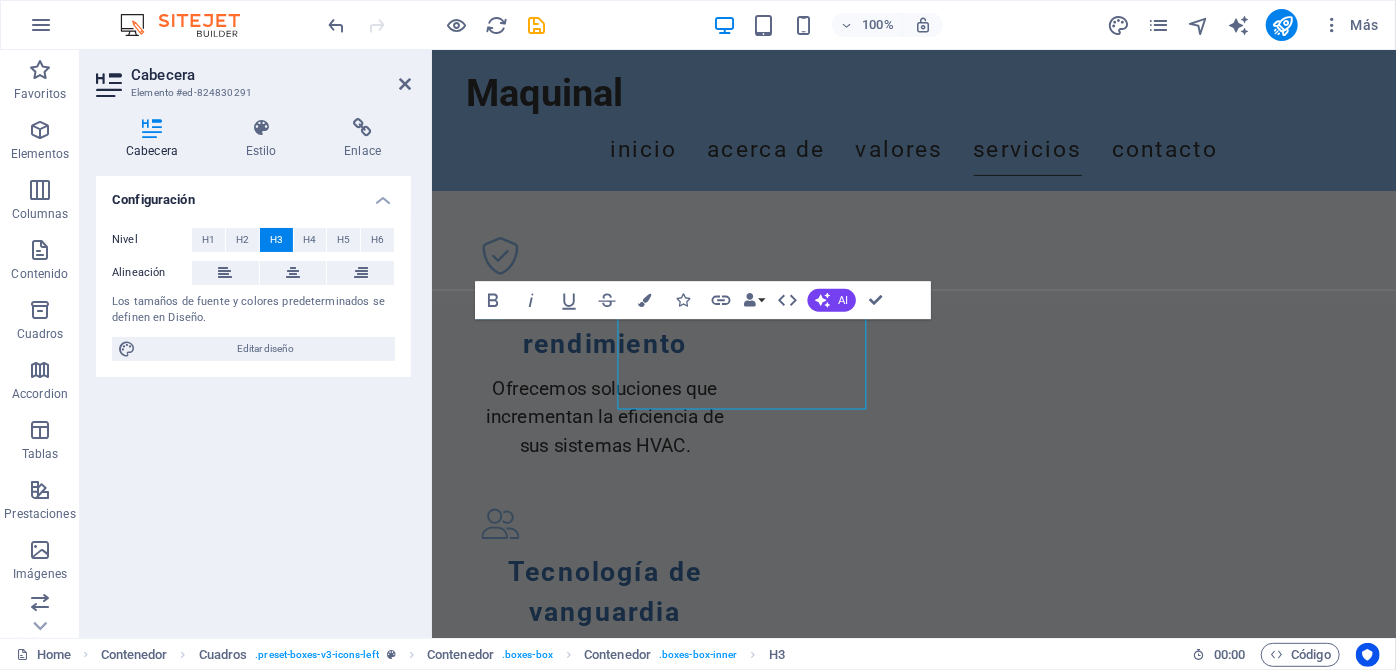 click on "Configuración Nivel H1 H2 H3 H4 H5 H6 Alineación Los tamaños de fuente y colores predeterminados se definen en Diseño. Editar diseño" at bounding box center [253, 399] 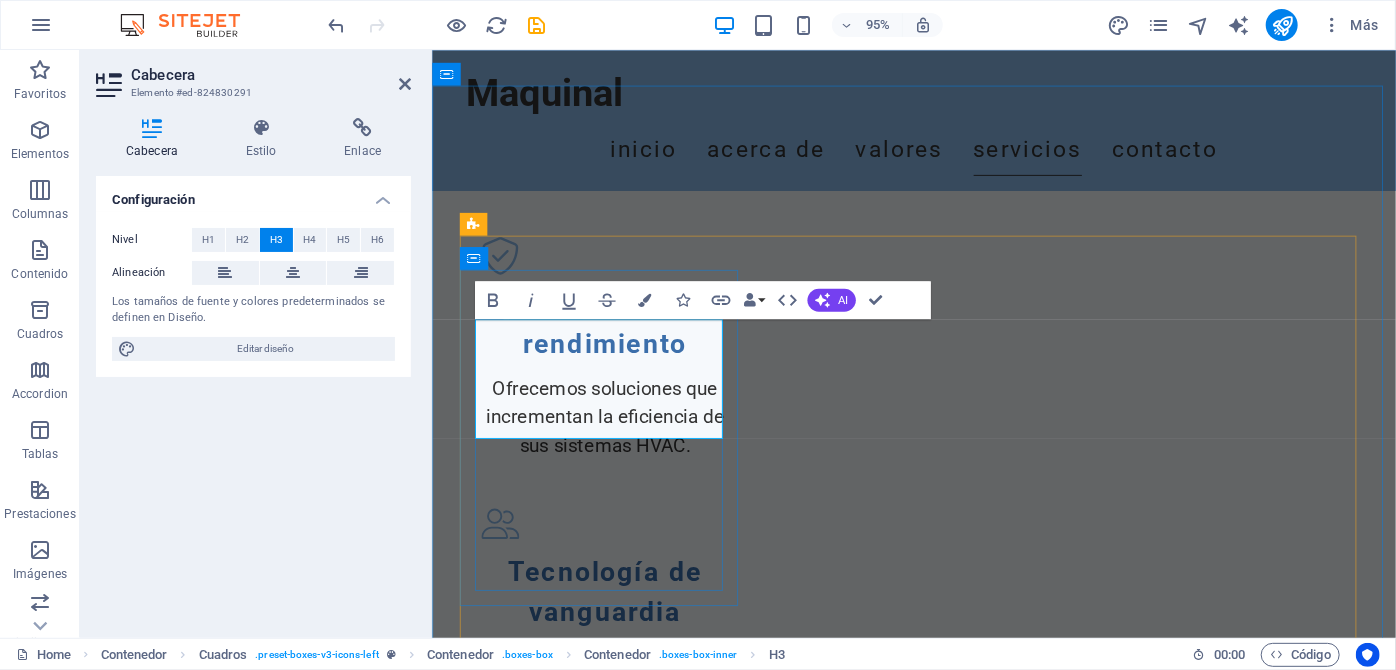 click on "Automatización de Sistemas HVAC, Hidraulica" at bounding box center [613, 1520] 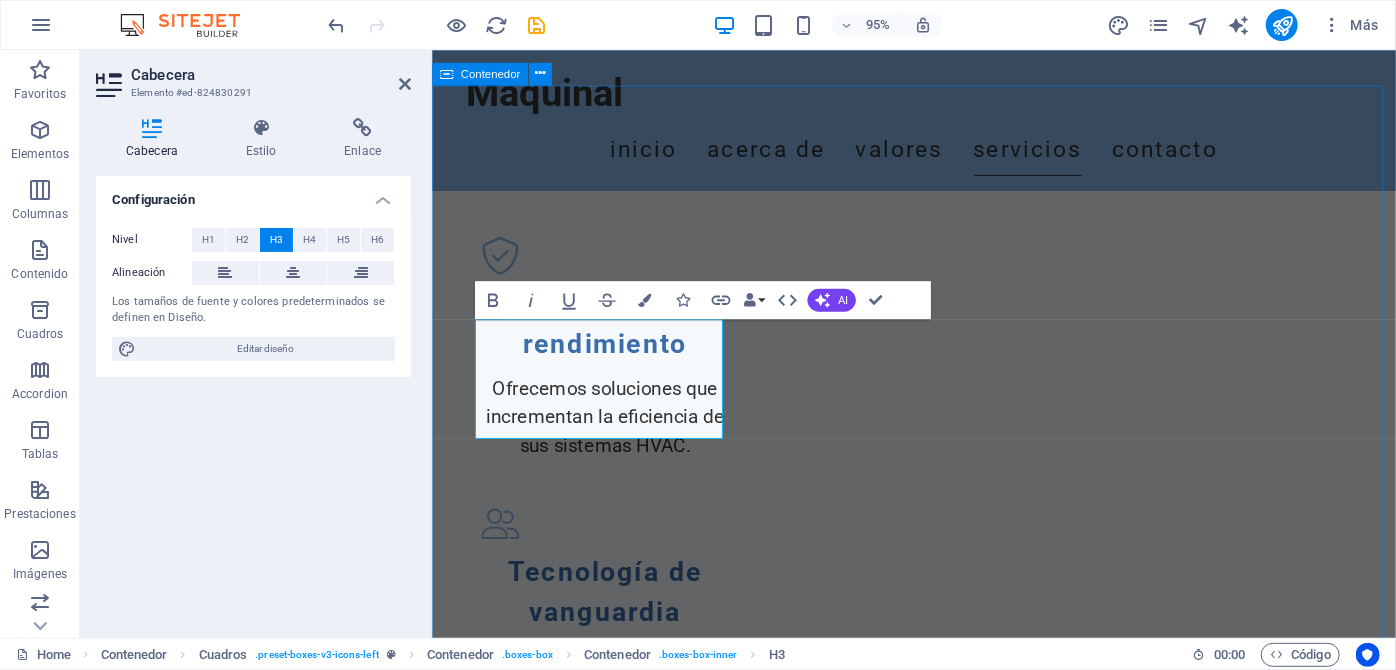 click on "Nuestros Servicios Automatización de Sistemas HVAC, Hidráulica Implementamos sistemas automatizados que optimizan el rendimiento y la eficiencia energética de instalaciones HVAC. Monitoreo y Control Remoto Ofrecemos soluciones de monitoreo y control remoto para supervisar y gestionar sistemas en tiempo real. Mantenimiento Predictivo Realizamos mantenimiento predictivo para prevenir fallas y asegurar el correcto funcionamiento de sus sistemas. Integración de Sistemas Integramos diferentes sistemas de control para una gestión centralizada y eficiente. Consultoría Técnica Brindamos consultoría especializada para la selección de tecnologías y sistemas de automatización. Capacitación y Soporte Ofrecemos programas de capacitación y soporte continuo para su personal técnico." at bounding box center [938, 2375] 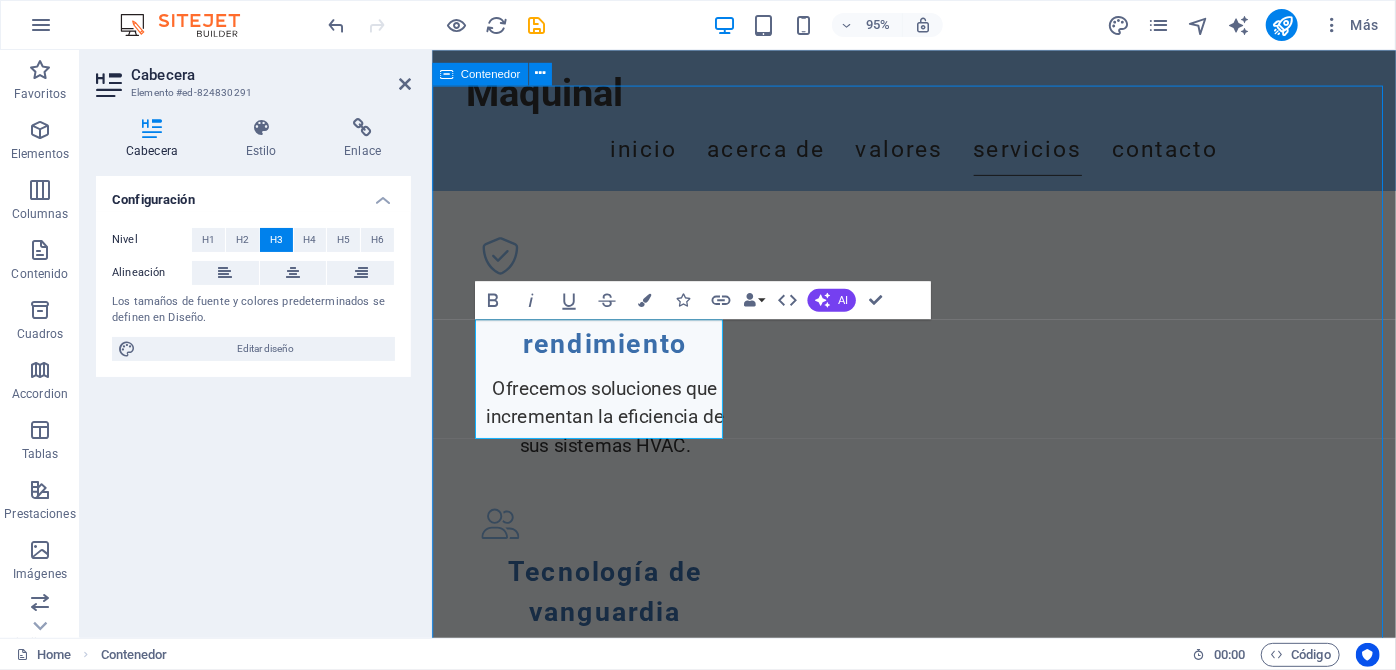 click on "Nuestros Servicios Automatización de Sistemas HVAC, Hidráulica Implementamos sistemas automatizados que optimizan el rendimiento y la eficiencia energética de instalaciones HVAC. Monitoreo y Control Remoto Ofrecemos soluciones de monitoreo y control remoto para supervisar y gestionar sistemas en tiempo real. Mantenimiento Predictivo Realizamos mantenimiento predictivo para prevenir fallas y asegurar el correcto funcionamiento de sus sistemas. Integración de Sistemas Integramos diferentes sistemas de control para una gestión centralizada y eficiente. Consultoría Técnica Brindamos consultoría especializada para la selección de tecnologías y sistemas de automatización. Capacitación y Soporte Ofrecemos programas de capacitación y soporte continuo para su personal técnico." at bounding box center [938, 2375] 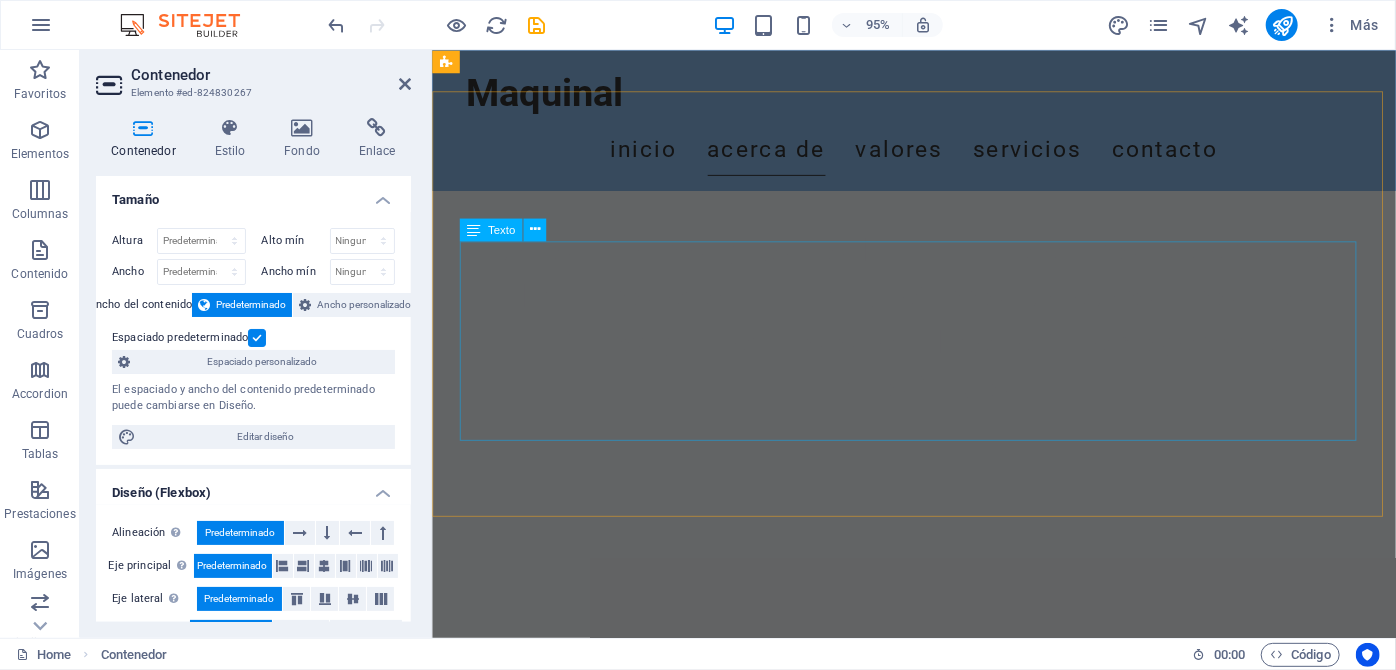 scroll, scrollTop: 576, scrollLeft: 0, axis: vertical 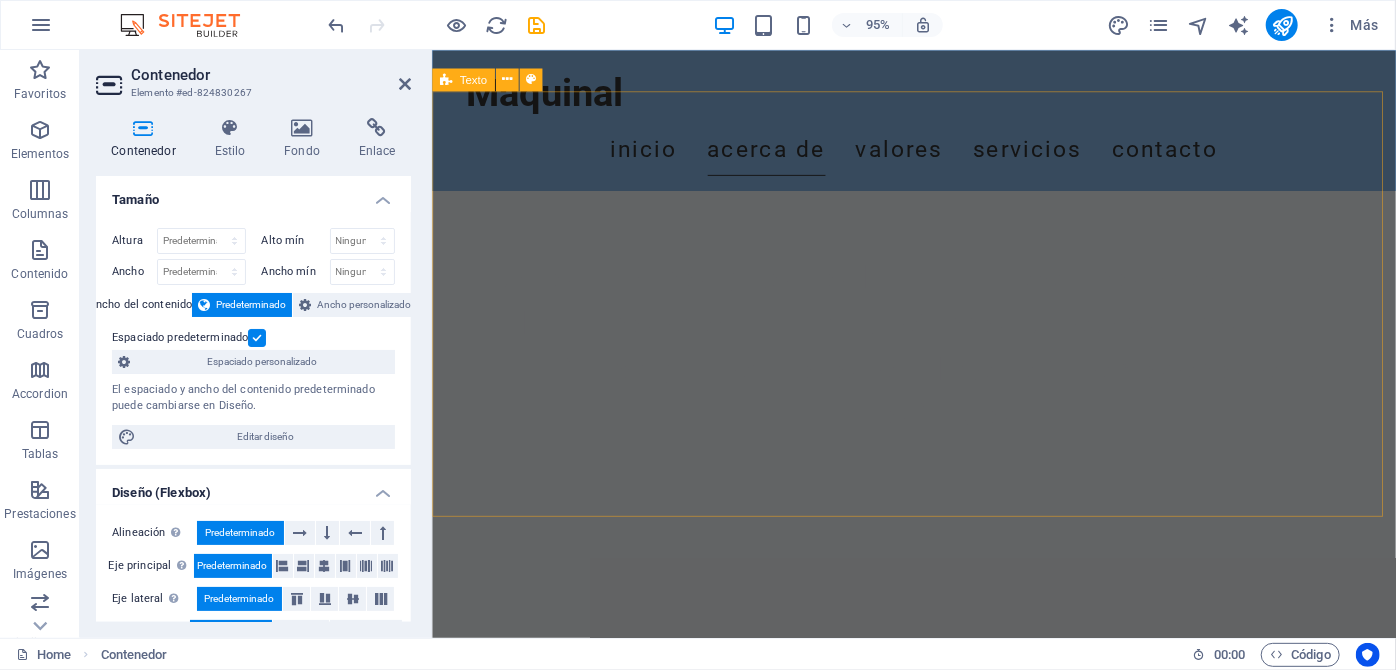 click on "Sobre Nosotros En maquinal, nos destacamos en servicios de automatización y control industrial, con una especialización enfocada en el área de HVAC (calefacción, ventilación y aire acondicionado). Nuestro firme compromiso es ofrecer soluciones innovadoras y altamente eficientes que optimicen los procesos operativos de nuestros clientes.                                                                                       Nos esforzamos por brindar calidad y total  confiabilidad en cada uno de nuestros proyectos, asegurándonos de que cada implementación no solo cumpla con los estándares esperados, sino que también genere un impacto positivo en la productividad y sostenibilidad de las empresas que servimos." at bounding box center (938, 847) 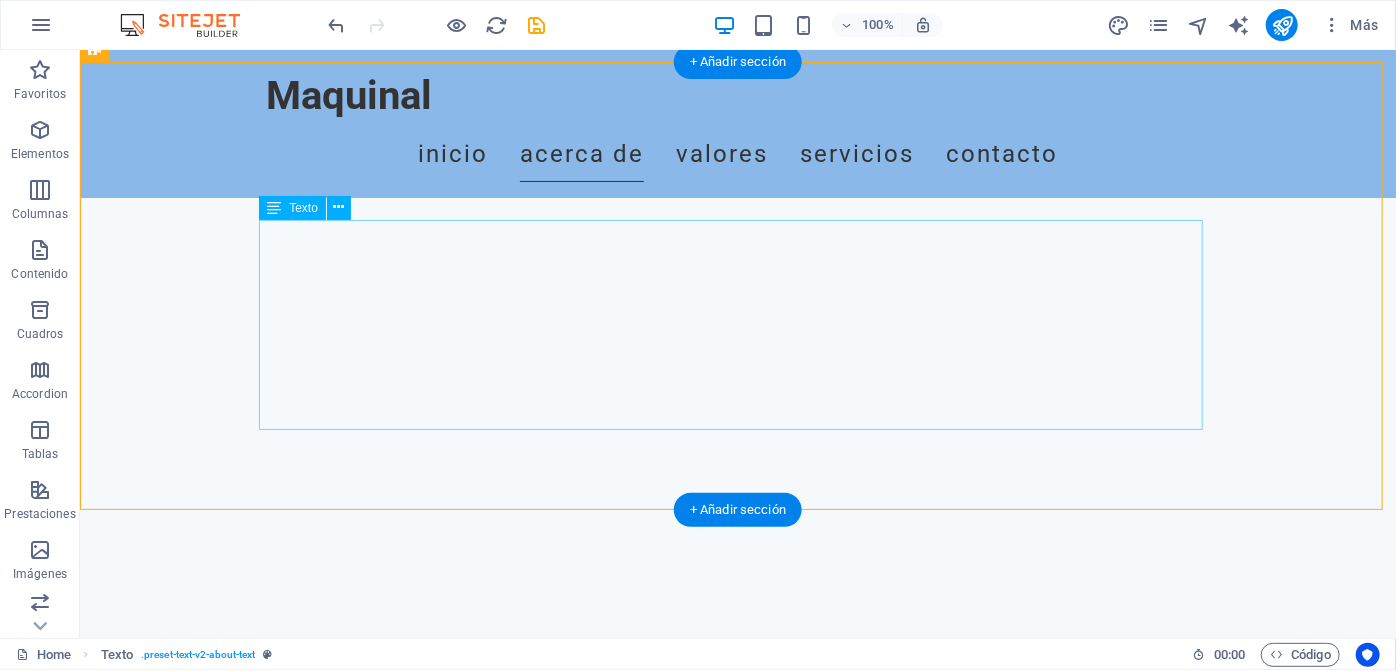 click on "En maquinal, nos destacamos en servicios de automatización y control industrial, con una especialización enfocada en el área de HVAC (calefacción, ventilación y aire acondicionado). Nuestro firme compromiso es ofrecer soluciones innovadoras y altamente eficientes que optimicen los procesos operativos de nuestros clientes.                                                                                       Nos esforzamos por brindar calidad y total  confiabilidad en cada uno de nuestros proyectos, asegurándonos de que cada implementación no solo cumpla con los estándares esperados, sino que también genere un impacto positivo en la productividad y sostenibilidad de las empresas que servimos." at bounding box center (737, 886) 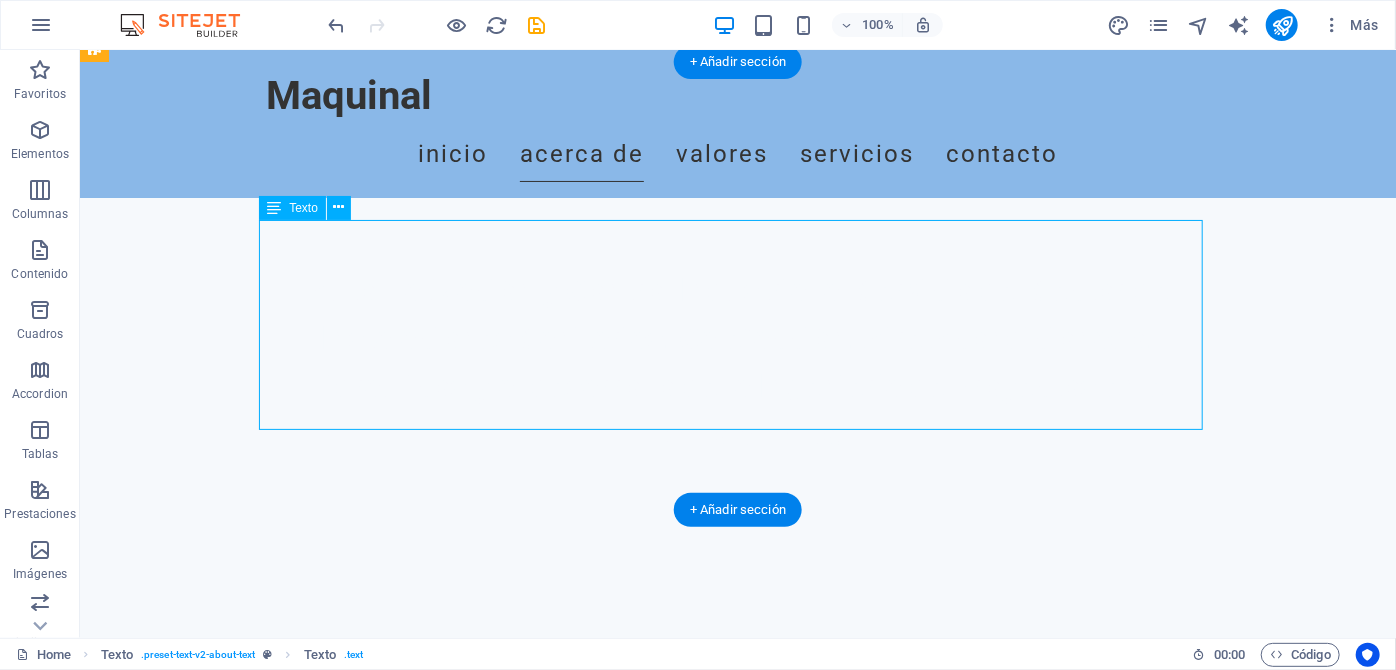 click on "En maquinal, nos destacamos en servicios de automatización y control industrial, con una especialización enfocada en el área de HVAC (calefacción, ventilación y aire acondicionado). Nuestro firme compromiso es ofrecer soluciones innovadoras y altamente eficientes que optimicen los procesos operativos de nuestros clientes.                                                                                       Nos esforzamos por brindar calidad y total  confiabilidad en cada uno de nuestros proyectos, asegurándonos de que cada implementación no solo cumpla con los estándares esperados, sino que también genere un impacto positivo en la productividad y sostenibilidad de las empresas que servimos." at bounding box center (737, 886) 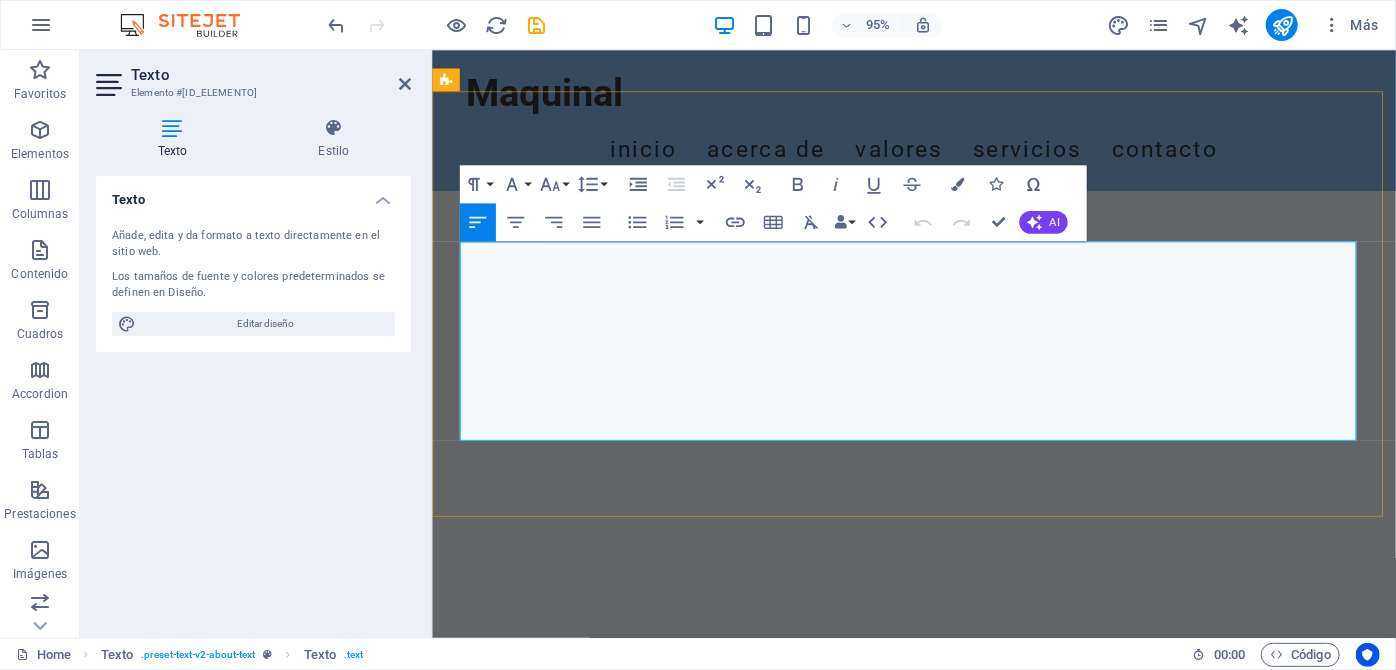 click on "En maquinal, nos destacamos en servicios de automatización y control industrial, con una especialización enfocada en el área de HVAC (calefacción, ventilación y aire acondicionado). Nuestro firme compromiso es ofrecer soluciones innovadoras y altamente eficientes que optimicen los procesos operativos de nuestros clientes.                                                                                       Nos esforzamos por brindar calidad y total  confiabilidad en cada uno de nuestros proyectos, asegurándonos de que cada implementación no solo cumpla con los estándares esperados, sino que también genere un impacto positivo en la productividad y sostenibilidad de las empresas que servimos." at bounding box center [939, 886] 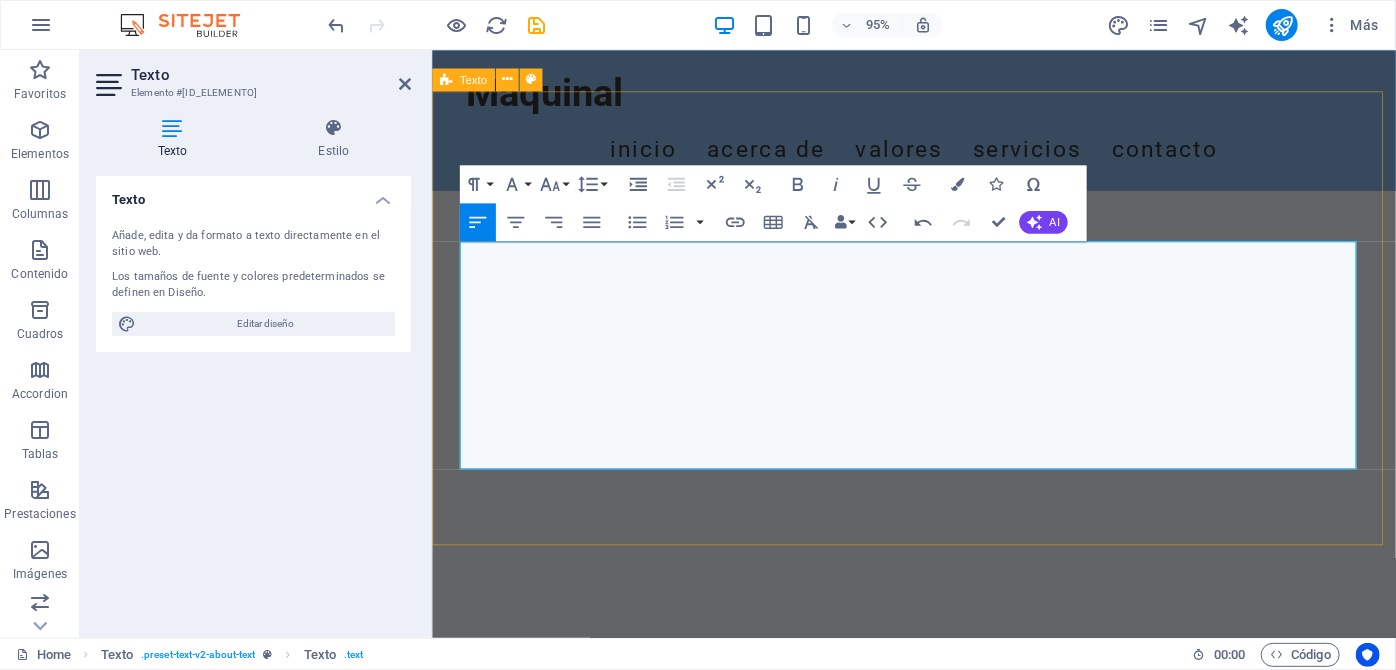 click on "Sobre Nosotros En maquinal, nos destacamos en servicios de automatización y control industrial, con una especialización enfocada en el área de HVAC (calefacción, ventilación y aire acondicionado), Hidraulica. Nuestro firme compromiso es ofrecer soluciones innovadoras y altamente eficientes que optimicen los procesos operativos de nuestros clientes.                                                                                       Nos esforzamos por brindar calidad y total  confiabilidad en cada uno de nuestros proyectos, asegurándonos de que cada implementación no solo cumpla con los estándares esperados, sino que también genere un impacto positivo en la productividad y sostenibilidad de las empresas que servimos." at bounding box center (938, 847) 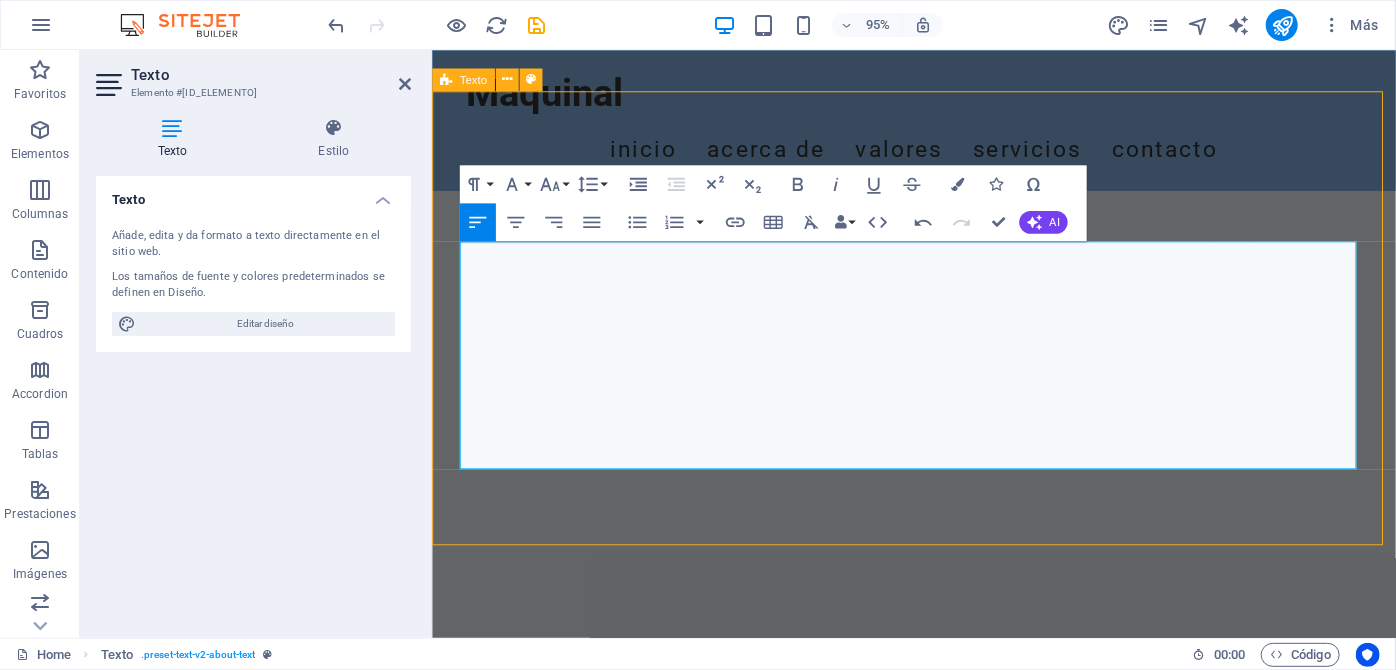scroll, scrollTop: 545, scrollLeft: 0, axis: vertical 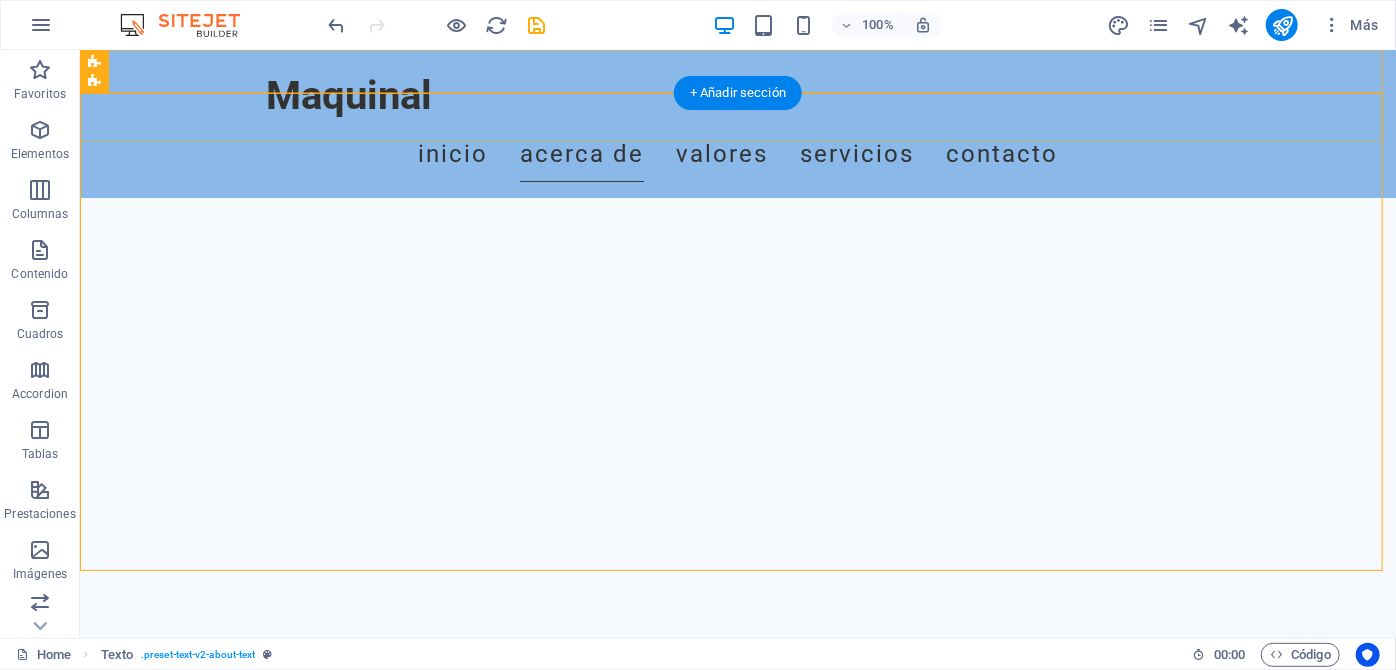 click on "Maquinal Inicio Acerca de Valores Servicios Contacto" at bounding box center (737, 123) 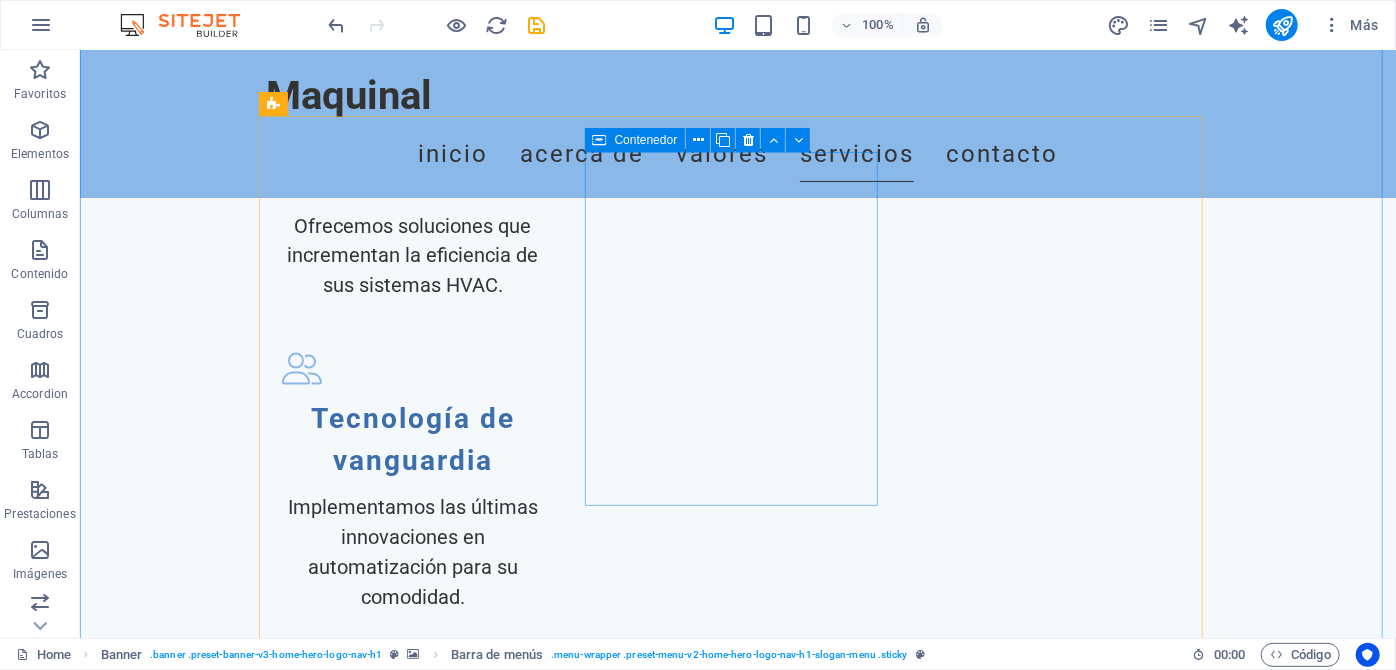 scroll, scrollTop: 1727, scrollLeft: 0, axis: vertical 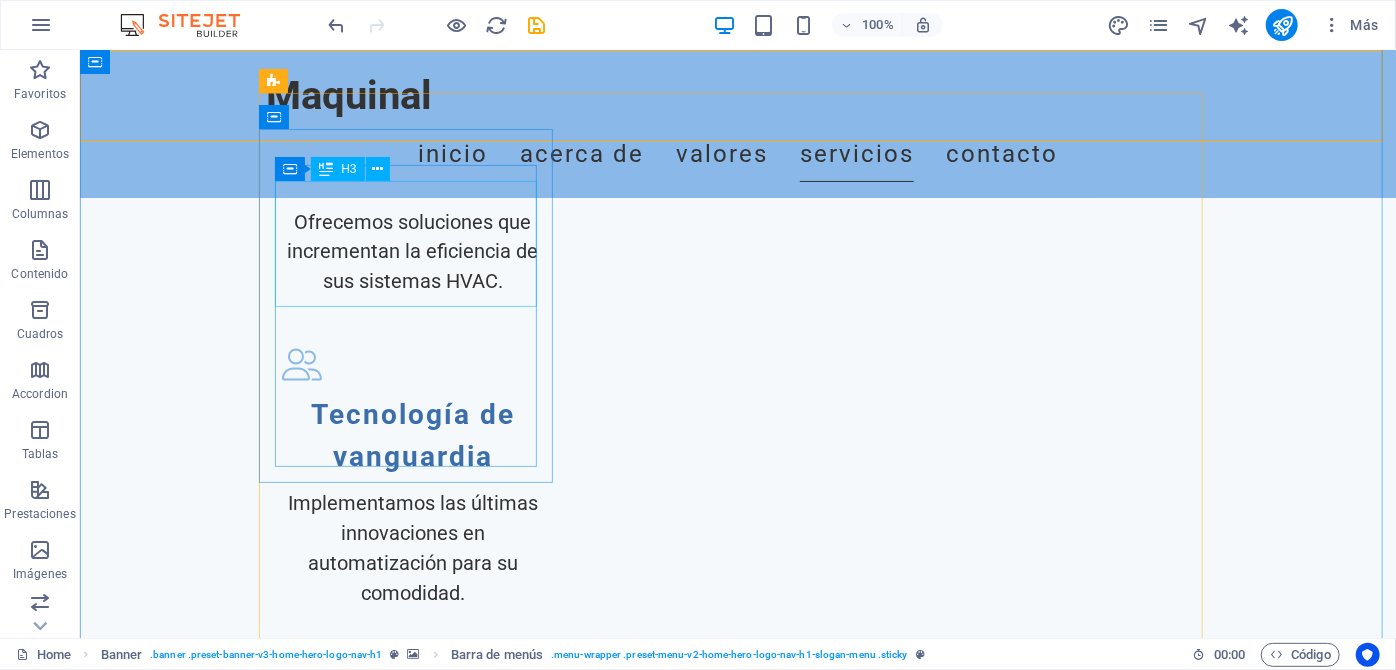 click on "Automatización de Sistemas HVAC, Hidráulica" at bounding box center [411, 1337] 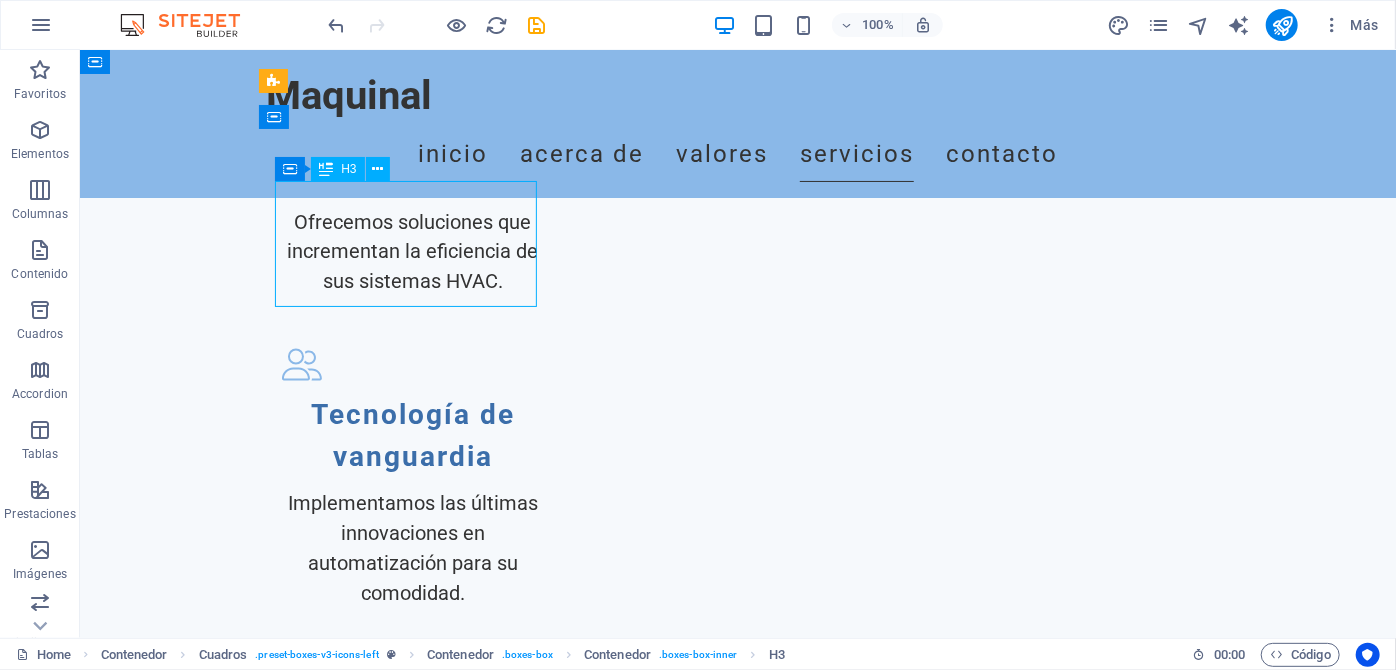 click on "Automatización de Sistemas HVAC, Hidráulica" at bounding box center [411, 1337] 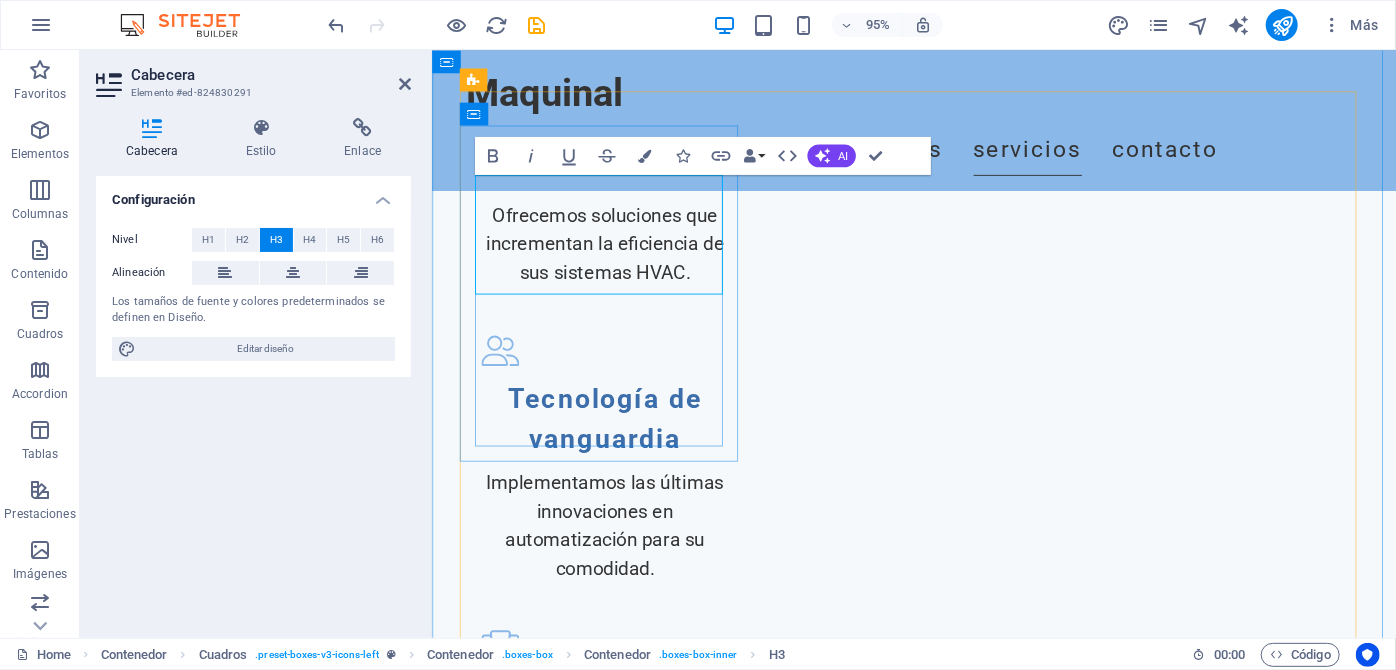click on "Automatización de Sistemas HVAC, Hidráulica" at bounding box center (613, 1338) 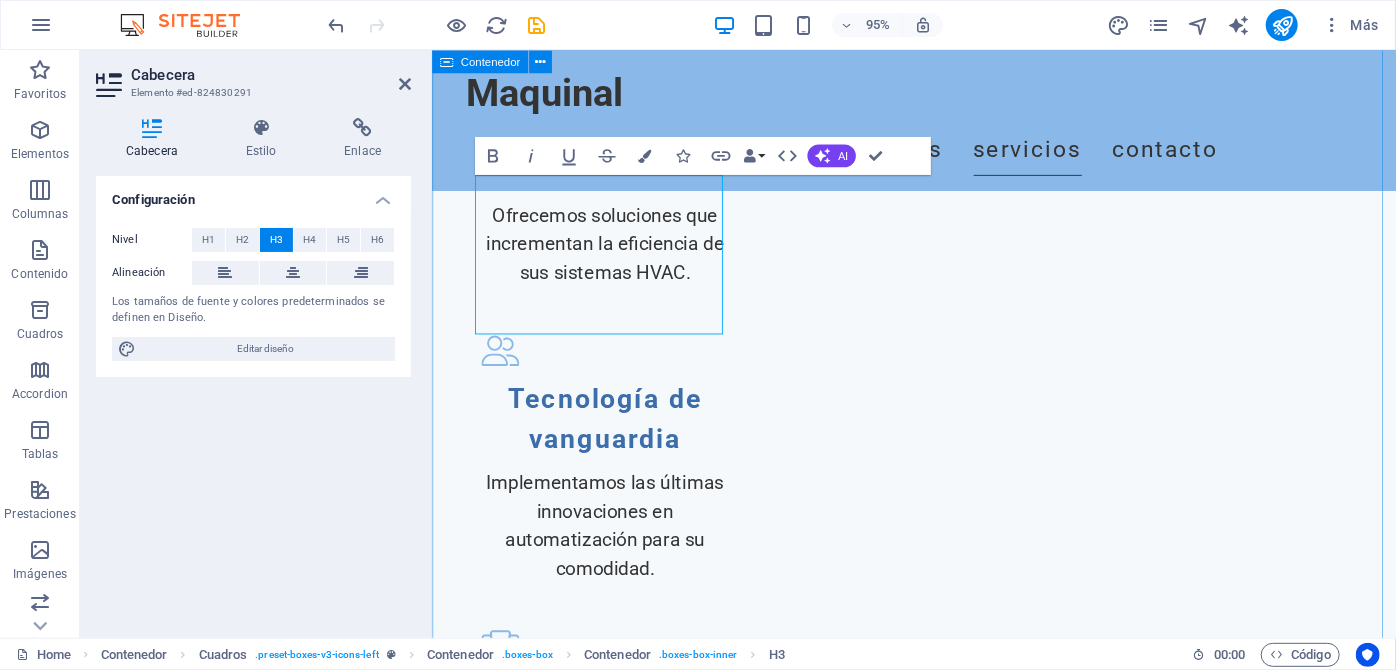 click on "Nuestros Servicios Automatización de Sistemas HVAC, Sanitarias Hidráulica Implementamos sistemas automatizados que optimizan el rendimiento y la eficiencia energética de instalaciones HVAC. Monitoreo y Control Remoto Ofrecemos soluciones de monitoreo y control remoto para supervisar y gestionar sistemas en tiempo real. Mantenimiento Predictivo Realizamos mantenimiento predictivo para prevenir fallas y asegurar el correcto funcionamiento de sus sistemas. Integración de Sistemas Integramos diferentes sistemas de control para una gestión centralizada y eficiente. Consultoría Técnica Brindamos consultoría especializada para la selección de tecnologías y sistemas de automatización. Capacitación y Soporte Ofrecemos programas de capacitación y soporte continuo para su personal técnico." at bounding box center (938, 2214) 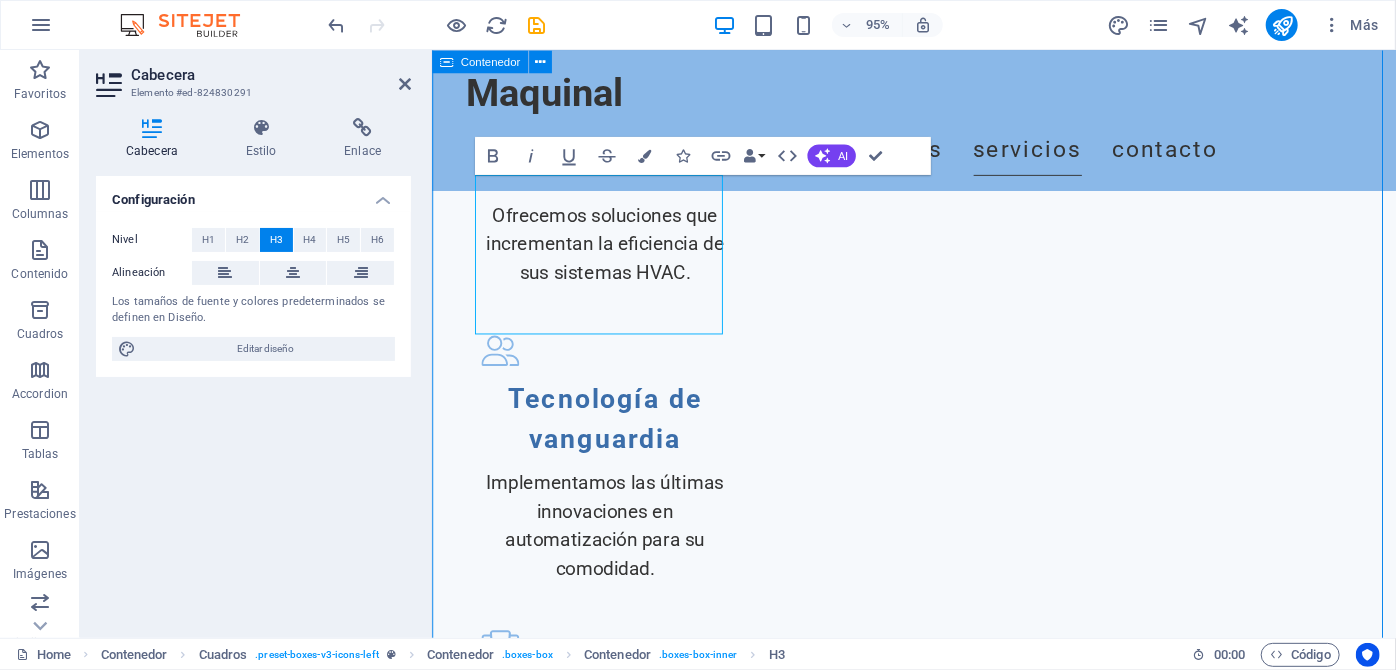 click on "Nuestros Servicios Automatización de Sistemas HVAC, Sanitarias Hidráulica Implementamos sistemas automatizados que optimizan el rendimiento y la eficiencia energética de instalaciones HVAC. Monitoreo y Control Remoto Ofrecemos soluciones de monitoreo y control remoto para supervisar y gestionar sistemas en tiempo real. Mantenimiento Predictivo Realizamos mantenimiento predictivo para prevenir fallas y asegurar el correcto funcionamiento de sus sistemas. Integración de Sistemas Integramos diferentes sistemas de control para una gestión centralizada y eficiente. Consultoría Técnica Brindamos consultoría especializada para la selección de tecnologías y sistemas de automatización. Capacitación y Soporte Ofrecemos programas de capacitación y soporte continuo para su personal técnico." at bounding box center [938, 2214] 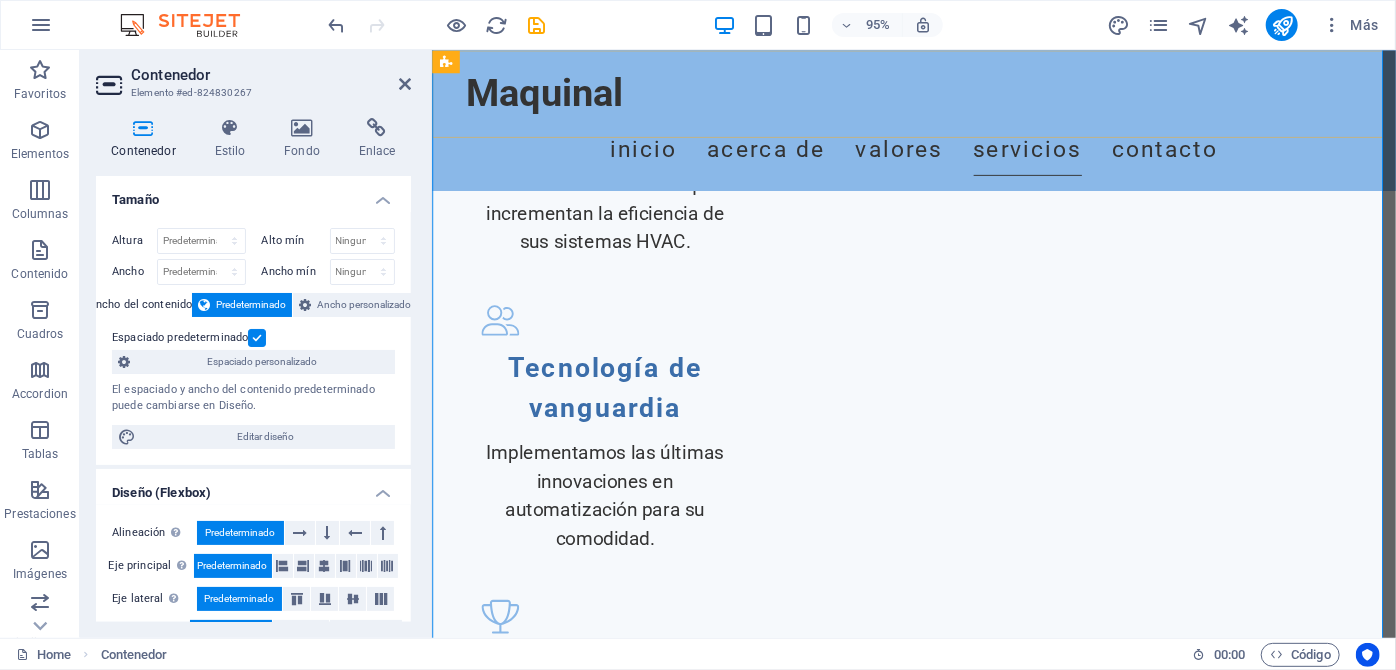 click on "Maquinal Inicio Acerca de Valores Servicios Contacto" at bounding box center [938, 123] 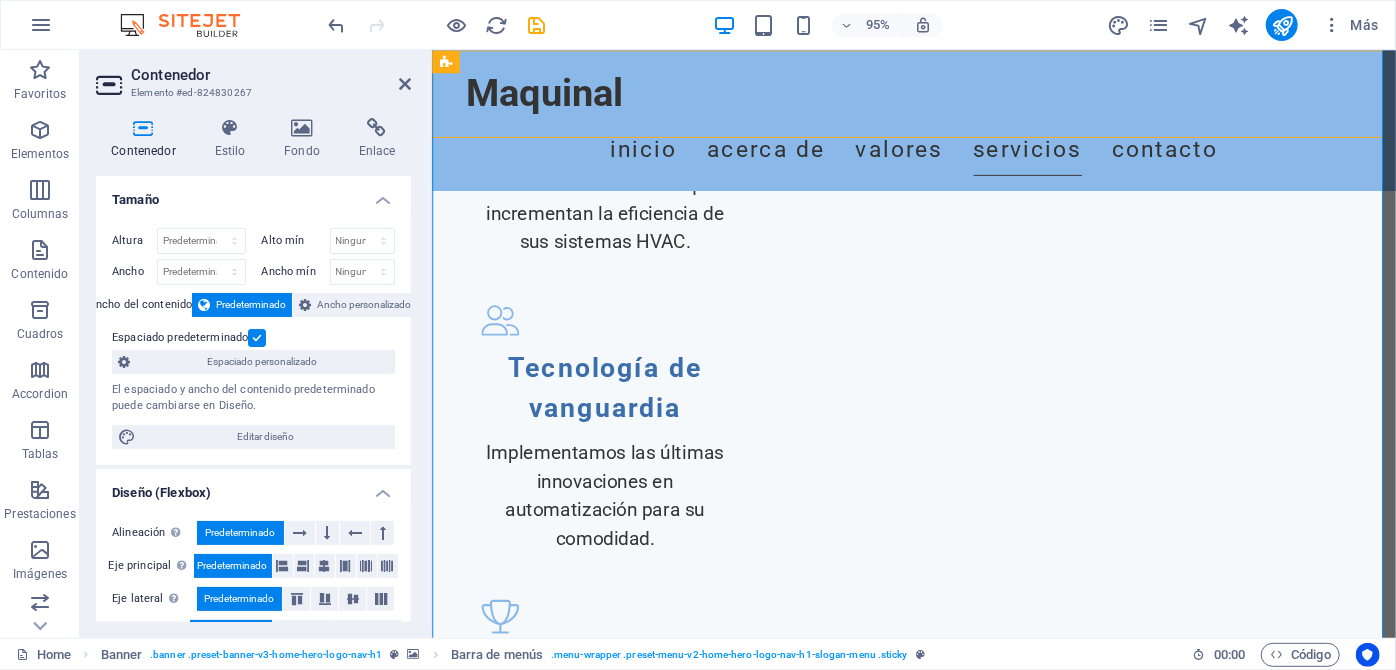 scroll, scrollTop: 1727, scrollLeft: 0, axis: vertical 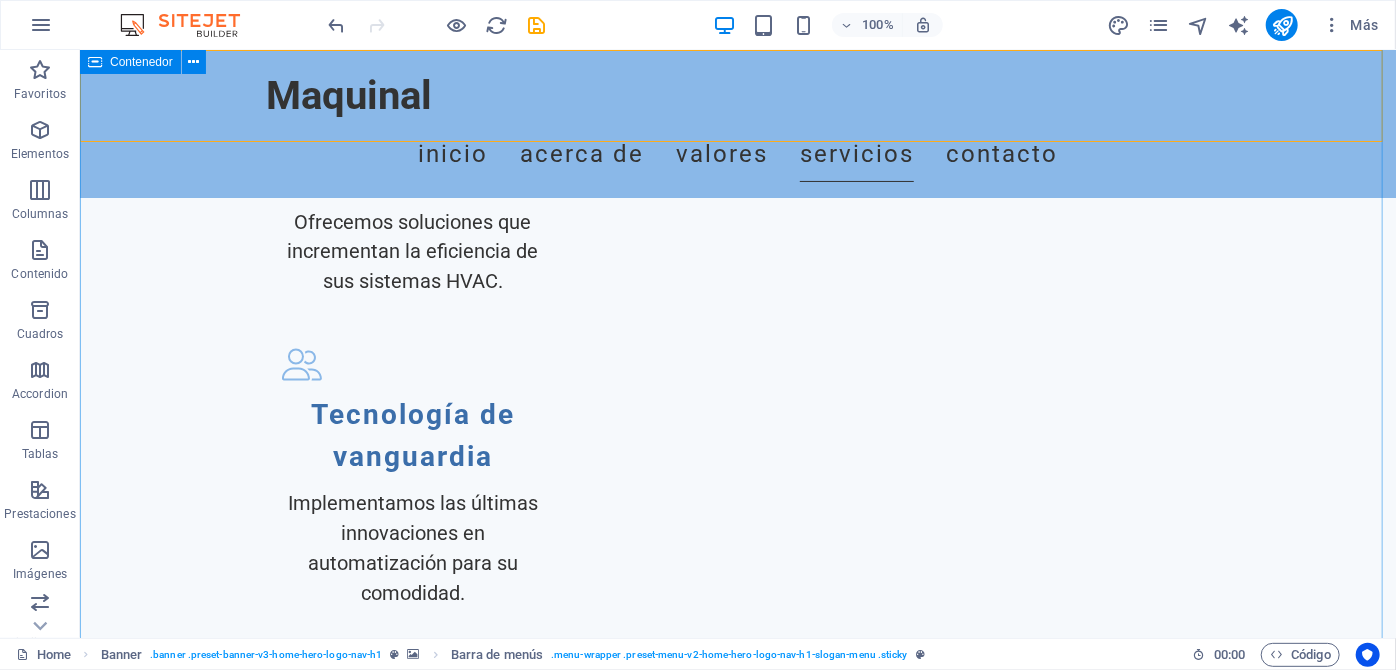 click on "Nuestros Servicios Automatización de Sistemas HVAC, Sanitarias Hidráulica Implementamos sistemas automatizados que optimizan el rendimiento y la eficiencia energética de instalaciones HVAC. Monitoreo y Control Remoto Ofrecemos soluciones de monitoreo y control remoto para supervisar y gestionar sistemas en tiempo real. Mantenimiento Predictivo Realizamos mantenimiento predictivo para prevenir fallas y asegurar el correcto funcionamiento de sus sistemas. Integración de Sistemas Integramos diferentes sistemas de control para una gestión centralizada y eficiente. Consultoría Técnica Brindamos consultoría especializada para la selección de tecnologías y sistemas de automatización. Capacitación y Soporte Ofrecemos programas de capacitación y soporte continuo para su personal técnico." at bounding box center (737, 2213) 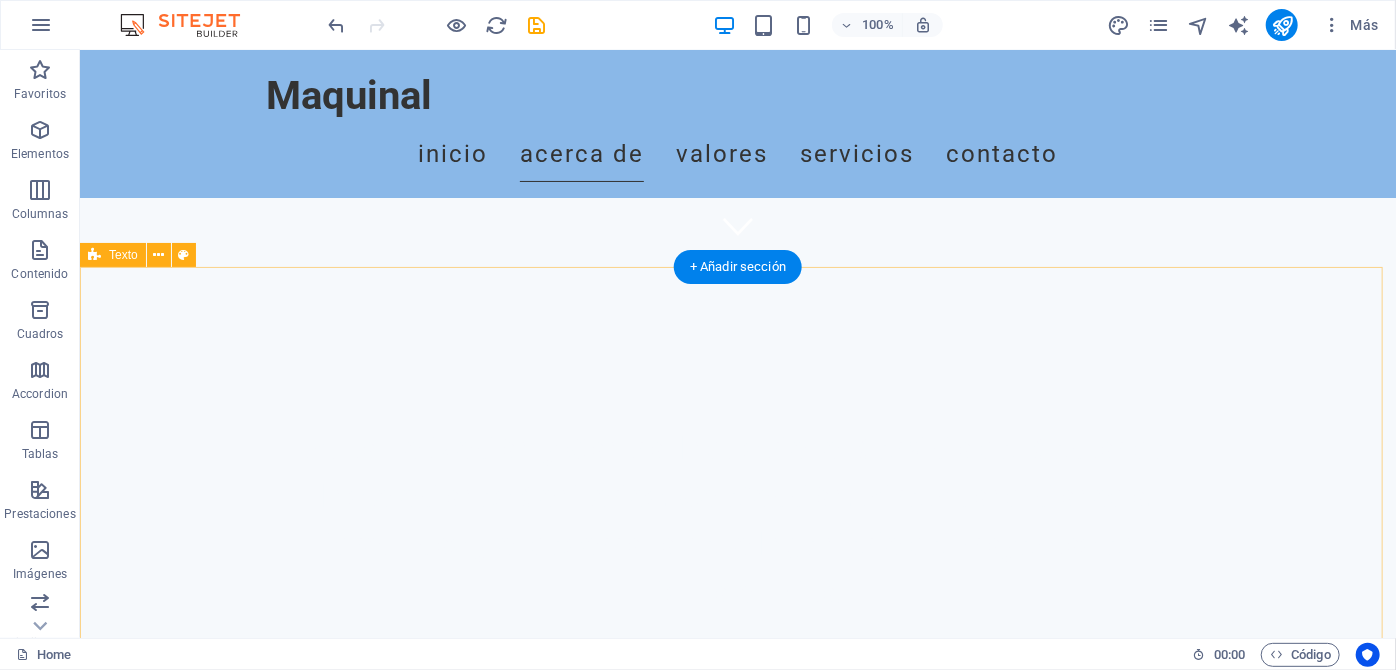 scroll, scrollTop: 363, scrollLeft: 0, axis: vertical 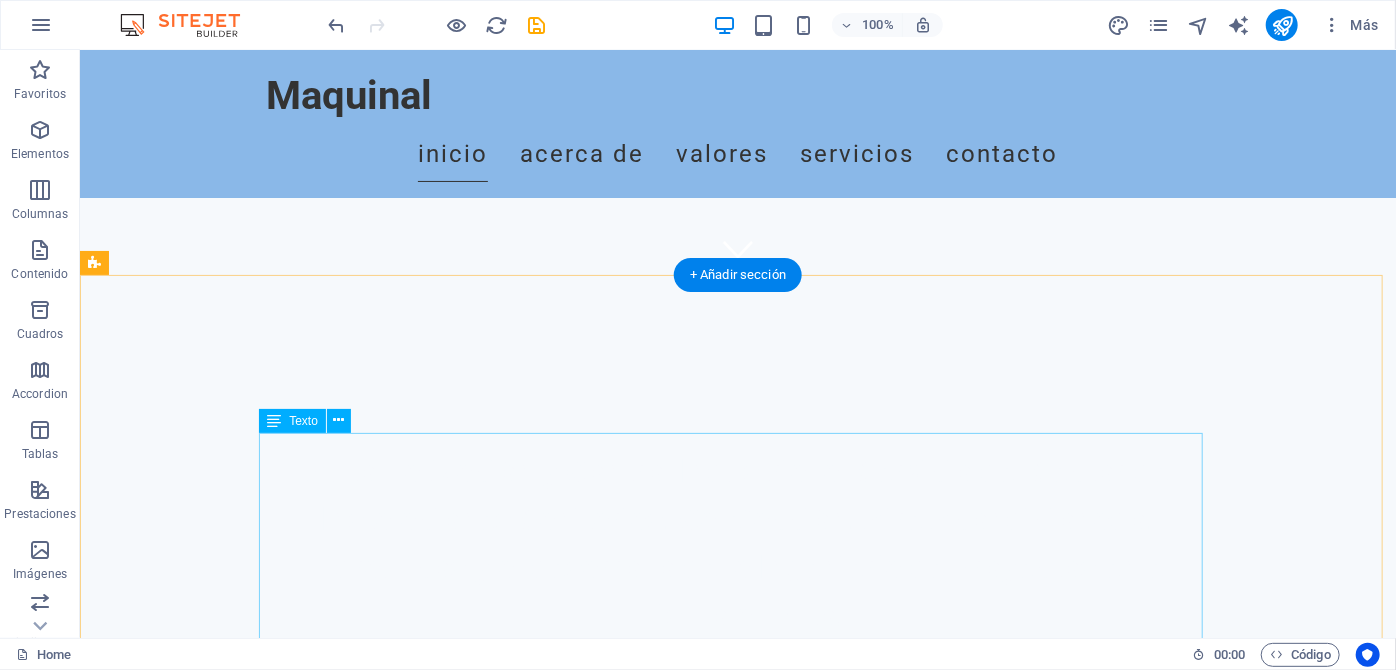 click on "En maquinal, nos destacamos en servicios de automatización y control industrial, con una especialización enfocada en el área de HVAC (calefacción, ventilación y aire acondicionado), Hidraulica. Nuestro firme compromiso es ofrecer soluciones innovadoras y altamente eficientes que optimicen los procesos operativos de nuestros clientes.                                                                                       Nos esforzamos por brindar calidad y total  confiabilidad en cada uno de nuestros proyectos, asegurándonos de que cada implementación no solo cumpla con los estándares esperados, sino que también genere un impacto positivo en la productividad y sostenibilidad de las empresas que servimos." at bounding box center [737, 1067] 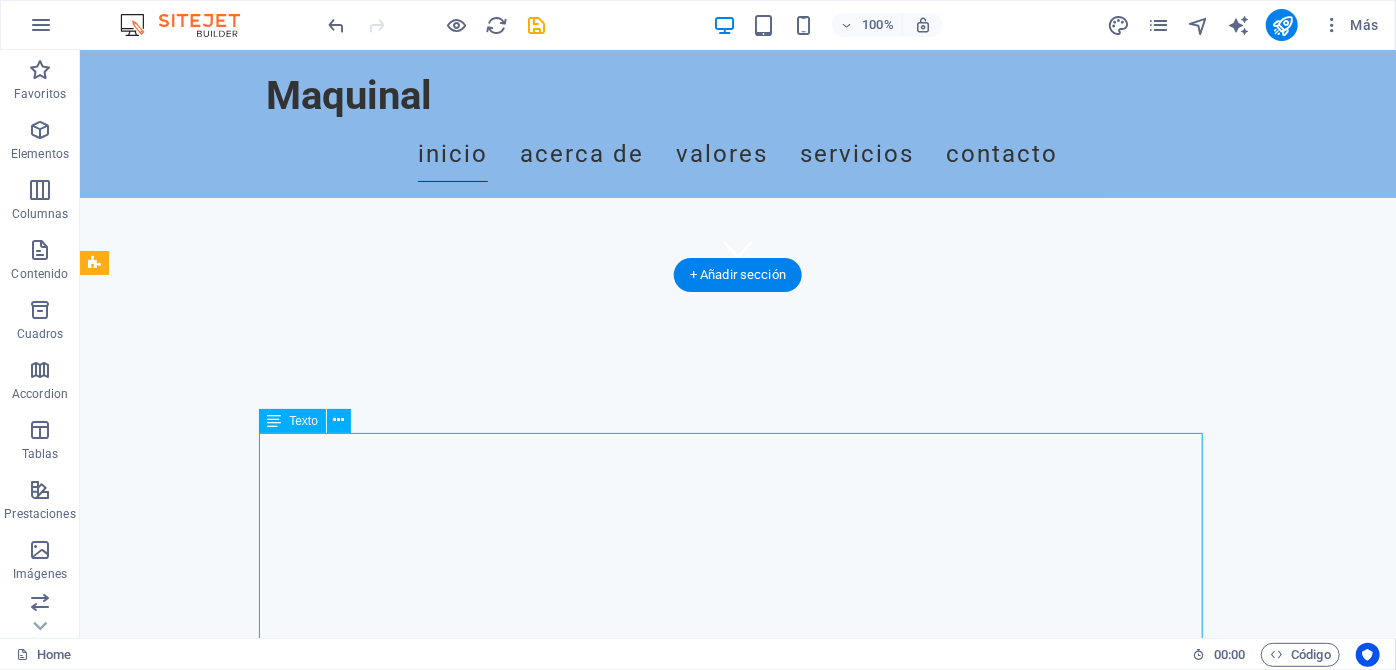 click on "En maquinal, nos destacamos en servicios de automatización y control industrial, con una especialización enfocada en el área de HVAC (calefacción, ventilación y aire acondicionado), Hidraulica. Nuestro firme compromiso es ofrecer soluciones innovadoras y altamente eficientes que optimicen los procesos operativos de nuestros clientes.                                                                                       Nos esforzamos por brindar calidad y total  confiabilidad en cada uno de nuestros proyectos, asegurándonos de que cada implementación no solo cumpla con los estándares esperados, sino que también genere un impacto positivo en la productividad y sostenibilidad de las empresas que servimos." at bounding box center [737, 1067] 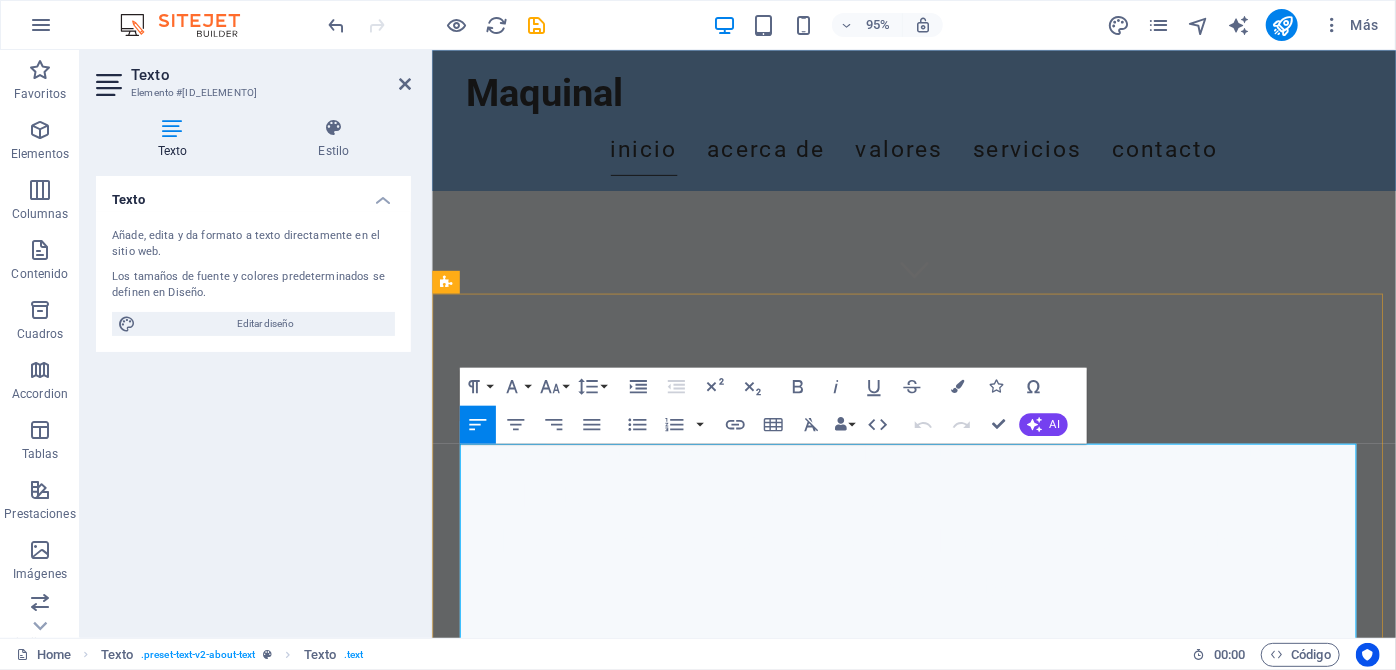 click on "En maquinal, nos destacamos en servicios de automatización y control industrial, con una especialización enfocada en el área de HVAC (calefacción, ventilación y aire acondicionado), Hidraulica. Nuestro firme compromiso es ofrecer soluciones innovadoras y altamente eficientes que optimicen los procesos operativos de nuestros clientes.                                                                                       Nos esforzamos por brindar calidad y total  confiabilidad en cada uno de nuestros proyectos, asegurándonos de que cada implementación no solo cumpla con los estándares esperados, sino que también genere un impacto positivo en la productividad y sostenibilidad de las empresas que servimos." at bounding box center [939, 1067] 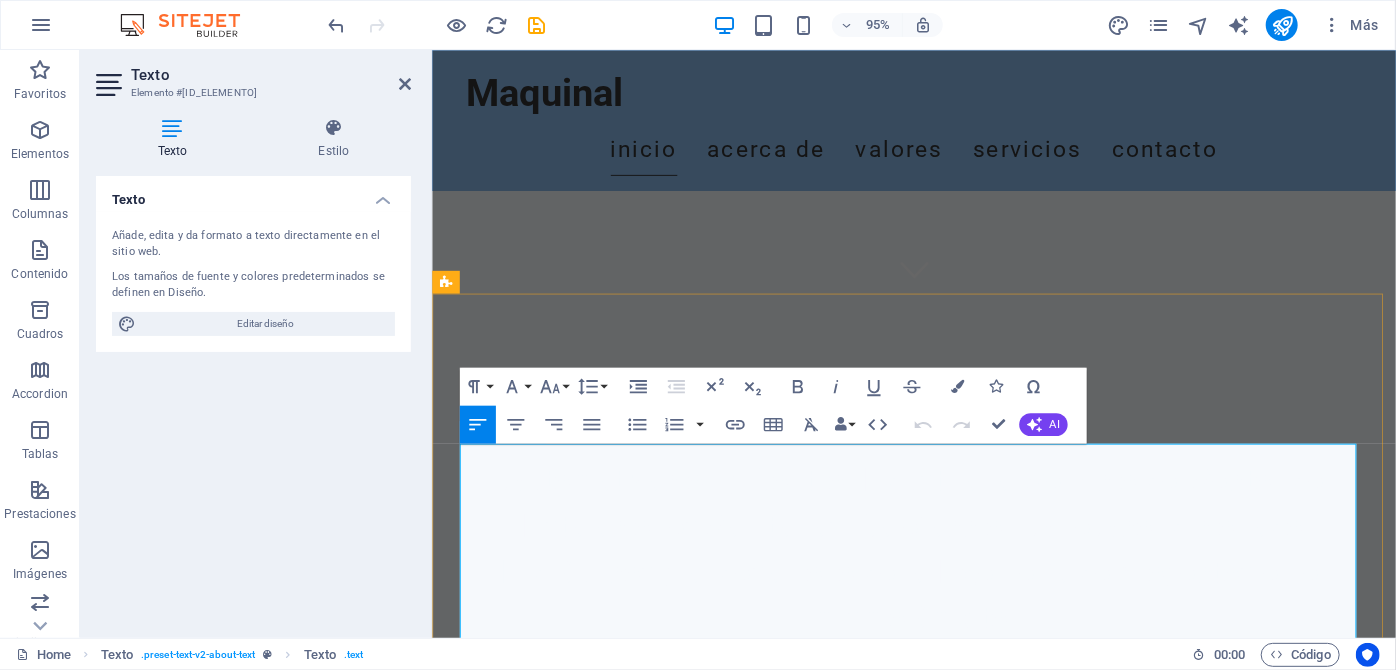 click on "En maquinal, nos destacamos en servicios de automatización y control industrial, con una especialización enfocada en el área de HVAC (calefacción, ventilación y aire acondicionado), Hidraulica. Nuestro firme compromiso es ofrecer soluciones innovadoras y altamente eficientes que optimicen los procesos operativos de nuestros clientes.                                                                                       Nos esforzamos por brindar calidad y total  confiabilidad en cada uno de nuestros proyectos, asegurándonos de que cada implementación no solo cumpla con los estándares esperados, sino que también genere un impacto positivo en la productividad y sostenibilidad de las empresas que servimos." at bounding box center (939, 1099) 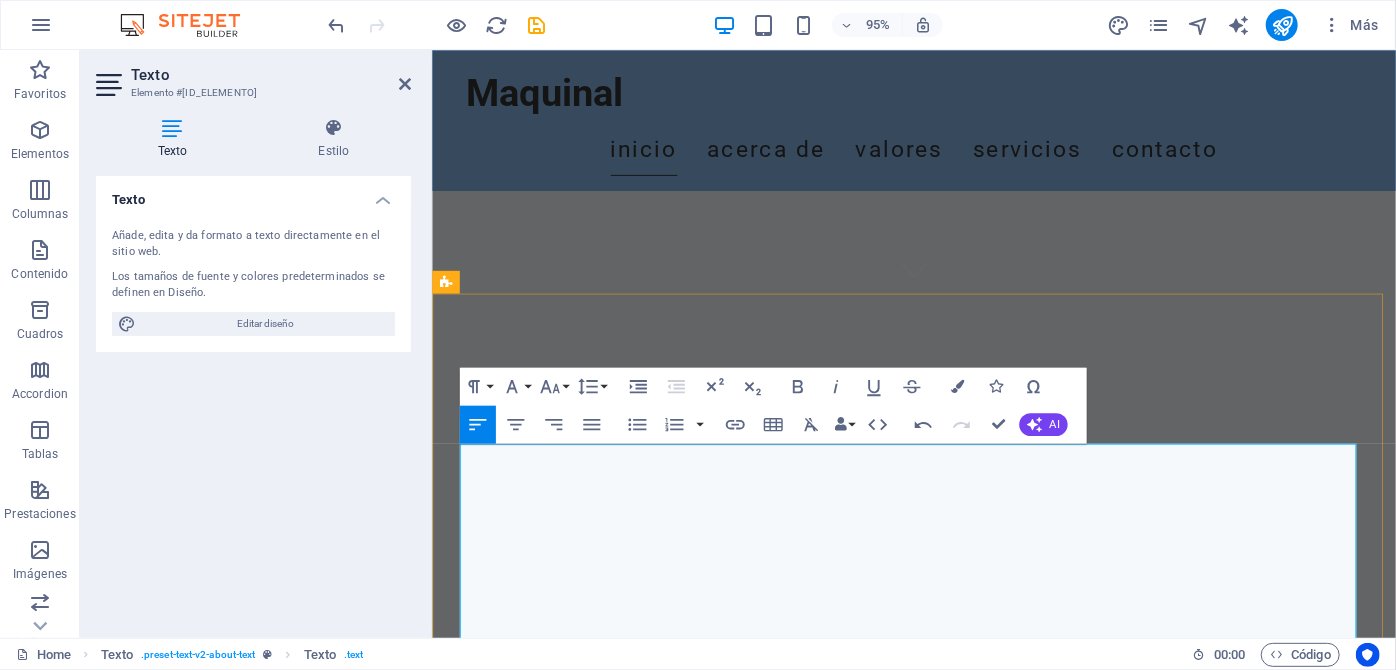 click on "En maquinal, nos destacamos en servicios de automatización y control industrial, con una especialización enfocada en el área de HVAC (calefacción, ventilación y aire acondicionado), Sanitarias  Hidraulica. Nuestro firme compromiso es ofrecer soluciones innovadoras y altamente eficientes que optimicen los procesos operativos de nuestros clientes.                                                                                       Nos esforzamos por brindar calidad y total  confiabilidad en cada uno de nuestros proyectos, asegurándonos de que cada implementación no solo cumpla con los estándares esperados, sino que también genere un impacto positivo en la productividad y sostenibilidad de las empresas que servimos." at bounding box center [939, 1099] 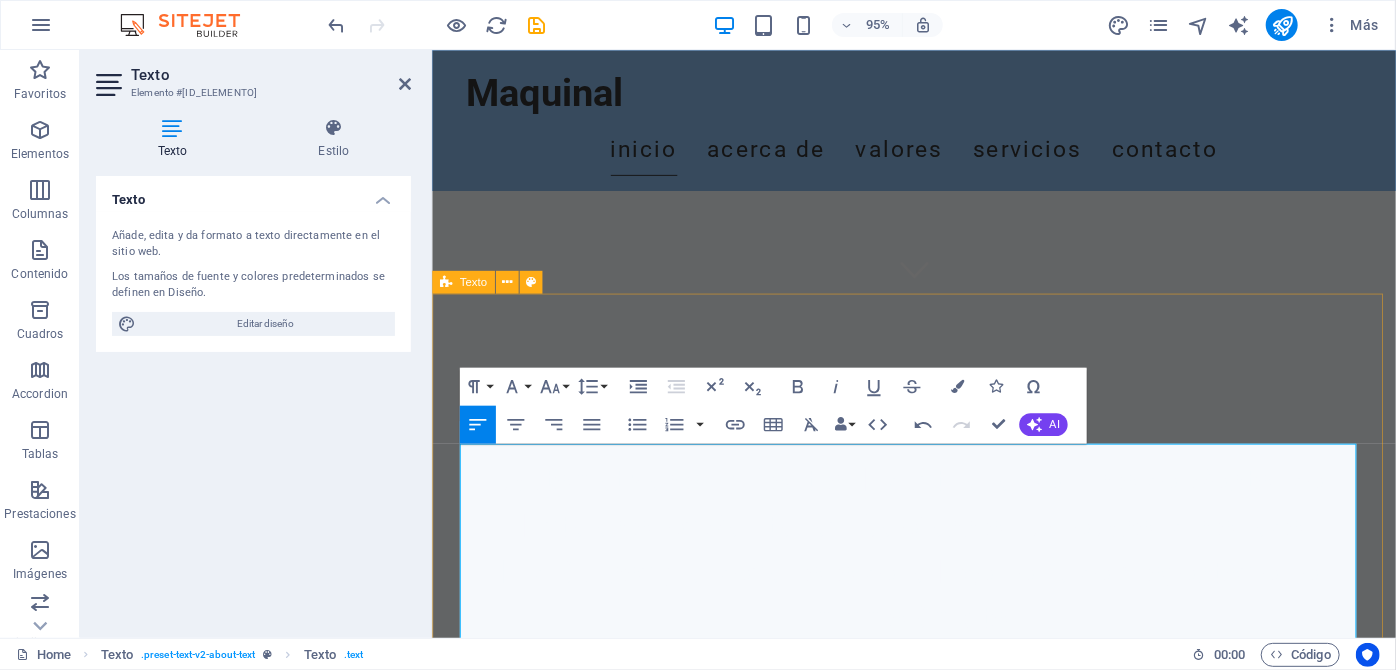 click on "Sobre Nosotros En maquinal, nos destacamos en servicios de automatización y control industrial, con una especialización enfocada en el área de HVAC (calefacción, ventilación y aire acondicionado), Sanitarias  Hidráulica. Nuestro firme compromiso es ofrecer soluciones innovadoras y altamente eficientes que optimicen los procesos operativos de nuestros clientes.                                                                                       Nos esforzamos por brindar calidad y total  confiabilidad en cada uno de nuestros proyectos, asegurándonos de que cada implementación no solo cumpla con los estándares esperados, sino que también genere un impacto positivo en la productividad y sostenibilidad de las empresas que servimos." at bounding box center (938, 1075) 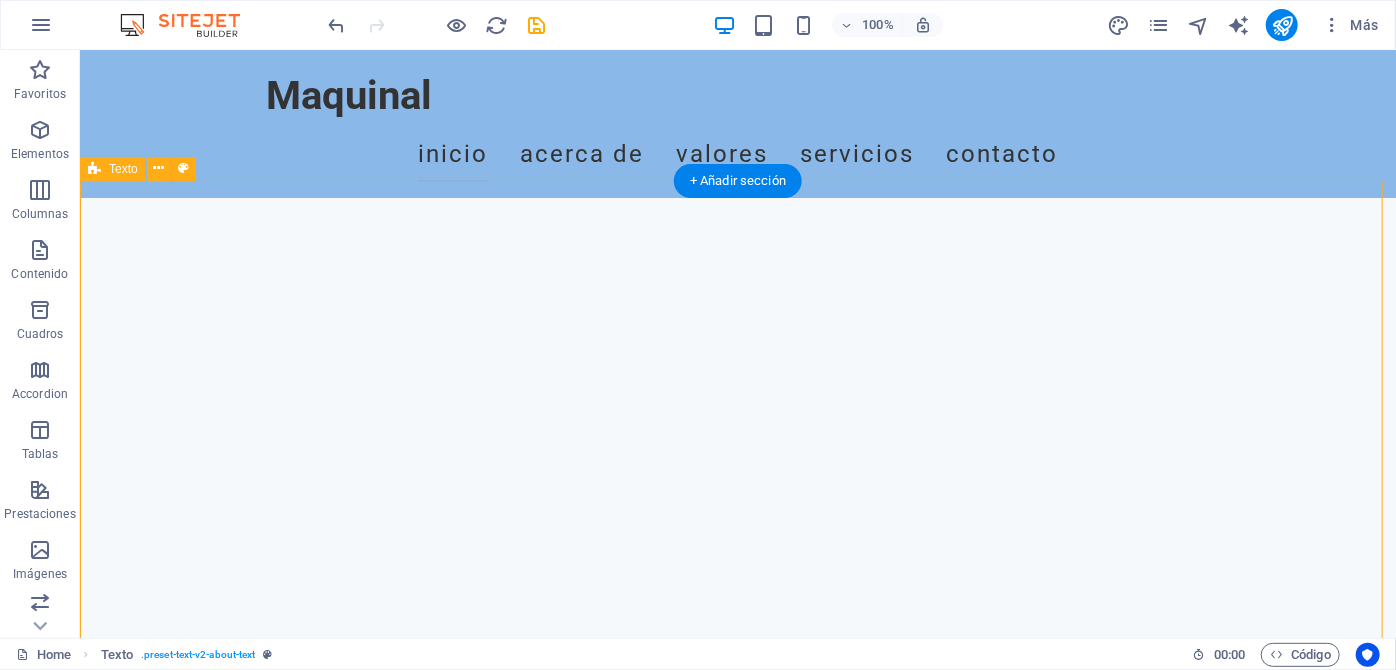 scroll, scrollTop: 514, scrollLeft: 0, axis: vertical 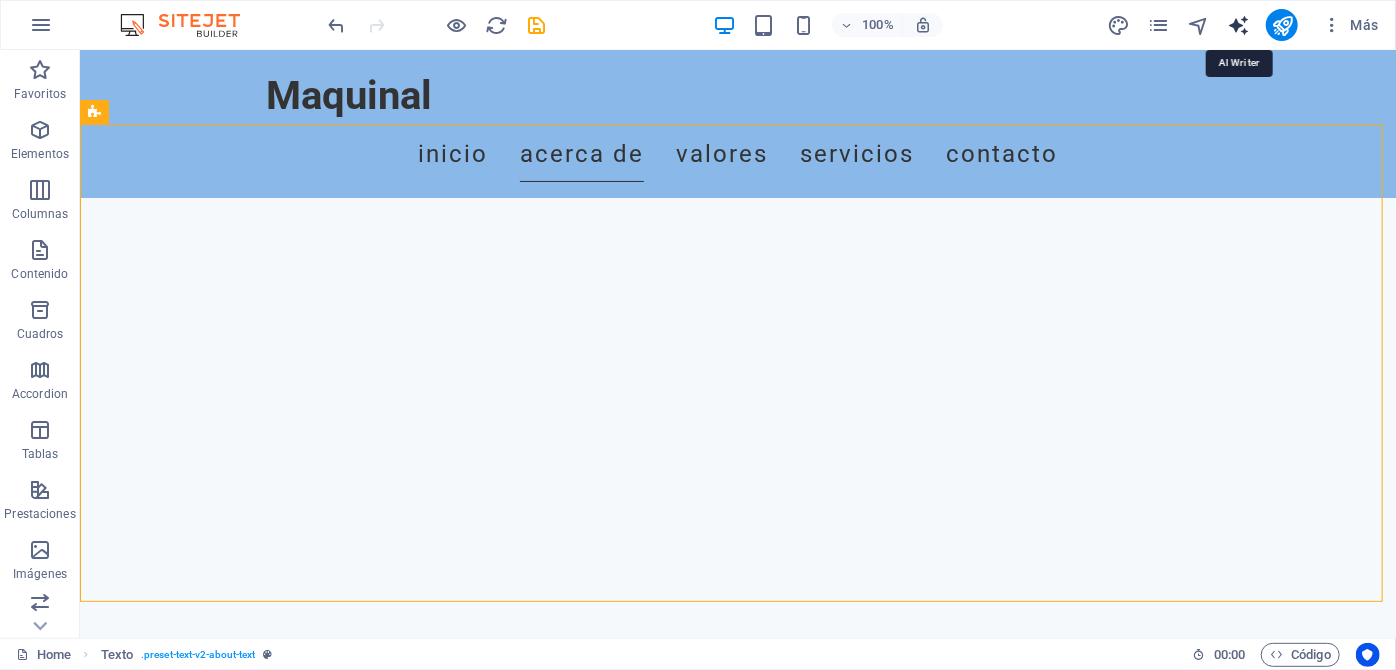 click at bounding box center [1238, 25] 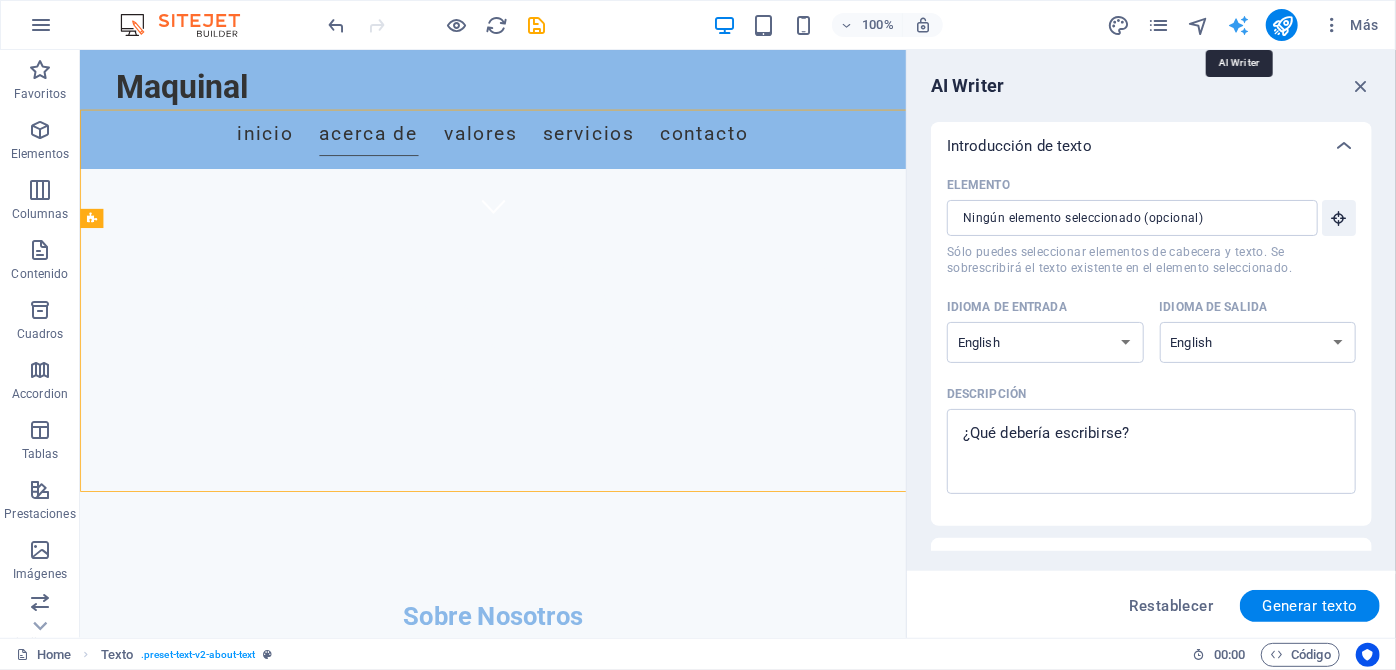 scroll, scrollTop: 0, scrollLeft: 0, axis: both 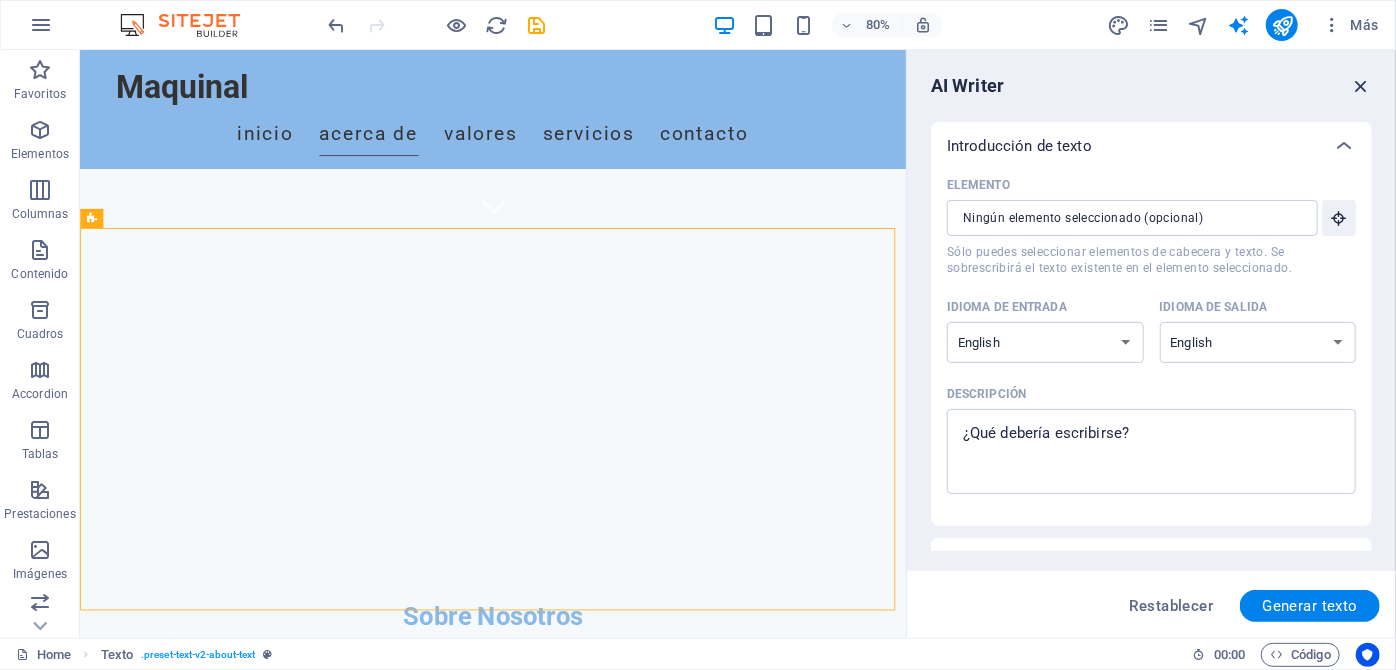click at bounding box center [1361, 86] 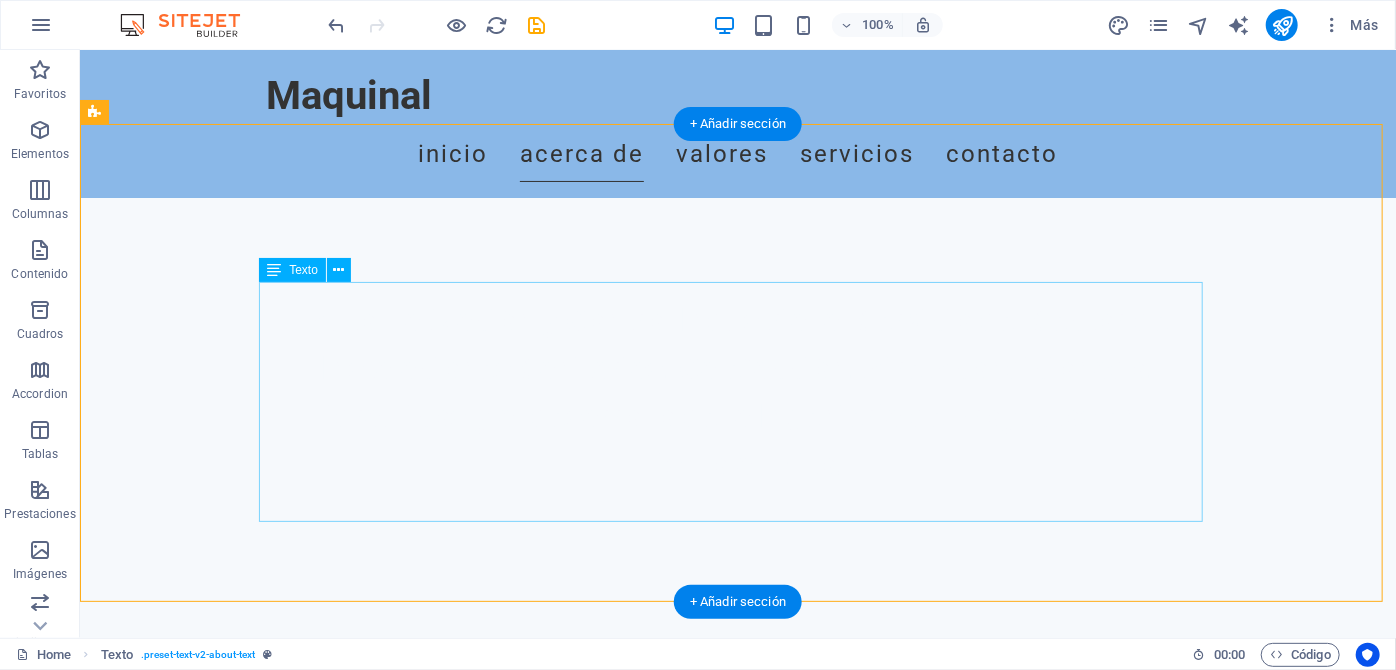 click on "En maquinal, nos destacamos en servicios de automatización y control industrial, con una especialización enfocada en el área de HVAC (calefacción, ventilación y aire acondicionado), Sanitarias Hidráulica. Nuestro firme compromiso es ofrecer soluciones innovadoras y altamente eficientes que optimicen los procesos operativos de nuestros clientes.                                                                                       Nos esforzamos por brindar calidad y total  confiabilidad en cada uno de nuestros proyectos, asegurándonos de que cada implementación no solo cumpla con los estándares esperados, sino que también genere un impacto positivo en la productividad y sostenibilidad de las empresas que servimos." at bounding box center (737, 916) 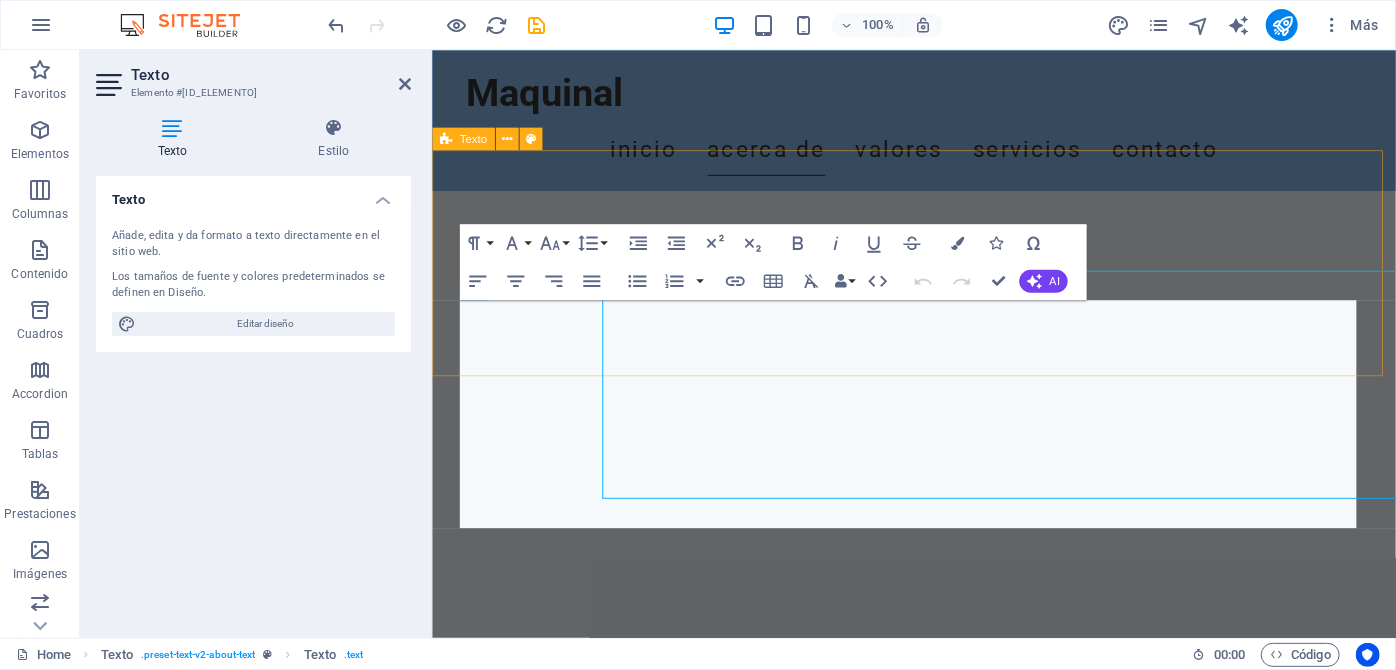 click on "Sobre Nosotros En maquinal, nos destacamos en servicios de automatización y control industrial, con una especialización enfocada en el área de HVAC (calefacción, ventilación y aire acondicionado), Sanitarias Hidráulica. Nuestro firme compromiso es ofrecer soluciones innovadoras y altamente eficientes que optimicen los procesos operativos de nuestros clientes.                                                                                       Nos esforzamos por brindar calidad y total  confiabilidad en cada uno de nuestros proyectos, asegurándonos de que cada implementación no solo cumpla con los estándares esperados, sino que también genere un impacto positivo en la productividad y sostenibilidad de las empresas que servimos." at bounding box center [938, 877] 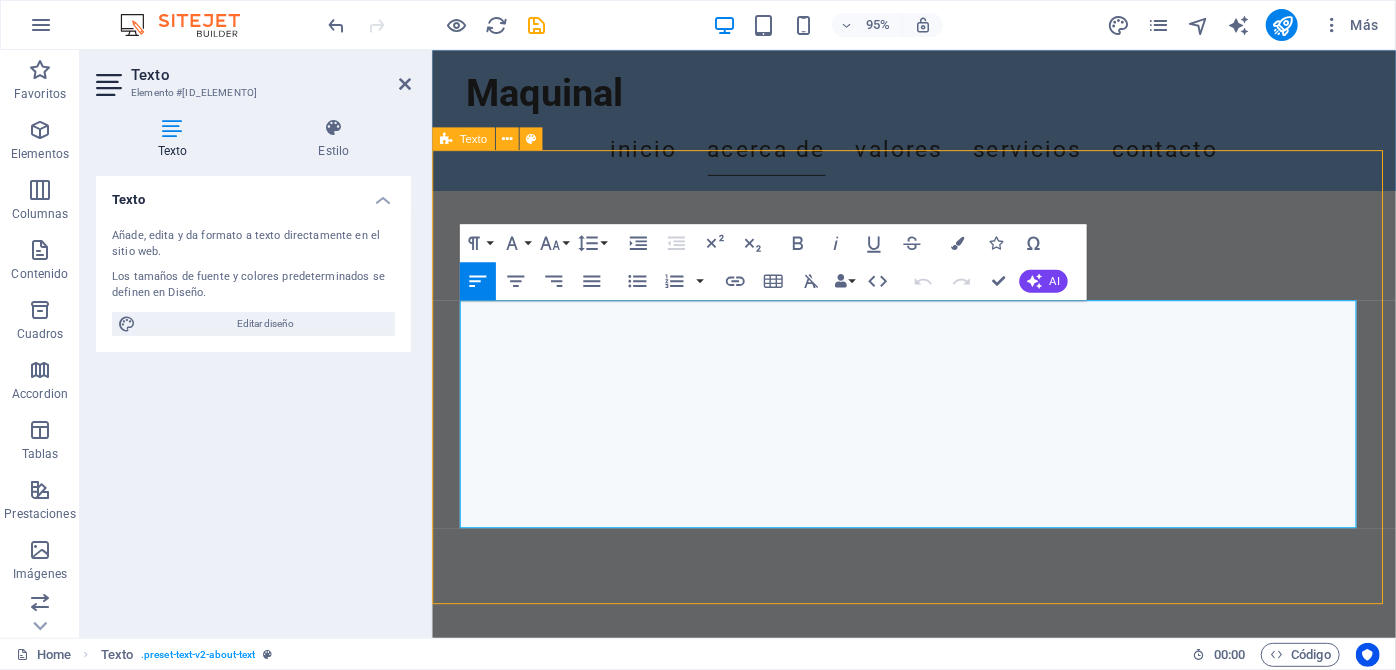 scroll, scrollTop: 482, scrollLeft: 0, axis: vertical 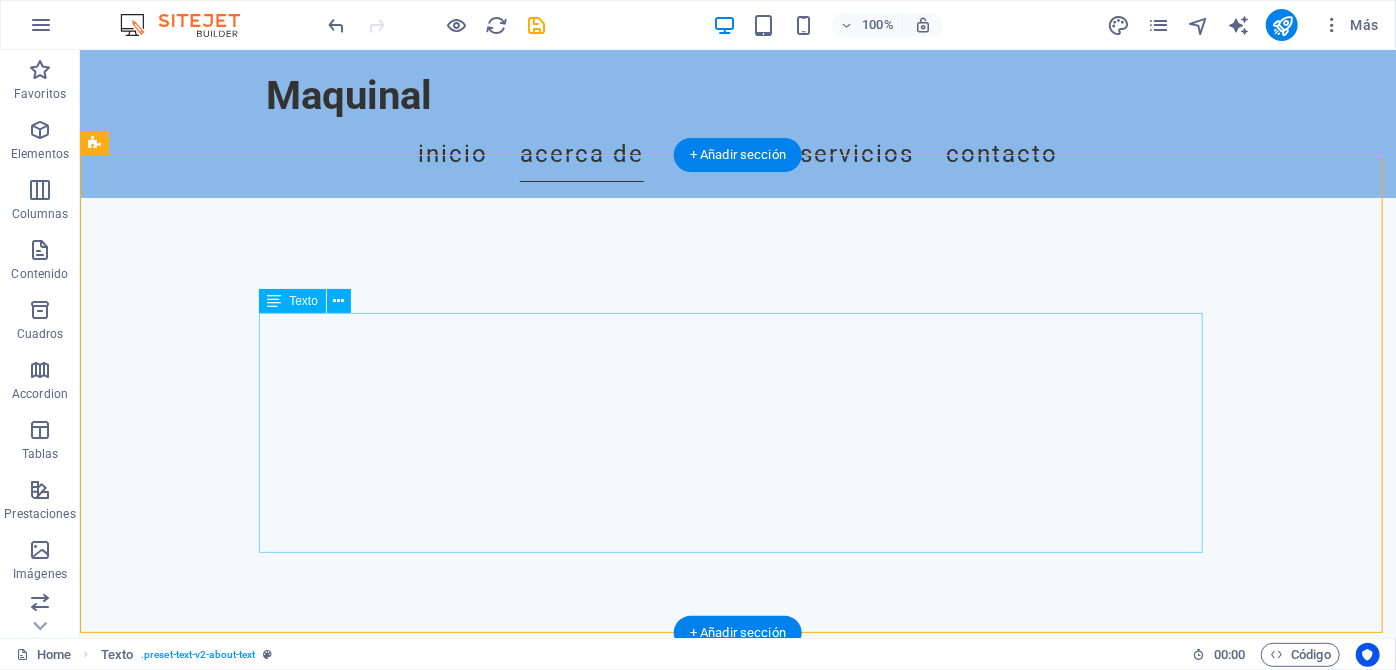 click on "En maquinal, nos destacamos en servicios de automatización y control industrial, con una especialización enfocada en el área de HVAC (calefacción, ventilación y aire acondicionado), Sanitarias Hidráulica. Nuestro firme compromiso es ofrecer soluciones innovadoras y altamente eficientes que optimicen los procesos operativos de nuestros clientes.                                                                                       Nos esforzamos por brindar calidad y total  confiabilidad en cada uno de nuestros proyectos, asegurándonos de que cada implementación no solo cumpla con los estándares esperados, sino que también genere un impacto positivo en la productividad y sostenibilidad de las empresas que servimos." at bounding box center [737, 948] 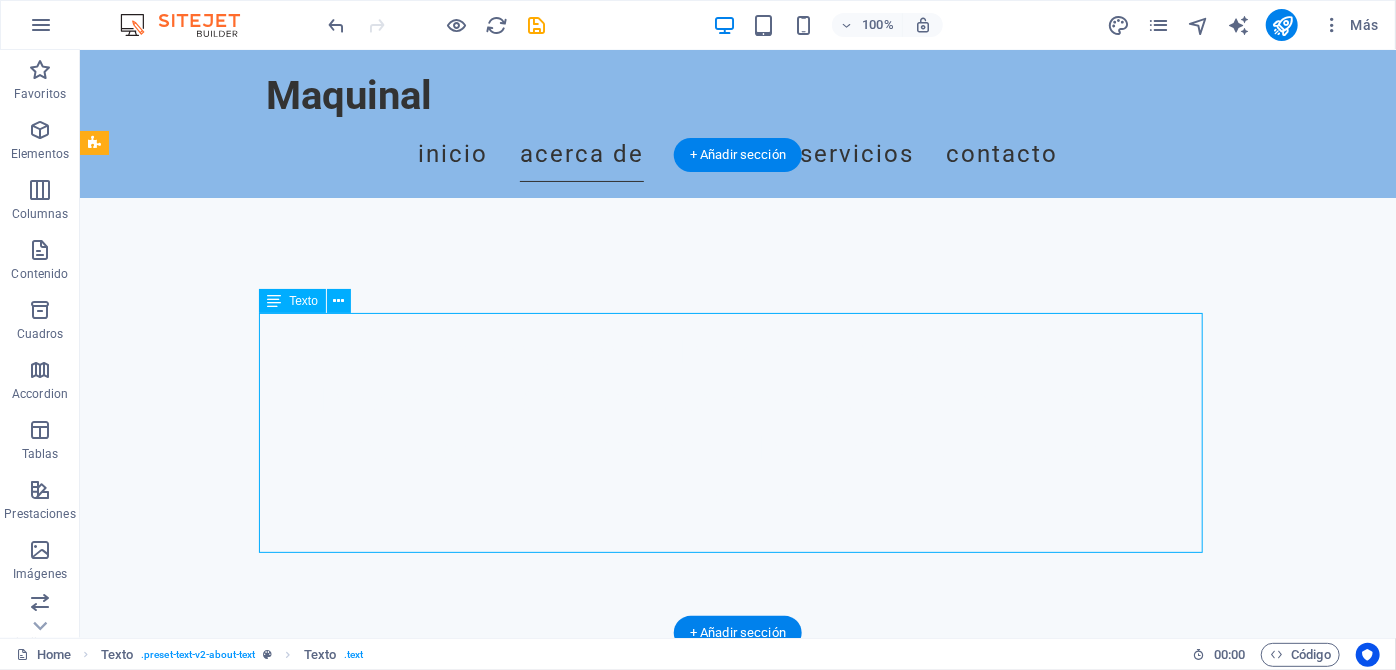 click on "En maquinal, nos destacamos en servicios de automatización y control industrial, con una especialización enfocada en el área de HVAC (calefacción, ventilación y aire acondicionado), Sanitarias Hidráulica. Nuestro firme compromiso es ofrecer soluciones innovadoras y altamente eficientes que optimicen los procesos operativos de nuestros clientes.                                                                                       Nos esforzamos por brindar calidad y total  confiabilidad en cada uno de nuestros proyectos, asegurándonos de que cada implementación no solo cumpla con los estándares esperados, sino que también genere un impacto positivo en la productividad y sostenibilidad de las empresas que servimos." at bounding box center (737, 948) 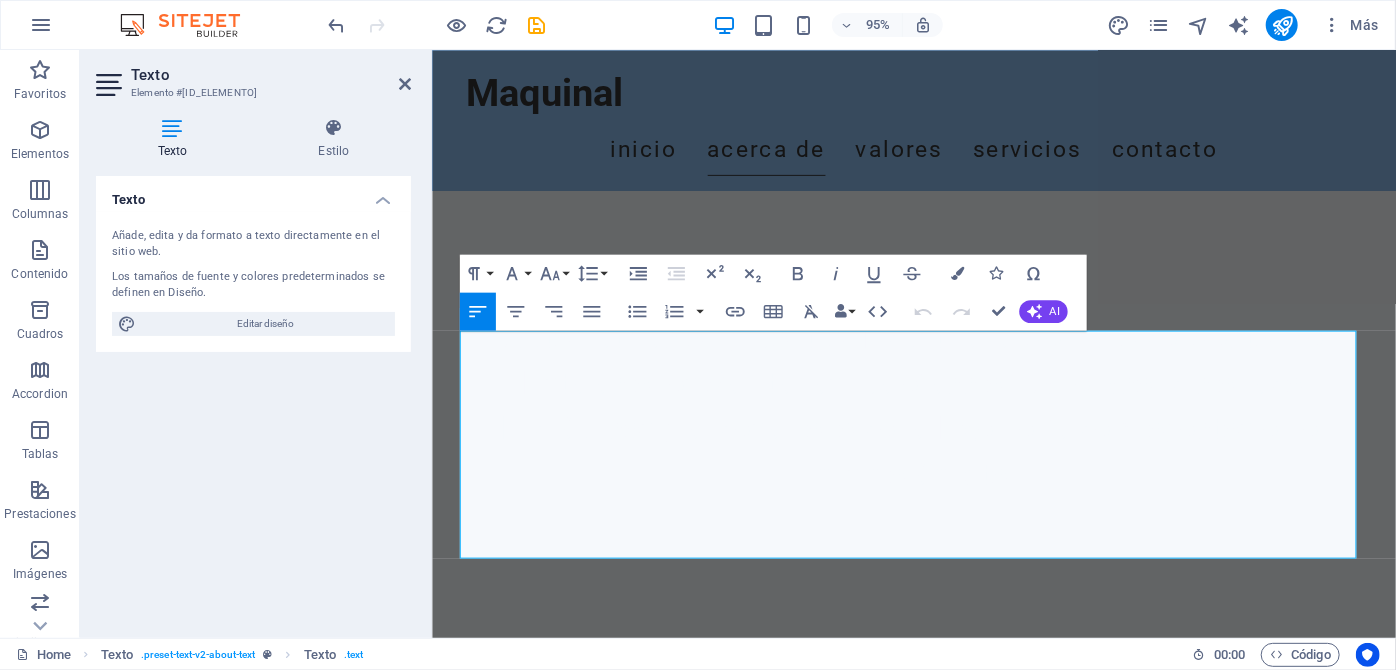 click on "Texto Elemento #ed-824830414 Texto Estilo Texto Añade, edita y da formato a texto directamente en el sitio web. Los tamaños de fuente y colores predeterminados se definen en Diseño. Editar diseño Alineación Alineado a la izquierda Centrado Alineado a la derecha Texto Element Diseño La forma en la que este elemento se expande en la disposición (Flexbox). Tamaño Predeterminado automático px % 1/1 1/2 1/3 1/4 1/5 1/6 1/7 1/8 1/9 1/10 Crecer Reducir Comprar Disposición de contenedor Visible Visible Opacidad 100 % Desbordamiento Espaciado Margen Predeterminado automático px % rem vw vh Personalizado Personalizado automático px % rem vw vh automático px % rem vw vh automático px % rem vw vh automático px % rem vw vh Espaciado Predeterminado px rem % vh vw Personalizado Personalizado px rem % vh vw px rem % vh vw px rem % vh vw px rem % vh vw Borde Estilo              - Ancho 1 automático px rem % vh vw Personalizado Personalizado 1 automático px rem % vh vw 1 automático px rem % vh vw 1 %" at bounding box center [256, 344] 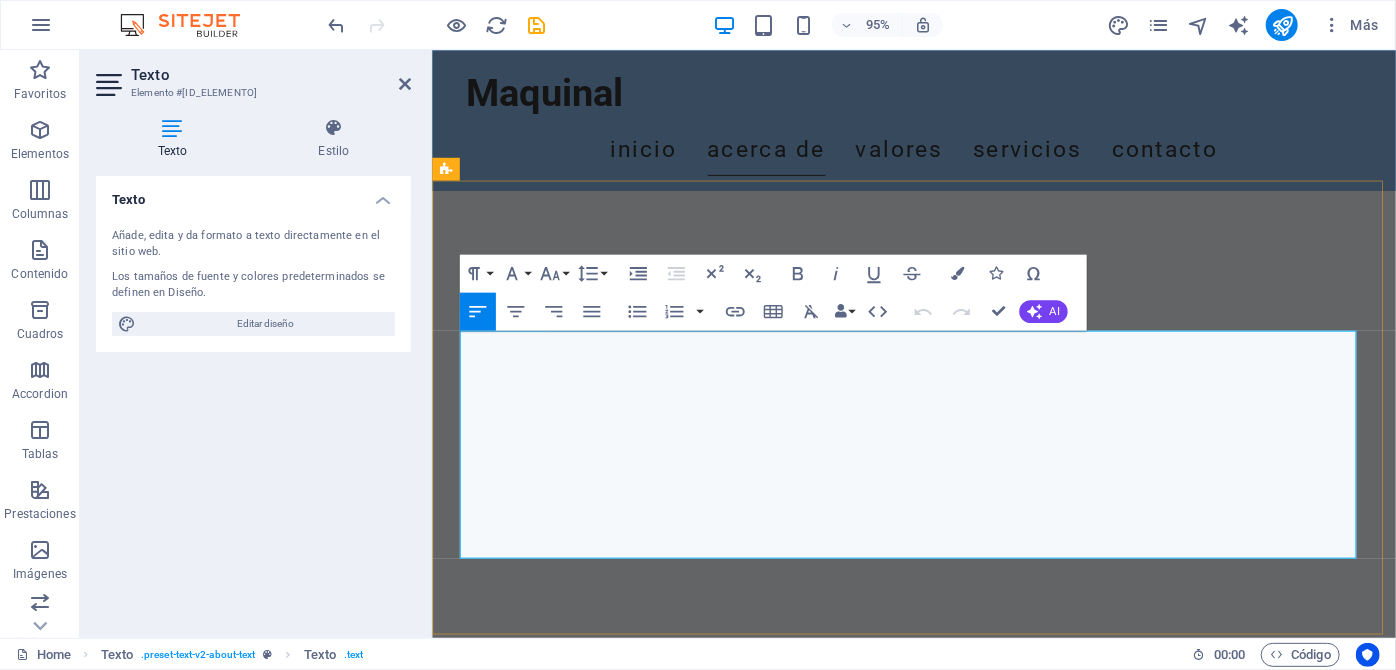 click on "En maquinal, nos destacamos en servicios de automatización y control industrial, con una especialización enfocada en el área de HVAC (calefacción, ventilación y aire acondicionado), Sanitarias Hidráulica. Nuestro firme compromiso es ofrecer soluciones innovadoras y altamente eficientes que optimicen los procesos operativos de nuestros clientes.                                                                                       Nos esforzamos por brindar calidad y total  confiabilidad en cada uno de nuestros proyectos, asegurándonos de que cada implementación no solo cumpla con los estándares esperados, sino que también genere un impacto positivo en la productividad y sostenibilidad de las empresas que servimos." at bounding box center [939, 948] 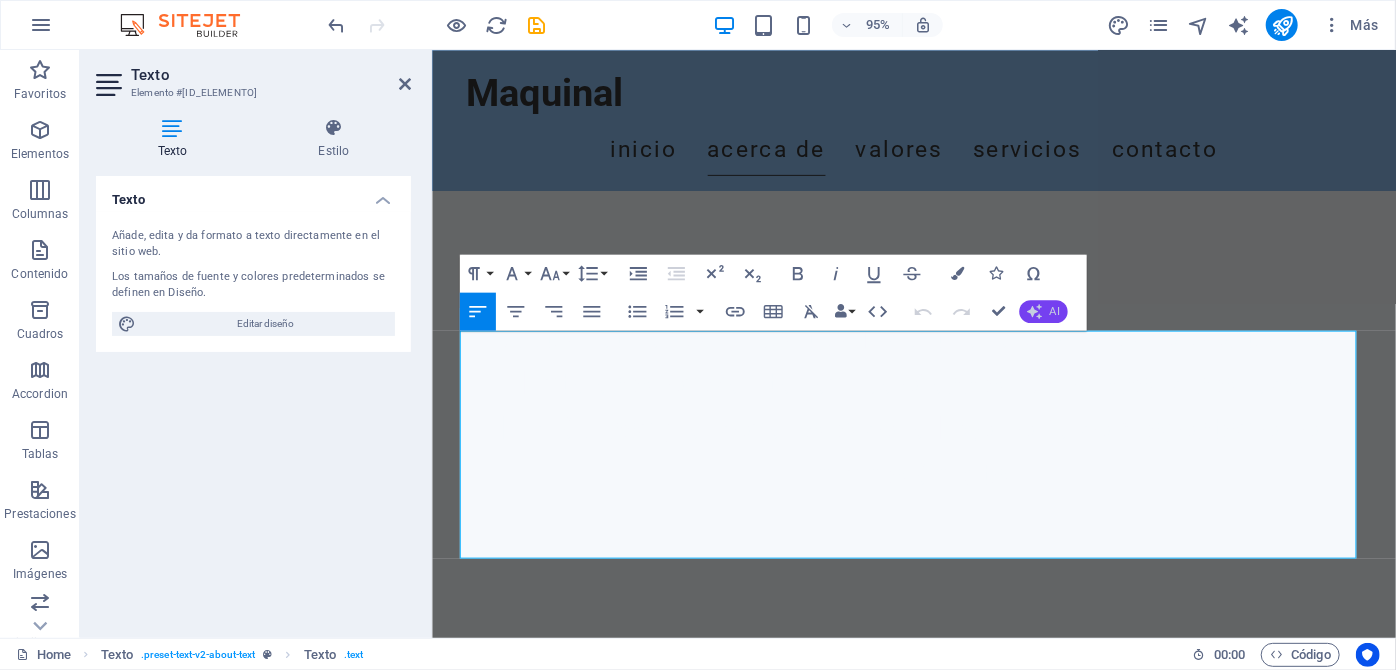 click 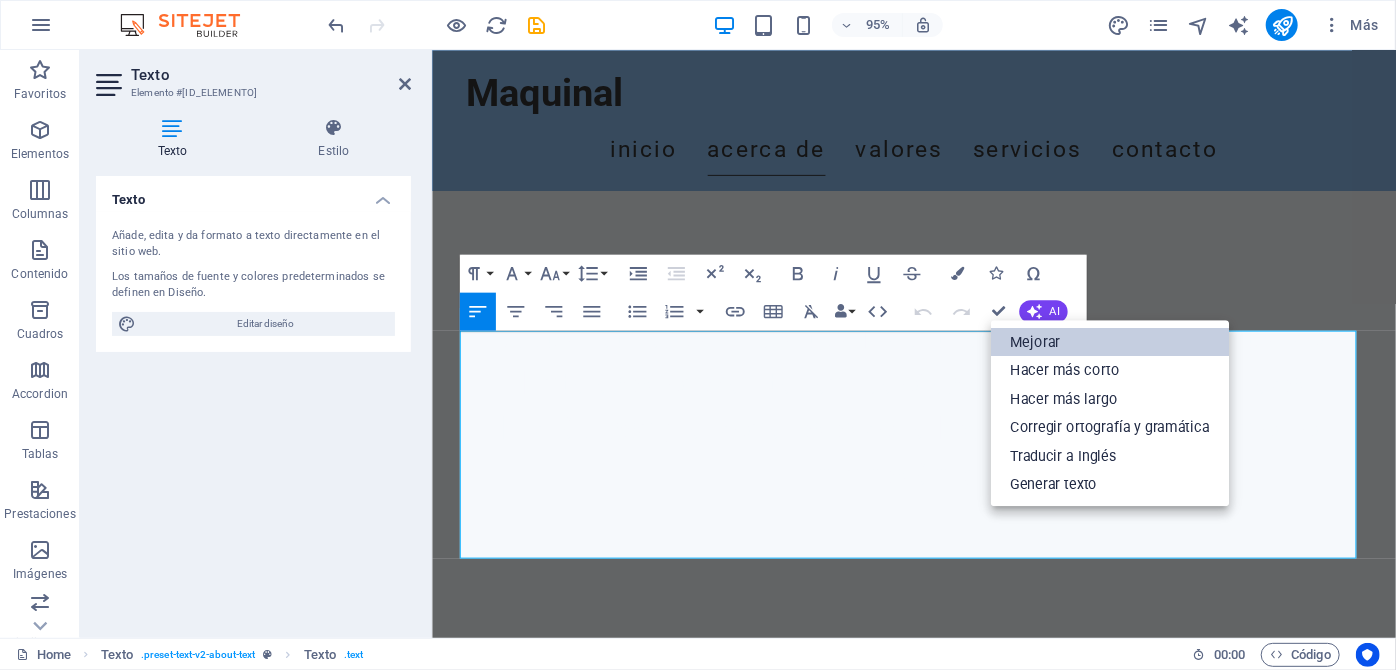drag, startPoint x: 1117, startPoint y: 345, endPoint x: 441, endPoint y: 360, distance: 676.1664 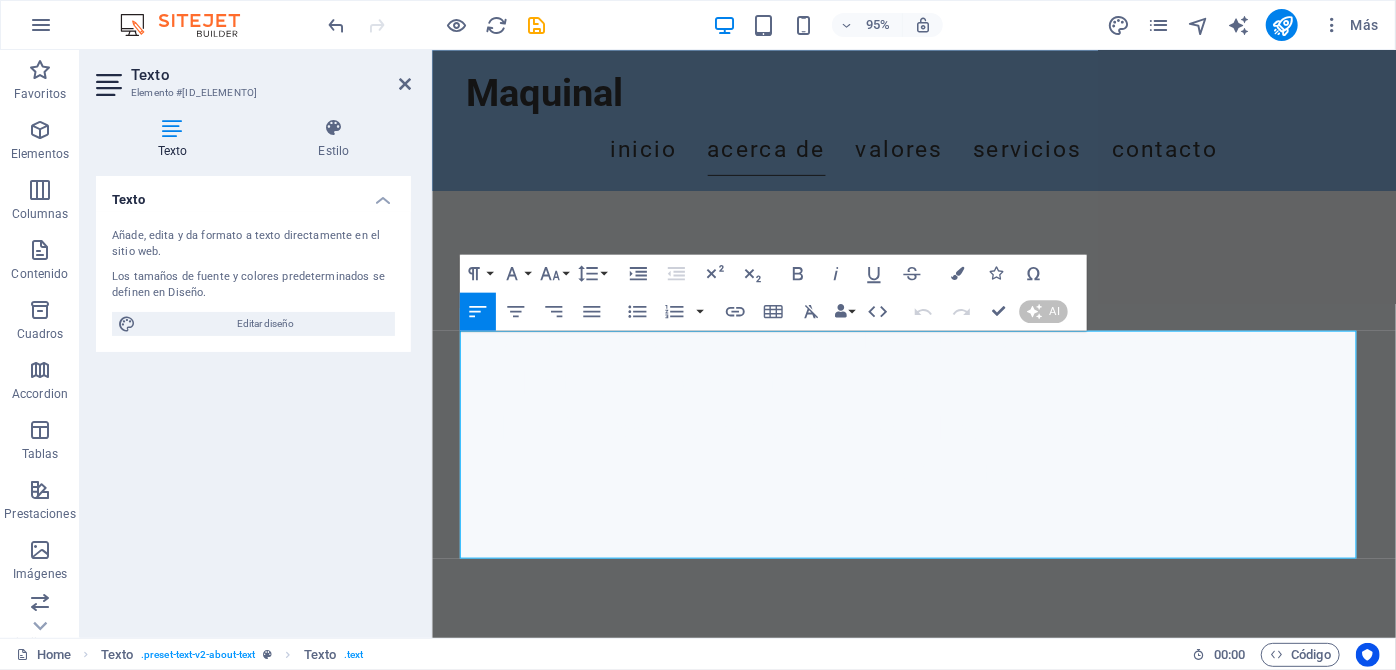 type 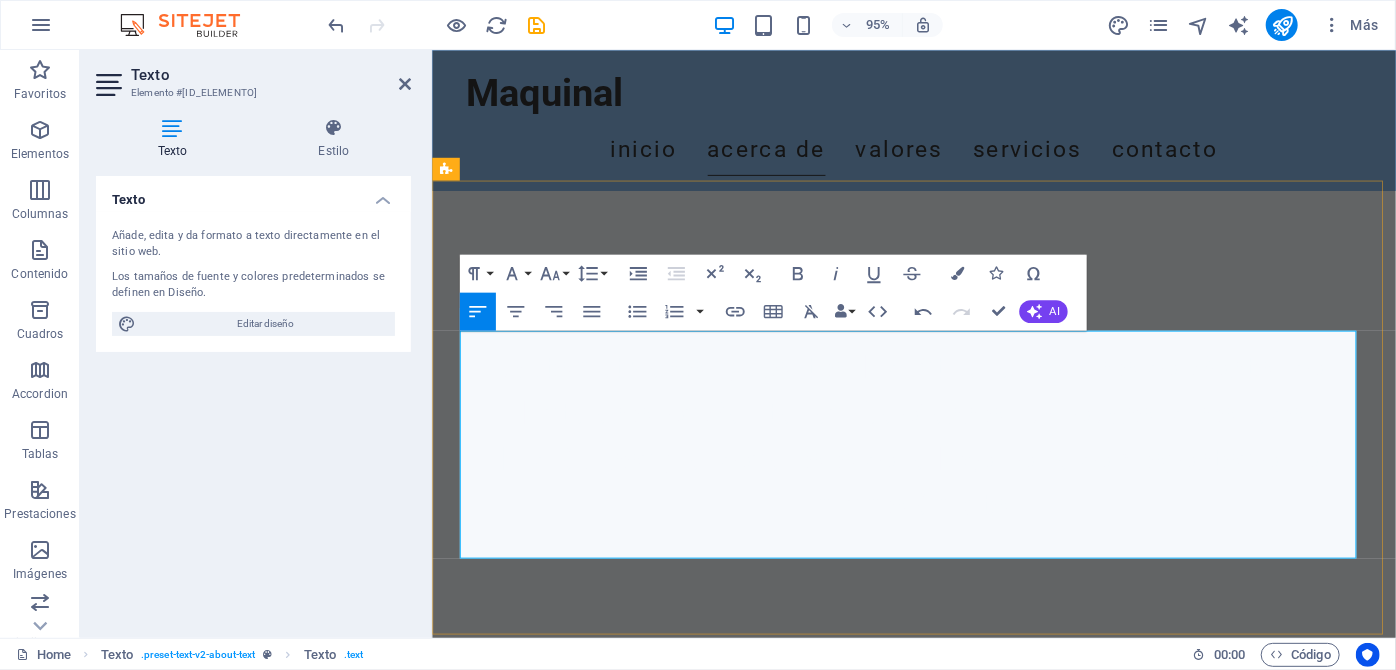 click on "En Maquinal, nos especializamos en servicios de automatización y control industrial, con un enfoque particular en el área de HVAC (calefacción, ventilación y aire acondicionado) y Sanitarias Hidráulicas. Nuestro compromiso es ofrecer soluciones innovadoras y altamente eficientes que optimicen los procesos operativos de nuestros clientes.  Nos dedicamos a brindar calidad y total confiabilidad en cada uno de nuestros proyectos, asegurando que cada implementación no solo cumpla con los estándares requeridos, sino que también produzca un impacto positivo en la productividad y sostenibilidad de las empresas a las que servimos." at bounding box center [939, 995] 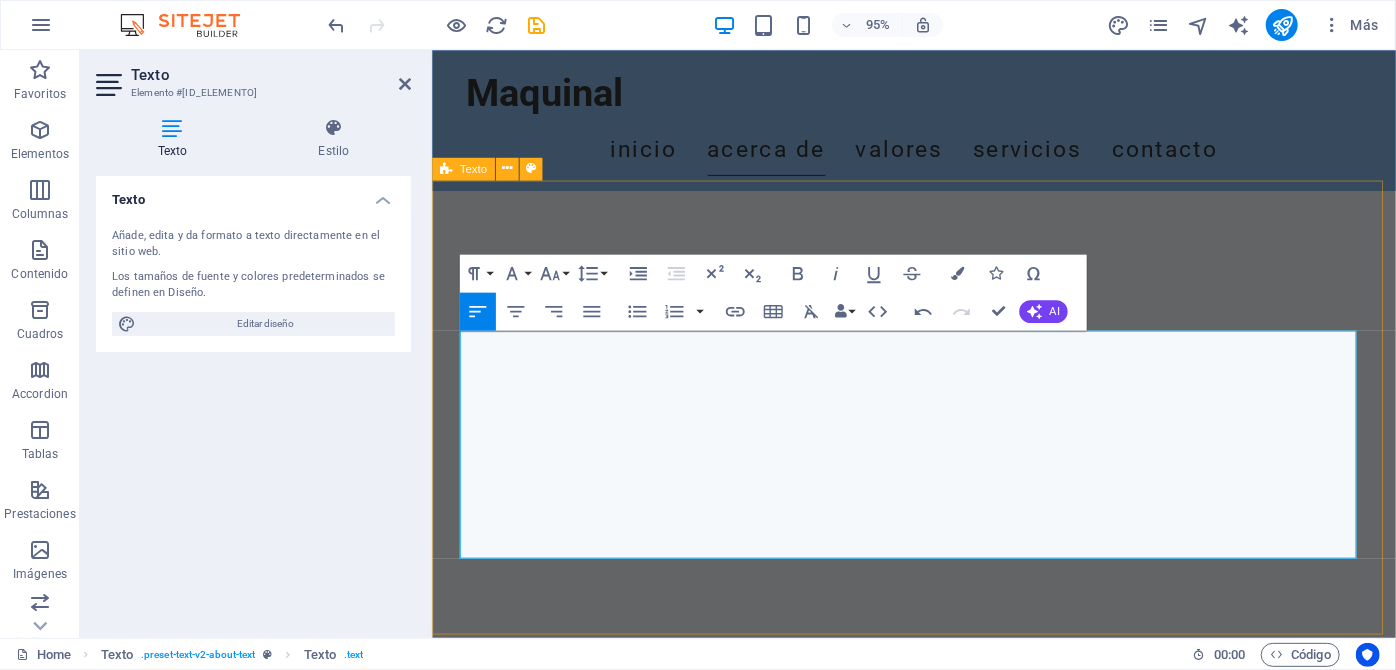 click on "Sobre Nosotros En Maquinal, nos especializamos en servicios de automatización y control industrial, con un enfoque particular en el área de HVAC (calefacción, ventilación y aire acondicionado) y Sanitarias Hidráulicas. Nuestro compromiso es ofrecer soluciones innovadoras y altamente eficientes que optimicen los procesos operativos de nuestros clientes.  Nos dedicamos a brindar calidad y total confiabilidad en cada uno de nuestros proyectos, asegurando que cada implementación no solo cumpla con los estándares requeridos, sino que también produzca un impacto positivo en la productividad y sostenibilidad de las empresas a las que servimos." at bounding box center [938, 956] 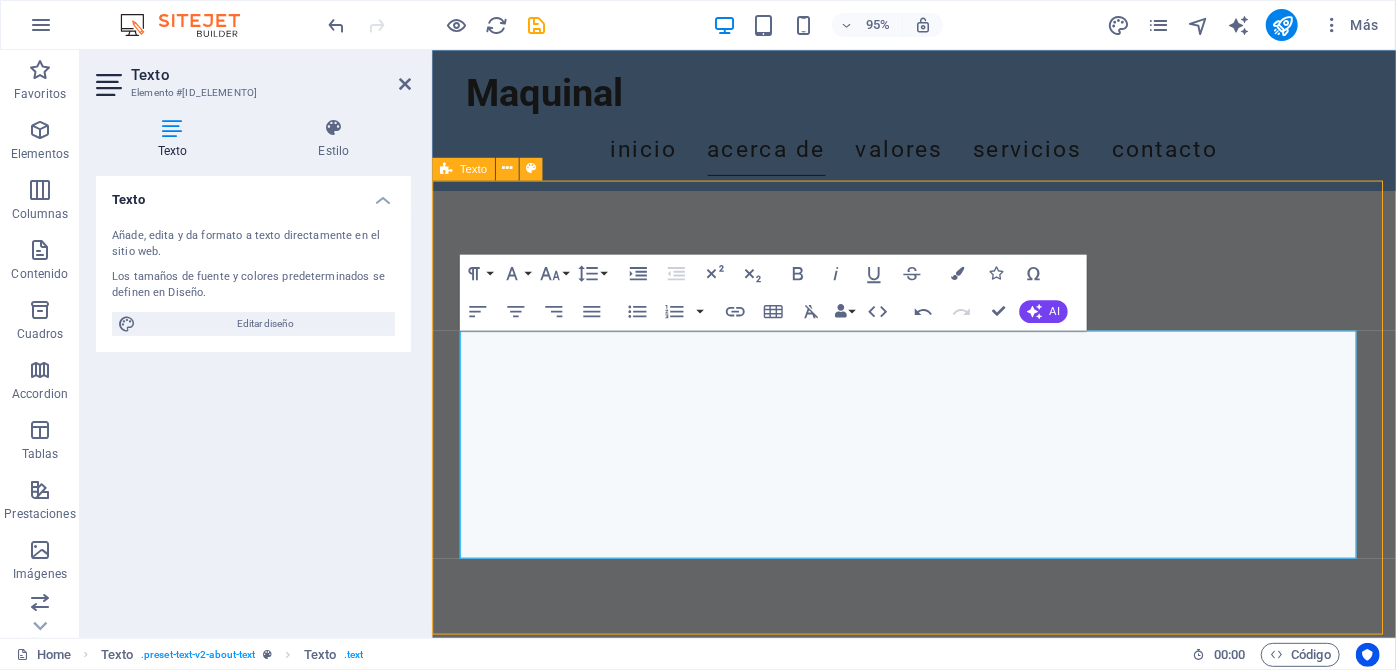click on "Sobre Nosotros En Maquinal, nos especializamos en servicios de automatización y control industrial, con un enfoque particular en el área de HVAC (calefacción, ventilación y aire acondicionado) y Sanitarias Hidráulicas. Nuestro compromiso es ofrecer soluciones innovadoras y altamente eficientes que optimicen los procesos operativos de nuestros clientes.  Nos dedicamos a brindar calidad y total confiabilidad en cada uno de nuestros proyectos, asegurando que cada implementación no solo cumpla con los estándares requeridos, sino que también produzca un impacto positivo en la productividad y sostenibilidad de las empresas a las que servimos." at bounding box center (938, 956) 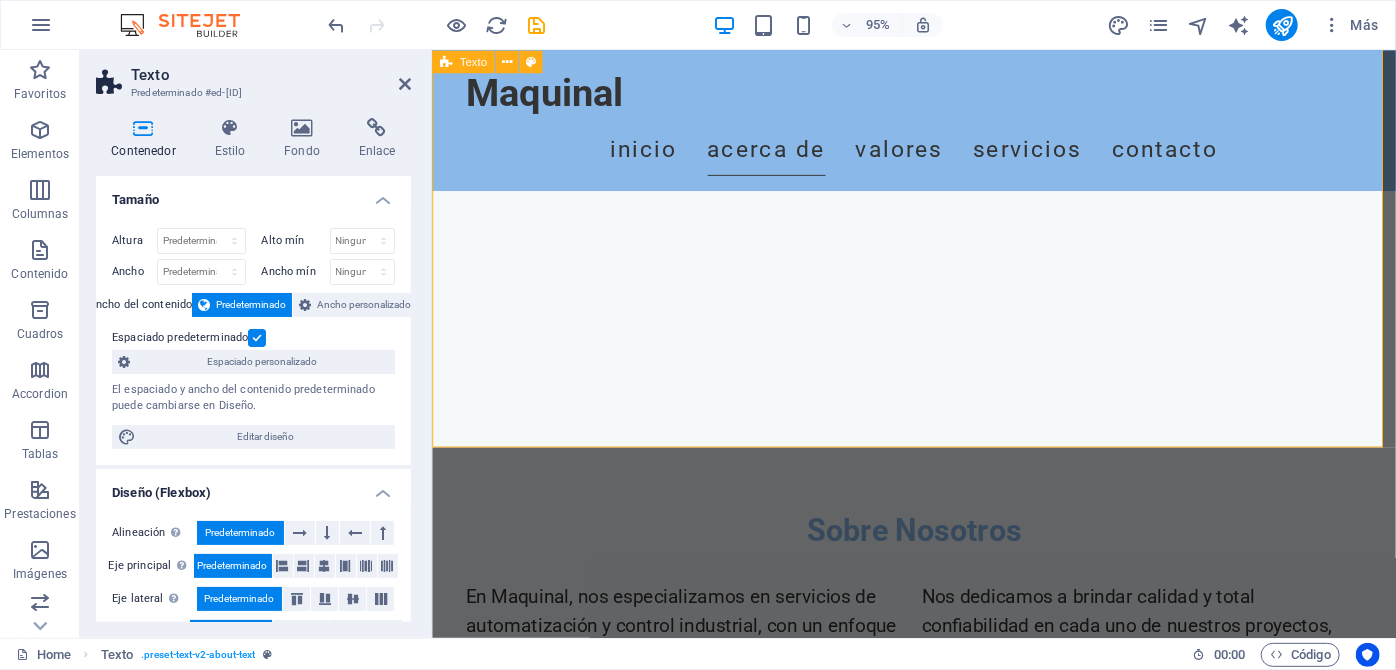 scroll, scrollTop: 755, scrollLeft: 0, axis: vertical 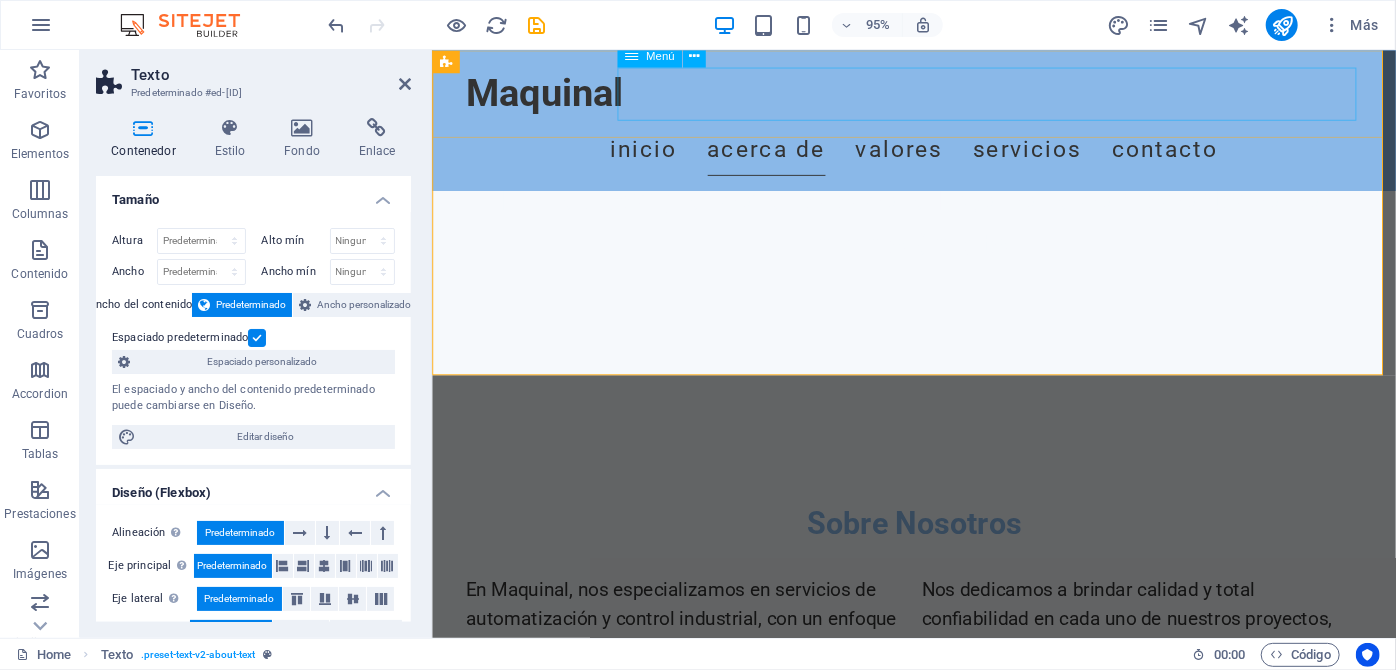 click on "Inicio Acerca de Valores Servicios Contacto" at bounding box center [939, 153] 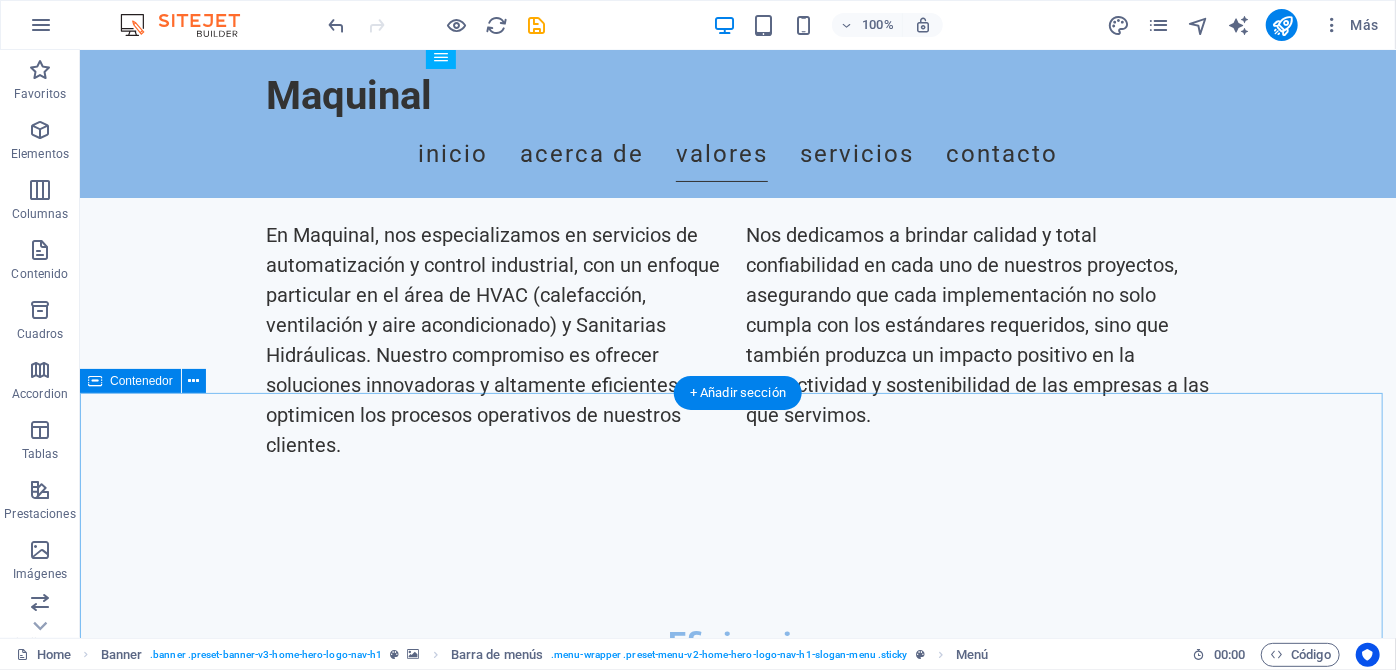 scroll, scrollTop: 997, scrollLeft: 0, axis: vertical 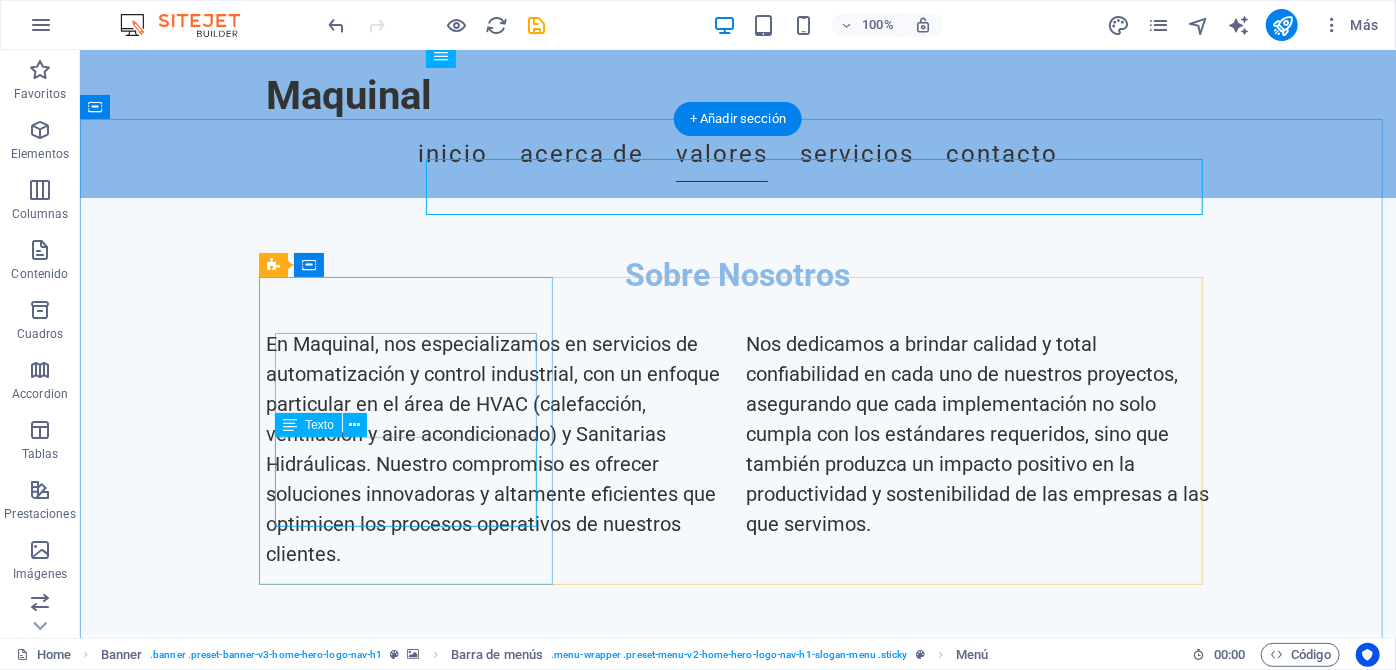 click on "Ofrecemos soluciones que incrementan la eficiencia de sus sistemas HVAC." at bounding box center (411, 1011) 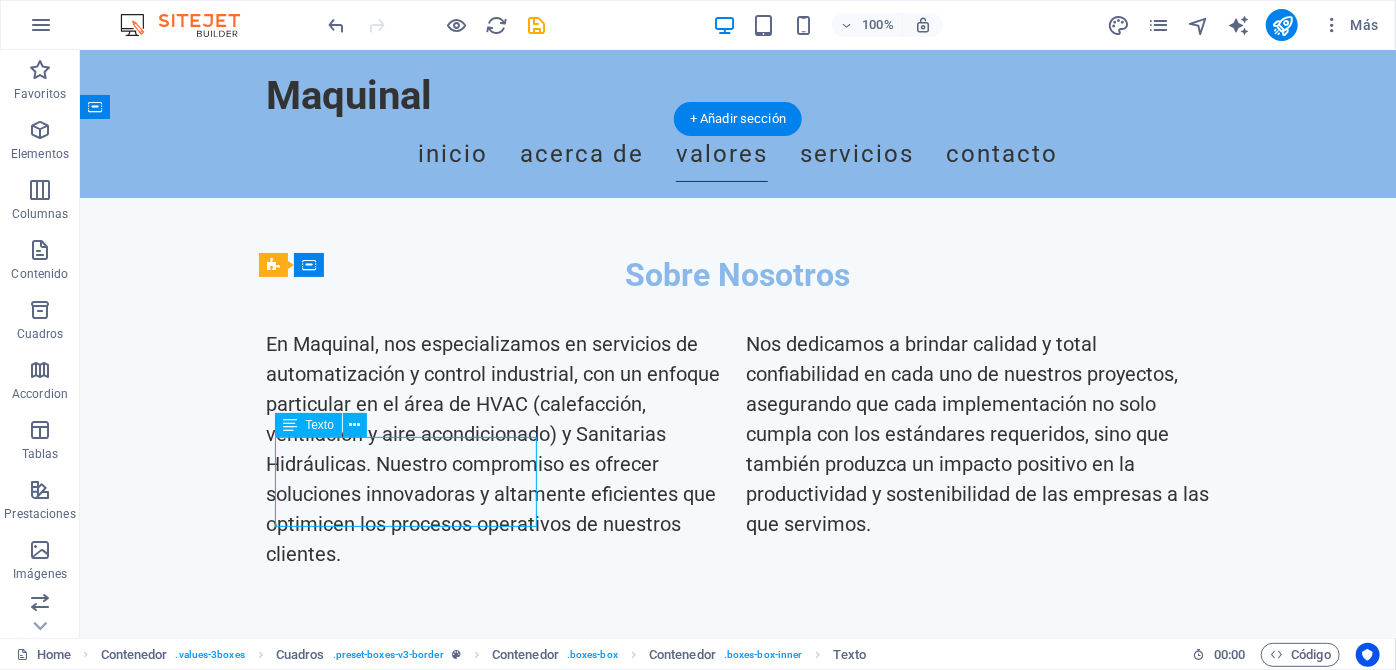 click on "Ofrecemos soluciones que incrementan la eficiencia de sus sistemas HVAC." at bounding box center (411, 1011) 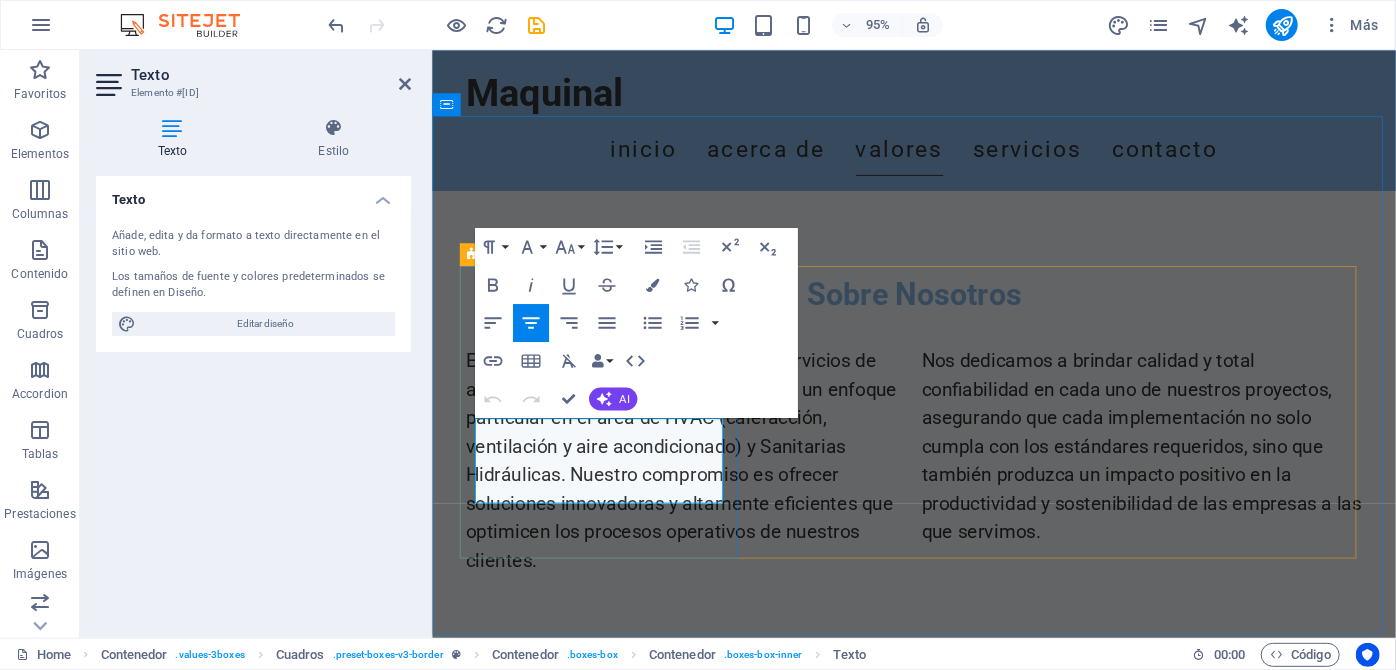 scroll, scrollTop: 1028, scrollLeft: 0, axis: vertical 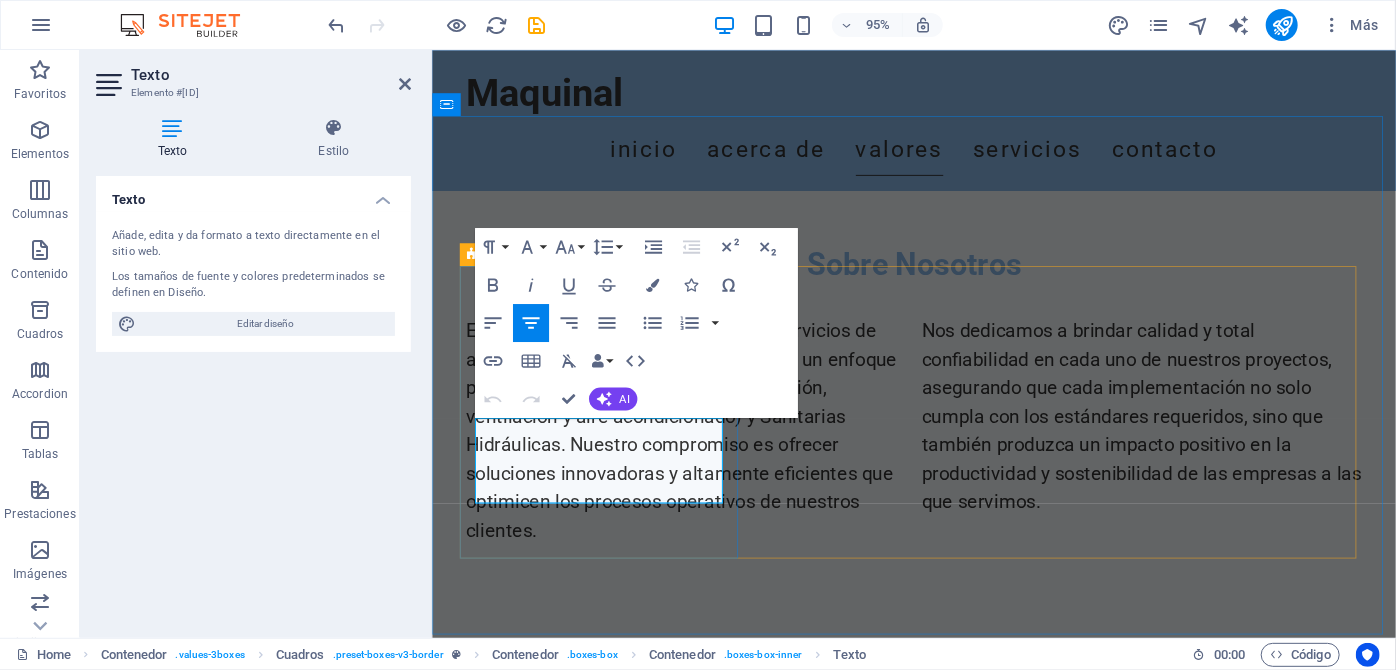 click on "Ofrecemos soluciones que incrementan la eficiencia de sus sistemas HVAC." at bounding box center [613, 1012] 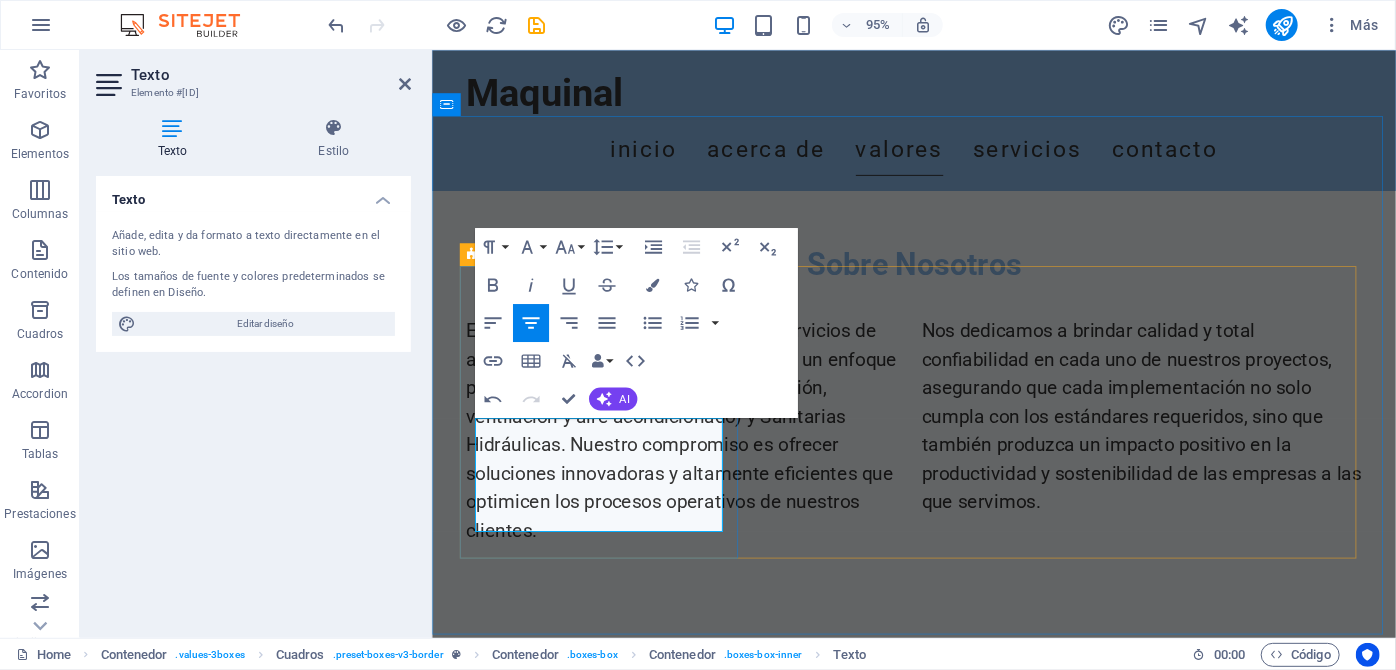 click on "Ofrecemos soluciones que incrementan la eficiencia de sus sistemas HVAC. y Sanitarias Hidraulicas" at bounding box center (613, 1027) 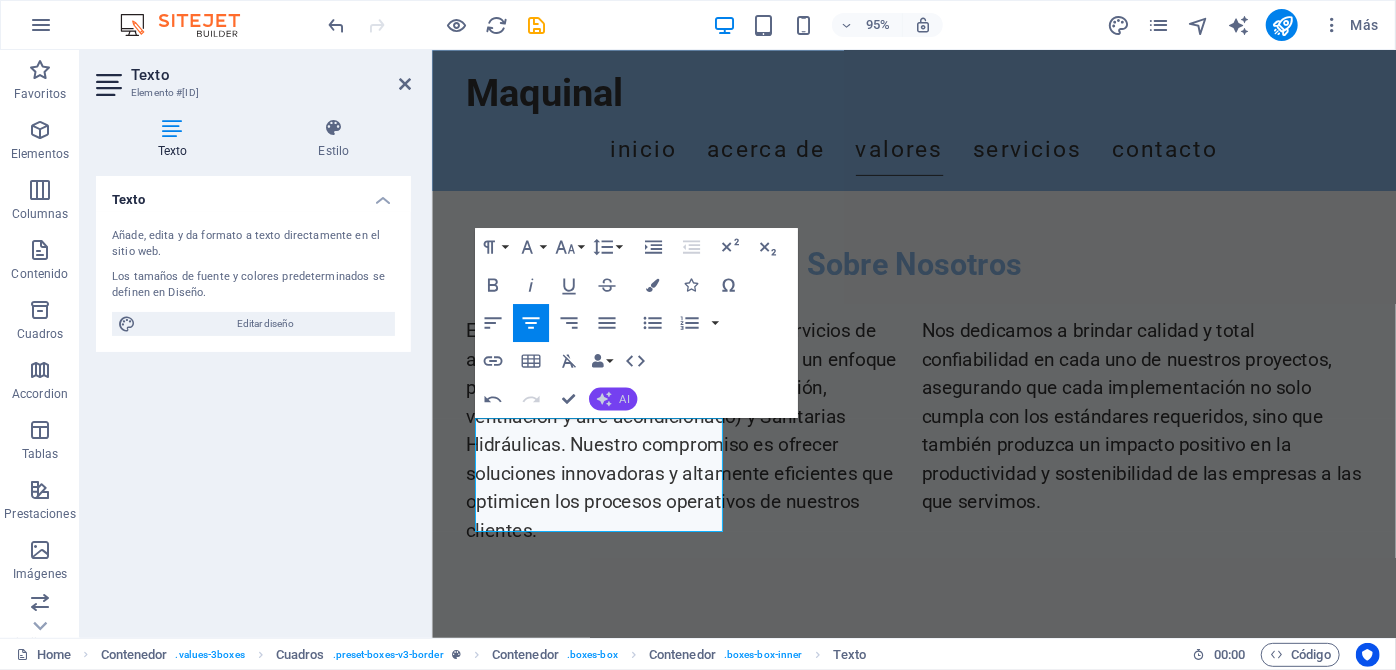 click on "AI" at bounding box center [612, 399] 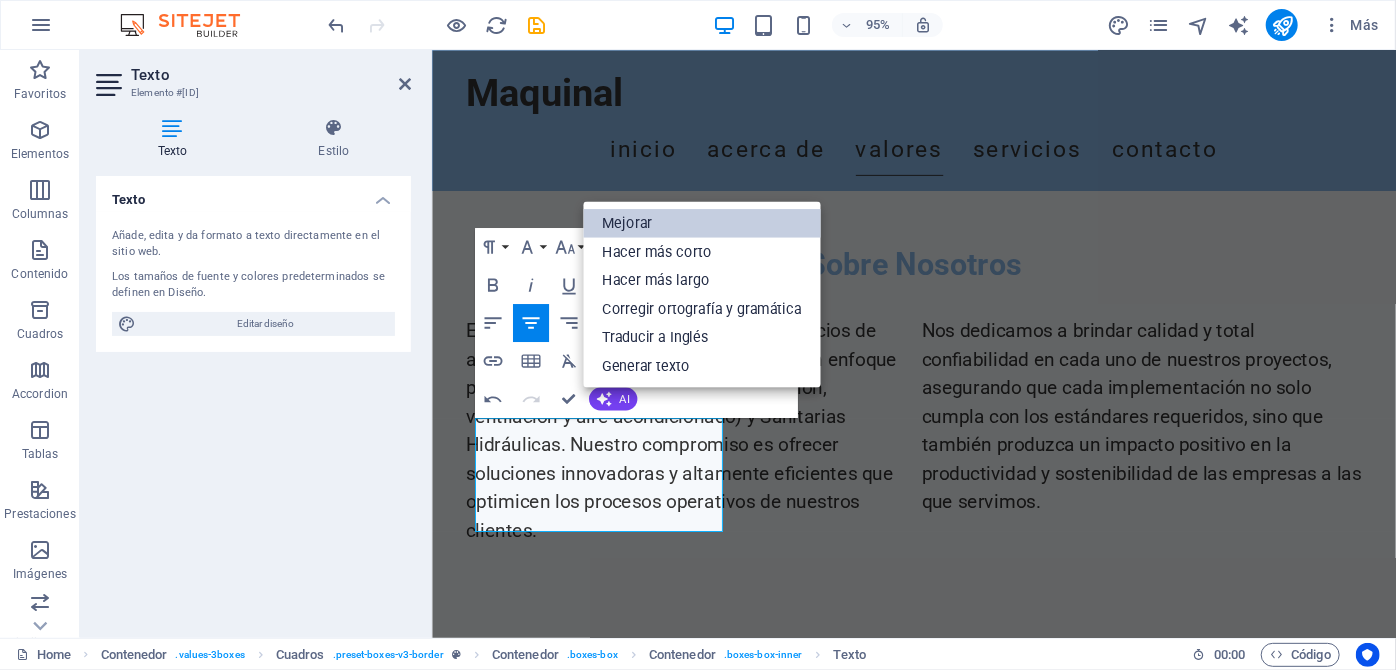 click on "Mejorar" at bounding box center [702, 223] 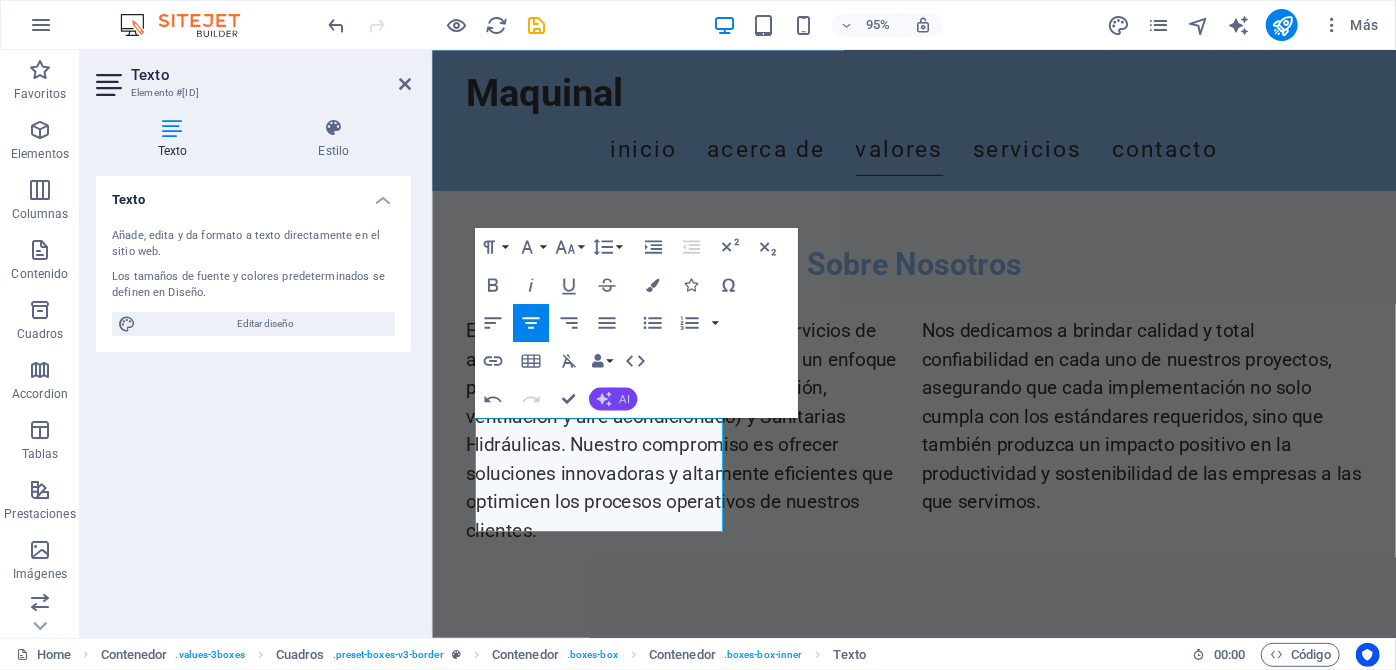 click 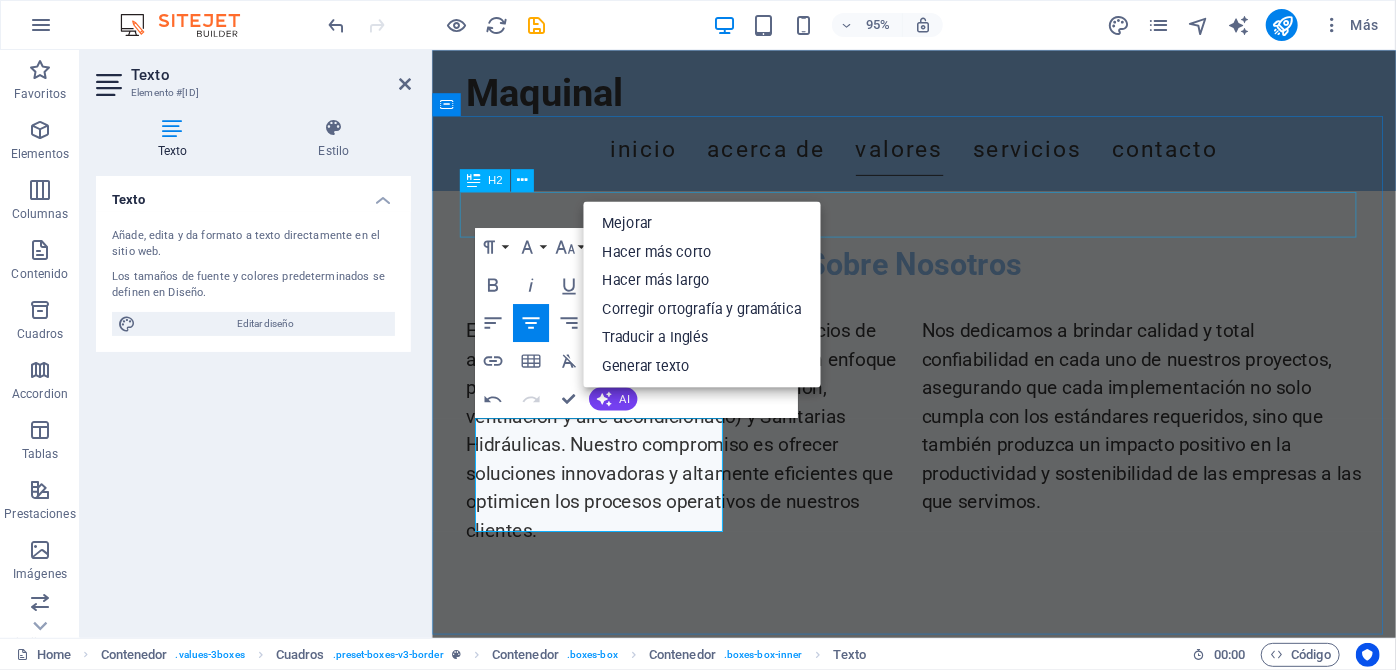click on "Eficiencia" at bounding box center [939, 753] 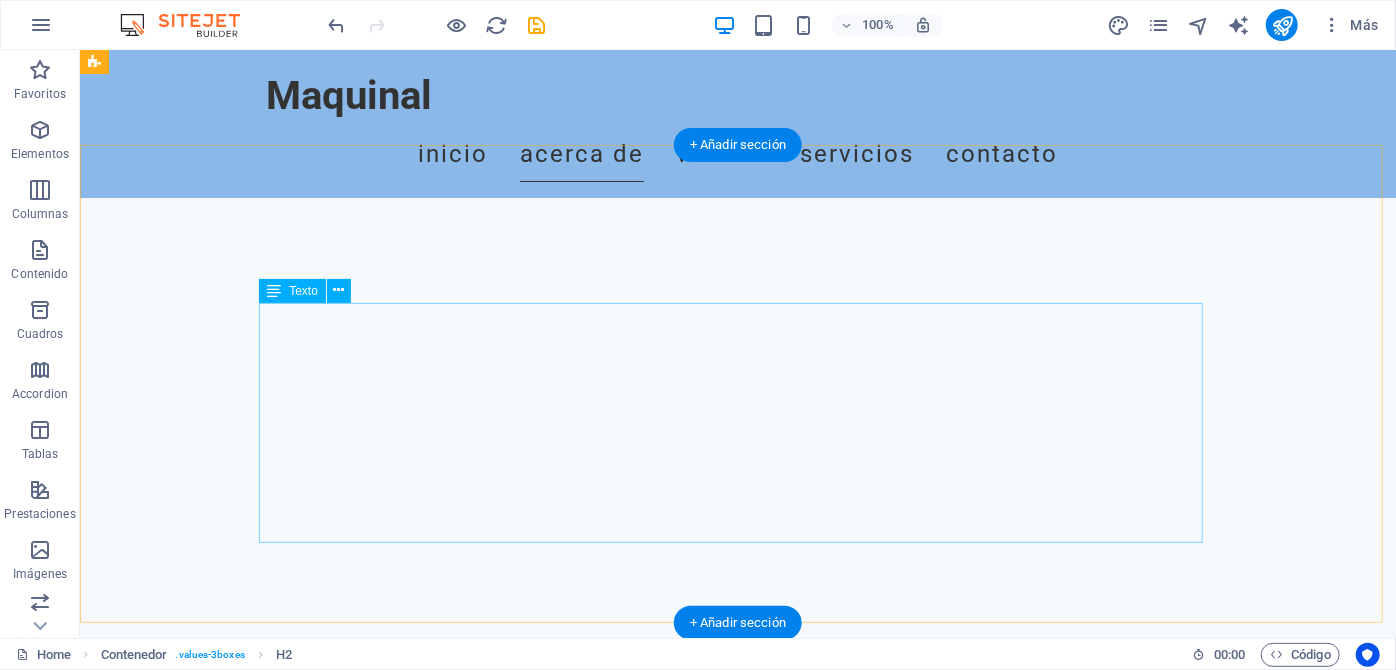scroll, scrollTop: 451, scrollLeft: 0, axis: vertical 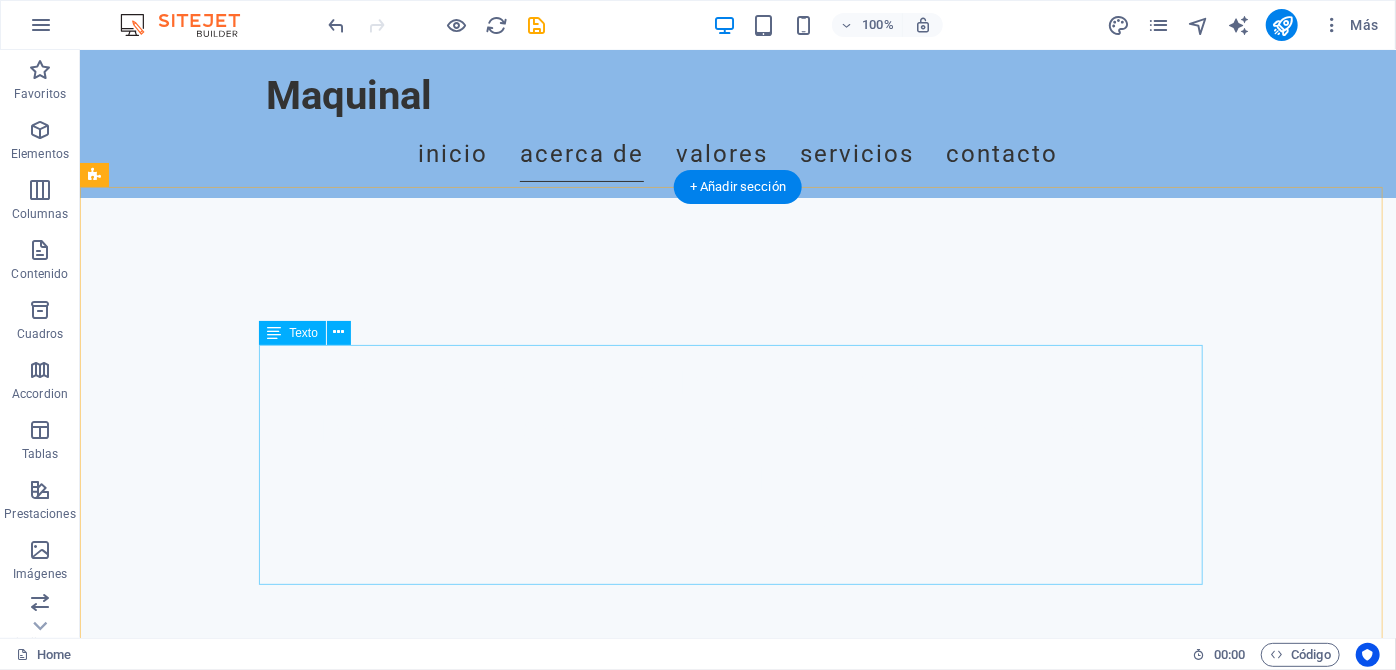 click on "En Maquinal, nos especializamos en servicios de automatización y control industrial, con un enfoque particular en el área de HVAC (calefacción, ventilación y aire acondicionado) y Sanitarias Hidráulicas. Nuestro compromiso es ofrecer soluciones innovadoras y altamente eficientes que optimicen los procesos operativos de nuestros clientes.  Nos dedicamos a brindar calidad y total confiabilidad en cada uno de nuestros proyectos, asegurando que cada implementación no solo cumpla con los estándares requeridos, sino que también produzca un impacto positivo en la productividad y sostenibilidad de las empresas a las que servimos." at bounding box center [737, 994] 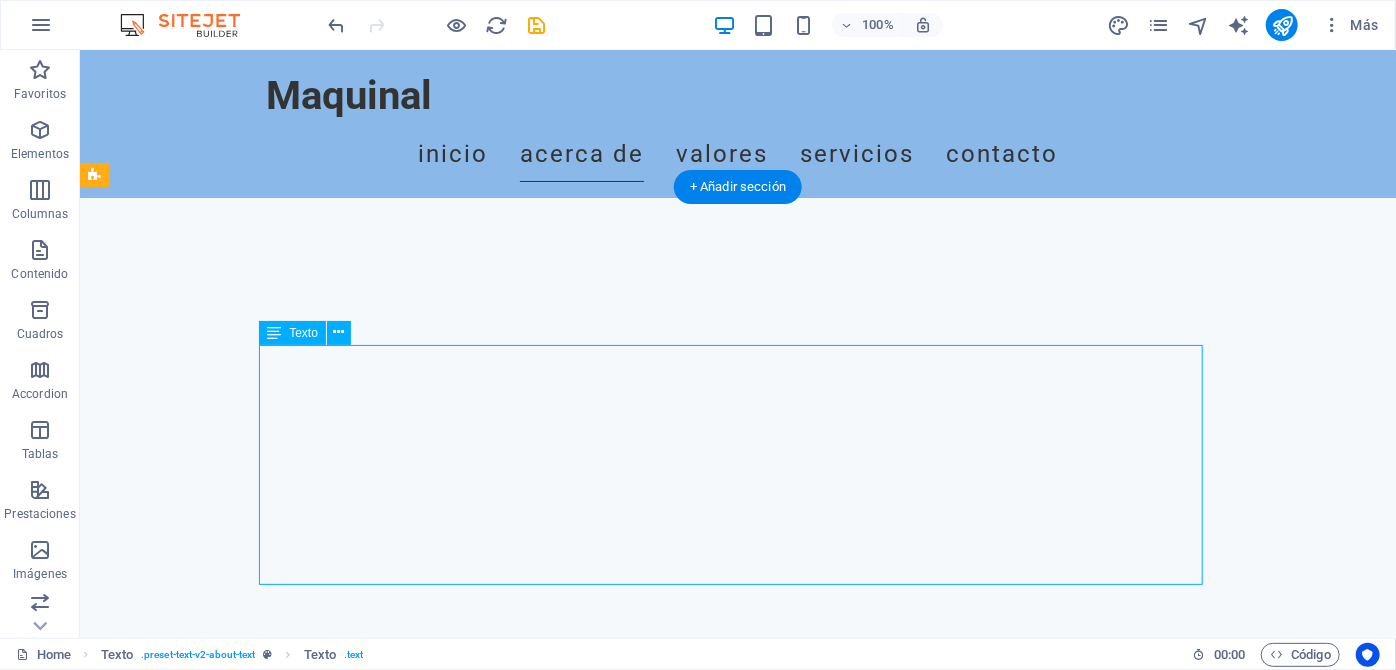 click on "En Maquinal, nos especializamos en servicios de automatización y control industrial, con un enfoque particular en el área de HVAC (calefacción, ventilación y aire acondicionado) y Sanitarias Hidráulicas. Nuestro compromiso es ofrecer soluciones innovadoras y altamente eficientes que optimicen los procesos operativos de nuestros clientes.  Nos dedicamos a brindar calidad y total confiabilidad en cada uno de nuestros proyectos, asegurando que cada implementación no solo cumpla con los estándares requeridos, sino que también produzca un impacto positivo en la productividad y sostenibilidad de las empresas a las que servimos." at bounding box center [737, 994] 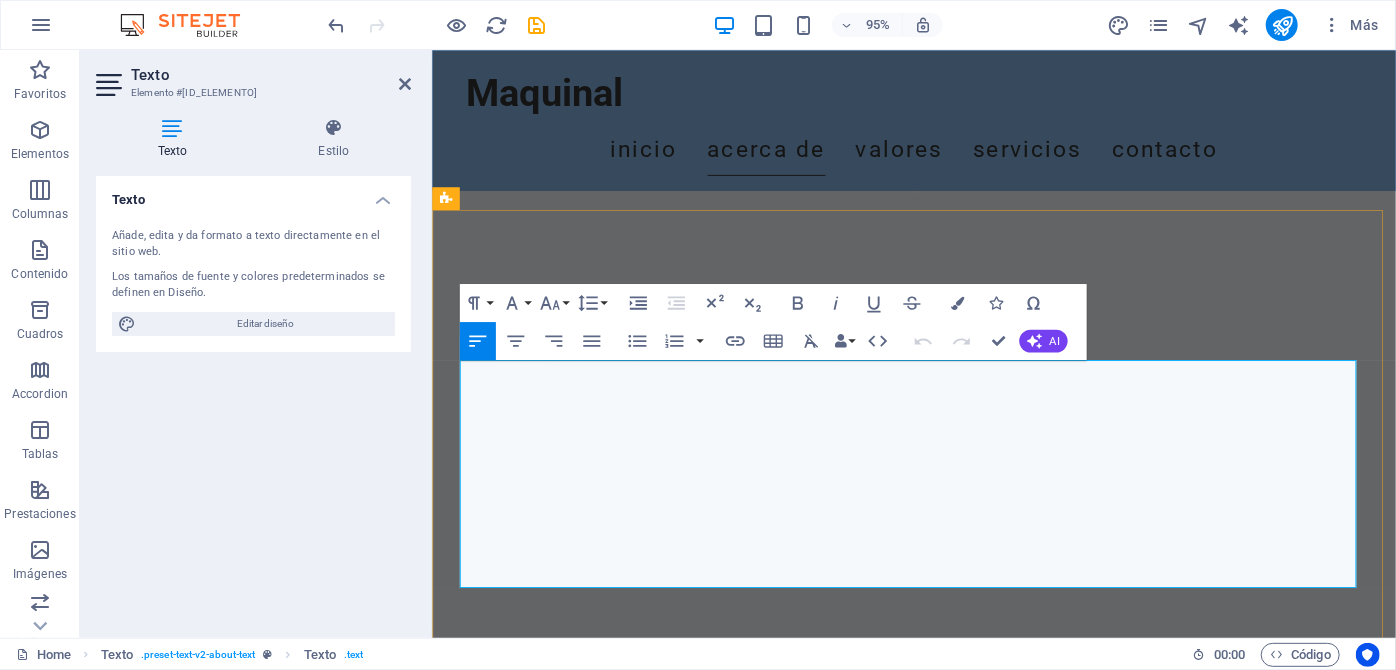 drag, startPoint x: 772, startPoint y: 477, endPoint x: 565, endPoint y: 517, distance: 210.82932 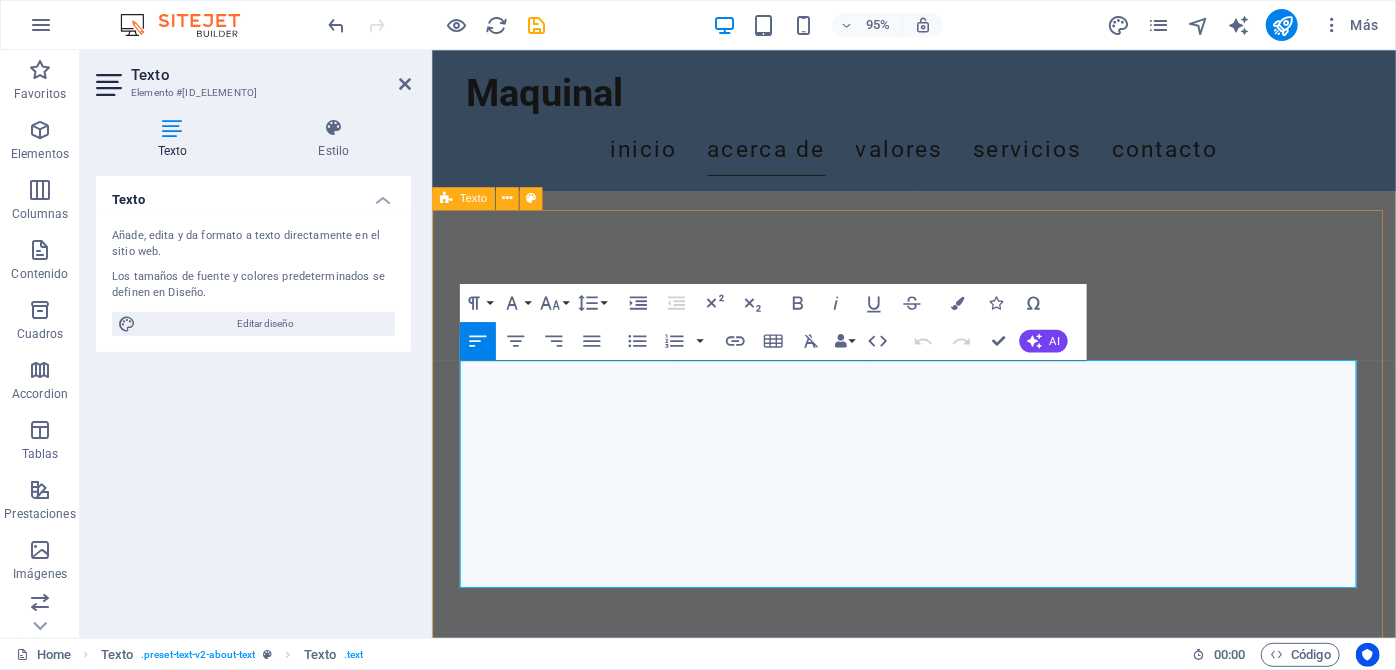 click on "Sobre Nosotros En Maquinal, nos especializamos en servicios de automatización y control industrial, con un enfoque particular en el área de HVAC (calefacción, ventilación y aire acondicionado) y Sanitarias Hidráulicas. Nuestro compromiso es ofrecer soluciones innovadoras y altamente eficientes que optimicen los procesos operativos de nuestros clientes.  Nos dedicamos a brindar calidad y total confiabilidad en cada uno de nuestros proyectos, asegurando que cada implementación no solo cumpla con los estándares requeridos, sino que también produzca un impacto positivo en la productividad y sostenibilidad de las empresas a las que servimos." at bounding box center [938, 955] 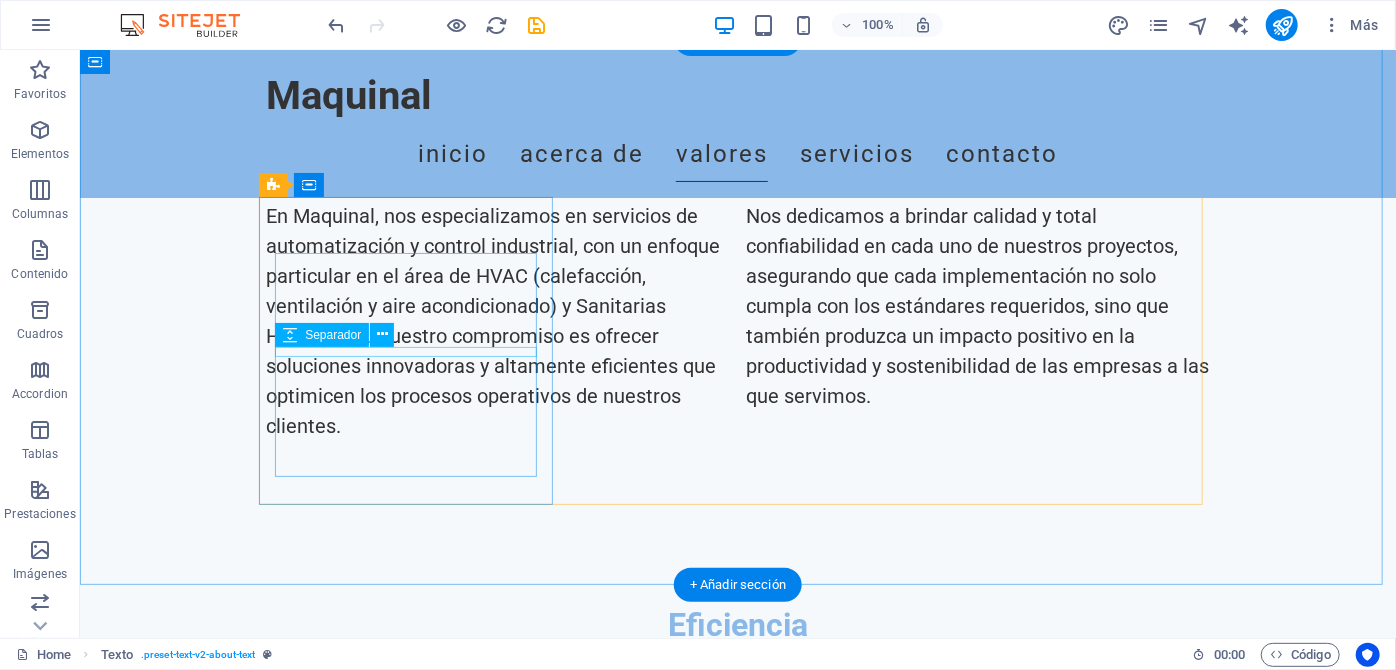 scroll, scrollTop: 1147, scrollLeft: 0, axis: vertical 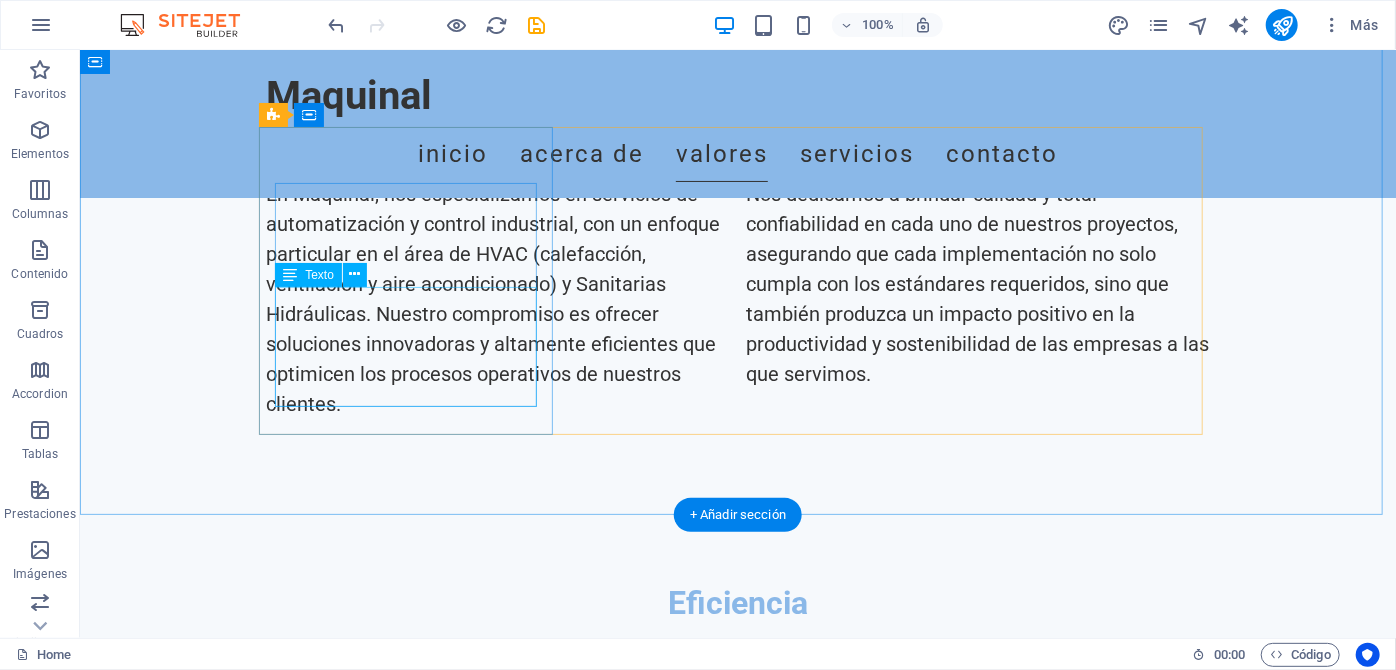 click on "Ofrecemos soluciones que mejoran la eficiencia de sus sistemas HVAC y de fontanería." at bounding box center [411, 876] 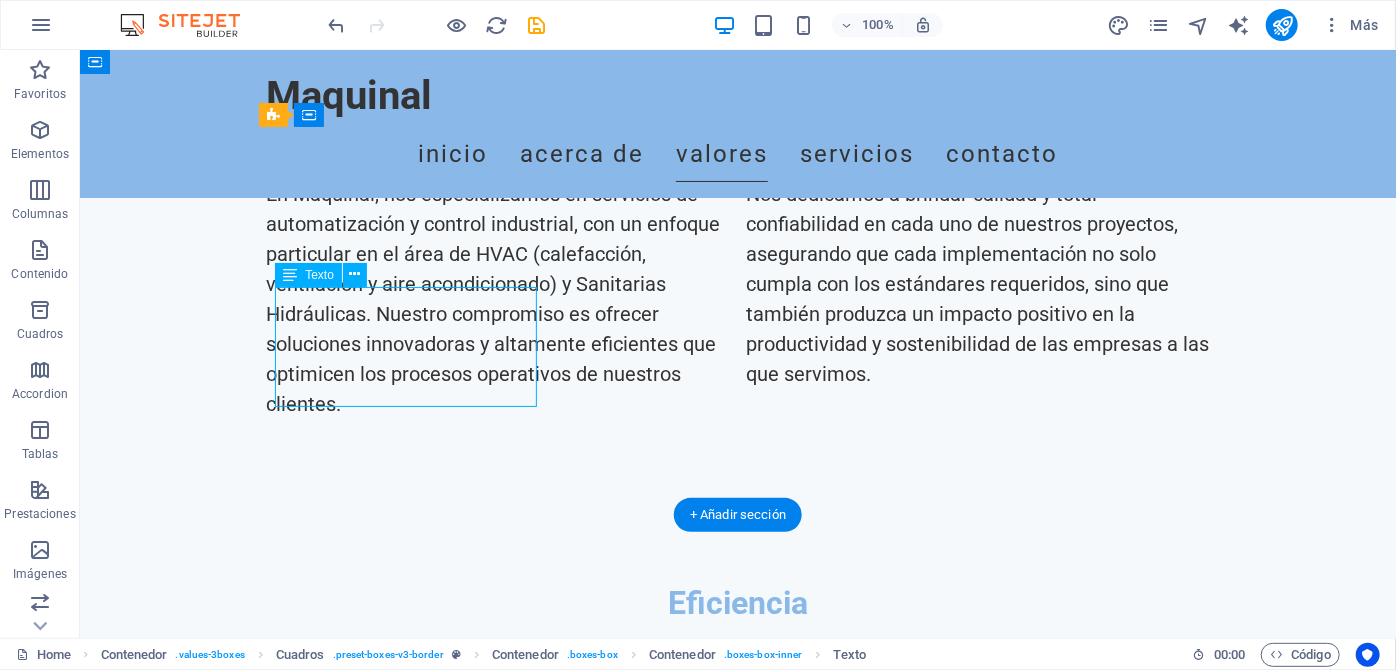 click on "Ofrecemos soluciones que mejoran la eficiencia de sus sistemas HVAC y de fontanería." at bounding box center (411, 876) 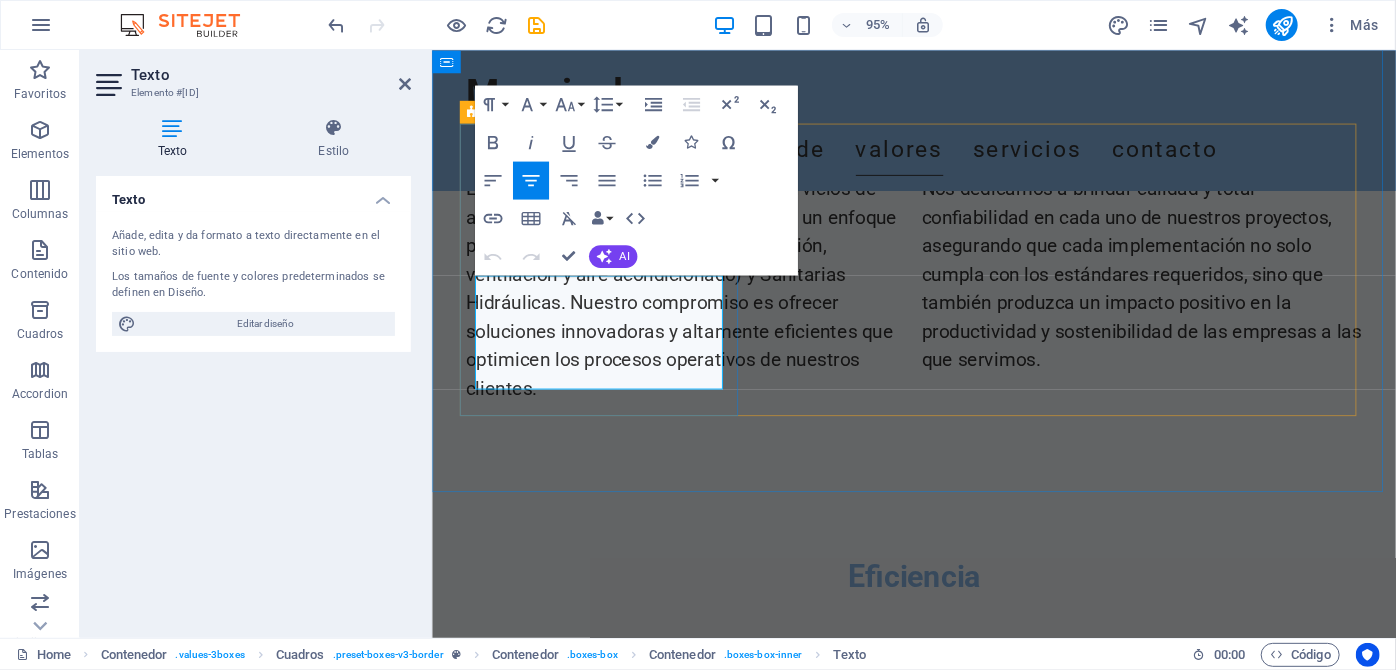 drag, startPoint x: 662, startPoint y: 356, endPoint x: 746, endPoint y: 427, distance: 109.98637 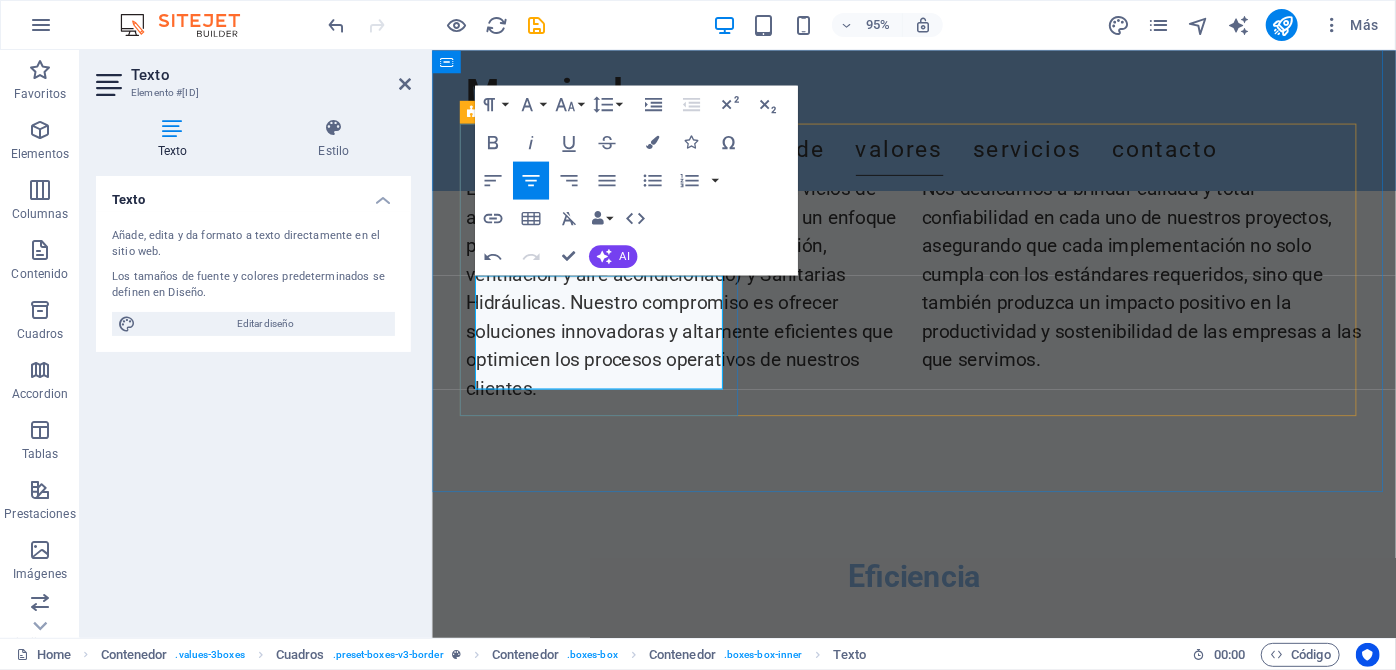 click on "Ofrecemos soluciones que mejoran la eficiencia de sus sistemas HVAC Sanitarias Hidráulicas." at bounding box center (613, 877) 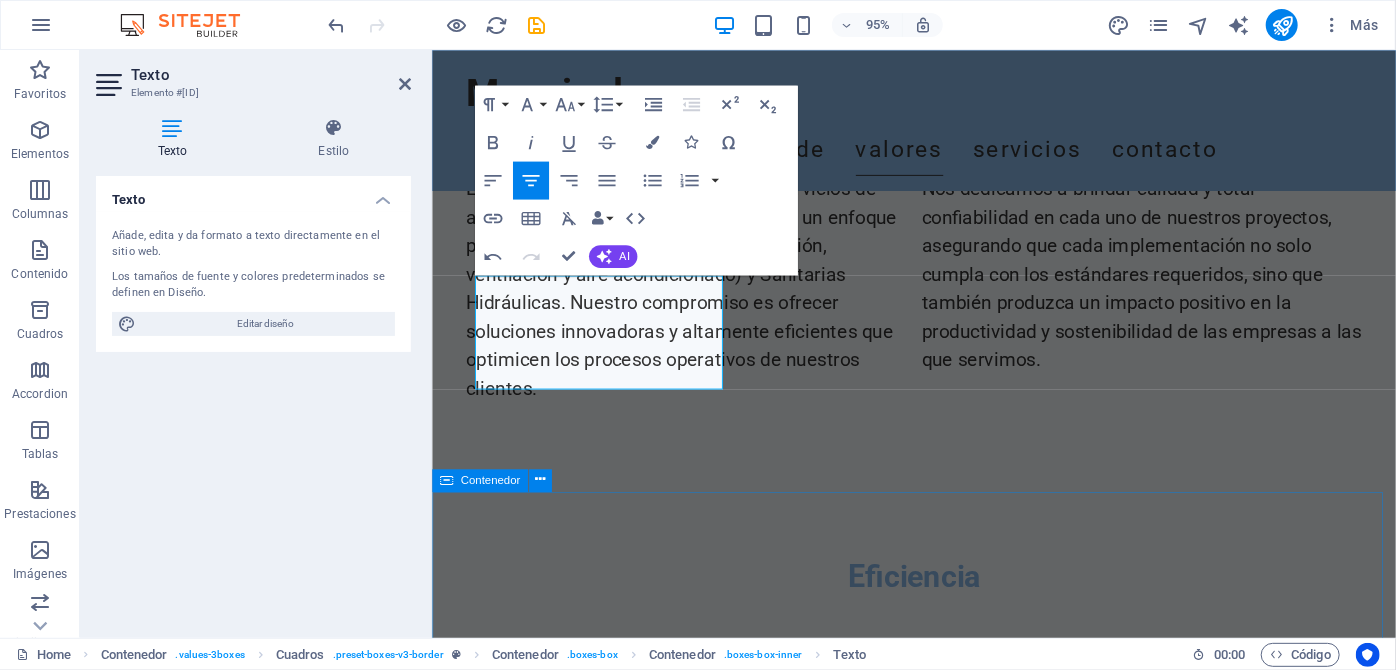 click on "Nuestros Servicios Automatización de Sistemas HVAC, Sanitarias Hidráulica Implementamos sistemas automatizados que optimizan el rendimiento y la eficiencia energética de instalaciones HVAC. Monitoreo y Control Remoto Ofrecemos soluciones de monitoreo y control remoto para supervisar y gestionar sistemas en tiempo real. Mantenimiento Predictivo Realizamos mantenimiento predictivo para prevenir fallas y asegurar el correcto funcionamiento de sus sistemas. Integración de Sistemas Integramos diferentes sistemas de control para una gestión centralizada y eficiente. Consultoría Técnica Brindamos consultoría especializada para la selección de tecnologías y sistemas de automatización. Capacitación y Soporte Ofrecemos programas de capacitación y soporte continuo para su personal técnico." at bounding box center [938, 2854] 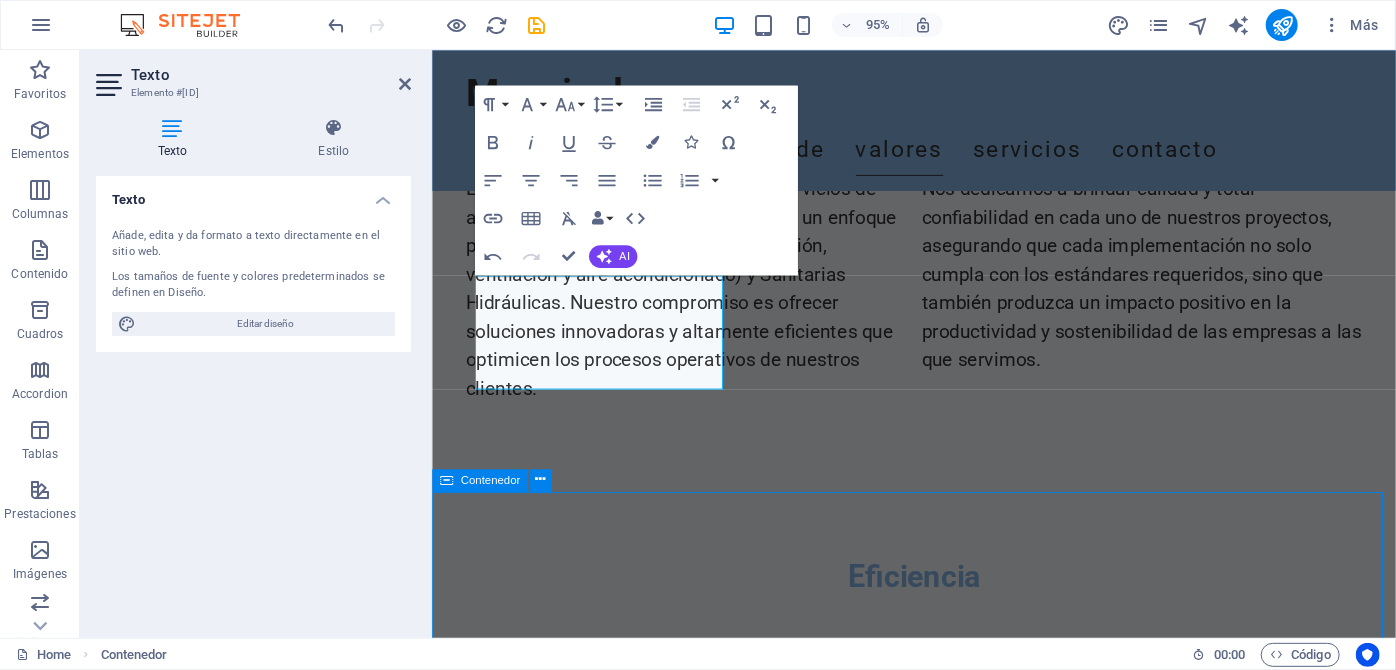 click on "Nuestros Servicios Automatización de Sistemas HVAC, Sanitarias Hidráulica Implementamos sistemas automatizados que optimizan el rendimiento y la eficiencia energética de instalaciones HVAC. Monitoreo y Control Remoto Ofrecemos soluciones de monitoreo y control remoto para supervisar y gestionar sistemas en tiempo real. Mantenimiento Predictivo Realizamos mantenimiento predictivo para prevenir fallas y asegurar el correcto funcionamiento de sus sistemas. Integración de Sistemas Integramos diferentes sistemas de control para una gestión centralizada y eficiente. Consultoría Técnica Brindamos consultoría especializada para la selección de tecnologías y sistemas de automatización. Capacitación y Soporte Ofrecemos programas de capacitación y soporte continuo para su personal técnico." at bounding box center (938, 2854) 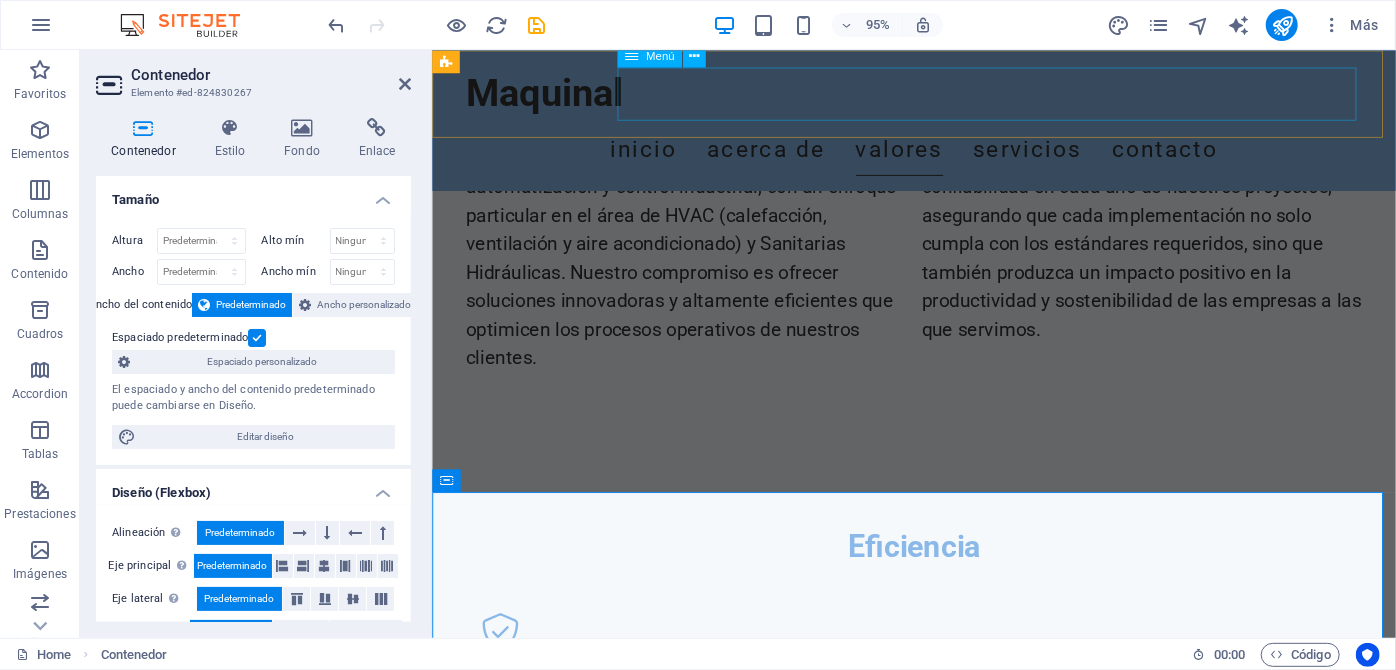 click on "Inicio Acerca de Valores Servicios Contacto" at bounding box center (939, 153) 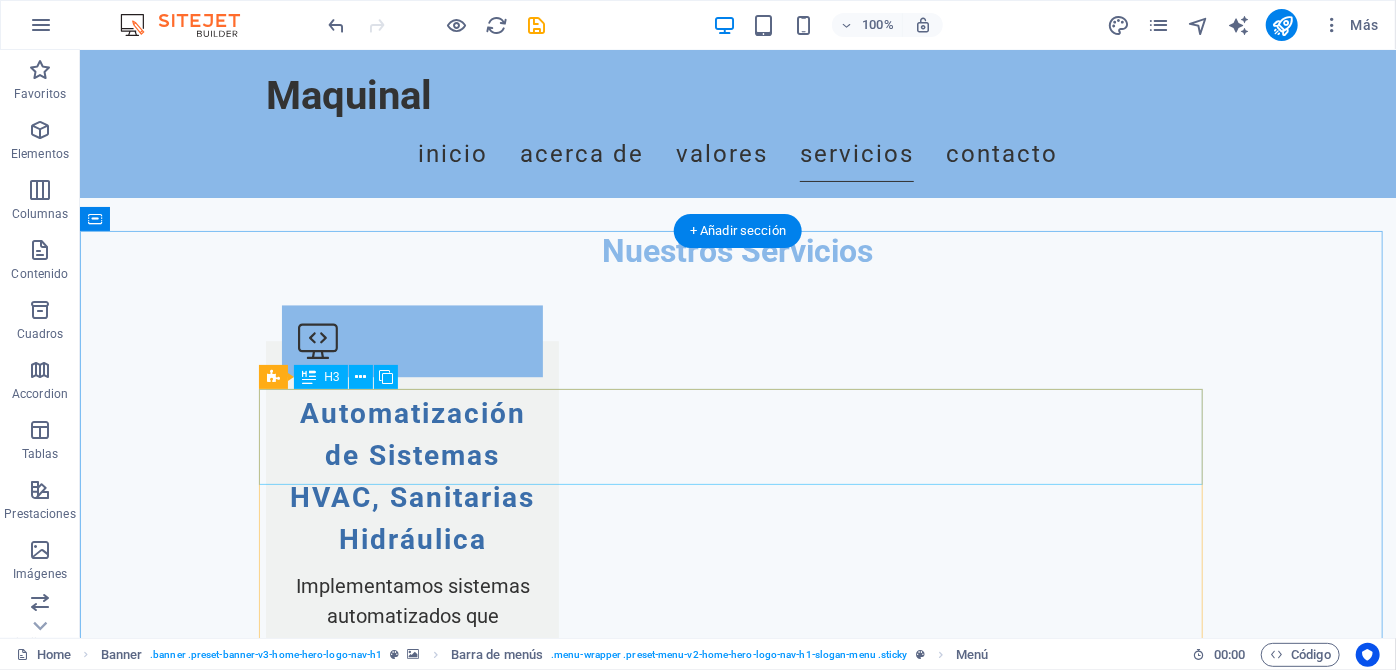 scroll, scrollTop: 2693, scrollLeft: 0, axis: vertical 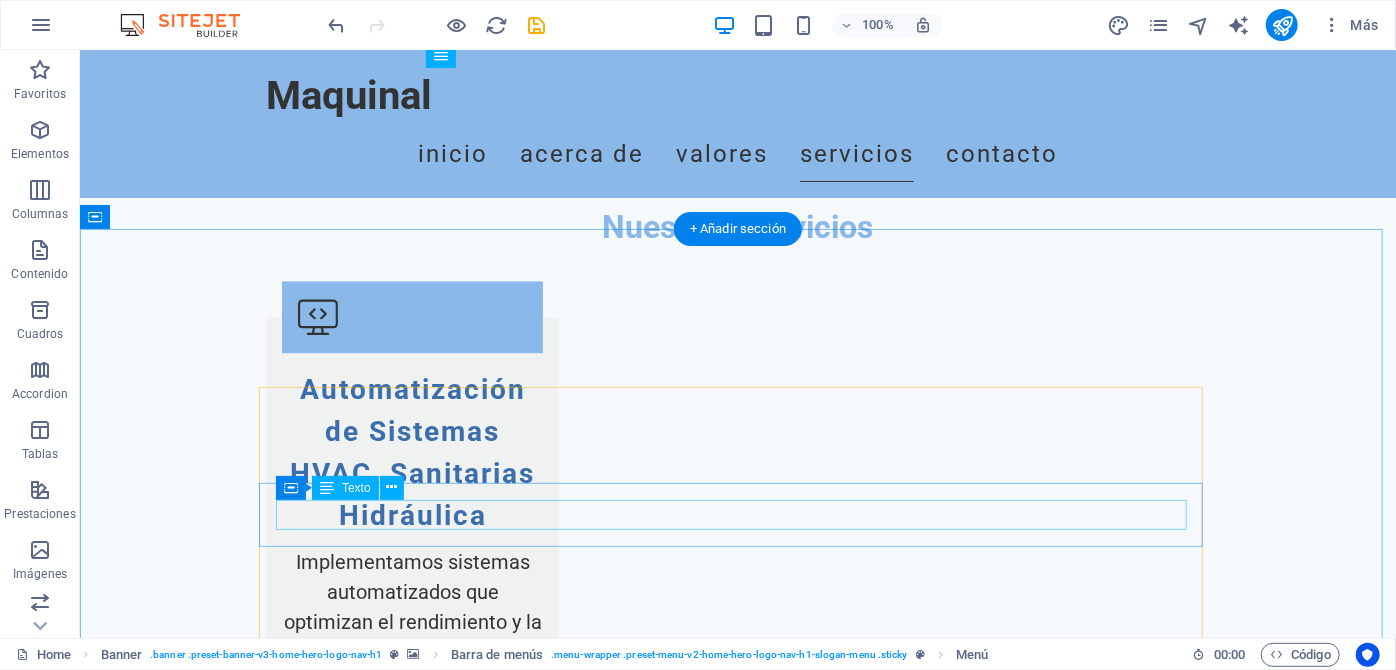 click on "Automatizamos sistemas HVAC, Control de Fluidos, iluminación y más." at bounding box center (737, 3021) 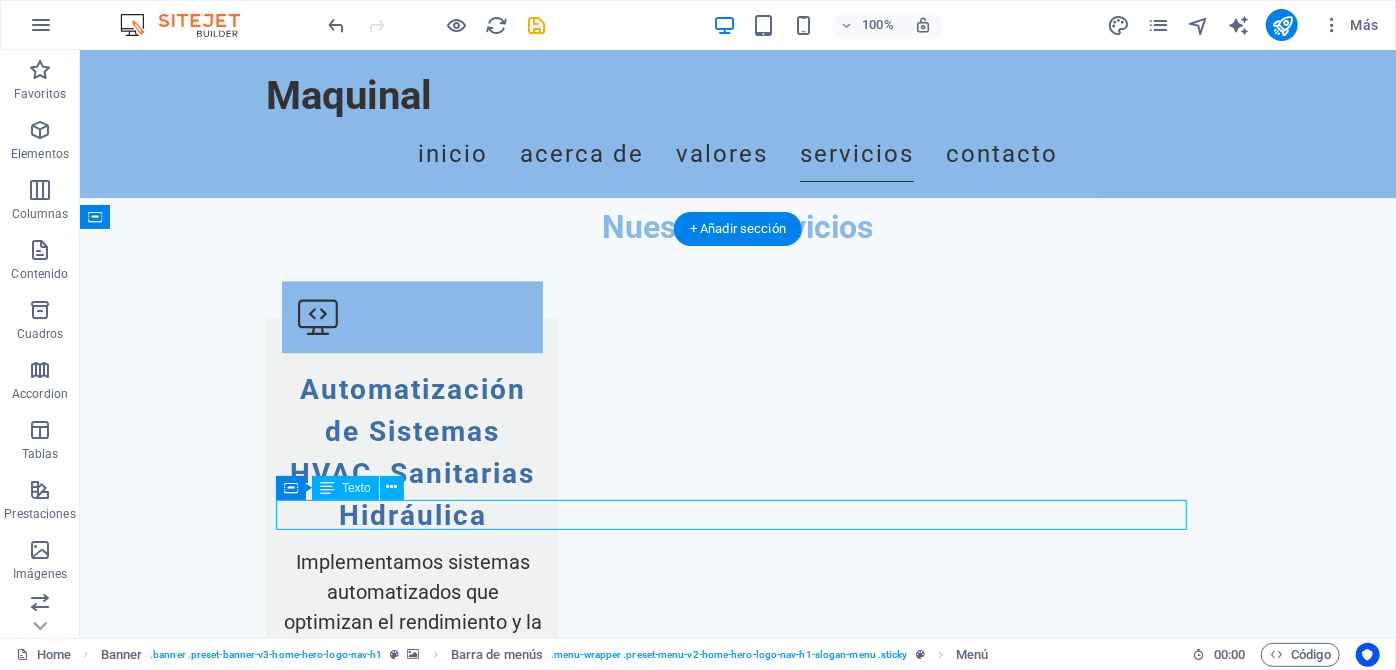 click on "Automatizamos sistemas HVAC, Control de Fluidos, iluminación y más." at bounding box center (737, 3021) 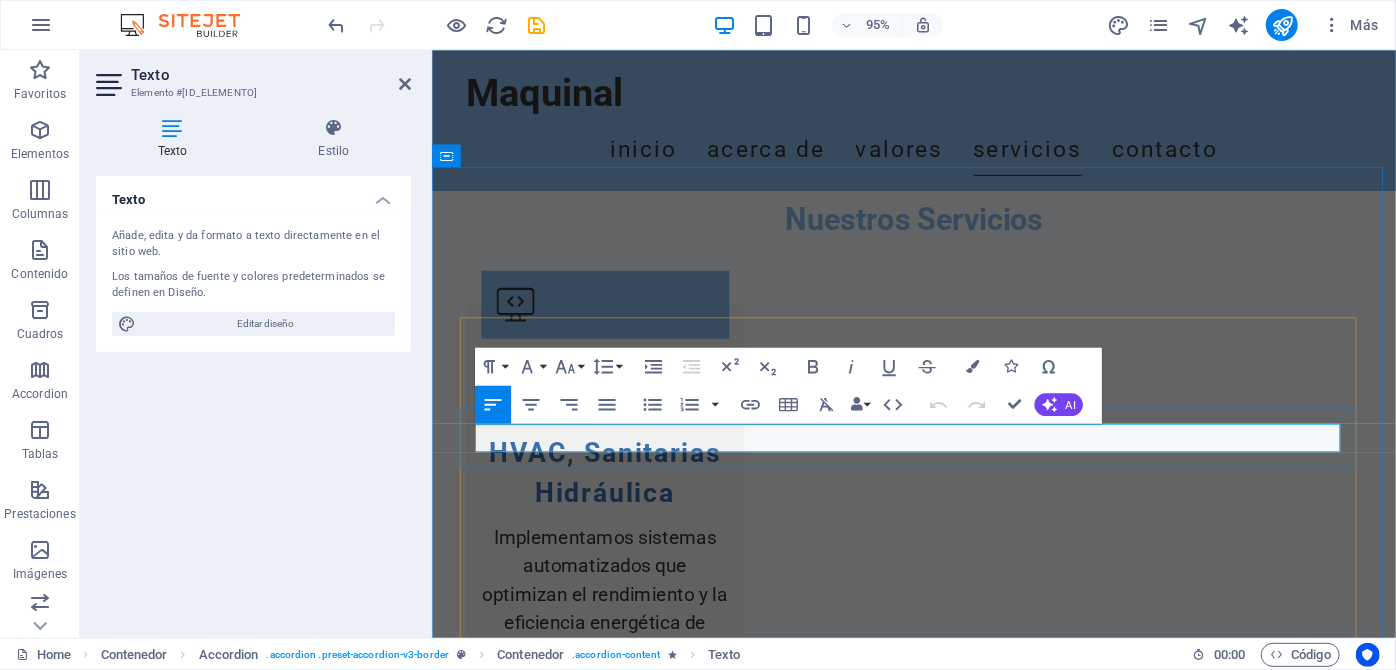 drag, startPoint x: 771, startPoint y: 458, endPoint x: 932, endPoint y: 458, distance: 161 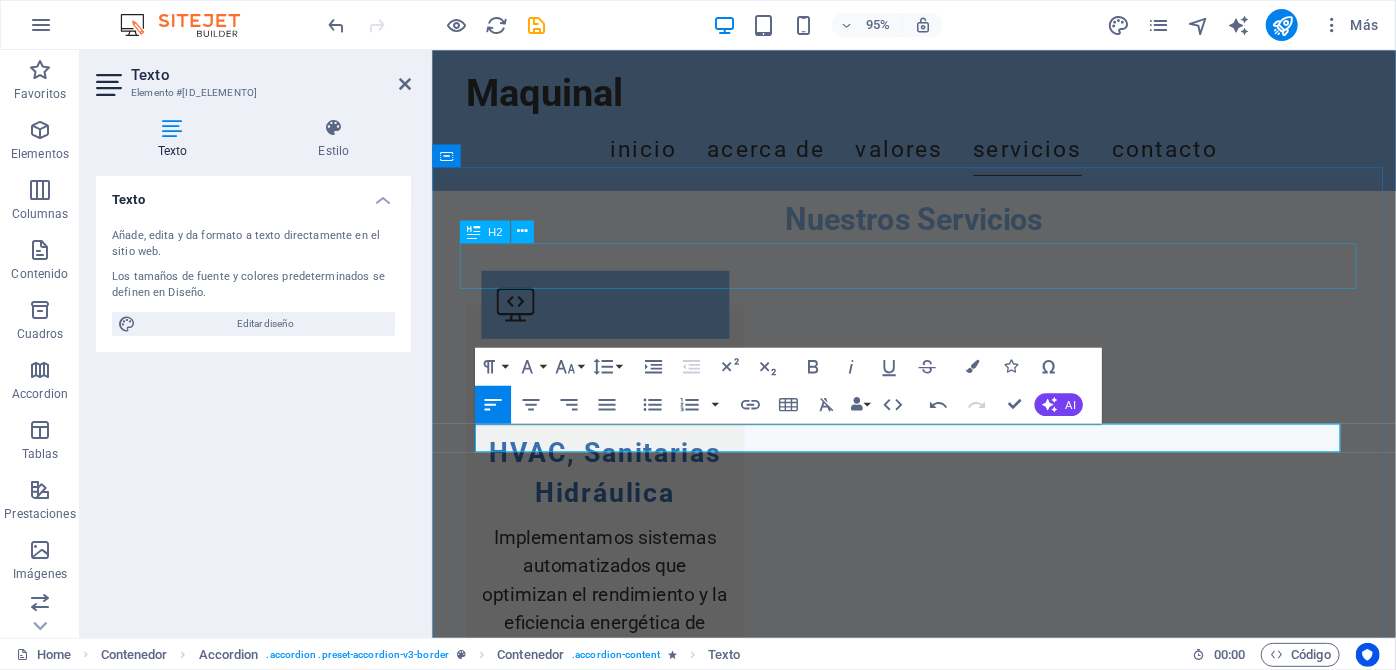 click on "FAQs" at bounding box center (939, 2783) 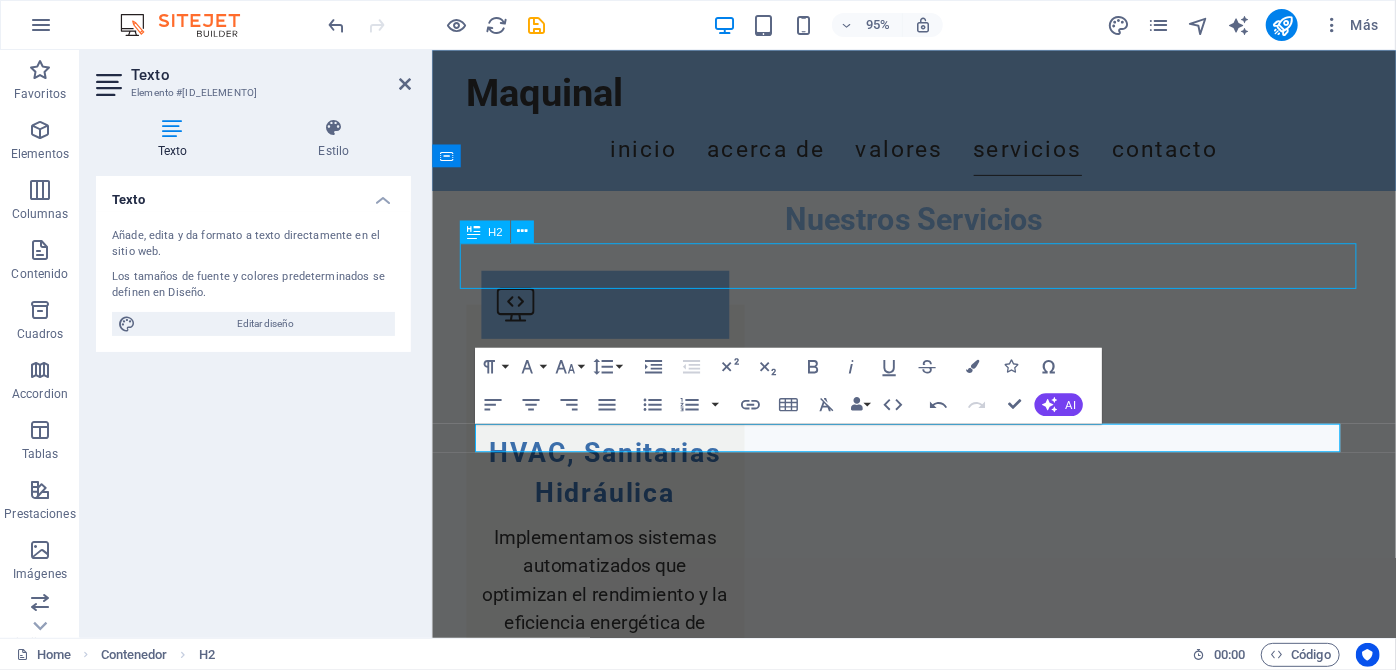 scroll, scrollTop: 2693, scrollLeft: 0, axis: vertical 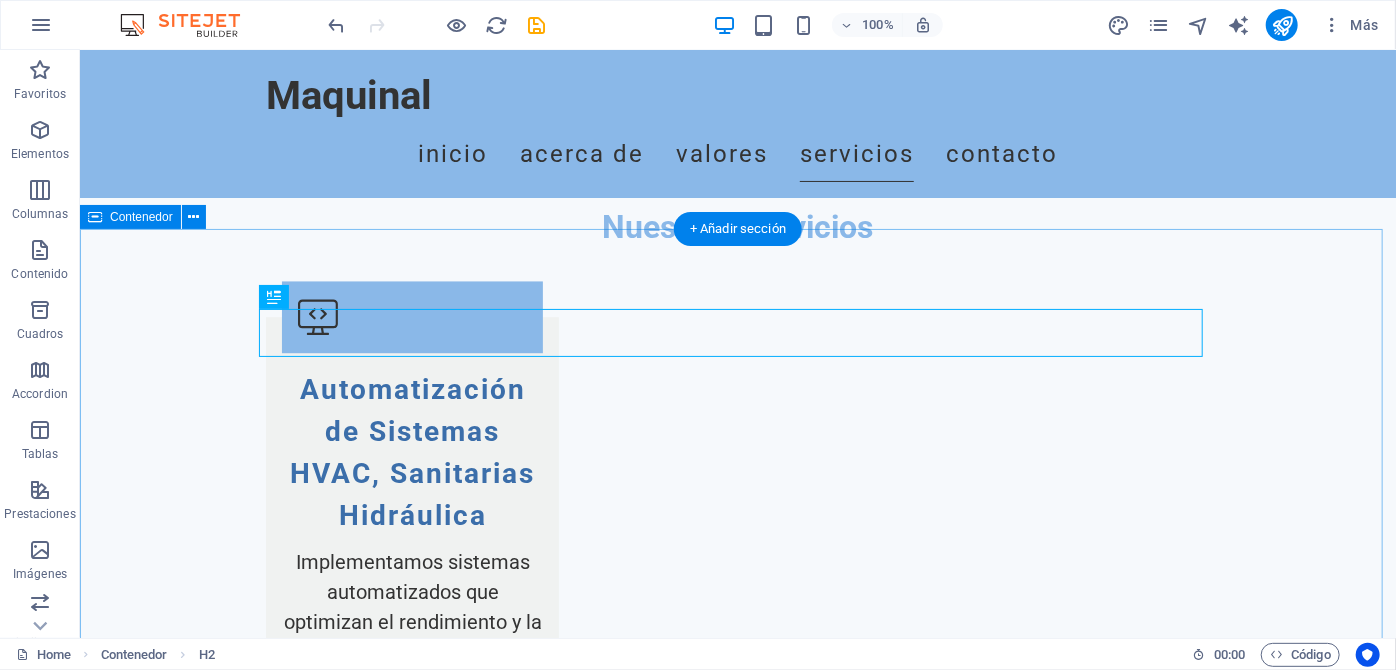 click on "FAQs ¿Qué tipos de sistemas automatizan? Automatizamos sistemas HVAC, Sistemas Sanitarios Hidraulicos, iluminación y más. ¿Ofrecen soporte técnico? Sí, brindamos soporte técnico y capacitación a nuestros clientes. ¿Cuál es el tiempo de respuesta para consultas? Nuestro tiempo de respuesta es de 24 horas para consultas generales.  ¿Realizan proyectos a medida? Sí, adaptamos nuestras soluciones a las necesidades específicas de cada cliente. ¿Qué tecnologías utilizan? Utilizamos tecnología de punta para garantizar eficiencia y calidad en nuestros sistemas. ¿Ofrecen garantía en sus servicios? Sí, todos nuestros servicios cuentan con garantía según el proyecto." at bounding box center [737, 3336] 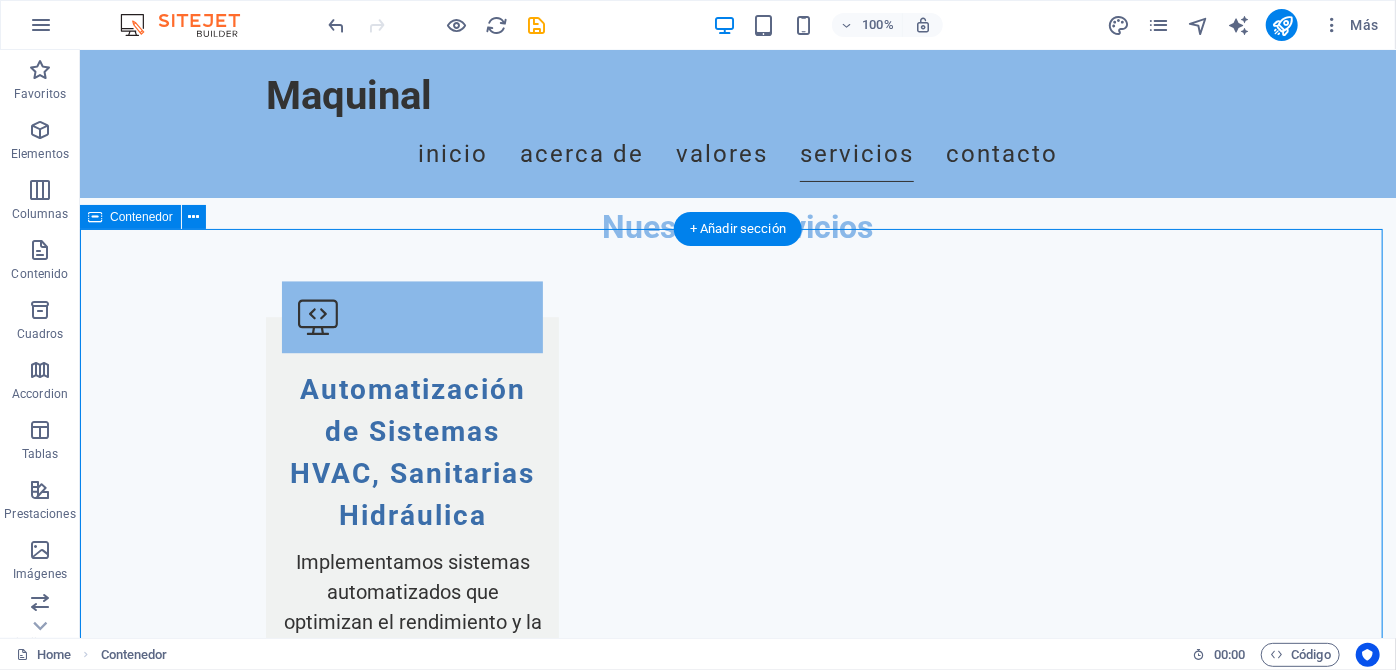 click on "FAQs ¿Qué tipos de sistemas automatizan? Automatizamos sistemas HVAC, Sistemas Sanitarios Hidraulicos, iluminación y más. ¿Ofrecen soporte técnico? Sí, brindamos soporte técnico y capacitación a nuestros clientes. ¿Cuál es el tiempo de respuesta para consultas? Nuestro tiempo de respuesta es de 24 horas para consultas generales.  ¿Realizan proyectos a medida? Sí, adaptamos nuestras soluciones a las necesidades específicas de cada cliente. ¿Qué tecnologías utilizan? Utilizamos tecnología de punta para garantizar eficiencia y calidad en nuestros sistemas. ¿Ofrecen garantía en sus servicios? Sí, todos nuestros servicios cuentan con garantía según el proyecto." at bounding box center [737, 3336] 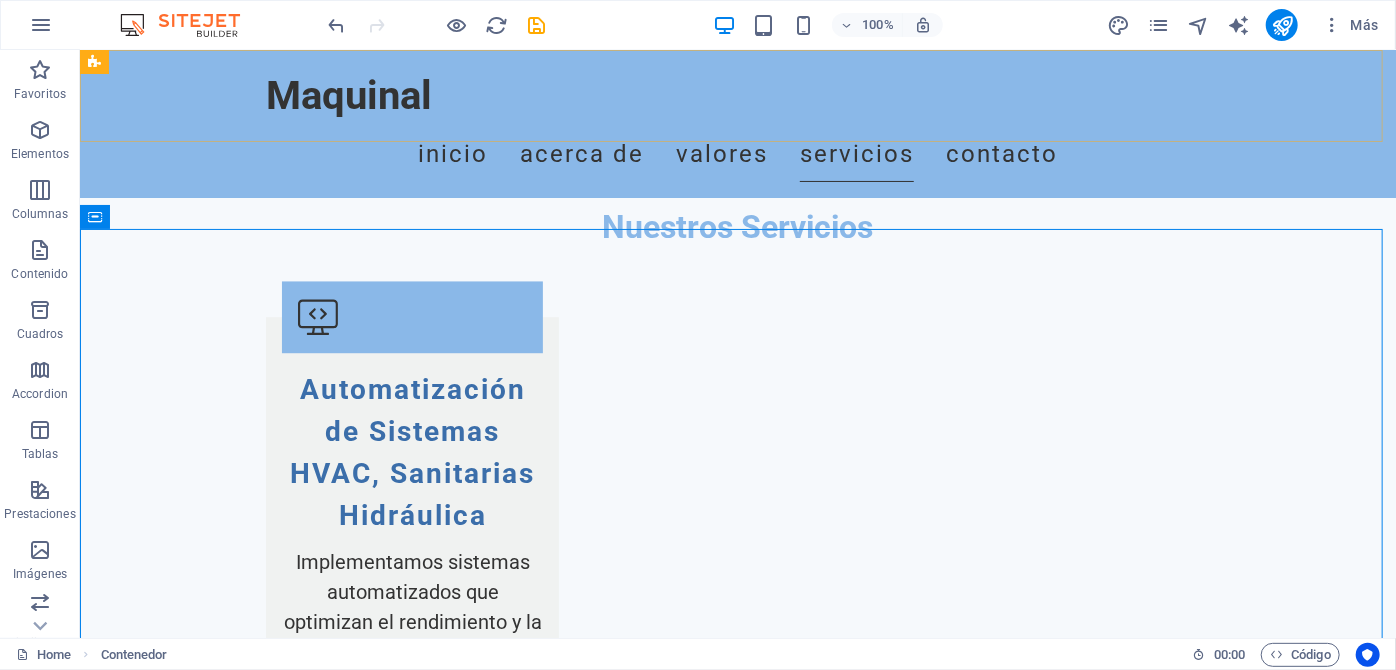 click on "Maquinal Inicio Acerca de Valores Servicios Contacto" at bounding box center [737, 123] 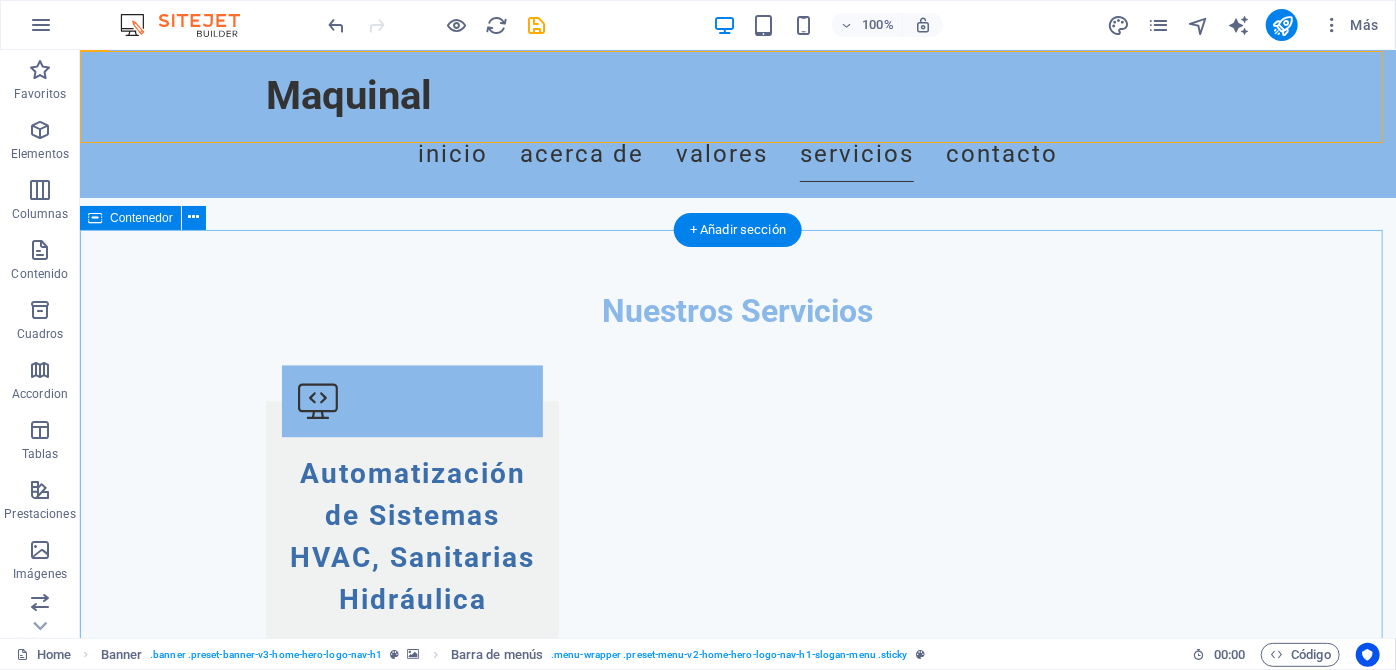 scroll, scrollTop: 2602, scrollLeft: 0, axis: vertical 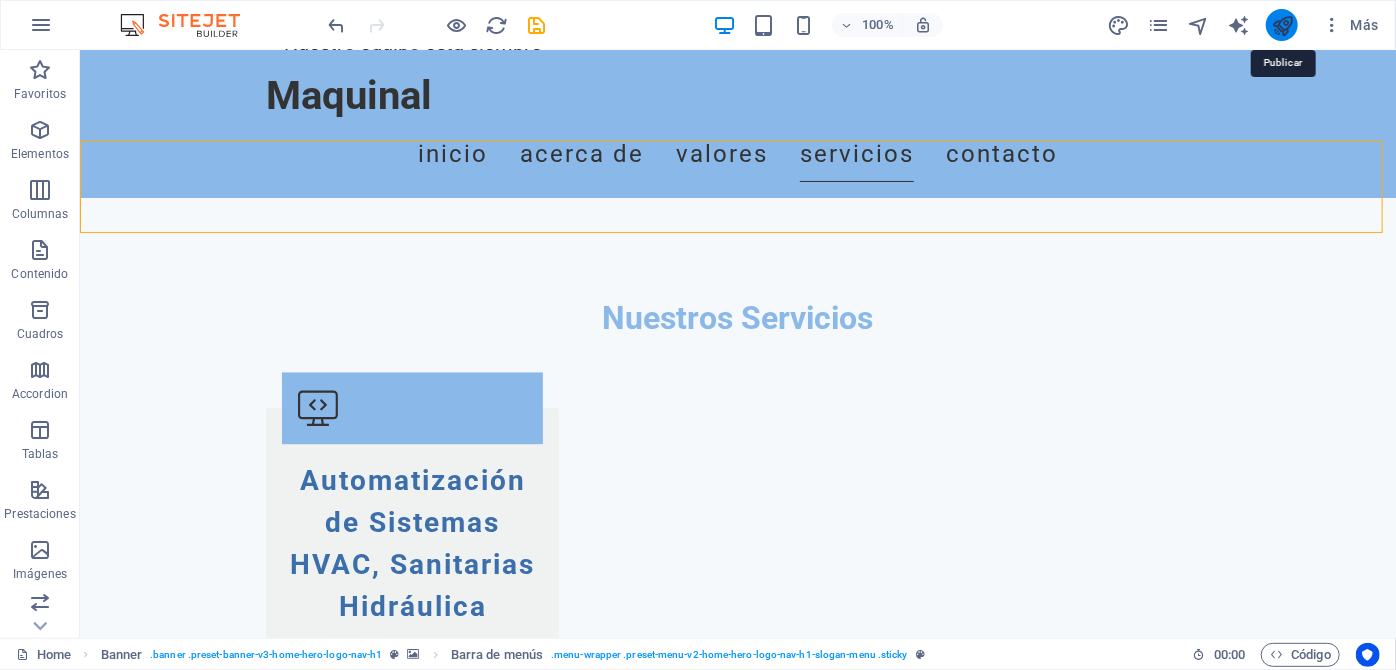 click at bounding box center [1282, 25] 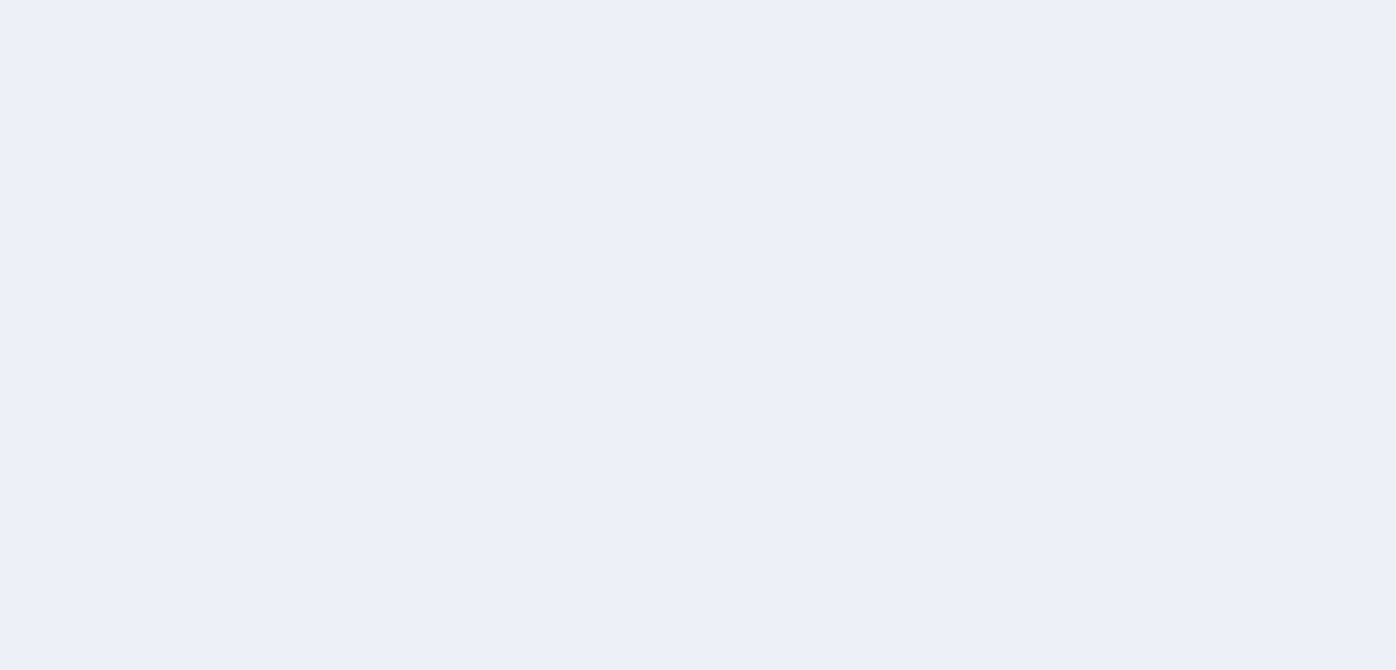 scroll, scrollTop: 0, scrollLeft: 0, axis: both 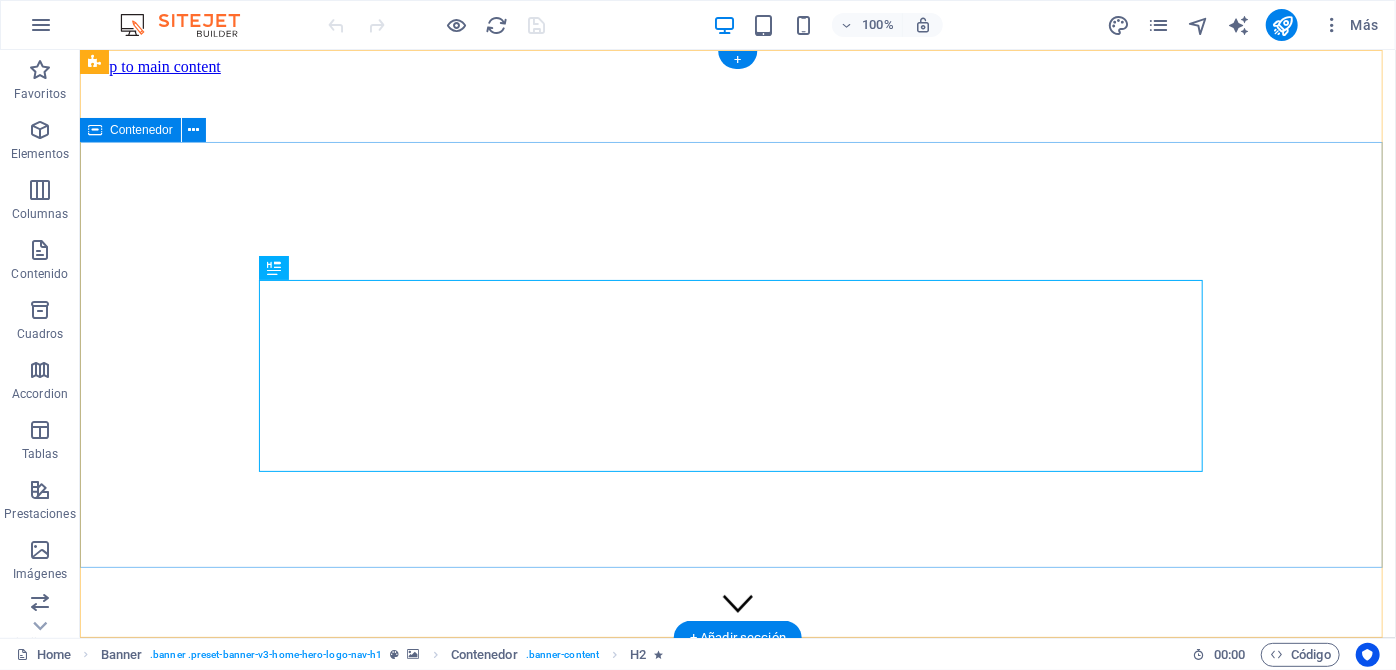 click on "Automatización y Control Industrial al Servicio del Sector de Instalaciones Sanitarias, Calefacción, Aire Acondicionado, Hidráulicos y al desarrollo de la Ingeniería de proyectos en el mismo ámbito." at bounding box center (737, 2613) 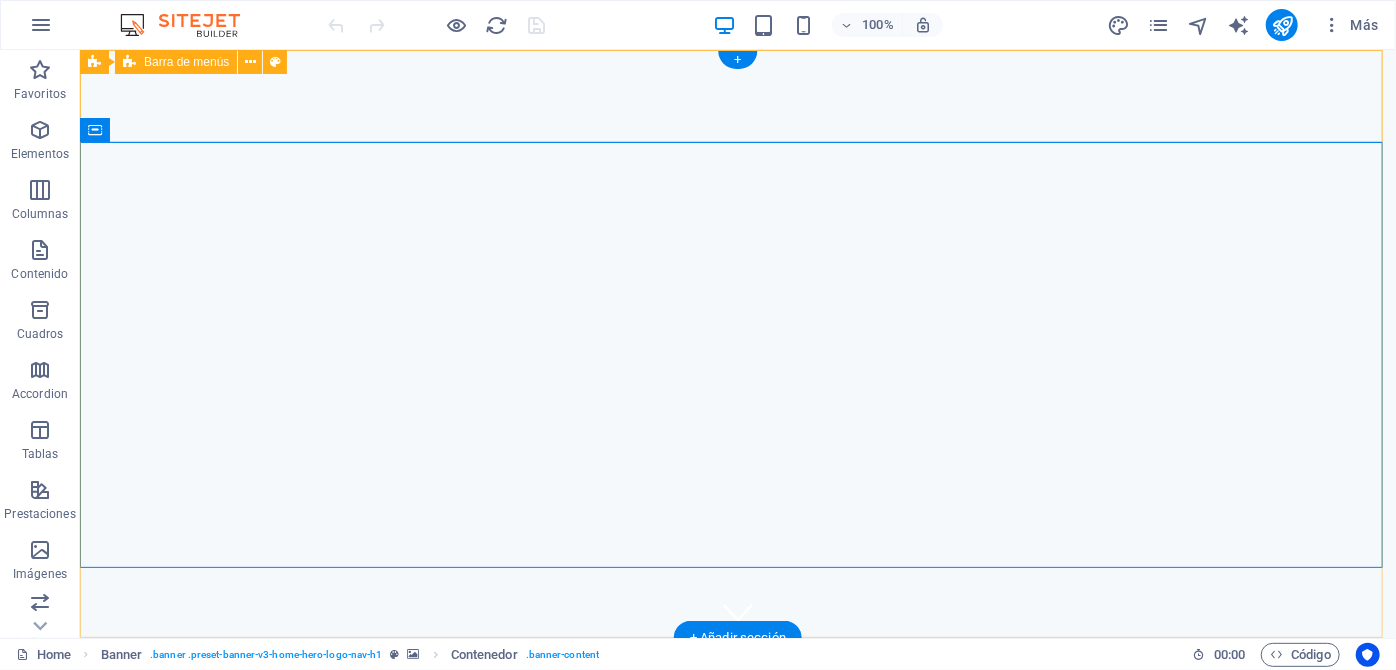 click on "Maquinal Inicio Acerca de Valores Servicios Contacto" at bounding box center (737, 711) 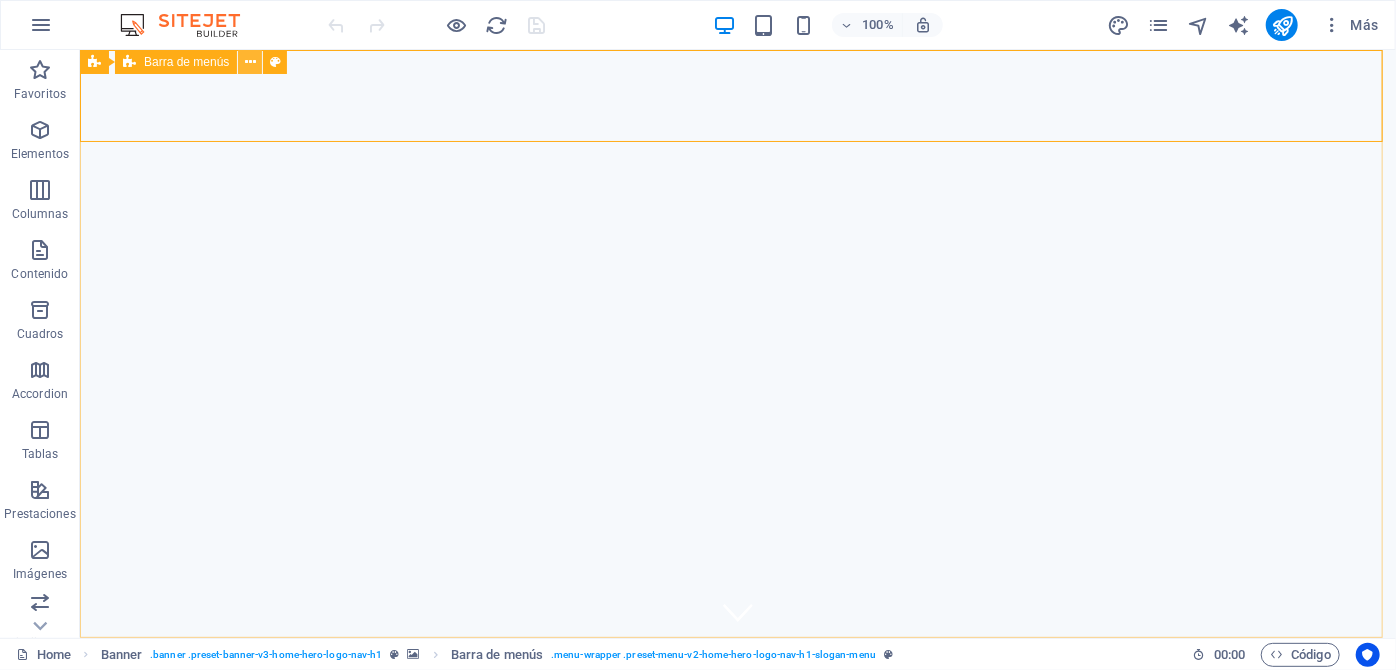 click at bounding box center [250, 62] 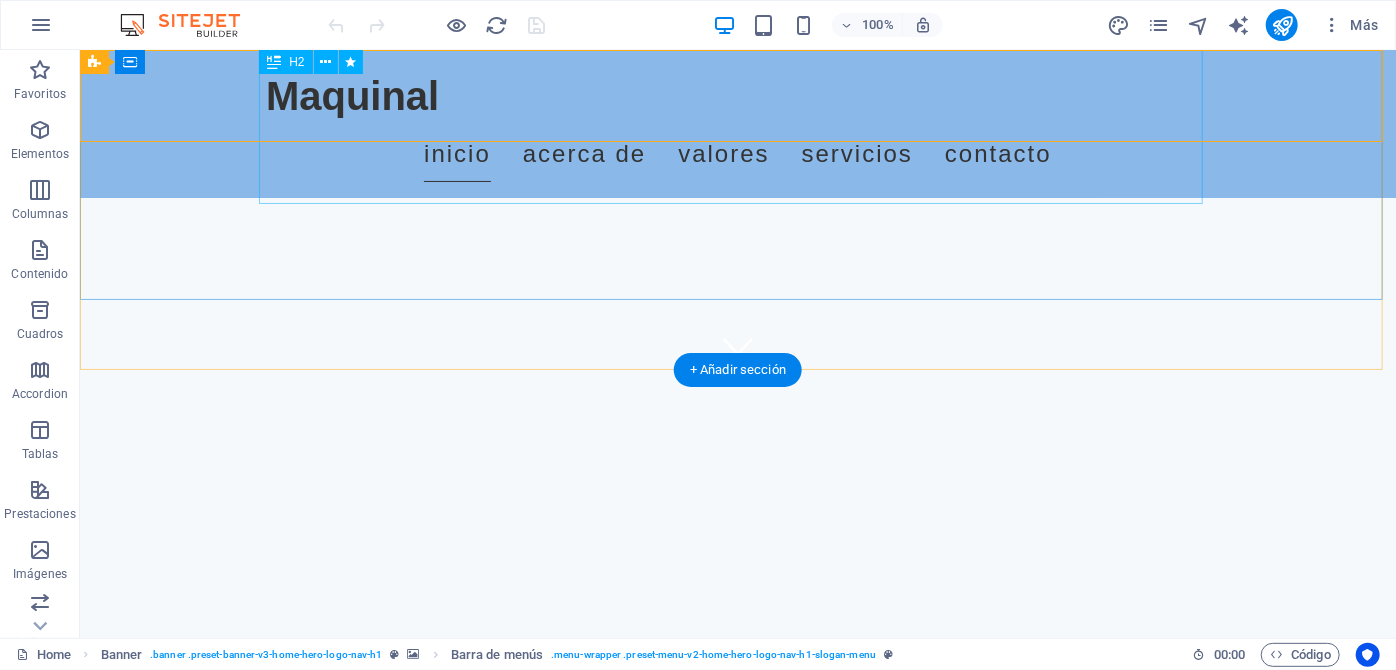 scroll, scrollTop: 272, scrollLeft: 0, axis: vertical 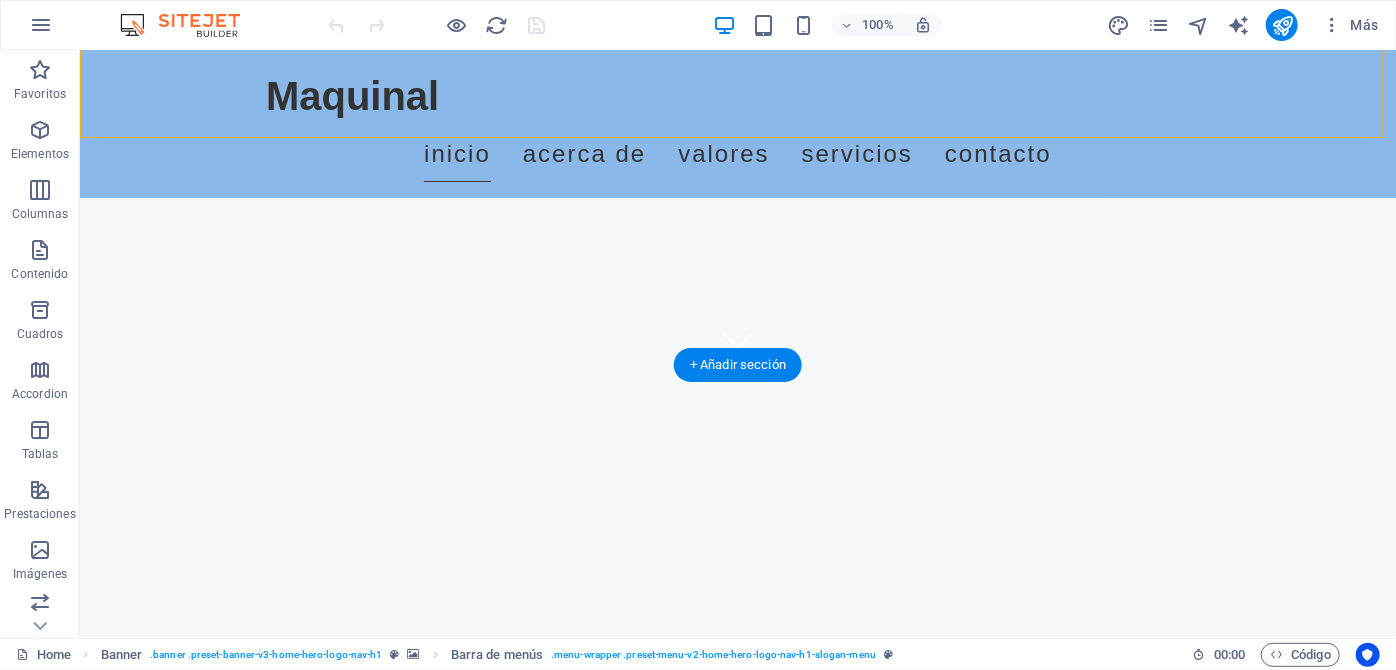 click at bounding box center (-1876, -223) 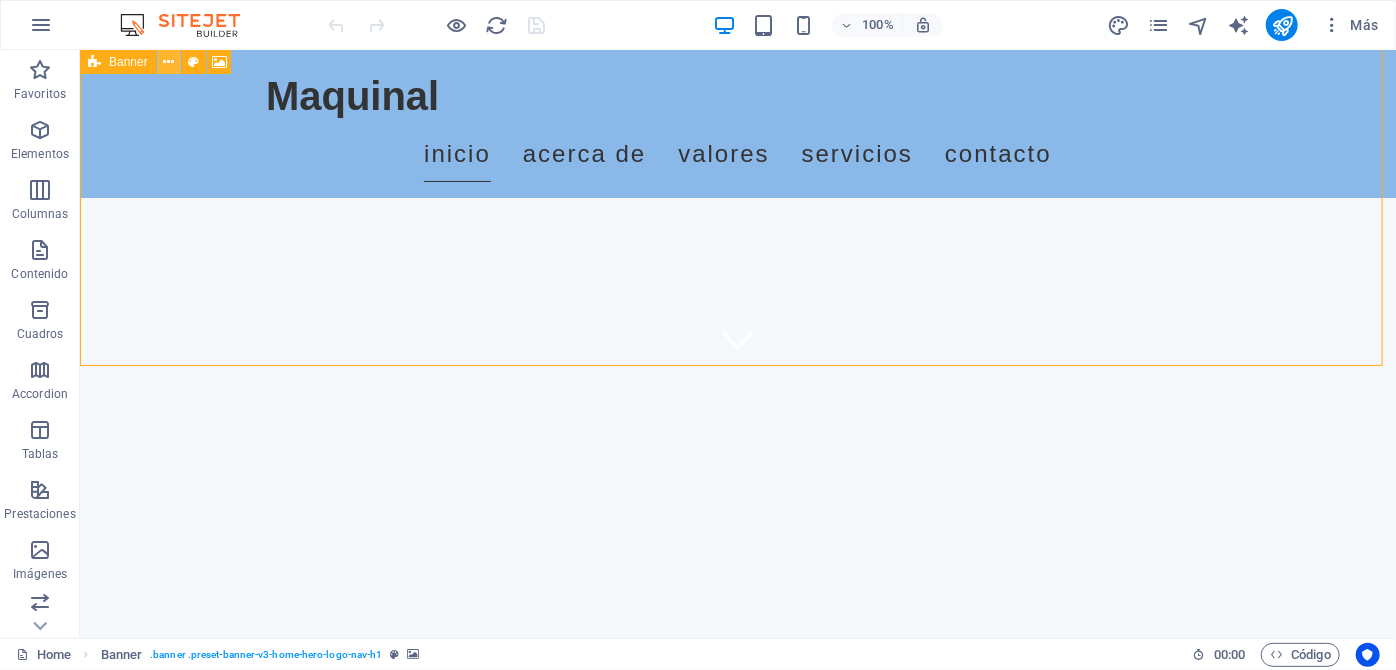 click at bounding box center [168, 62] 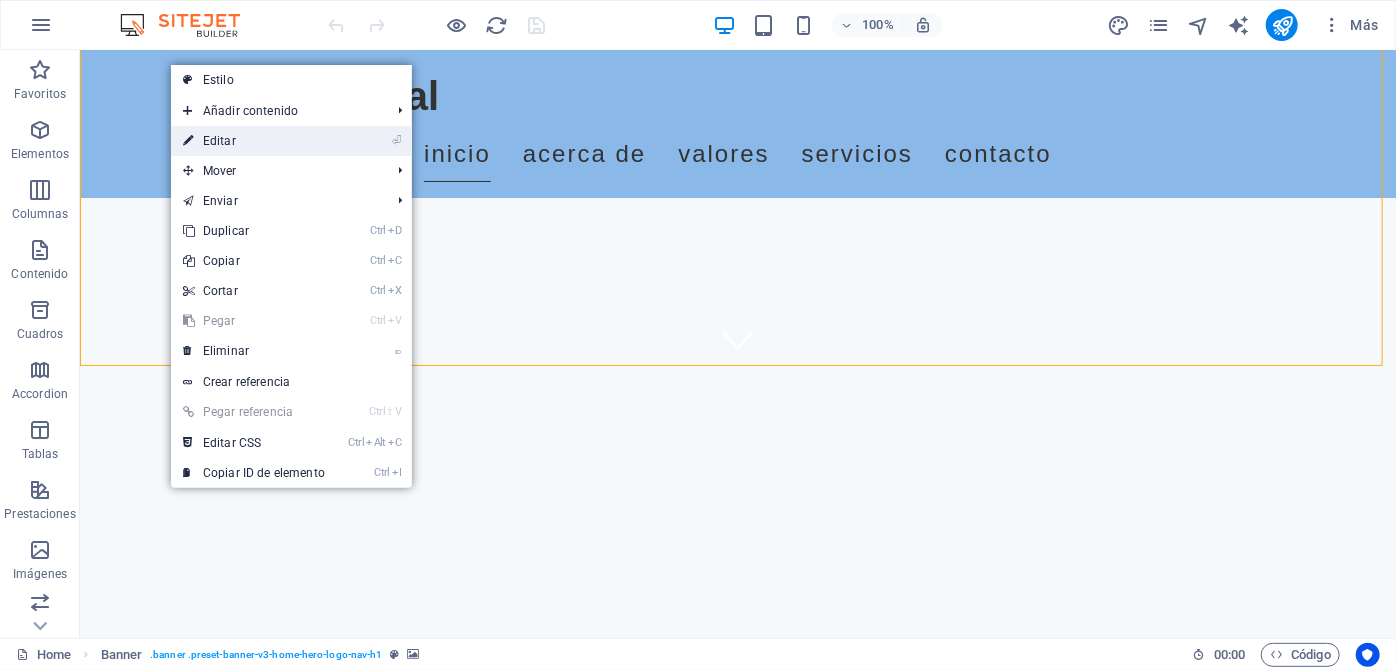 click on "⏎  Editar" at bounding box center [254, 141] 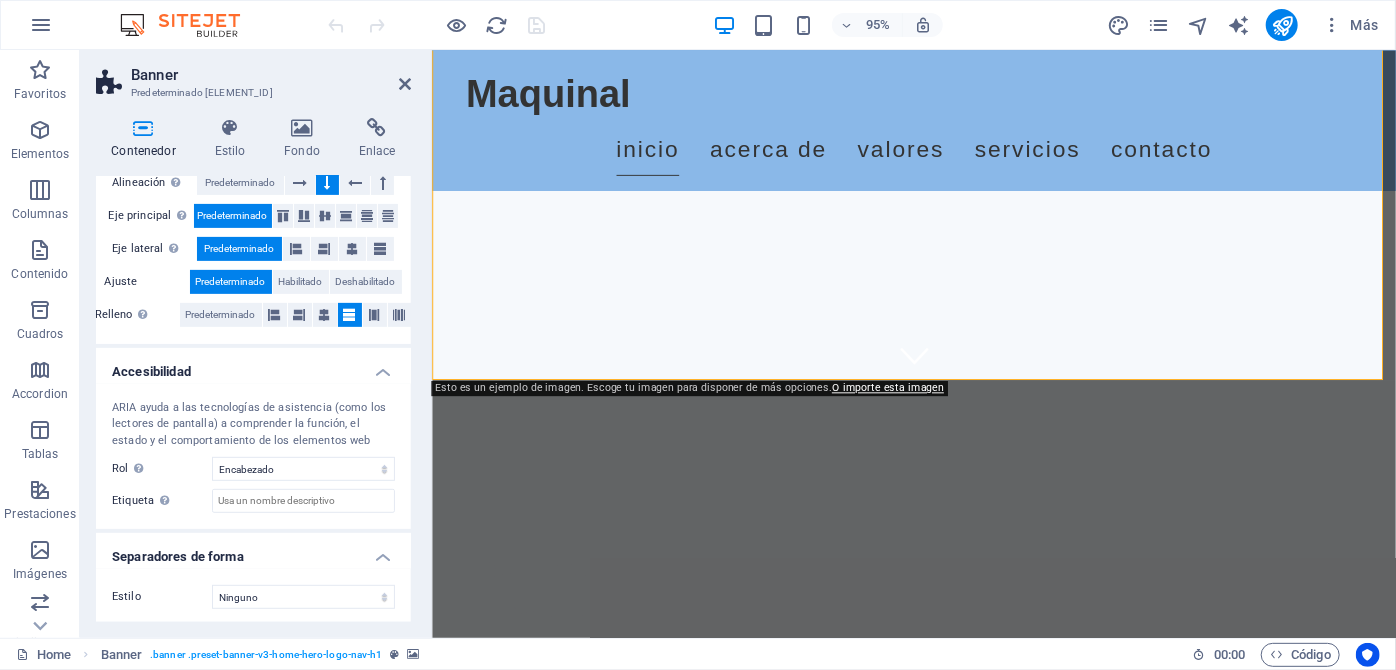 scroll, scrollTop: 384, scrollLeft: 0, axis: vertical 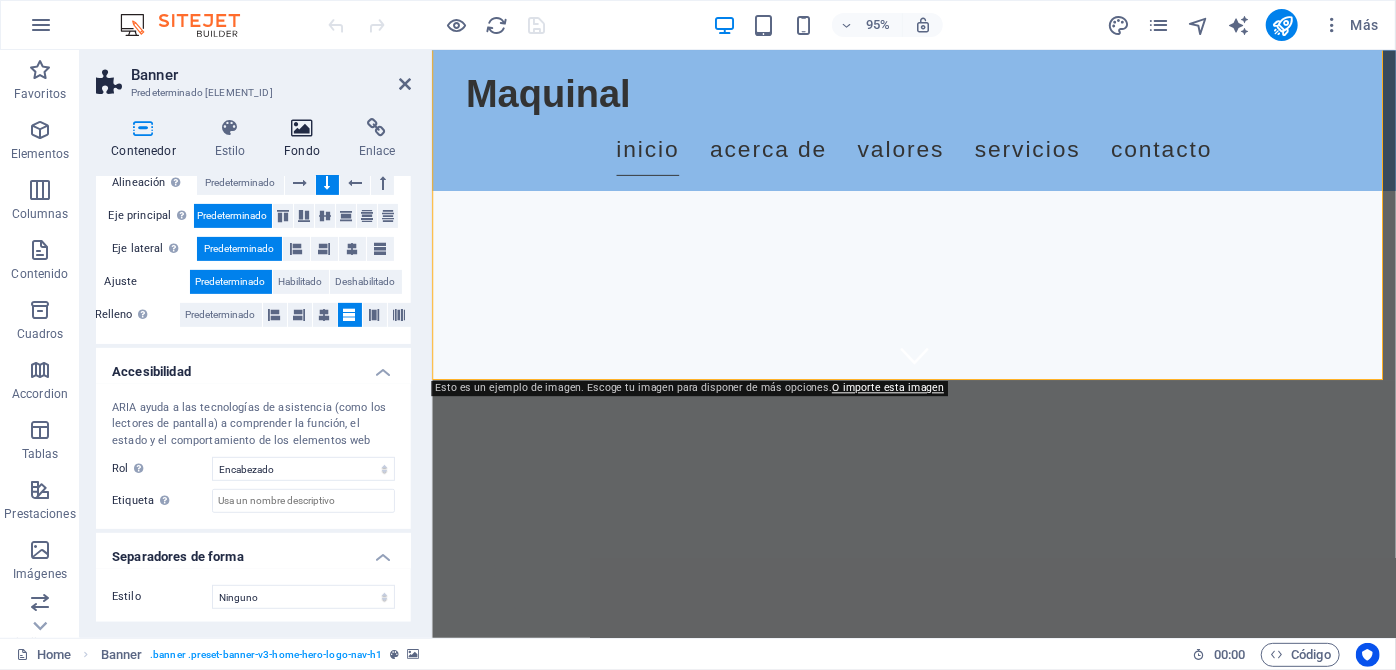 click at bounding box center [302, 128] 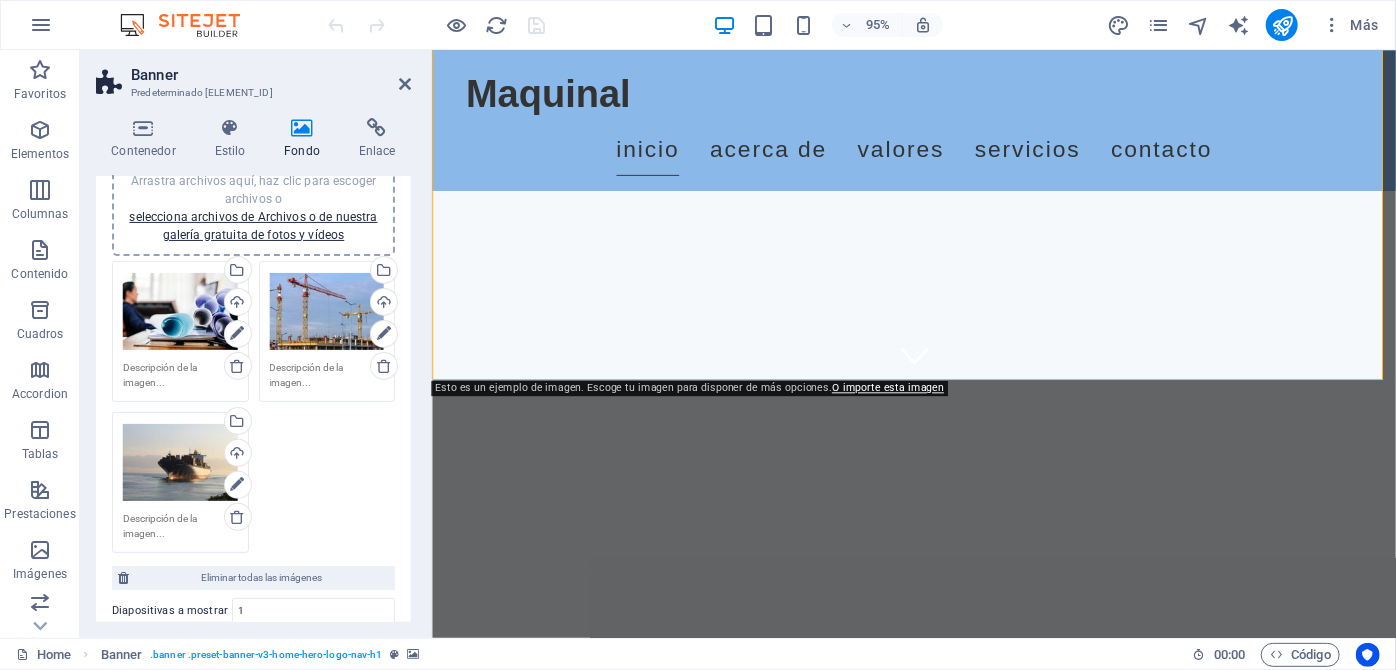 scroll, scrollTop: 272, scrollLeft: 0, axis: vertical 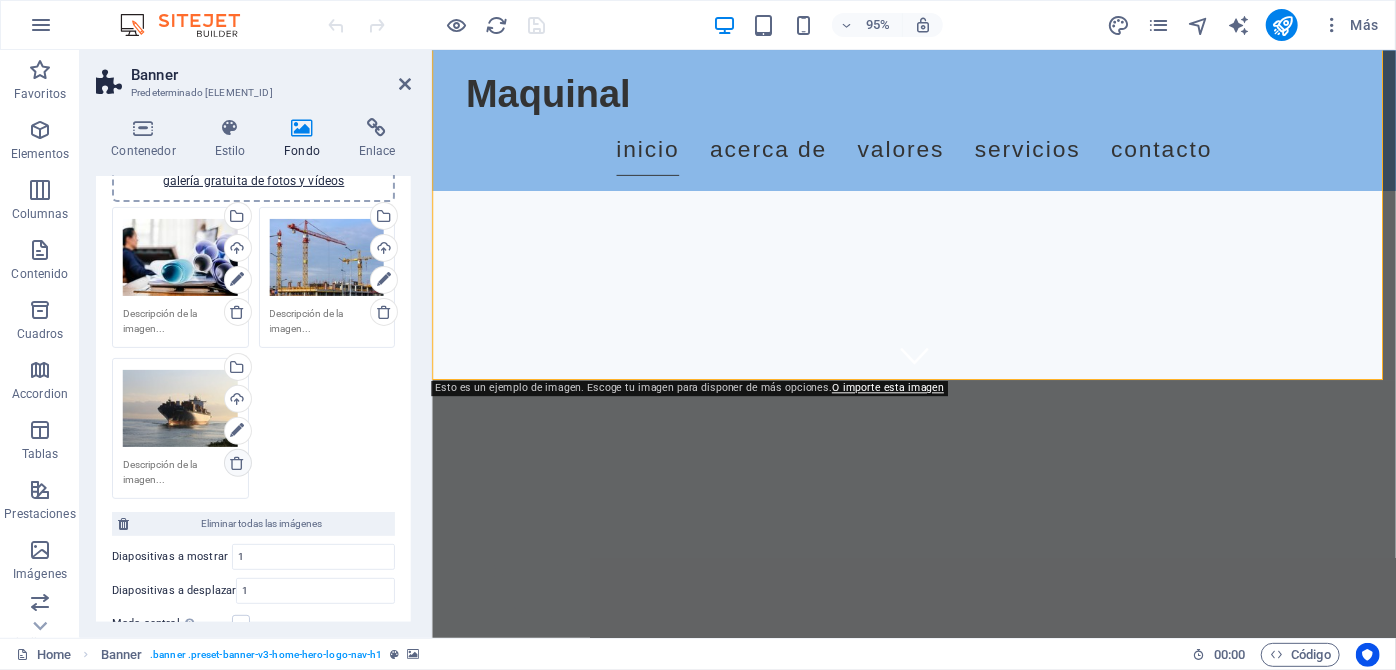 click at bounding box center [237, 463] 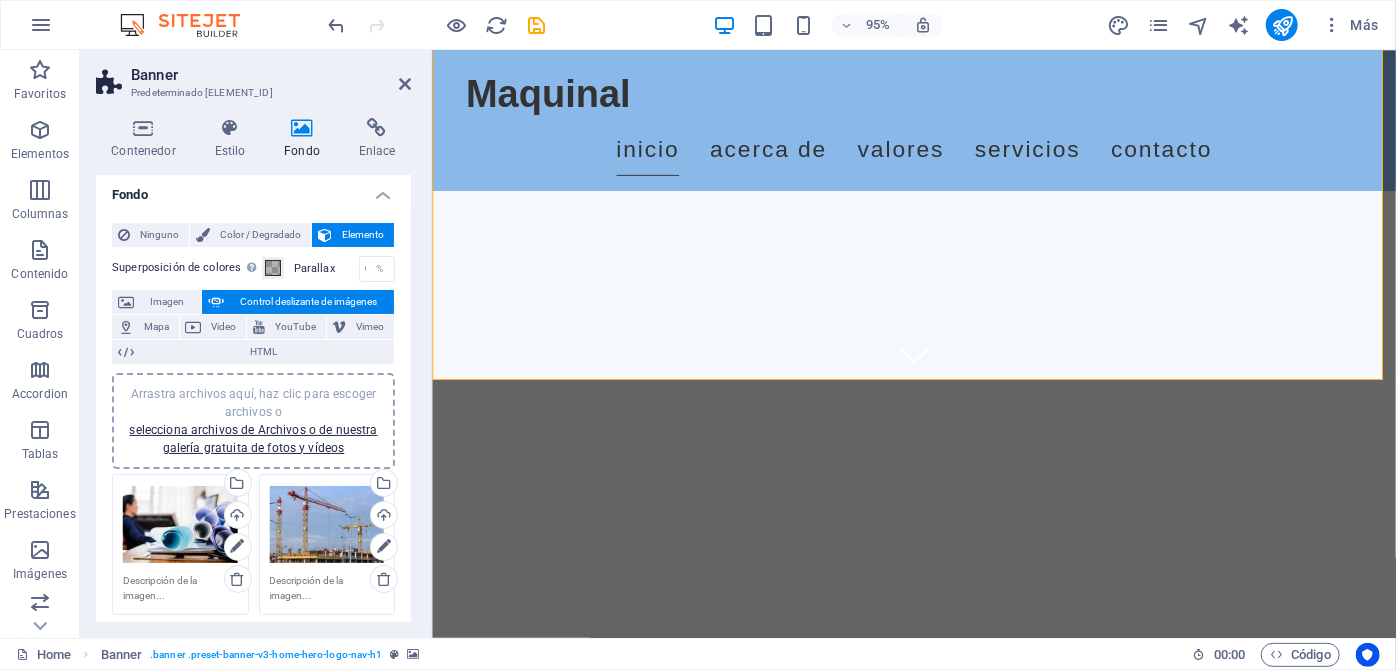 scroll, scrollTop: 0, scrollLeft: 0, axis: both 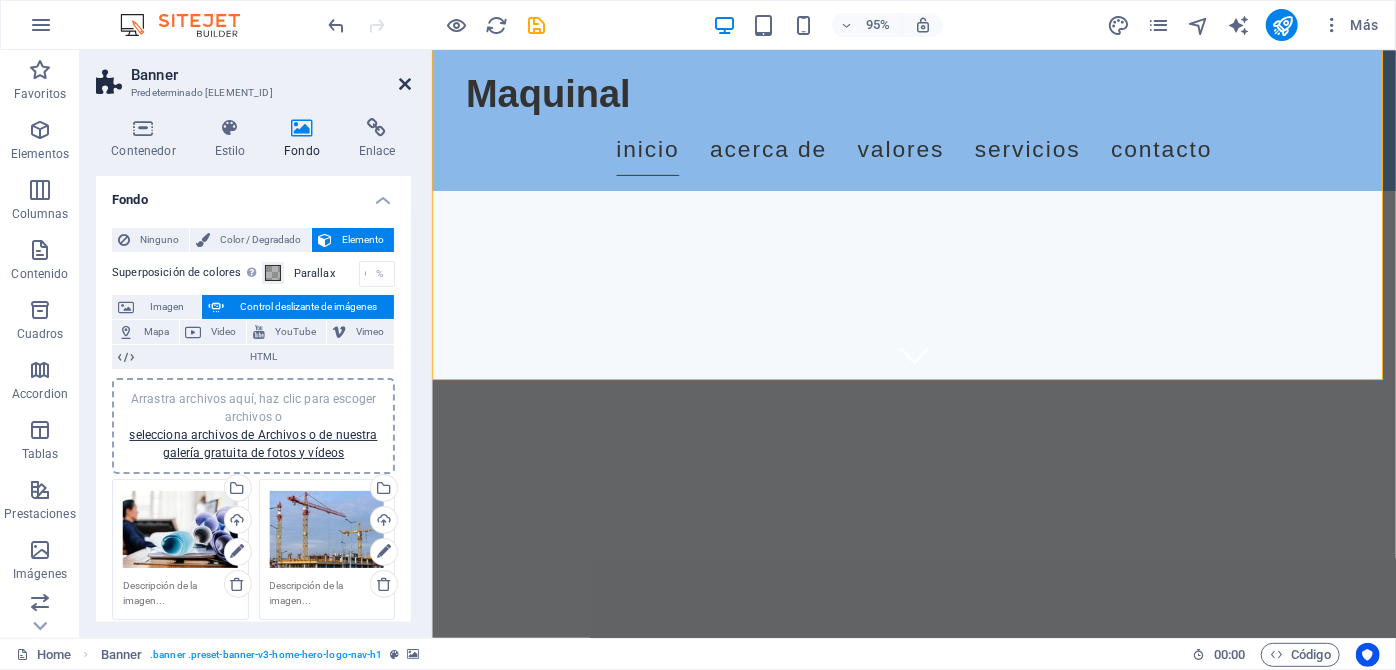 click at bounding box center [405, 84] 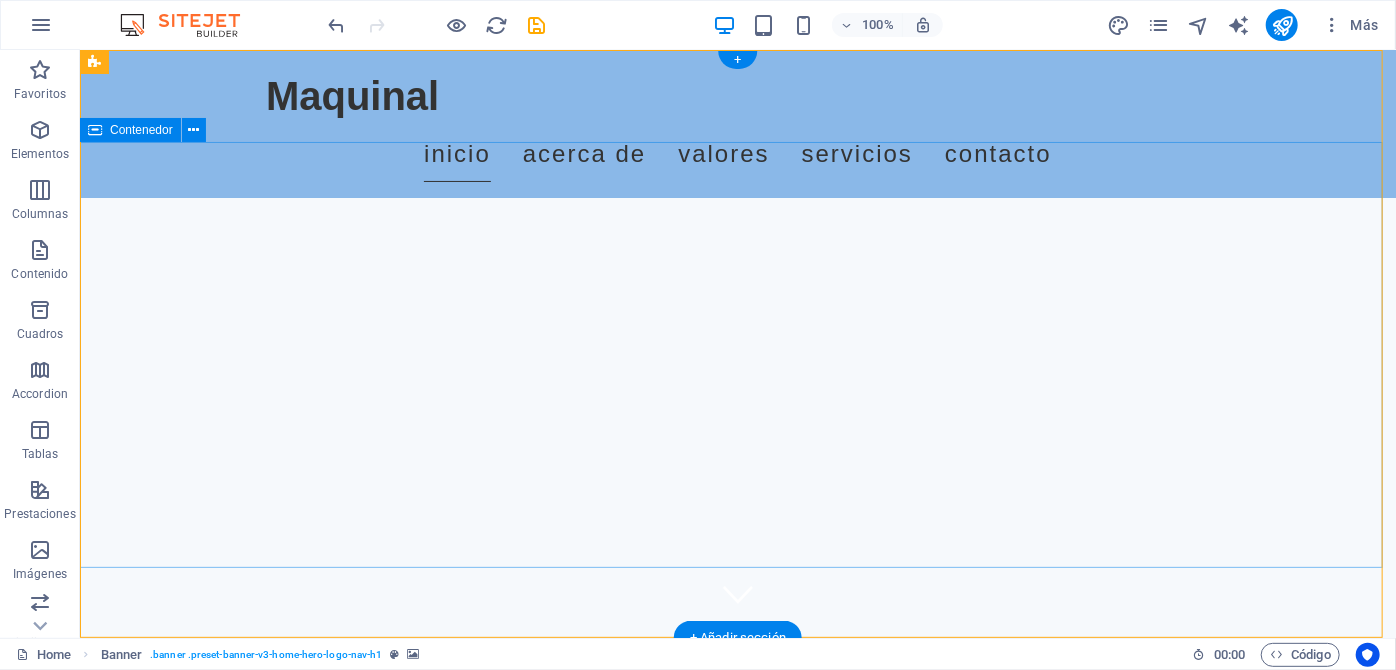 scroll, scrollTop: 0, scrollLeft: 0, axis: both 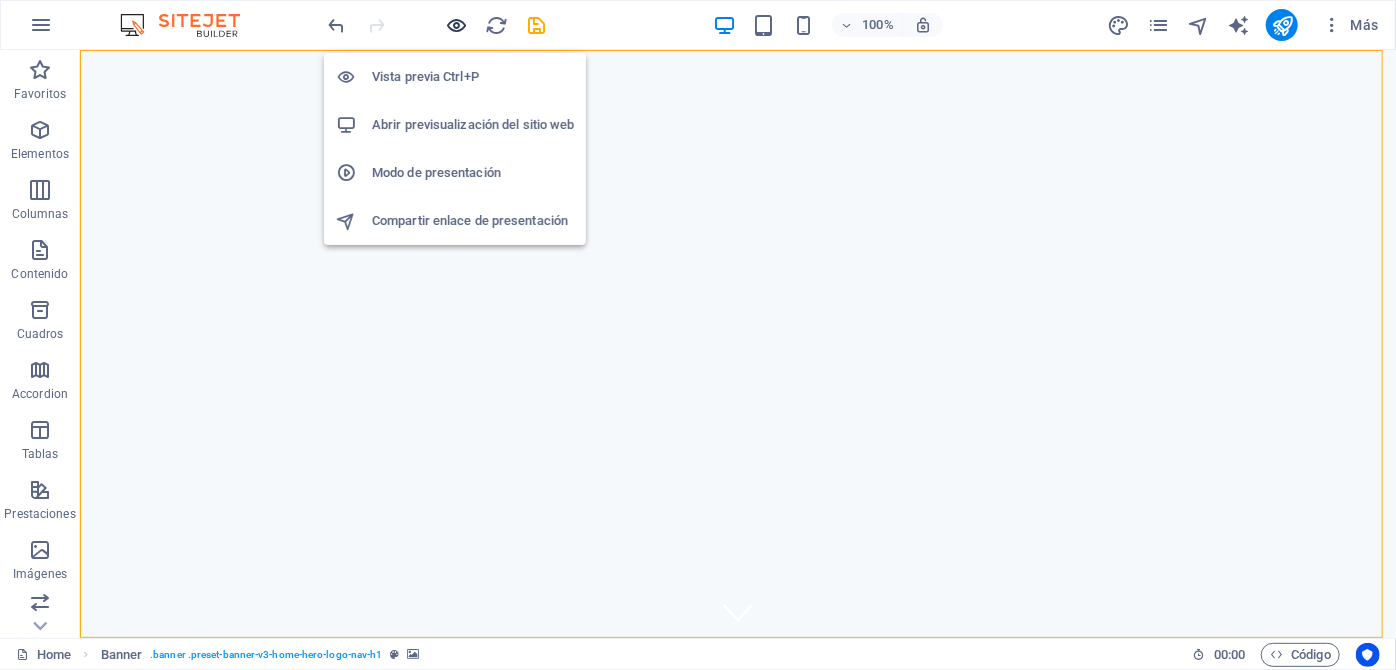 click at bounding box center [457, 25] 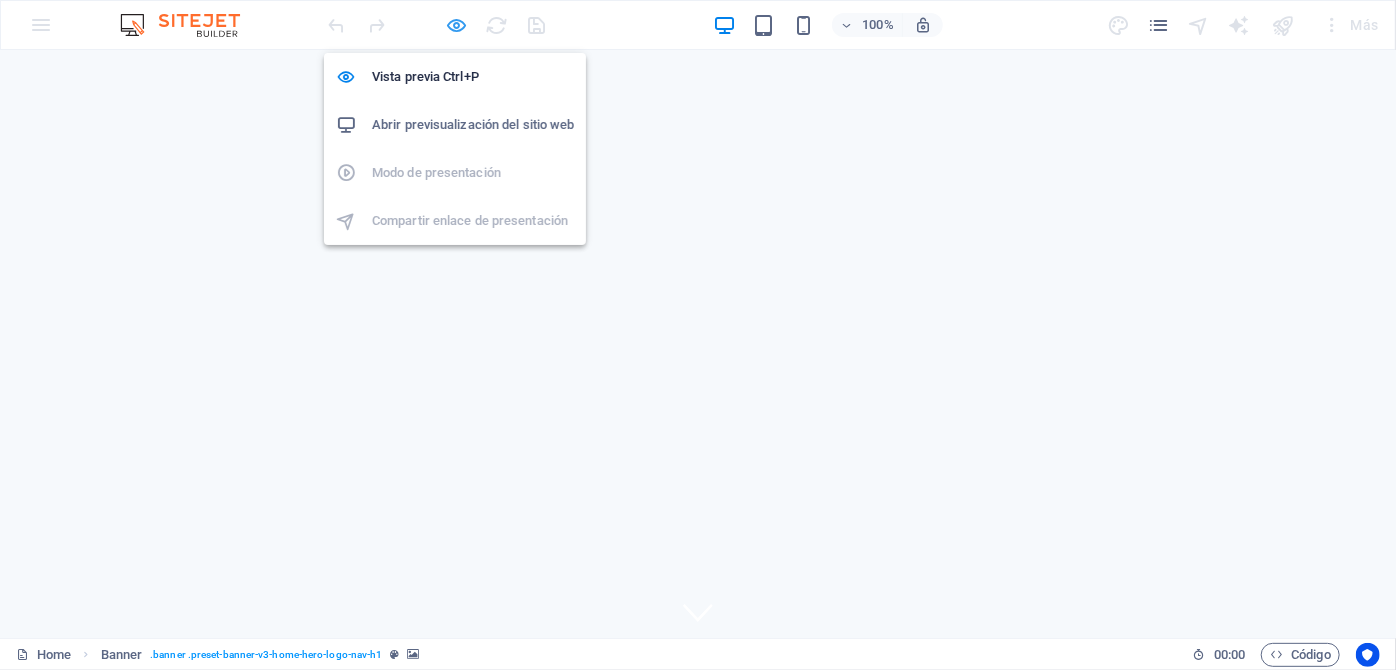 click at bounding box center [457, 25] 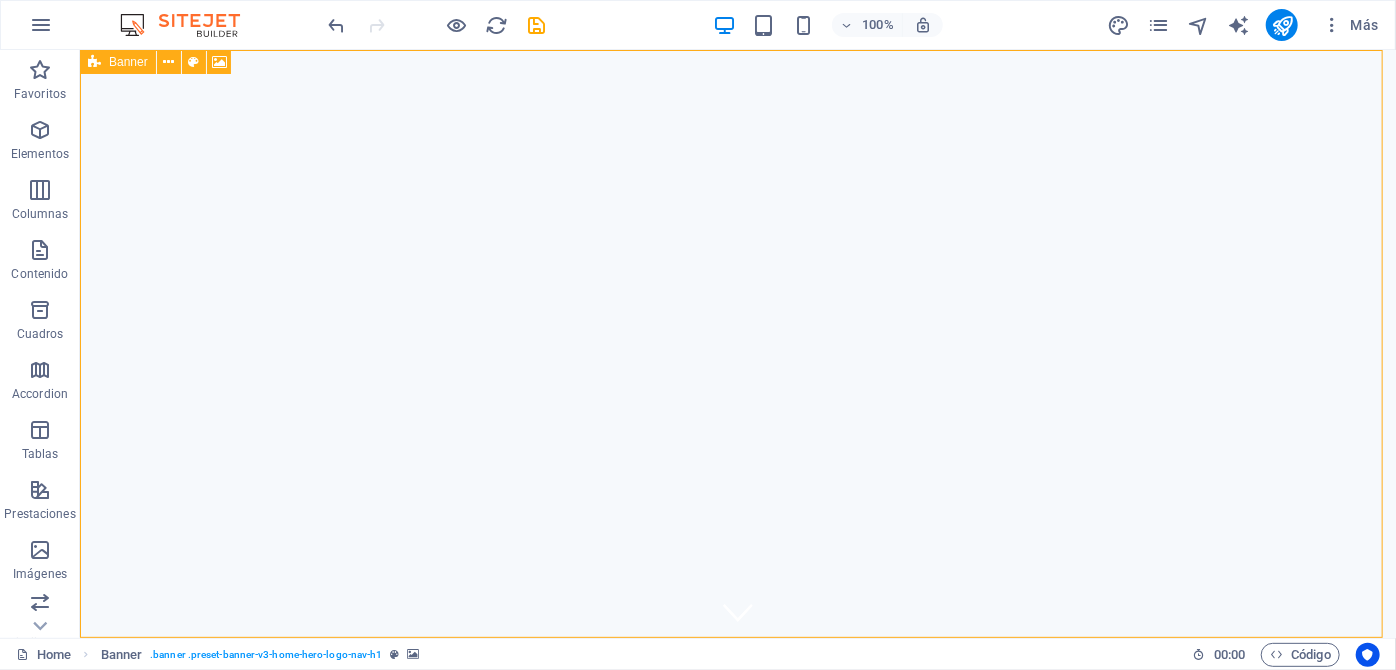 click at bounding box center [94, 62] 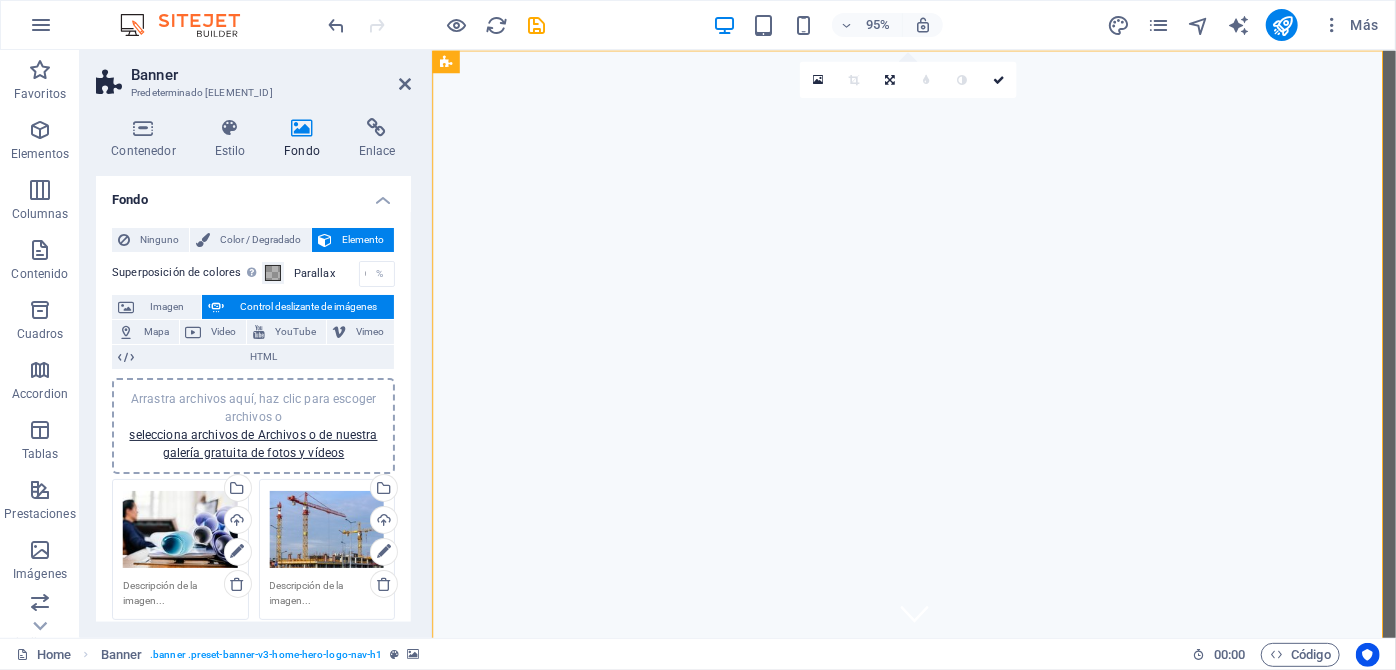 click on "Control deslizante de imágenes" at bounding box center [309, 307] 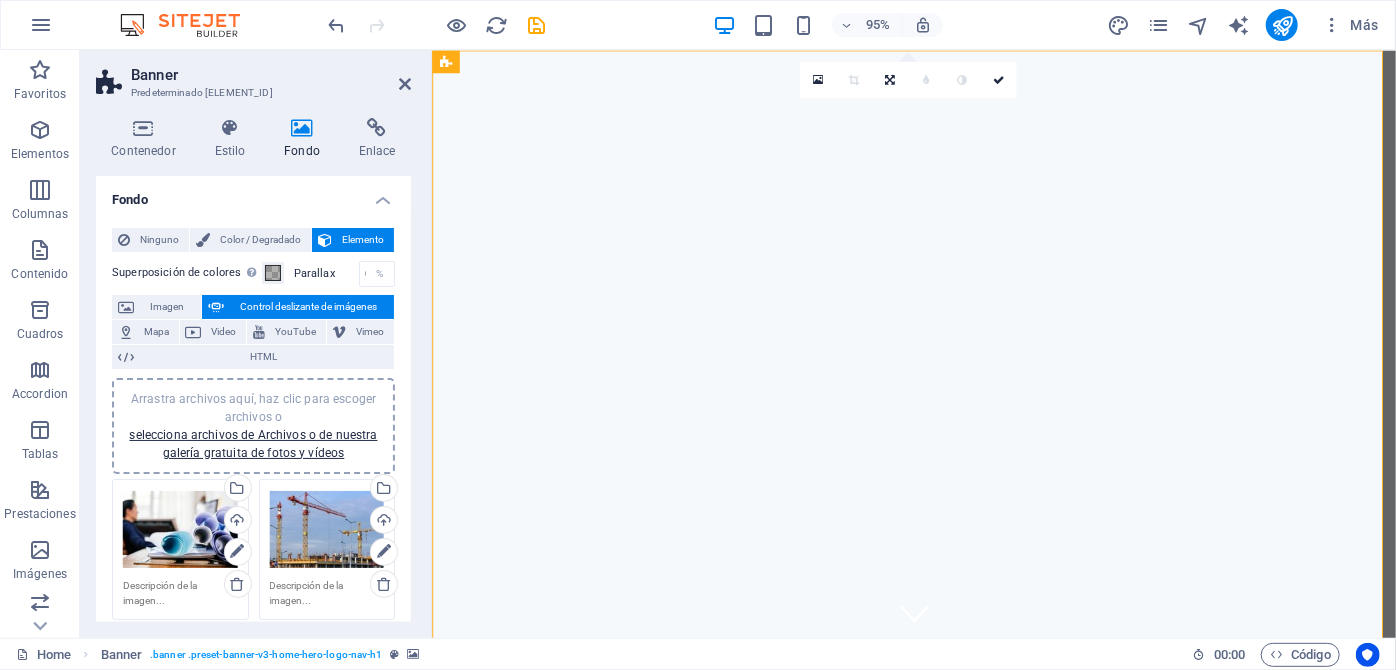 click on "Control deslizante de imágenes" at bounding box center (309, 307) 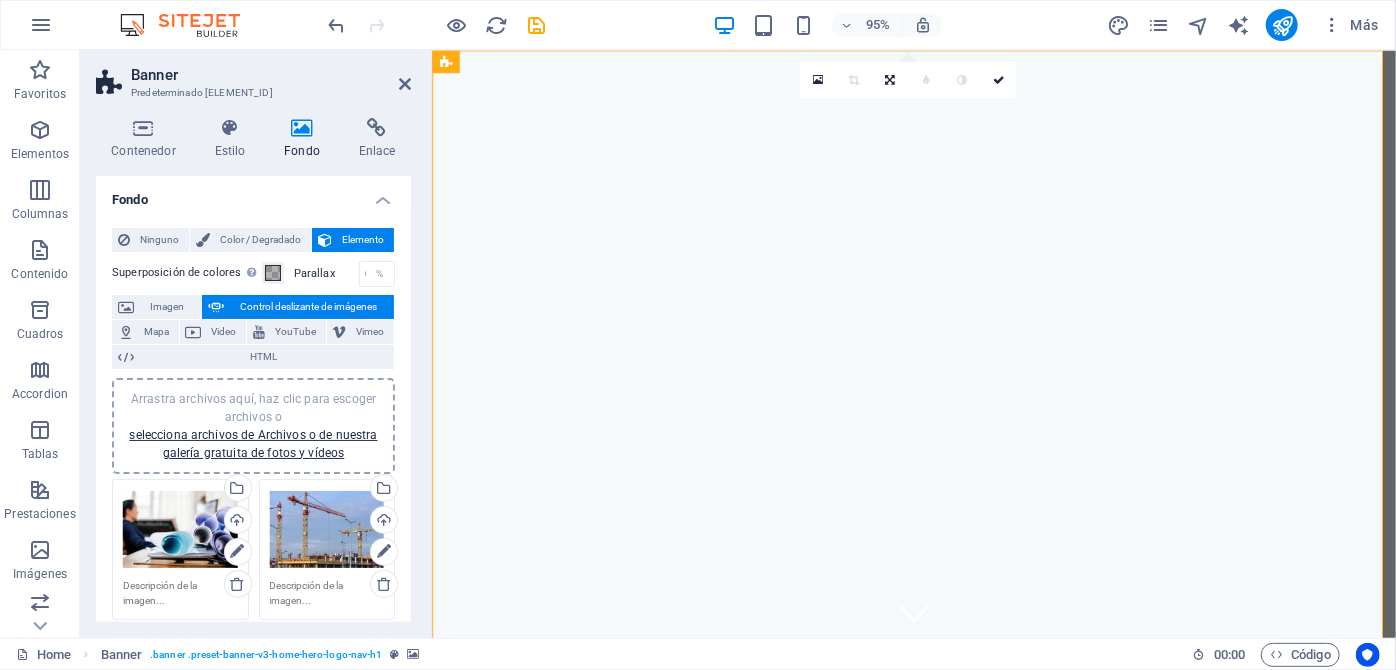click on "Control deslizante de imágenes" at bounding box center [309, 307] 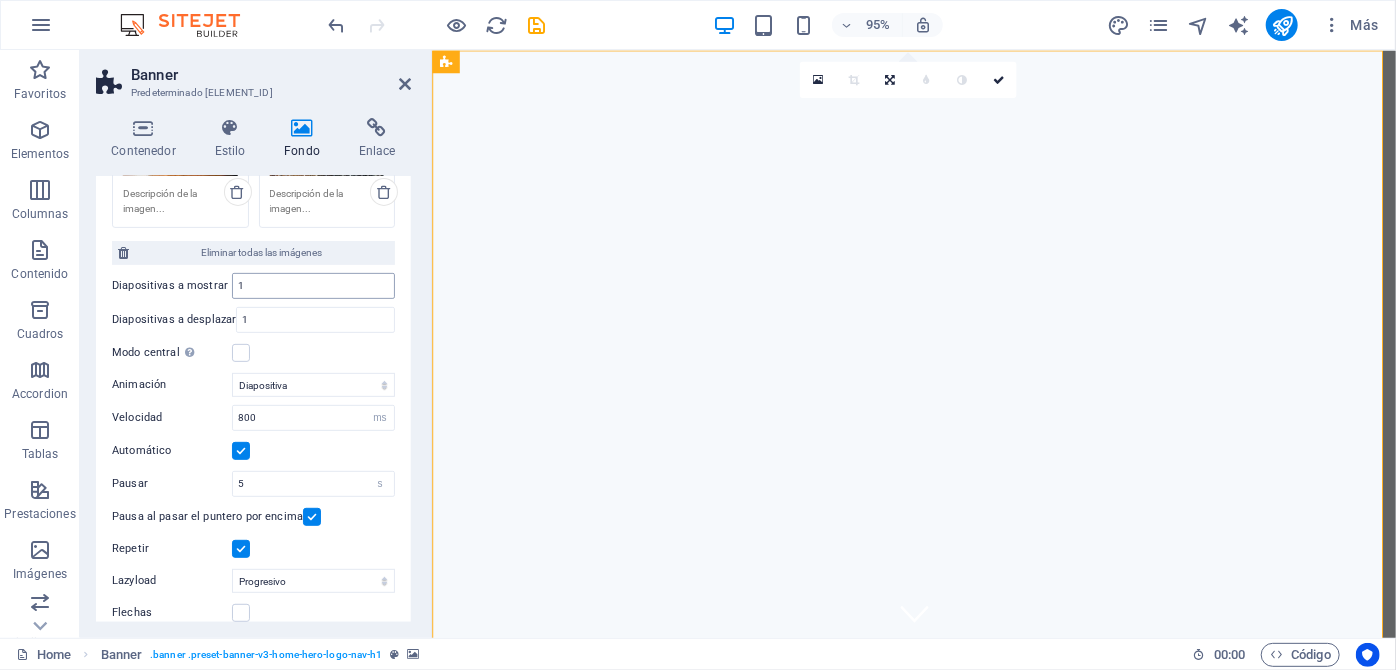 scroll, scrollTop: 437, scrollLeft: 0, axis: vertical 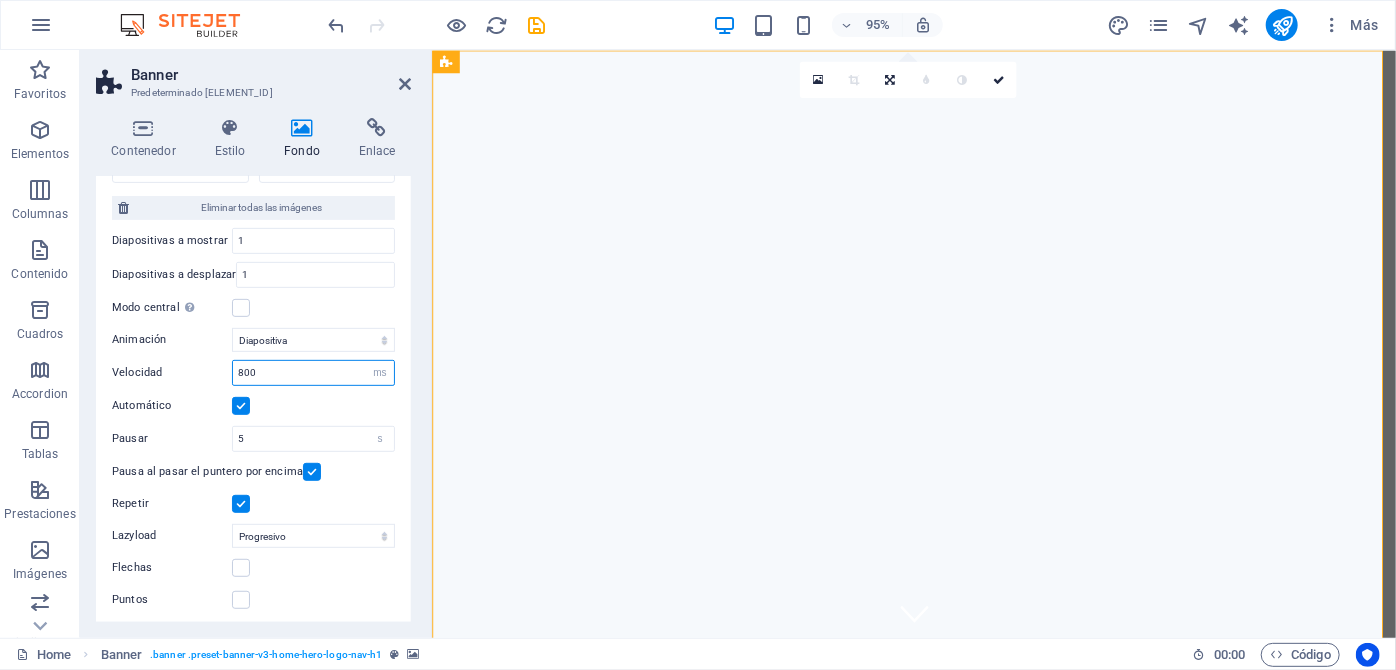 click on "800" at bounding box center [313, 373] 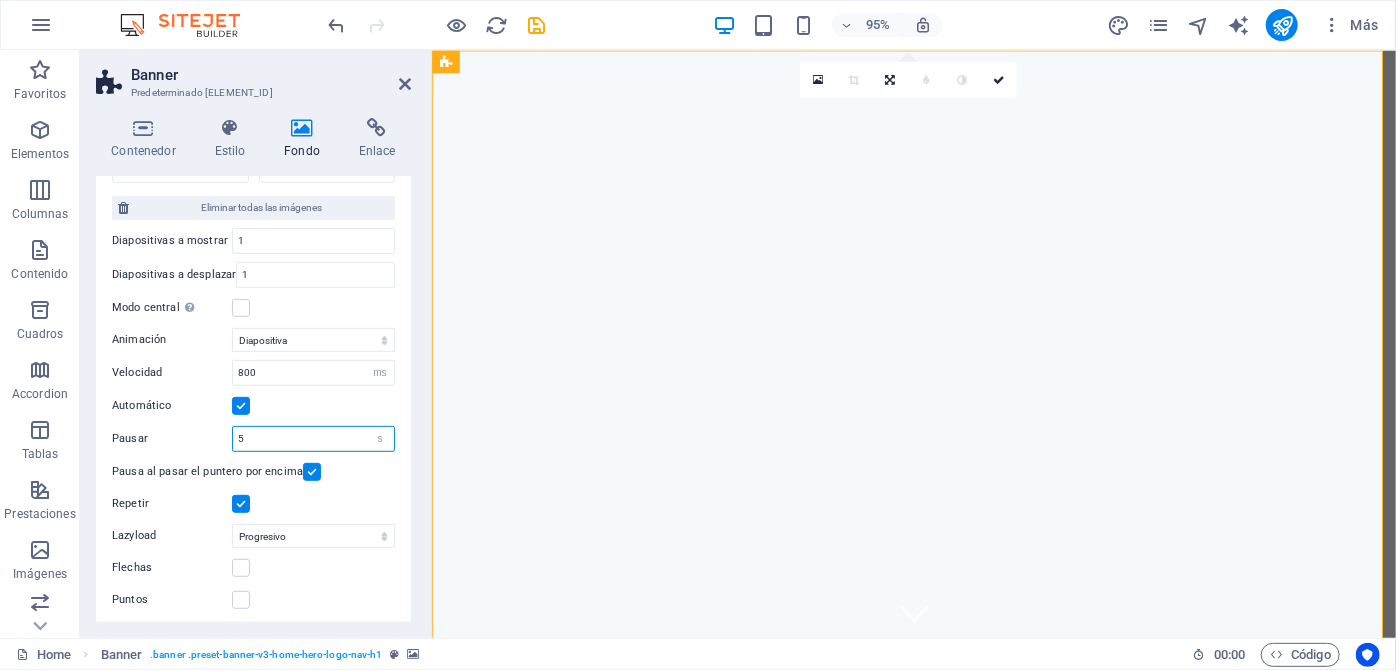 click on "5" at bounding box center [313, 439] 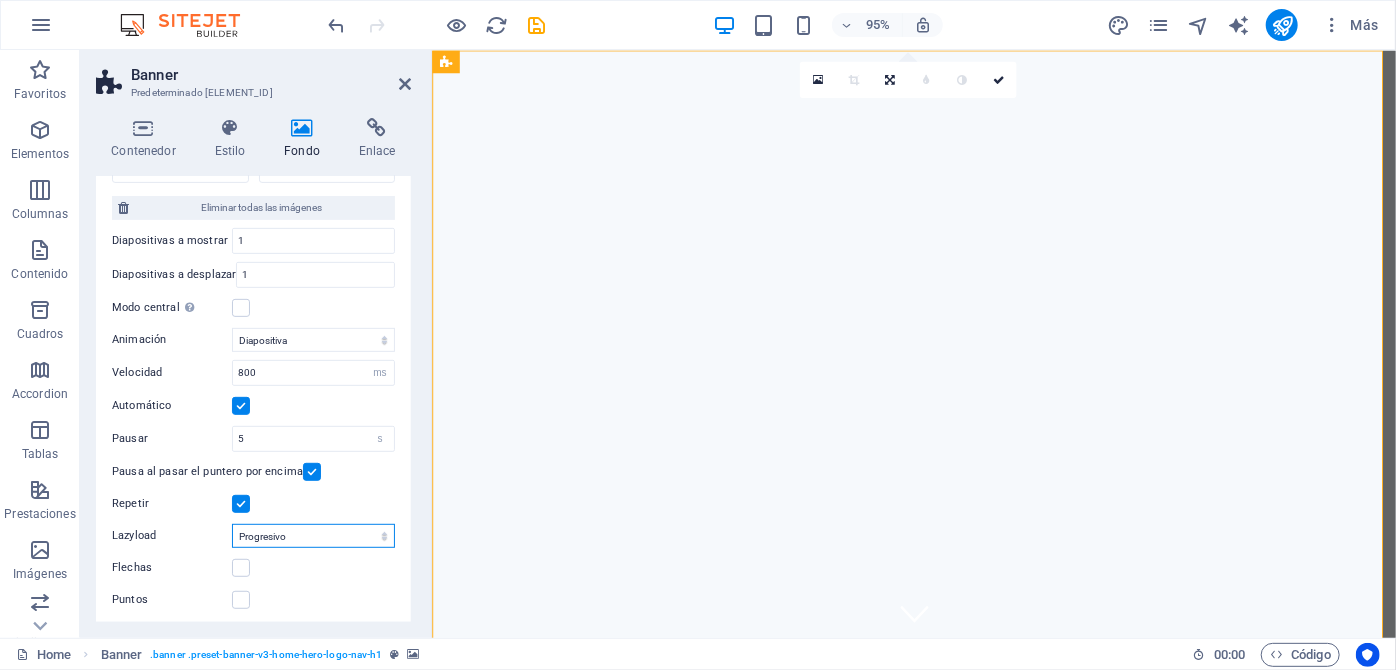 click on "Deshabilitado Bajo demanda Progresivo" at bounding box center [313, 536] 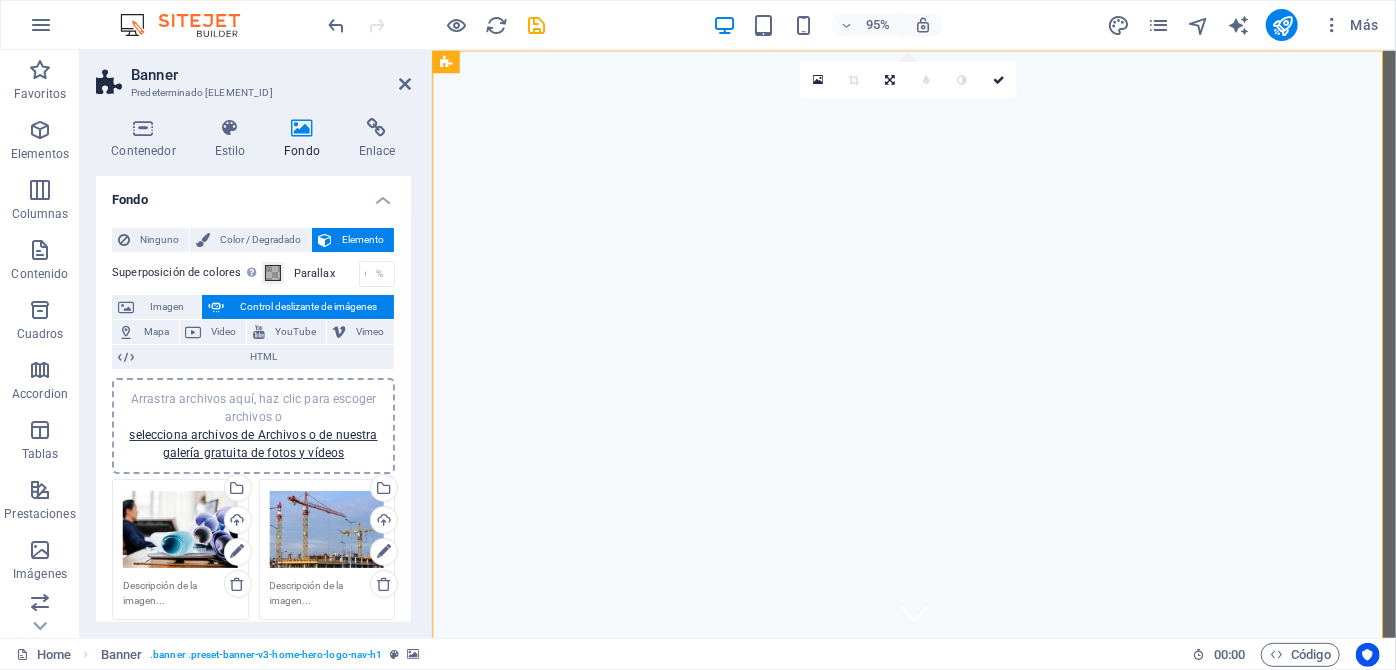 scroll, scrollTop: 0, scrollLeft: 0, axis: both 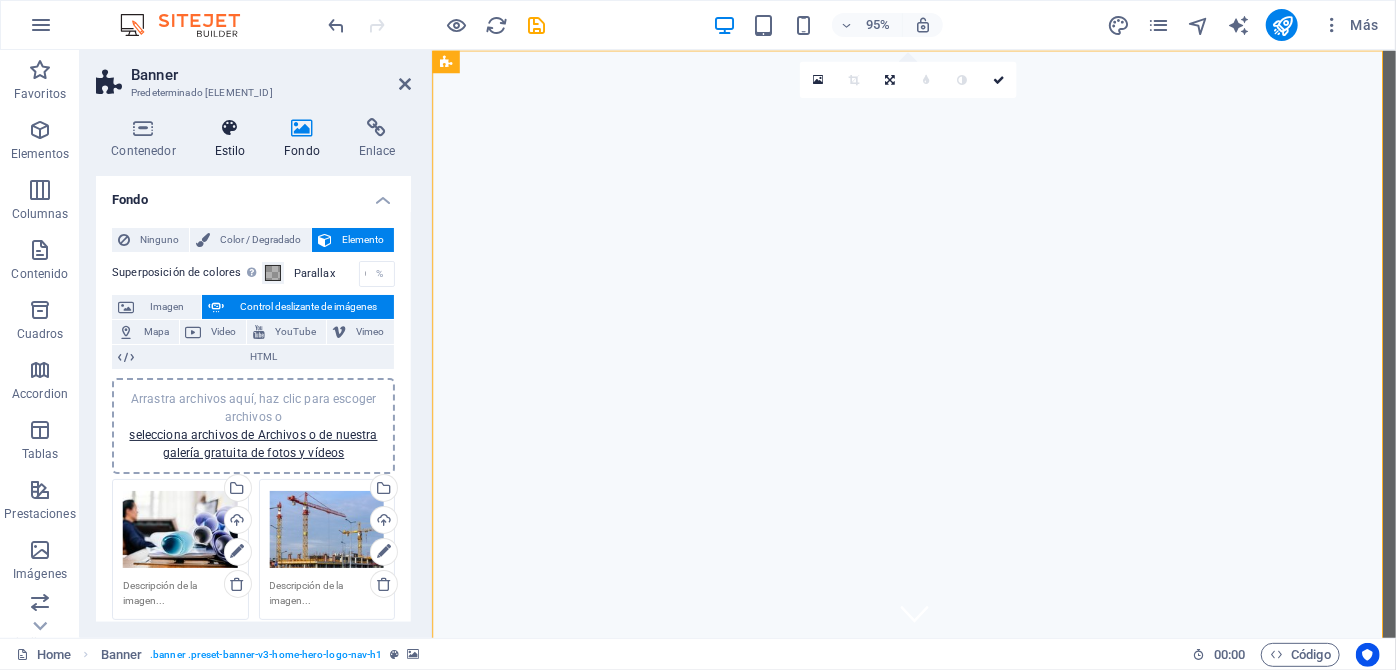 click on "Estilo" at bounding box center (234, 139) 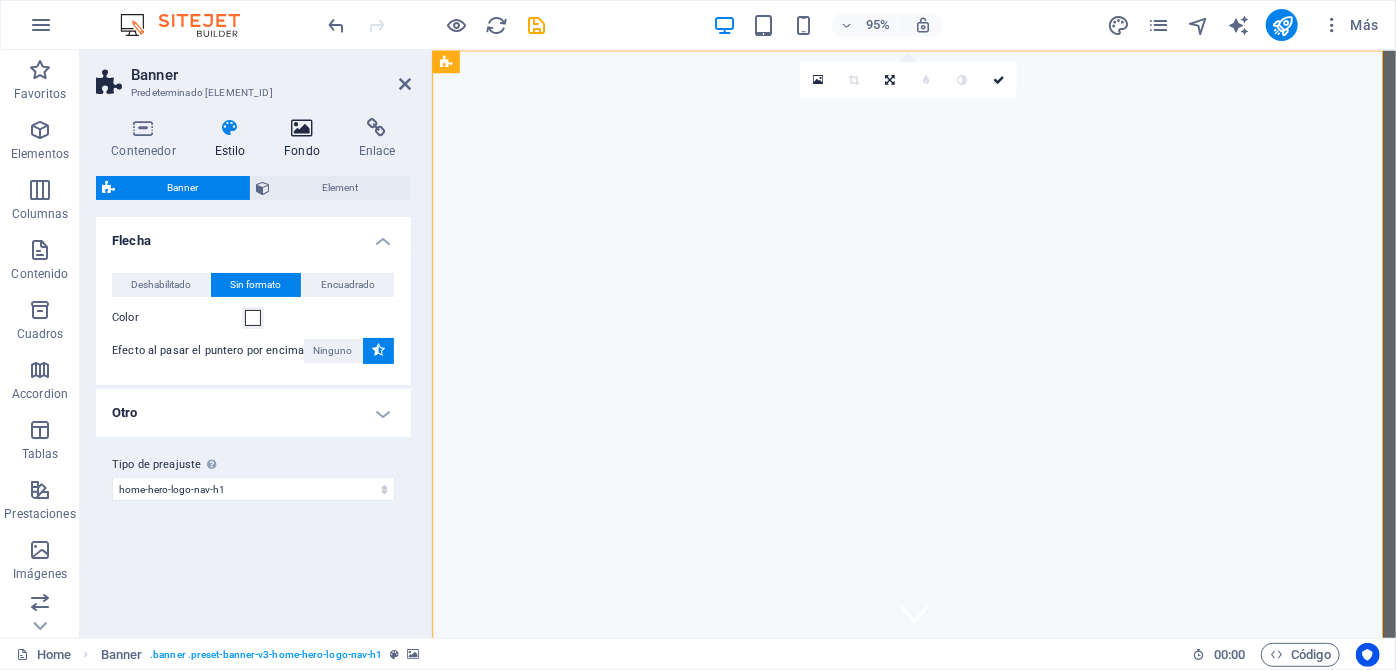 click at bounding box center [302, 128] 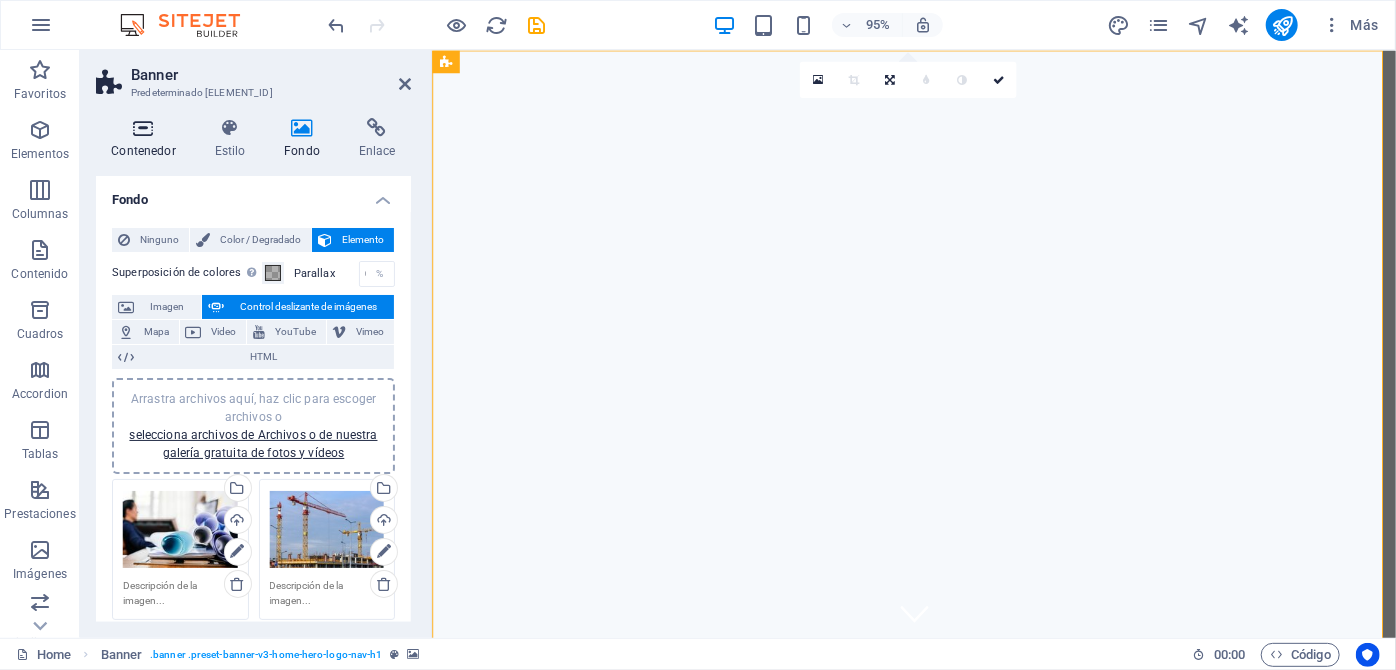 click at bounding box center [143, 128] 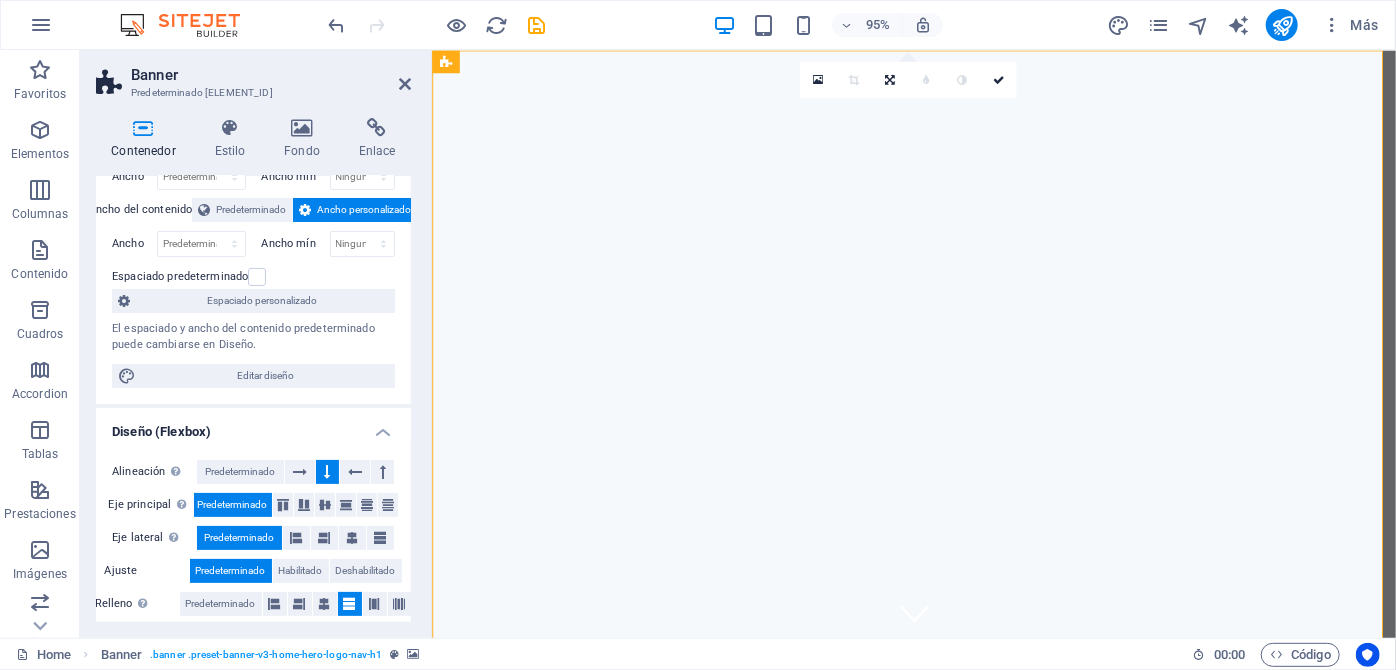 scroll, scrollTop: 181, scrollLeft: 0, axis: vertical 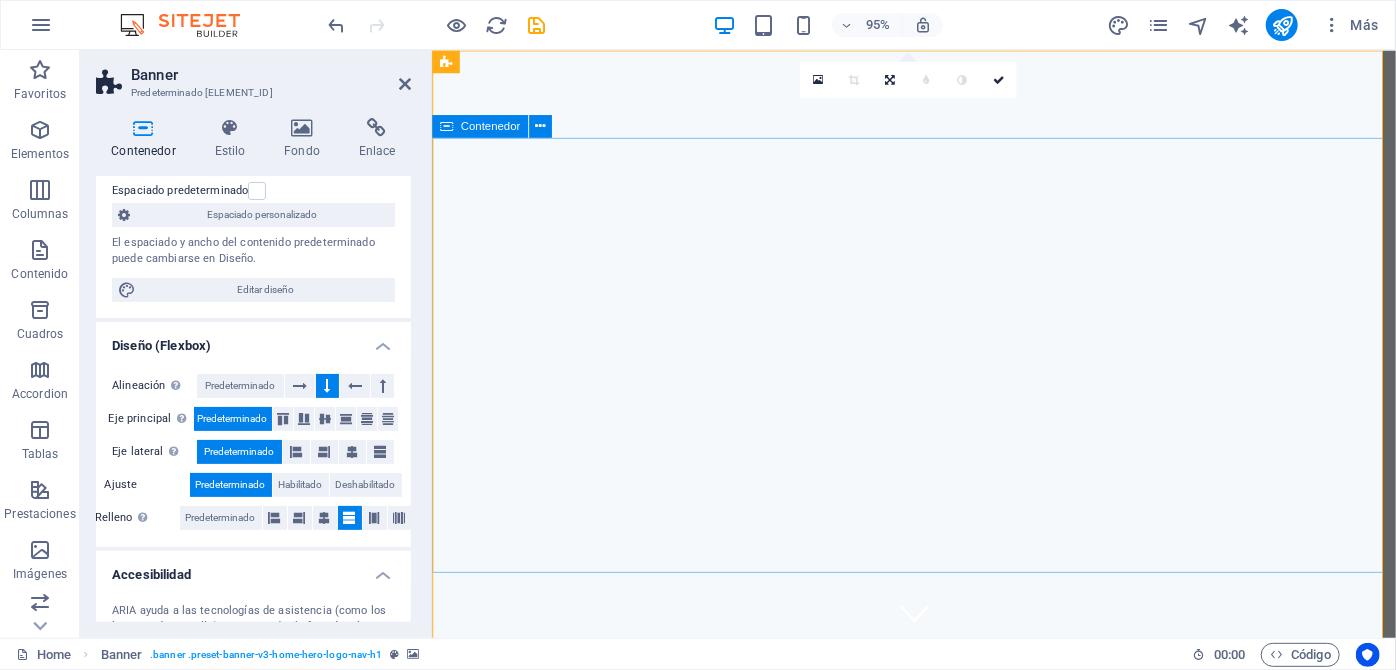 click on "Automatización y Control Industrial al Servicio del Sector de Instalaciones Sanitarias, Calefacción, Aire Acondicionado, Hidráulicos y al desarrollo de la Ingeniería de proyectos en el mismo ámbito." at bounding box center (938, 1001) 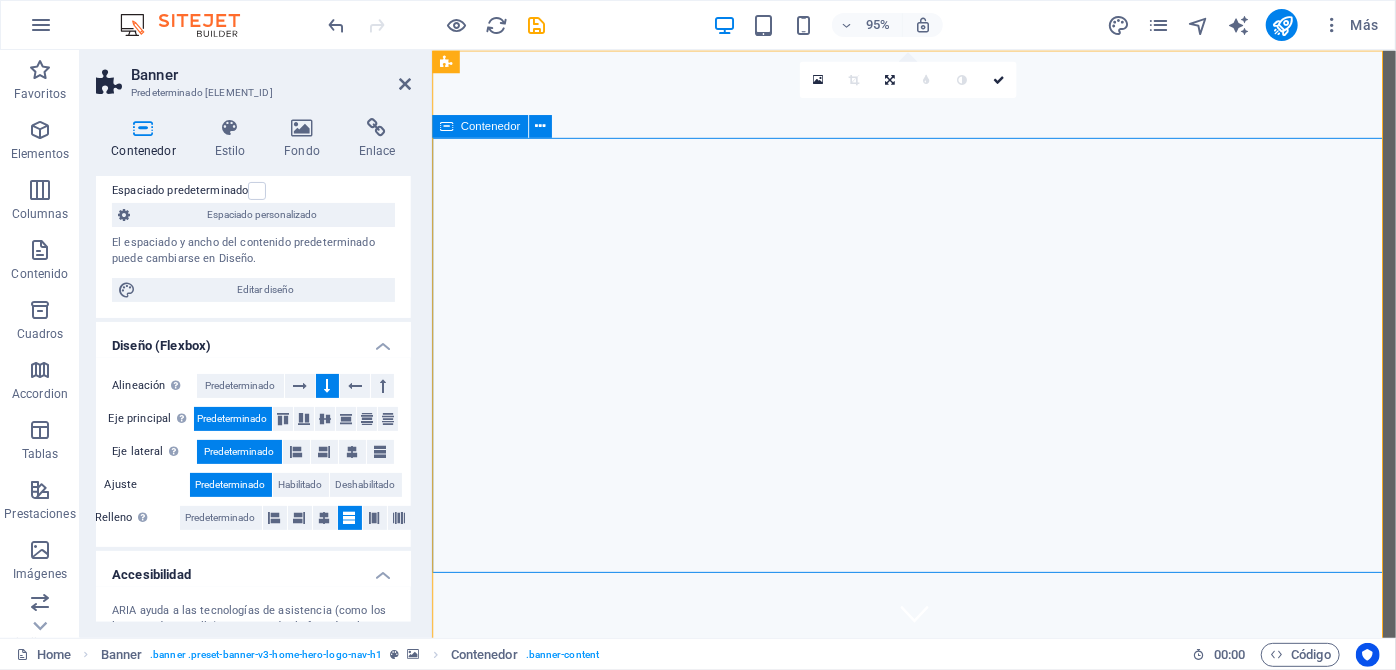 click on "Automatización y Control Industrial al Servicio del Sector de Instalaciones Sanitarias, Calefacción, Aire Acondicionado, Hidráulicos y al desarrollo de la Ingeniería de proyectos en el mismo ámbito." at bounding box center [938, 1001] 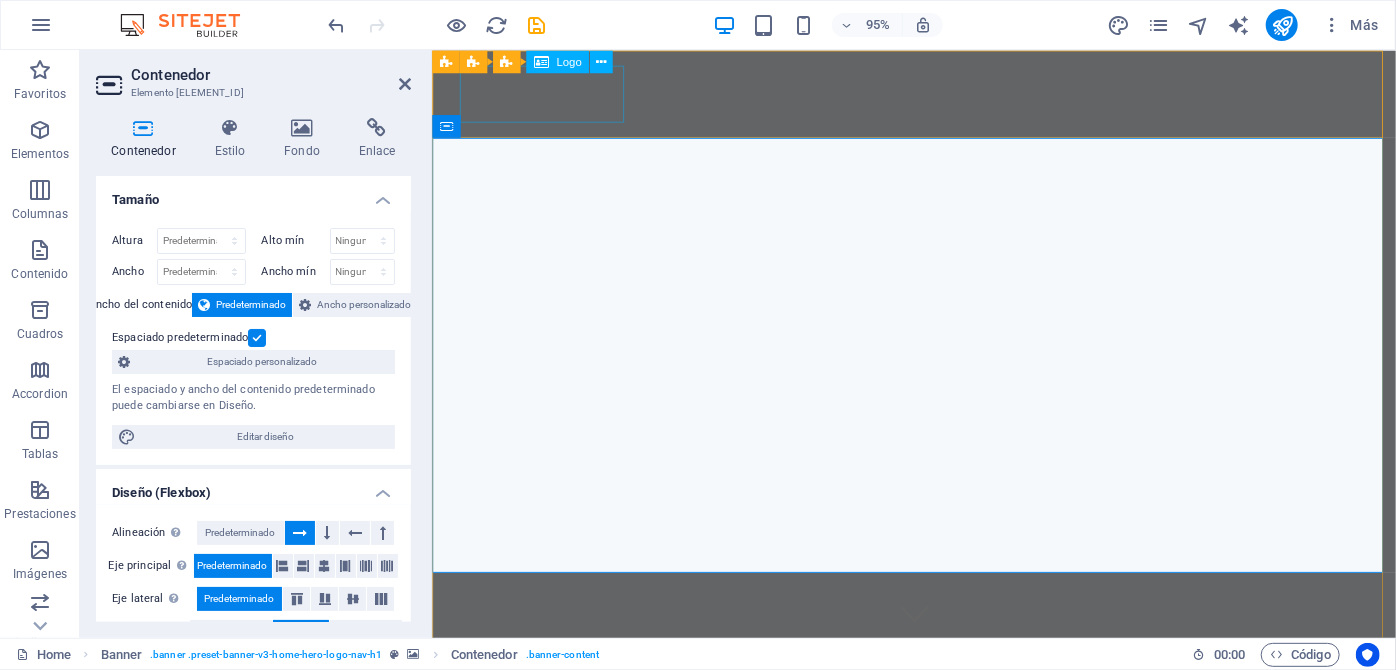 click on "Maquinal" at bounding box center [939, 715] 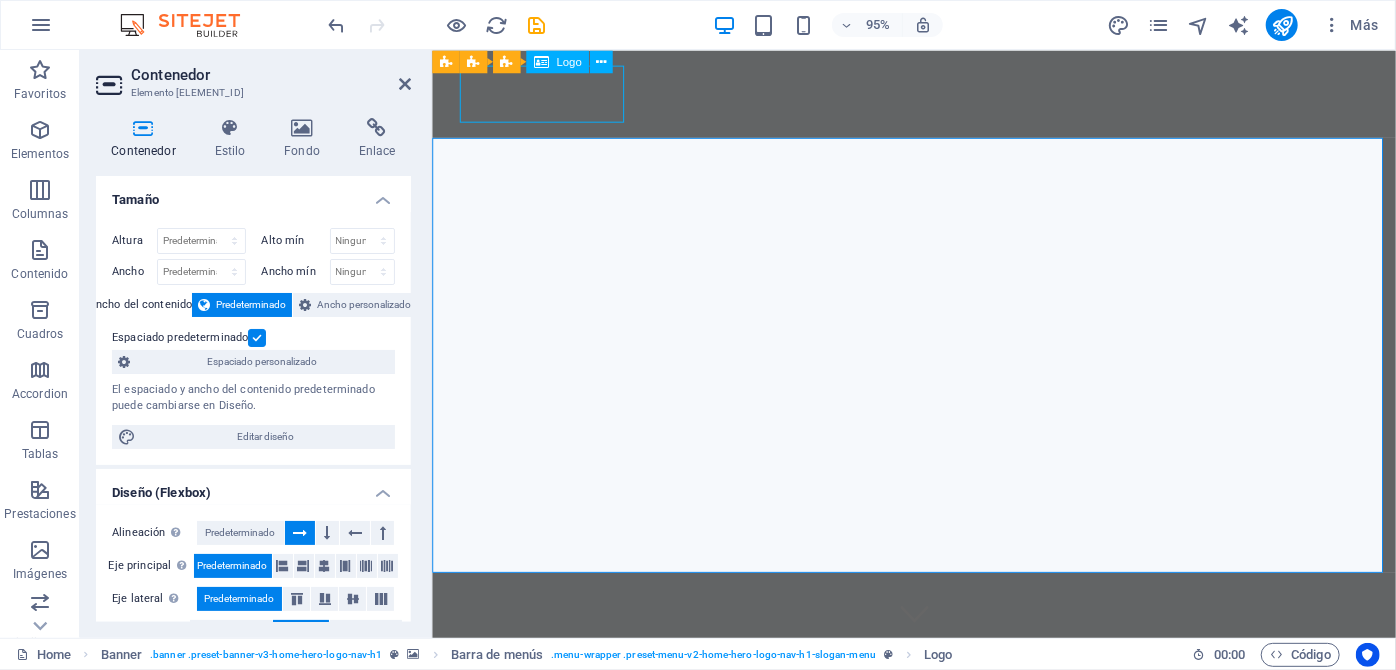 click on "Maquinal Inicio Acerca de Valores Servicios Contacto" at bounding box center [939, 743] 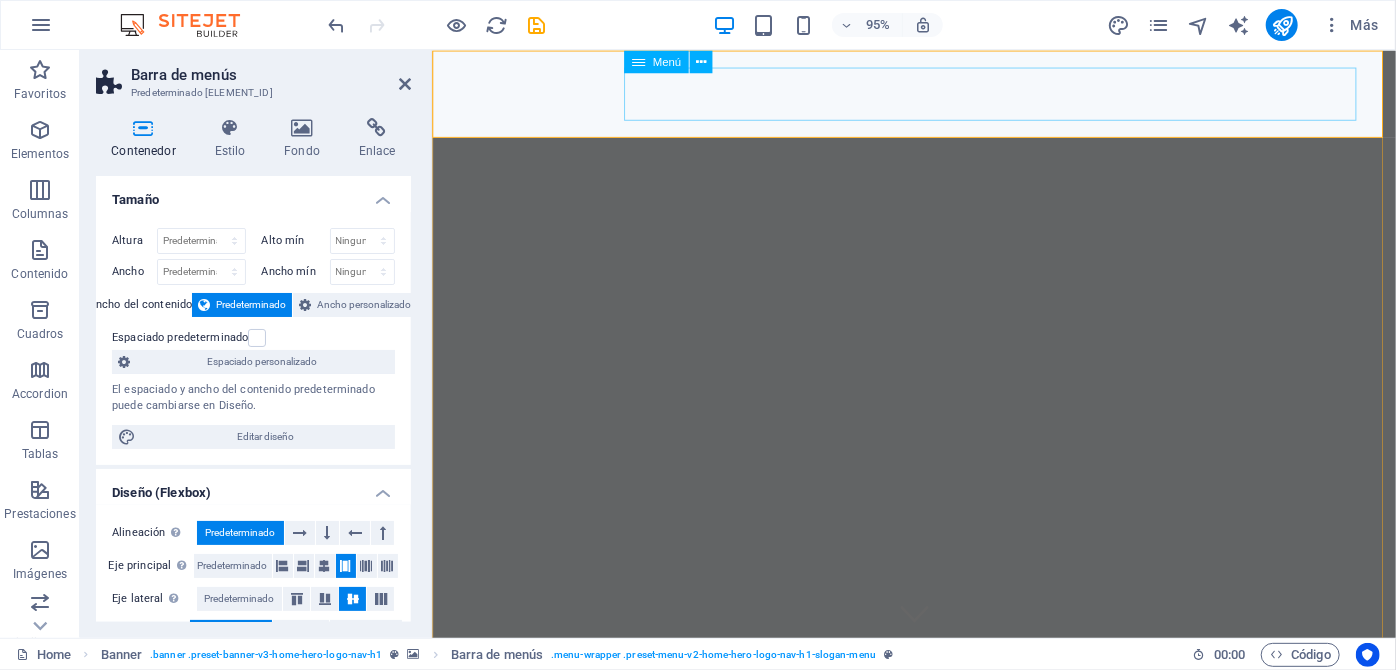 click on "Inicio Acerca de Valores Servicios Contacto" at bounding box center (939, 773) 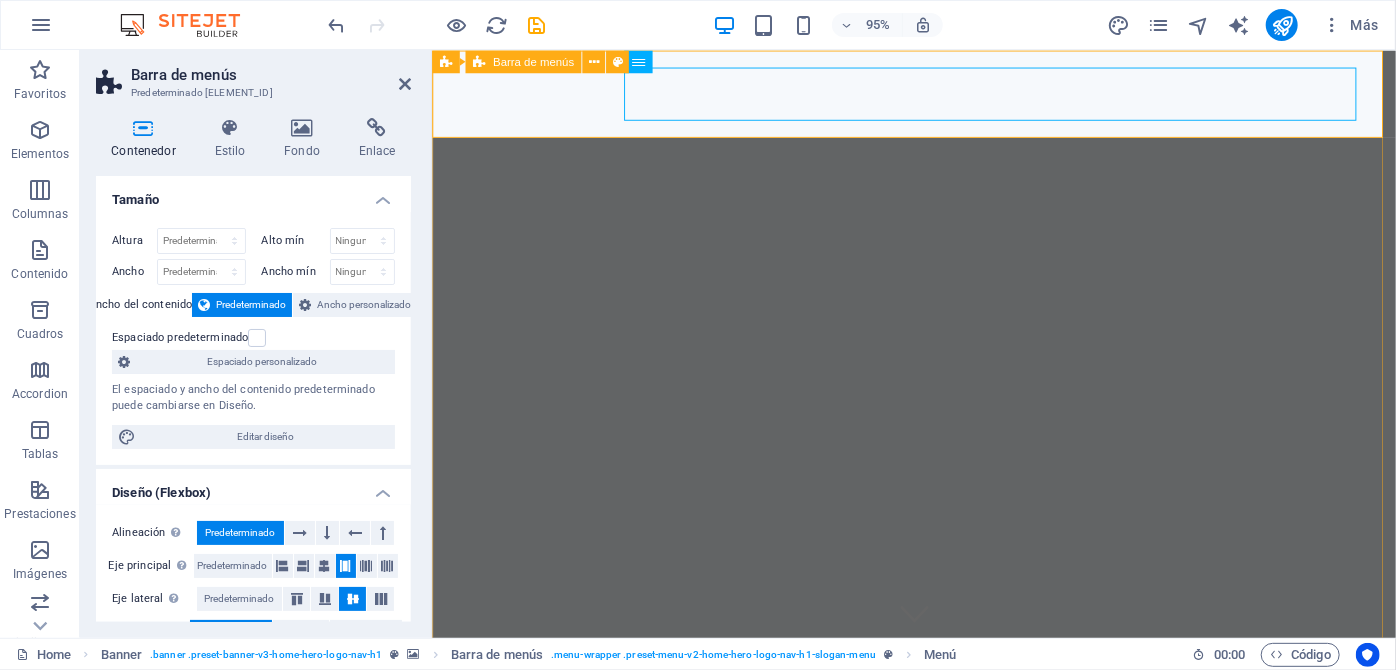 click on "Maquinal Inicio Acerca de Valores Servicios Contacto" at bounding box center [938, 743] 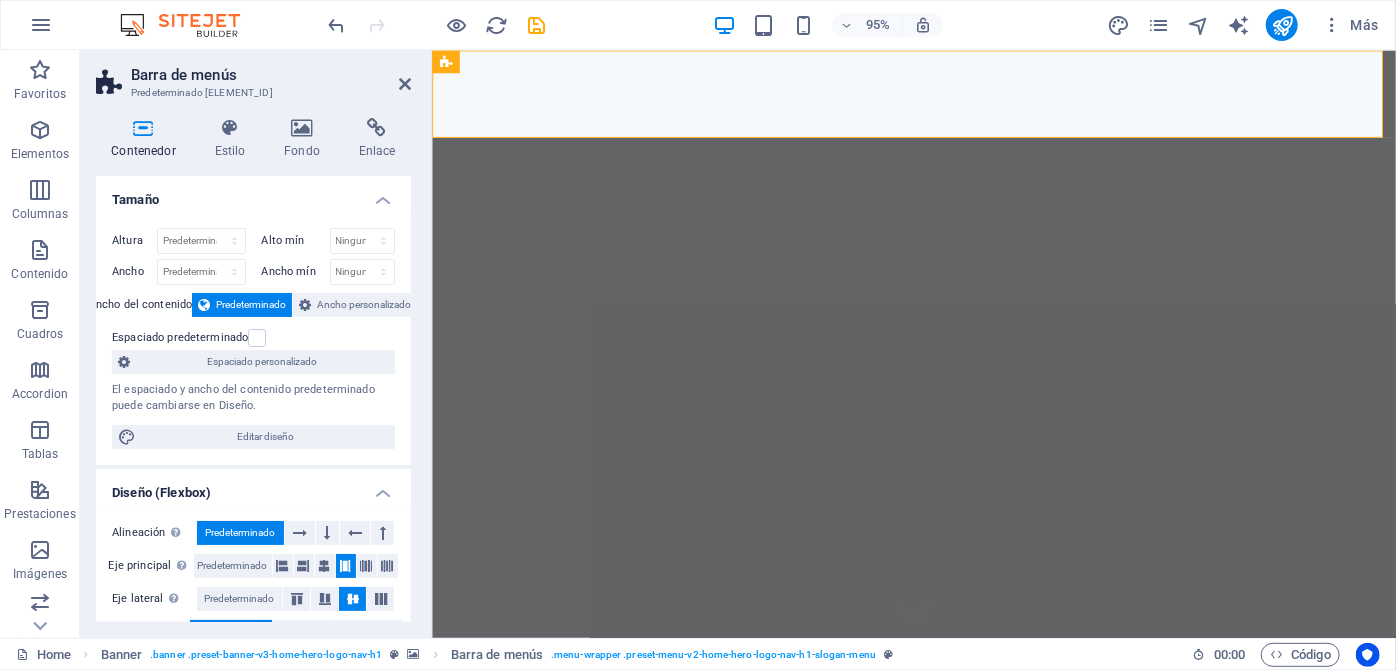click on "Barra de menús Predeterminado #ed-824831362
Contenedor Estilo Fondo Enlace Tamaño Altura Predeterminado px rem % vh vw Alto mín Ninguno px rem % vh vw Ancho Predeterminado px rem % em vh vw Ancho mín Ninguno px rem % vh vw Ancho del contenido Predeterminado Ancho personalizado Ancho Predeterminado px rem % em vh vw Ancho mín Ninguno px rem % vh vw Espaciado predeterminado Espaciado personalizado El espaciado y ancho del contenido predeterminado puede cambiarse en Diseño. Editar diseño Diseño (Flexbox) Alineación Determina flex-direction. Predeterminado Eje principal Determina la forma en la que los elementos deberían comportarse por el eje principal en este contenedor (contenido justificado). Predeterminado Eje lateral Controla la dirección vertical del elemento en el contenedor (alinear elementos). Predeterminado Ajuste Predeterminado Habilitado Deshabilitado Relleno Controla las distancias y la dirección de los elementos en el eje Y en varias líneas (alinear contenido). Rol 100" at bounding box center (256, 344) 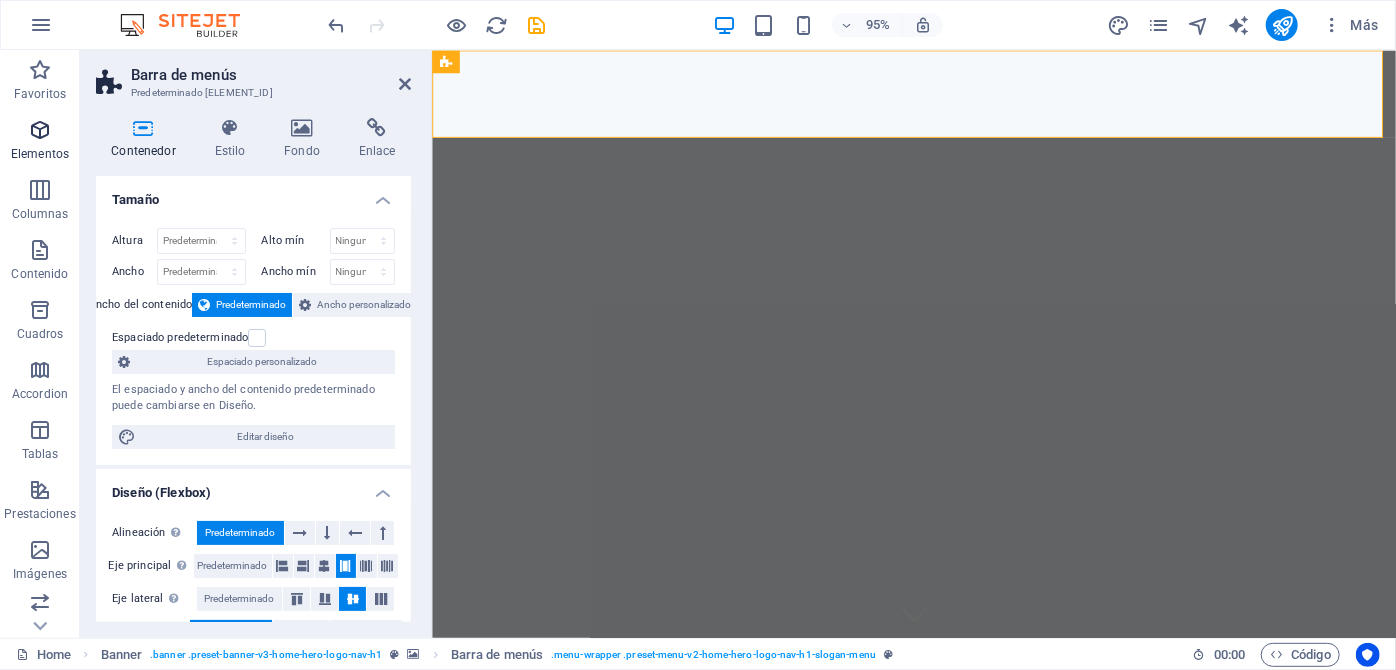 click on "Elementos" at bounding box center (40, 154) 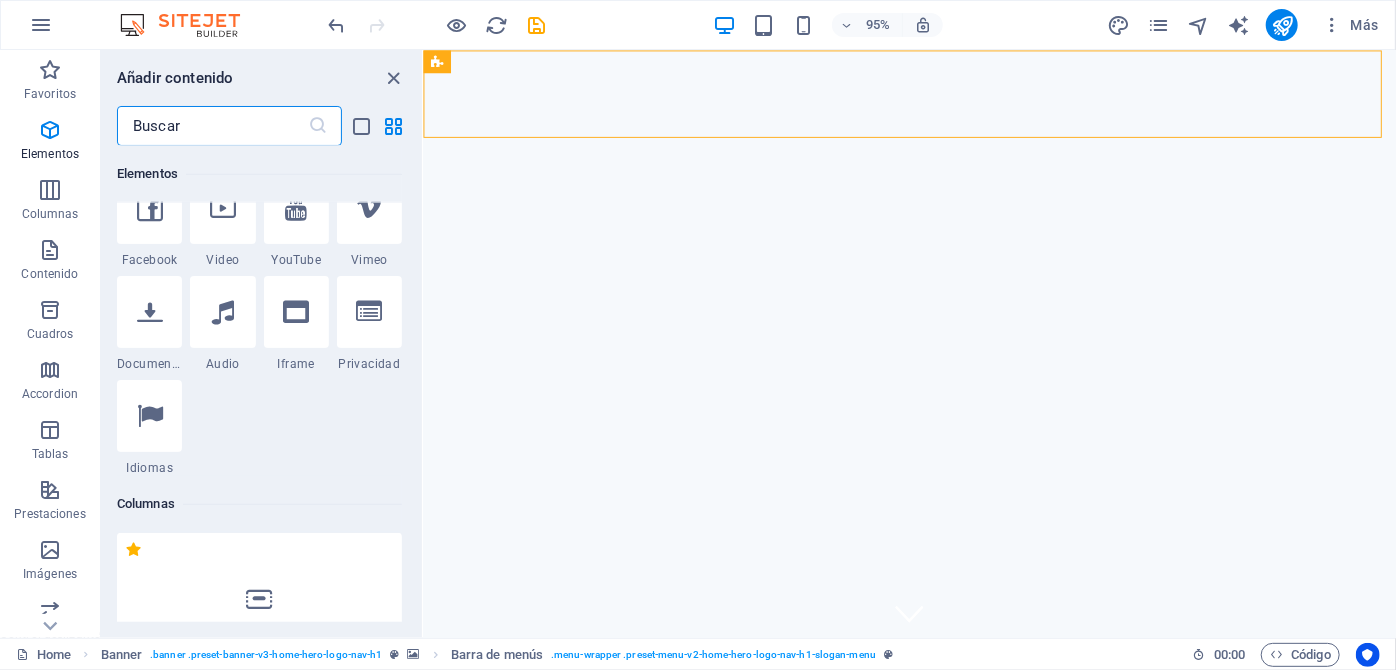 scroll, scrollTop: 831, scrollLeft: 0, axis: vertical 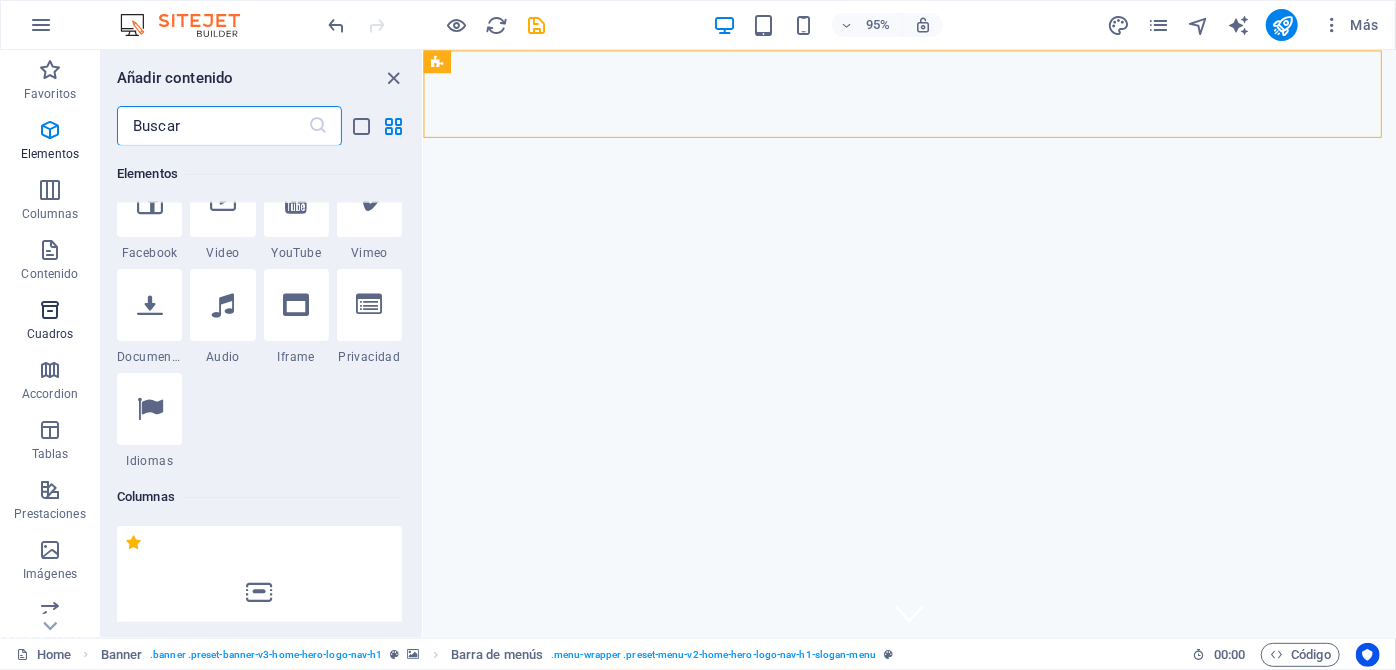 click at bounding box center (50, 310) 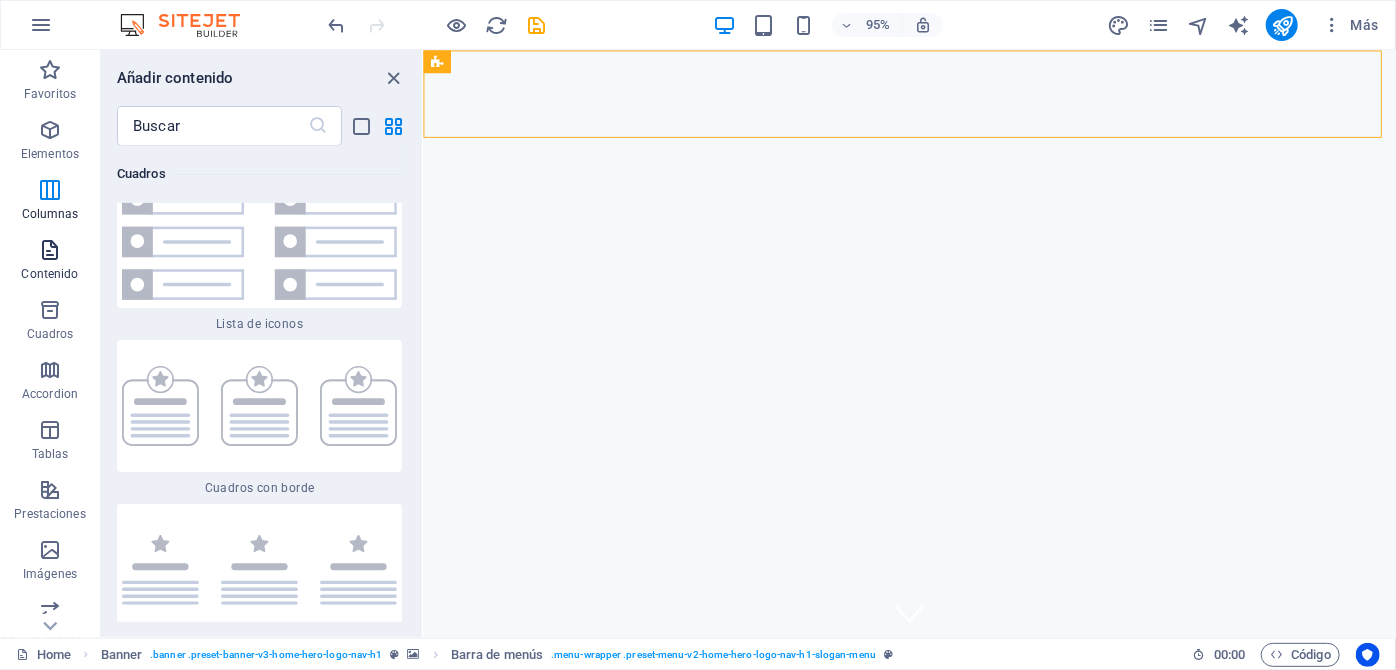 click at bounding box center [50, 250] 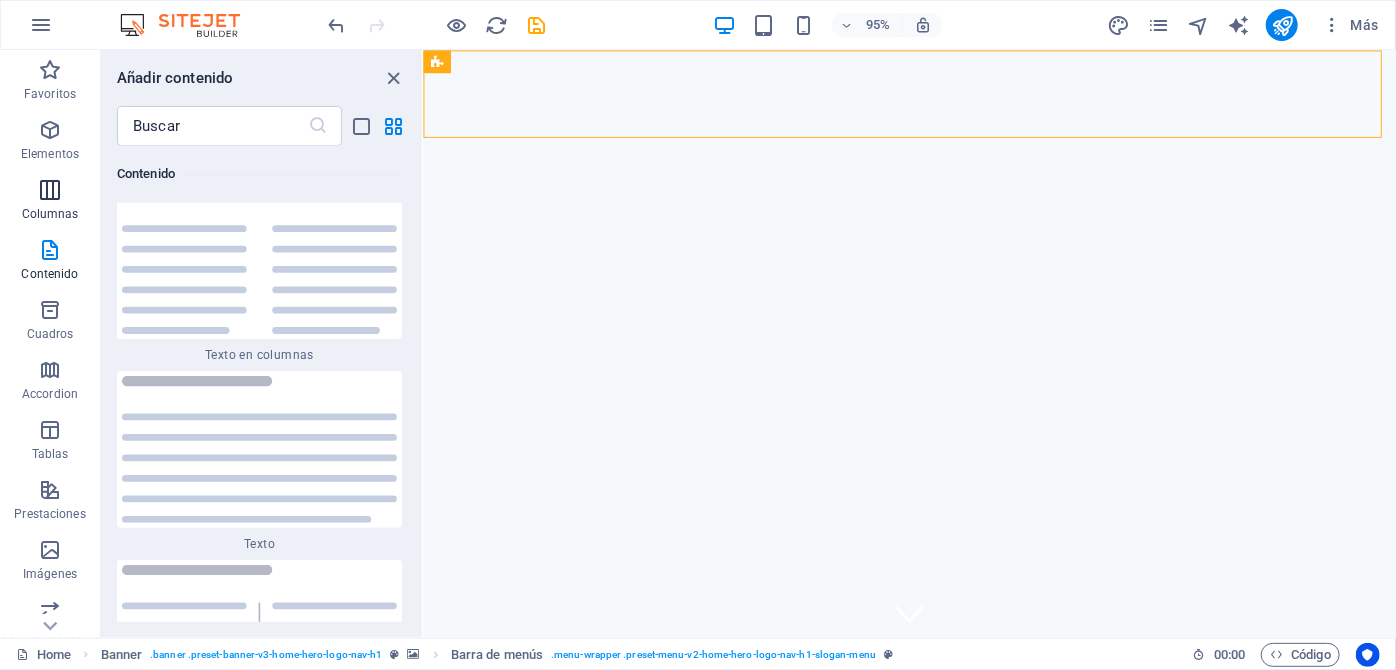 click on "Columnas" at bounding box center (50, 214) 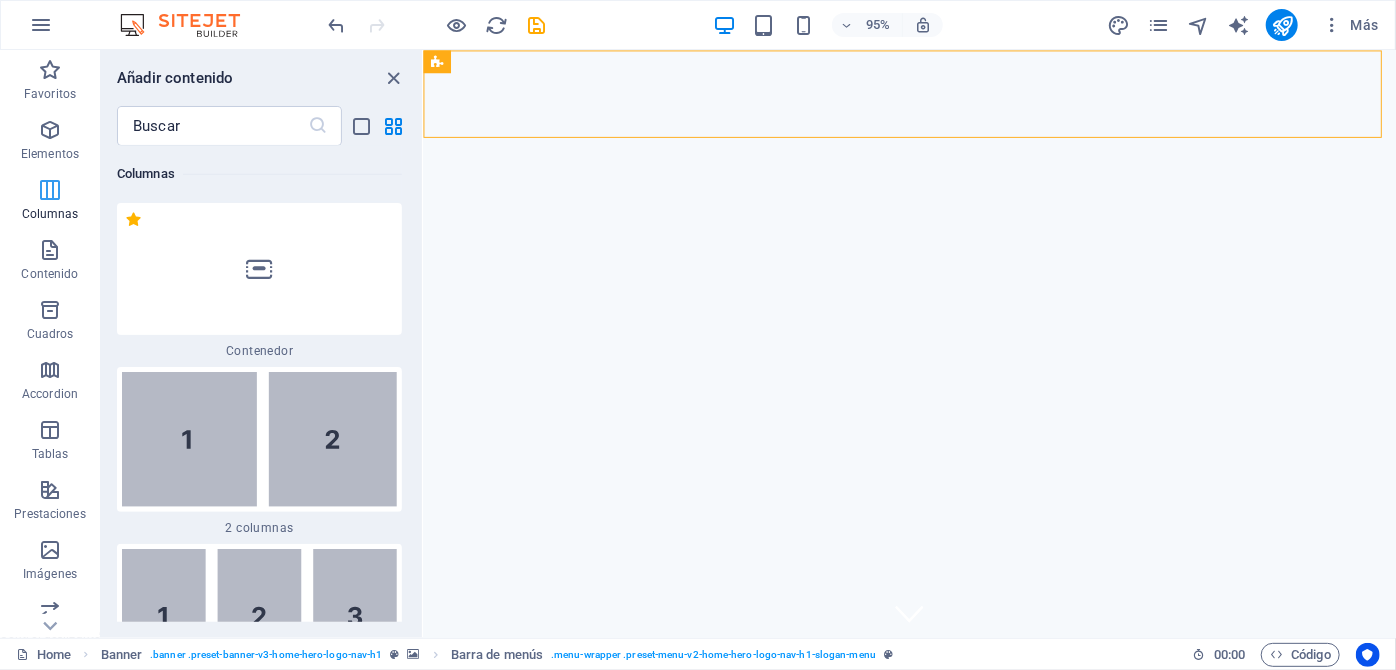 scroll, scrollTop: 1154, scrollLeft: 0, axis: vertical 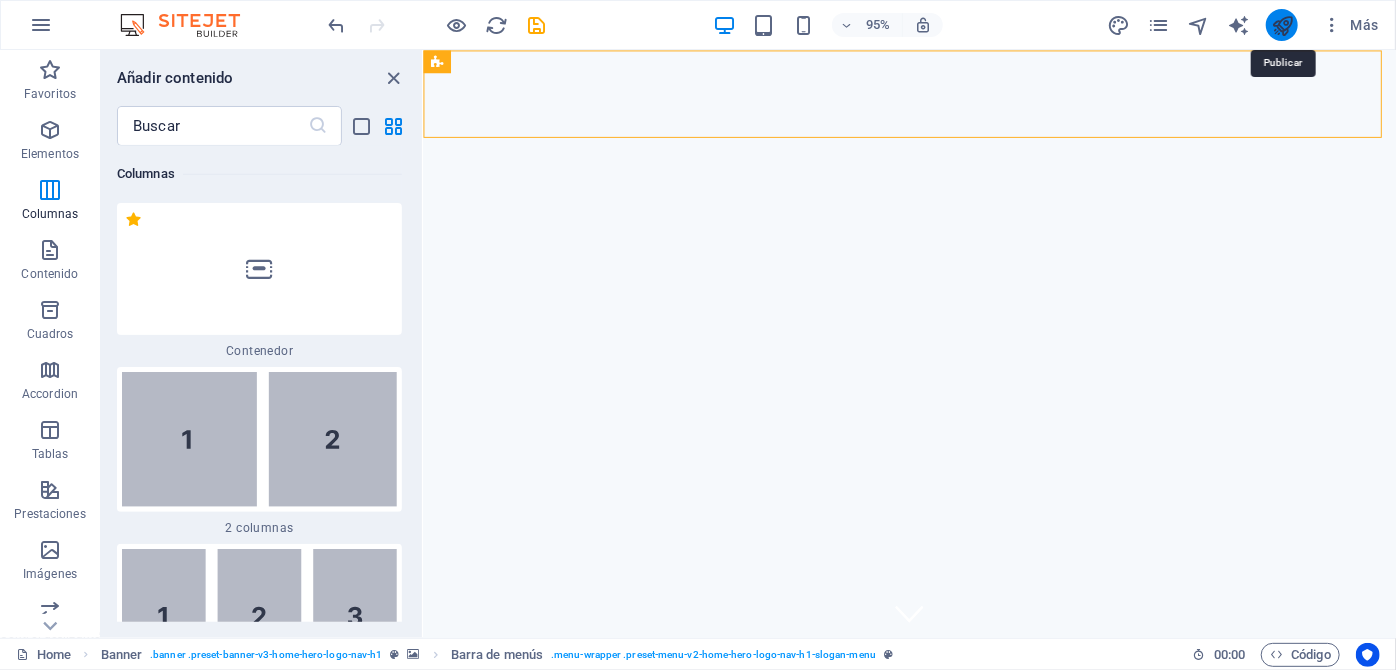 click at bounding box center (1282, 25) 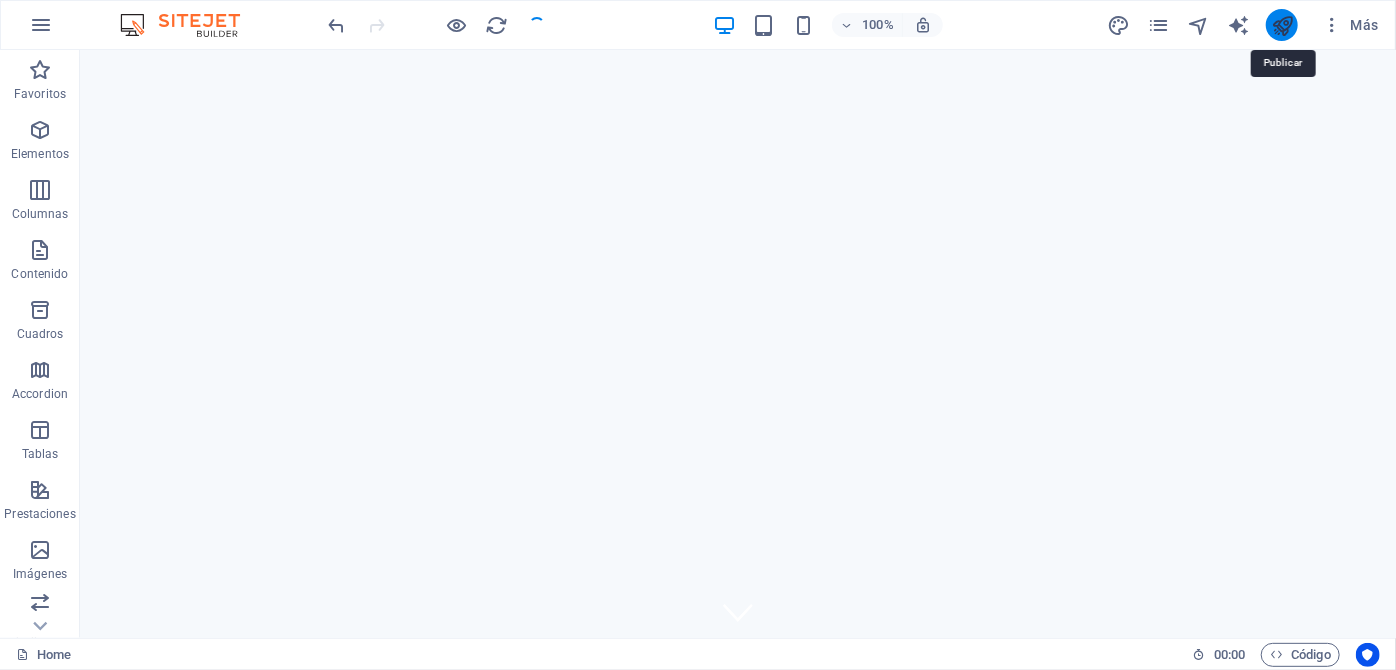 click at bounding box center [1282, 25] 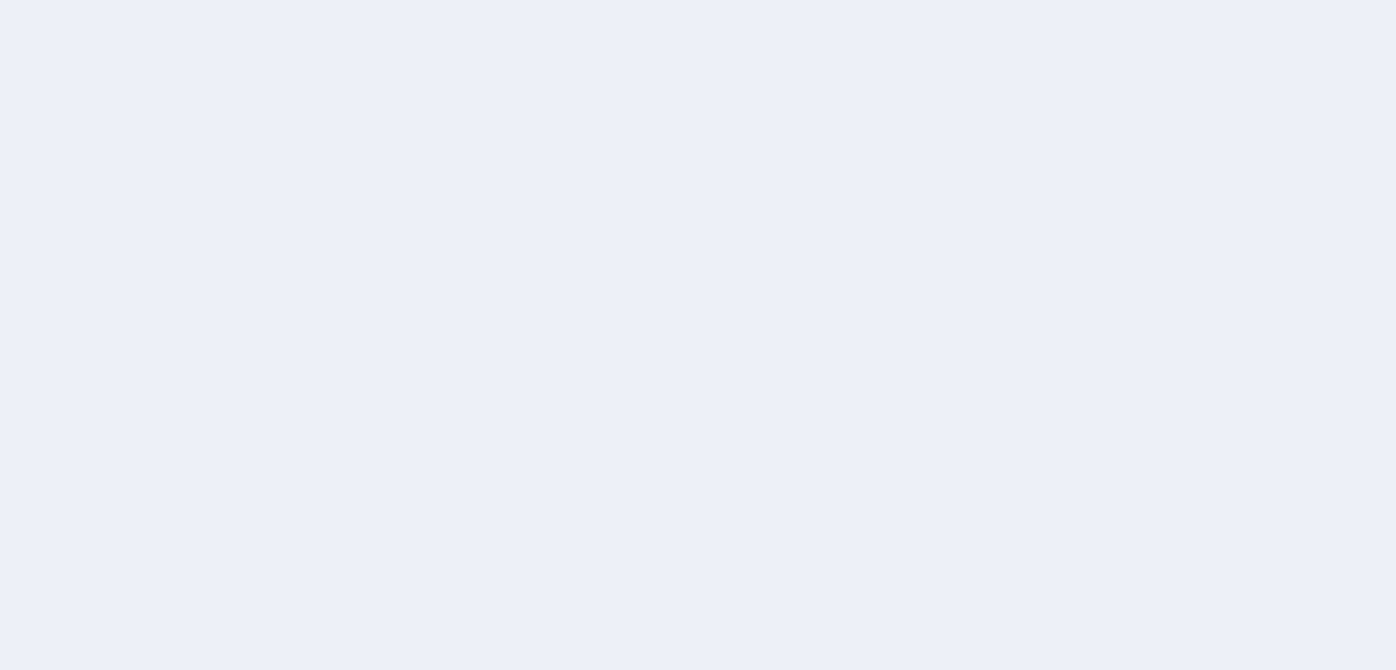 scroll, scrollTop: 0, scrollLeft: 0, axis: both 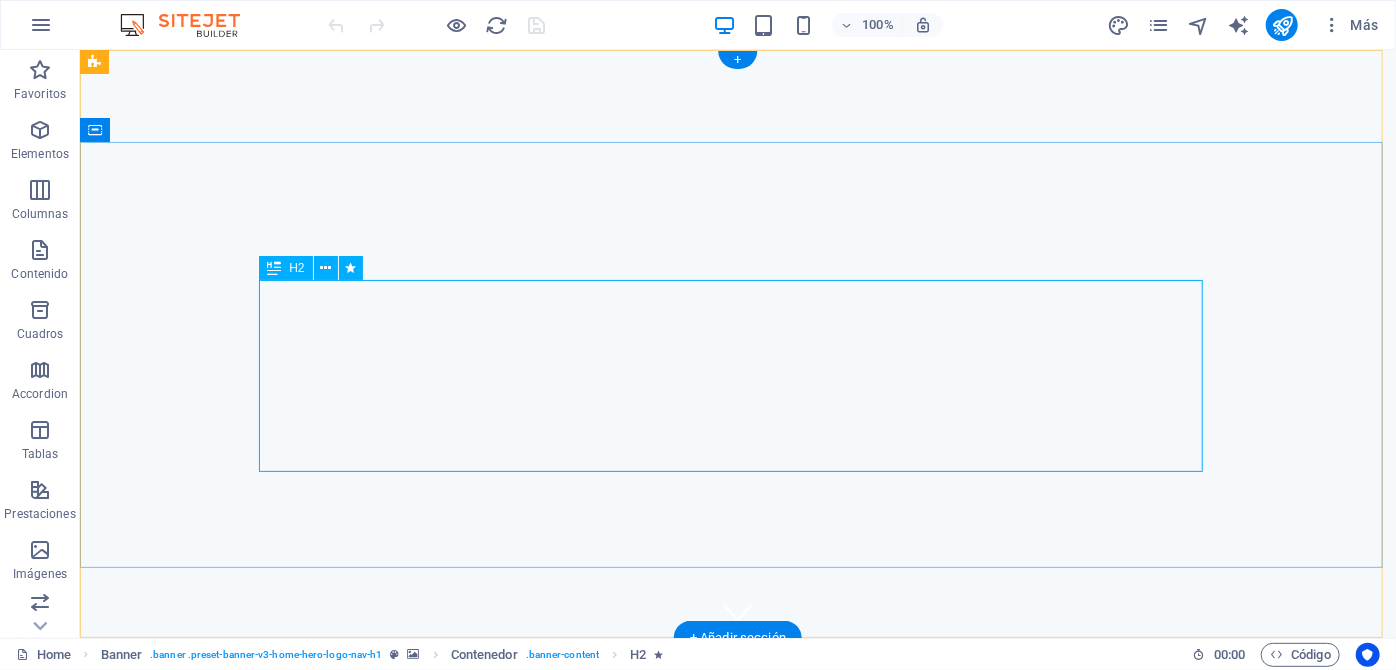 click on "Automatización y Control Industrial al Servicio del Sector de Instalaciones Sanitarias, Calefacción, Aire Acondicionado, Hidráulicos y al desarrollo de la Ingeniería de proyectos en el mismo ámbito." at bounding box center [737, 961] 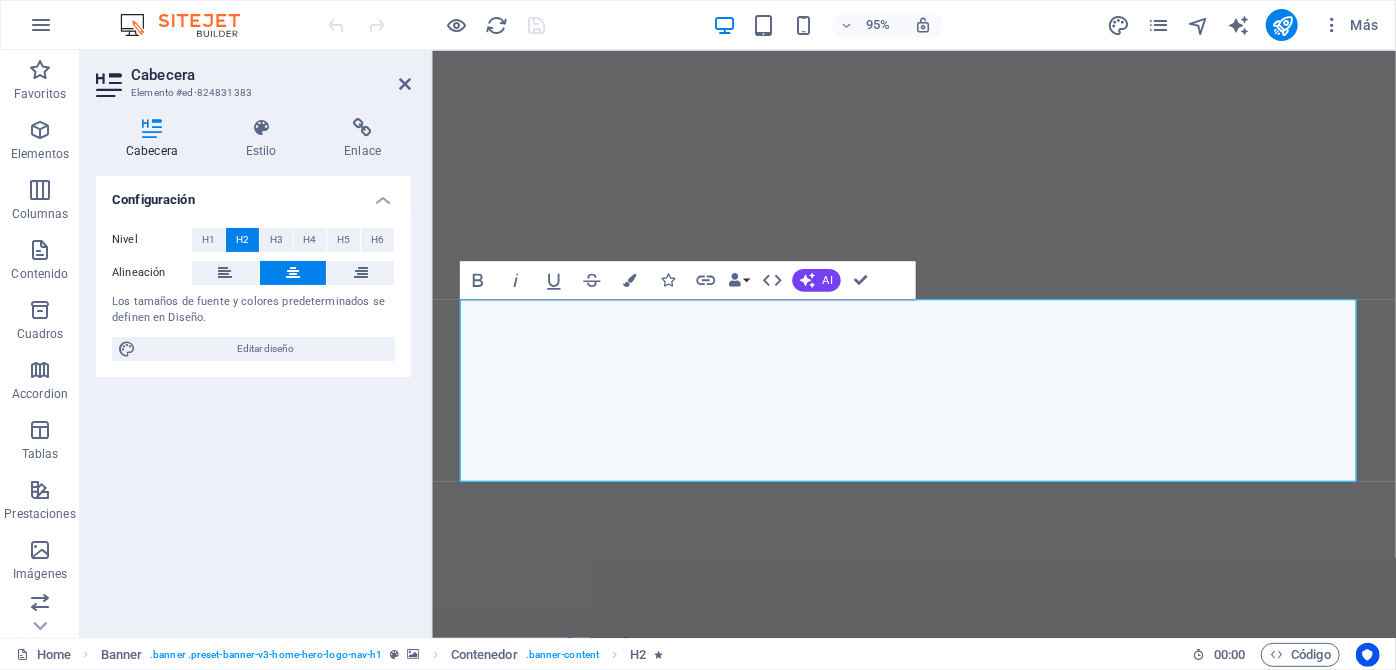 click on "Nivel H1 H2 H3 H4 H5 H6 Alineación Los tamaños de fuente y colores predeterminados se definen en Diseño. Editar diseño" at bounding box center (253, 294) 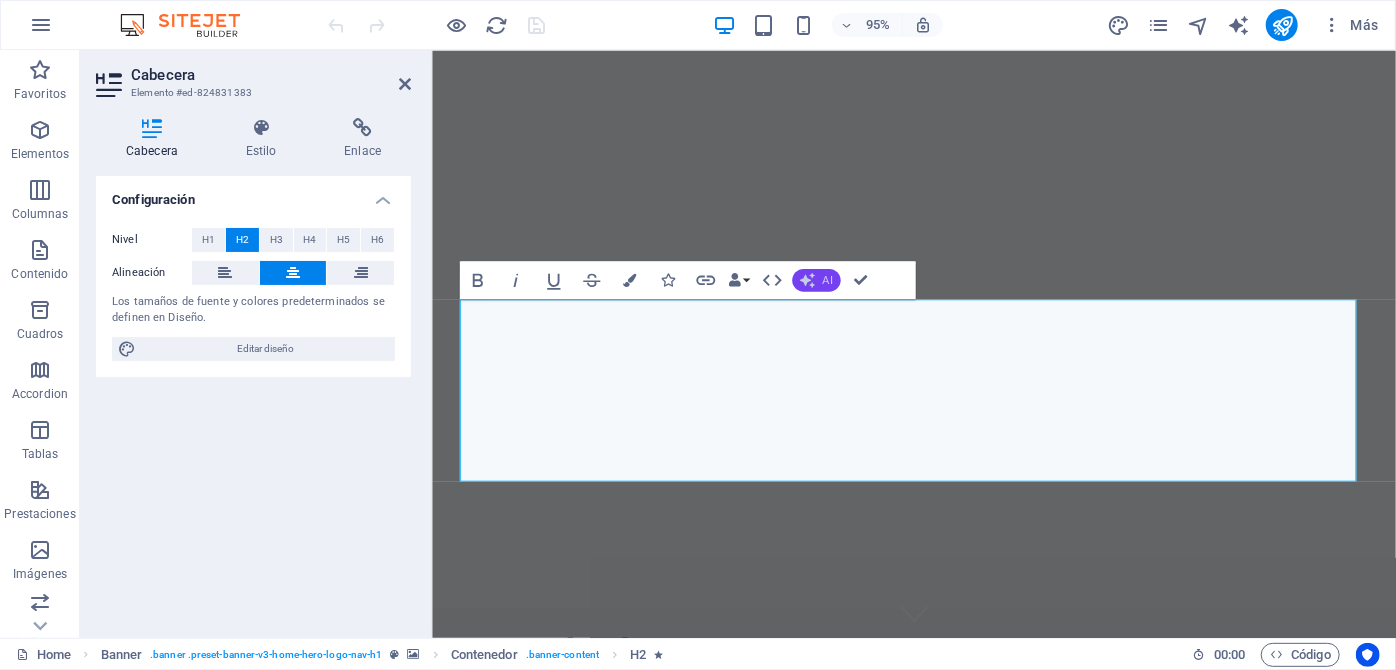 click on "AI" at bounding box center (816, 279) 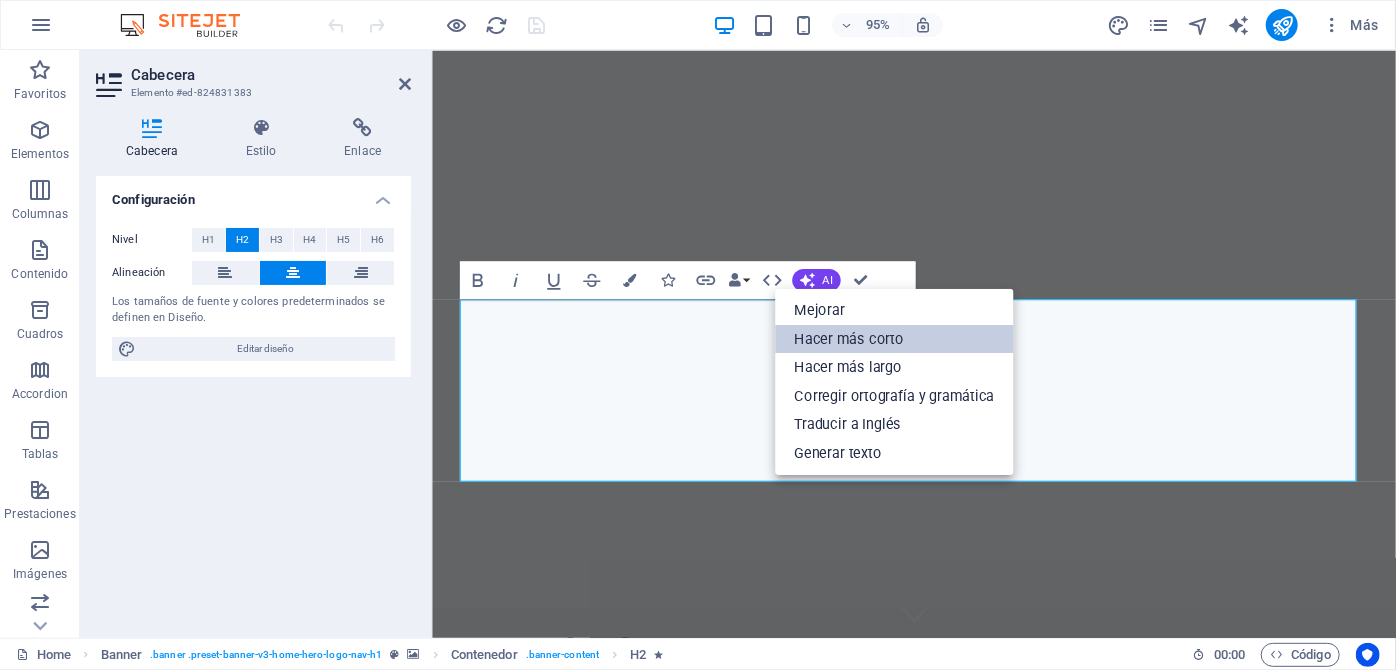 click on "Hacer más corto" at bounding box center [894, 339] 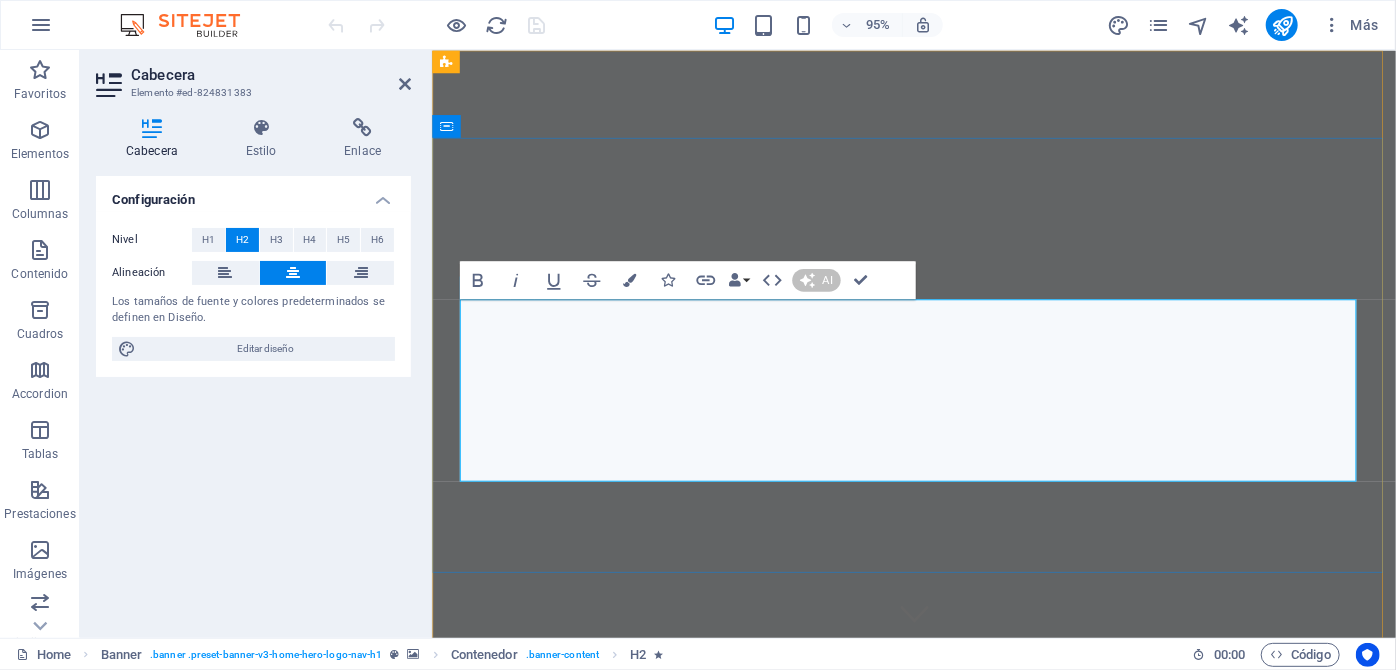type 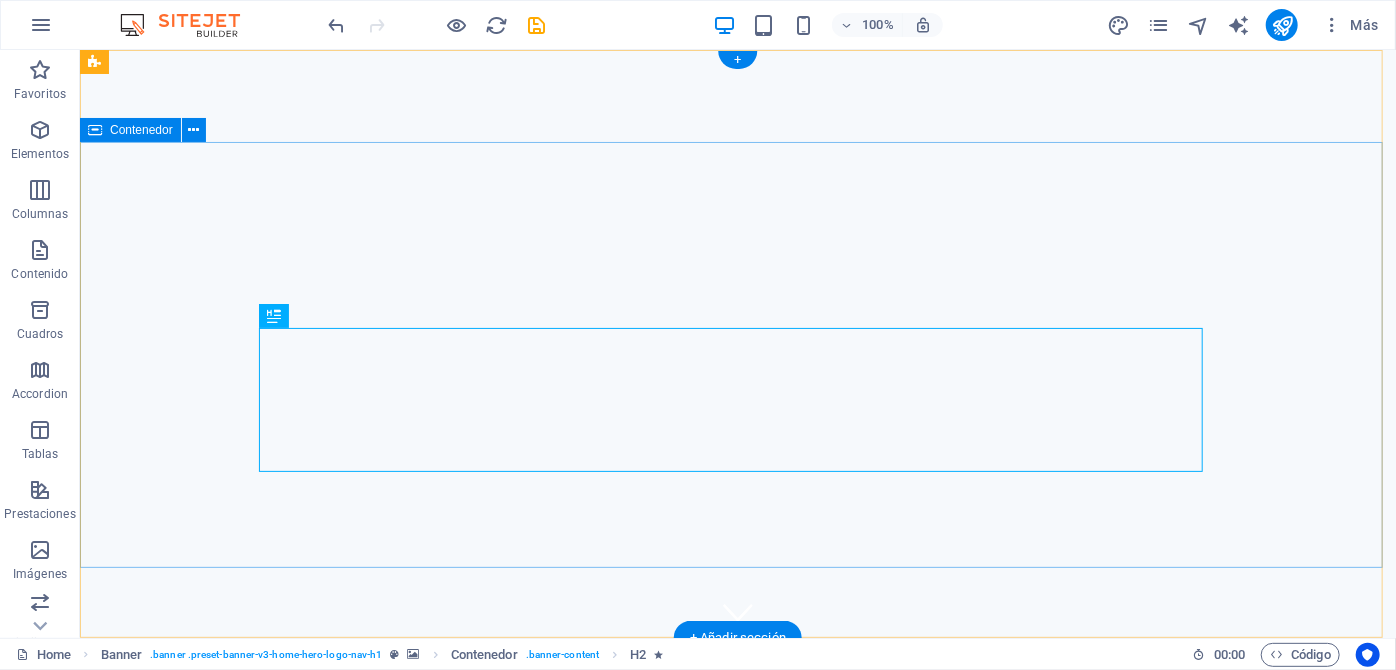 click on "Automatización y Control Industrial para Instalaciones Sanitarias, Calefacción, Aire Acondicionado, Hidráulicos y desarrollo de proyectos en este ámbito." at bounding box center [737, 945] 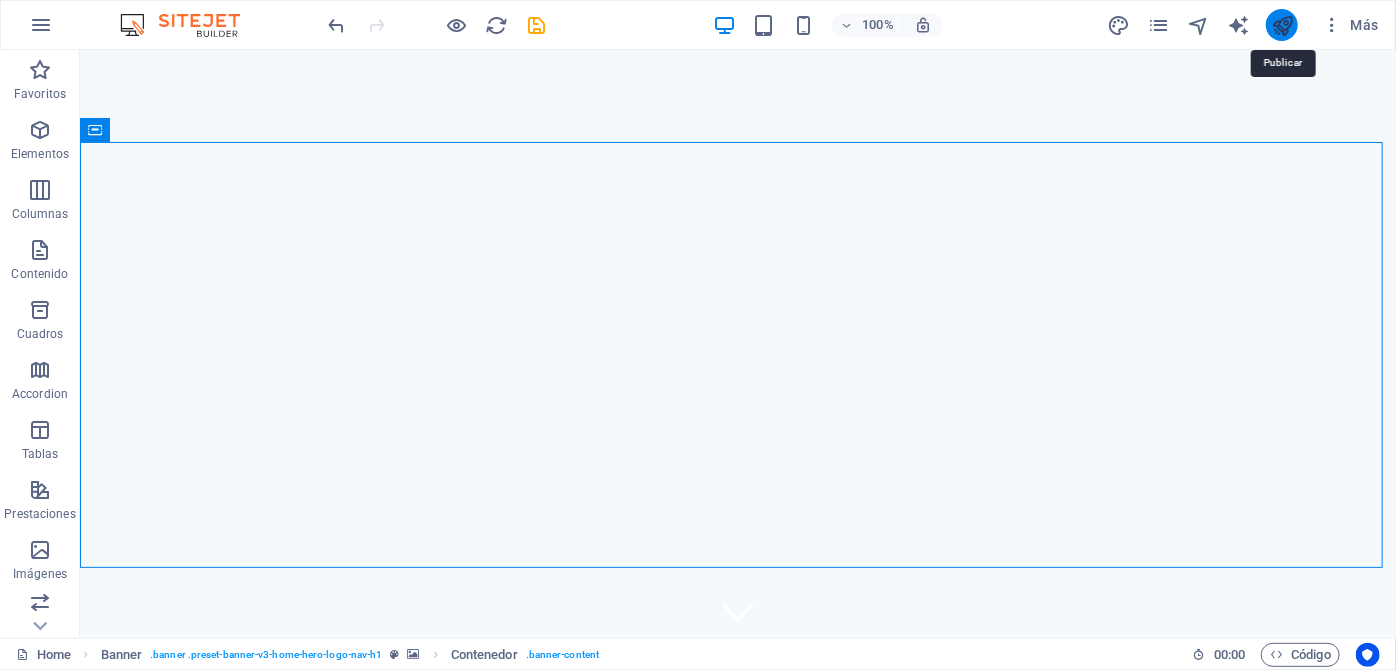 click at bounding box center [1282, 25] 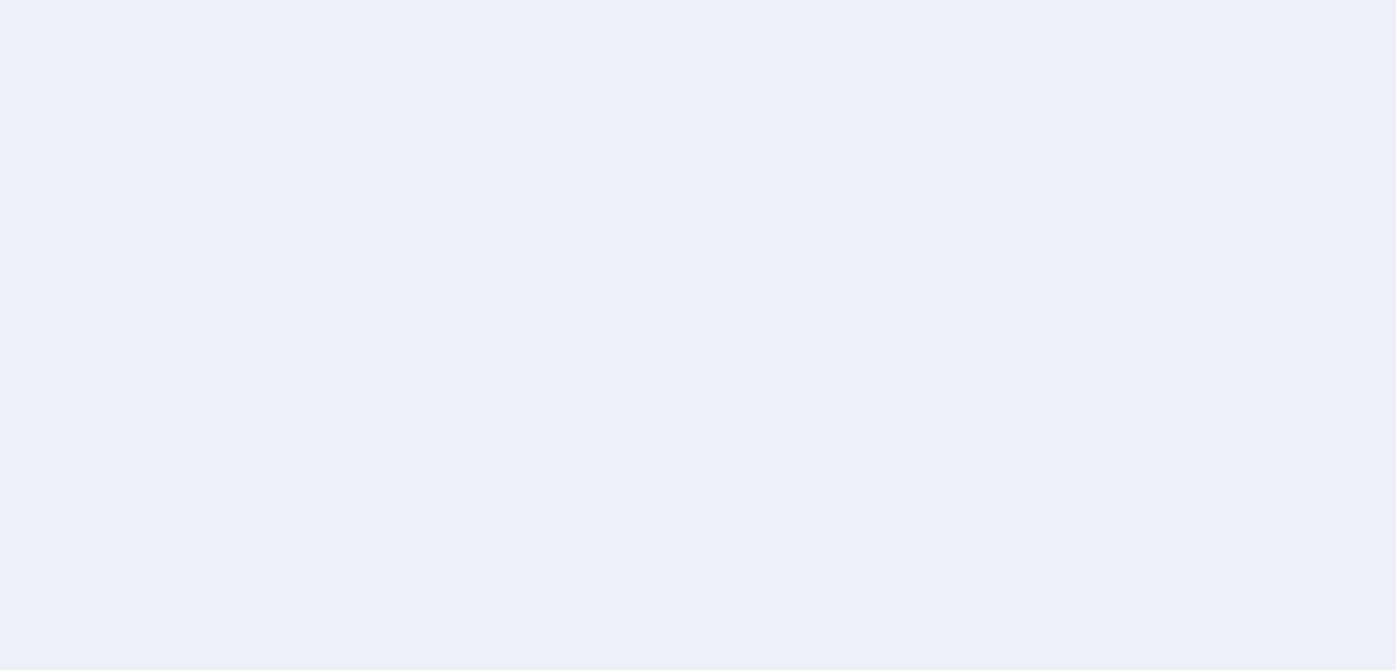 scroll, scrollTop: 0, scrollLeft: 0, axis: both 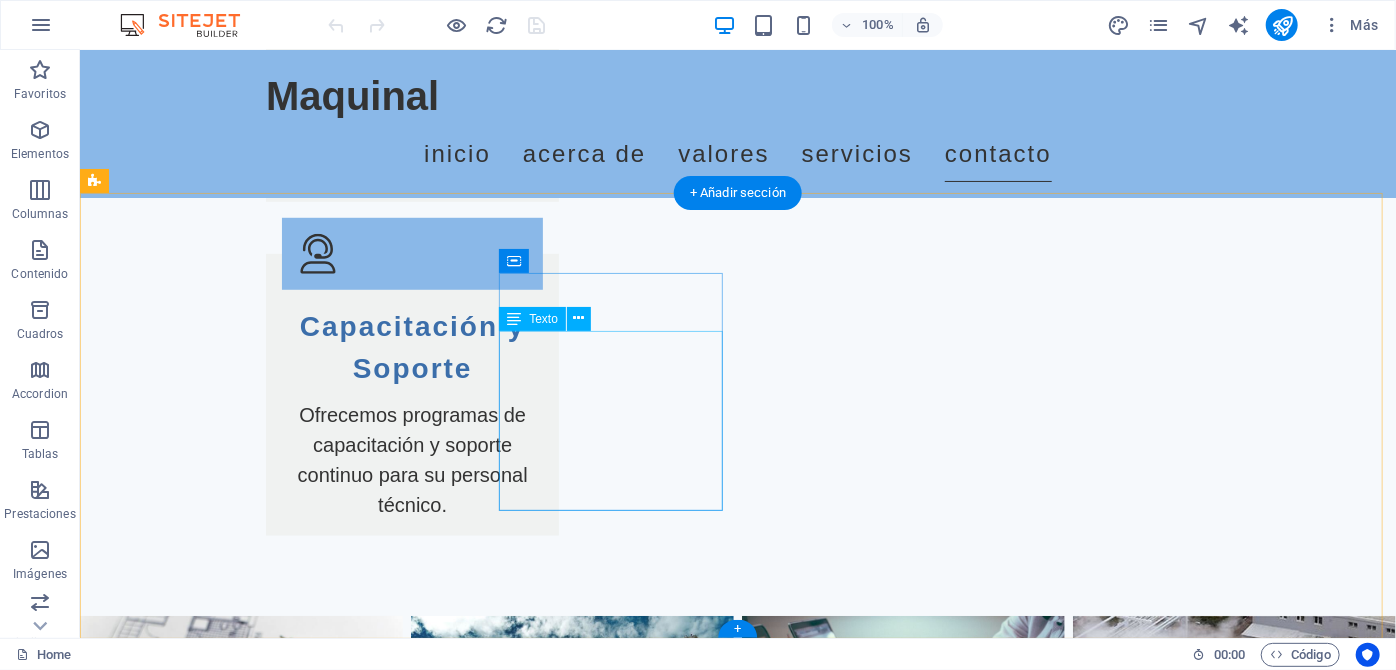 click on "[STREET] [NUMBER]" at bounding box center (191, 3130) 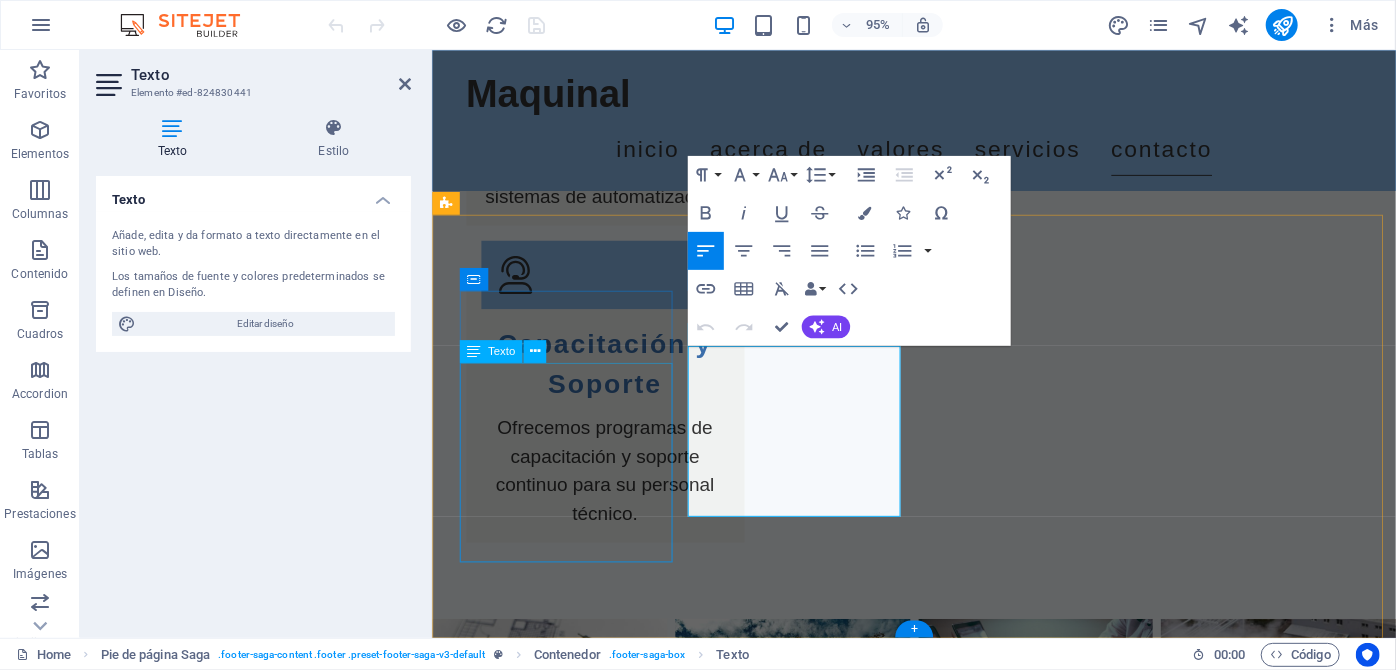 scroll, scrollTop: 4466, scrollLeft: 0, axis: vertical 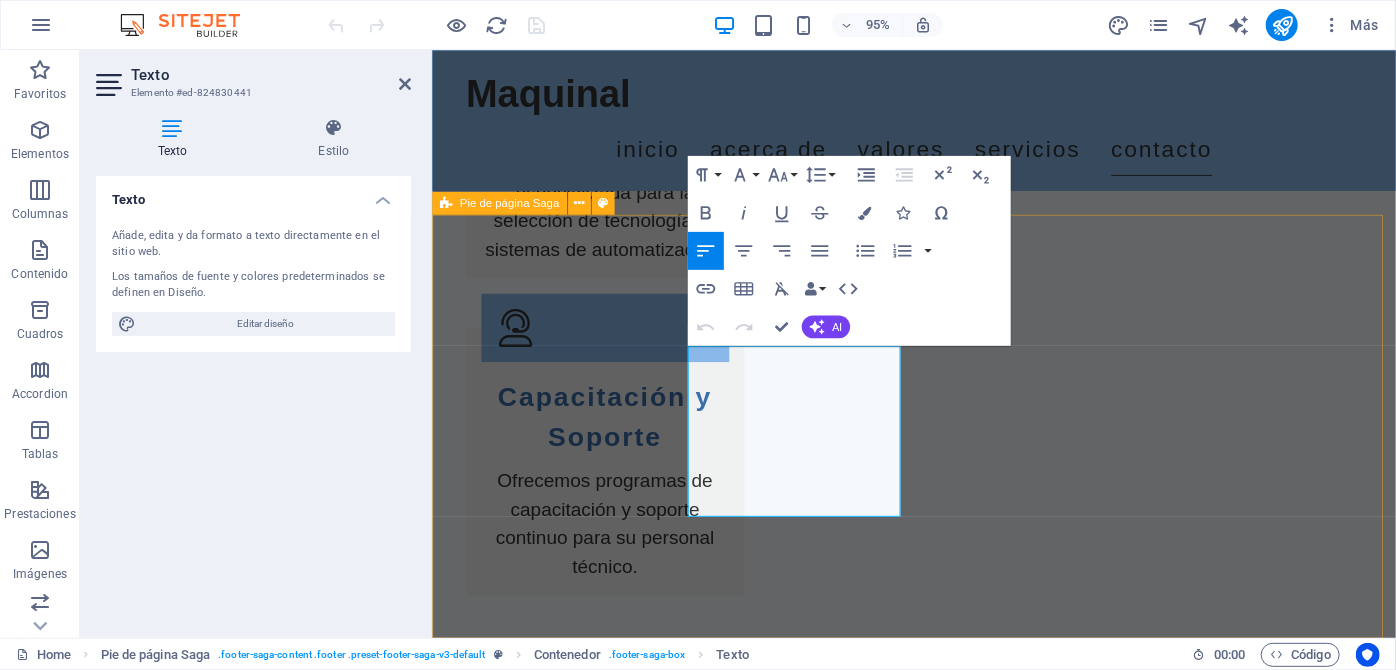 click on "Maquinal maquinal.cl - Líderes en Automatización y Control Industrial. Servicios de calidad en el sector HVAC, garantizando soluciones eficientes y sostenibles. Contact [STREET] [POSTAL_CODE]   [CITY] Phone:  [PHONE] Mobile:  Email:  [EMAIL] Navigation Inicio Acerca Valores Servicios Contacto Legal Notice Privacy Policy Social media Facebook X Instagram" at bounding box center (938, 3307) 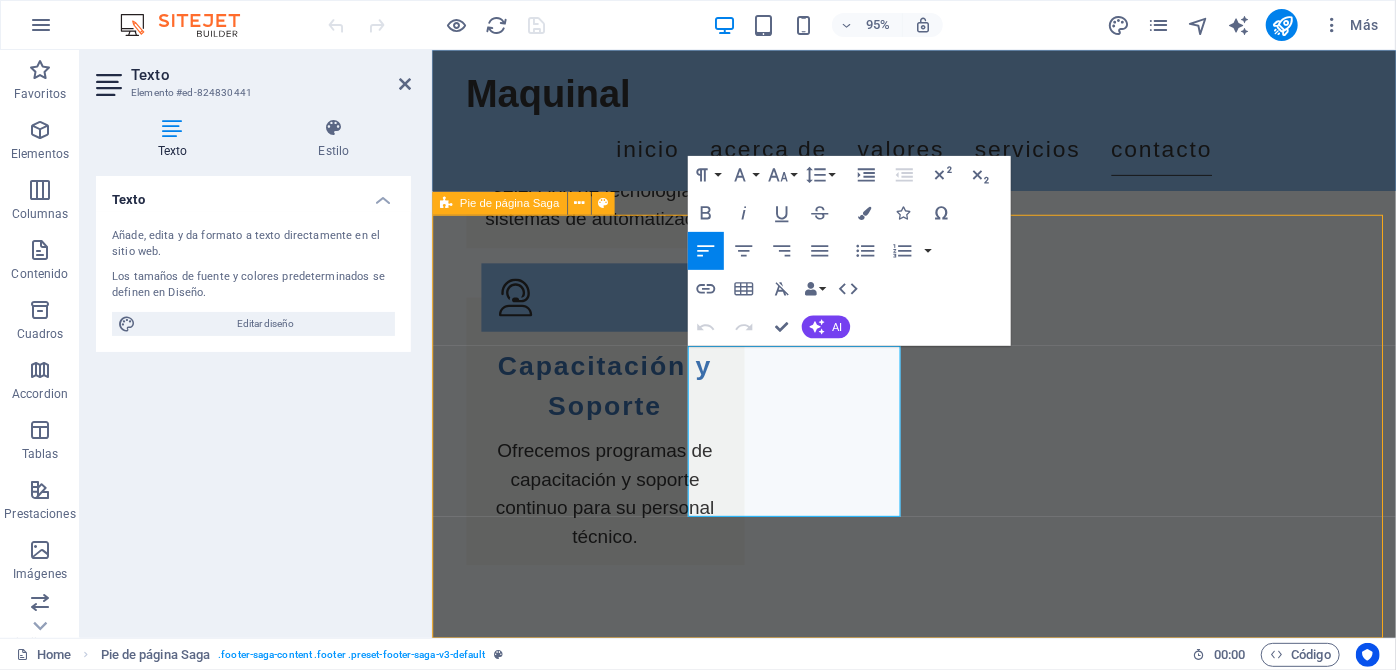 scroll, scrollTop: 4491, scrollLeft: 0, axis: vertical 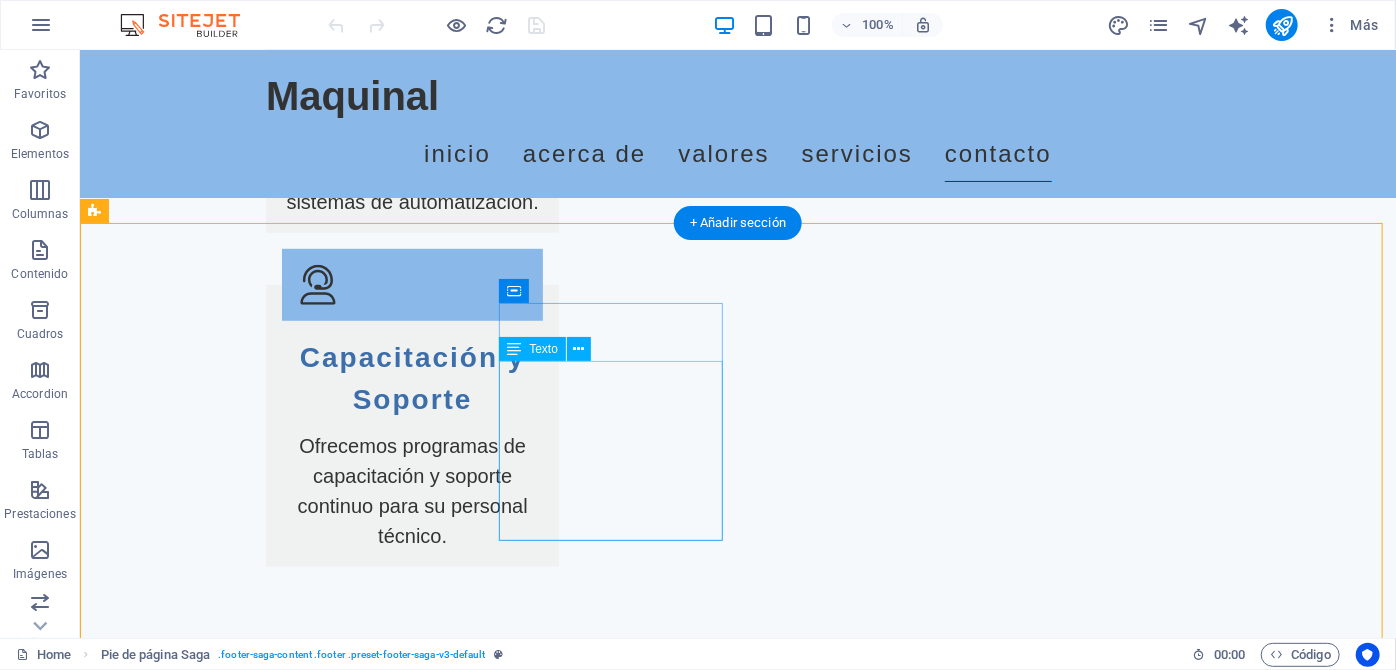 click on "[EMAIL]" at bounding box center [186, 3281] 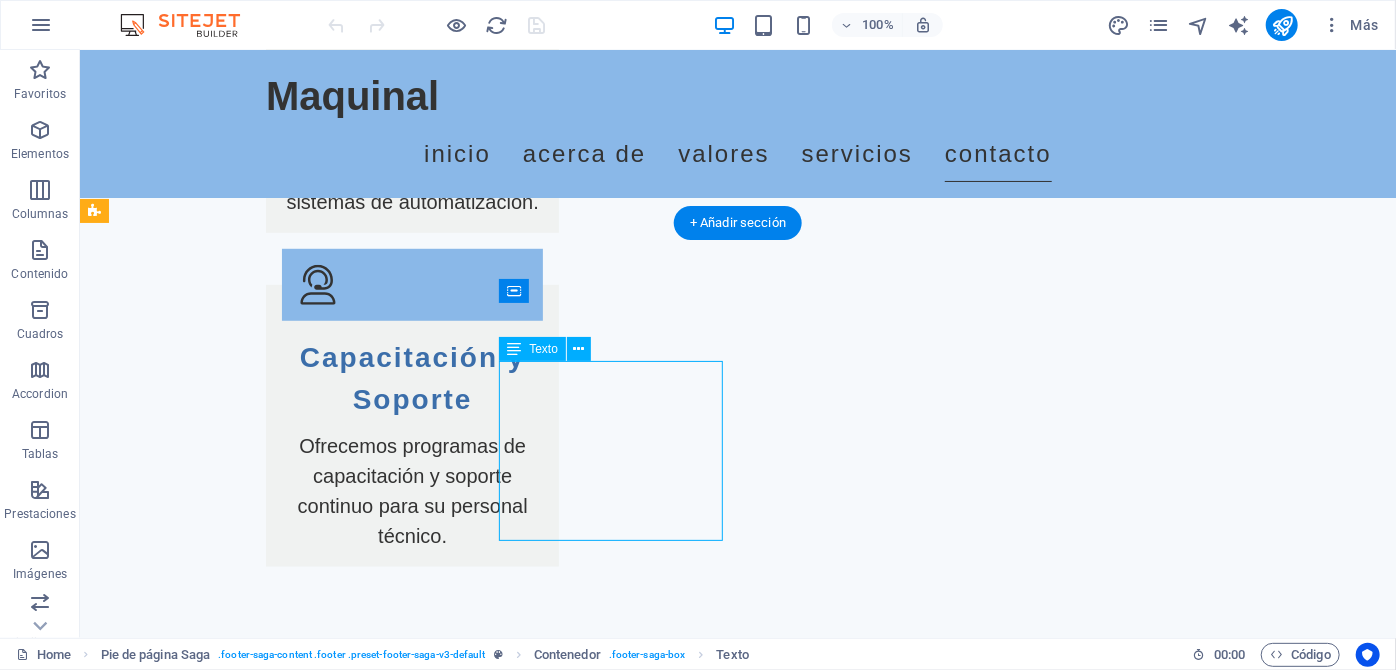 click on "info@example.com" at bounding box center [186, 3281] 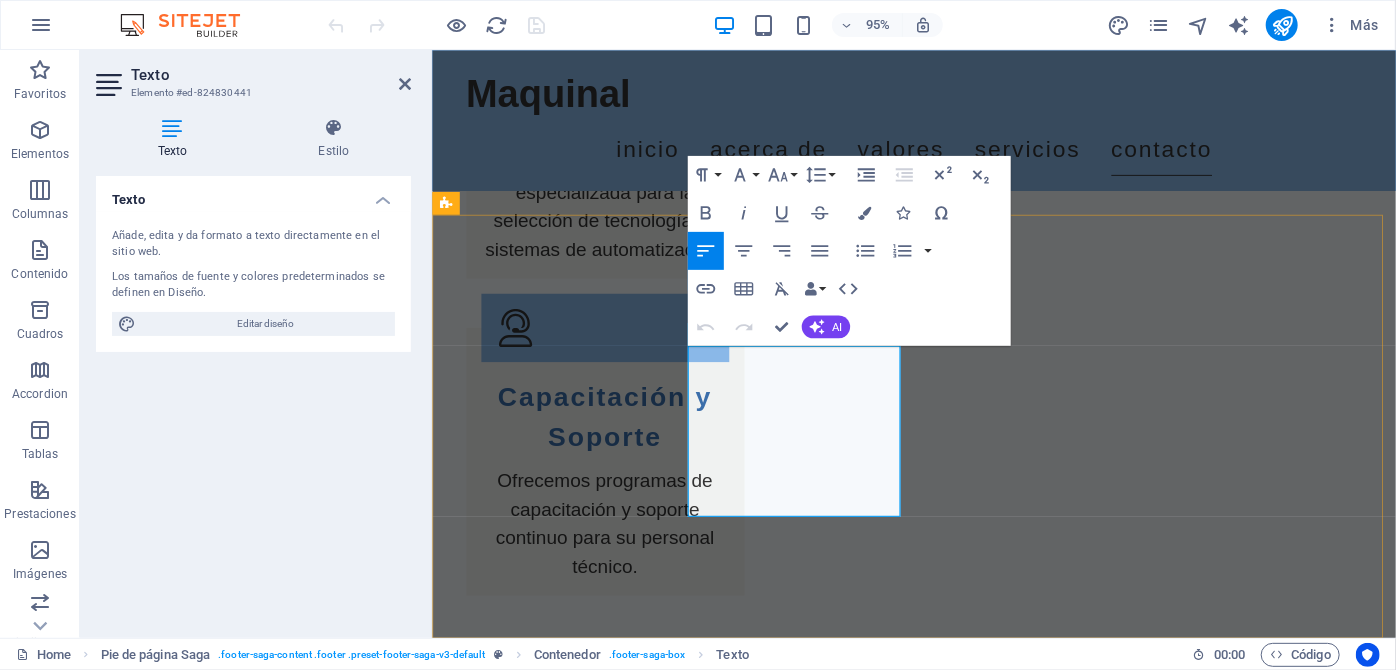 click on "+[PHONE]" at bounding box center (551, 3222) 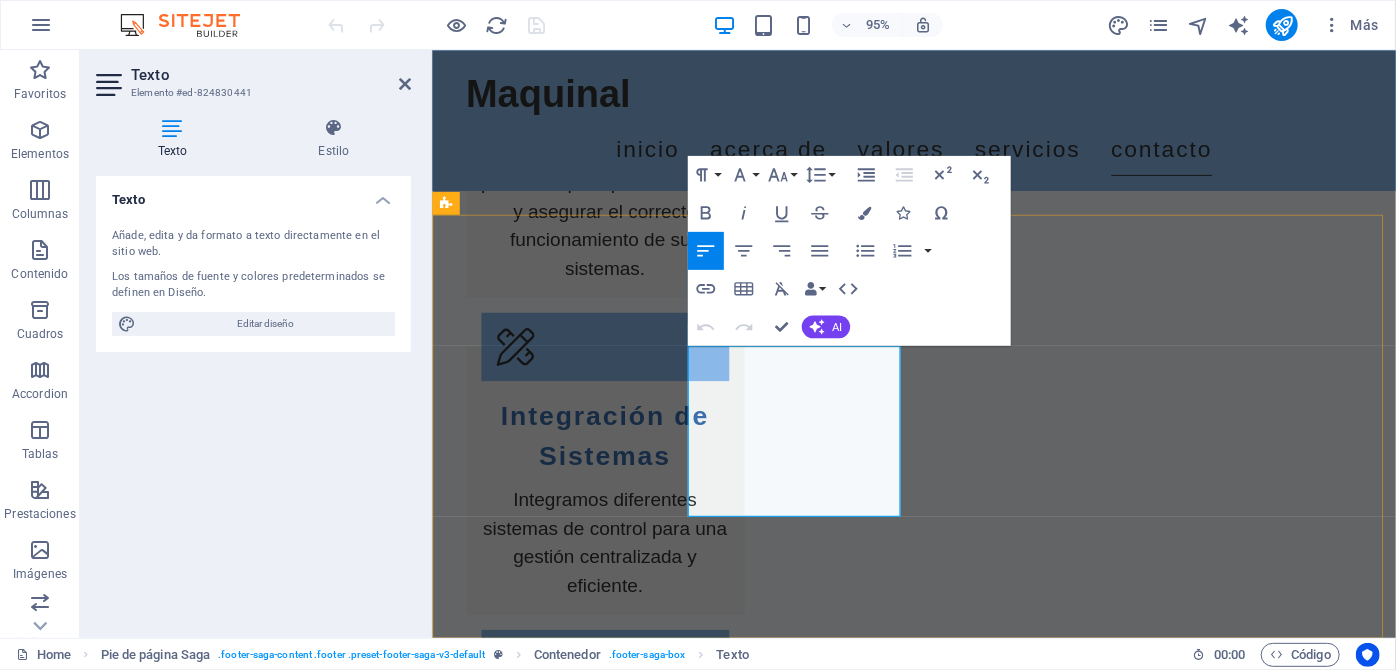 scroll, scrollTop: 4473, scrollLeft: 0, axis: vertical 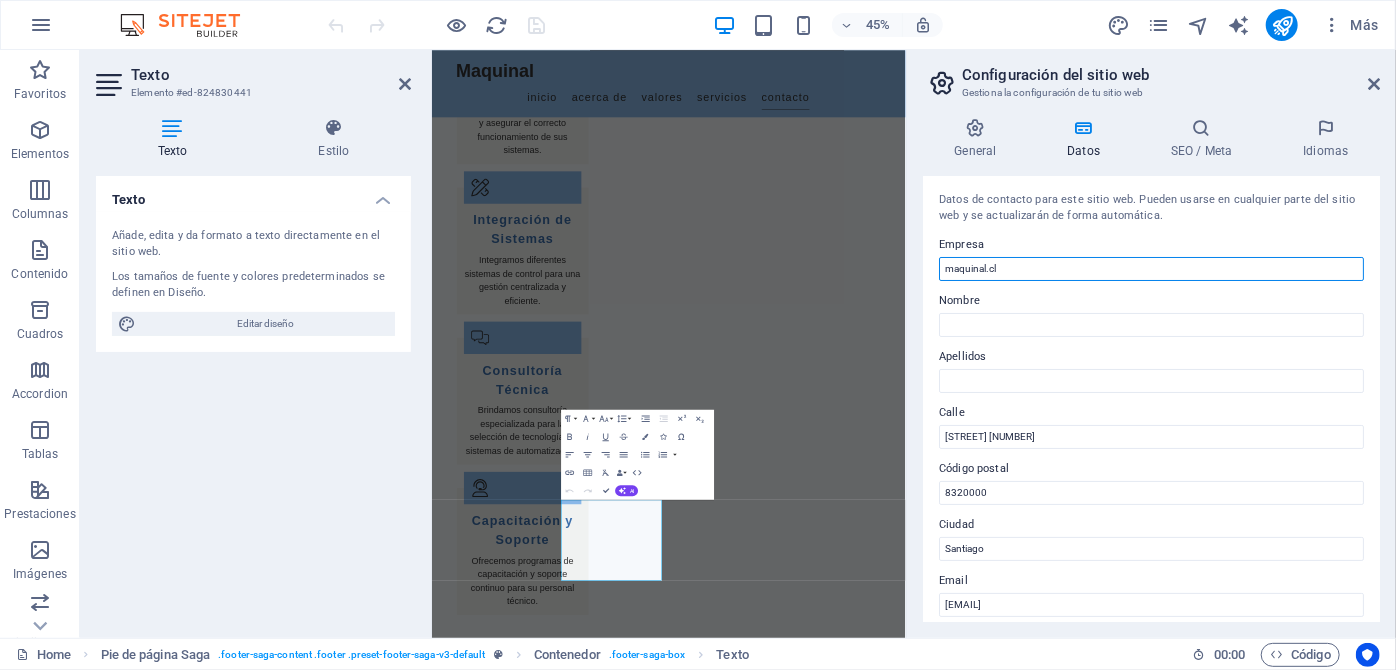drag, startPoint x: 953, startPoint y: 270, endPoint x: 925, endPoint y: 275, distance: 28.442924 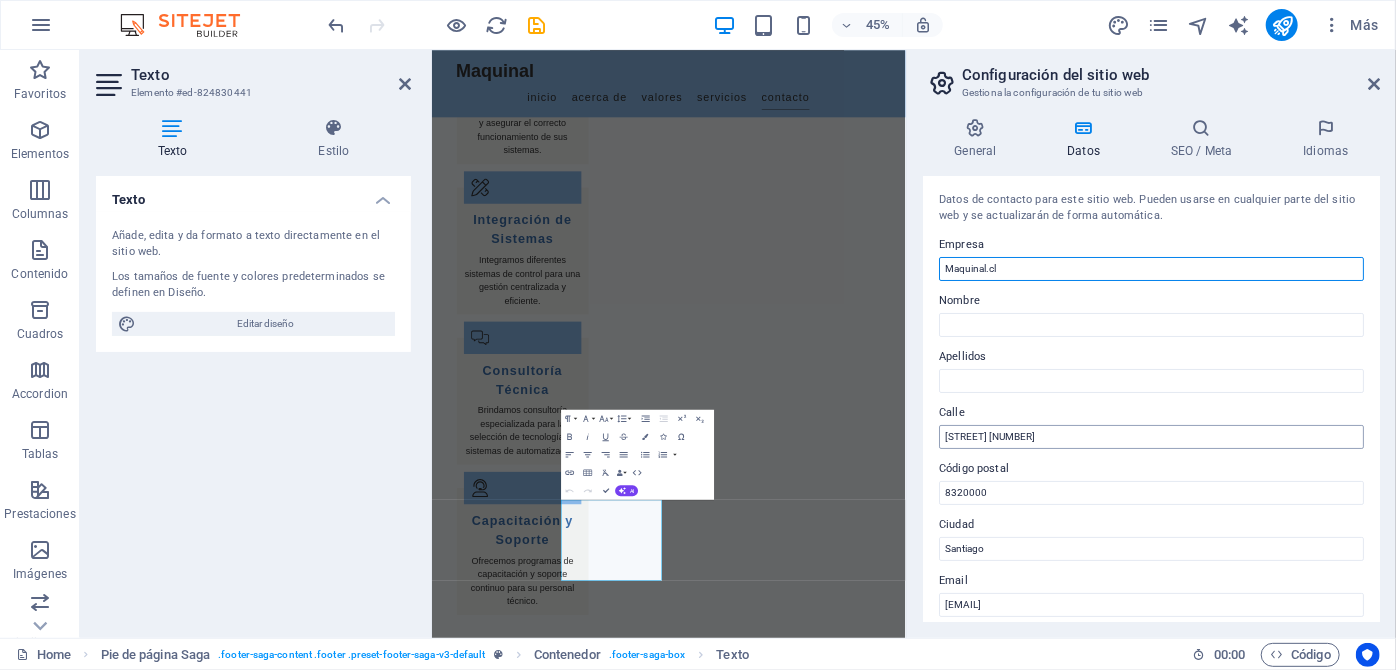 type on "Maquinal.cl" 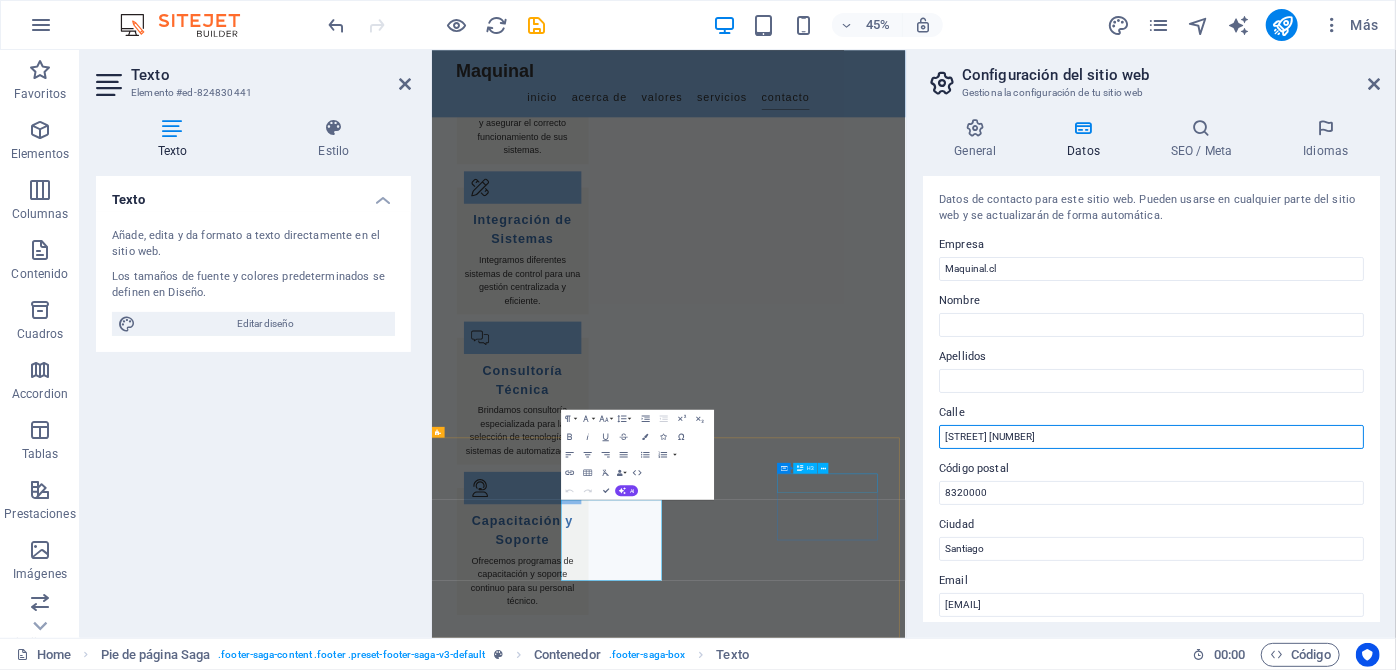drag, startPoint x: 1604, startPoint y: 482, endPoint x: 1287, endPoint y: 995, distance: 603.04065 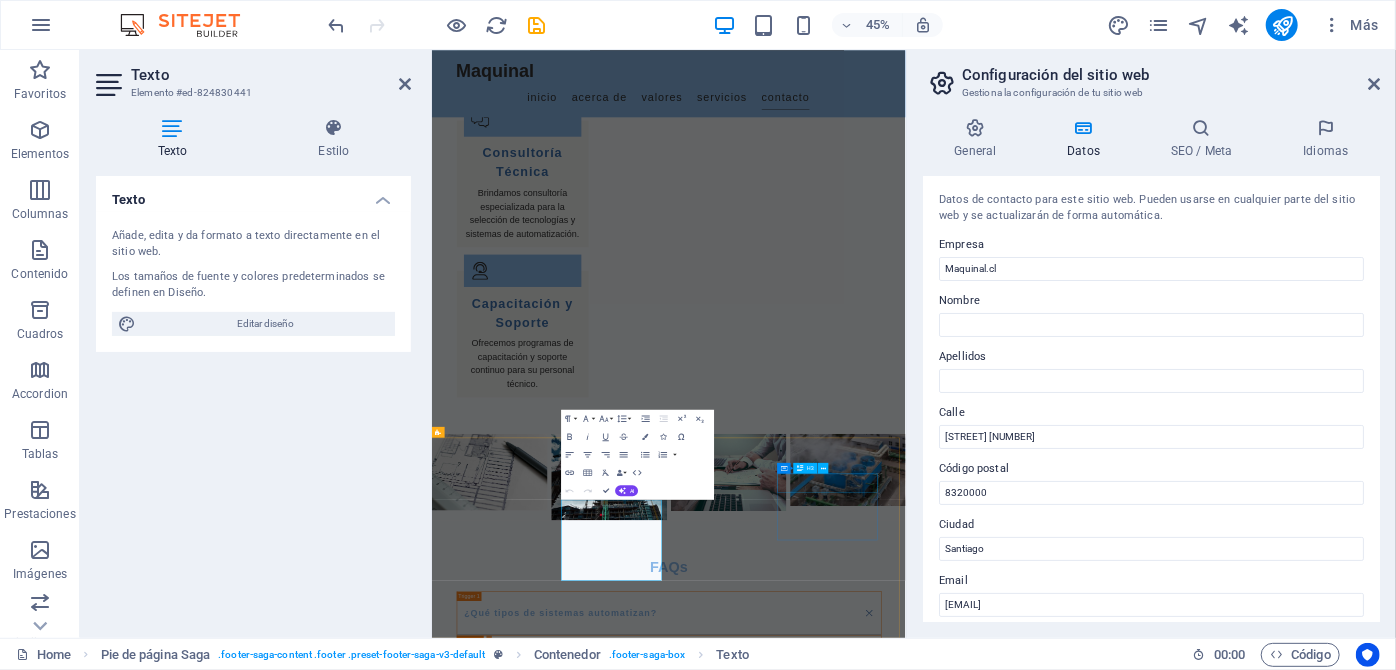 scroll, scrollTop: 4469, scrollLeft: 0, axis: vertical 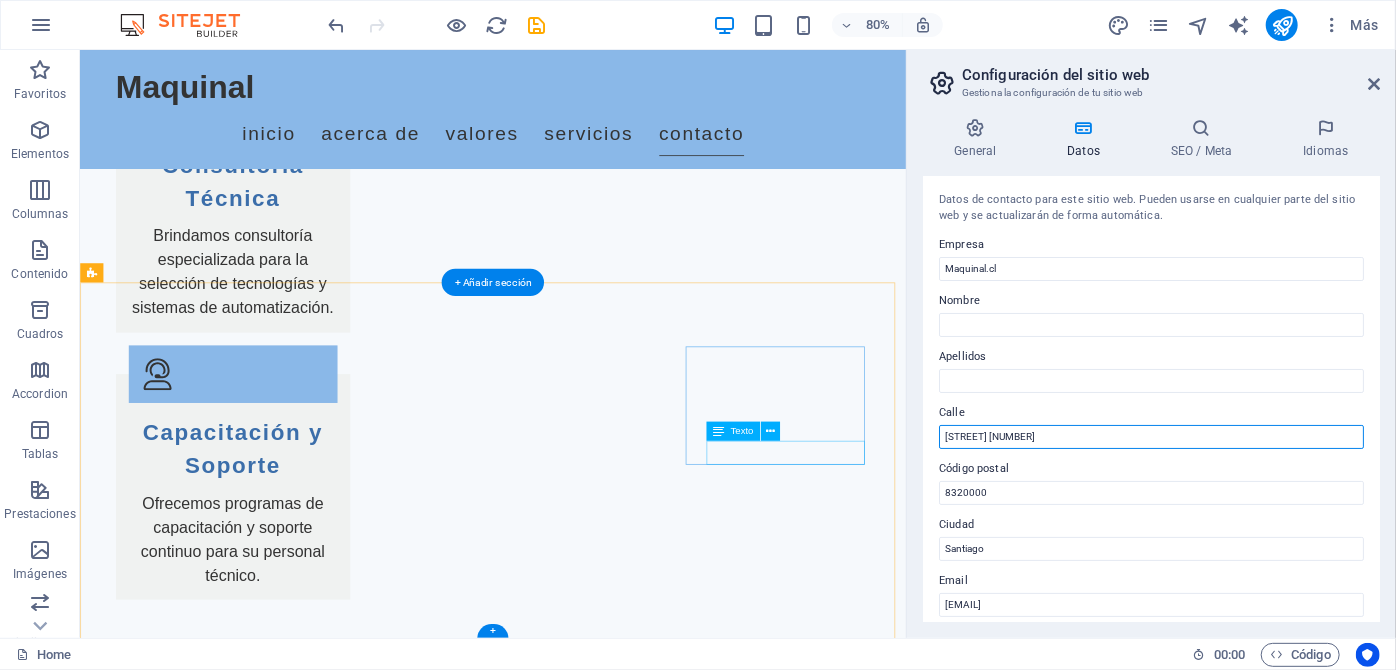 drag, startPoint x: 1243, startPoint y: 486, endPoint x: 1005, endPoint y: 561, distance: 249.53757 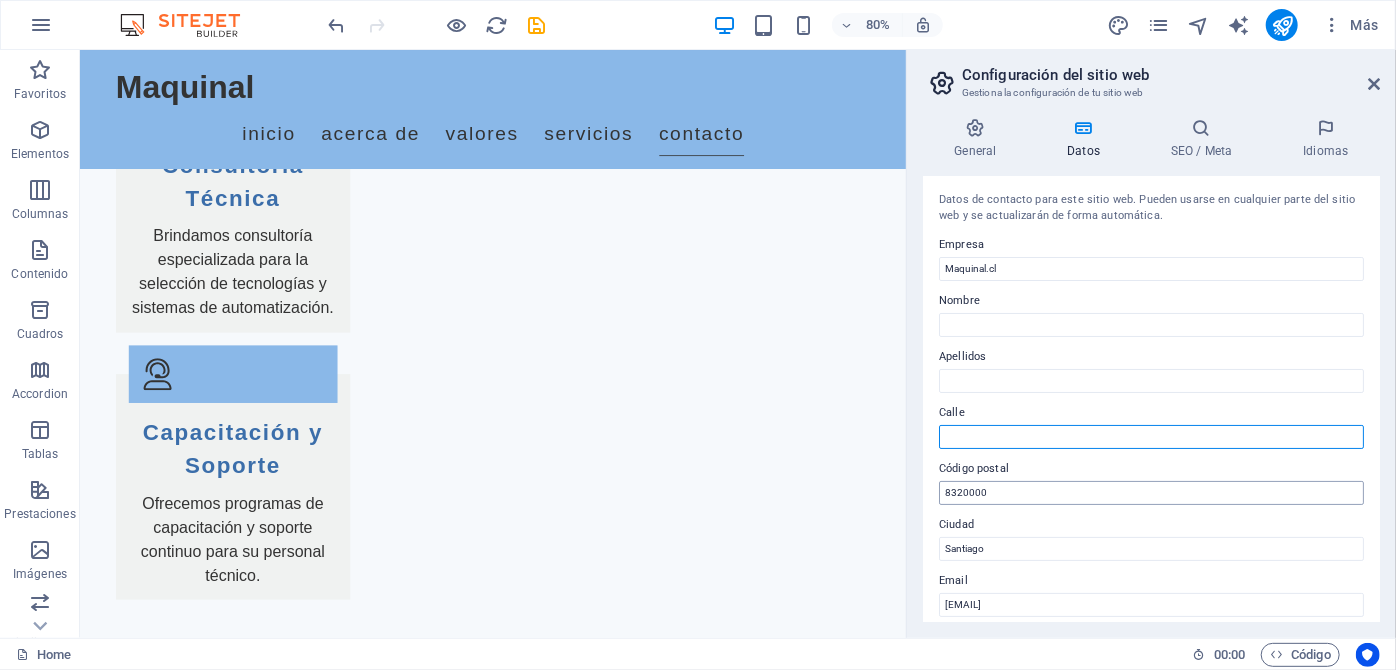 type 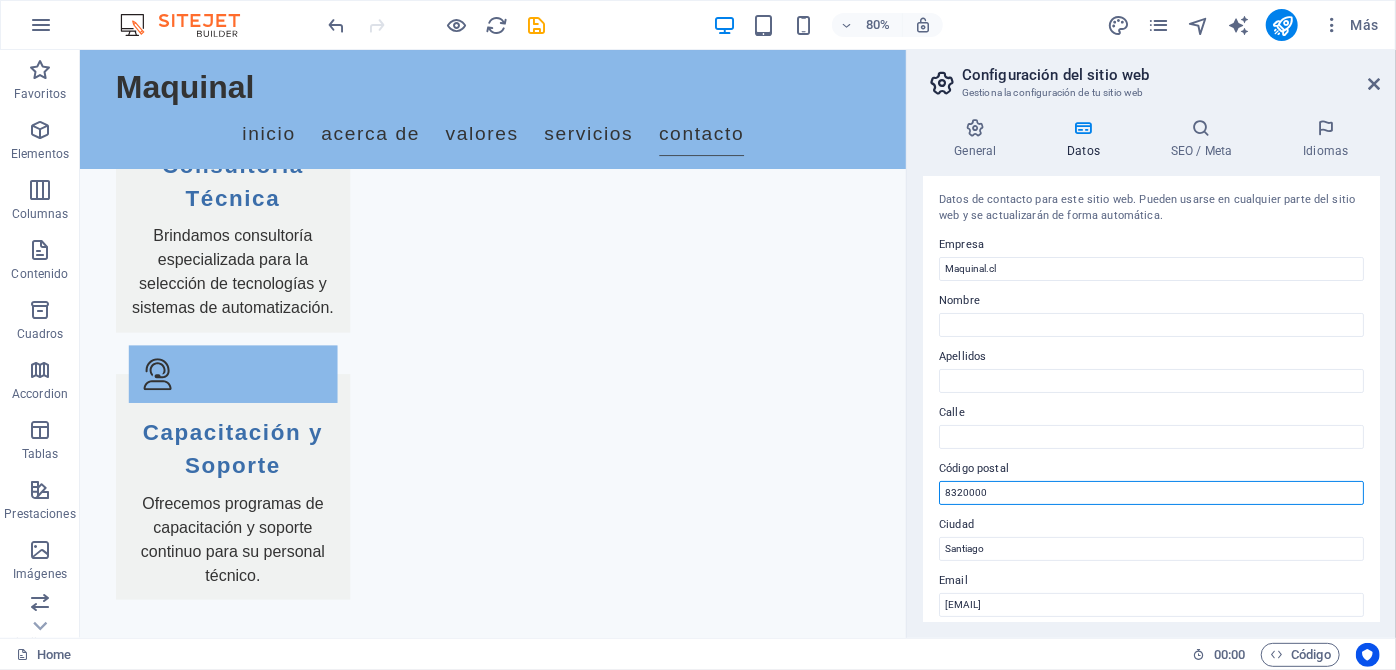 click on "8320000" at bounding box center [1151, 493] 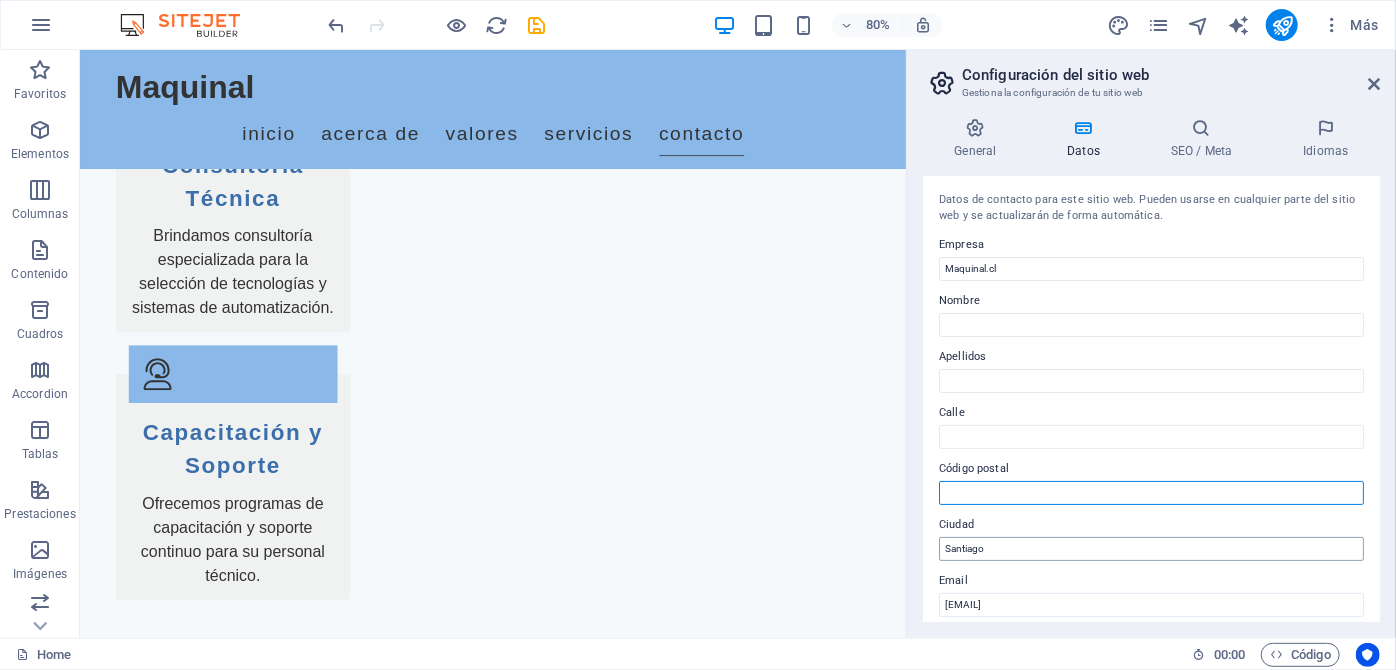 type 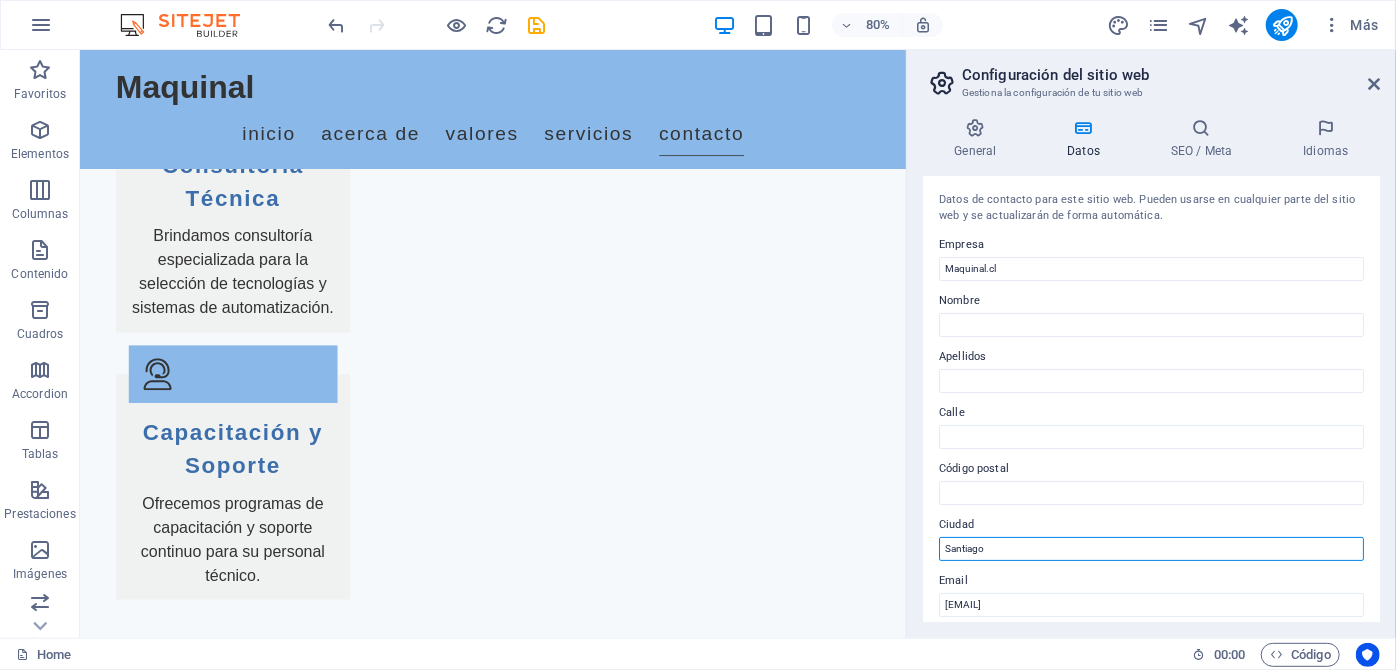 drag, startPoint x: 989, startPoint y: 544, endPoint x: 975, endPoint y: 544, distance: 14 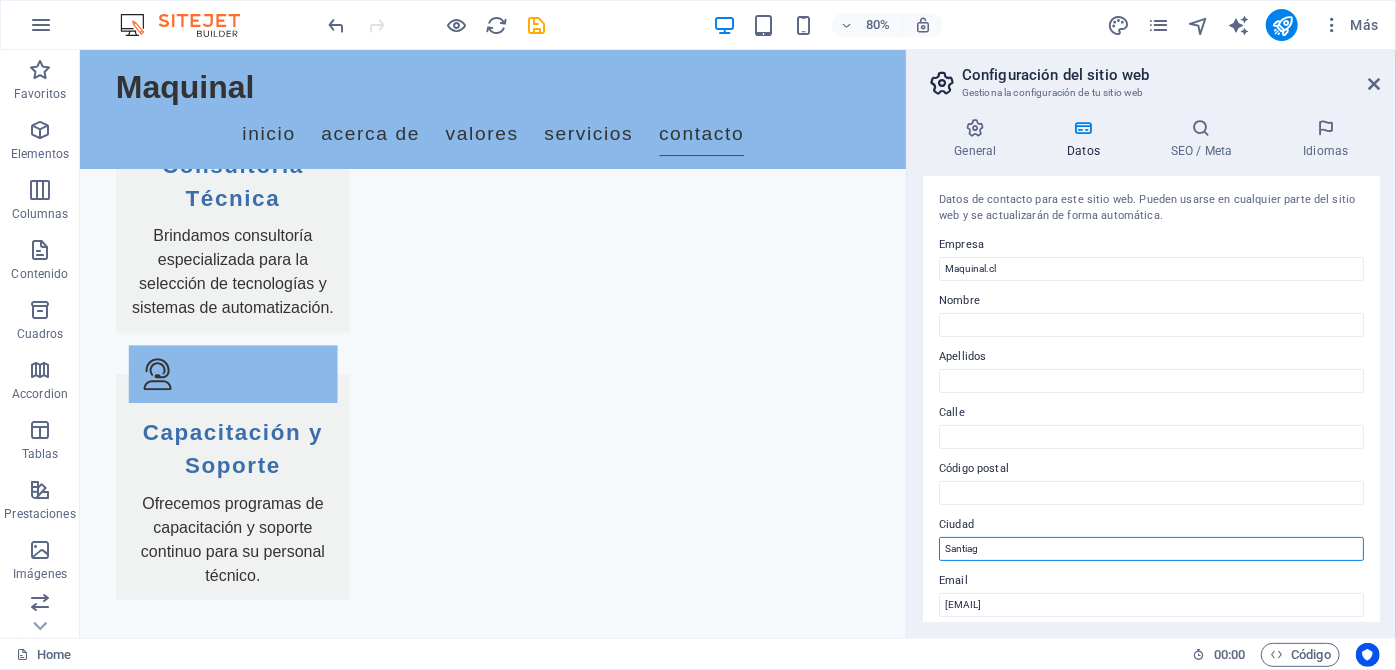 drag, startPoint x: 1004, startPoint y: 548, endPoint x: 920, endPoint y: 549, distance: 84.00595 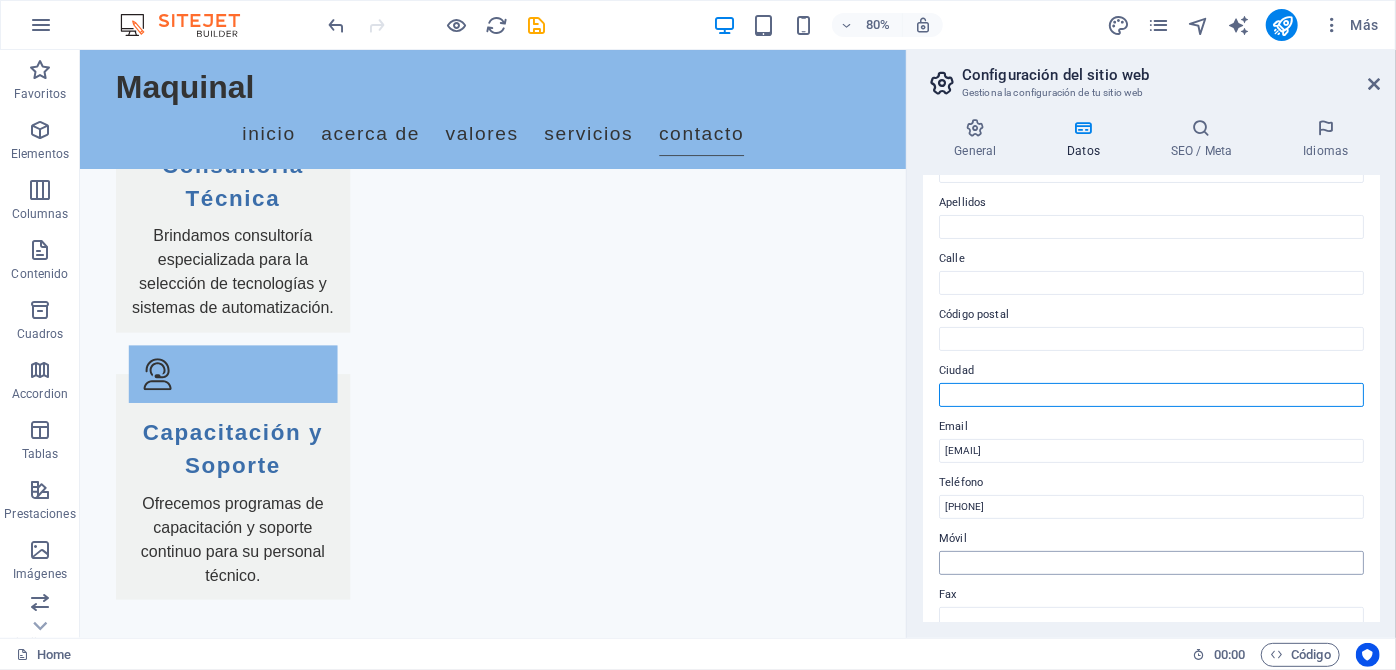 scroll, scrollTop: 90, scrollLeft: 0, axis: vertical 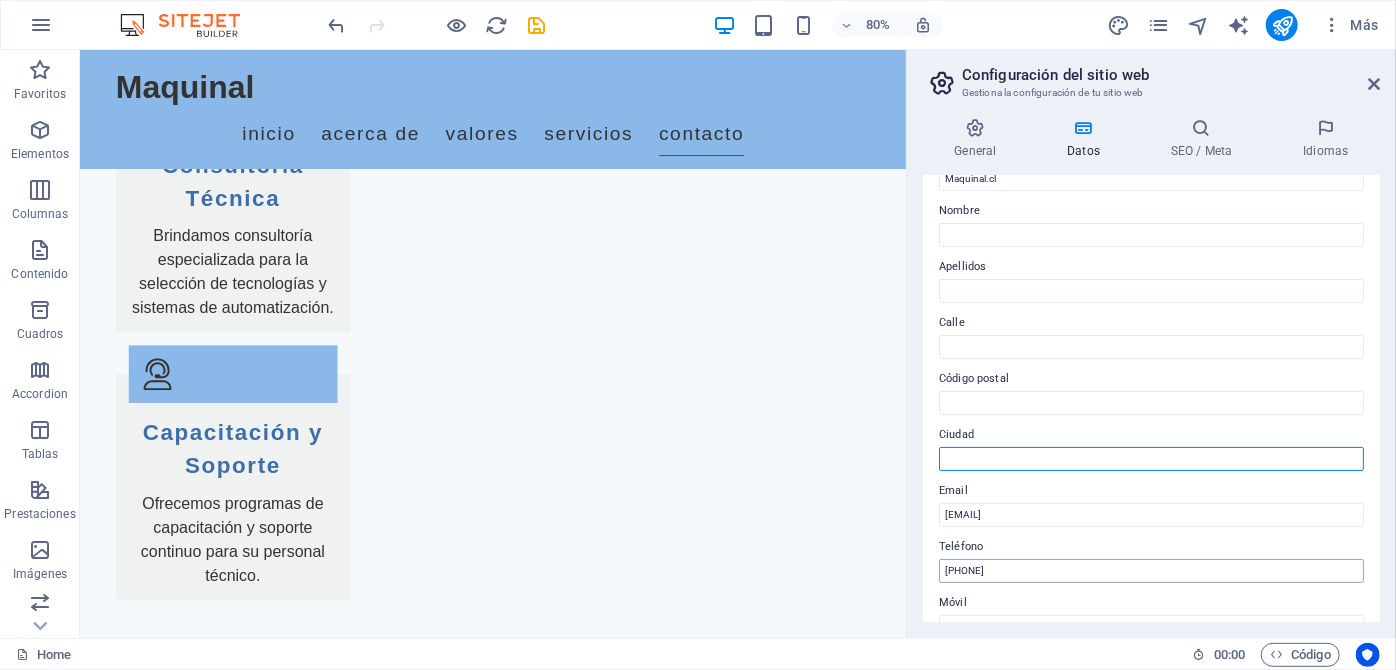 type 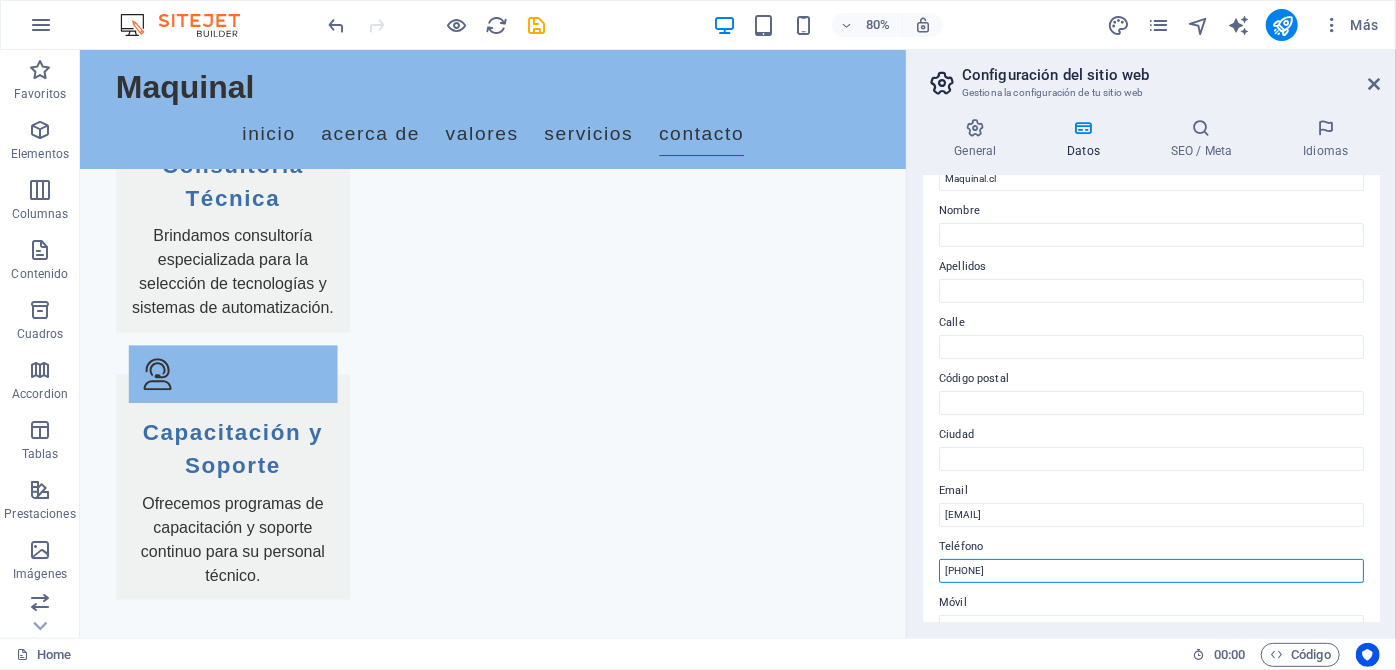 drag, startPoint x: 1041, startPoint y: 573, endPoint x: 941, endPoint y: 574, distance: 100.005 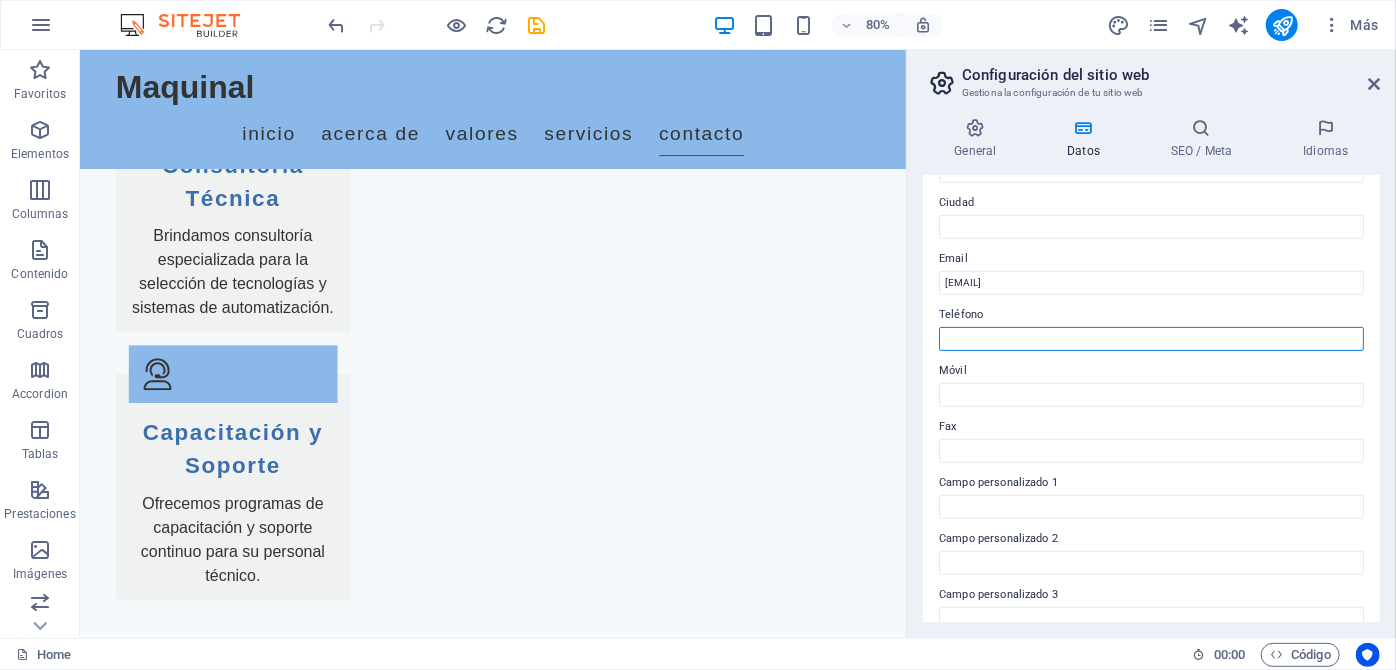 scroll, scrollTop: 363, scrollLeft: 0, axis: vertical 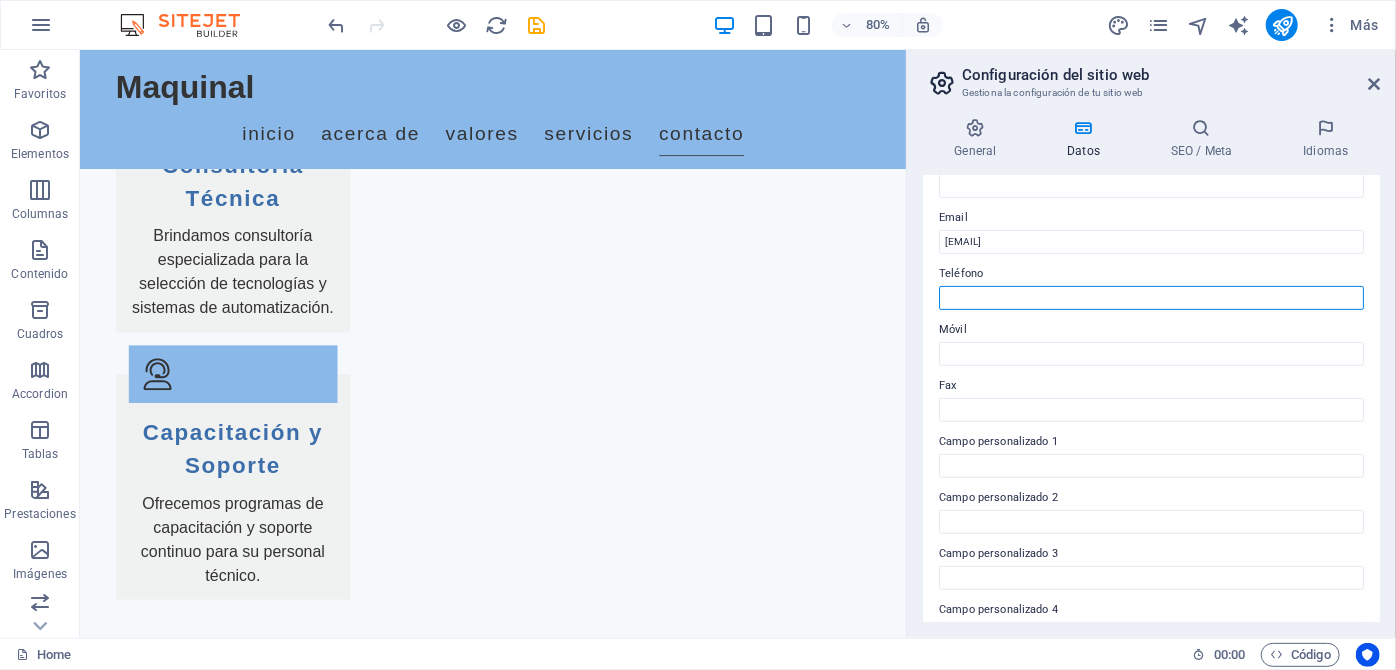 type 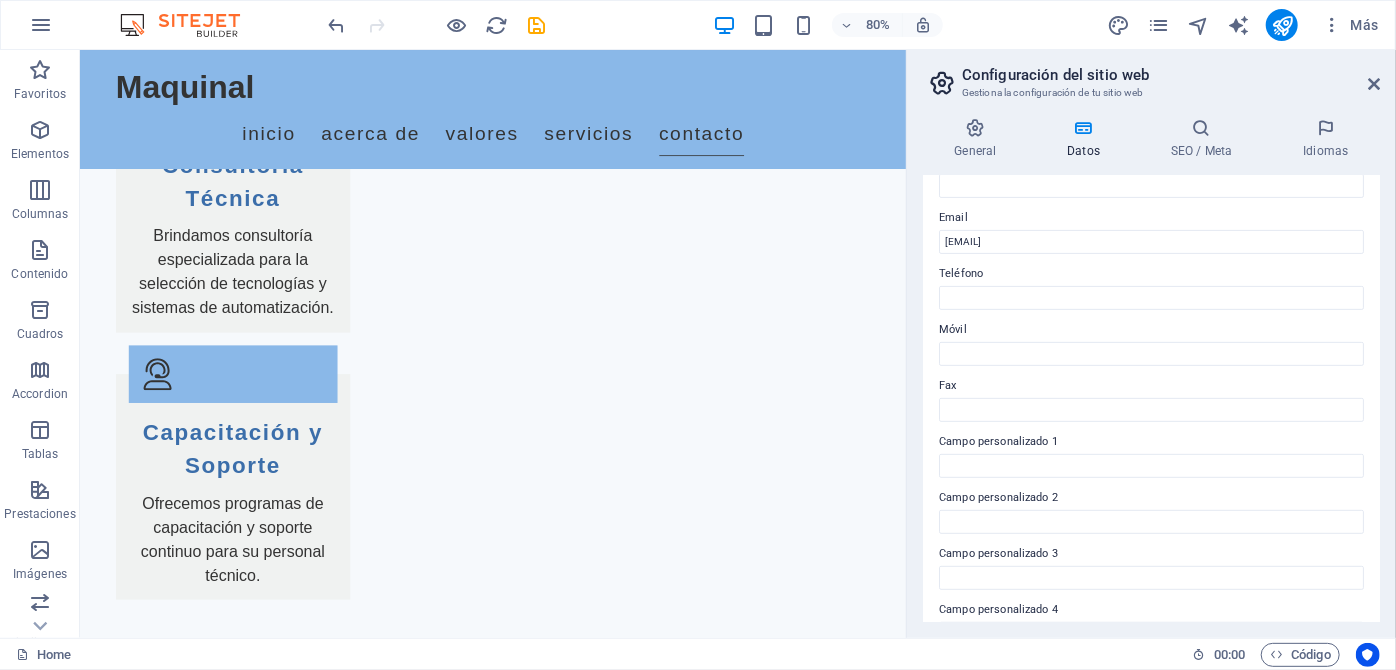 click on "Datos de contacto para este sitio web. Pueden usarse en cualquier parte del sitio web y se actualizarán de forma automática. Empresa Maquinal.cl Nombre Apellidos Calle Código postal Ciudad Email info@maquinal.cl Teléfono Móvil Fax Campo personalizado 1 Campo personalizado 2 Campo personalizado 3 Campo personalizado 4 Campo personalizado 5 Campo personalizado 6" at bounding box center [1151, 399] 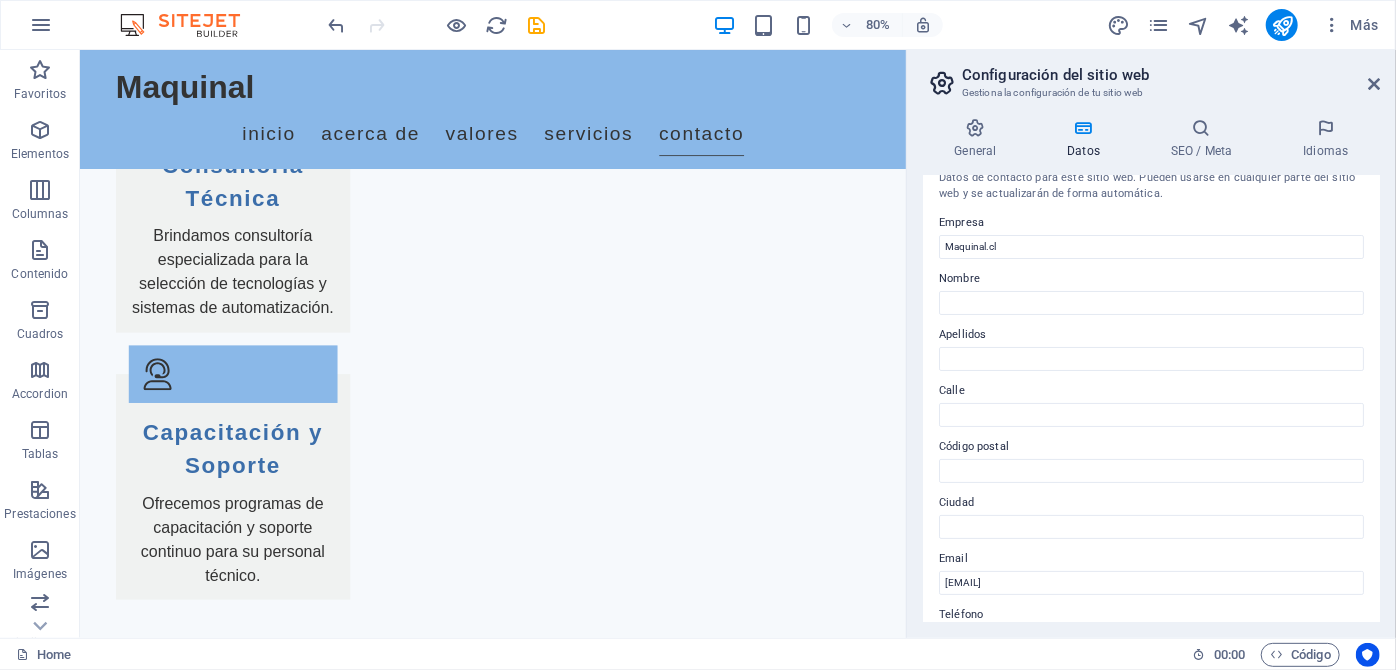 scroll, scrollTop: 0, scrollLeft: 0, axis: both 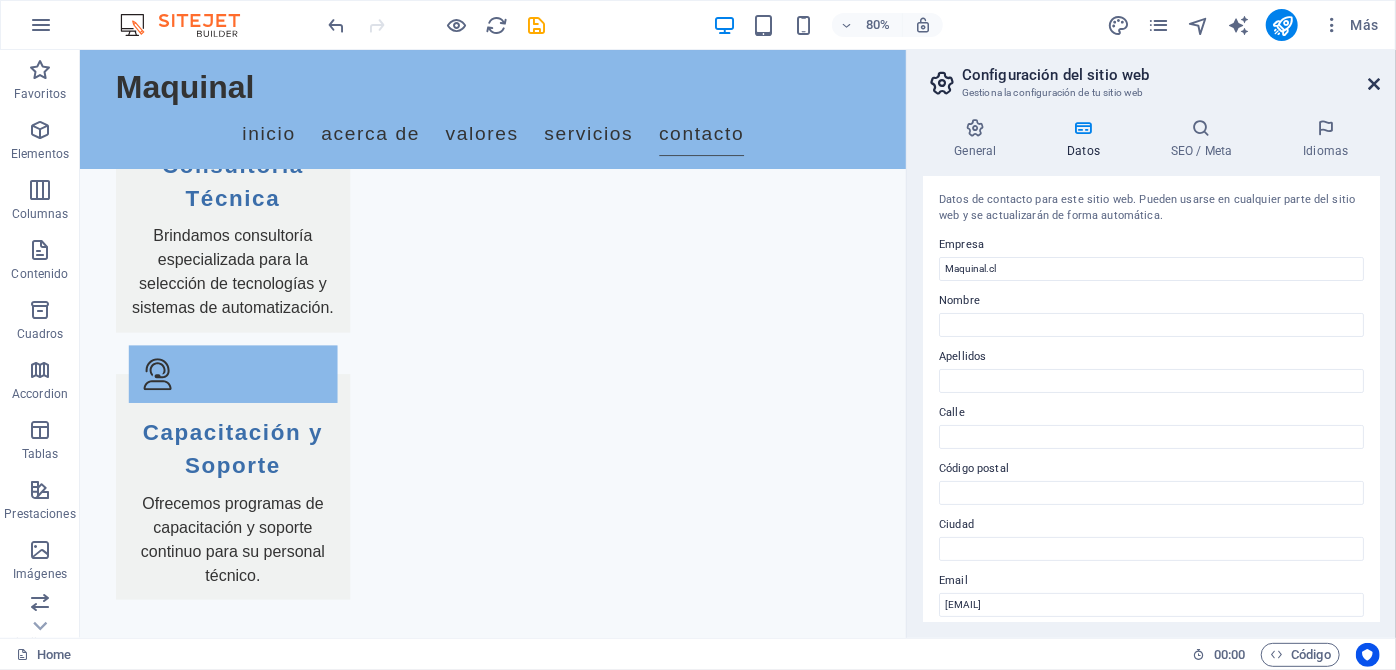 click on "Configuración del sitio web" at bounding box center (1171, 75) 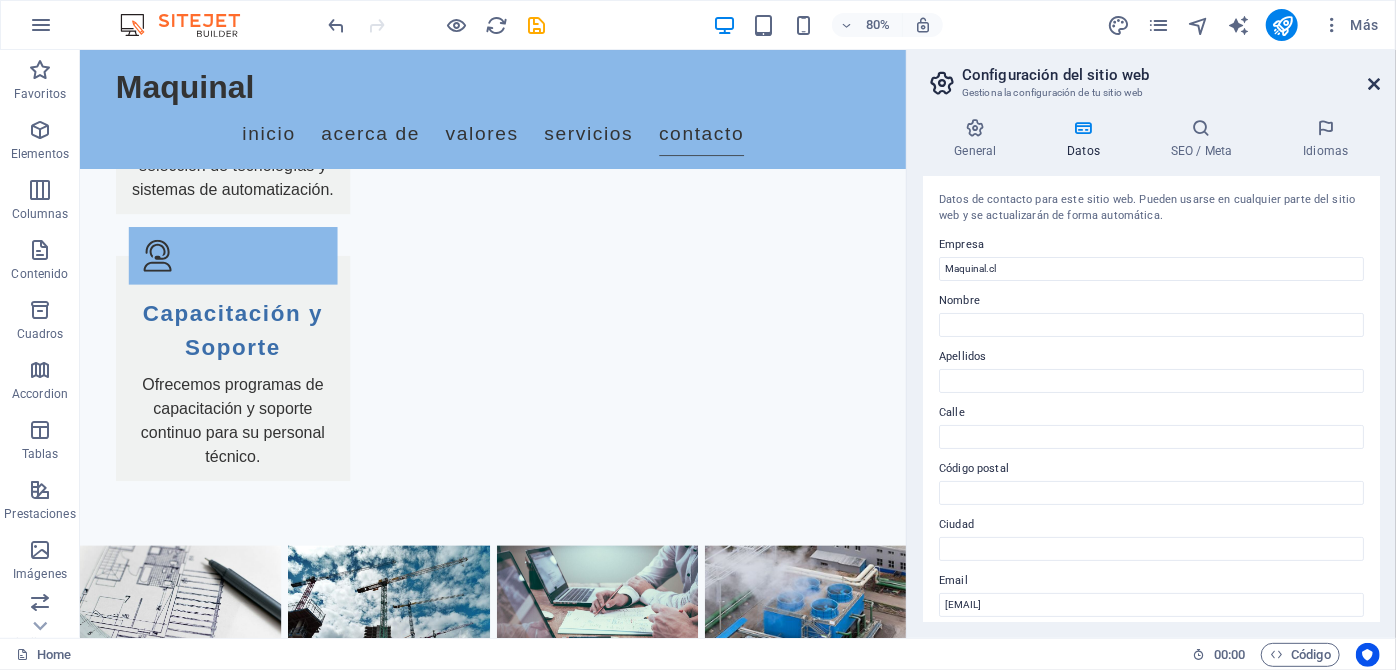 scroll, scrollTop: 4374, scrollLeft: 0, axis: vertical 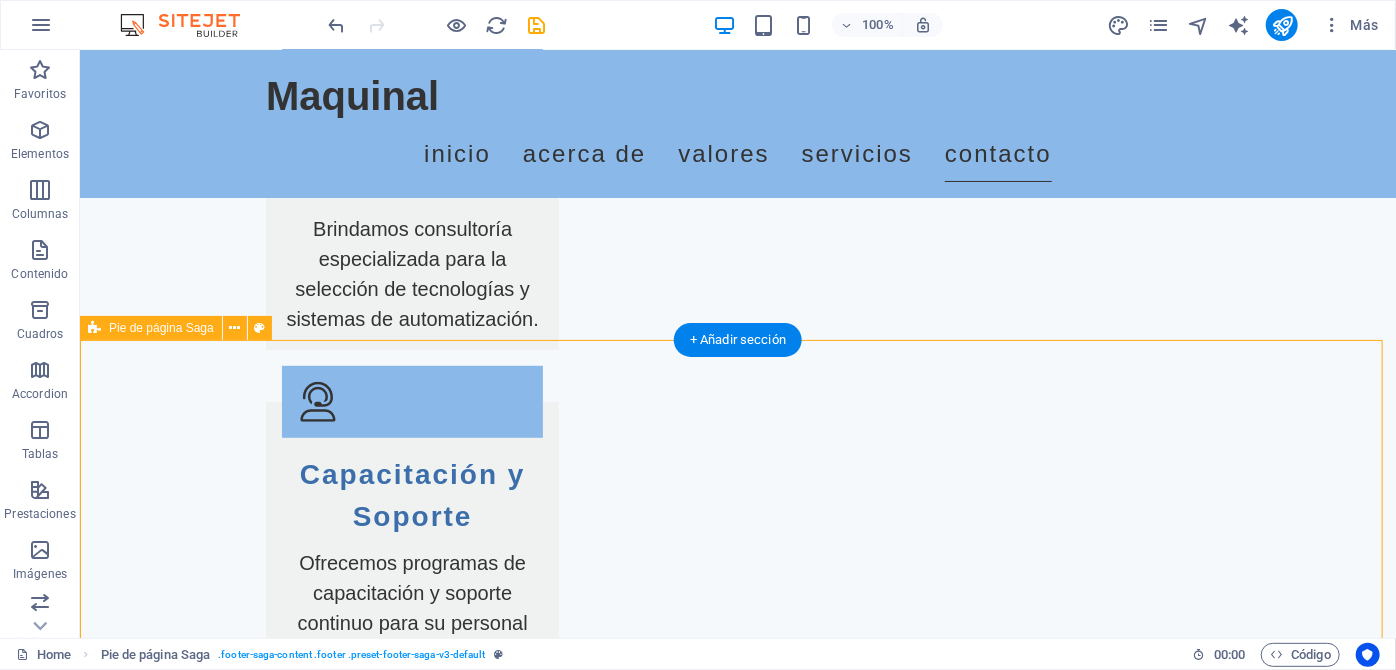 click on "Maquinal maquinal.cl - Líderes en Automatización y Control Industrial. Servicios de calidad en el sector HVAC, garantizando soluciones eficientes y sostenibles. Contact Navigation Inicio Acerca Valores Servicios Contacto Legal Notice Privacy Policy Social media Facebook X Instagram" at bounding box center (737, 3348) 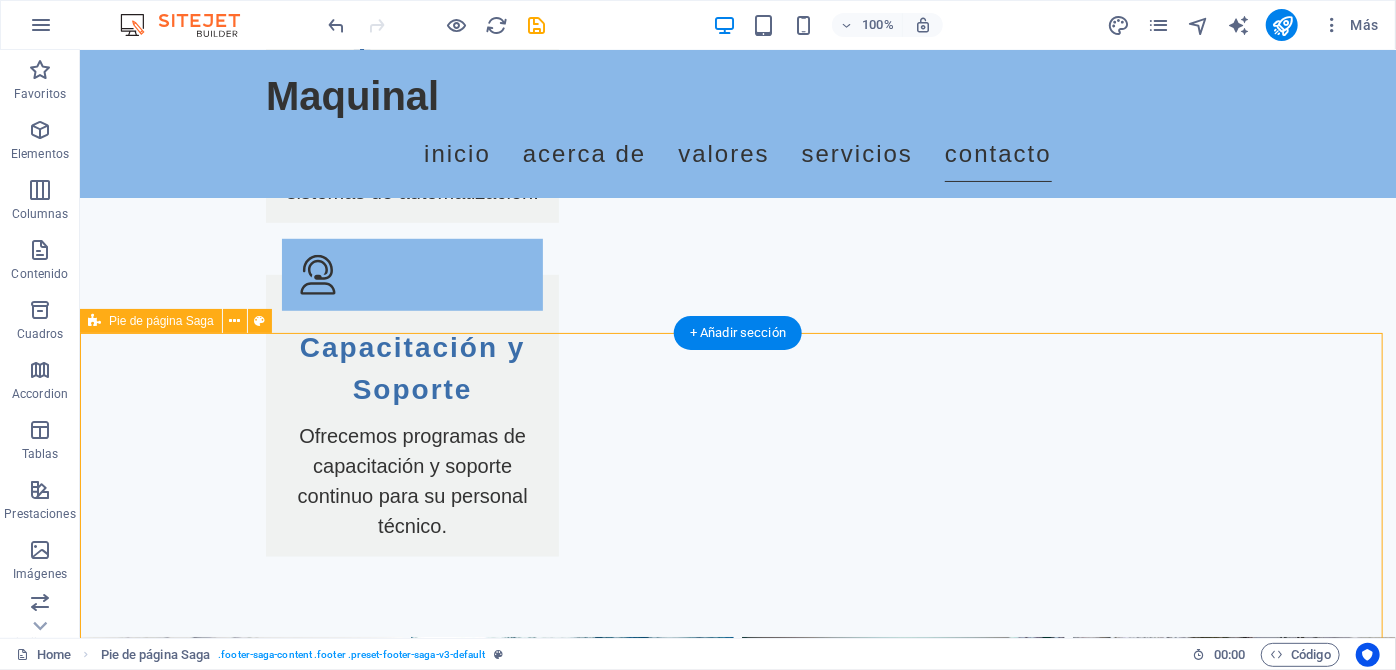 scroll, scrollTop: 4522, scrollLeft: 0, axis: vertical 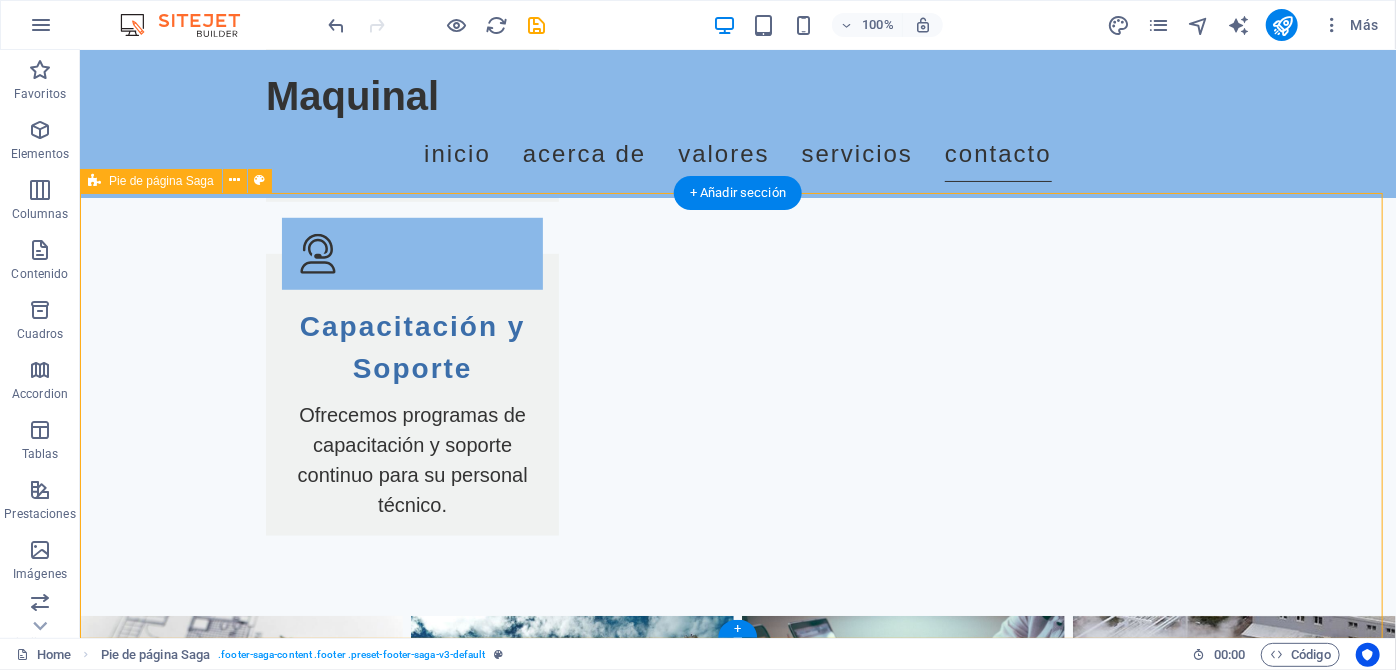 click on "Maquinal maquinal.cl - Líderes en Automatización y Control Industrial. Servicios de calidad en el sector HVAC, garantizando soluciones eficientes y sostenibles. Contact Navigation Inicio Acerca Valores Servicios Contacto Legal Notice Privacy Policy Social media Facebook X Instagram" at bounding box center [737, 3200] 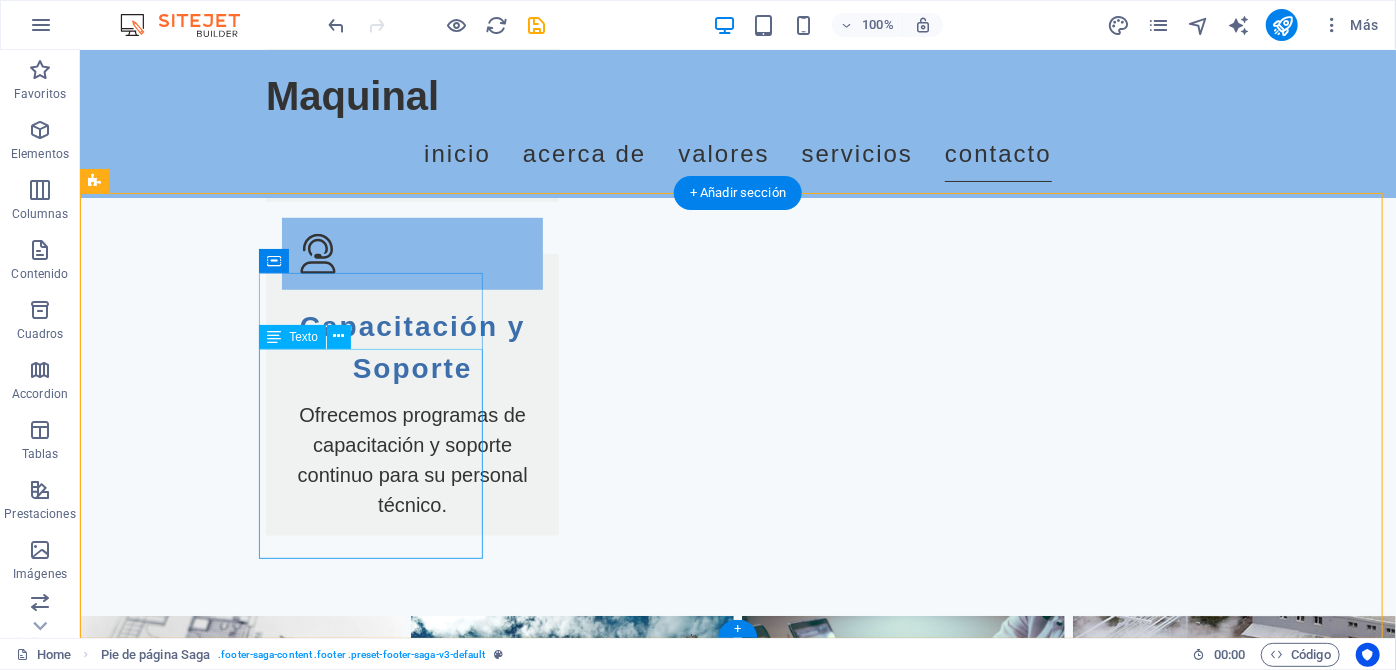 click on "maquinal.cl - Líderes en Automatización y Control Industrial. Servicios de calidad en el sector HVAC, garantizando soluciones eficientes y sostenibles." at bounding box center (207, 2944) 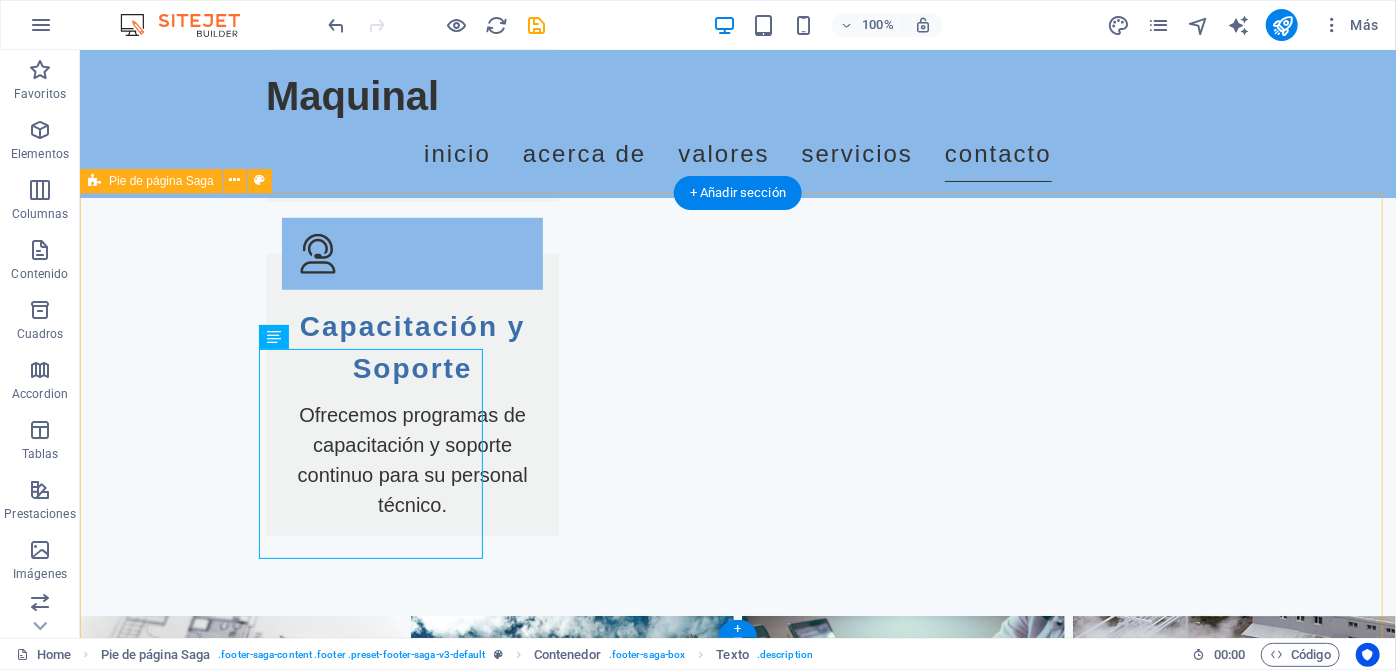 click on "Maquinal maquinal.cl - Líderes en Automatización y Control Industrial. Servicios de calidad en el sector HVAC, garantizando soluciones eficientes y sostenibles. Contact Navigation Inicio Acerca Valores Servicios Contacto Legal Notice Privacy Policy Social media Facebook X Instagram" at bounding box center (737, 3200) 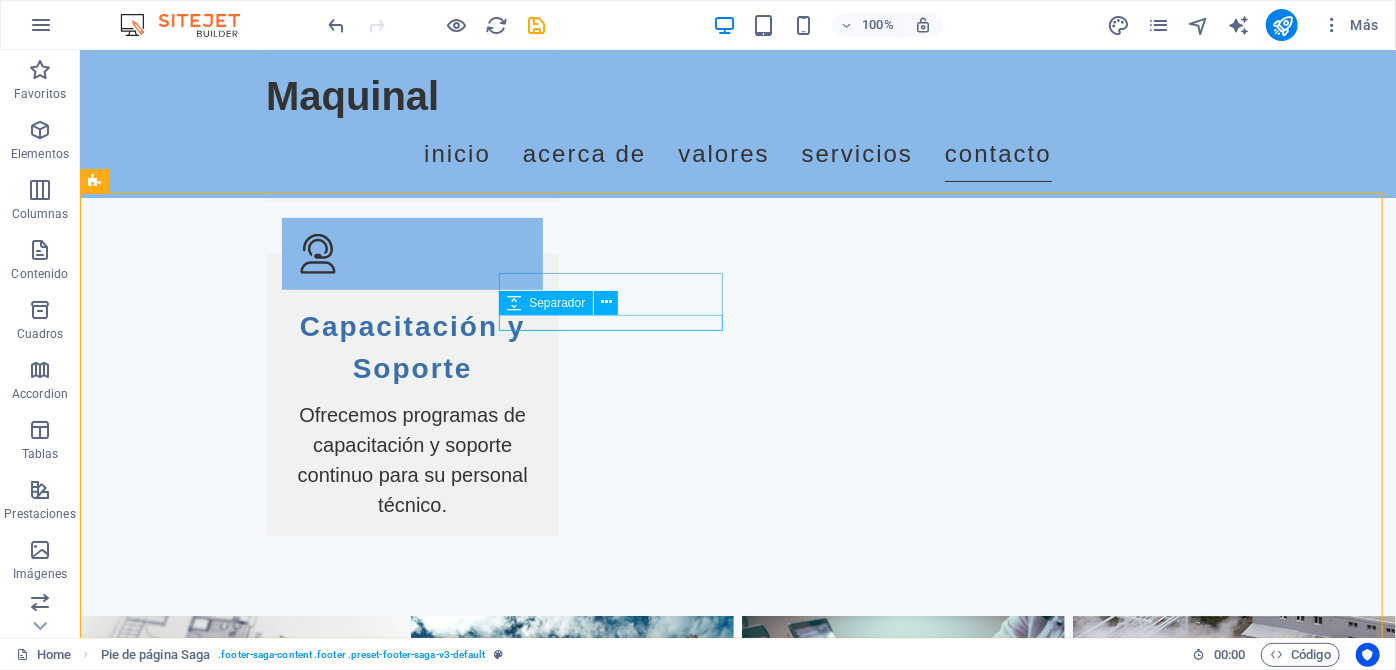 click on "Separador" at bounding box center (557, 303) 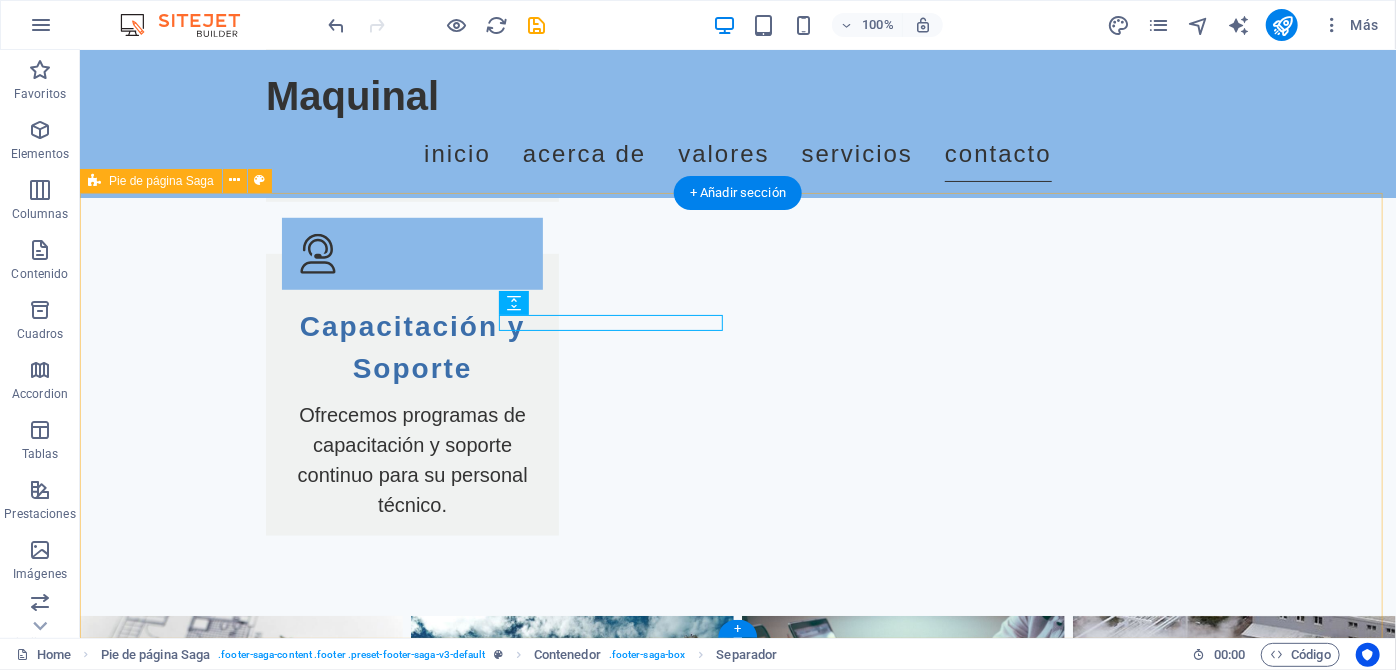 click on "Maquinal maquinal.cl - Líderes en Automatización y Control Industrial. Servicios de calidad en el sector HVAC, garantizando soluciones eficientes y sostenibles. Contact Navigation Inicio Acerca Valores Servicios Contacto Legal Notice Privacy Policy Social media Facebook X Instagram" at bounding box center [737, 3200] 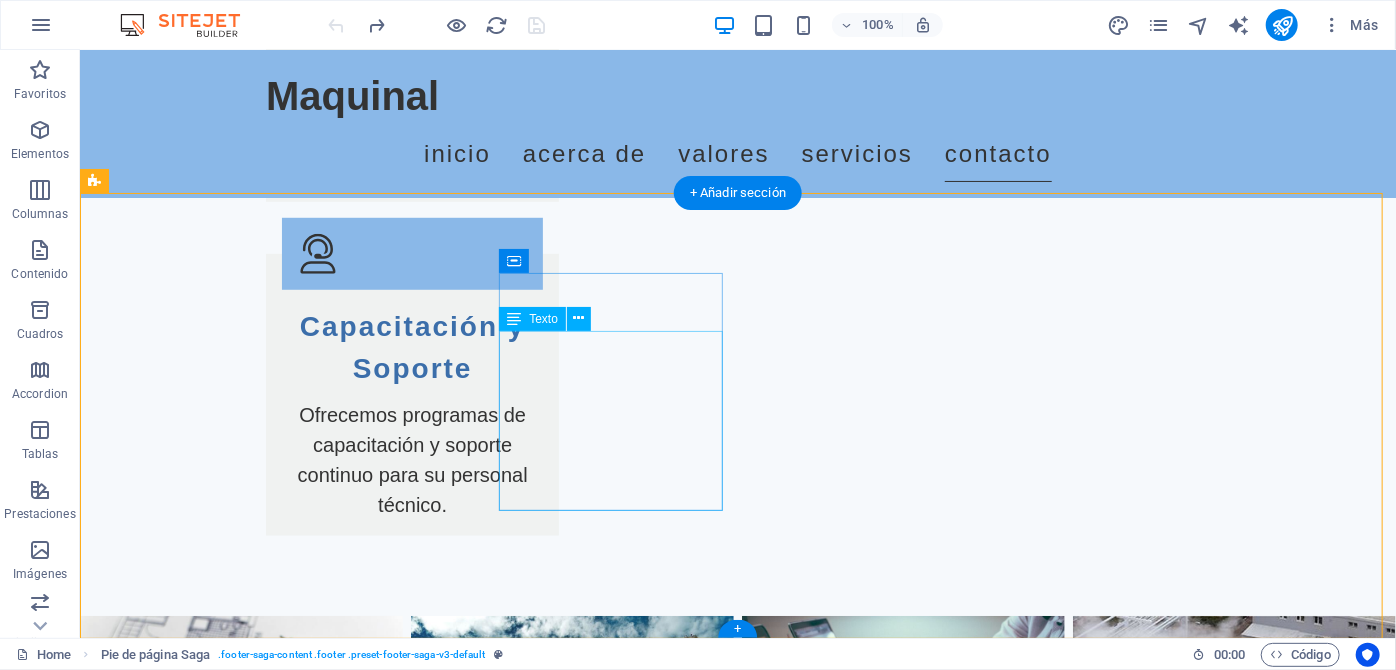 click on "8320000" at bounding box center (134, 3160) 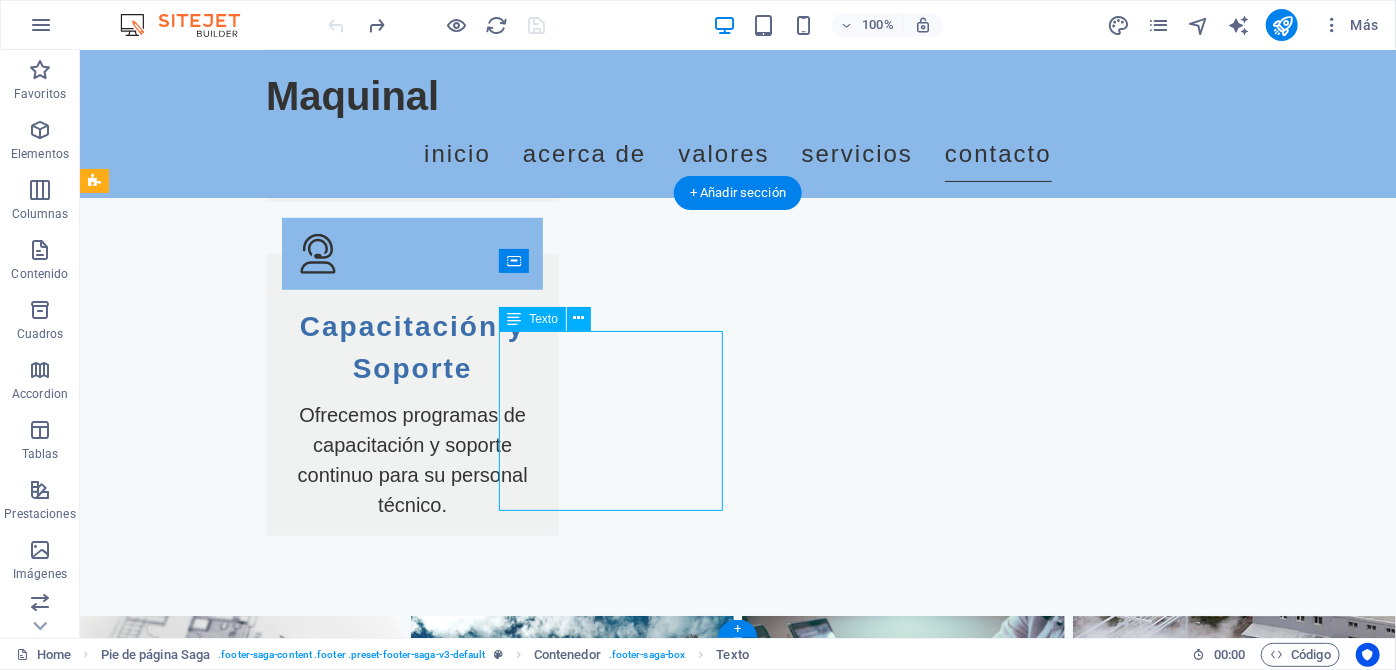 click on "8320000" at bounding box center (134, 3160) 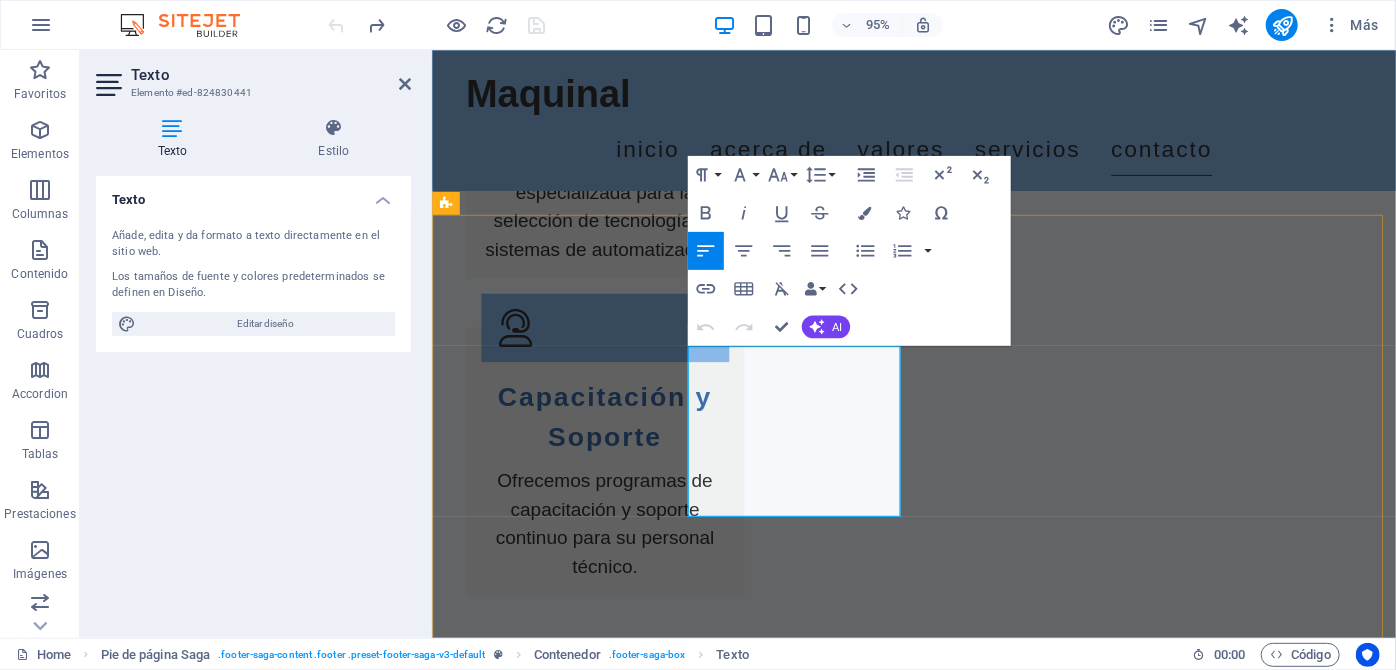click on "Phone:  +56 2 2345 6789" at bounding box center (559, 3222) 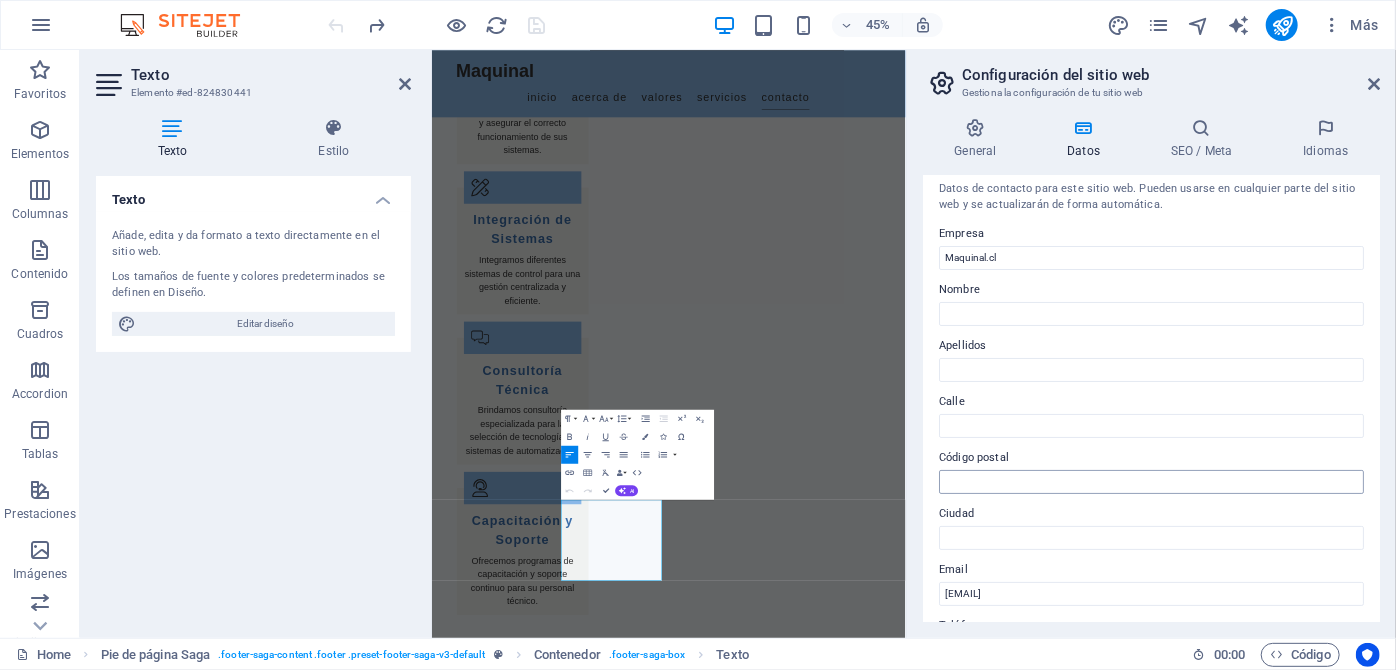 scroll, scrollTop: 0, scrollLeft: 0, axis: both 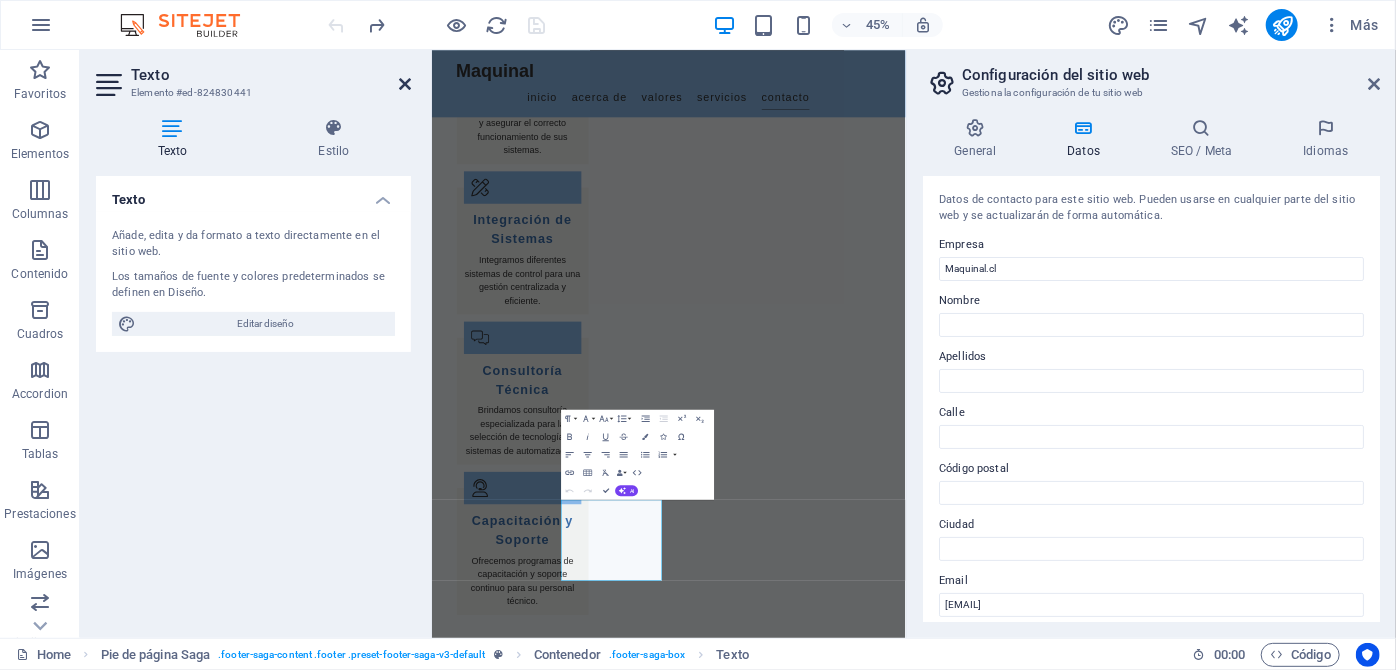 click at bounding box center [405, 84] 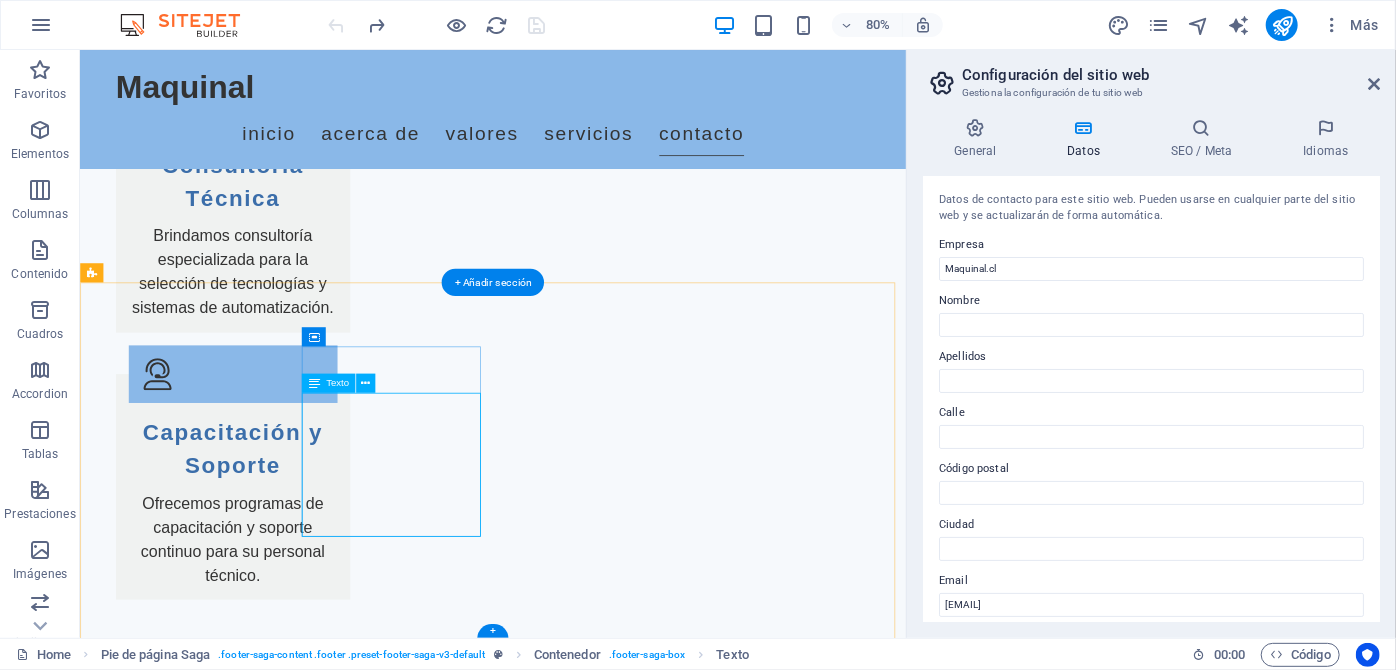 click on "Santiago" at bounding box center (217, 3308) 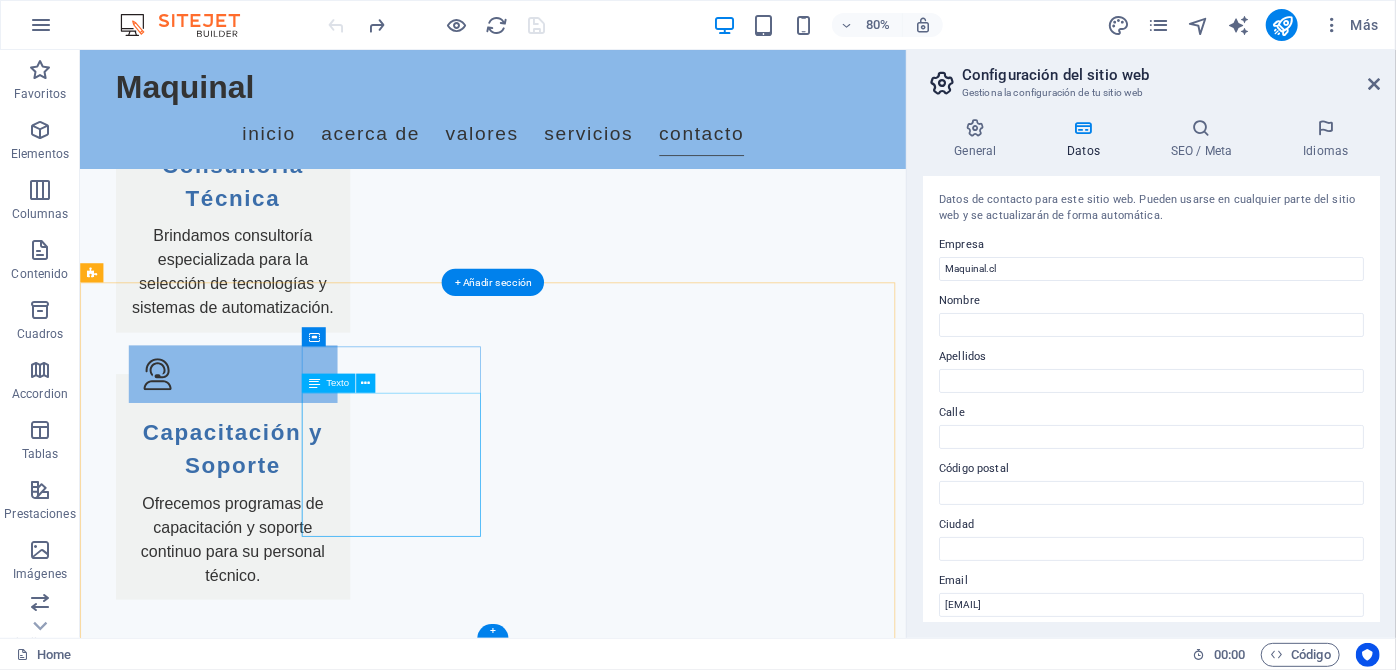 click on "Av. Libertador Bernardo O'Higgins 1234 8320000   Santiago Phone:  +56 2 2345 6789 Mobile:  Email:  info@maquinal.cl" at bounding box center [207, 3338] 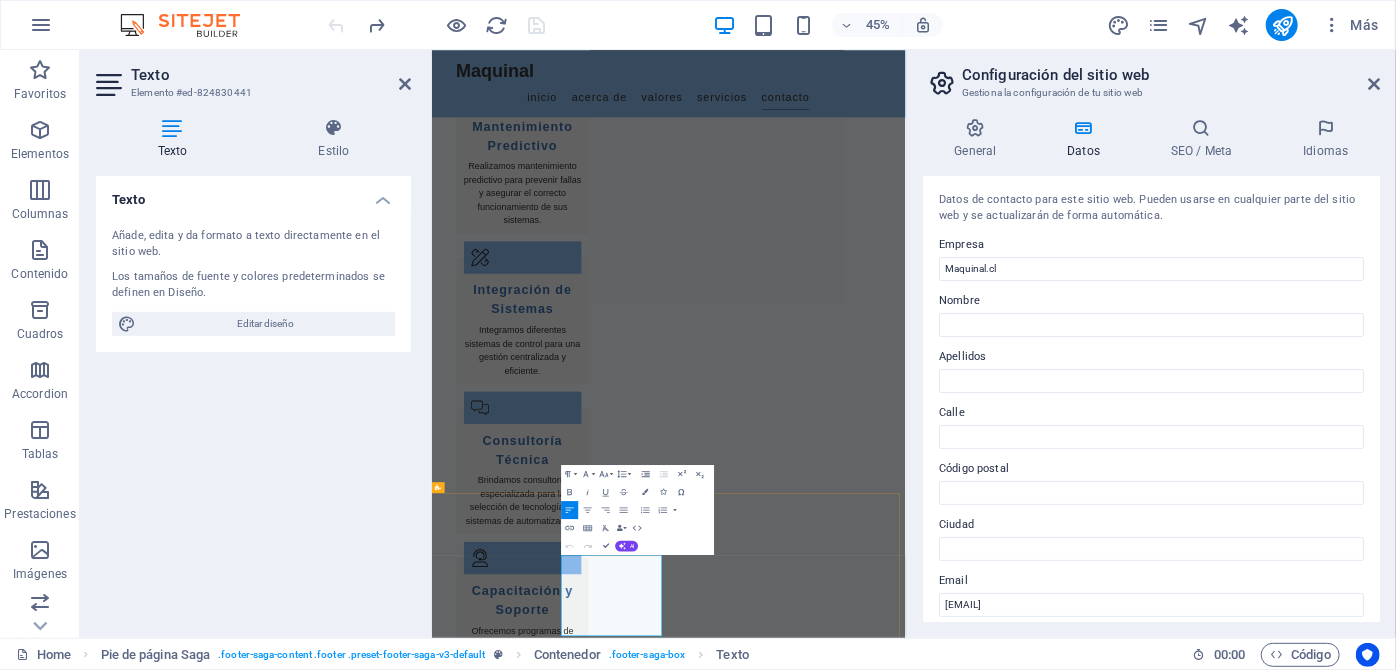 scroll, scrollTop: 4382, scrollLeft: 0, axis: vertical 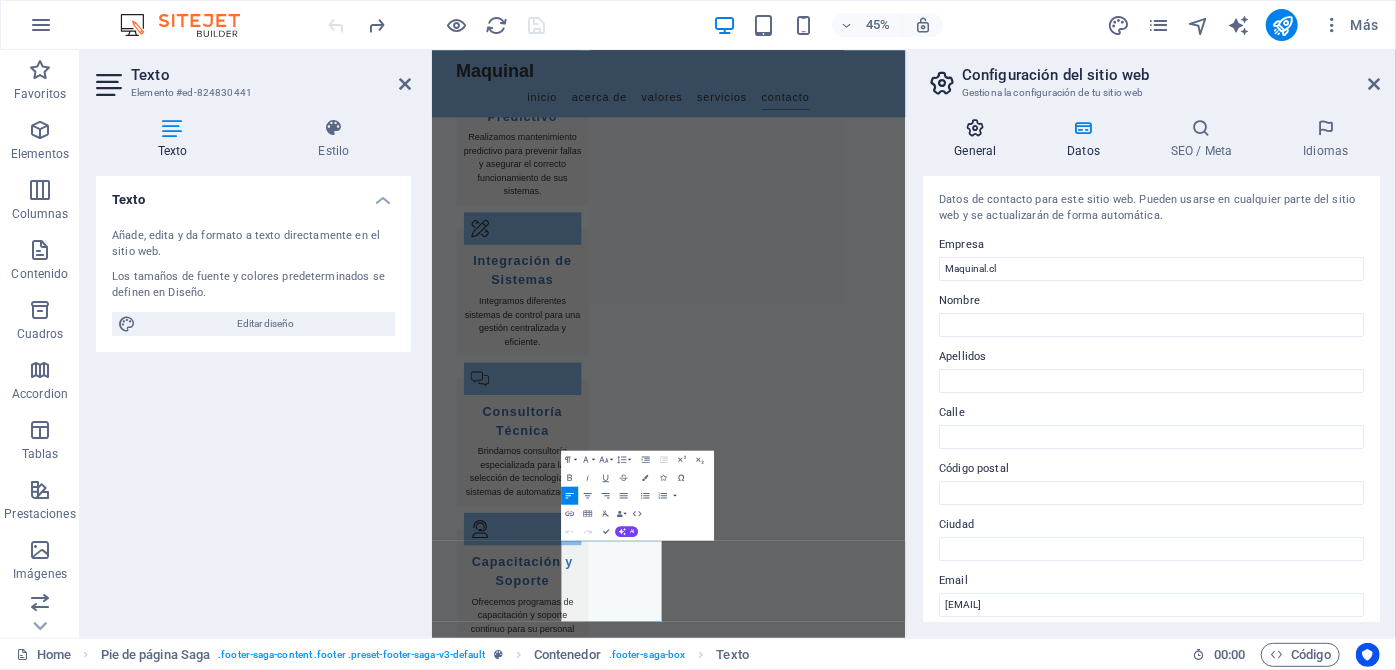 click at bounding box center (975, 128) 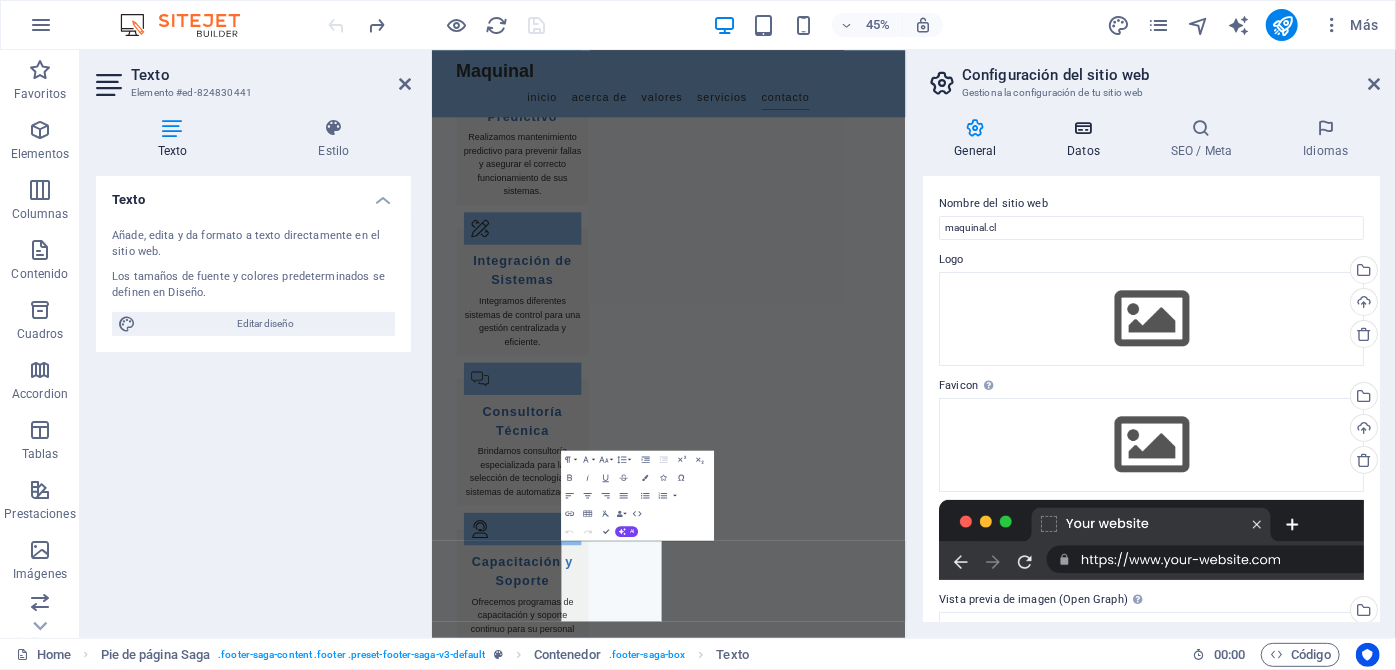 click at bounding box center (1084, 128) 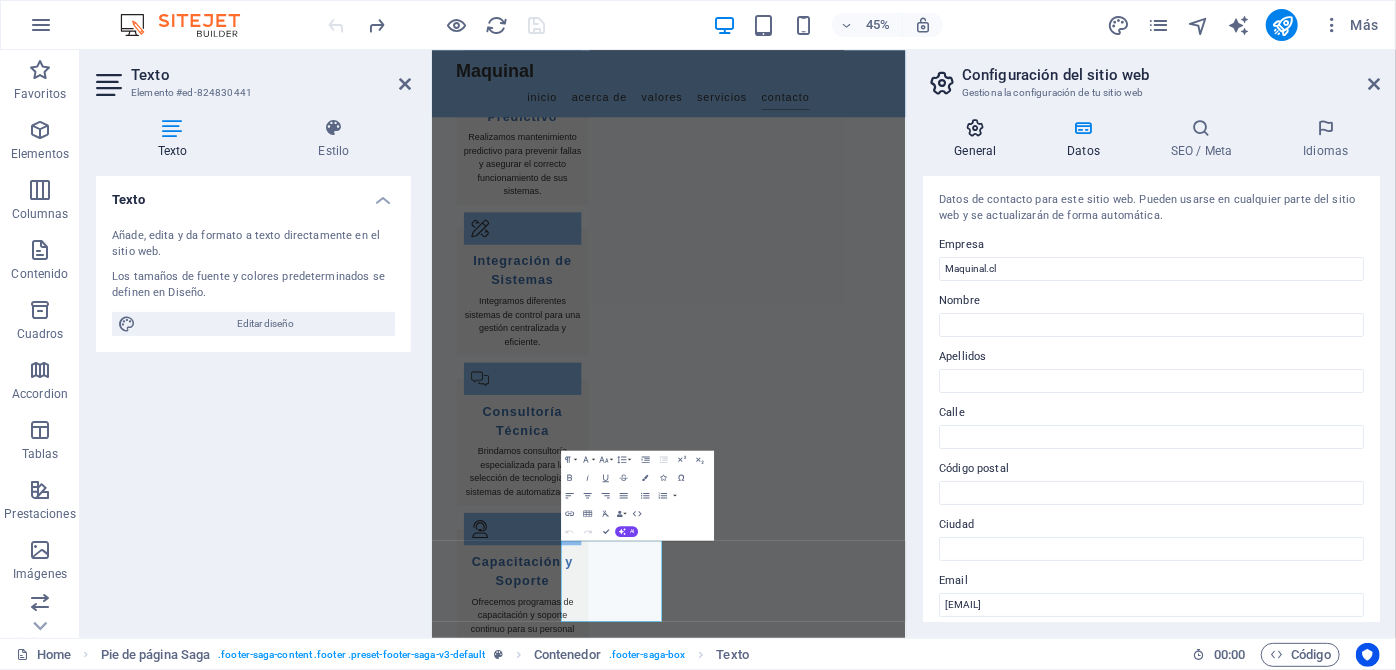 click at bounding box center (975, 128) 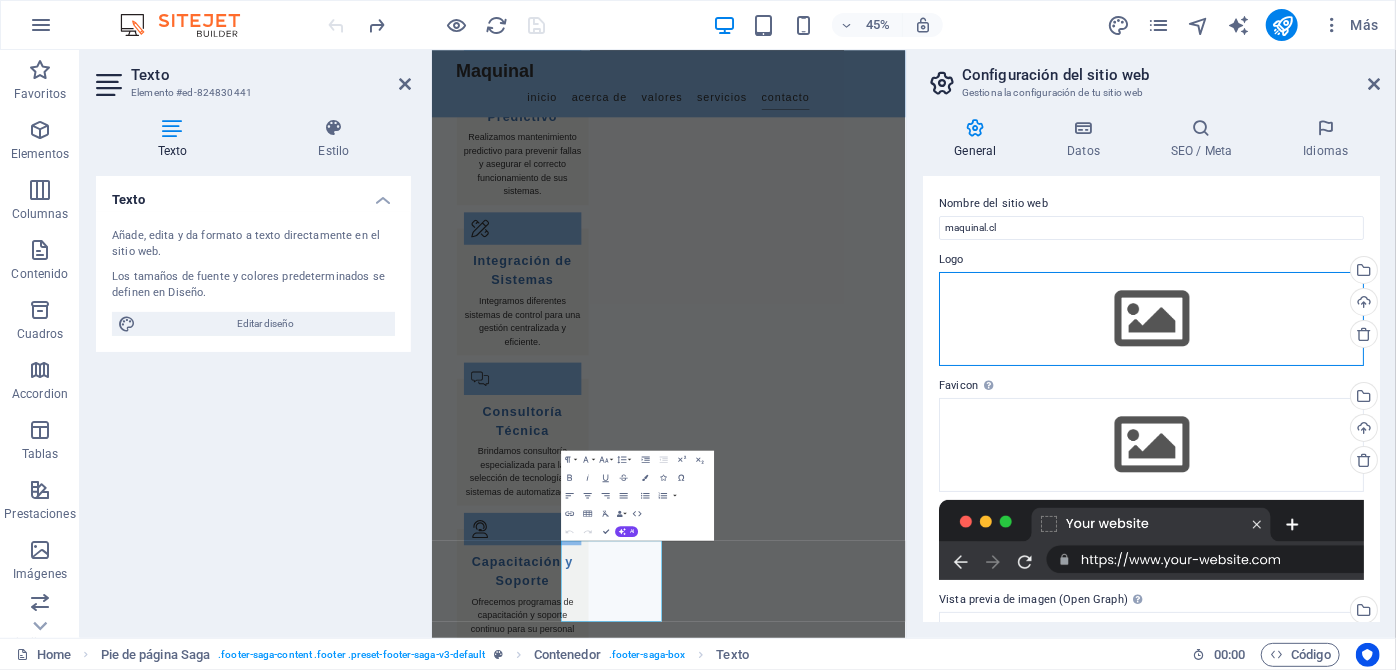 click on "Arrastra archivos aquí, haz clic para escoger archivos o  selecciona archivos de Archivos o de nuestra galería gratuita de fotos y vídeos" at bounding box center [1151, 319] 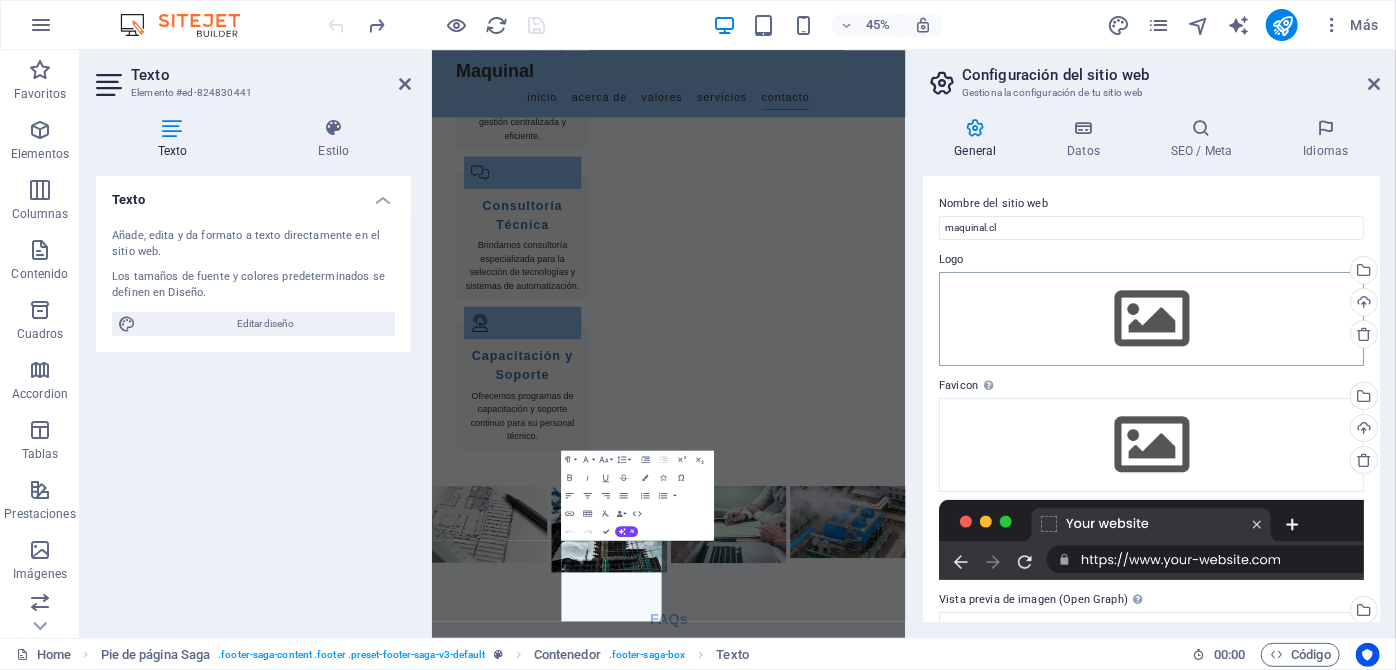 scroll, scrollTop: 15210, scrollLeft: 0, axis: vertical 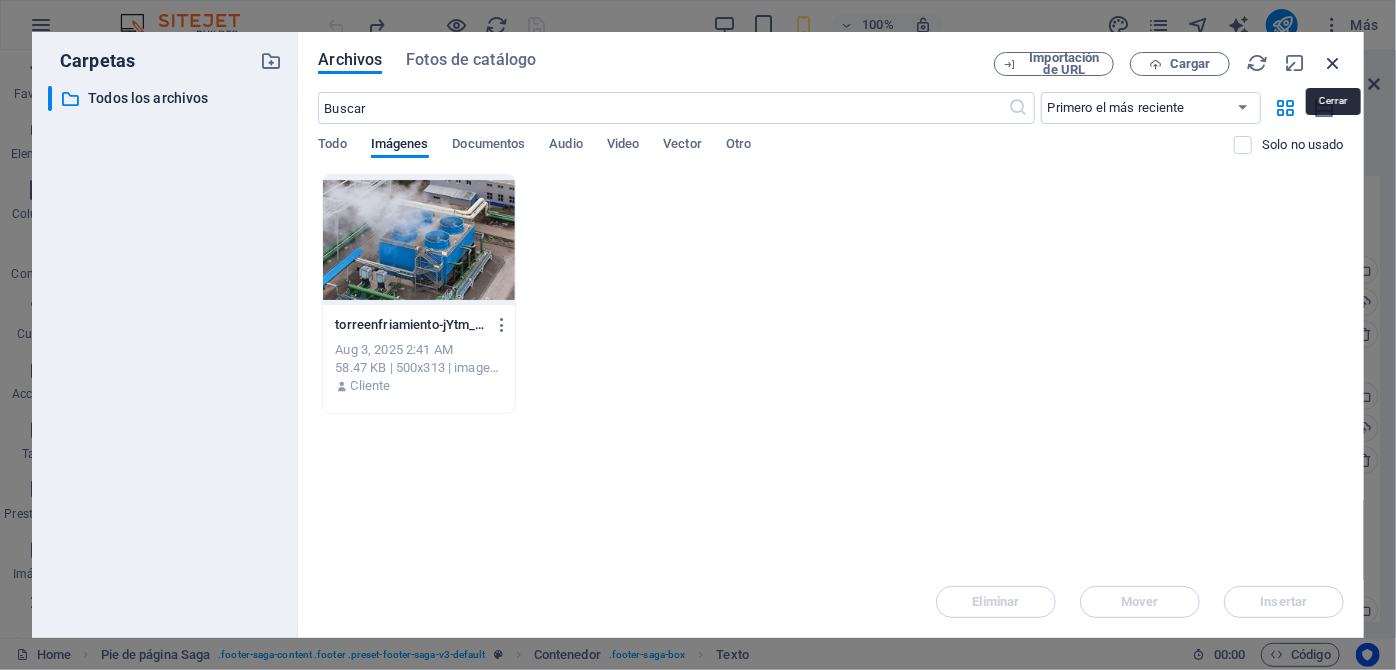 click at bounding box center [1333, 63] 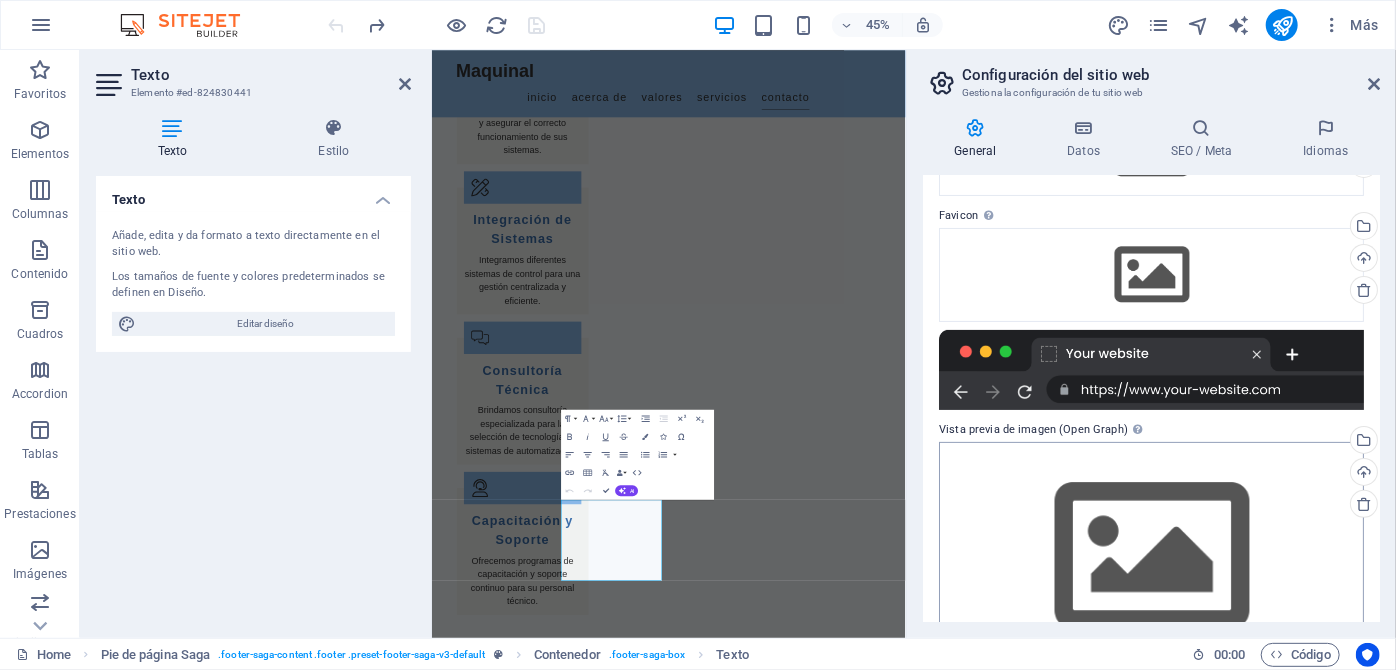 scroll, scrollTop: 234, scrollLeft: 0, axis: vertical 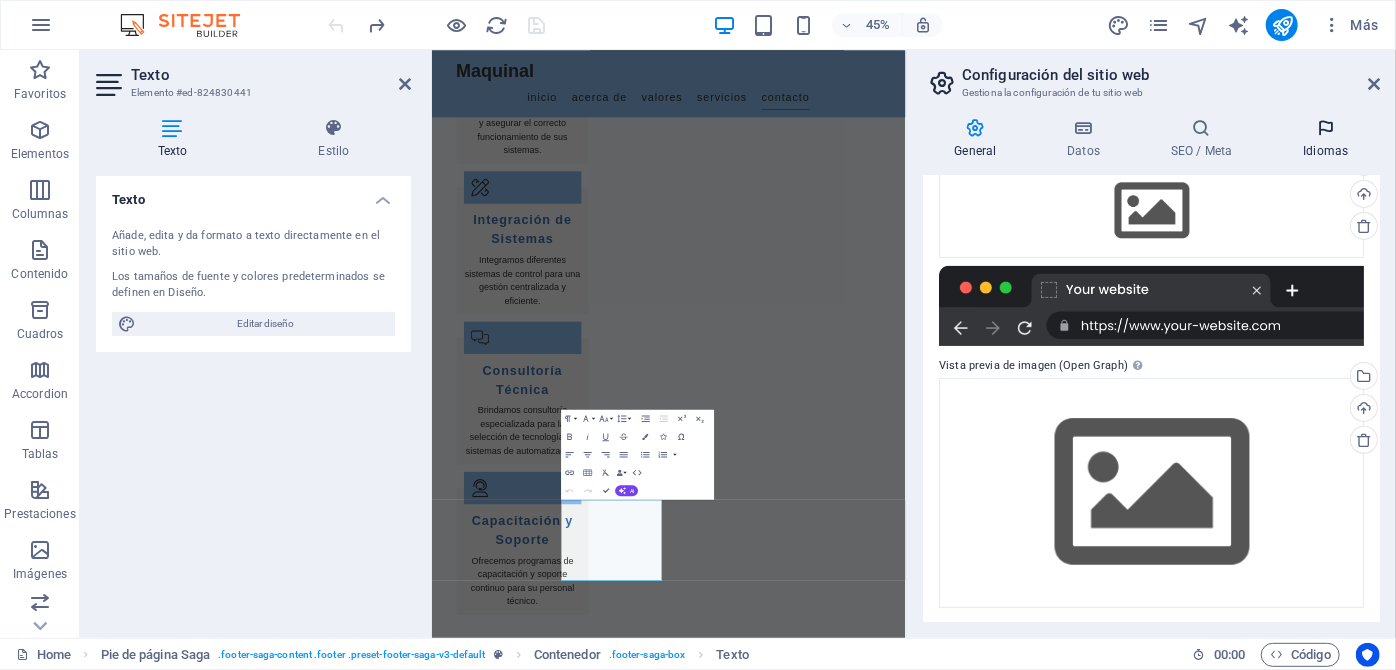 click on "Idiomas" at bounding box center [1326, 139] 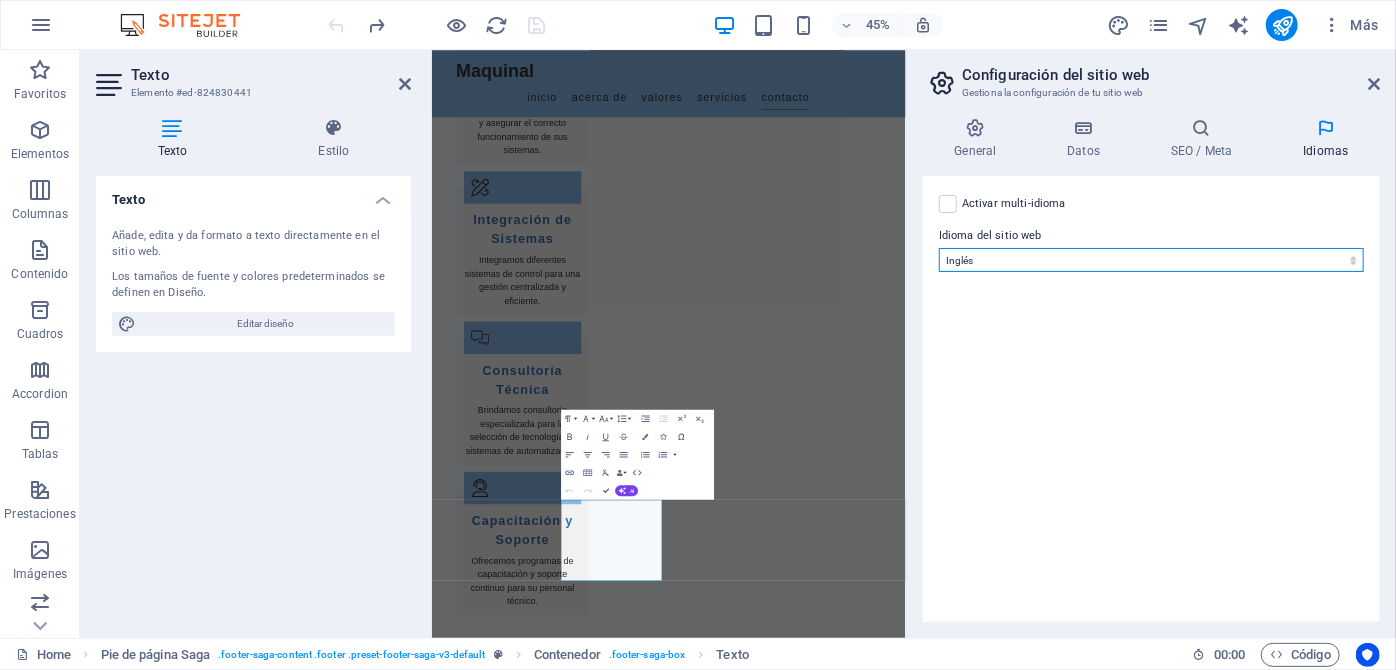 click on "Abkhazian Afar Afrikaans Akan Albanés Alemán Amharic Árabe Aragonese Armenian Assamese Avaric Avestan Aymara Azerbaijani Bambara Bashkir Basque Belarusian Bengalí Bihari languages Bislama Bokmål Bosnian Breton Búlgaro Burmese Catalán Central Khmer Chamorro Chechen Checo Chino Church Slavic Chuvash Coreano Cornish Corsican Cree Croata Danés Dzongkha Eslovaco Esloveno Español Esperanto Estonian Ewe Faroese Farsi (Persa) Fijian Finlandés Francés Fulah Gaelic Galician Ganda Georgian Greenlandic Griego Guaraní Gujarati Haitian Creole Hausa Hebreo Herero Hindi Hiri Motu Holandés Húngaro Ido Igbo Indonesio Inglés Interlingua Interlingue Inuktitut Inupiaq Irish Islandés Italiano Japonés Javanese Kannada Kanuri Kashmiri Kazakh Kikuyu Kinyarwanda Komi Kongo Kurdish Kwanyama Kyrgyz Lao Latín Letón Limburgish Lingala Lituano Luba-Katanga Luxembourgish Macedonio Malagasy Malay Malayalam Maldivian Maltés Manx Maori Marathi Marshallese Mongolian Nauru Navajo Ndonga Nepali North Ndebele Northern Sami Pali" at bounding box center (1151, 260) 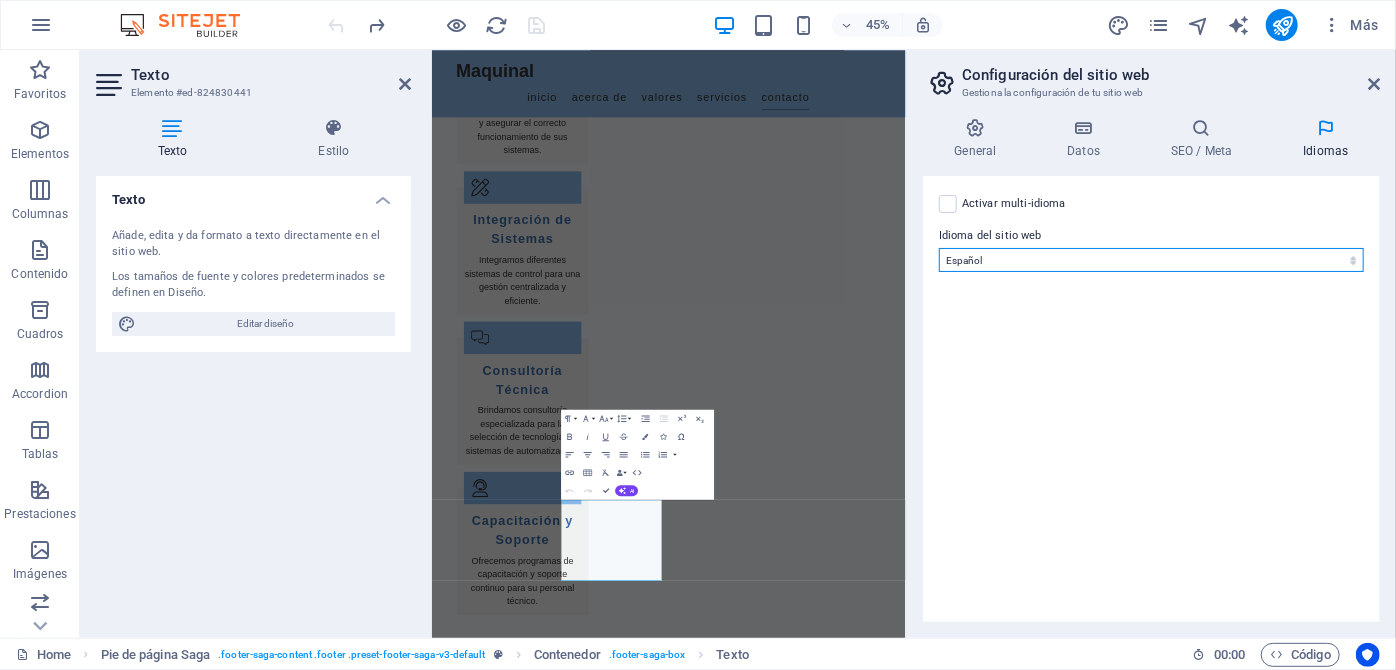 click on "Abkhazian Afar Afrikaans Akan Albanés Alemán Amharic Árabe Aragonese Armenian Assamese Avaric Avestan Aymara Azerbaijani Bambara Bashkir Basque Belarusian Bengalí Bihari languages Bislama Bokmål Bosnian Breton Búlgaro Burmese Catalán Central Khmer Chamorro Chechen Checo Chino Church Slavic Chuvash Coreano Cornish Corsican Cree Croata Danés Dzongkha Eslovaco Esloveno Español Esperanto Estonian Ewe Faroese Farsi (Persa) Fijian Finlandés Francés Fulah Gaelic Galician Ganda Georgian Greenlandic Griego Guaraní Gujarati Haitian Creole Hausa Hebreo Herero Hindi Hiri Motu Holandés Húngaro Ido Igbo Indonesio Inglés Interlingua Interlingue Inuktitut Inupiaq Irish Islandés Italiano Japonés Javanese Kannada Kanuri Kashmiri Kazakh Kikuyu Kinyarwanda Komi Kongo Kurdish Kwanyama Kyrgyz Lao Latín Letón Limburgish Lingala Lituano Luba-Katanga Luxembourgish Macedonio Malagasy Malay Malayalam Maldivian Maltés Manx Maori Marathi Marshallese Mongolian Nauru Navajo Ndonga Nepali North Ndebele Northern Sami Pali" at bounding box center [1151, 260] 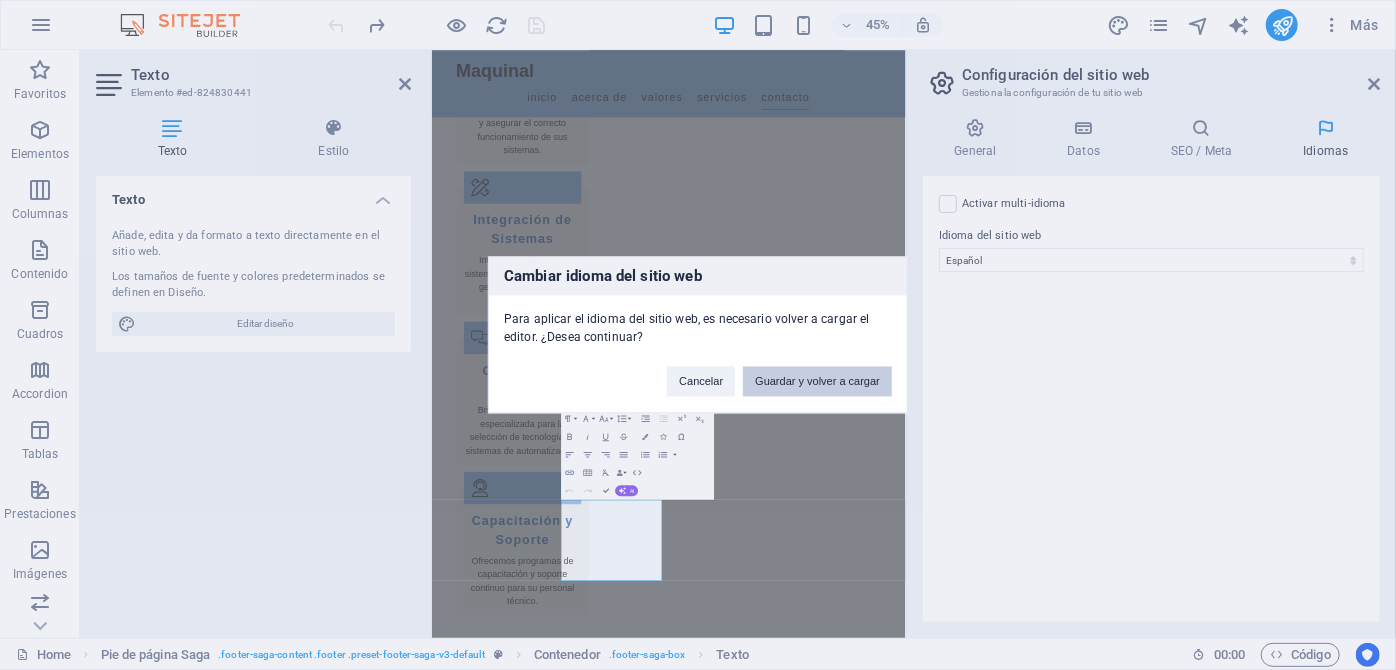 click on "Guardar y volver a cargar" at bounding box center (817, 382) 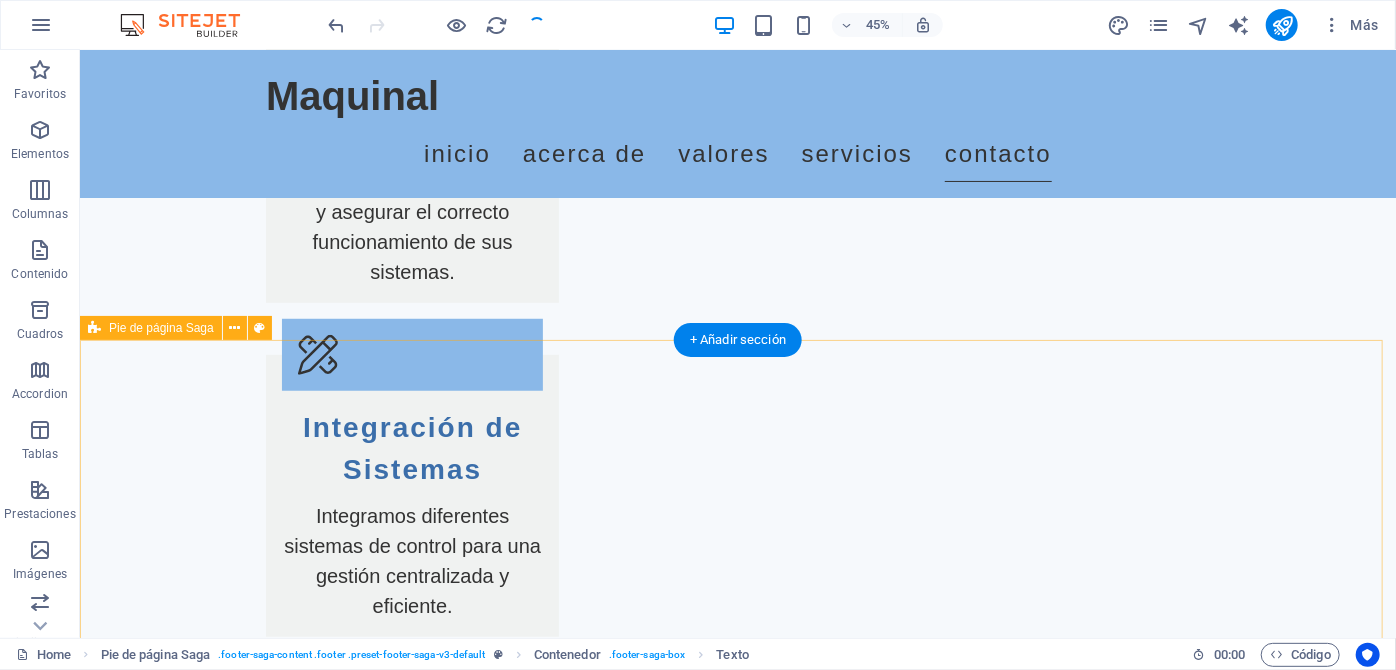 scroll, scrollTop: 4374, scrollLeft: 0, axis: vertical 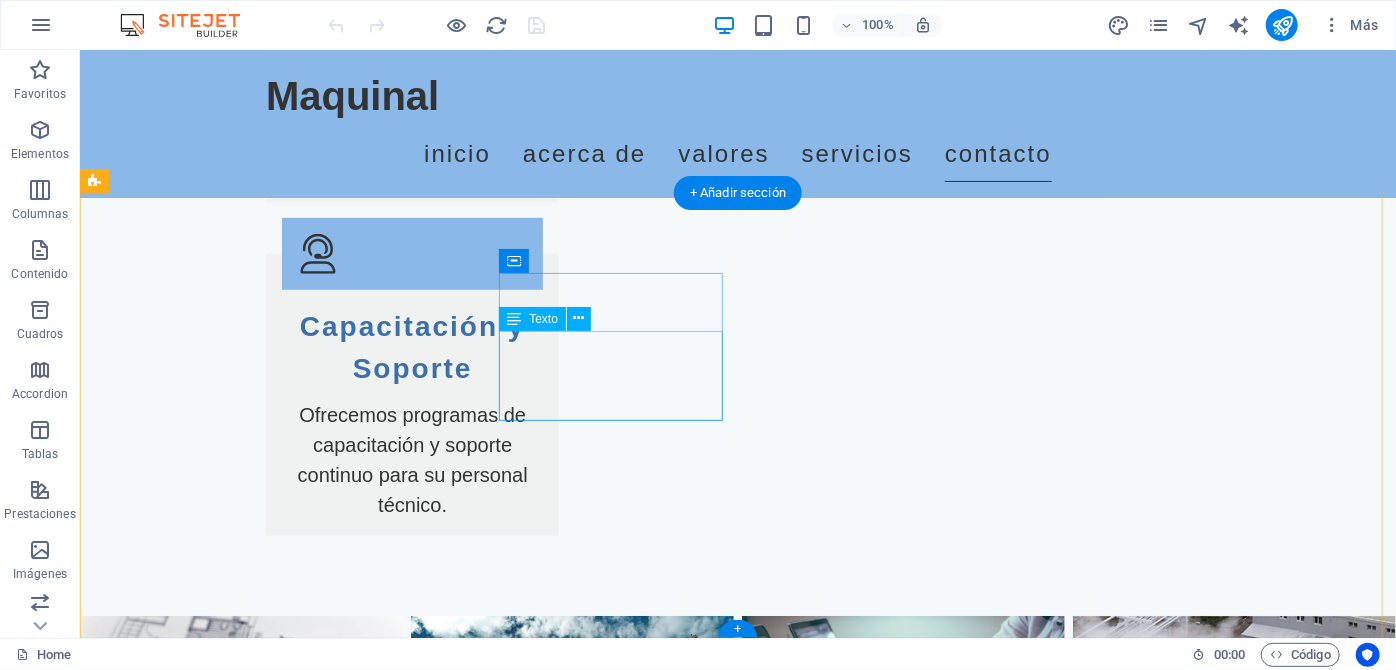 click on "Phone:  Mobile:  Email:  info@maquinal.cl" at bounding box center (207, 3160) 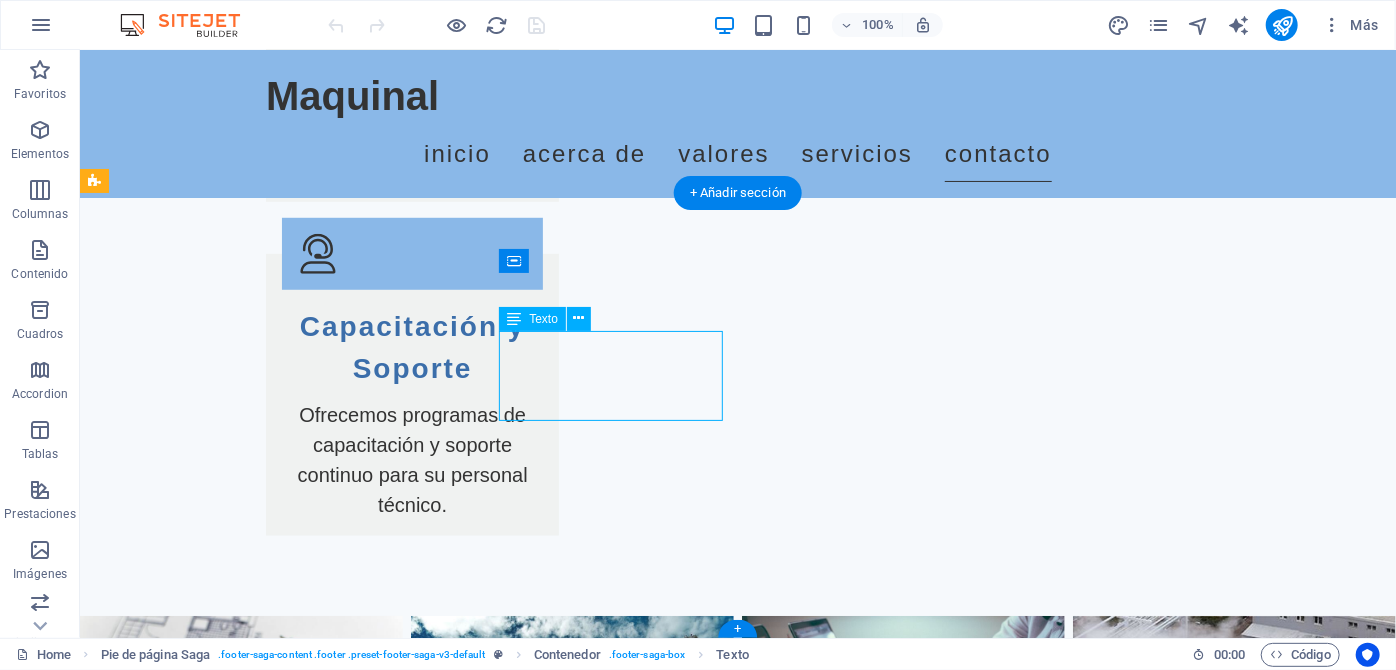 click on "Phone:  Mobile:  Email:  info@maquinal.cl" at bounding box center (207, 3160) 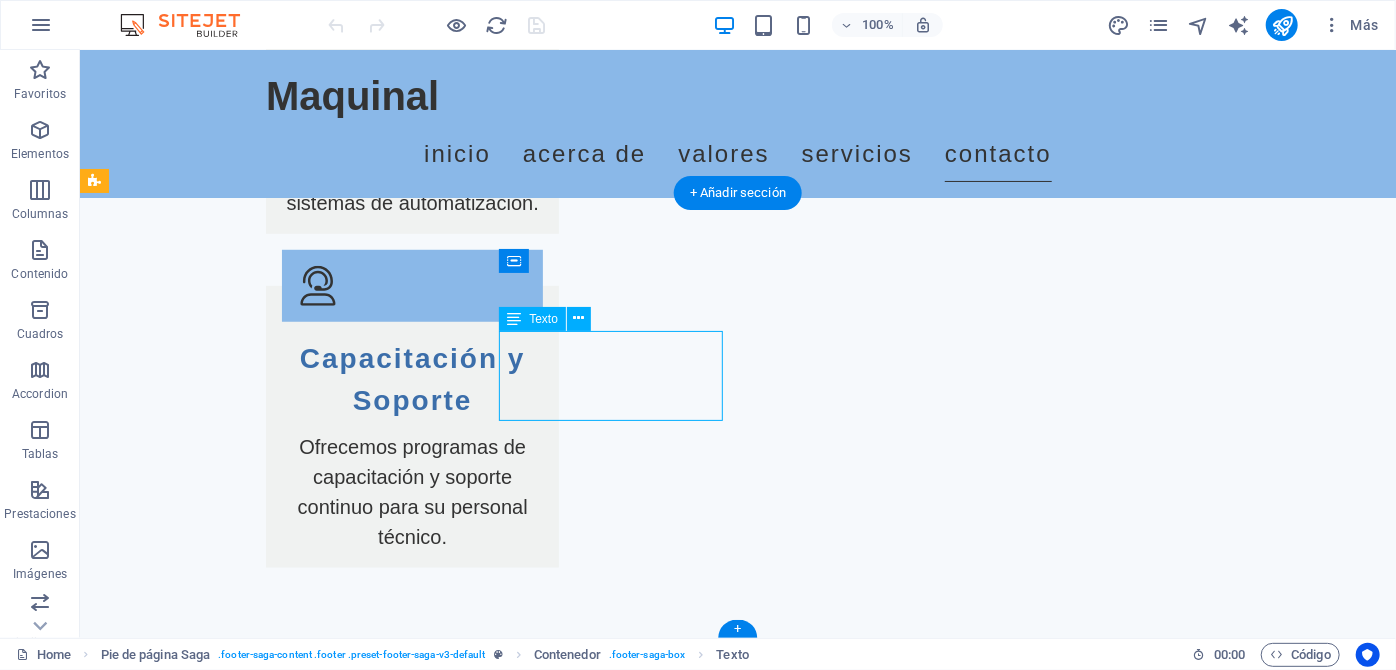 scroll, scrollTop: 4466, scrollLeft: 0, axis: vertical 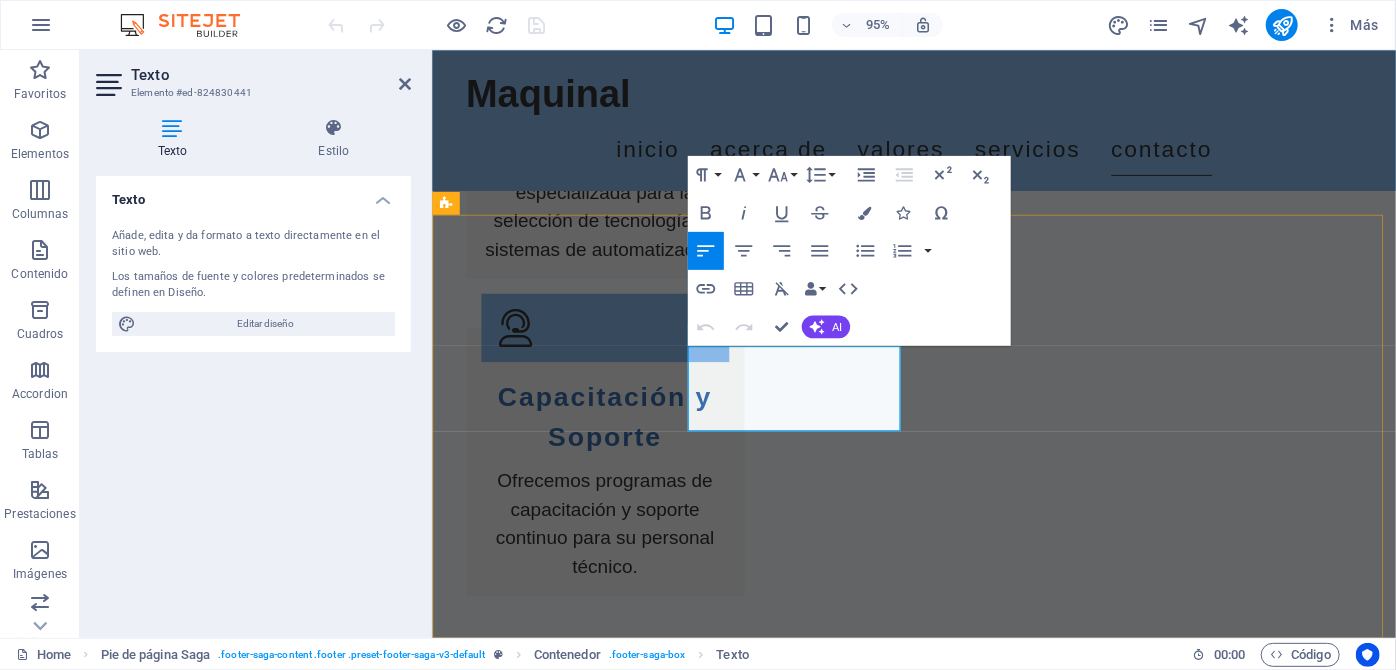 click on "Phone:" at bounding box center [559, 3162] 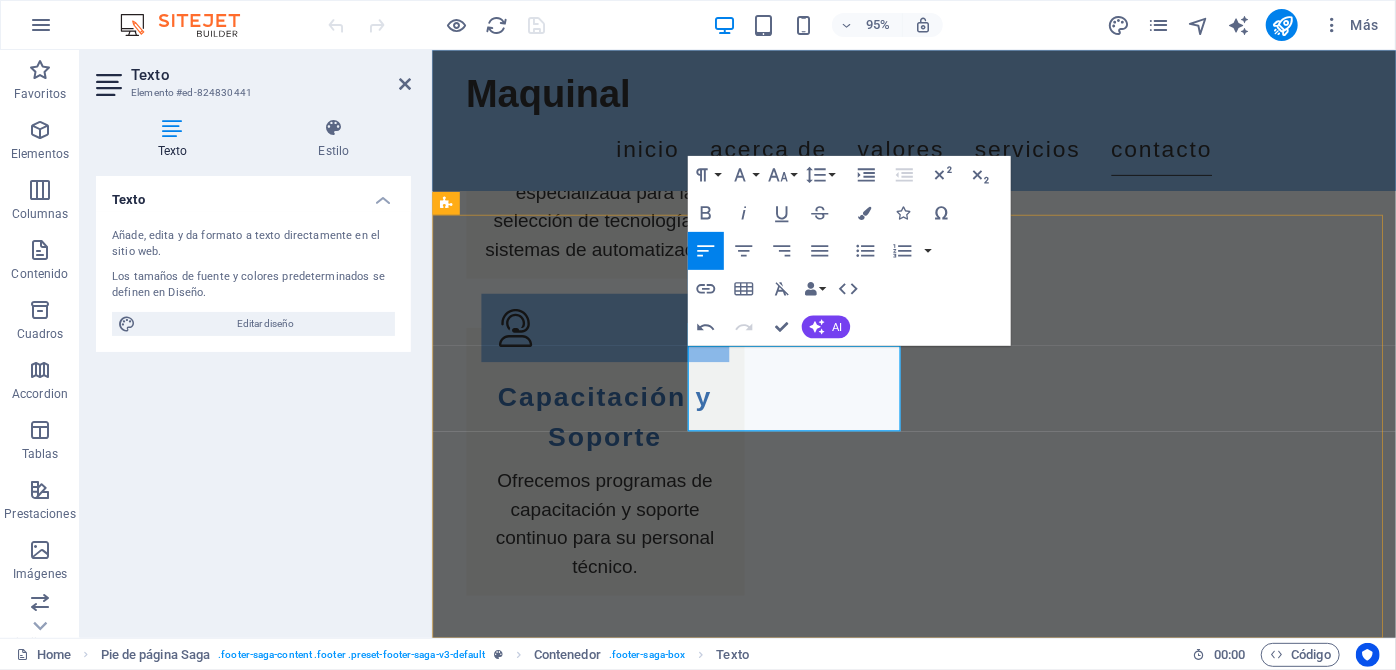 click on "Mobile:" at bounding box center (559, 3192) 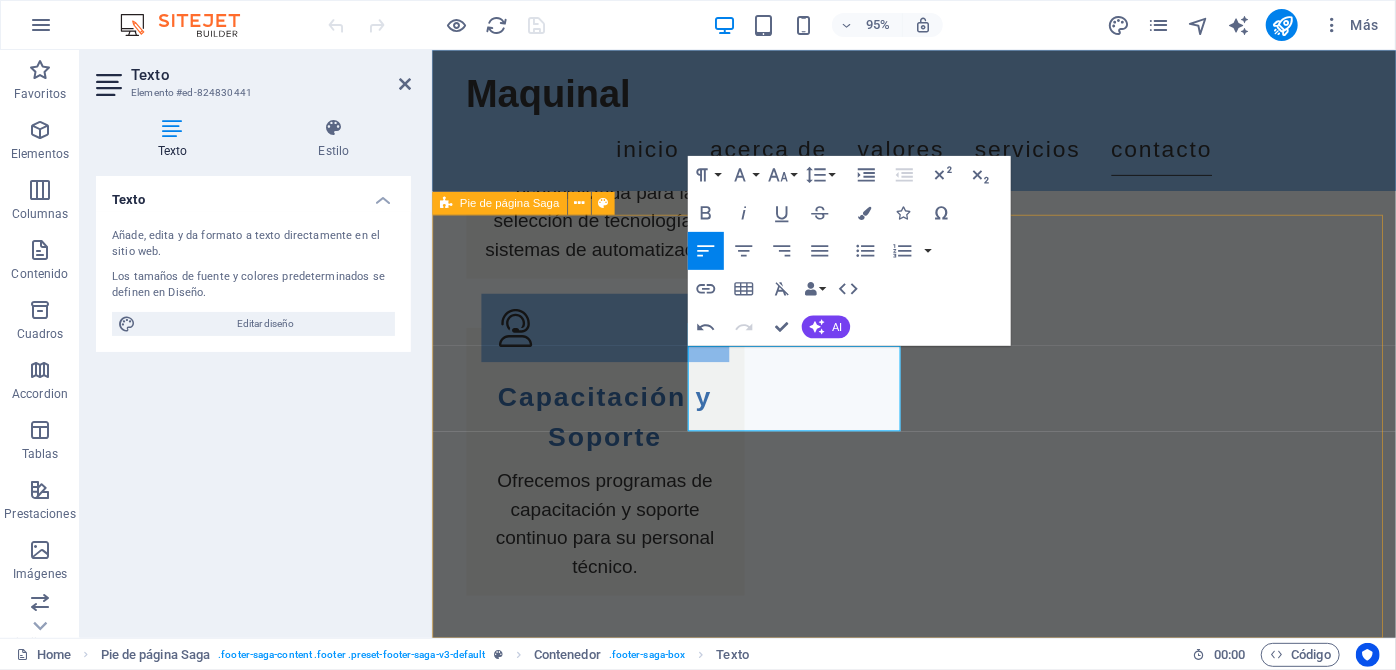 click on "Maquinal maquinal.cl - Líderes en Automatización y Control Industrial. Servicios de calidad en el sector HVAC, garantizando soluciones eficientes y sostenibles. Contact     www.maquinal.cl Email:  info@maquinal.cl Navigation Inicio Acerca Valores Servicios Contacto Legal Notice Privacy Policy Social media Facebook X Instagram" at bounding box center (938, 3292) 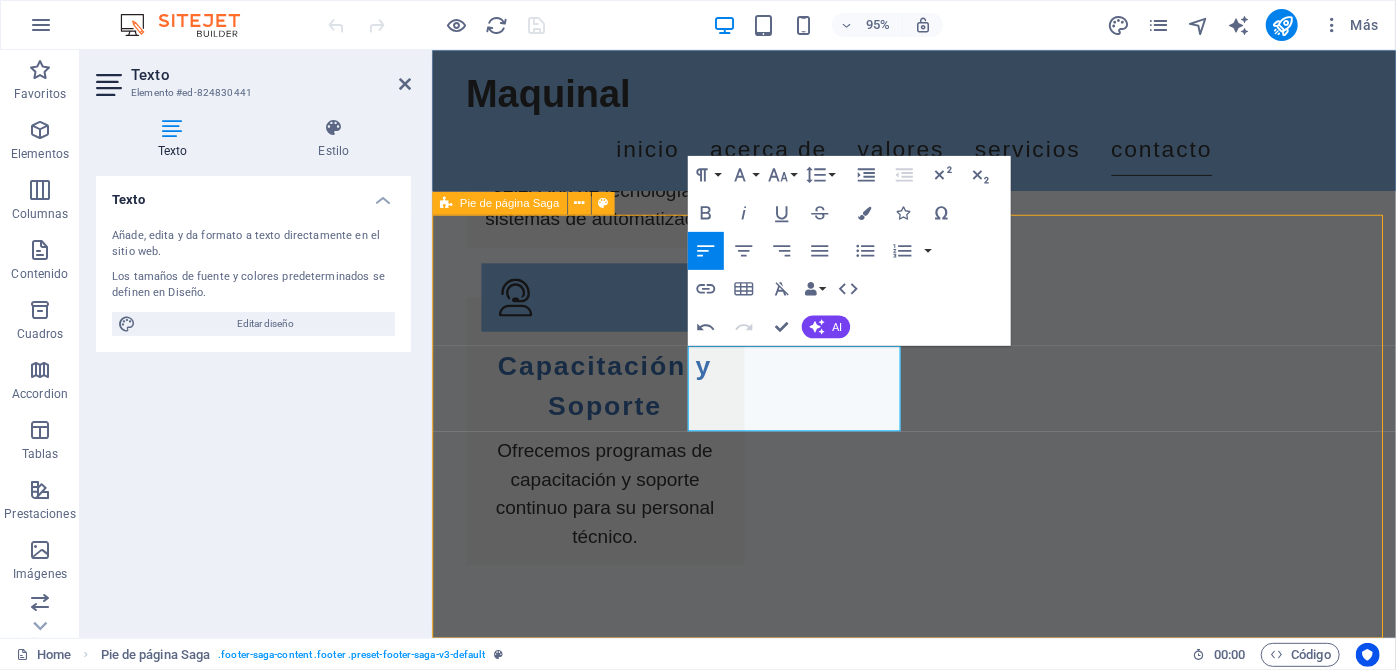 scroll, scrollTop: 4491, scrollLeft: 0, axis: vertical 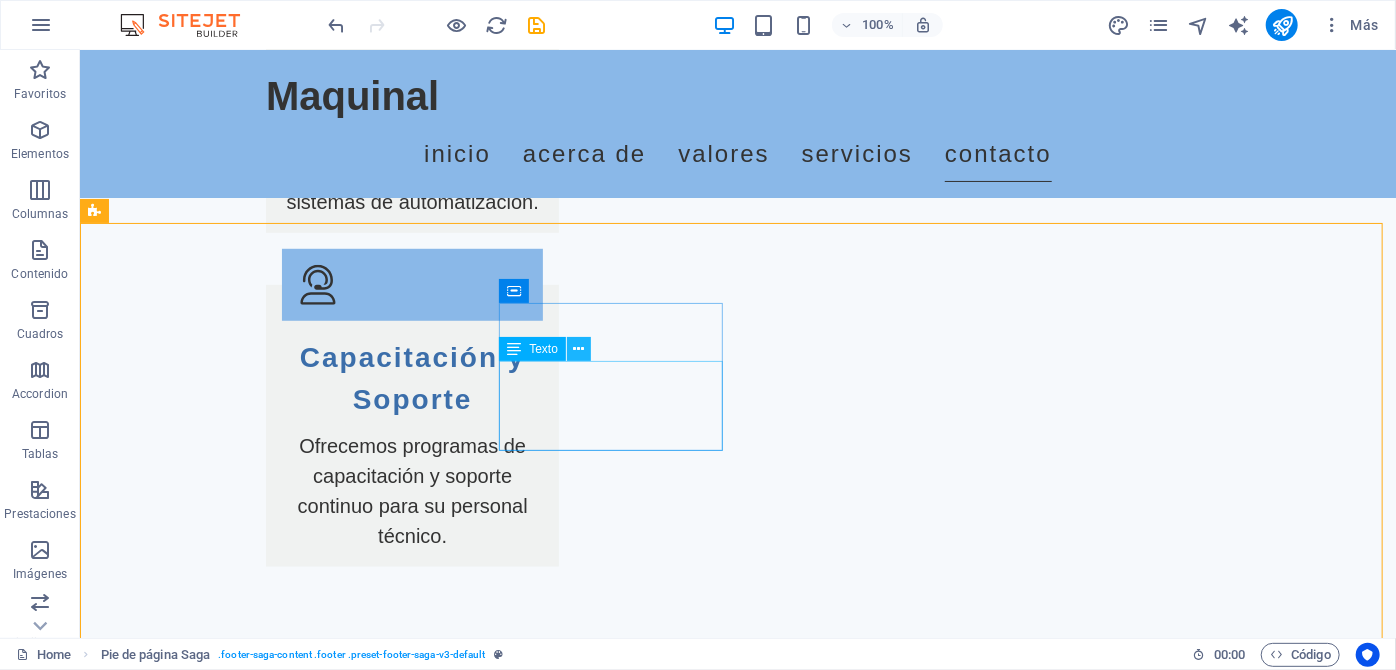 click at bounding box center (578, 349) 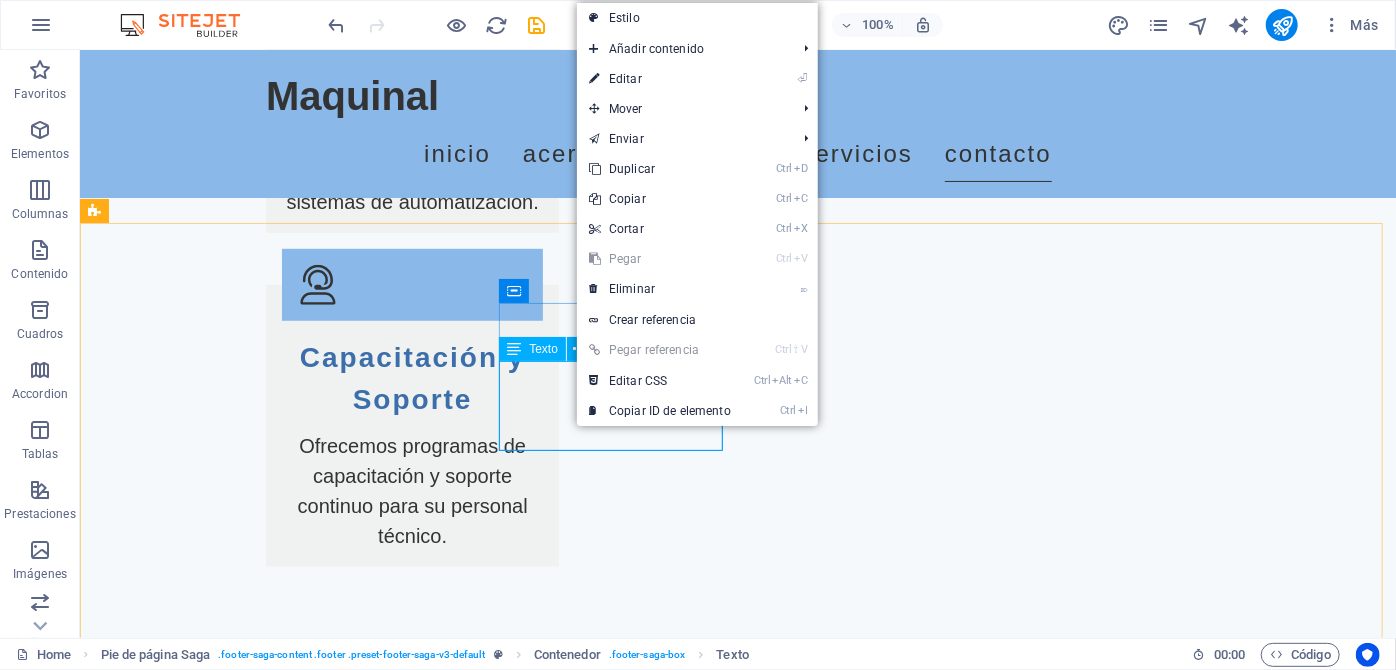 click on "www.maquinal.cl Email:  info@maquinal.cl" at bounding box center [207, 3191] 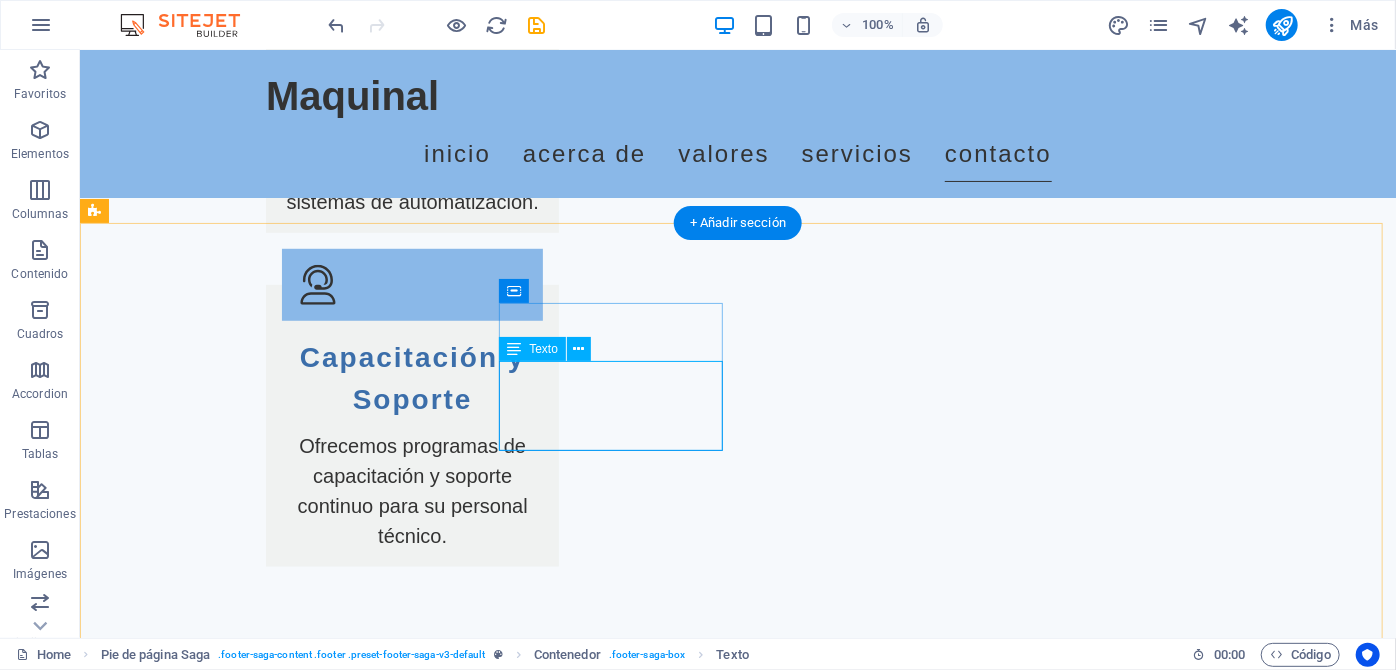 click on "www.maquinal.cl Email:  info@maquinal.cl" at bounding box center [207, 3191] 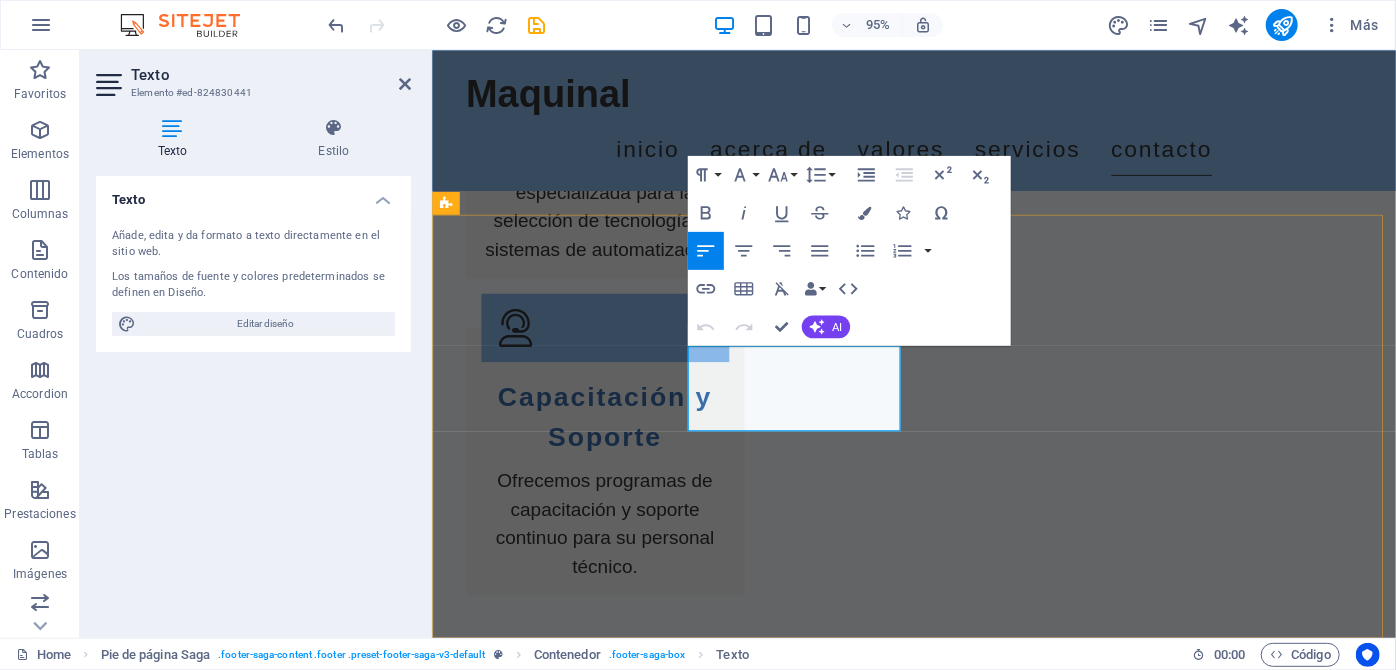 click at bounding box center (559, 3162) 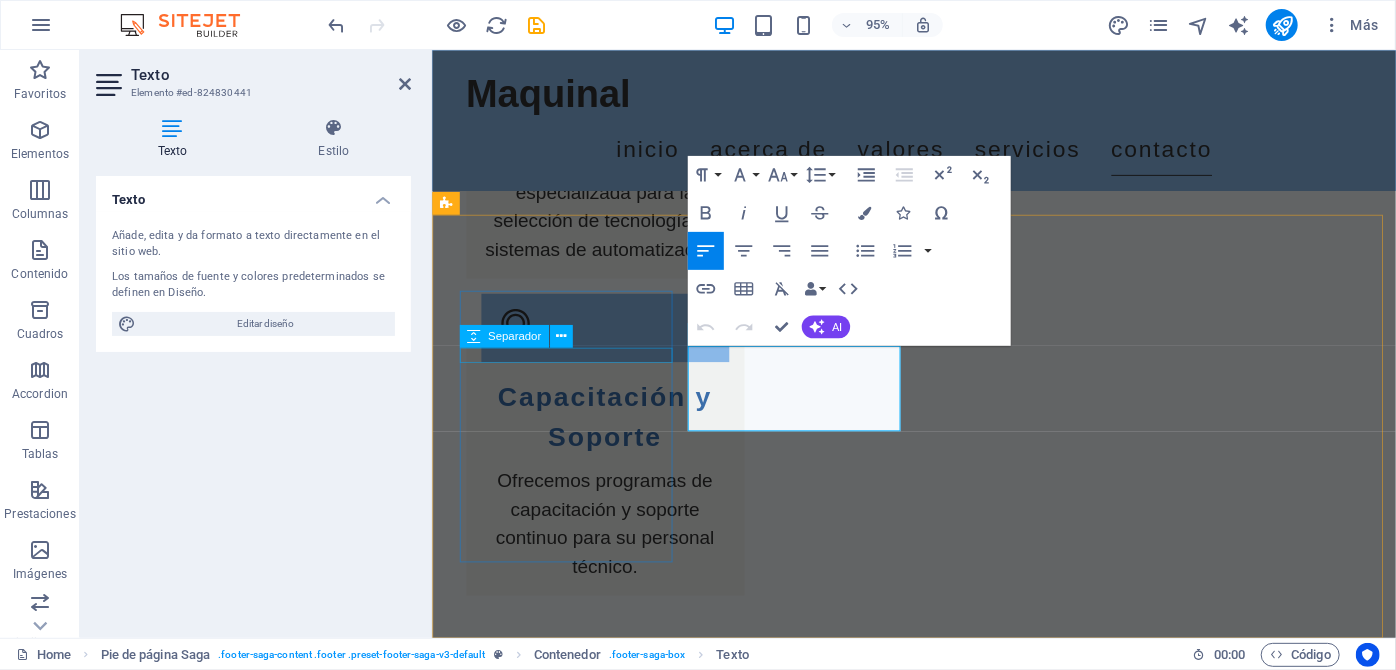 drag, startPoint x: 830, startPoint y: 372, endPoint x: 675, endPoint y: 366, distance: 155.11609 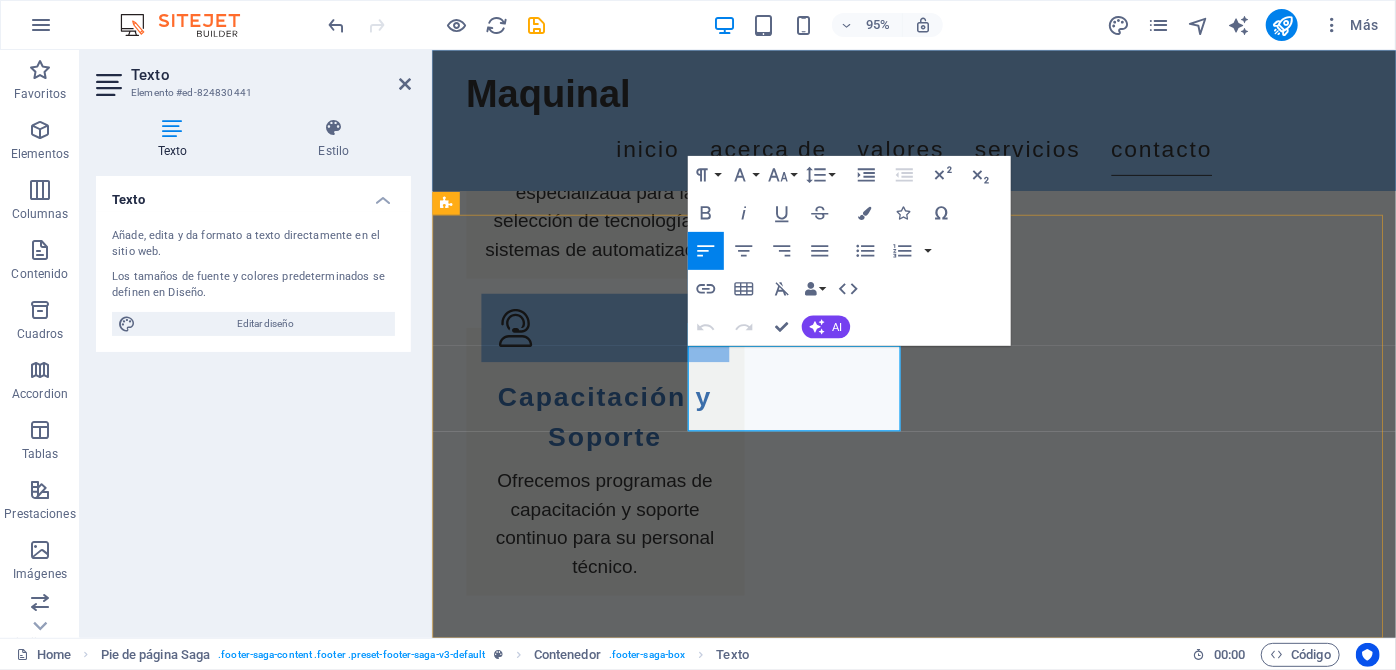 click at bounding box center (559, 3162) 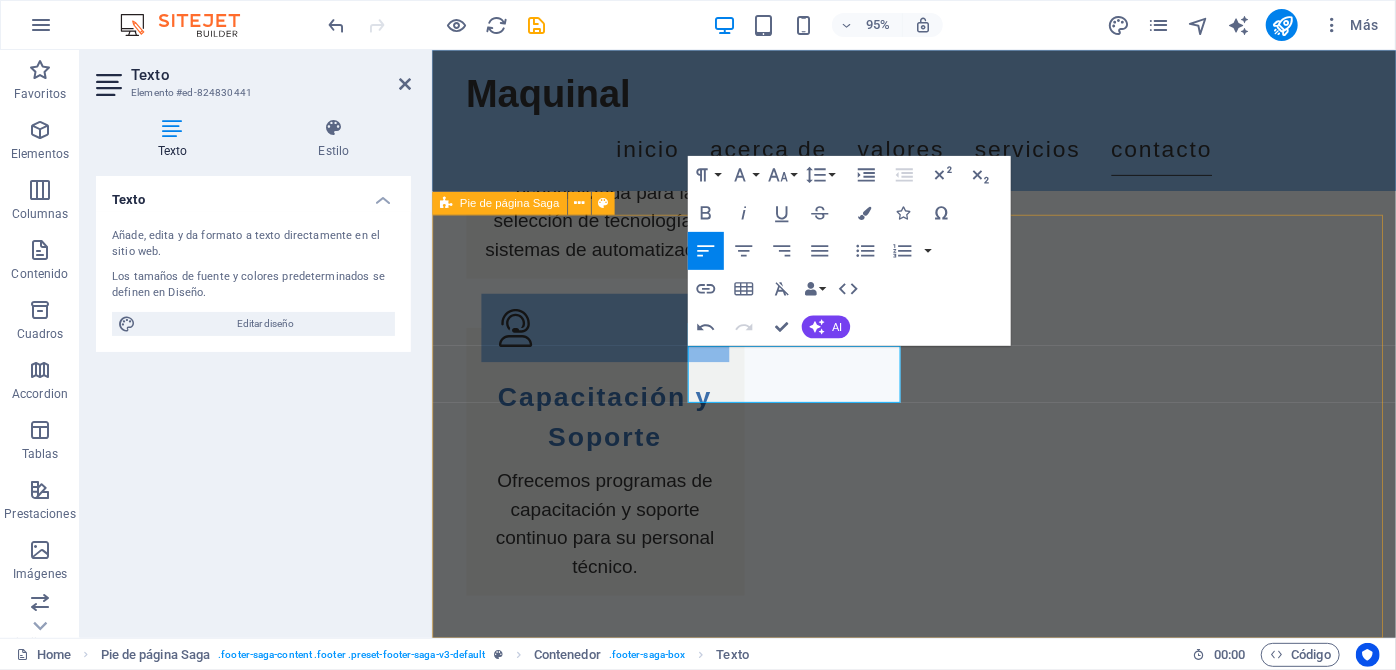 click on "Maquinal maquinal.cl - Líderes en Automatización y Control Industrial. Servicios de calidad en el sector HVAC, garantizando soluciones eficientes y sostenibles. Contact    www.maquinal.cl Email:  info@maquinal.cl Navigation Inicio Acerca Valores Servicios Contacto Legal Notice Privacy Policy Social media Facebook X Instagram" at bounding box center [938, 3277] 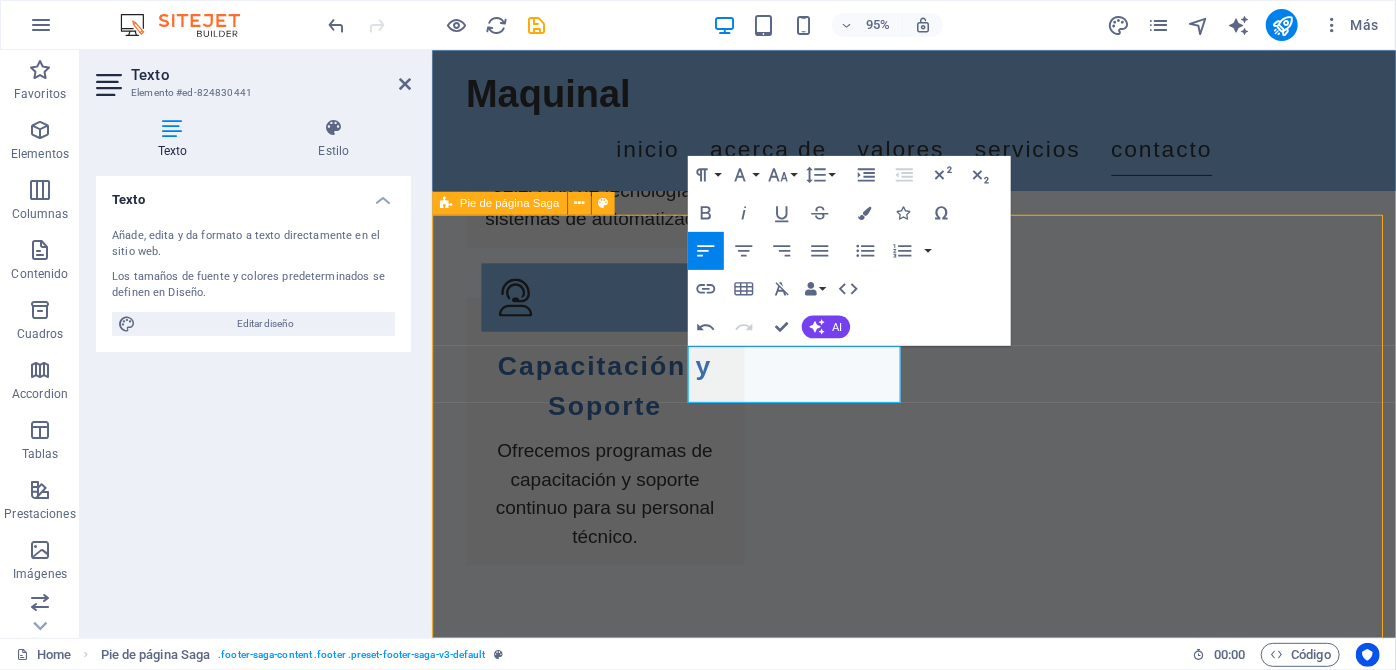 scroll, scrollTop: 4491, scrollLeft: 0, axis: vertical 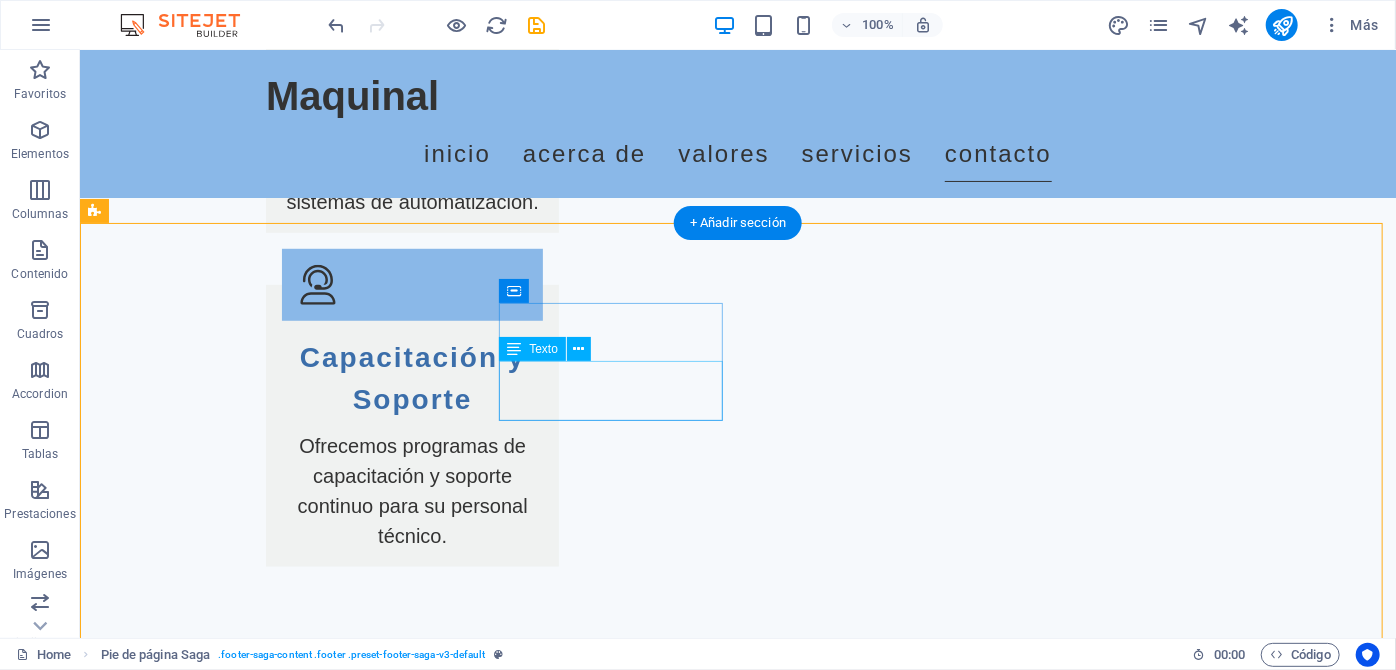 click on "www.maquinal.cl Email:  info@maquinal.cl" at bounding box center (207, 3176) 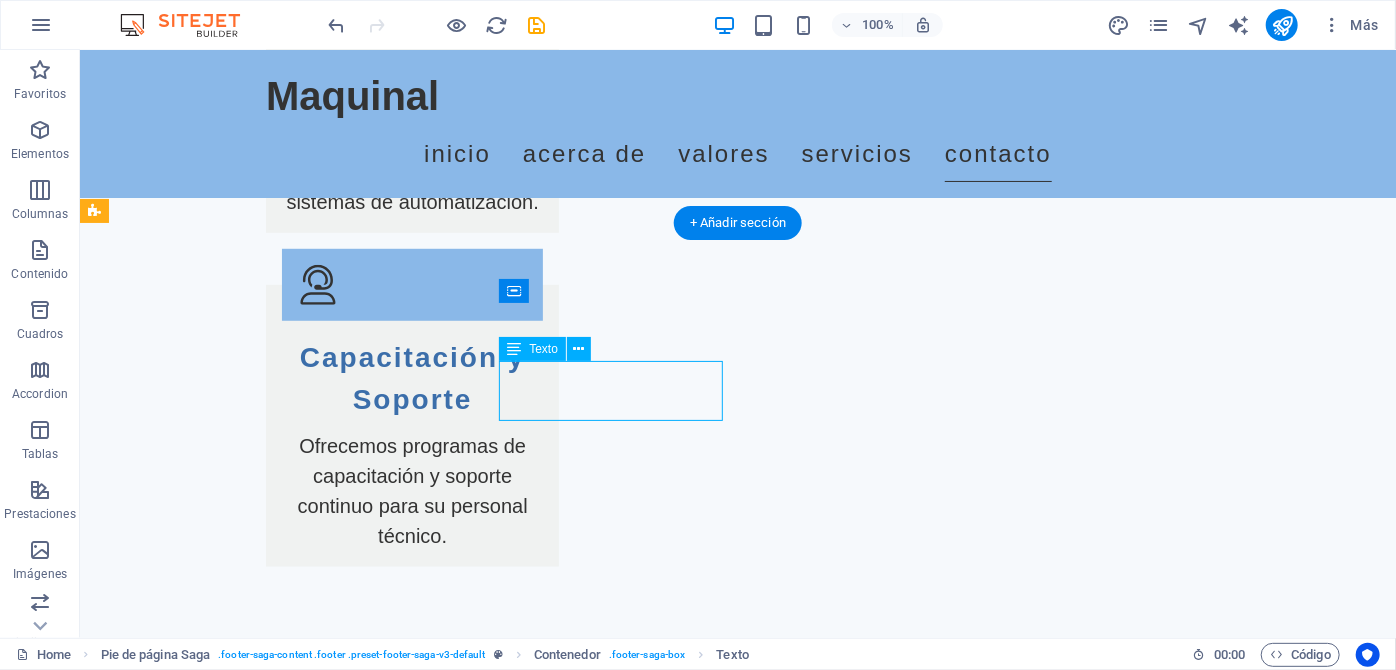 click on "www.maquinal.cl Email:  info@maquinal.cl" at bounding box center [207, 3176] 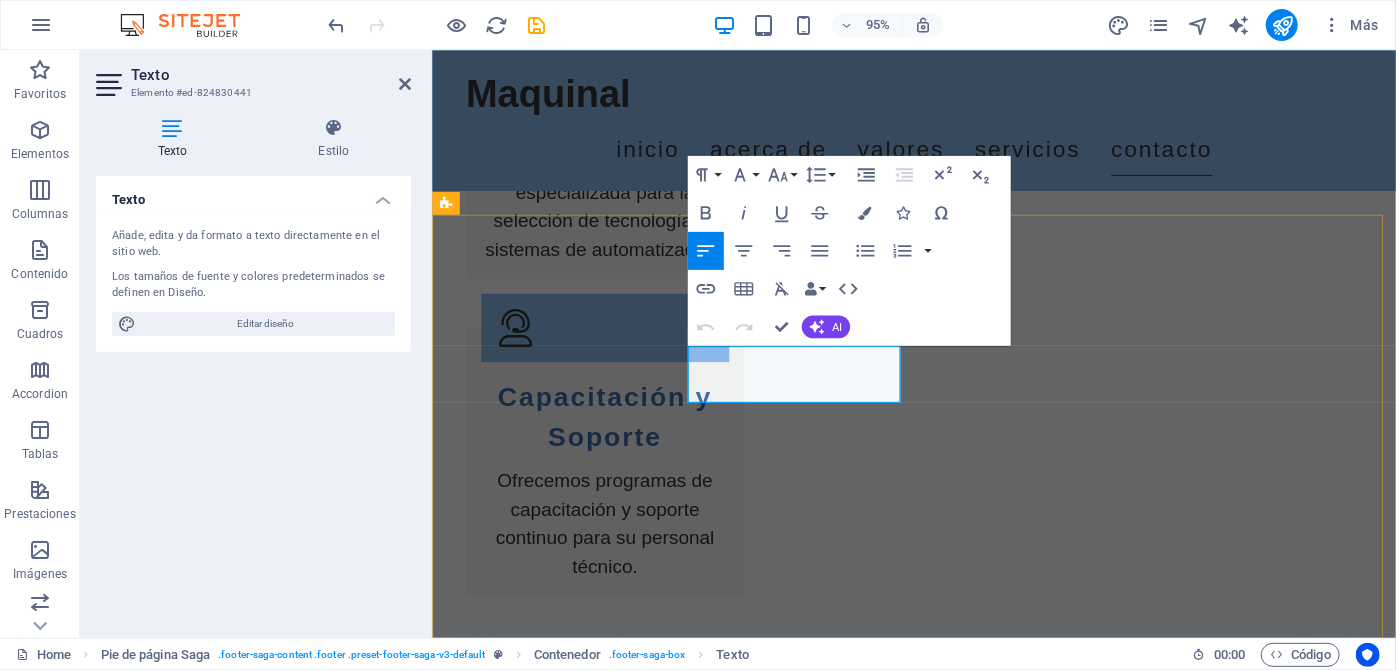 click on "Email:  info@maquinal.cl" at bounding box center [559, 3207] 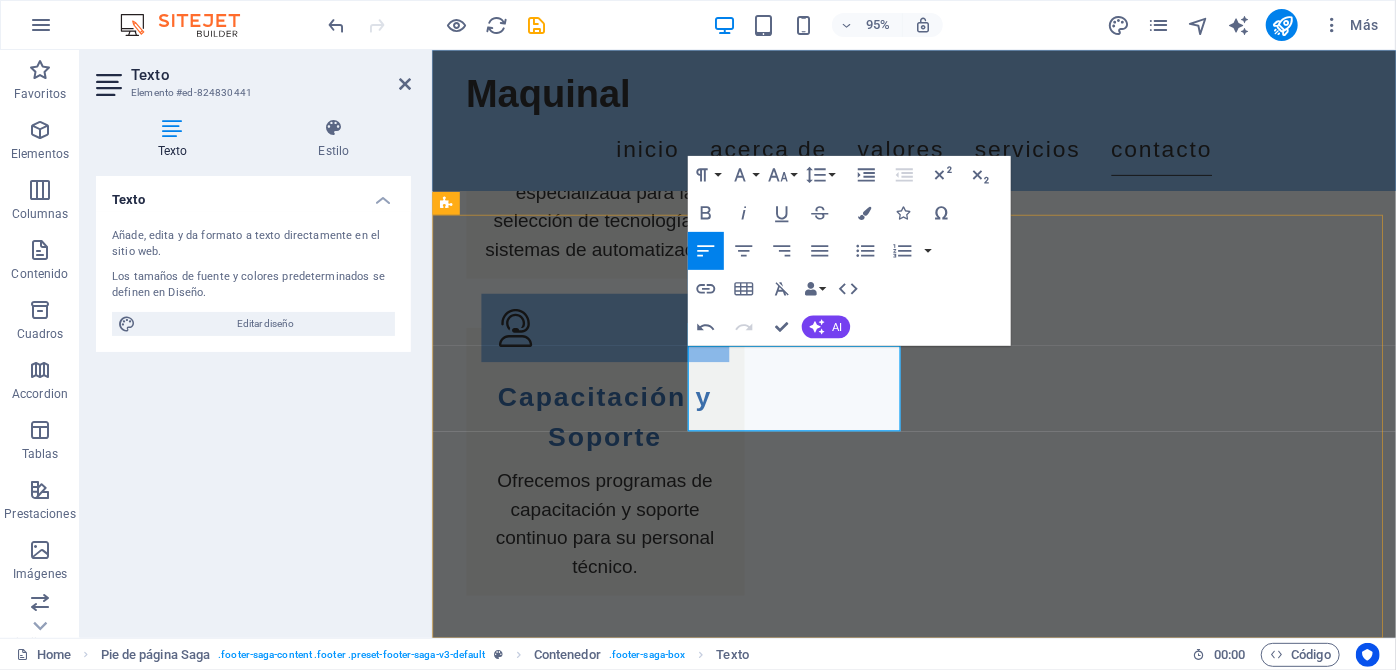 click at bounding box center [559, 3162] 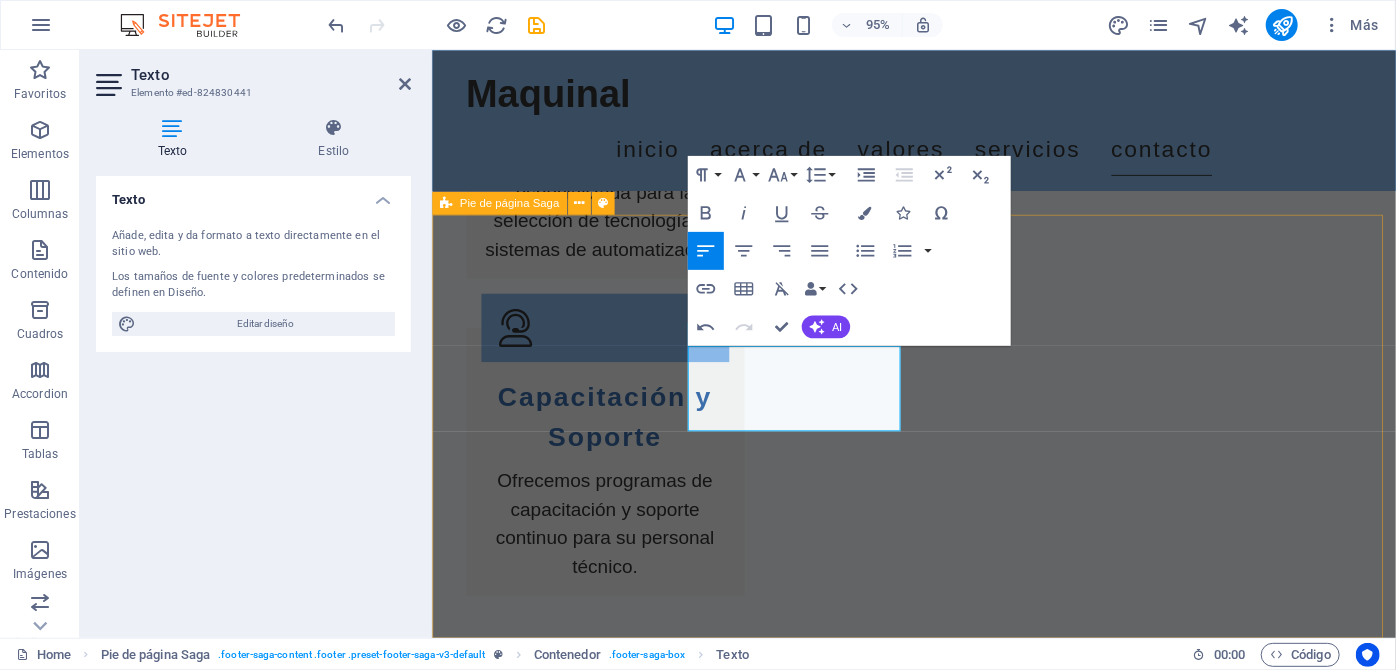 drag, startPoint x: 724, startPoint y: 377, endPoint x: 696, endPoint y: 370, distance: 28.86174 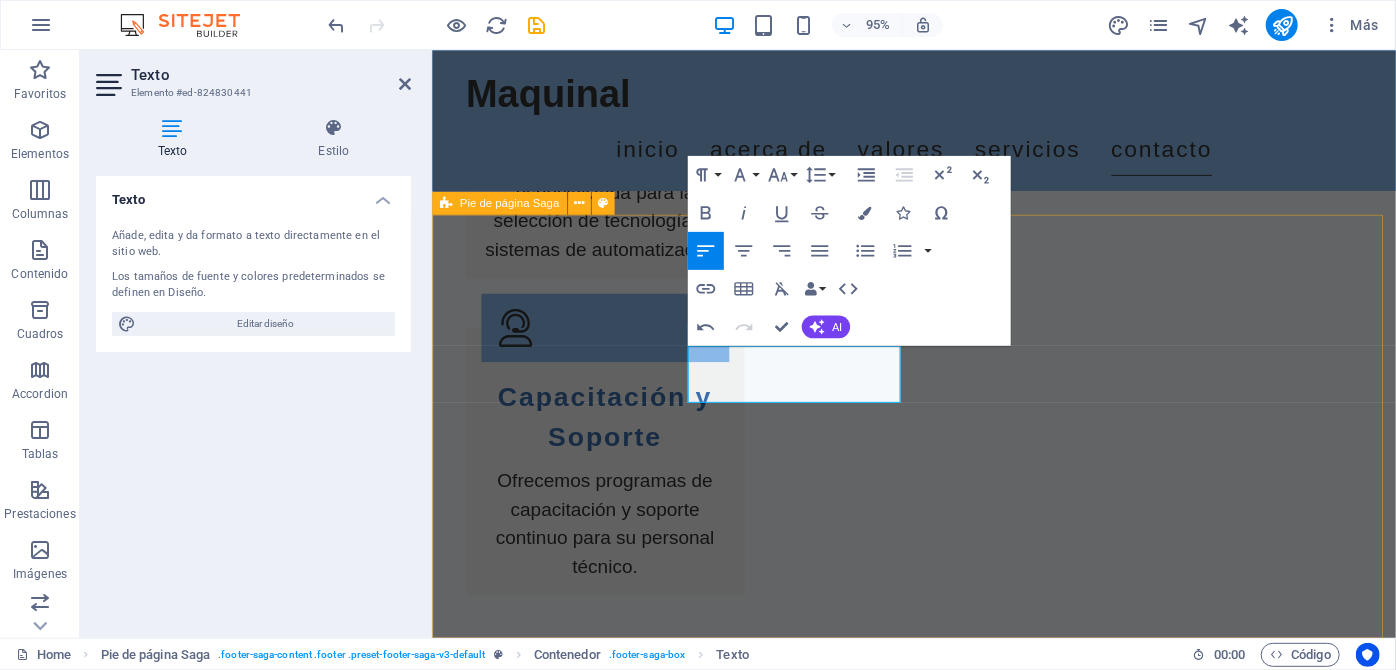 click on "Maquinal maquinal.cl - Líderes en Automatización y Control Industrial. Servicios de calidad en el sector HVAC, garantizando soluciones eficientes y sostenibles. Contact    www.maquinal.cl   info@maquinal.cl Navigation Inicio Acerca Valores Servicios Contacto Legal Notice Privacy Policy Social media Facebook X Instagram" at bounding box center (938, 3262) 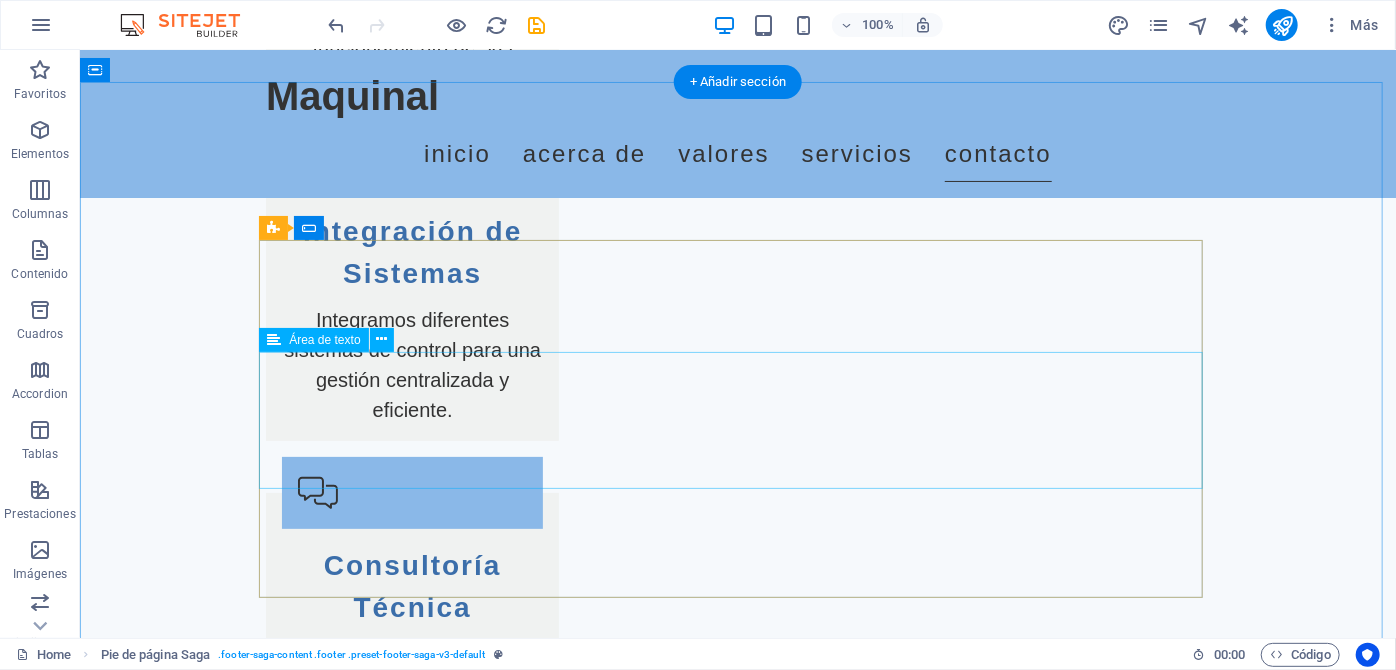 scroll, scrollTop: 3946, scrollLeft: 0, axis: vertical 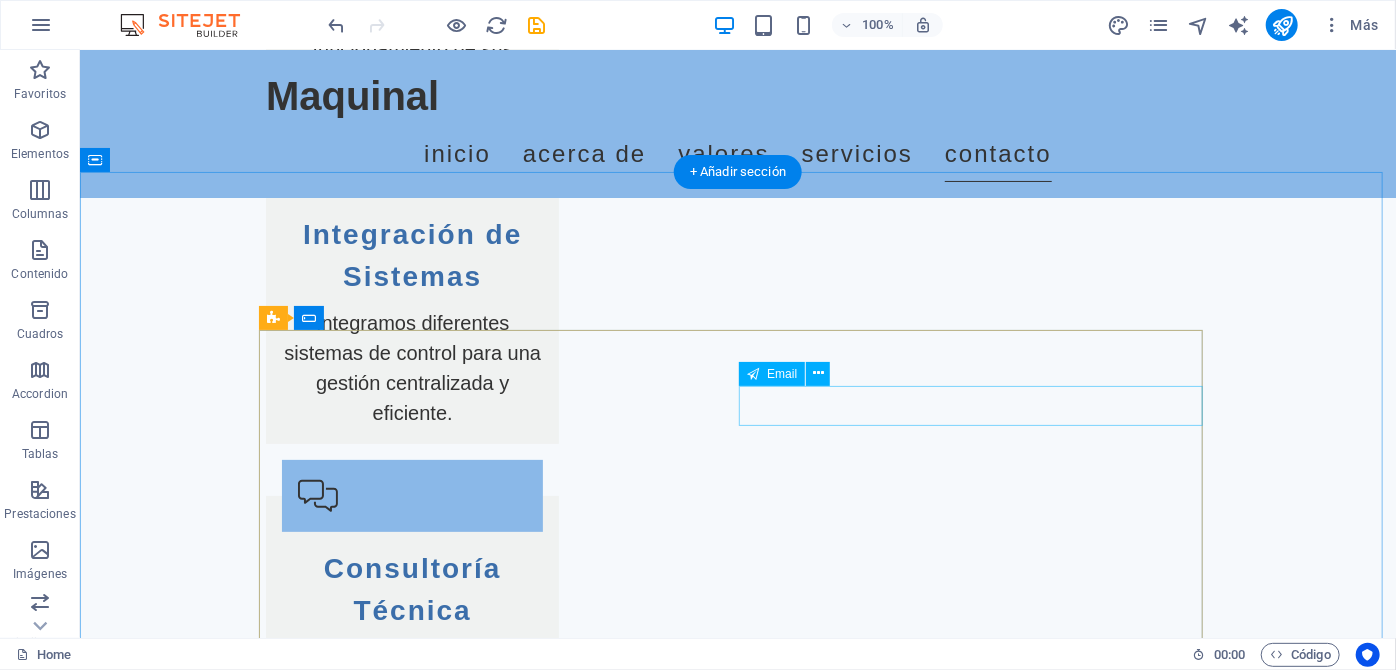 click at bounding box center [977, 2883] 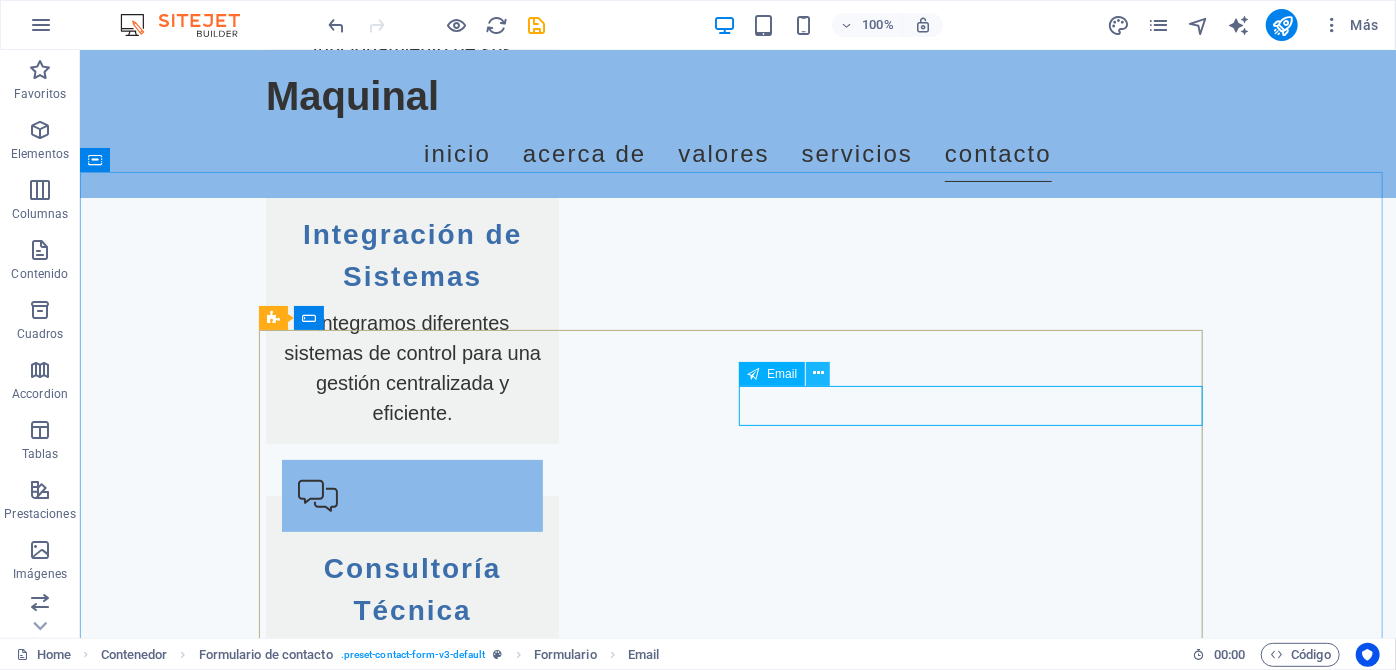click at bounding box center [818, 373] 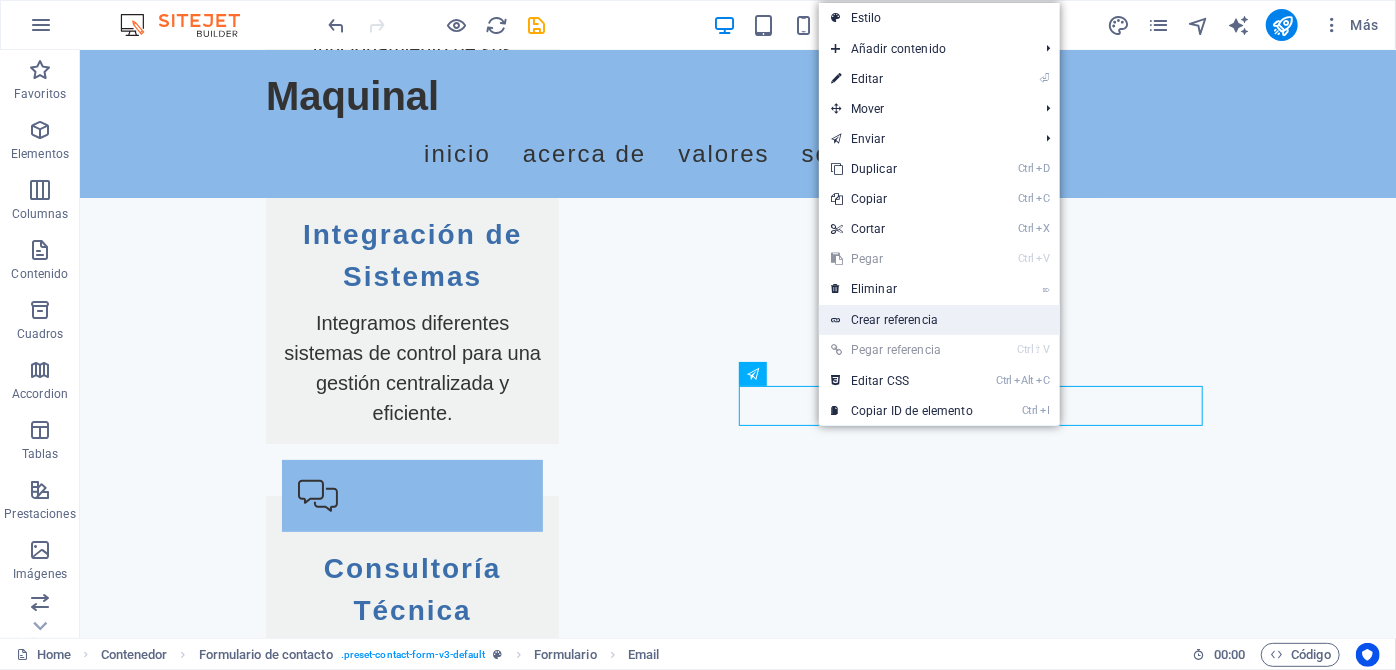 click on "Crear referencia" at bounding box center (939, 320) 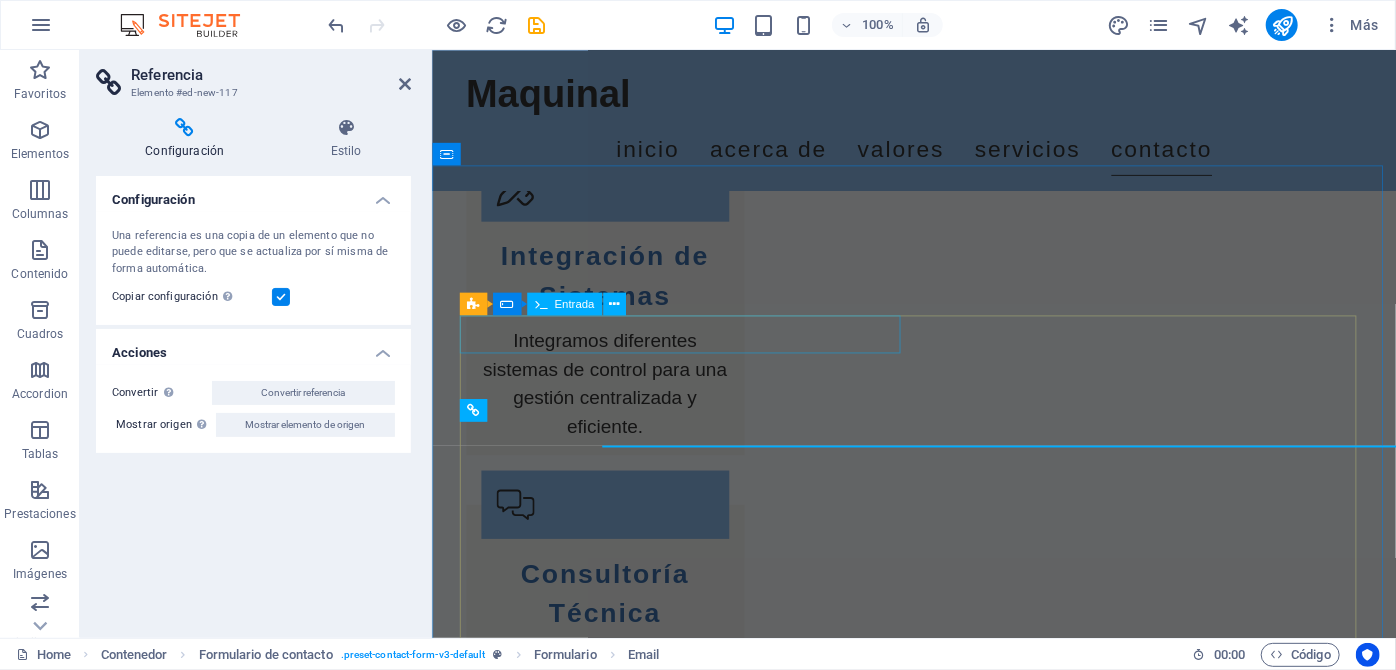 scroll, scrollTop: 3921, scrollLeft: 0, axis: vertical 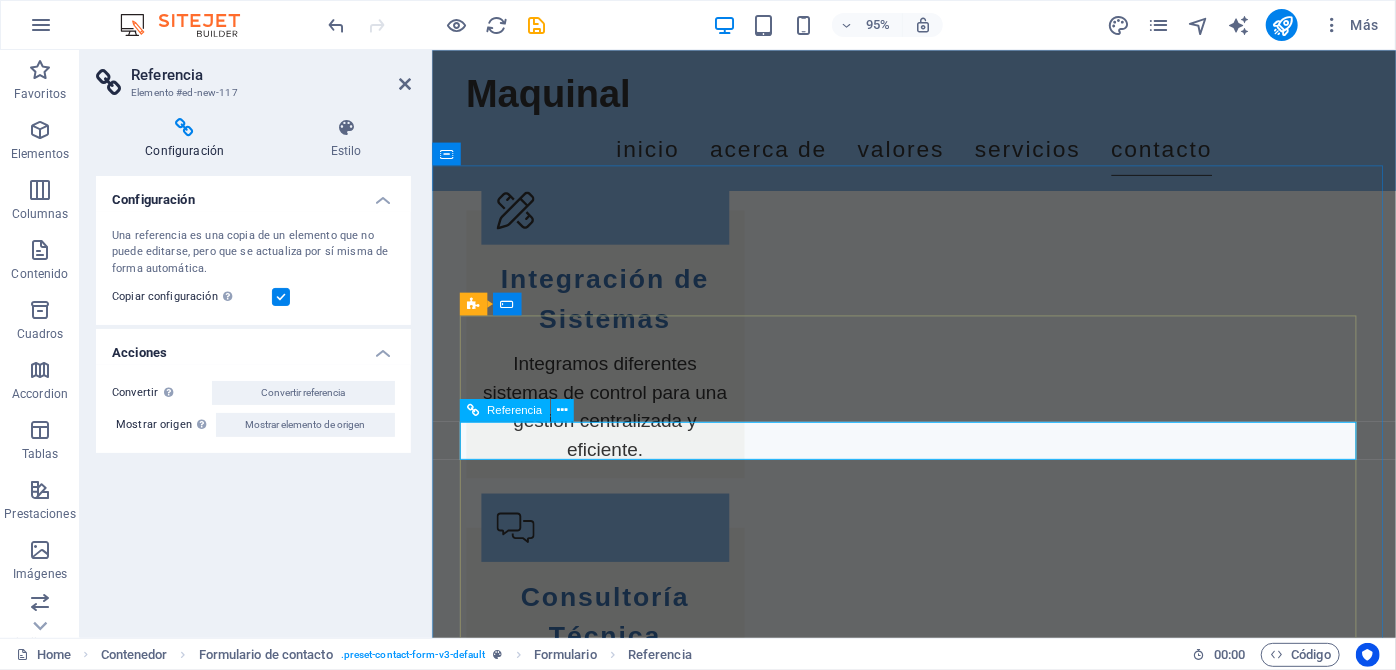 click at bounding box center (939, 2948) 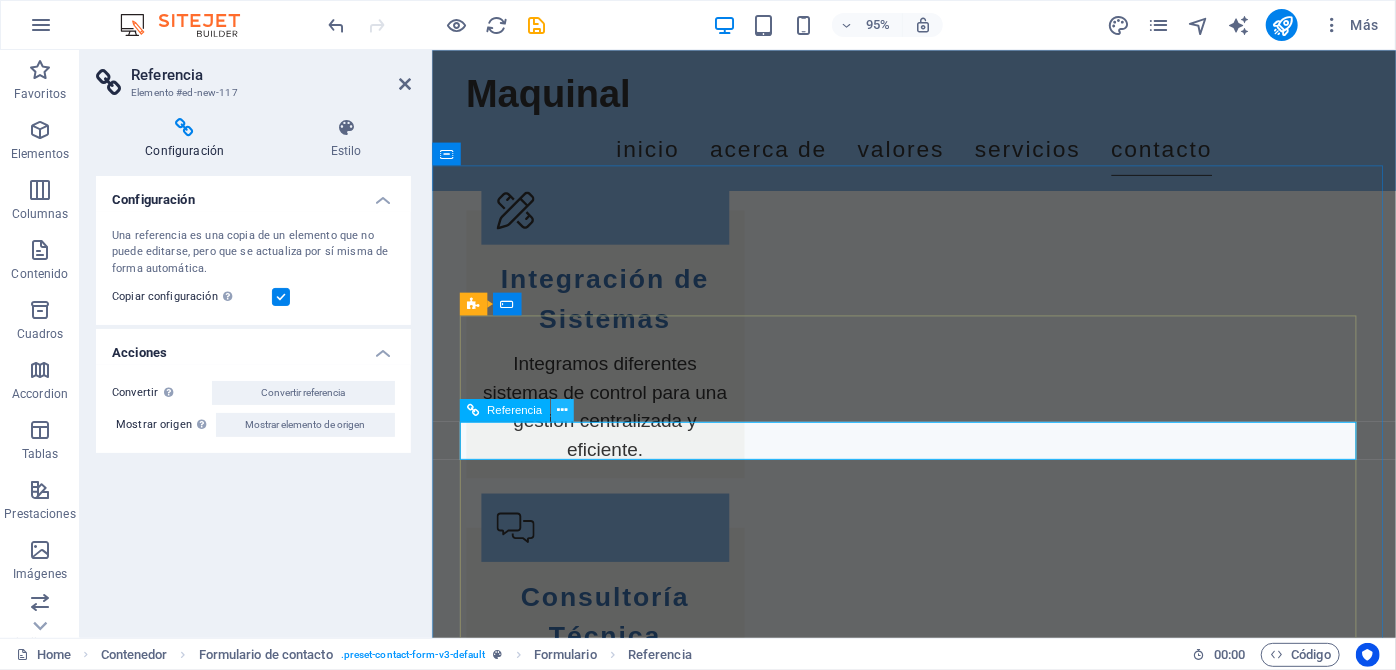 click at bounding box center [562, 410] 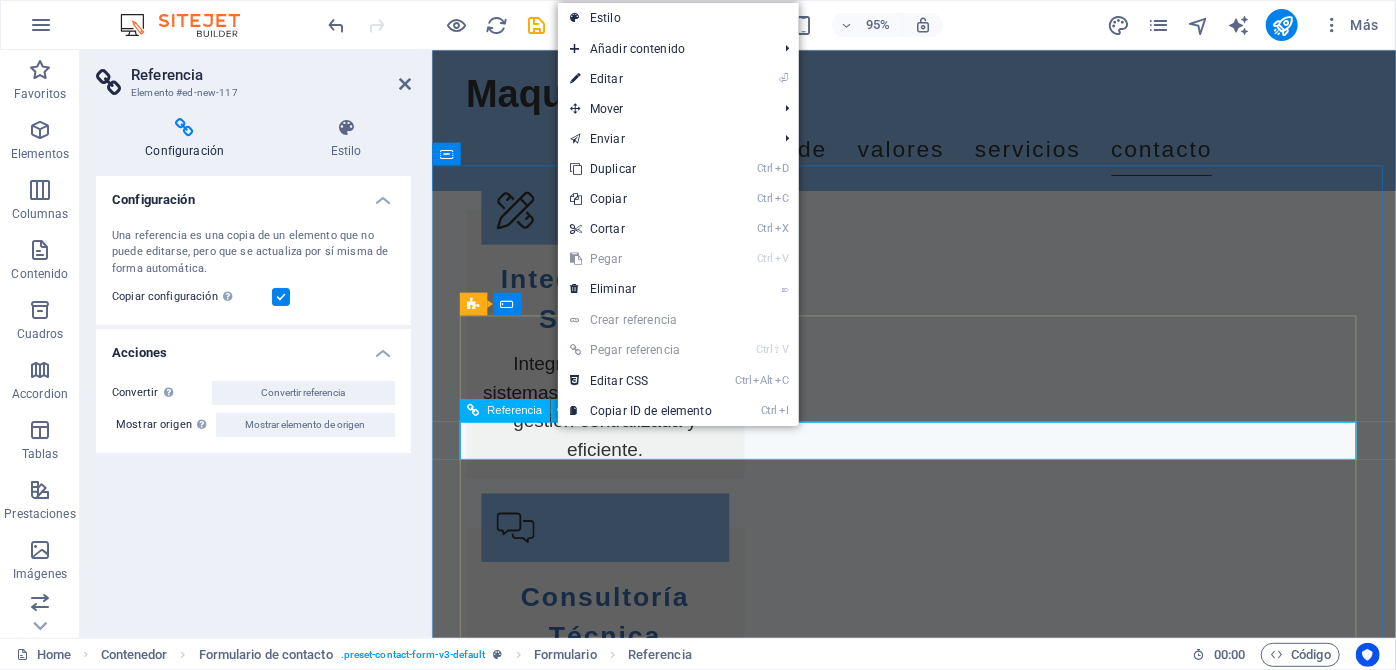 click on "Referencia" at bounding box center (514, 410) 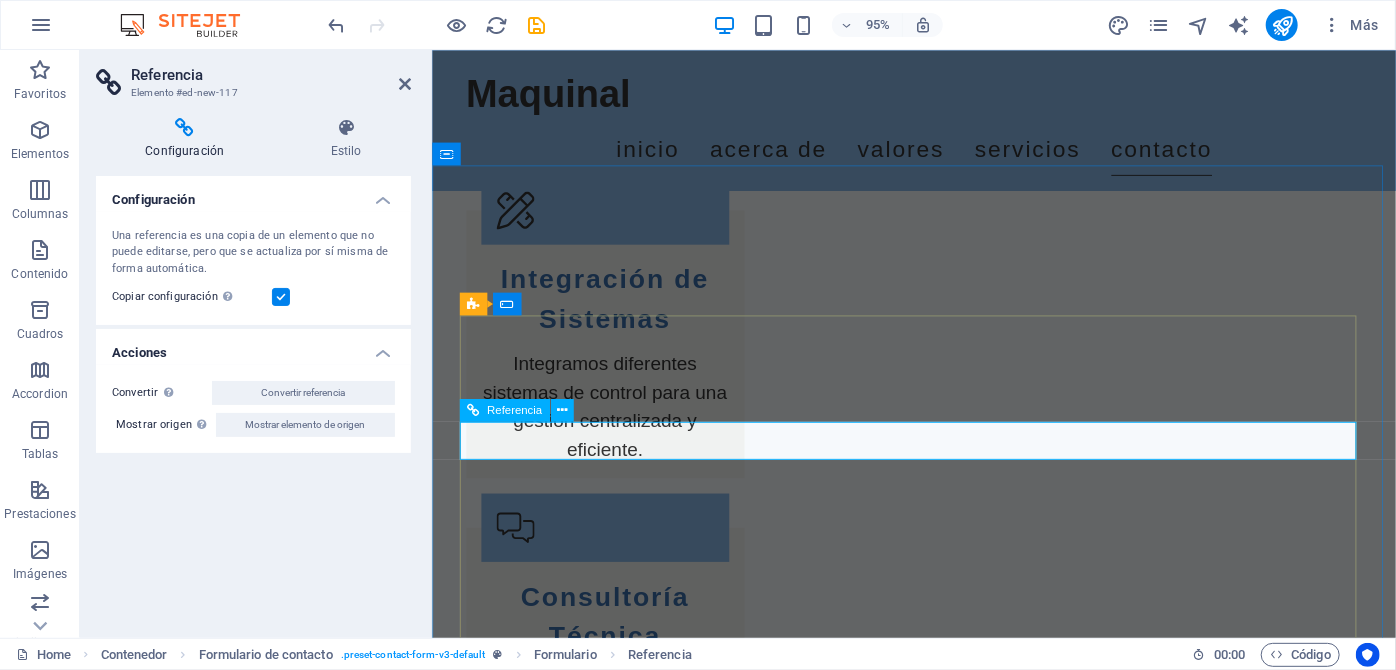 click on "Referencia" at bounding box center [514, 410] 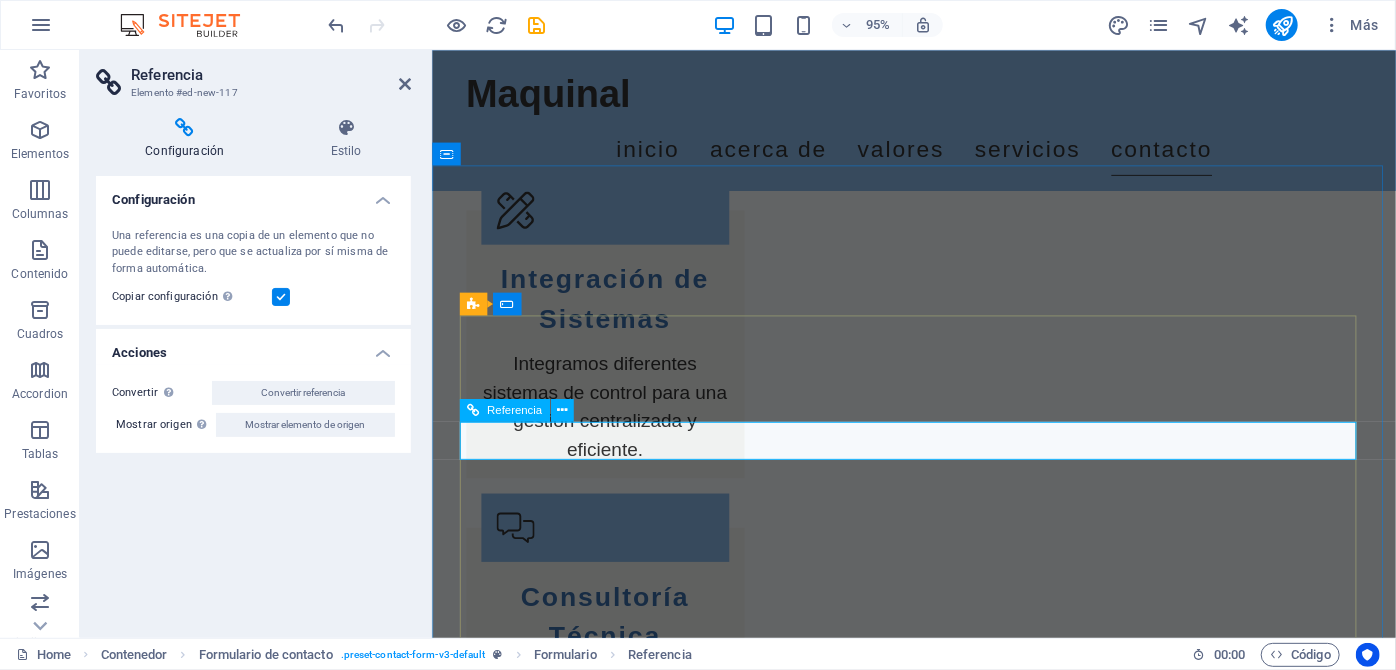 click on "Referencia" at bounding box center (514, 410) 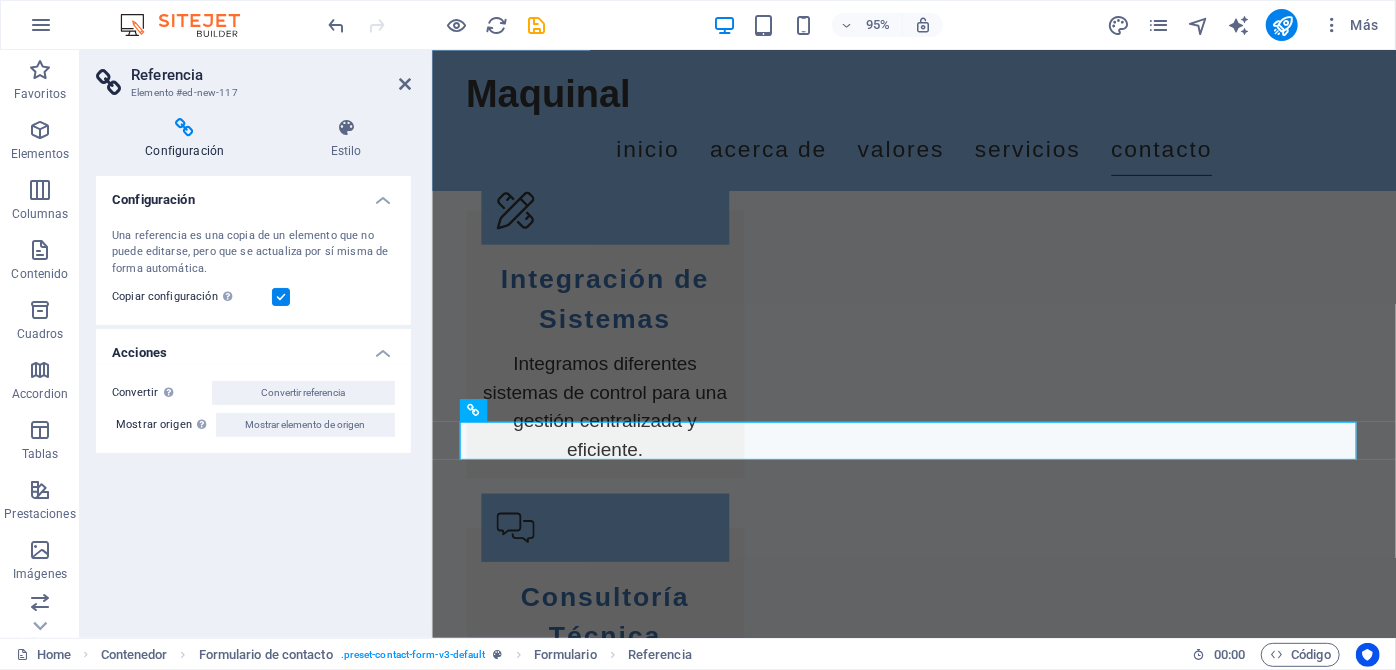 click on "Configuración Una referencia es una copia de un elemento que no puede editarse, pero que se actualiza por sí misma de forma automática.  Copiar configuración Usa la misma configuración (flex, animación, posición, estilo) que el elemento de destino de referencia Acciones Convertir Convierte la referencia en un elemento independiente. Todos los cambios efectuados posteriormente no afectarán al elemento inicialmente referenciado. Convertir referencia Mostrar origen Salta al elemento referenciado. Si este se encuentra en otra página, el elemento se abrirá en una pestaña nueva. Mostrar elemento de origen" at bounding box center (253, 399) 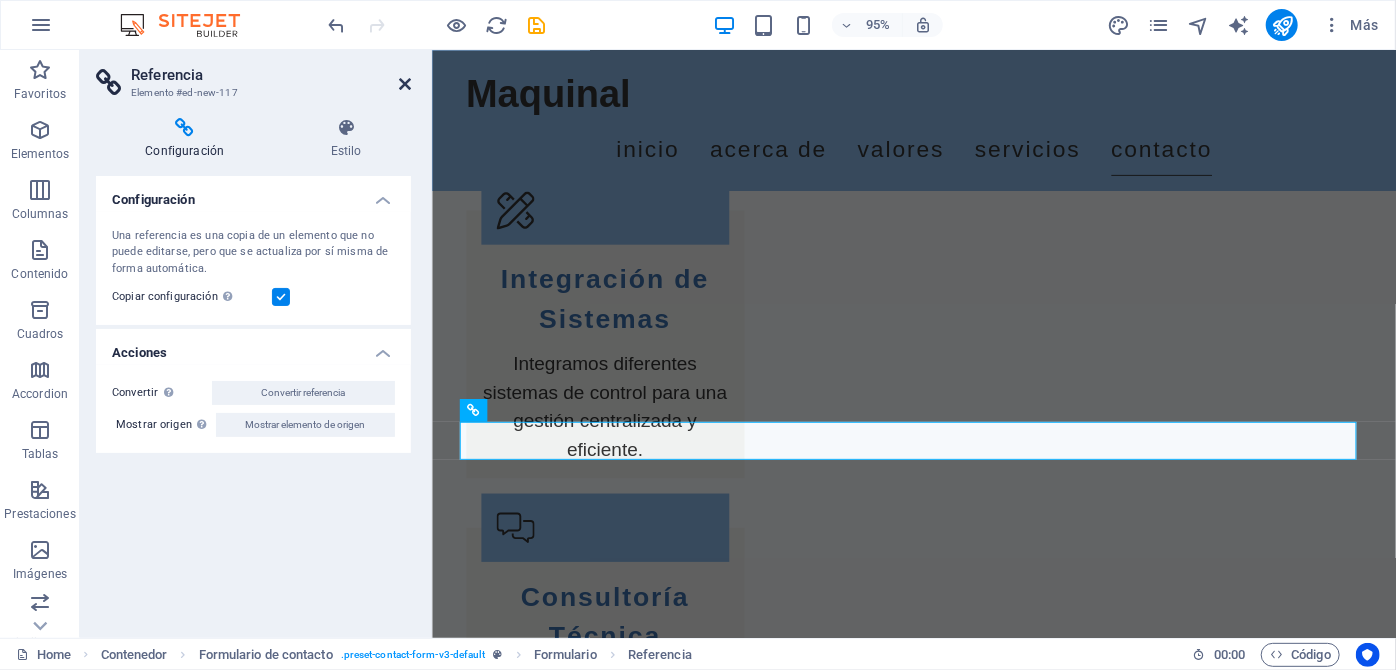 click at bounding box center (405, 84) 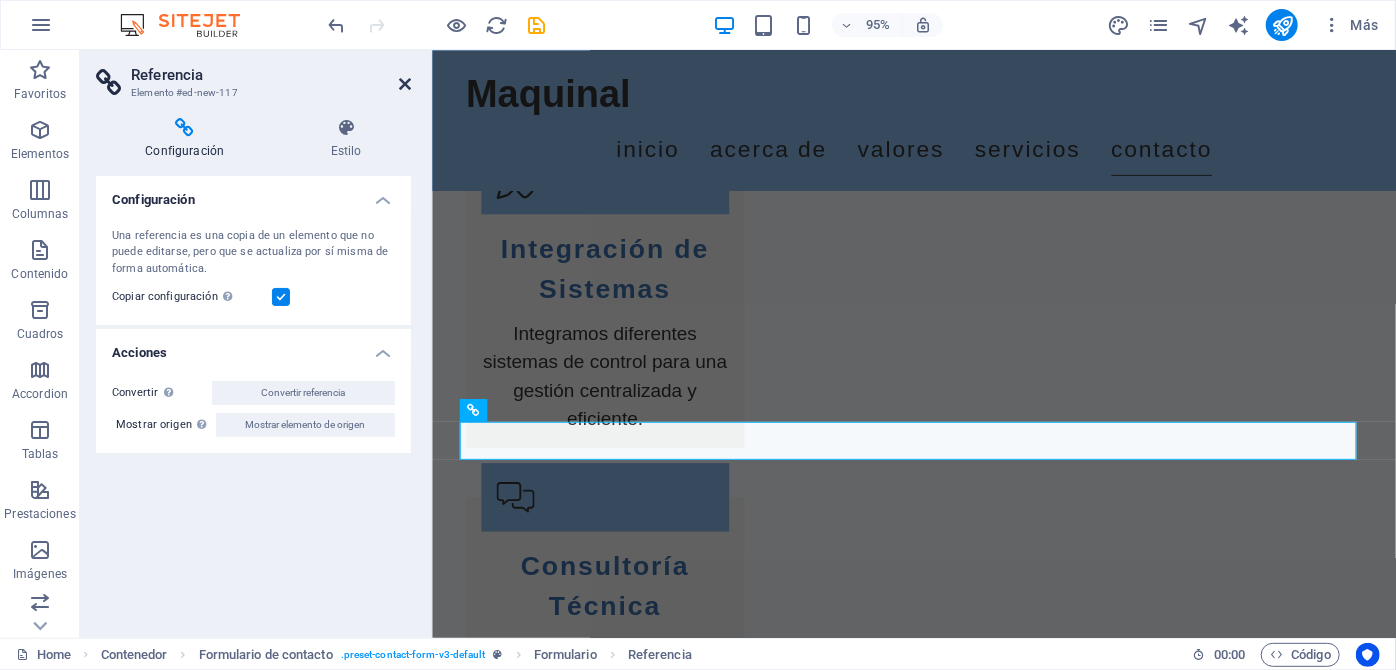 scroll, scrollTop: 3946, scrollLeft: 0, axis: vertical 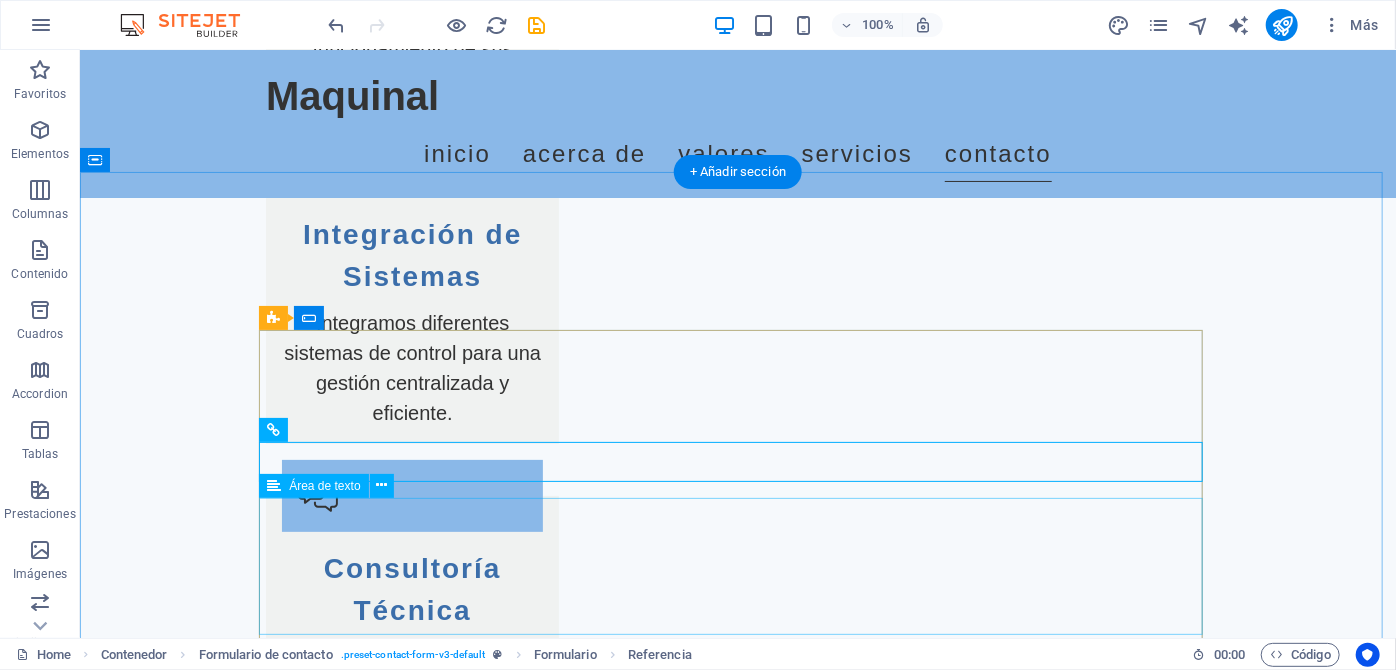 click at bounding box center [737, 3060] 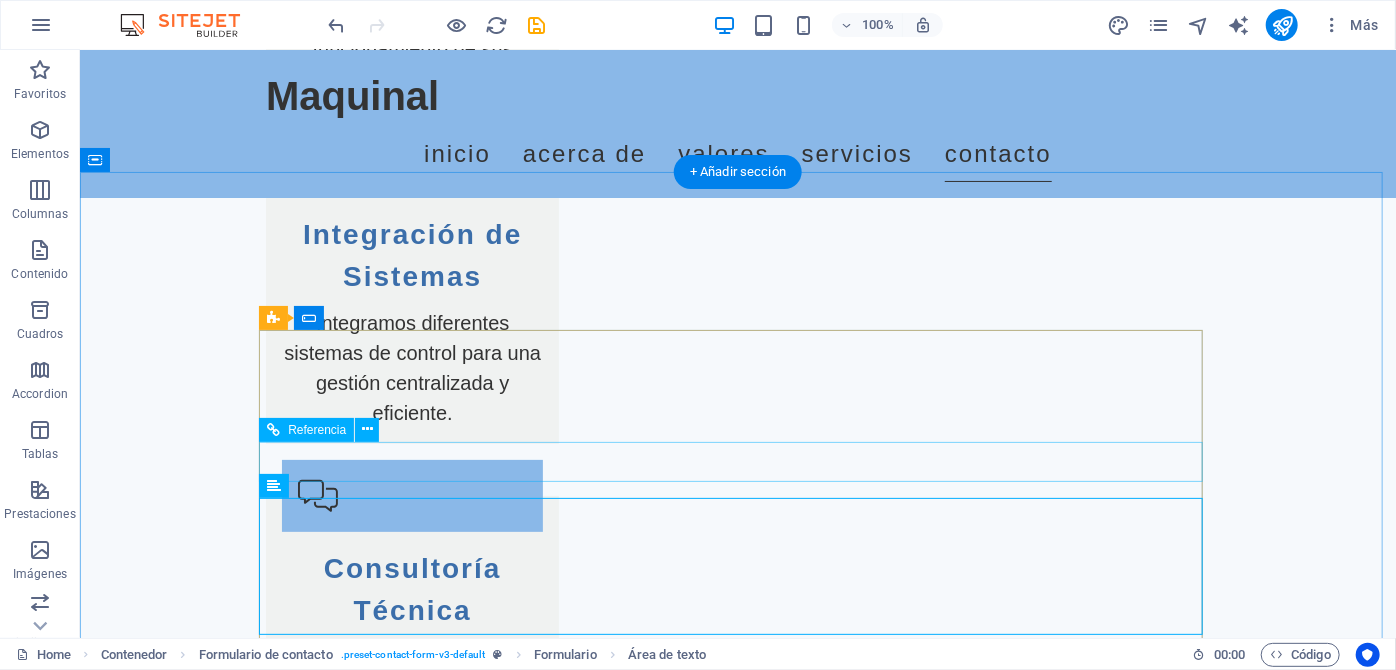 click at bounding box center [737, 2947] 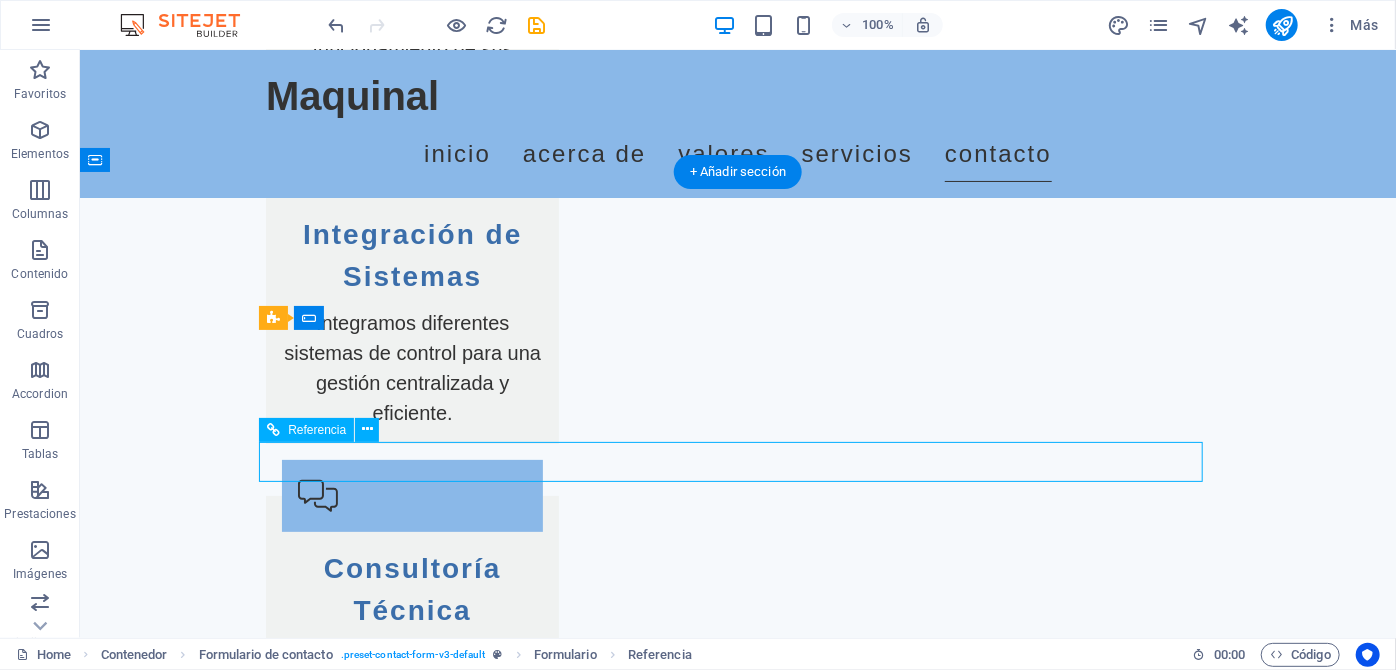 click at bounding box center (737, 2947) 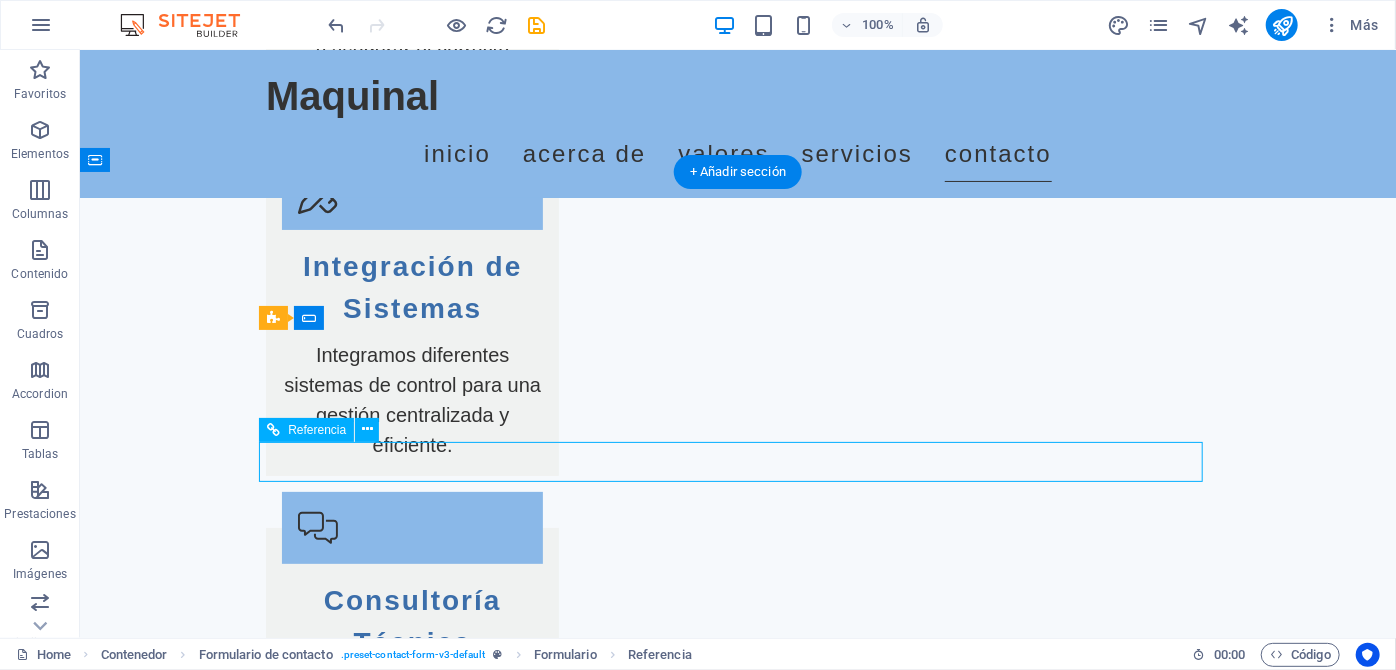 scroll, scrollTop: 3921, scrollLeft: 0, axis: vertical 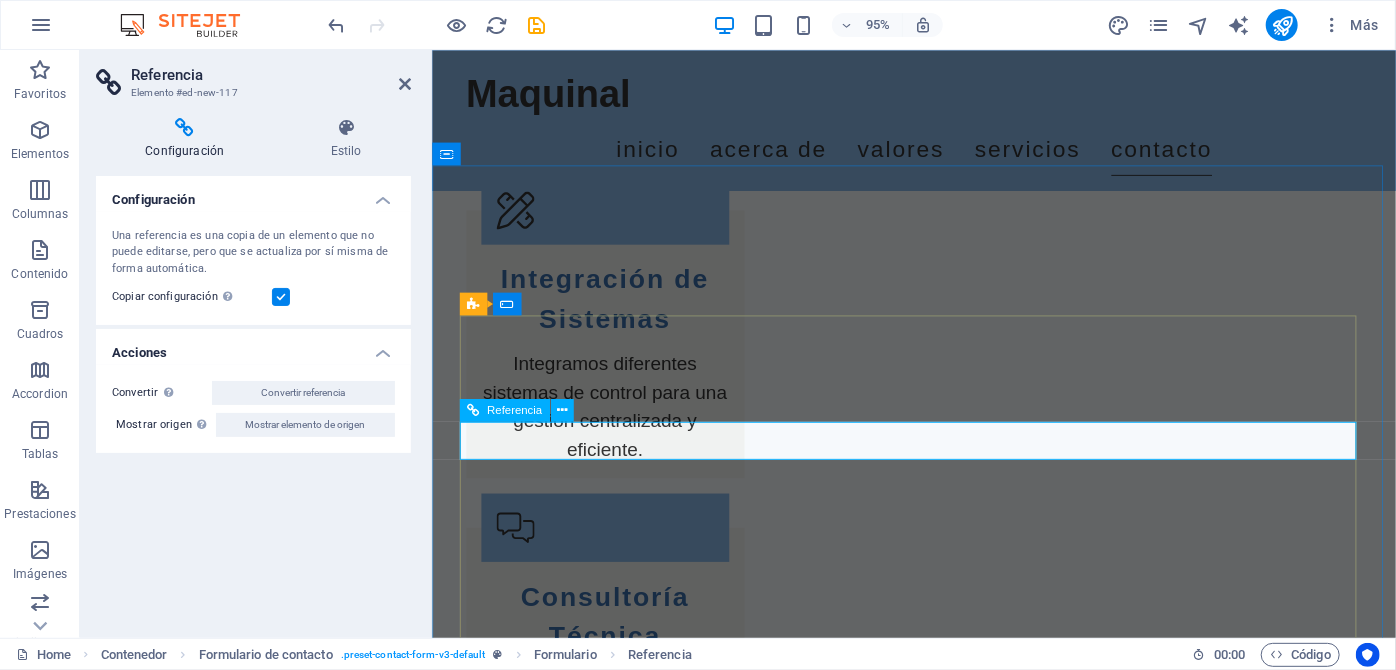 click at bounding box center (610, 2948) 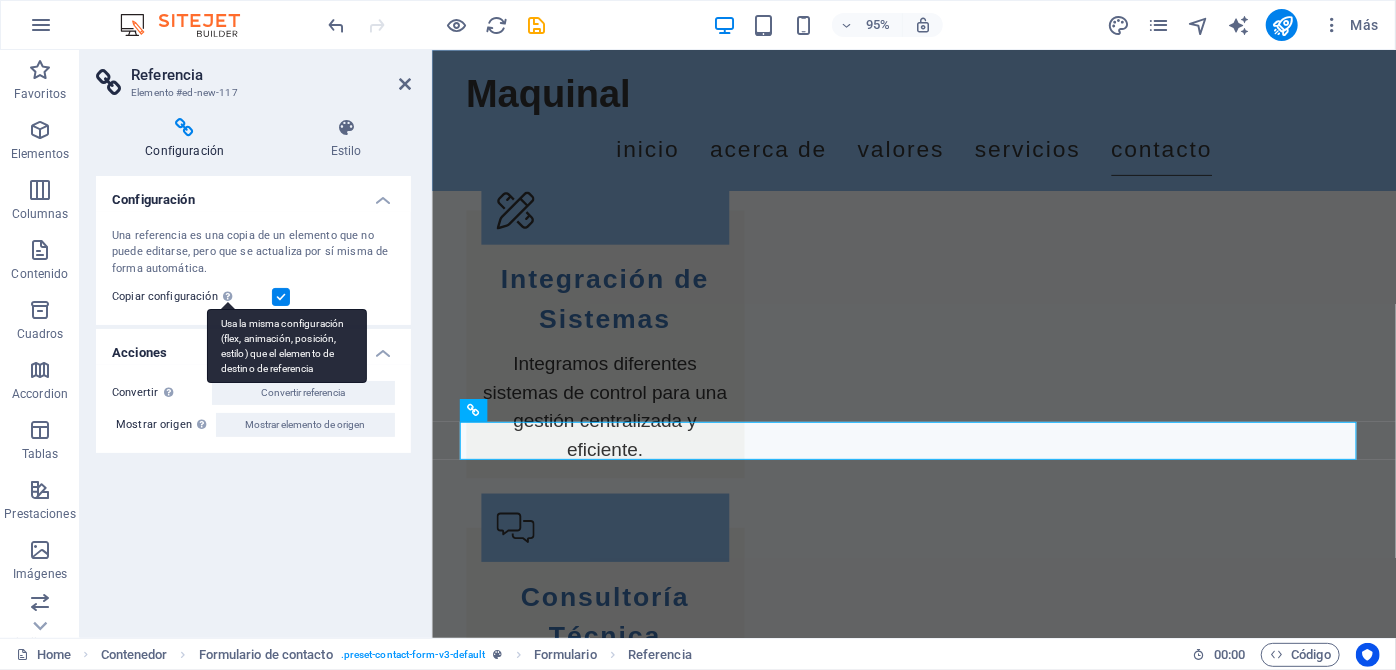 click on "Usa la misma configuración (flex, animación, posición, estilo) que el elemento de destino de referencia" at bounding box center (287, 346) 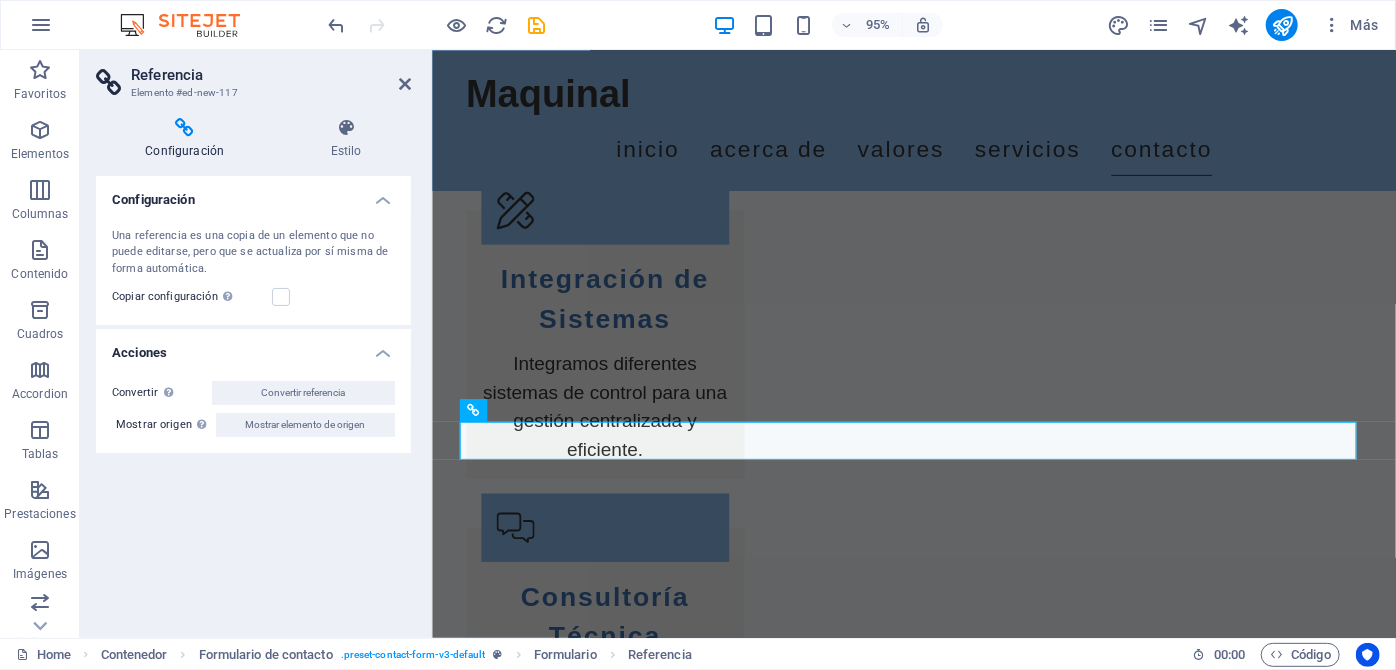 click on "Copiar configuración Usa la misma configuración (flex, animación, posición, estilo) que el elemento de destino de referencia" at bounding box center [192, 297] 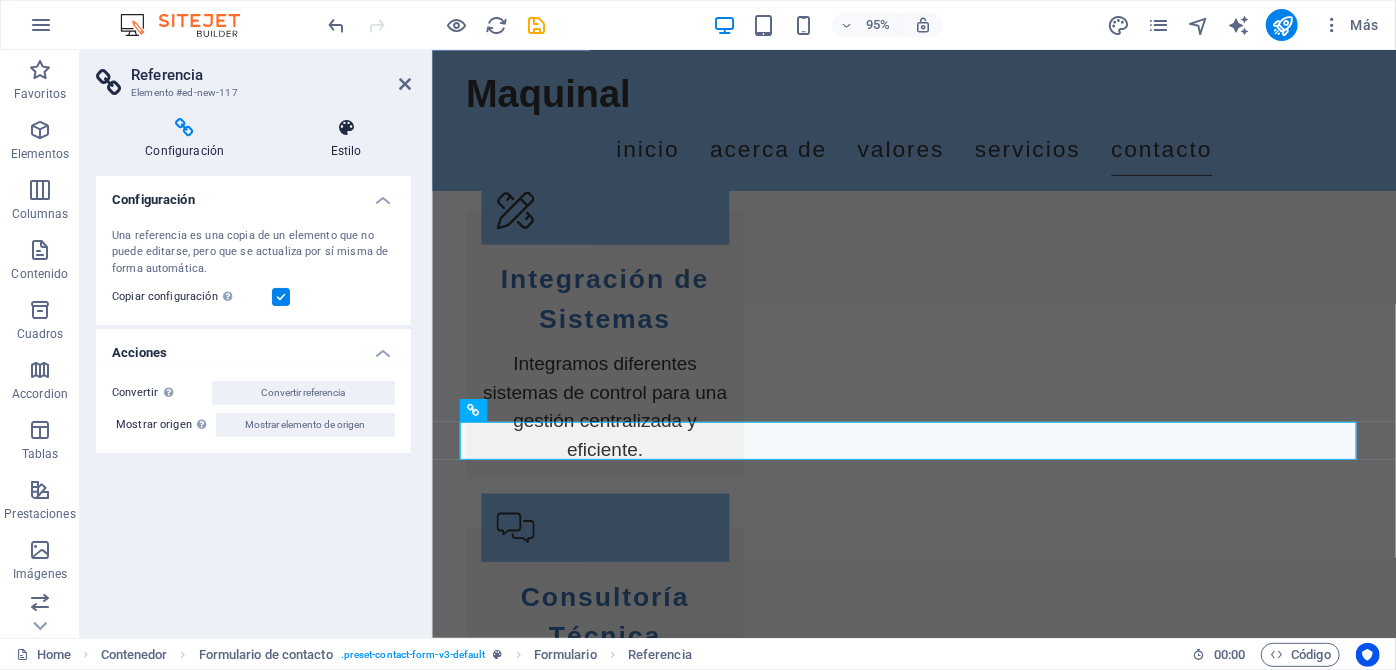 click at bounding box center [346, 128] 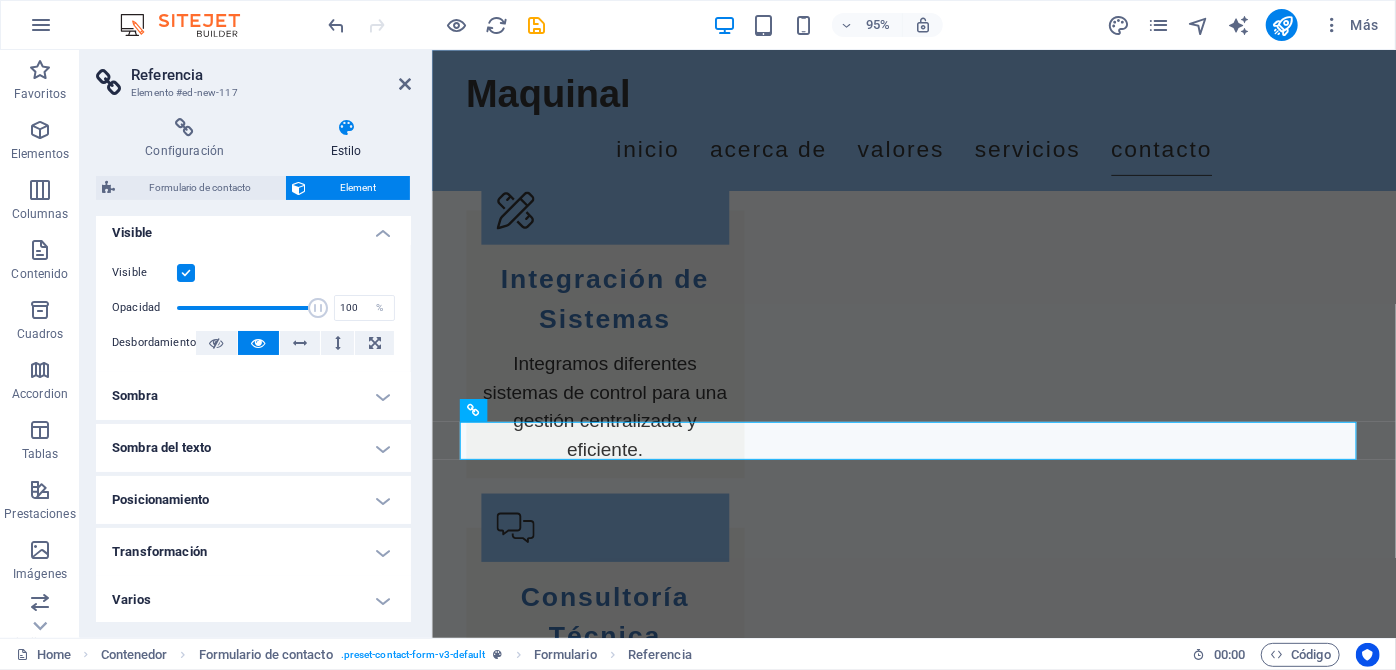 scroll, scrollTop: 0, scrollLeft: 0, axis: both 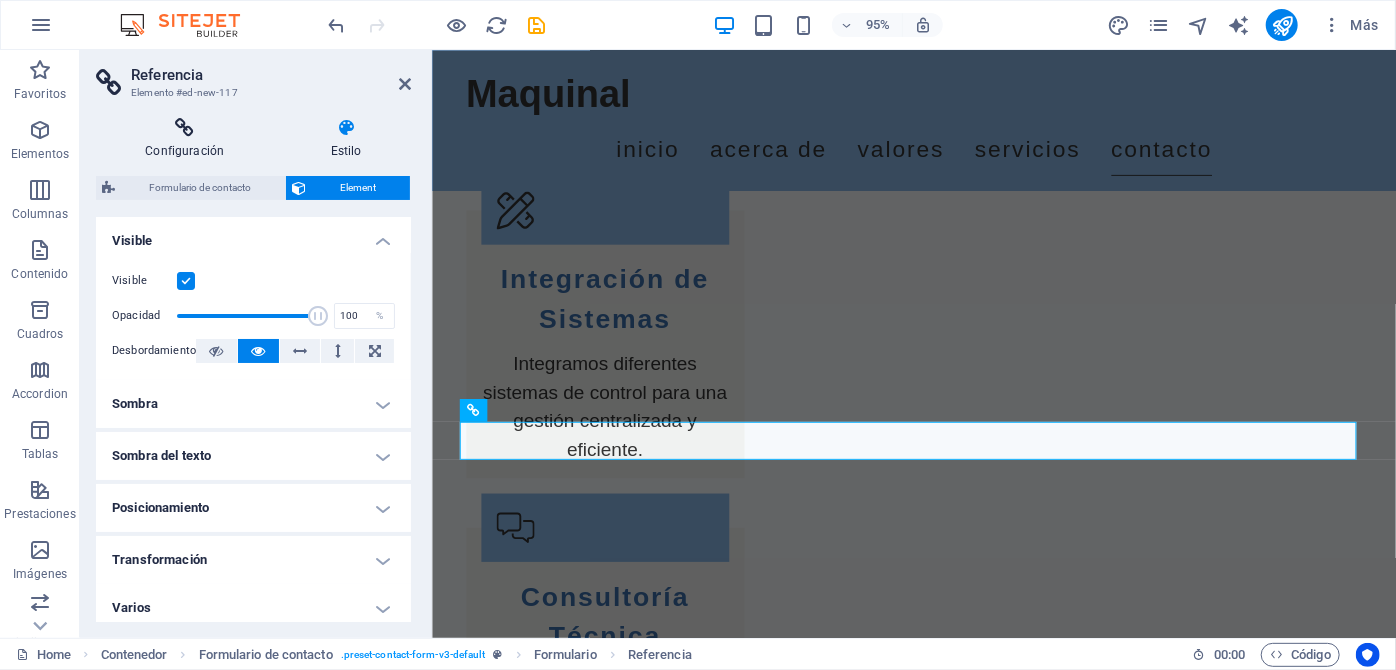 click at bounding box center (184, 128) 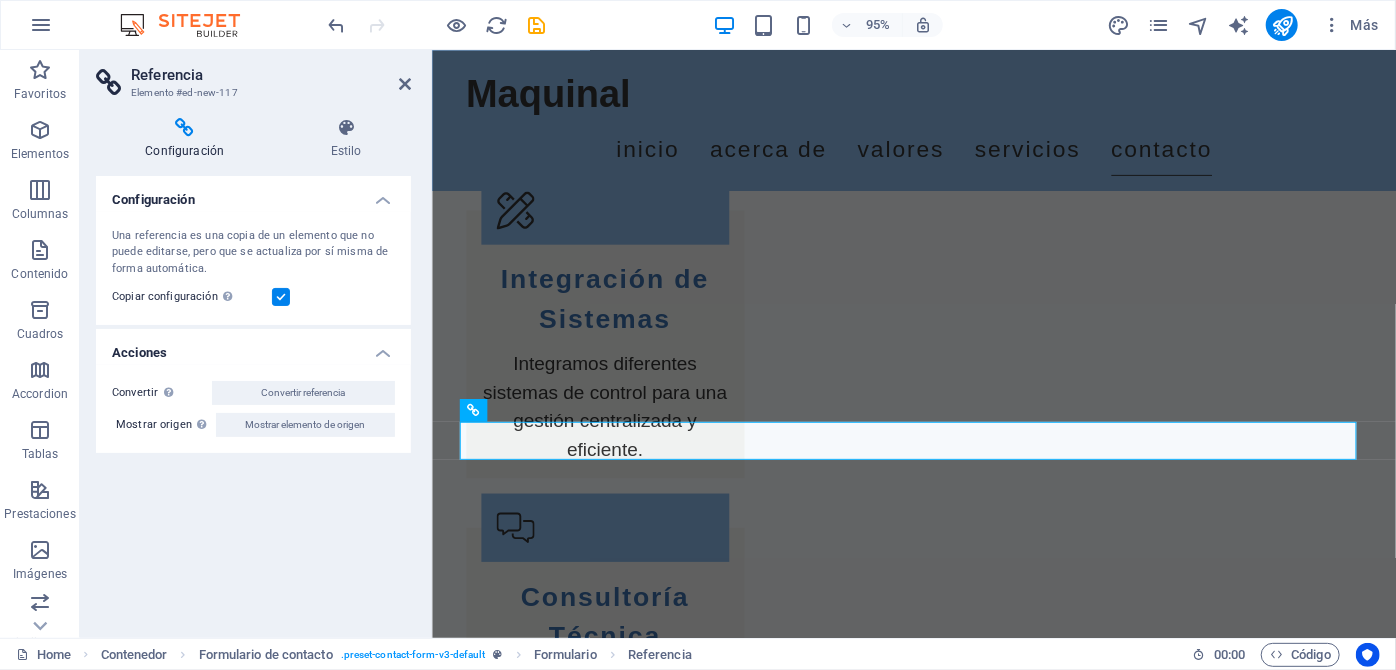 click at bounding box center [184, 128] 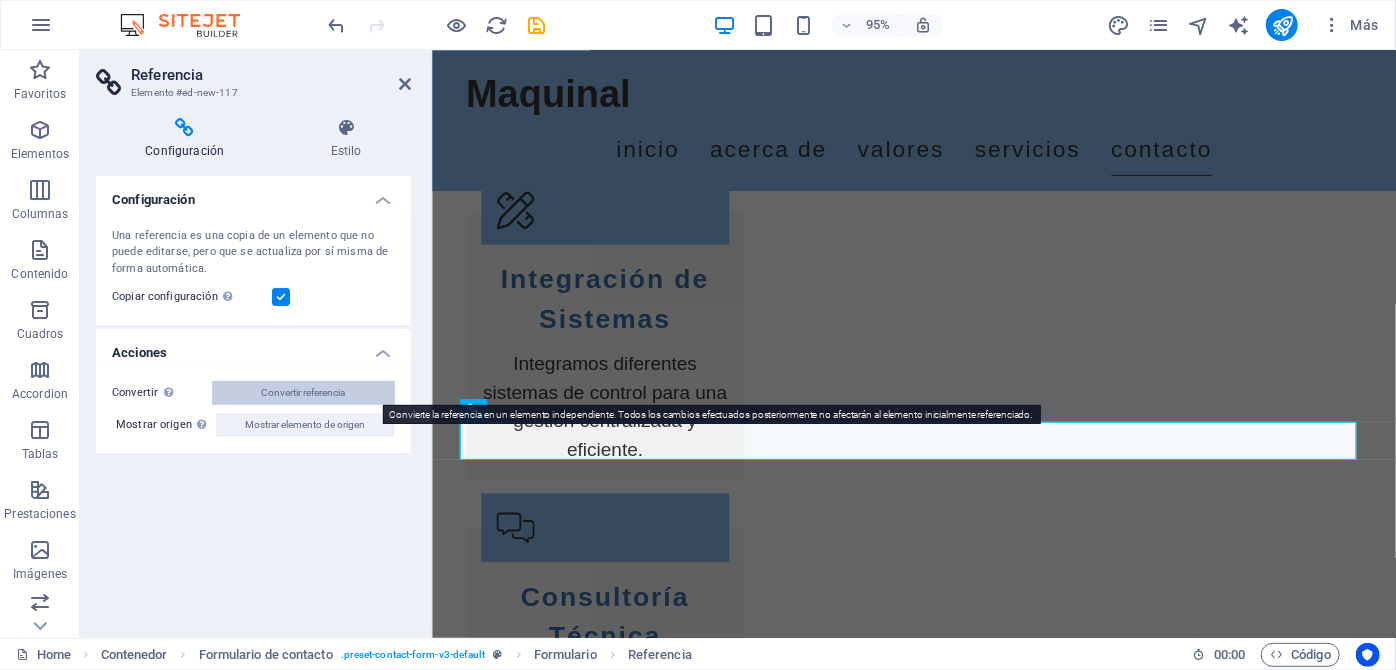 click on "Convertir referencia" at bounding box center (304, 393) 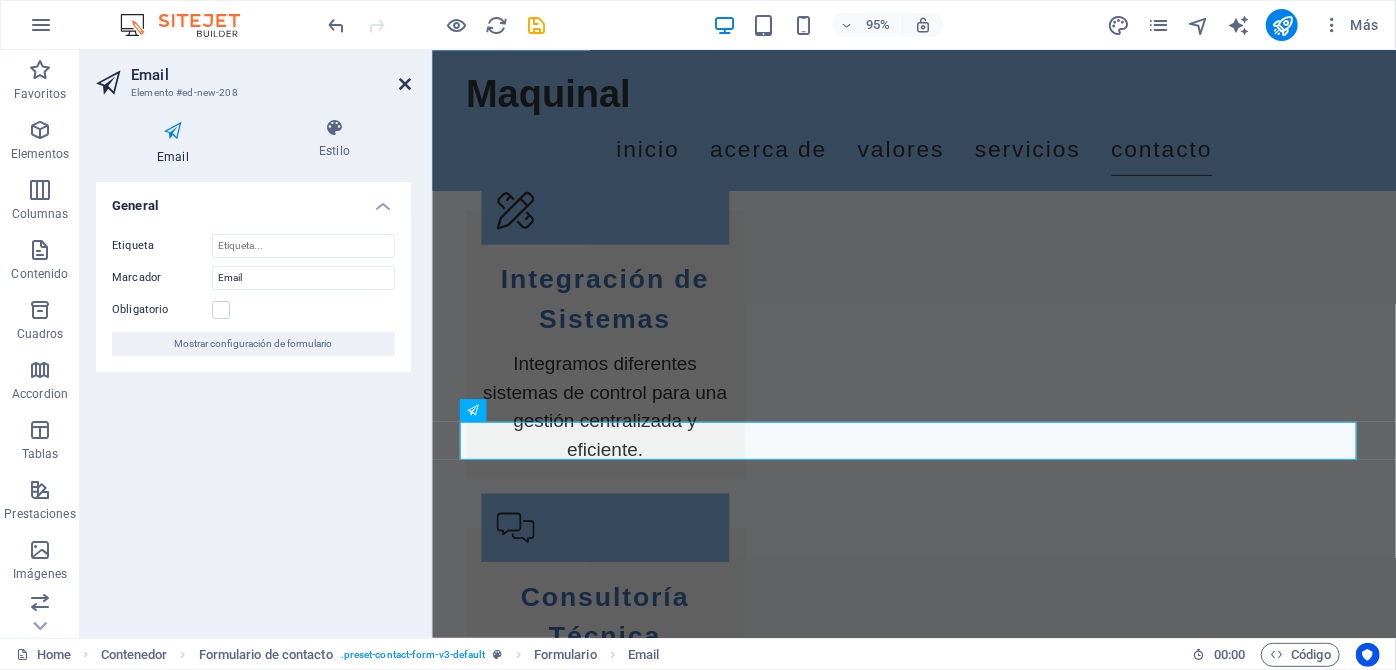 click at bounding box center [405, 84] 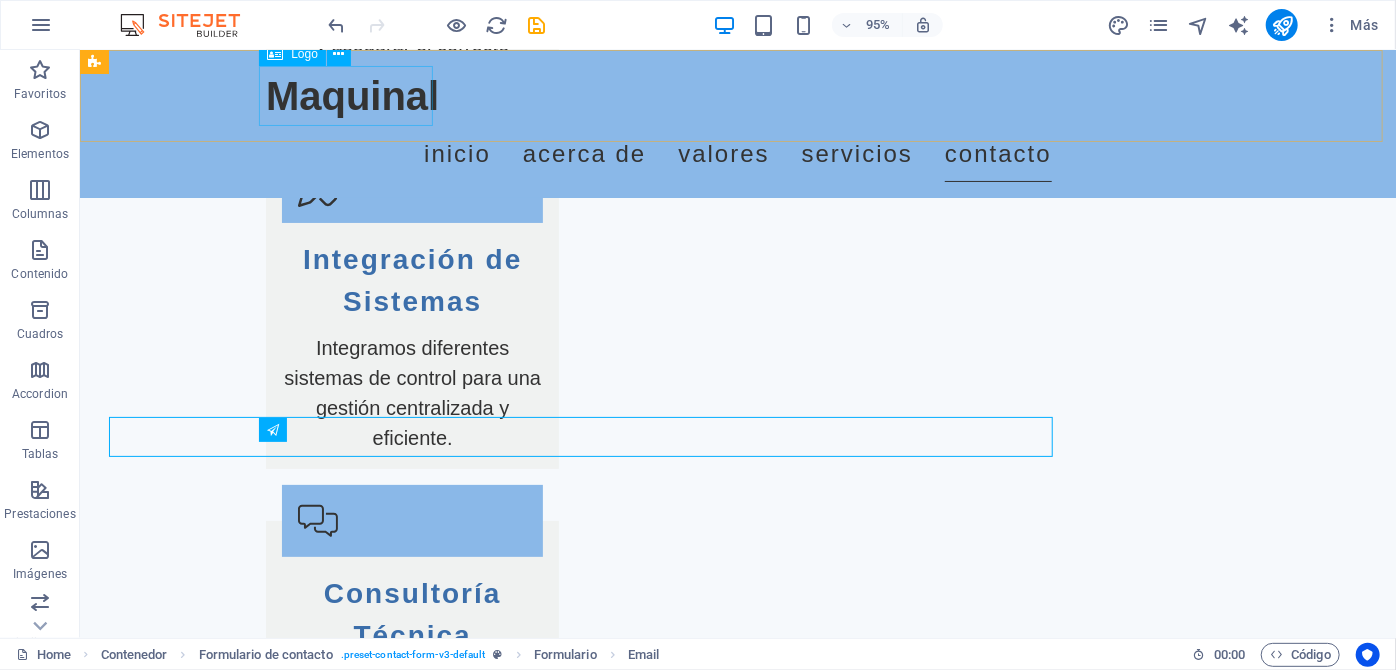 scroll, scrollTop: 3946, scrollLeft: 0, axis: vertical 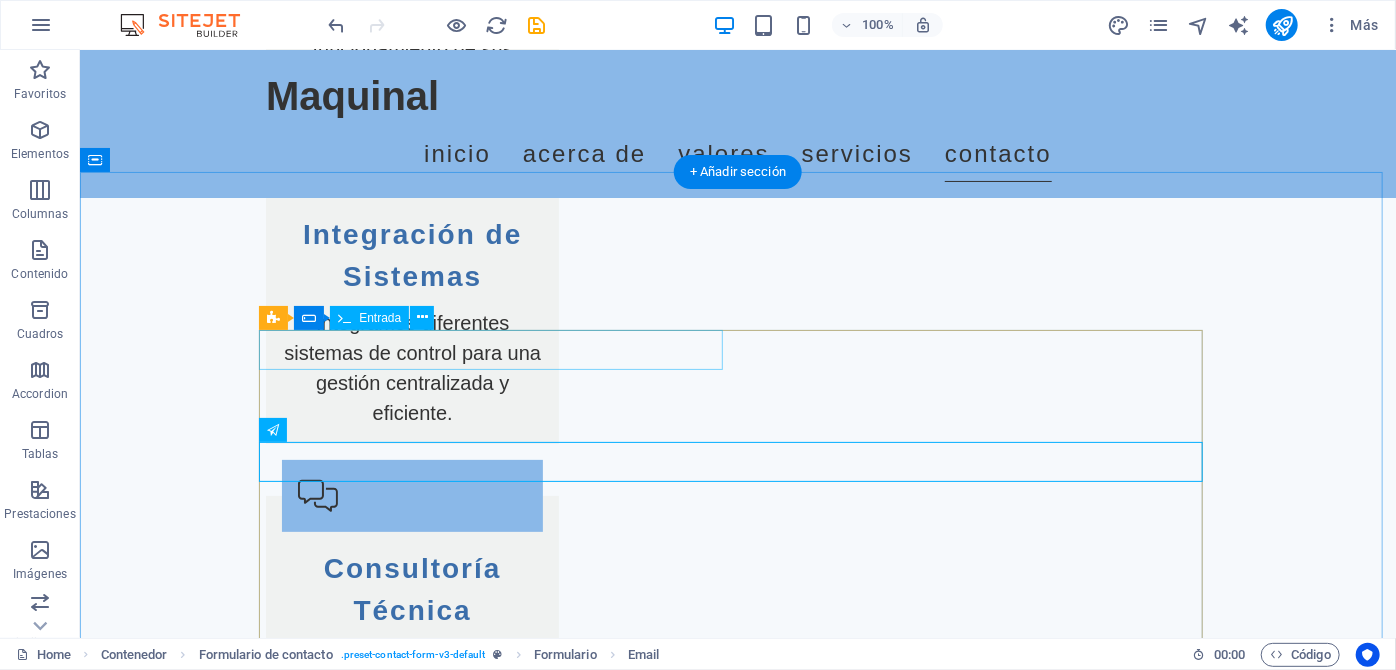 click at bounding box center (497, 2819) 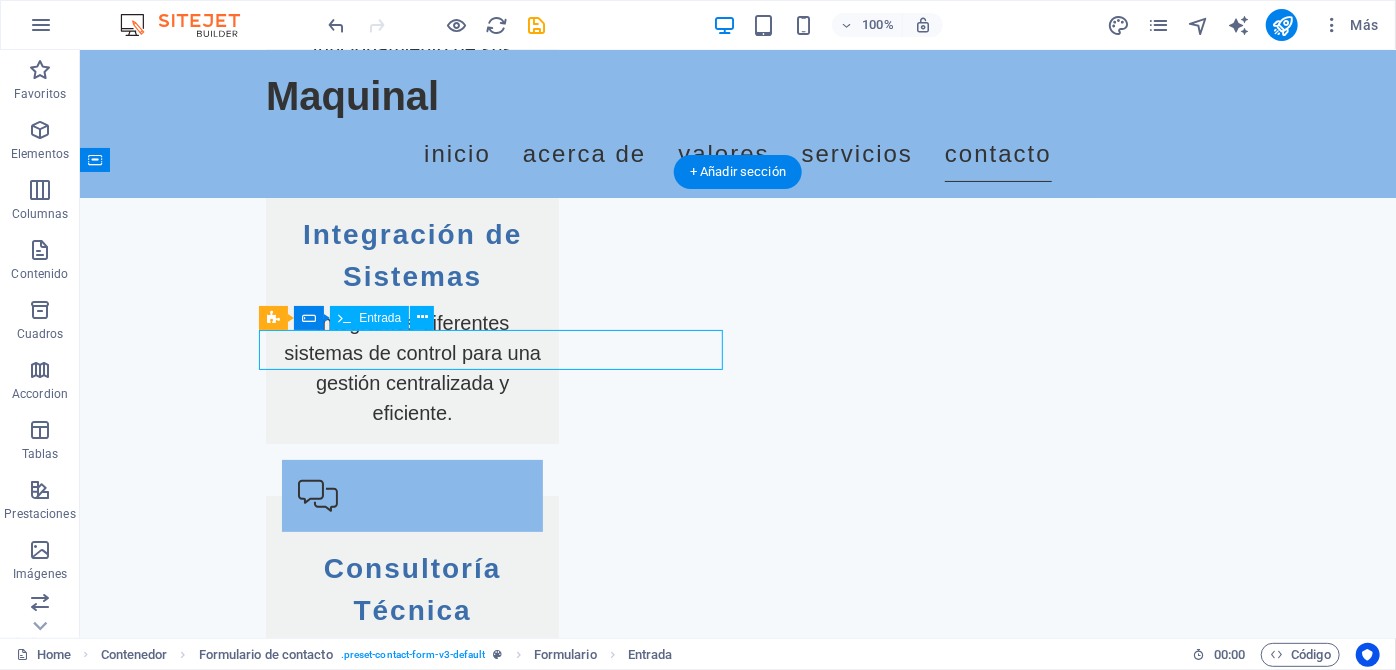 drag, startPoint x: 414, startPoint y: 341, endPoint x: 387, endPoint y: 345, distance: 27.294687 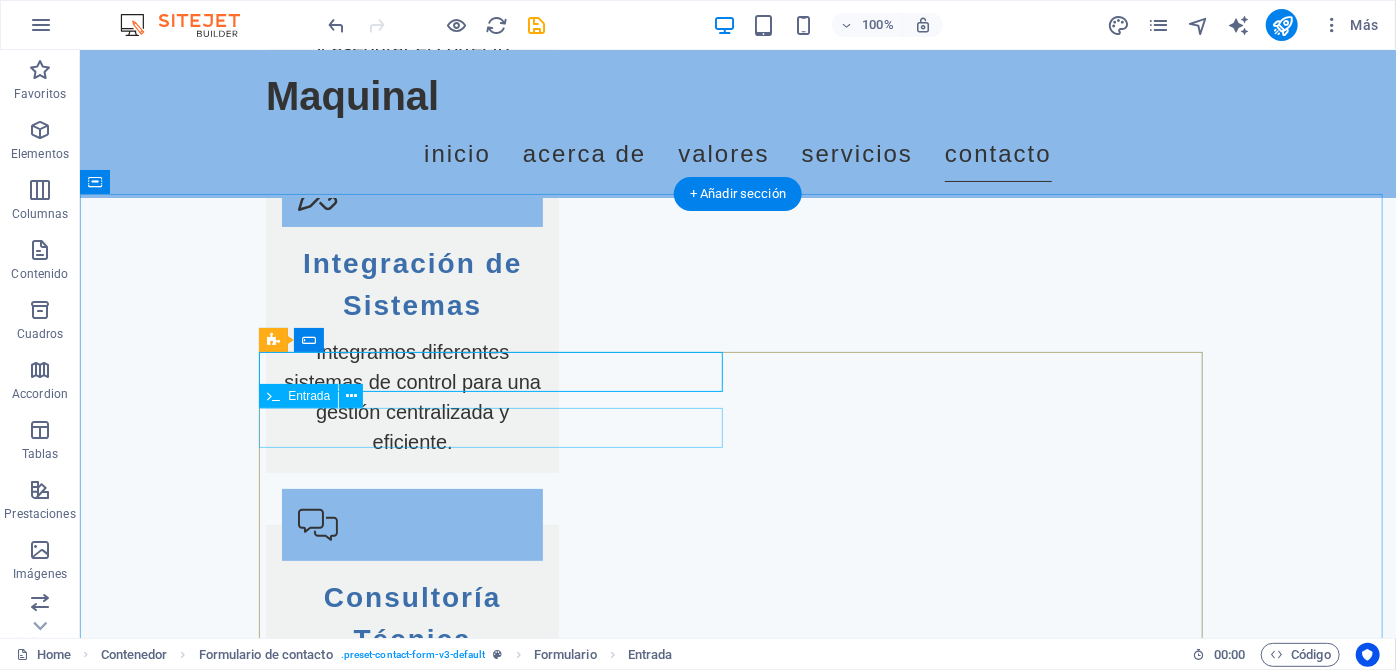 scroll, scrollTop: 3946, scrollLeft: 0, axis: vertical 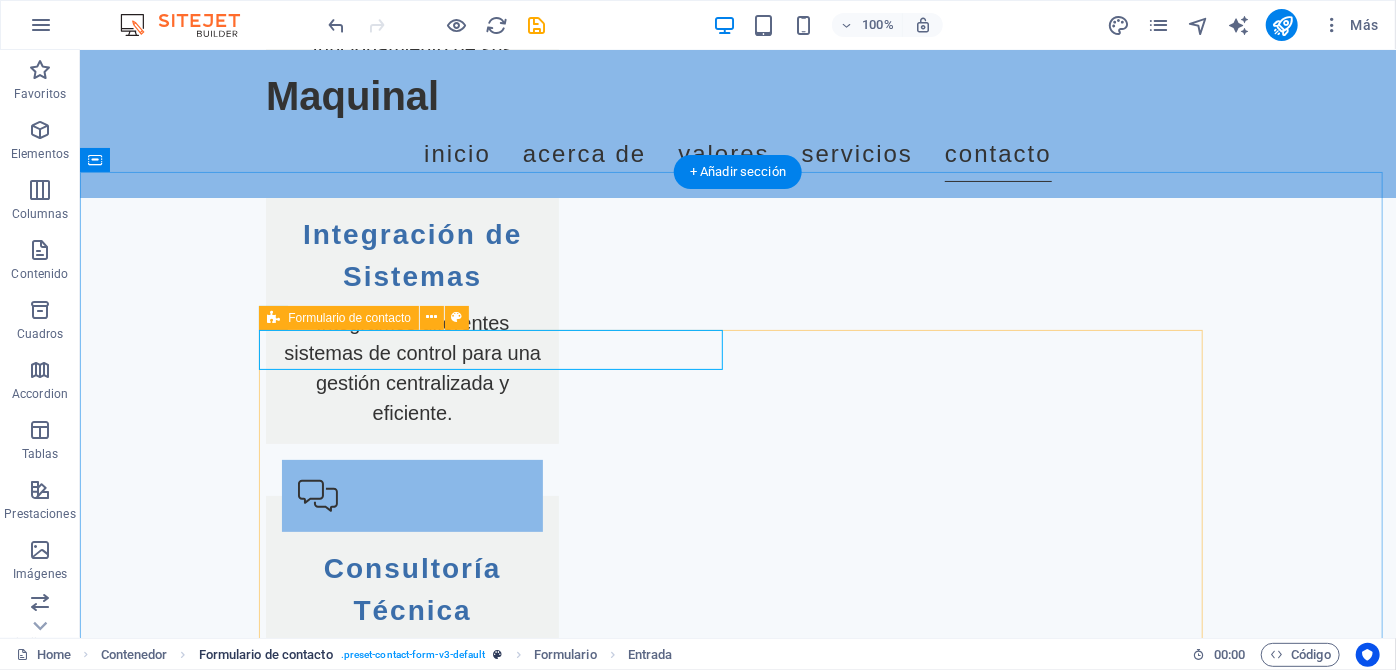 click on ". preset-contact-form-v3-default" at bounding box center (413, 655) 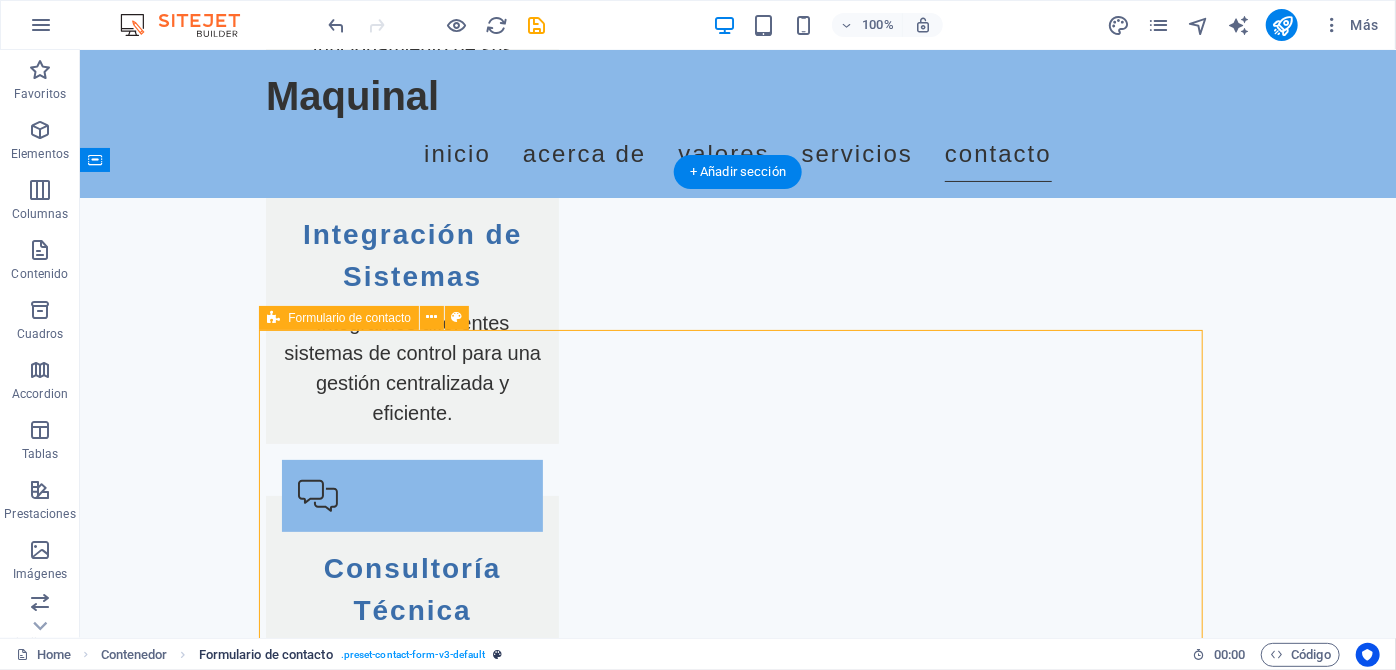 click on ". preset-contact-form-v3-default" at bounding box center (413, 655) 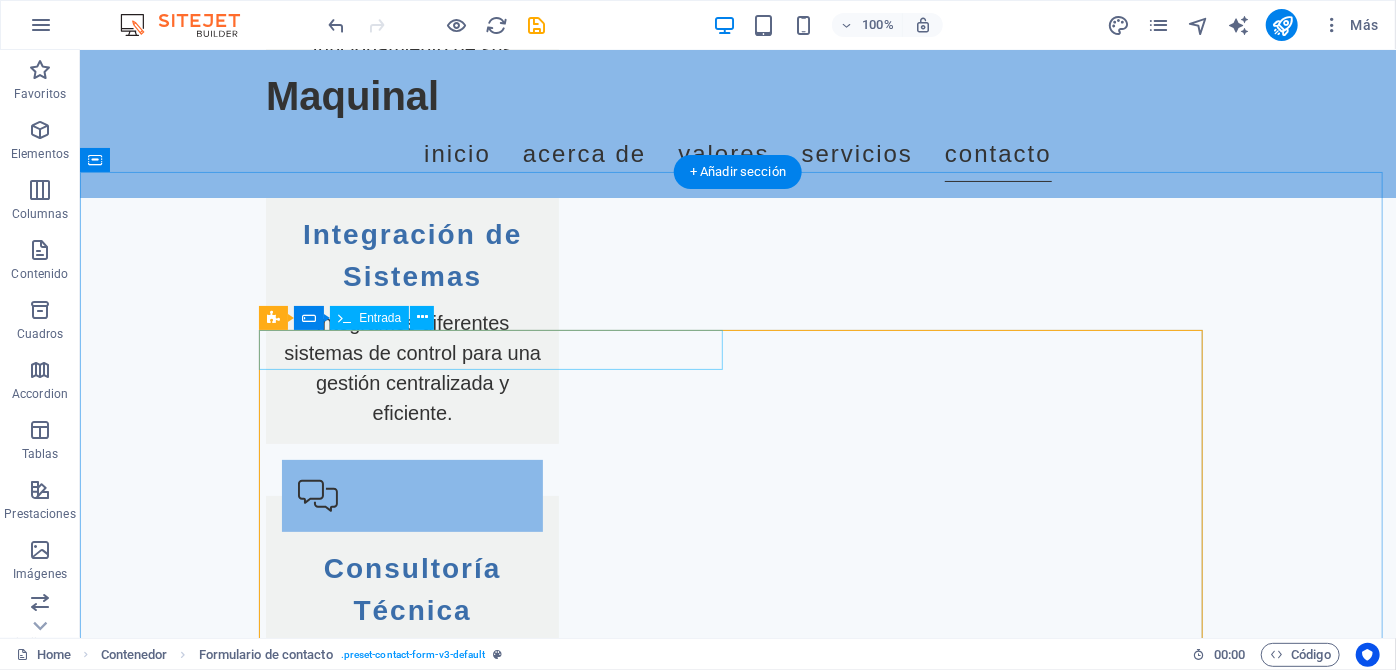 click at bounding box center [497, 2819] 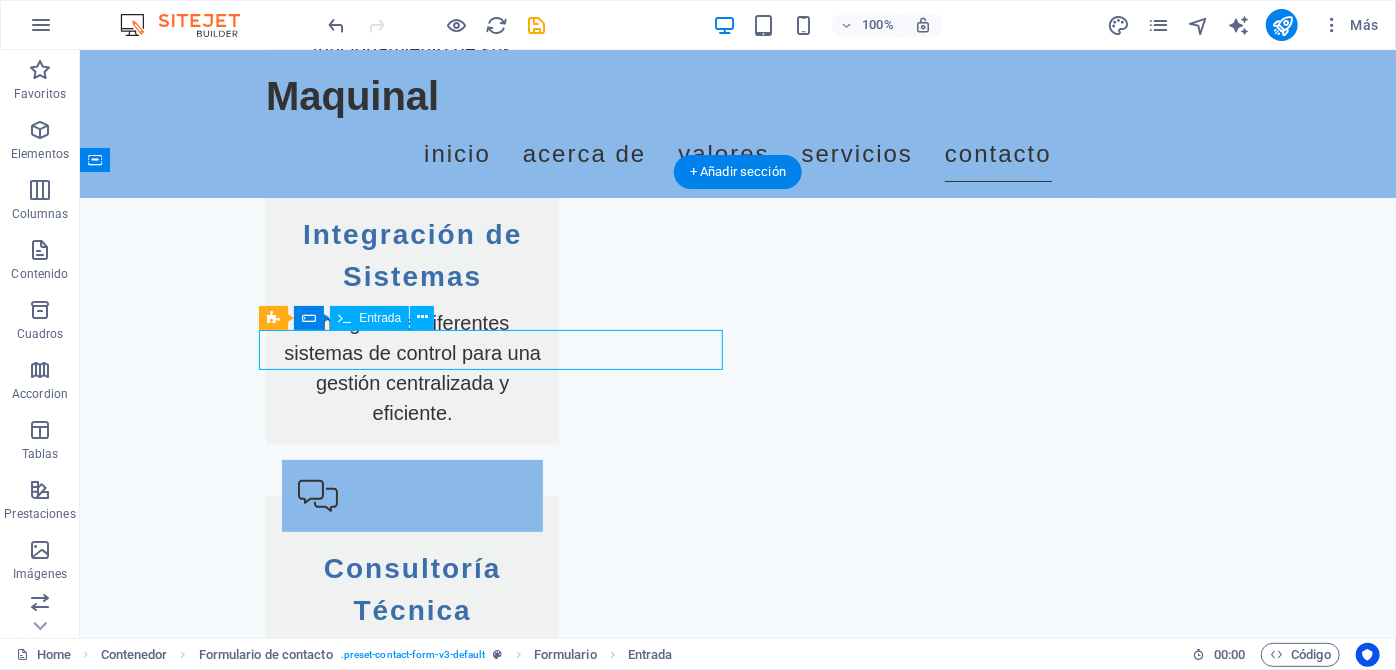 click at bounding box center [497, 2819] 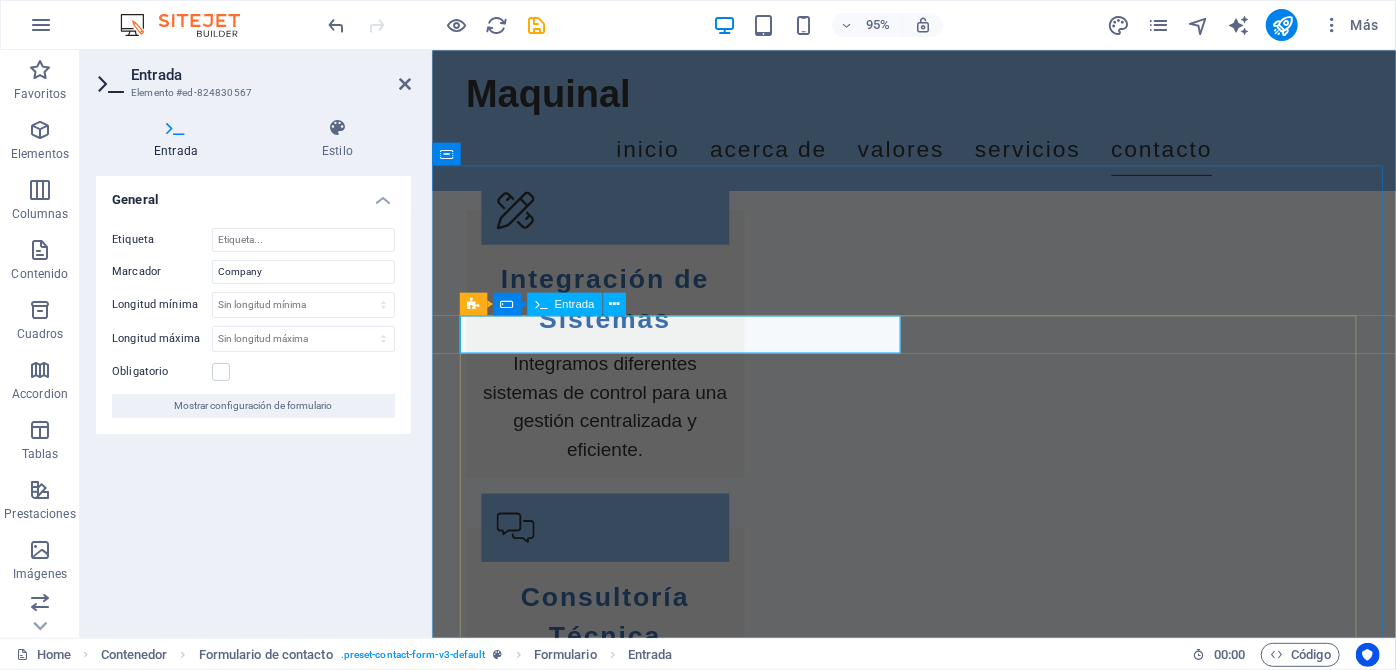 drag, startPoint x: 525, startPoint y: 344, endPoint x: 540, endPoint y: 345, distance: 15.033297 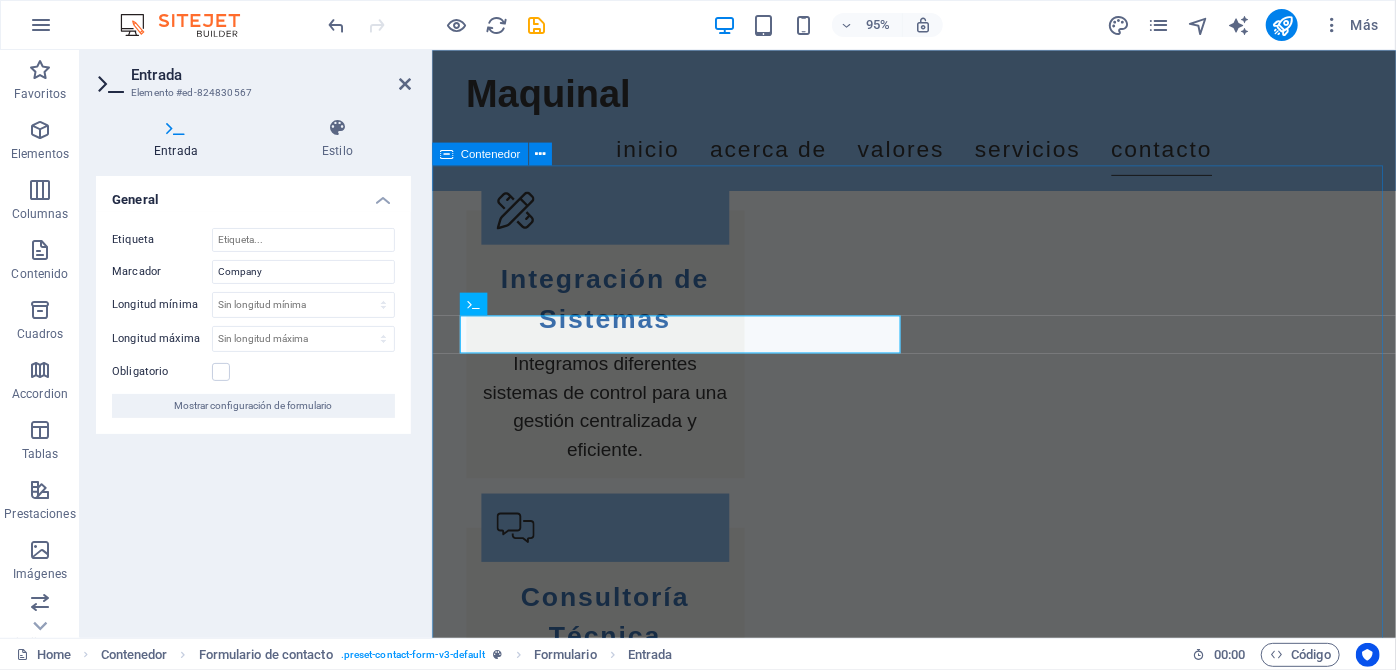 drag, startPoint x: 584, startPoint y: 350, endPoint x: 442, endPoint y: 356, distance: 142.12671 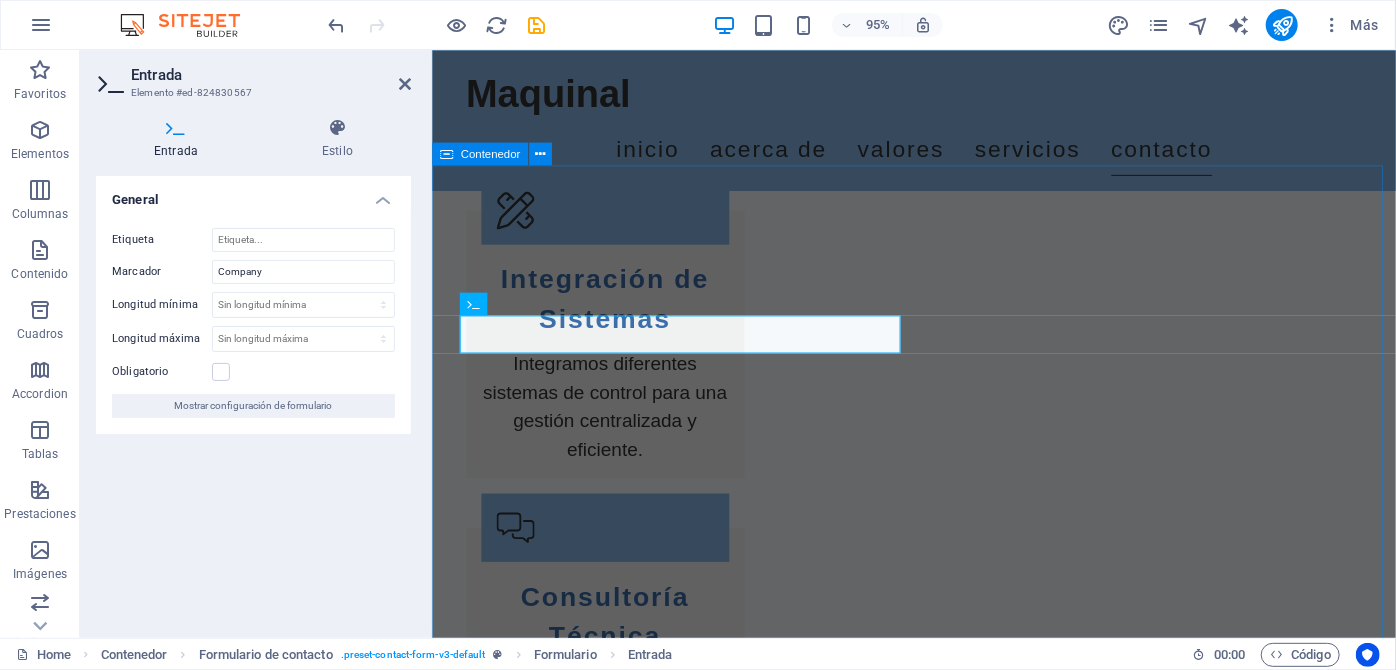 click on "Contáctanos   I have read and understand the privacy policy. ¿Ilegible? Cargar nuevo Enviar Consulta" at bounding box center [938, 2981] 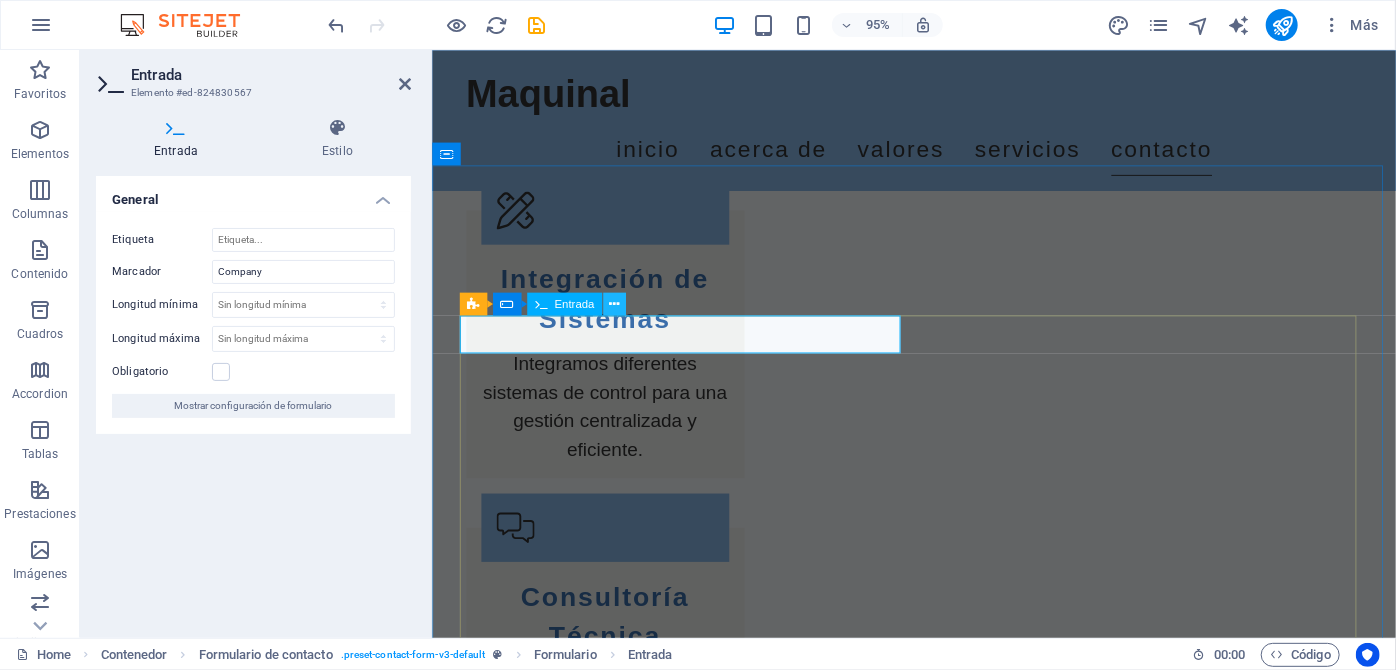 click at bounding box center (614, 304) 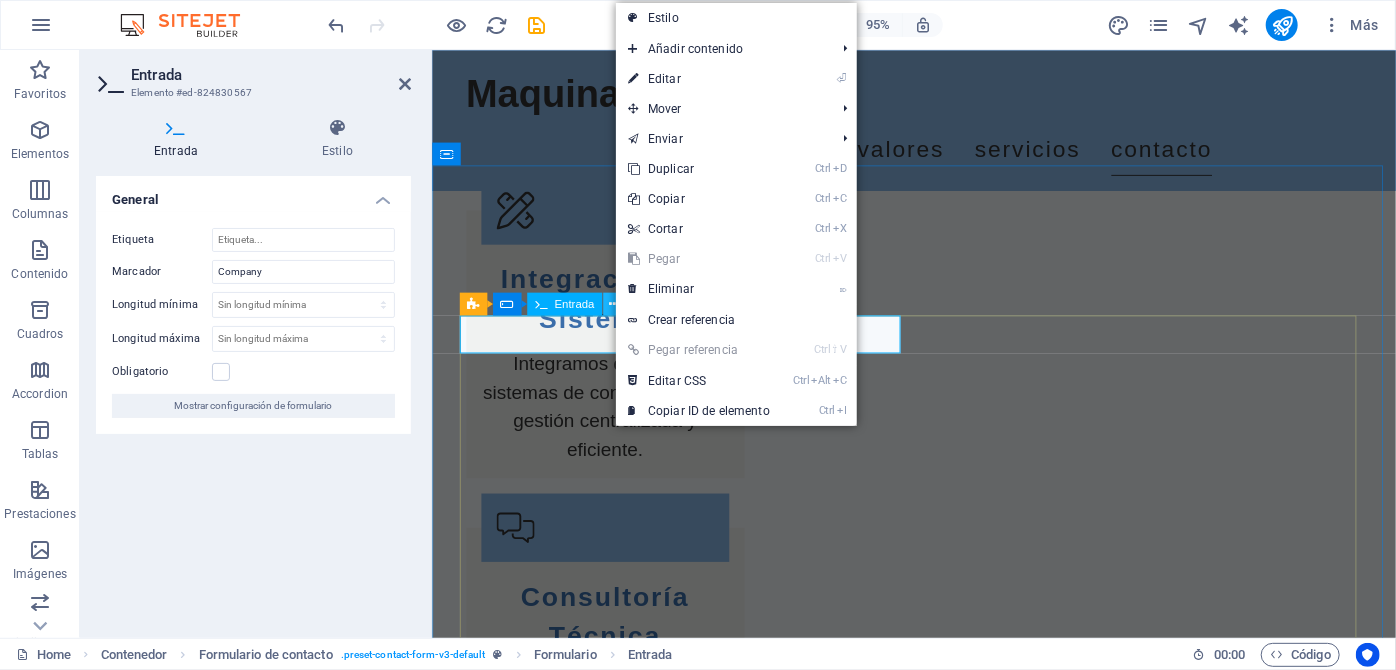 click at bounding box center (614, 304) 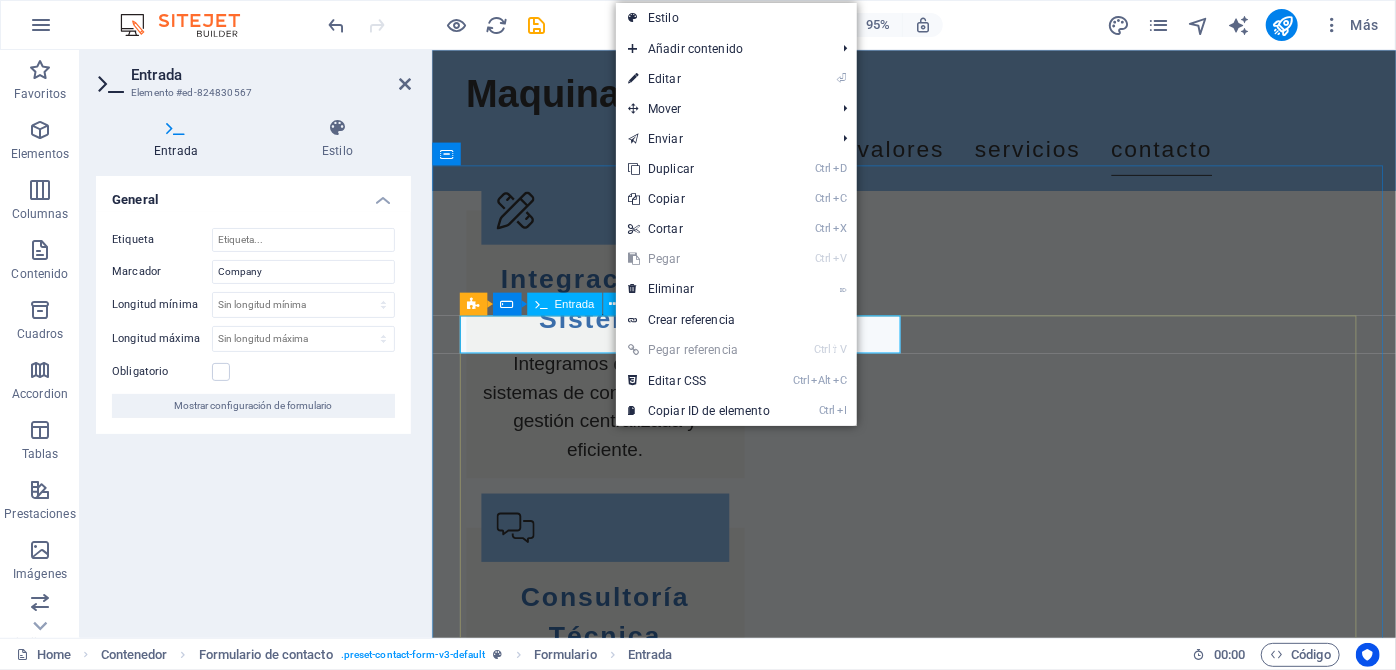 click on "Entrada" at bounding box center (574, 303) 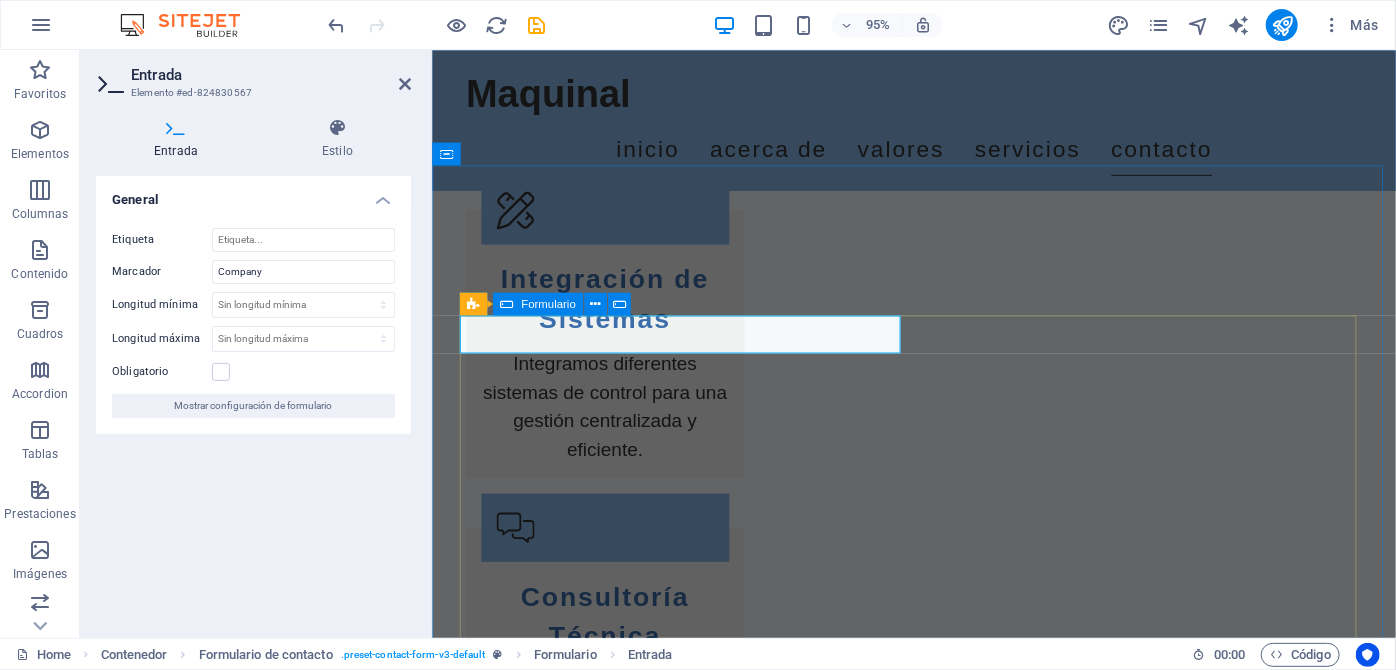 click at bounding box center [506, 304] 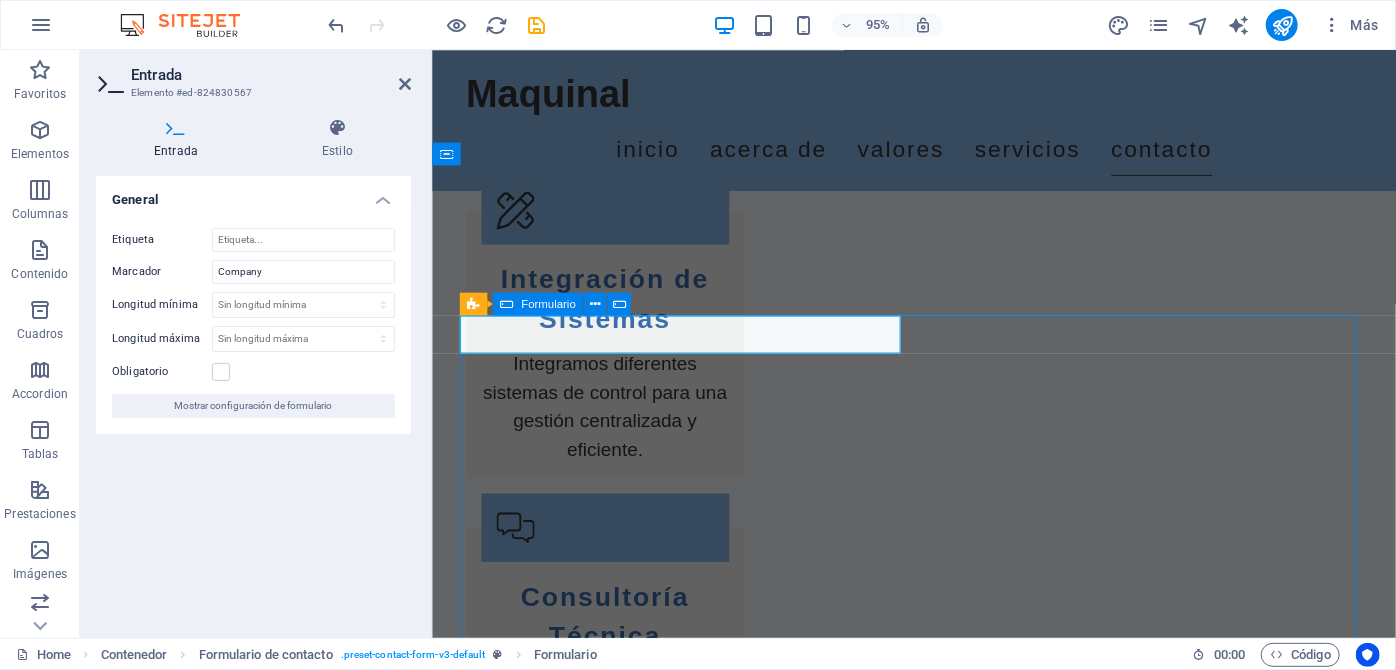 scroll, scrollTop: 3946, scrollLeft: 0, axis: vertical 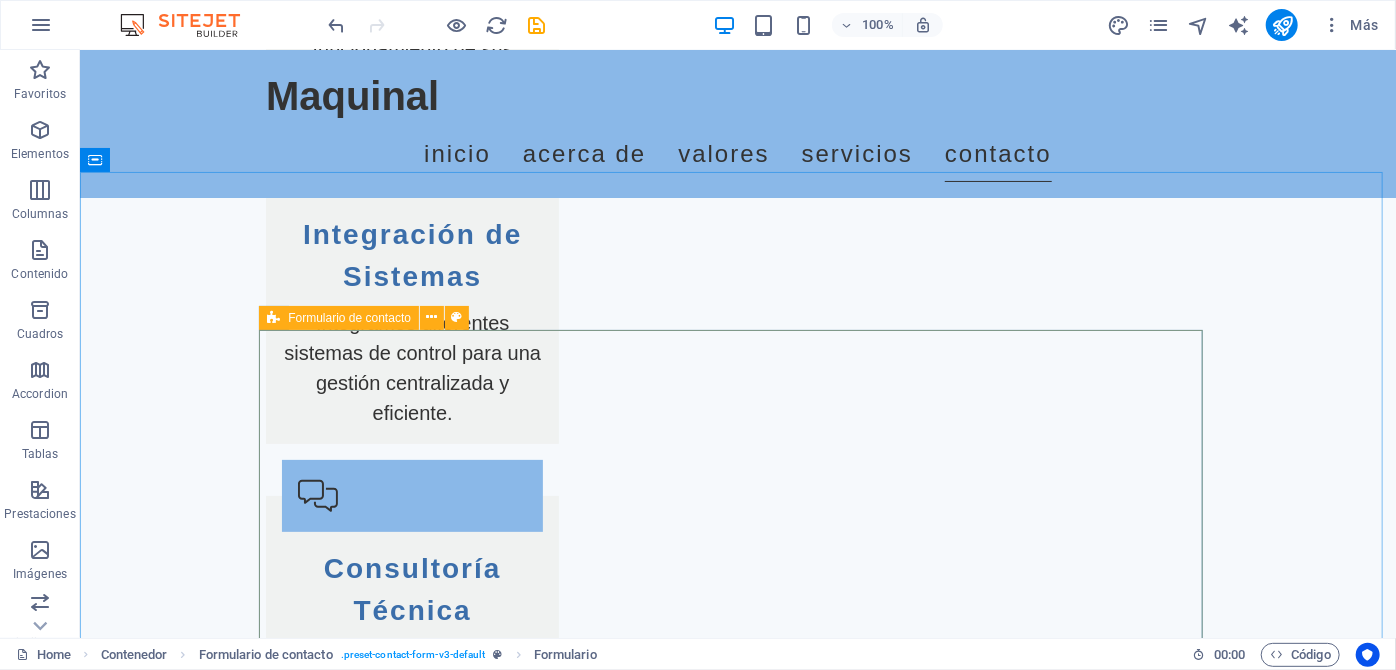 click at bounding box center (273, 318) 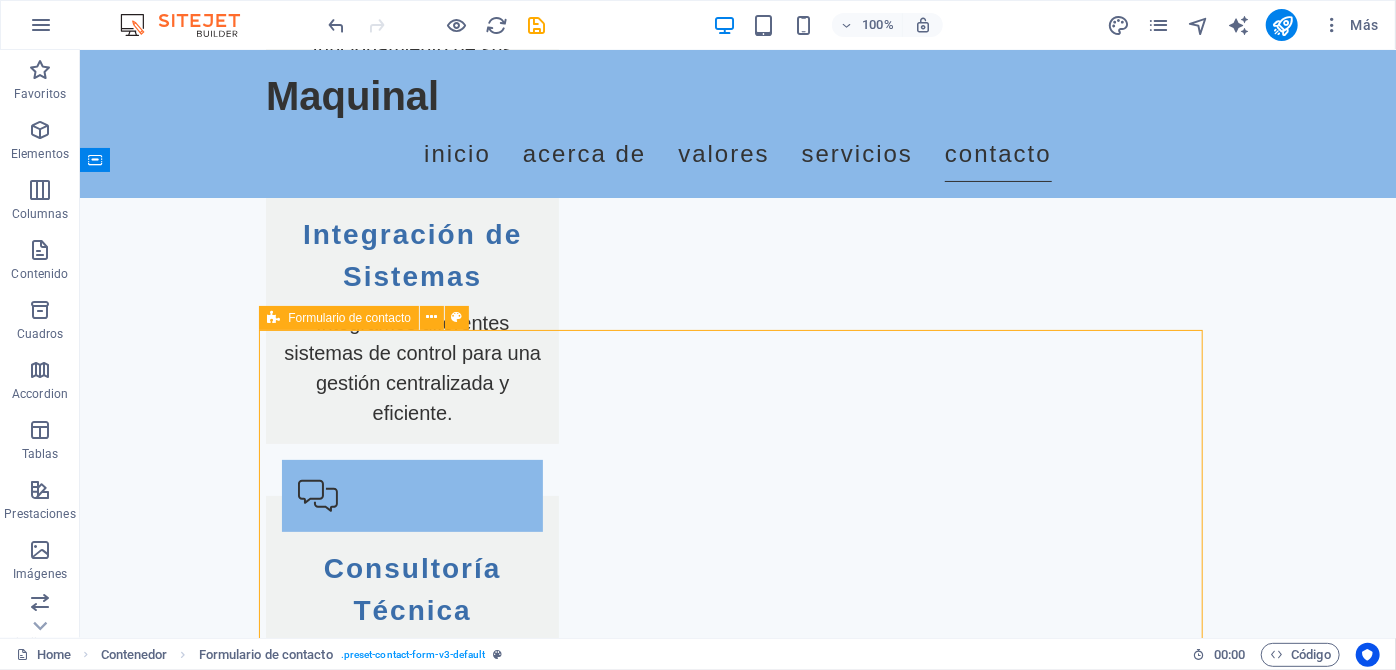 click on "Formulario de contacto" at bounding box center [349, 318] 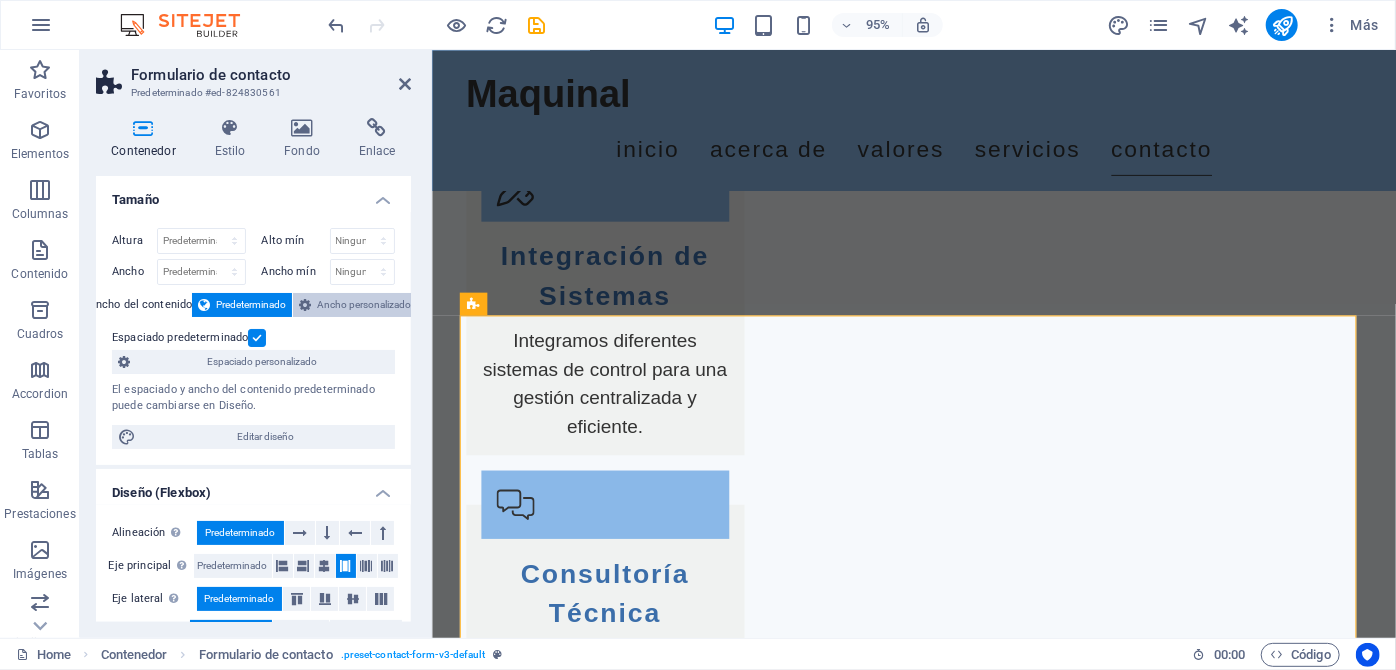 scroll, scrollTop: 3921, scrollLeft: 0, axis: vertical 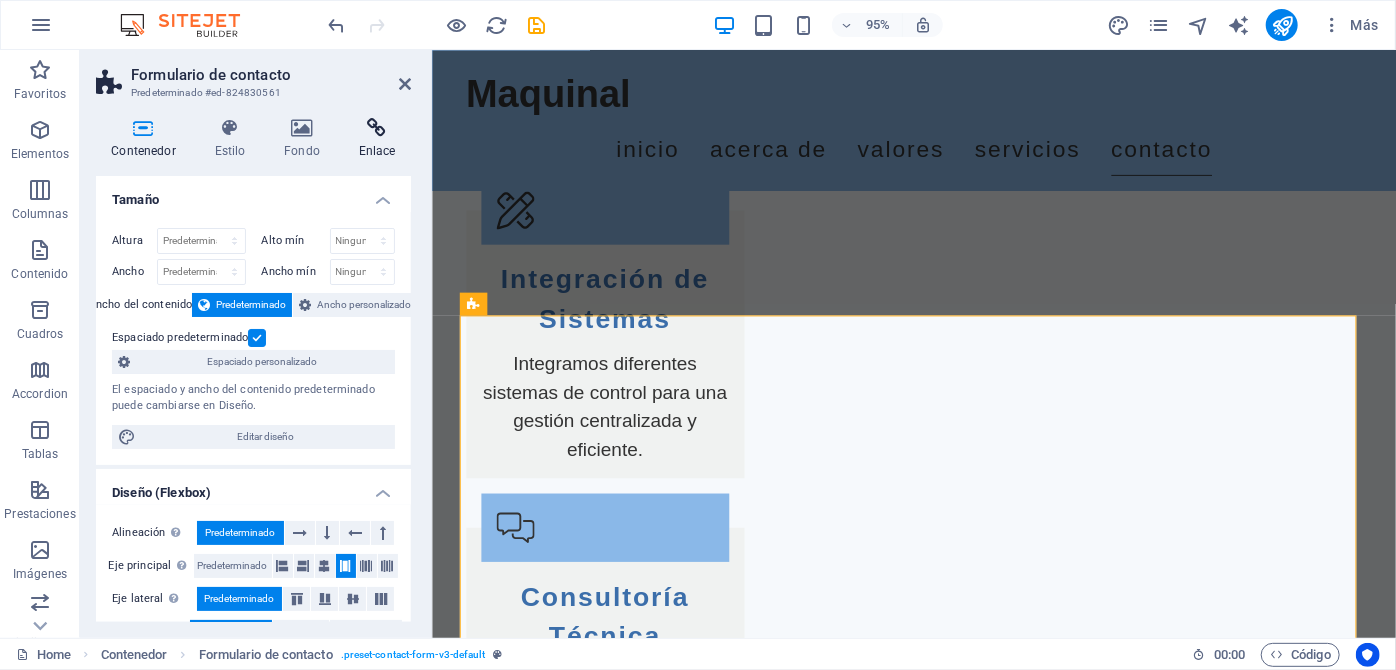 click at bounding box center [377, 128] 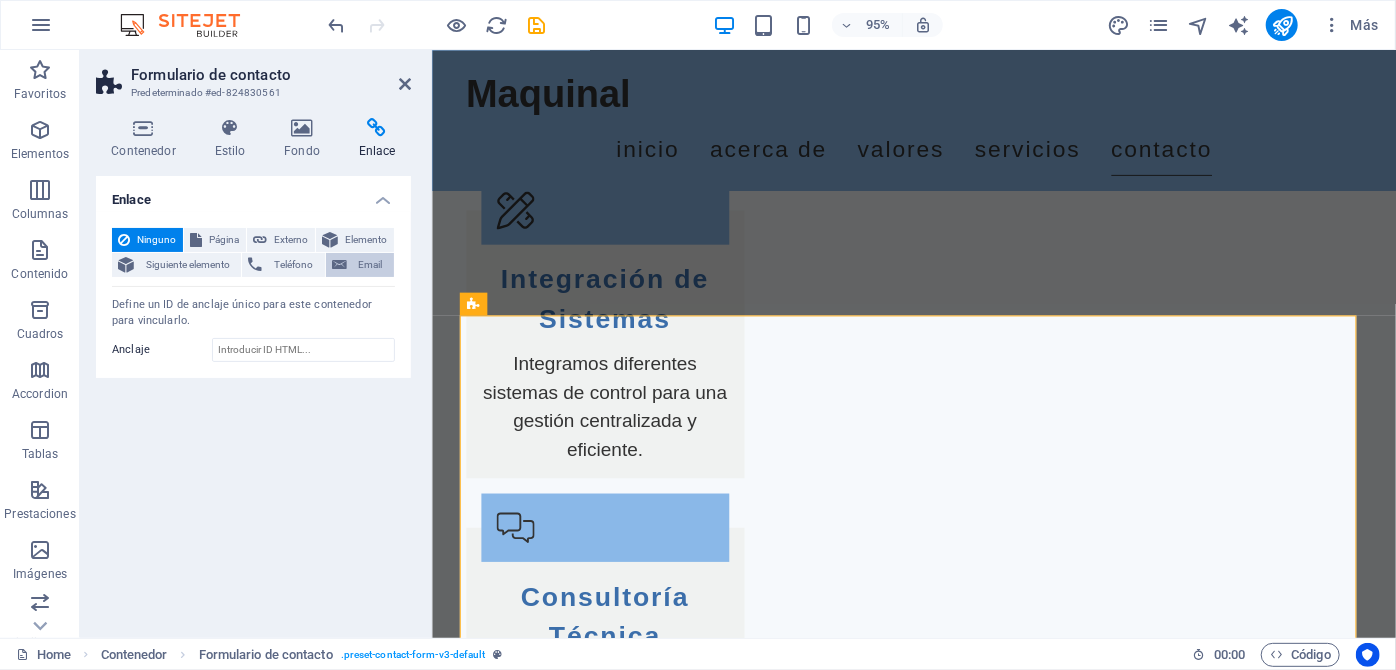 click on "Email" at bounding box center (370, 265) 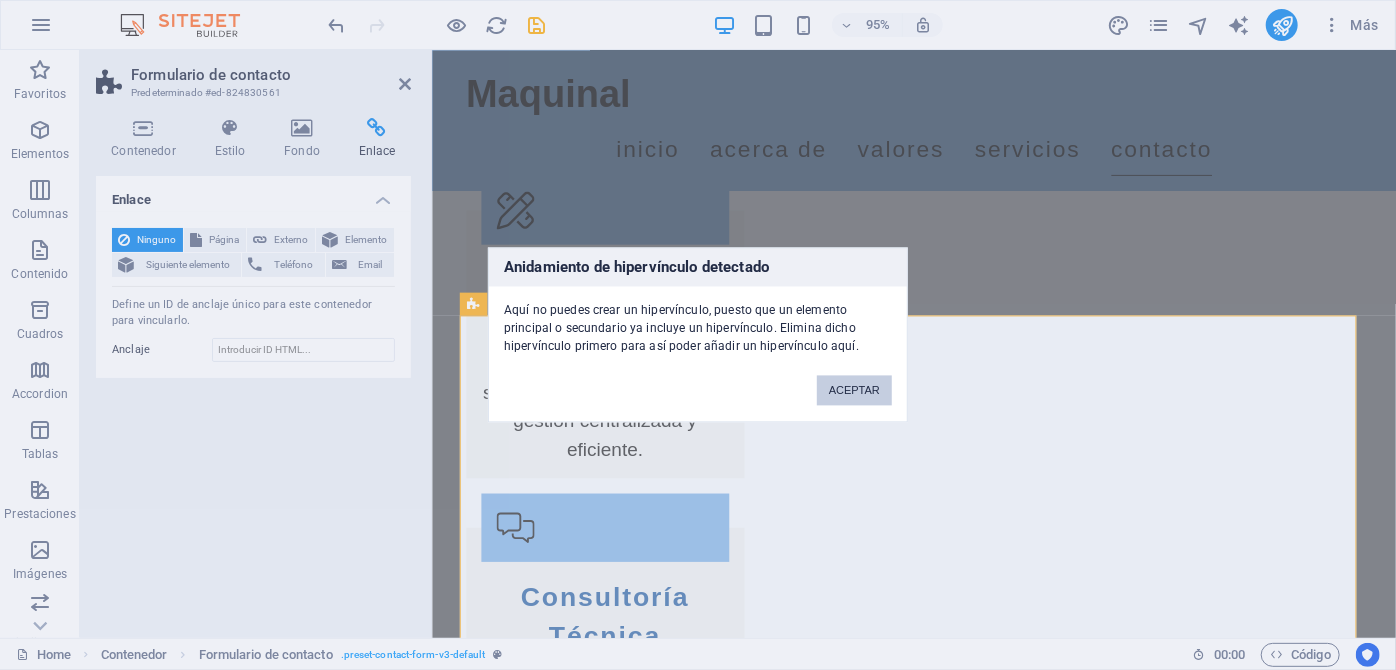 click on "ACEPTAR" at bounding box center [854, 391] 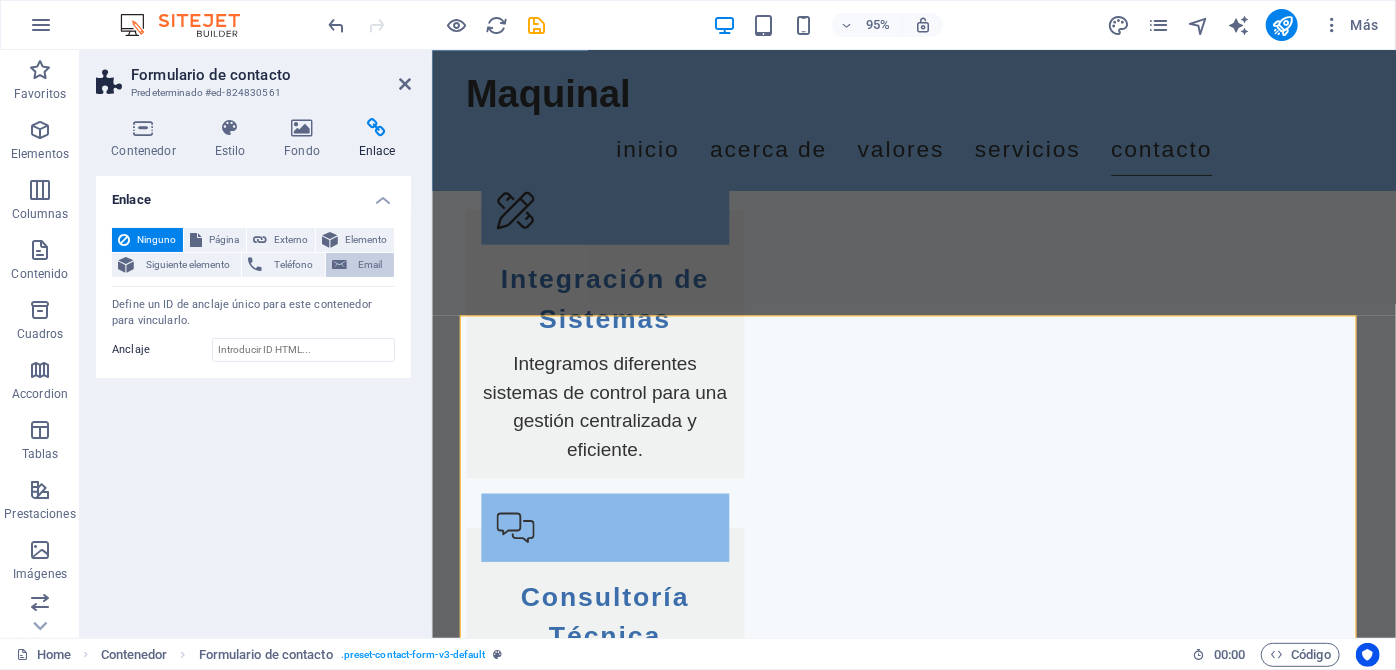 click on "Email" at bounding box center [360, 265] 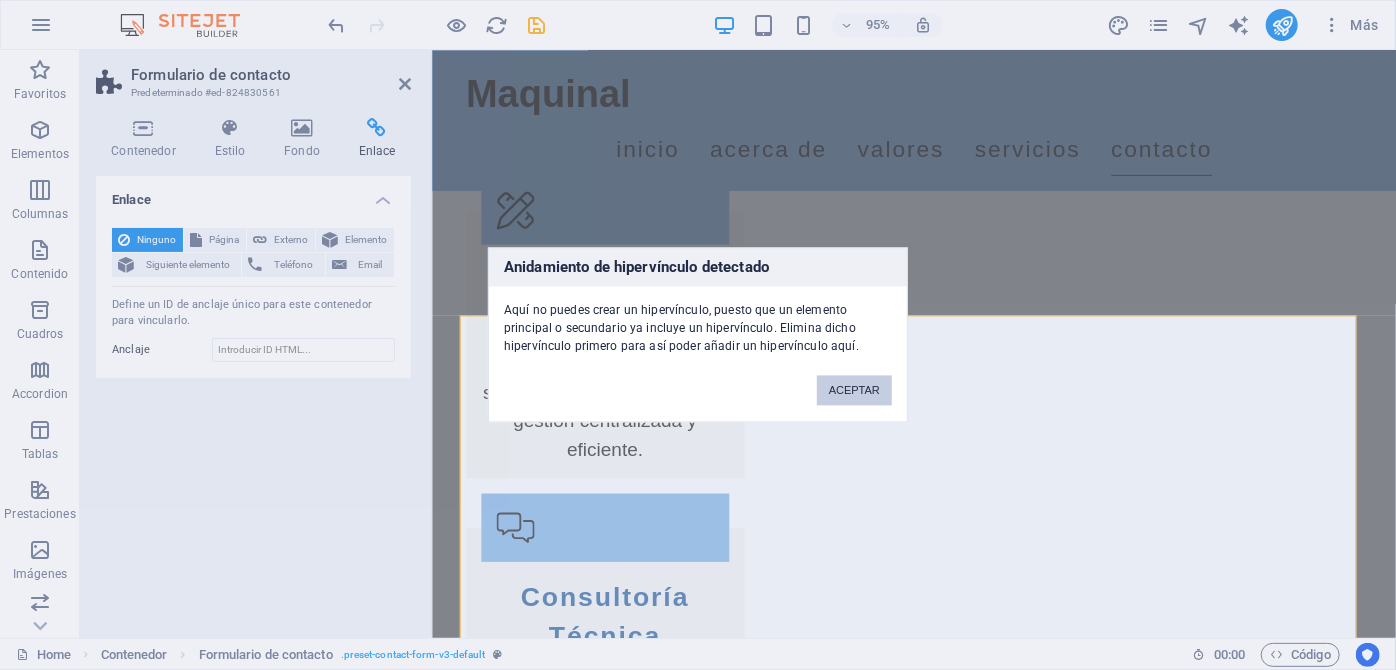 click on "ACEPTAR" at bounding box center (854, 391) 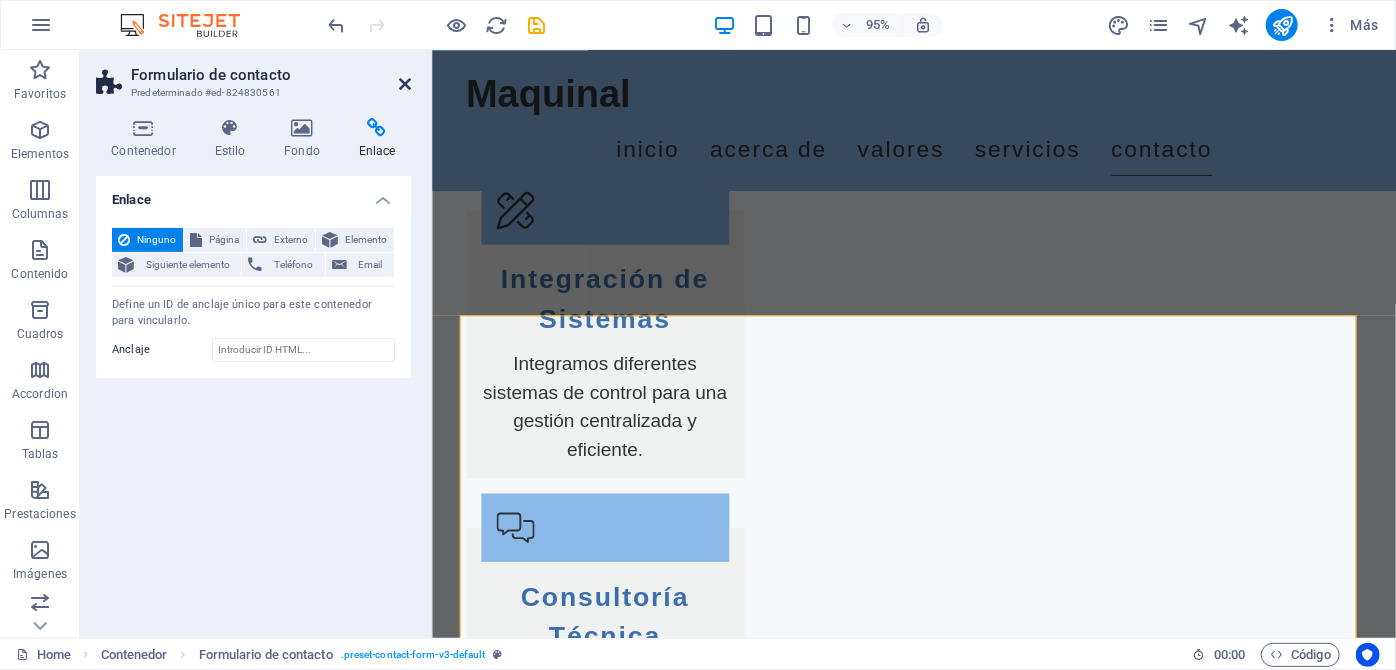 click at bounding box center [405, 84] 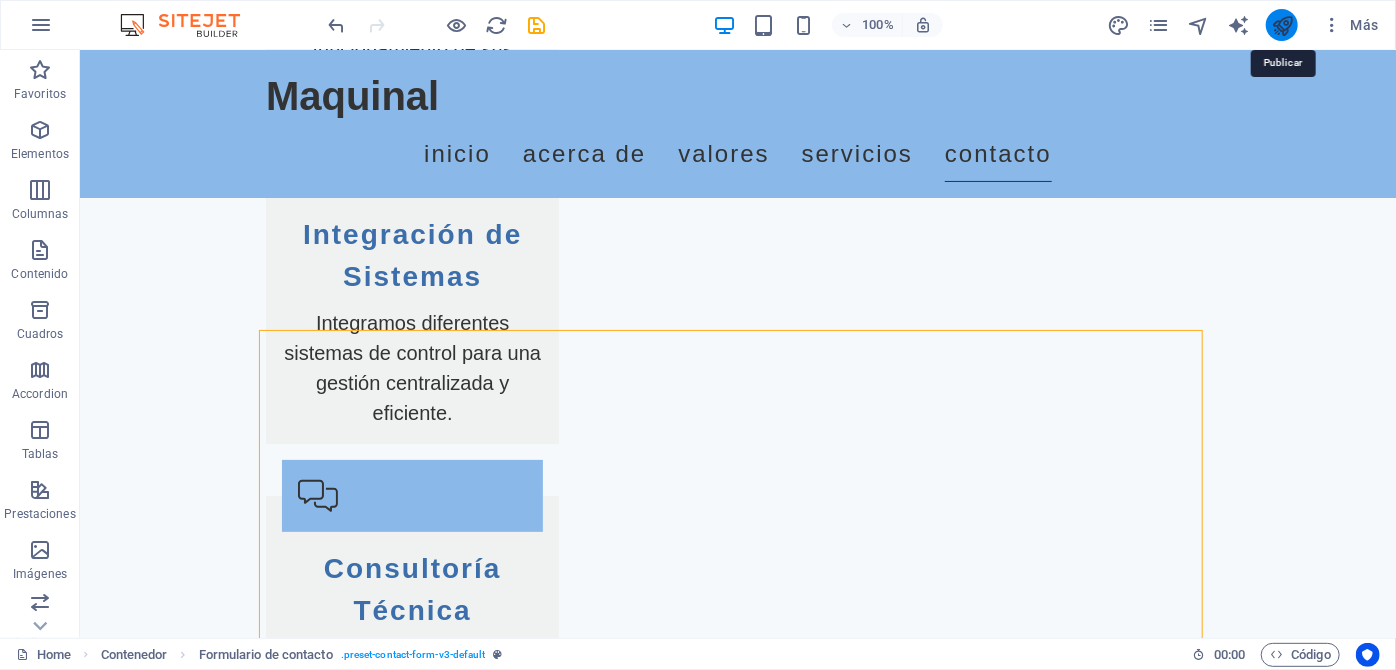 click at bounding box center [1282, 25] 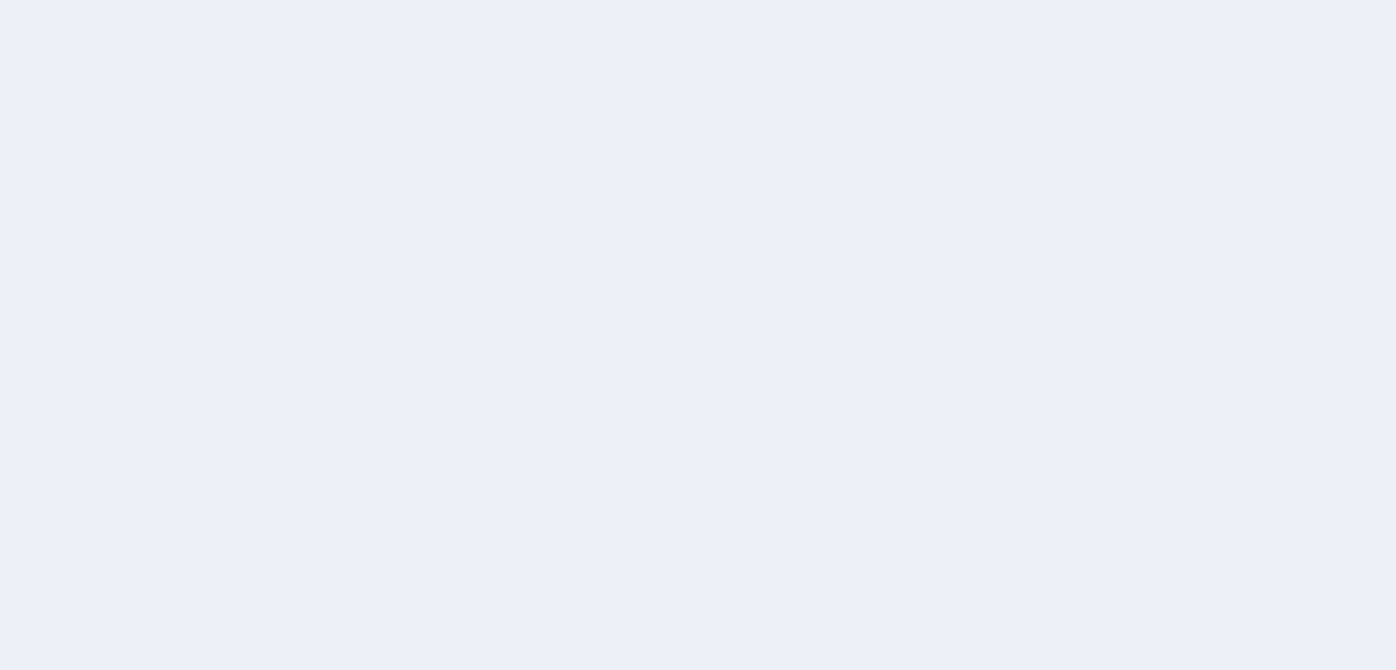 scroll, scrollTop: 0, scrollLeft: 0, axis: both 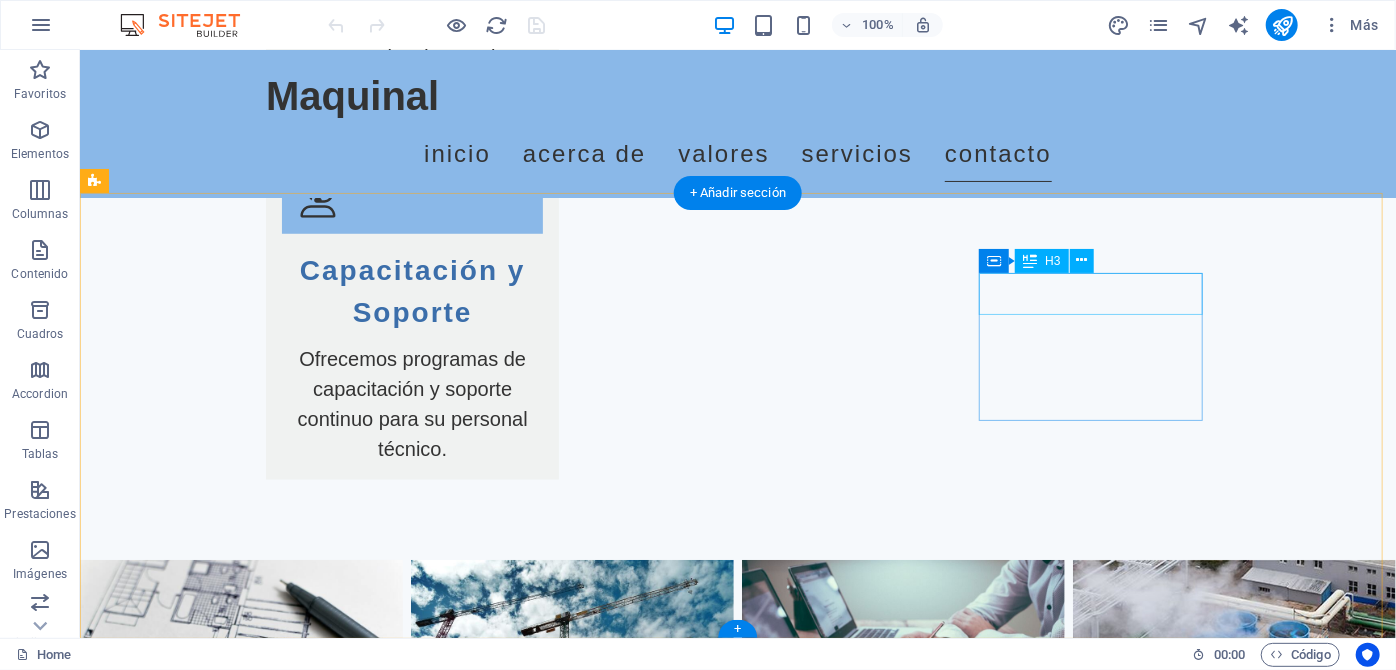 click on "Social media" at bounding box center [207, 3488] 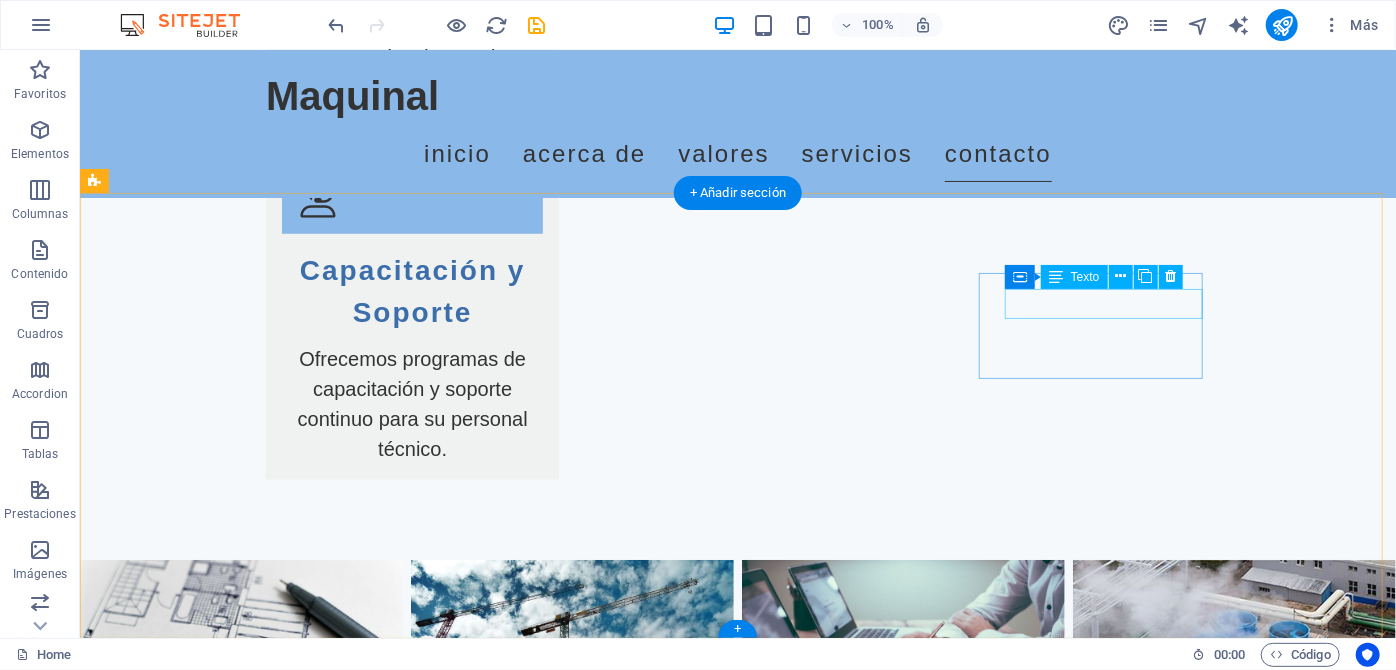 click on "Facebook" at bounding box center (207, 3528) 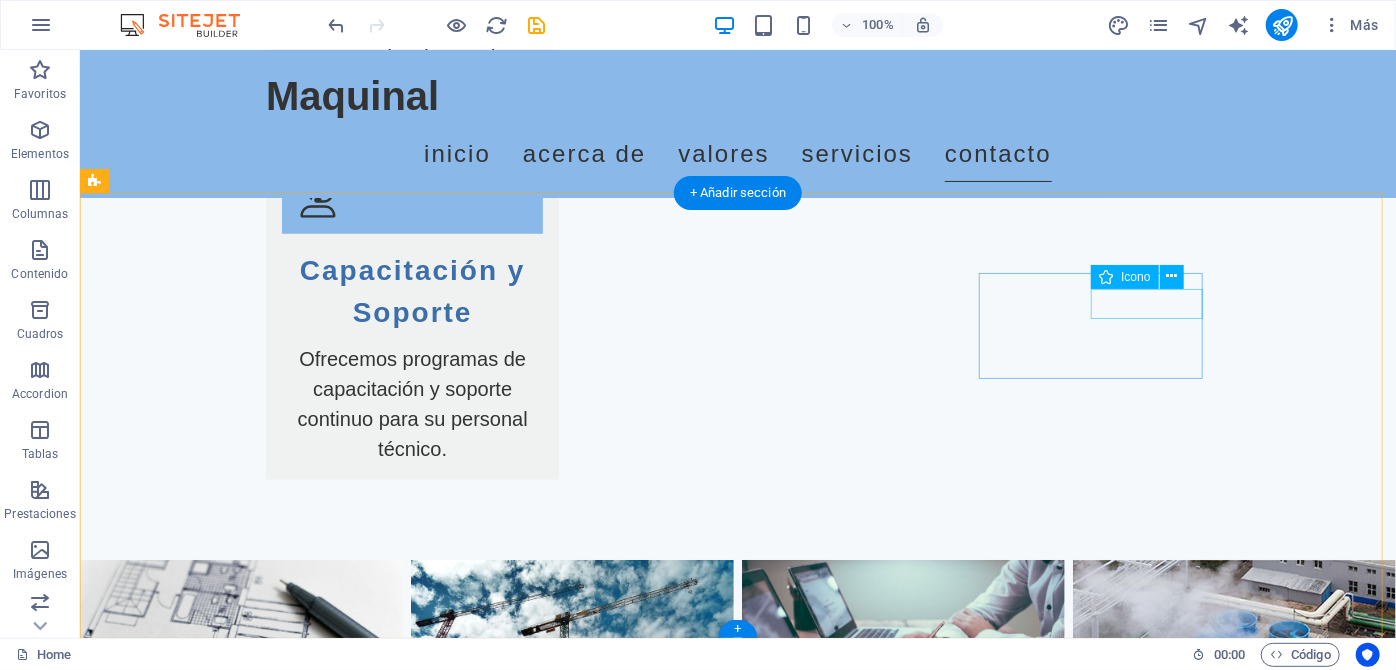 click at bounding box center (207, 3528) 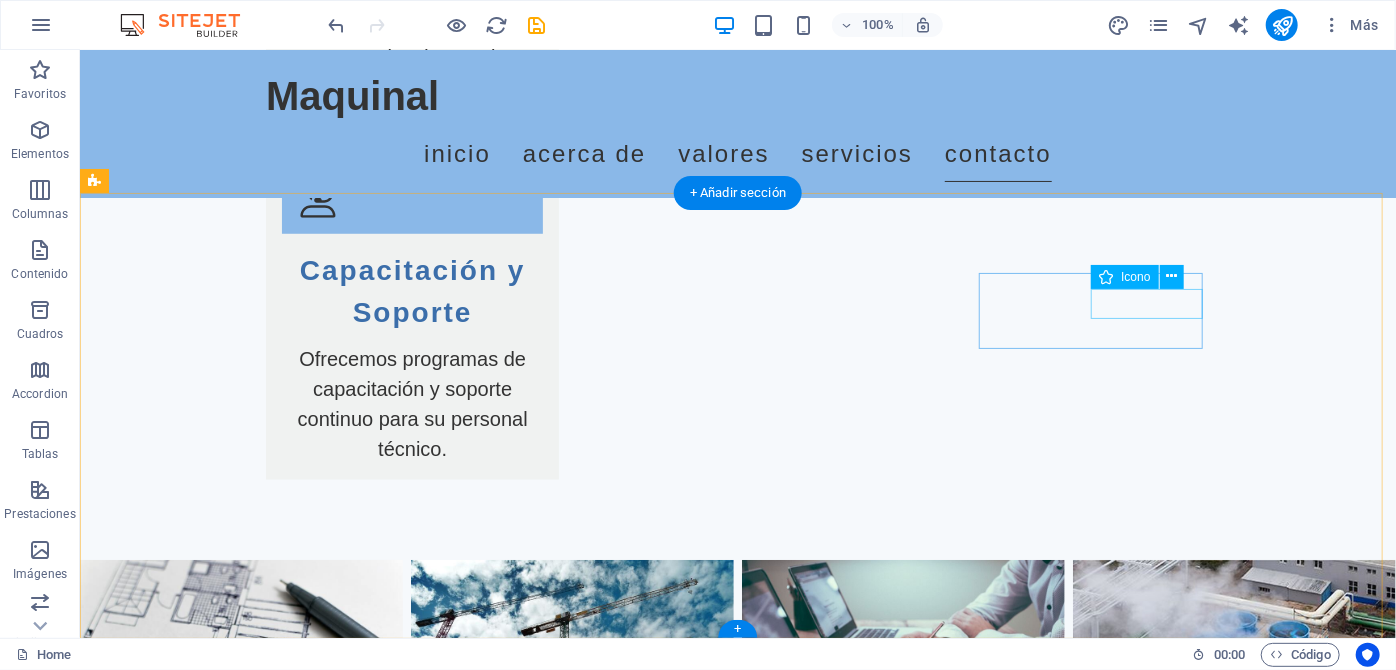 click at bounding box center (207, 3528) 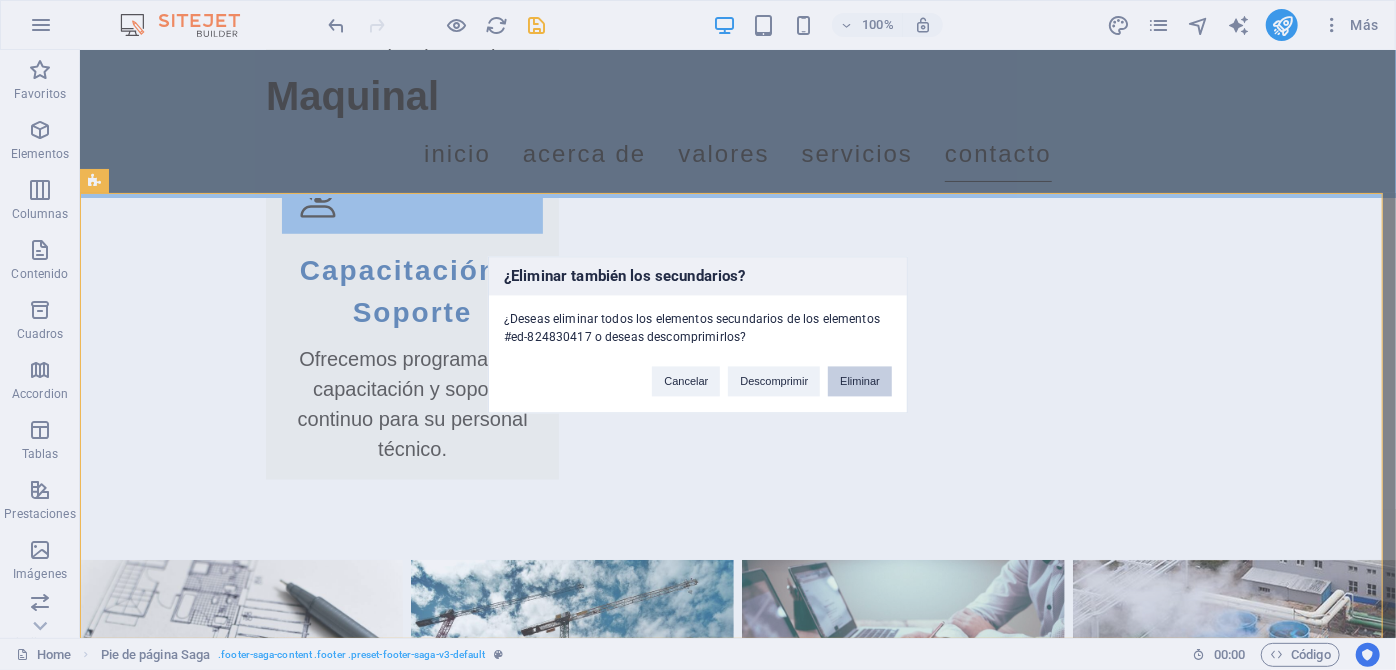 click on "Eliminar" at bounding box center [860, 382] 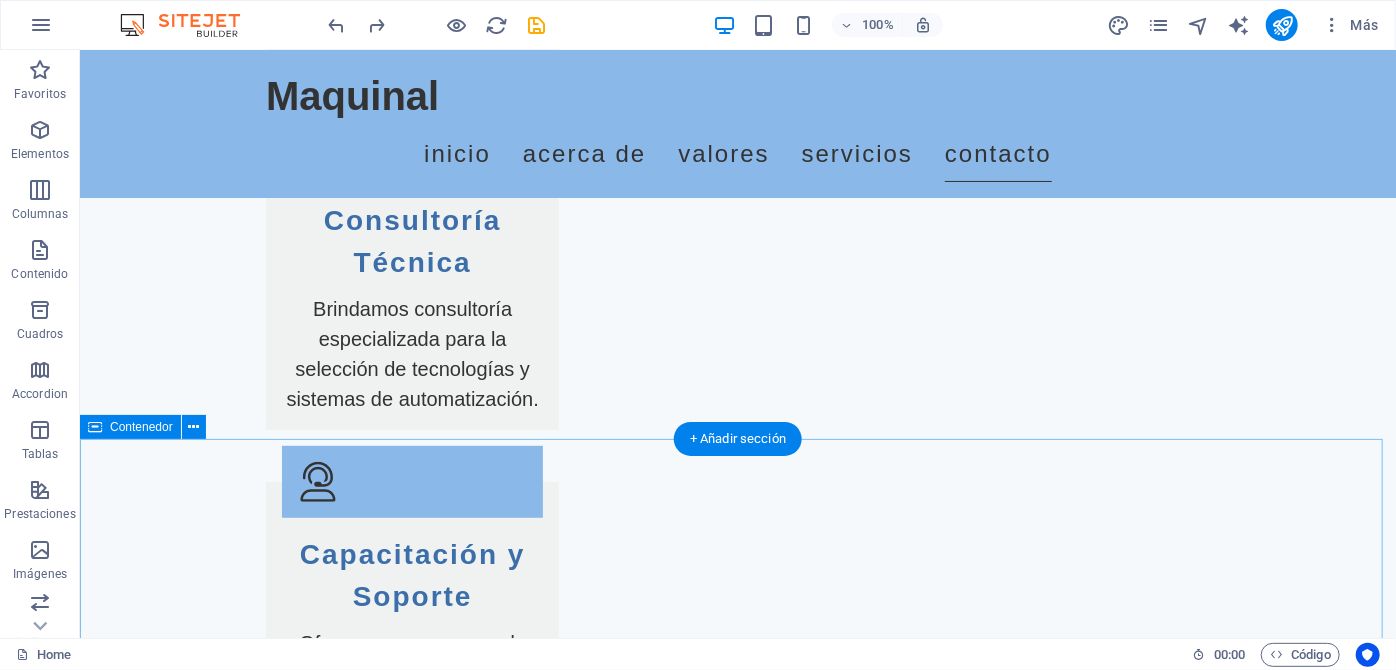 scroll, scrollTop: 4578, scrollLeft: 0, axis: vertical 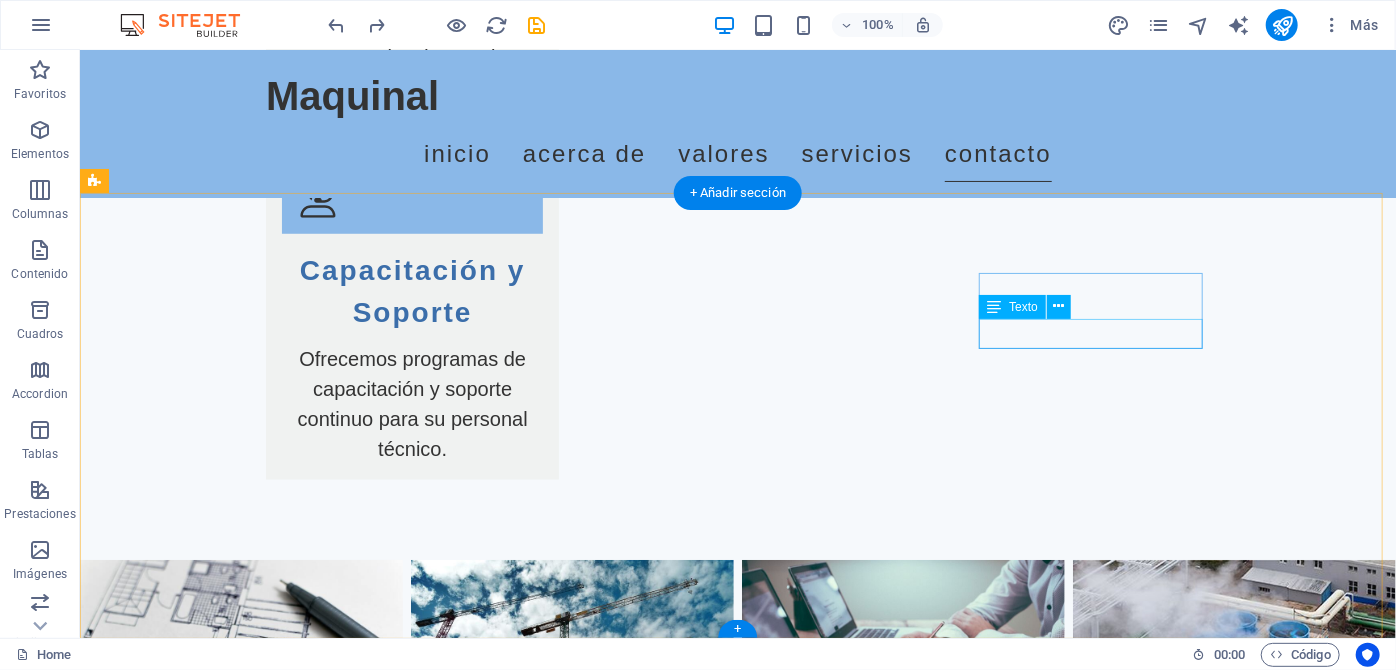 click on "Instagram" at bounding box center (207, 3558) 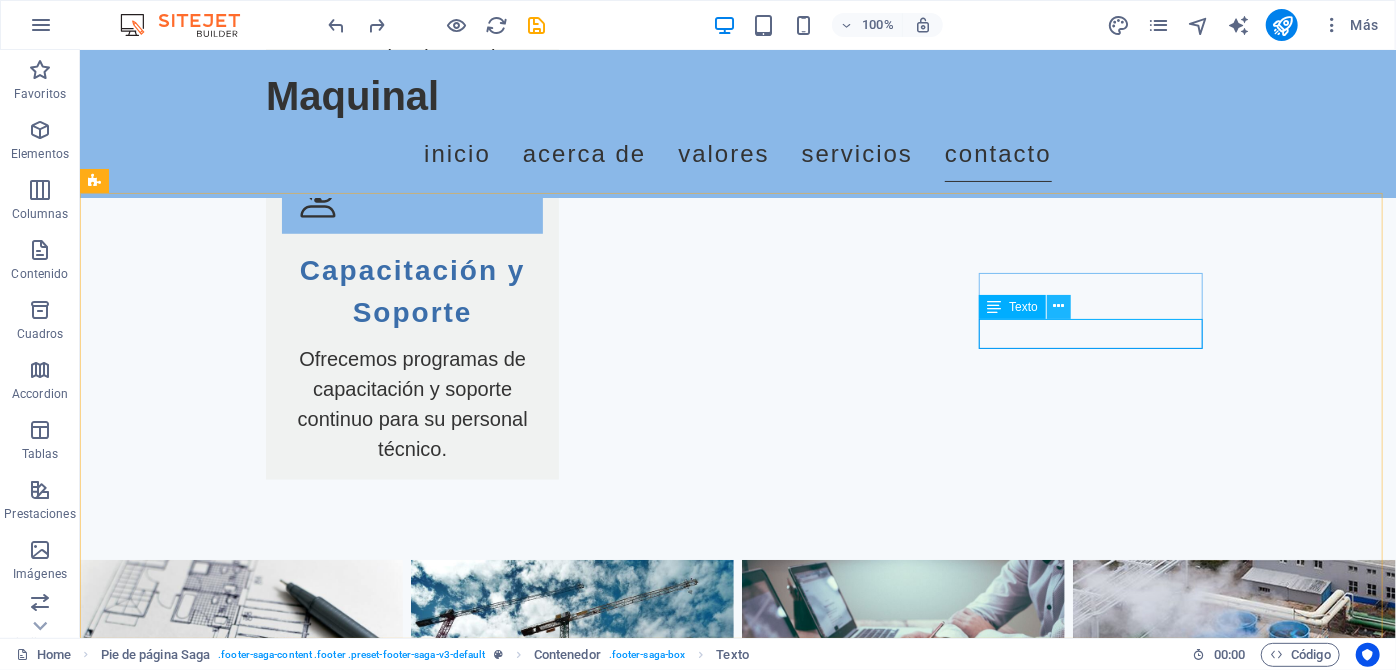 click at bounding box center (1058, 306) 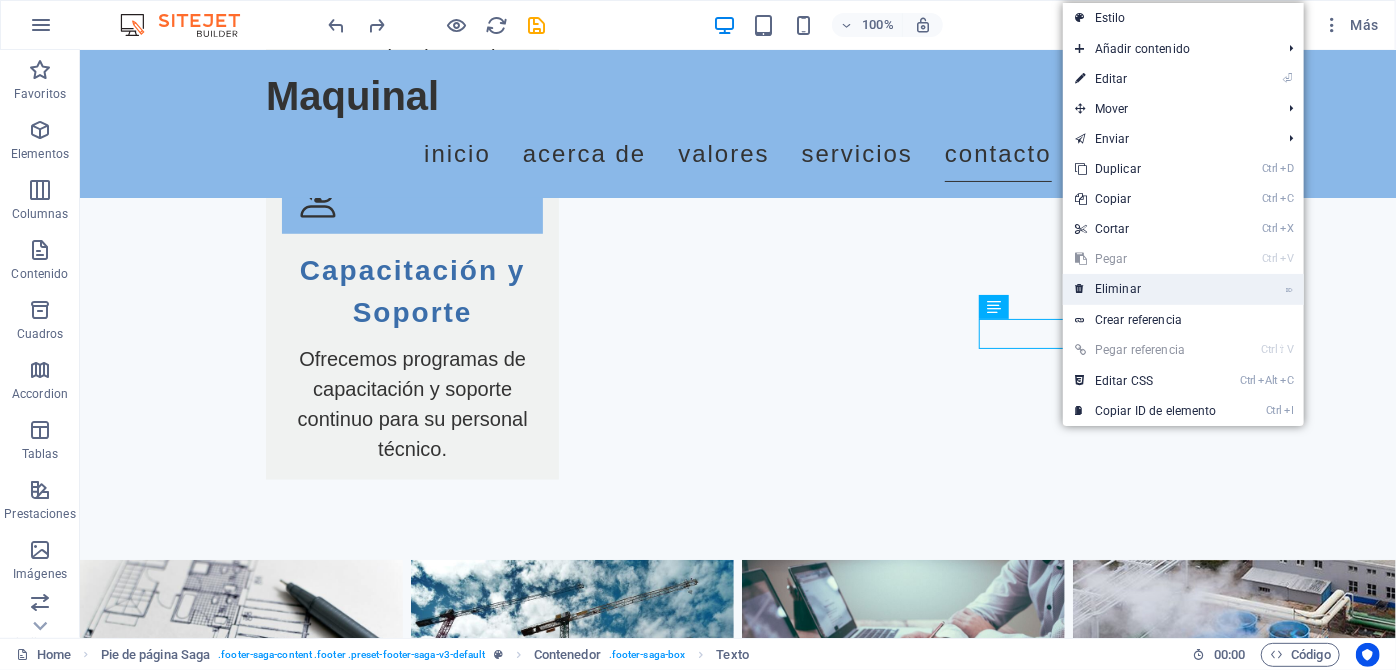 click on "⌦  Eliminar" at bounding box center (1146, 289) 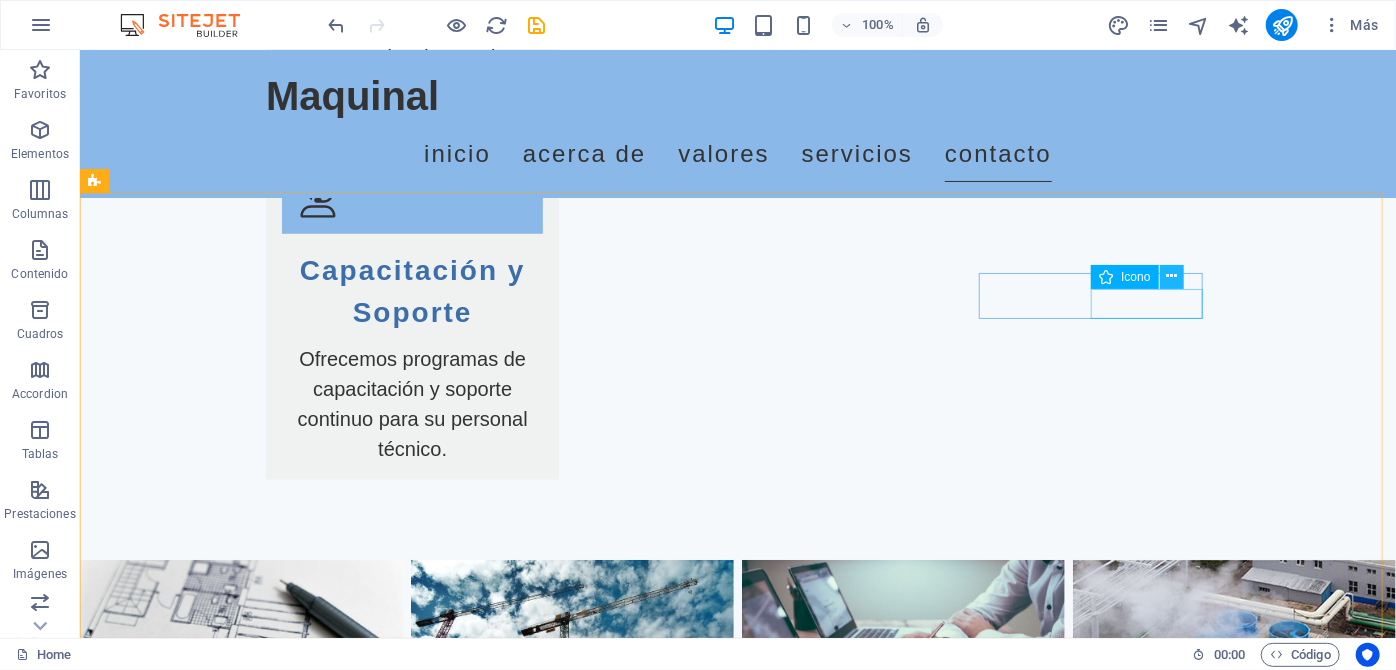 click at bounding box center [1171, 276] 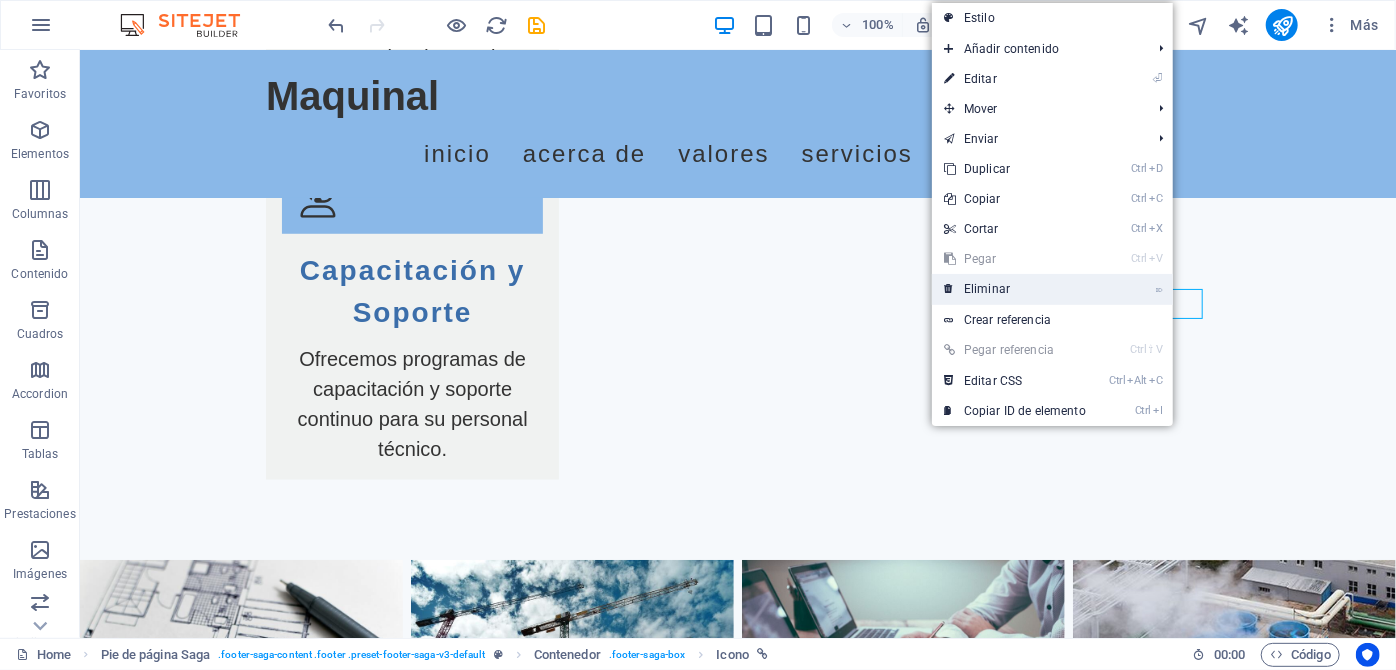 click on "⌦  Eliminar" at bounding box center [1015, 289] 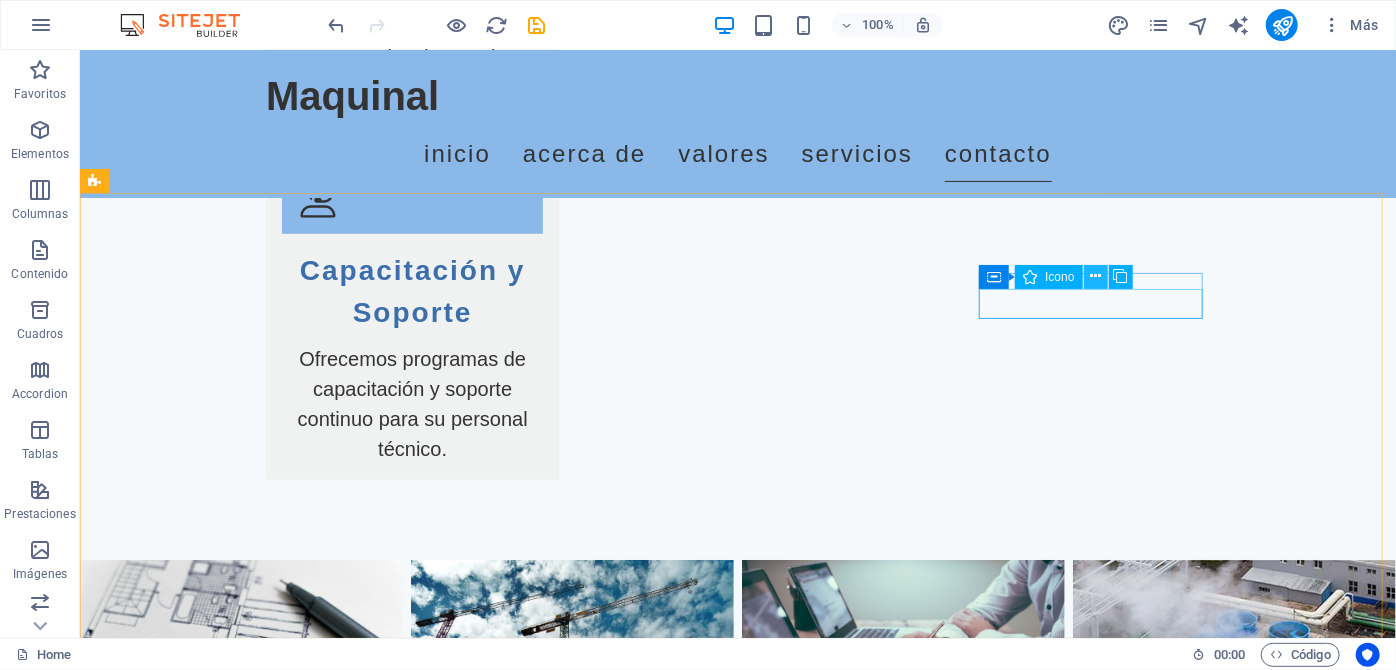 click at bounding box center (1095, 276) 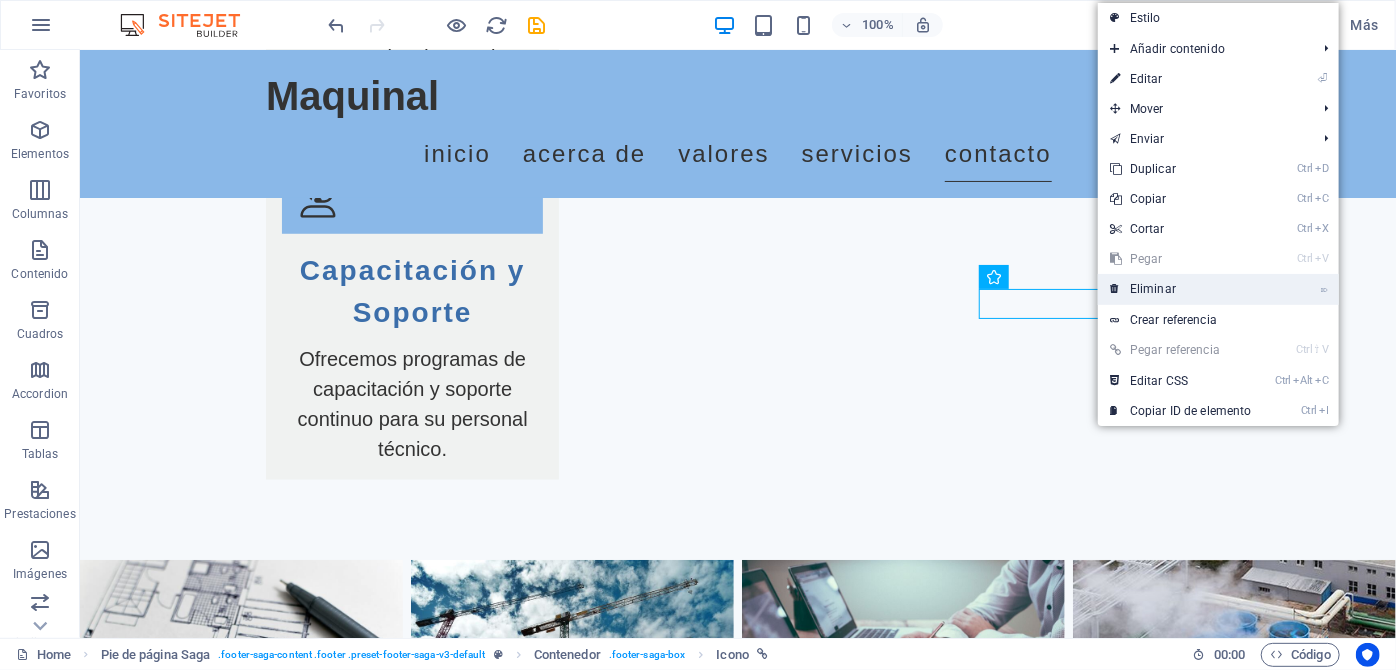 click at bounding box center (1115, 289) 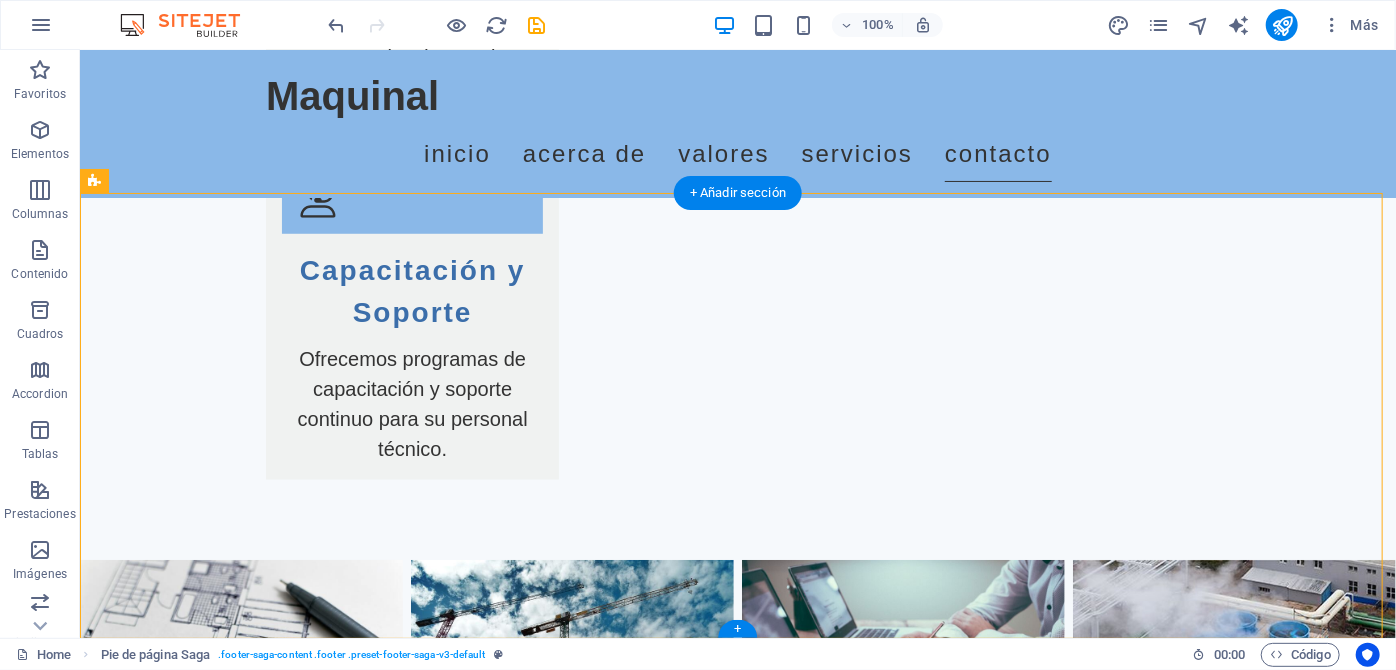 drag, startPoint x: 719, startPoint y: 235, endPoint x: 986, endPoint y: 554, distance: 415.9928 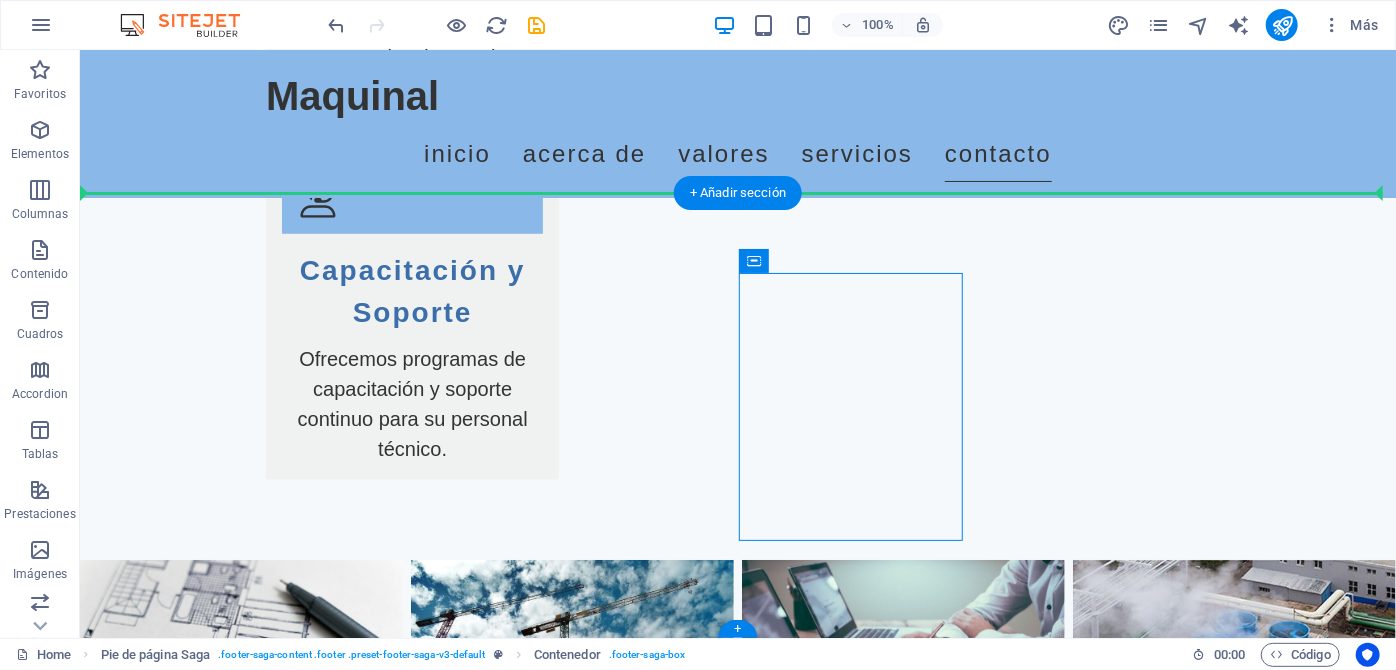 drag, startPoint x: 836, startPoint y: 306, endPoint x: 992, endPoint y: 261, distance: 162.3607 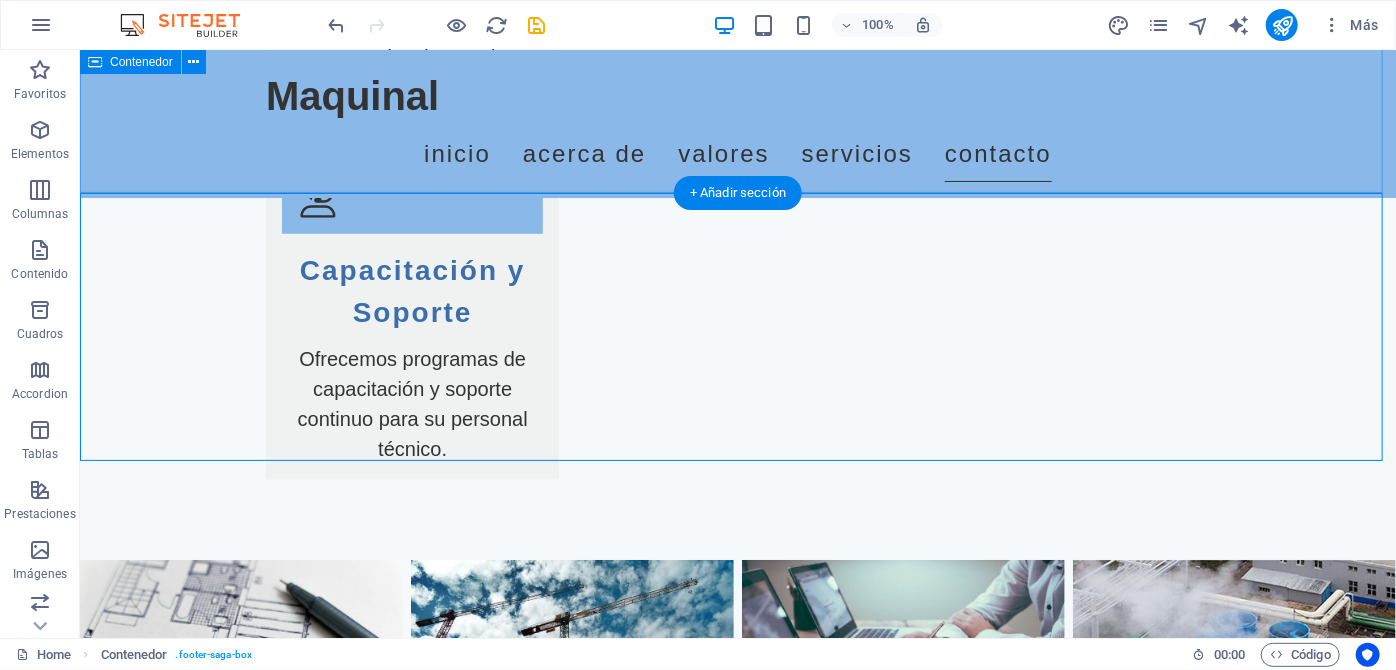 click on "Contáctanos   I have read and understand the privacy policy. ¿Ilegible? Cargar nuevo Enviar Consulta" at bounding box center [737, 2348] 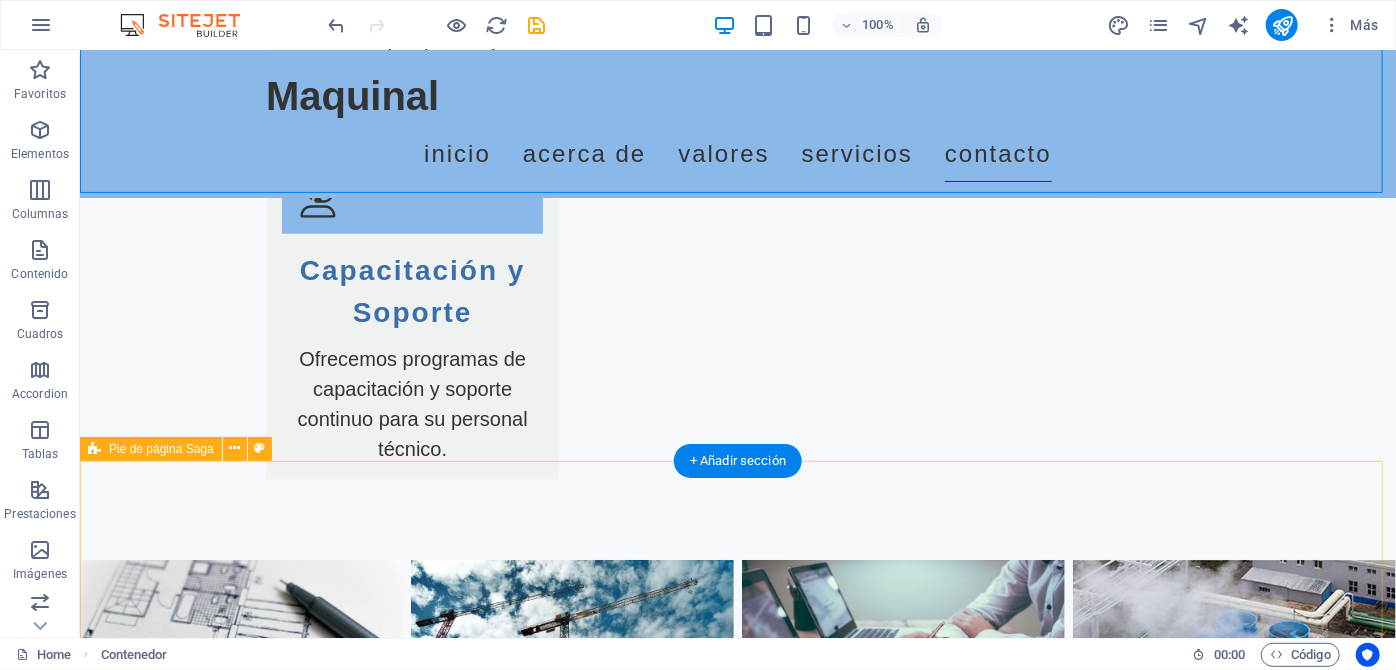click on "Maquinal maquinal.cl - Líderes en Automatización y Control Industrial. Servicios de calidad en el sector HVAC, garantizando soluciones eficientes y sostenibles. Contact    www.maquinal.cl   info@maquinal.cl" at bounding box center [737, 3257] 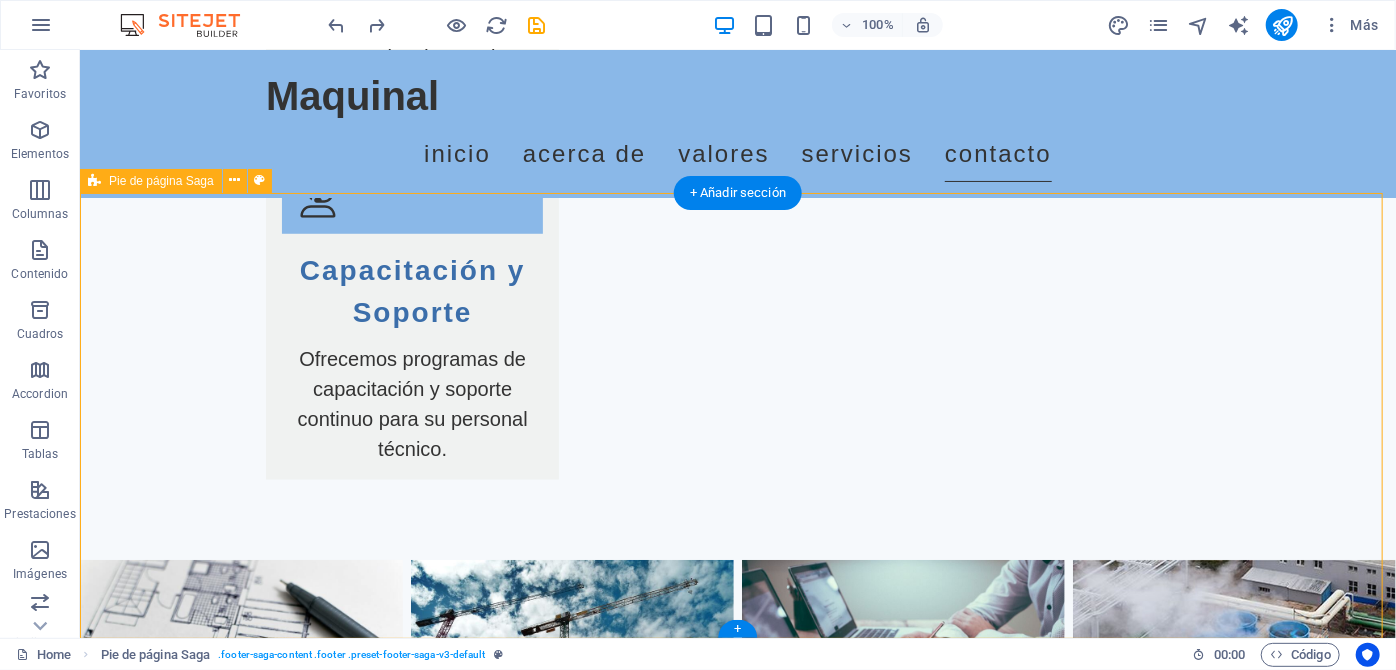 click on "Maquinal maquinal.cl - Líderes en Automatización y Control Industrial. Servicios de calidad en el sector HVAC, garantizando soluciones eficientes y sostenibles. Contact    www.maquinal.cl   info@maquinal.cl Navigation Inicio Acerca Valores Servicios Contacto Legal Notice Privacy Policy" at bounding box center [737, 3127] 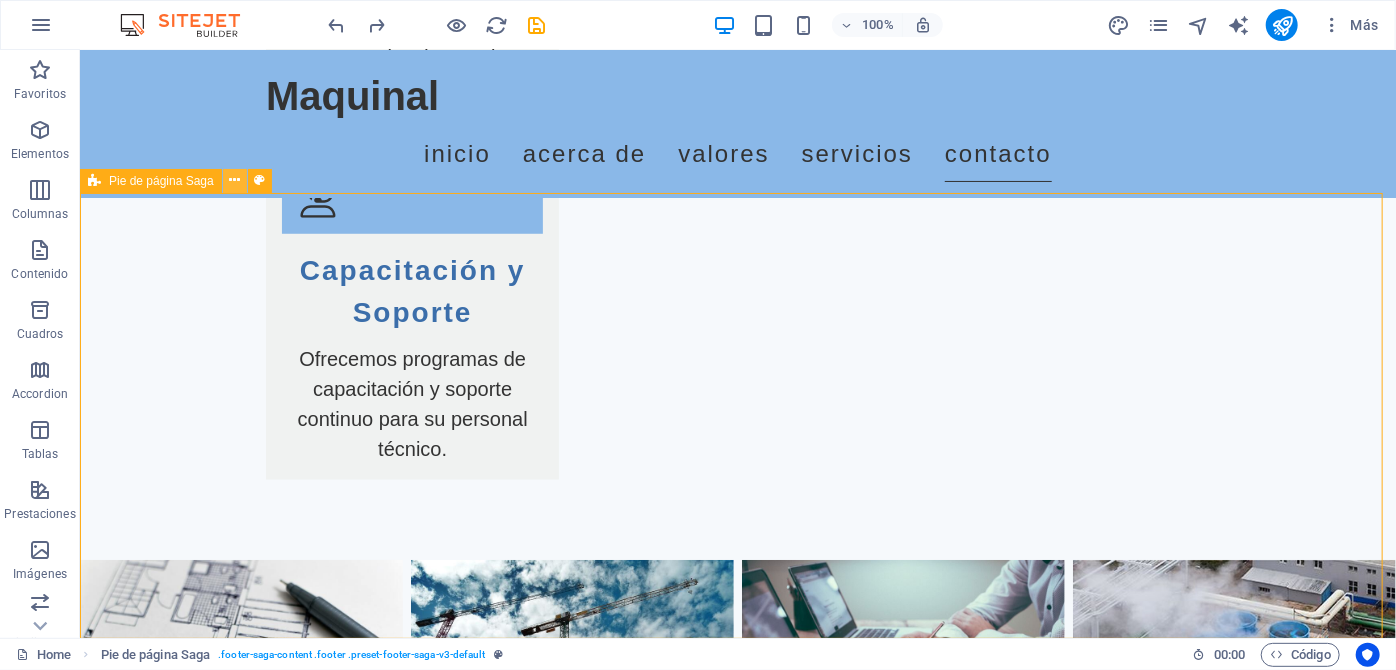 click at bounding box center [234, 180] 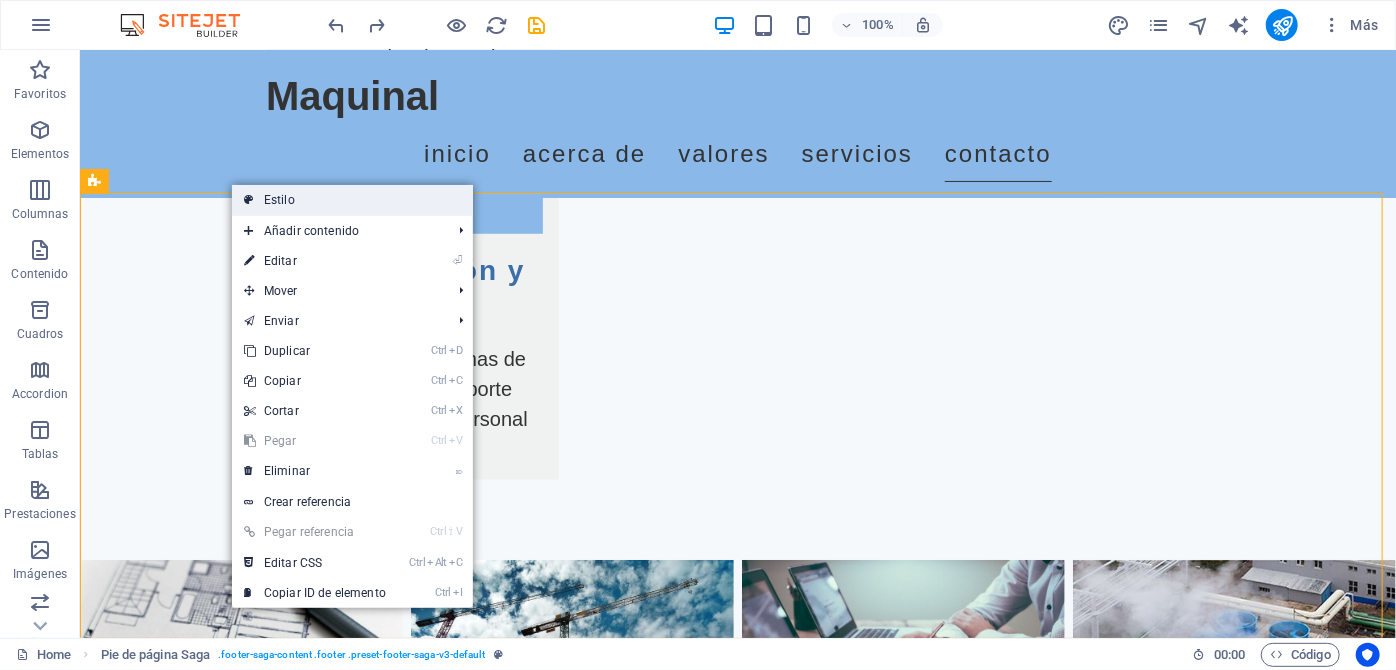 click at bounding box center [249, 200] 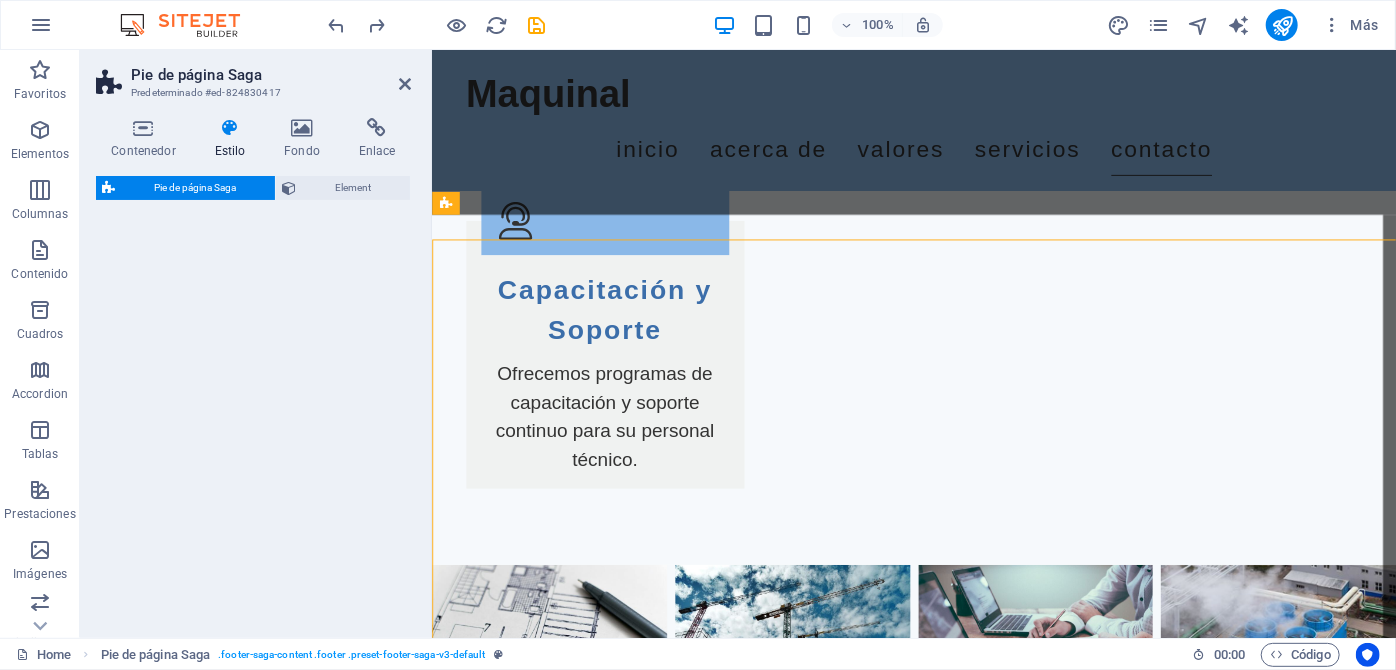 select on "rem" 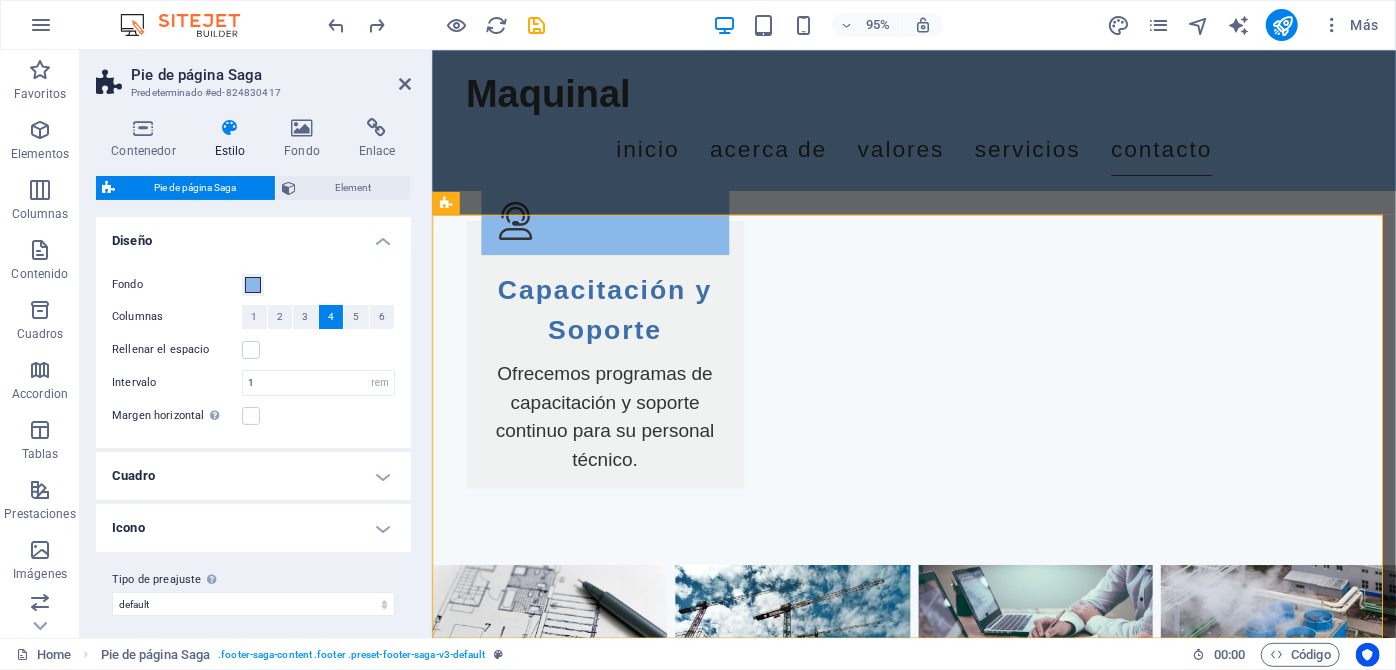 scroll, scrollTop: 4522, scrollLeft: 0, axis: vertical 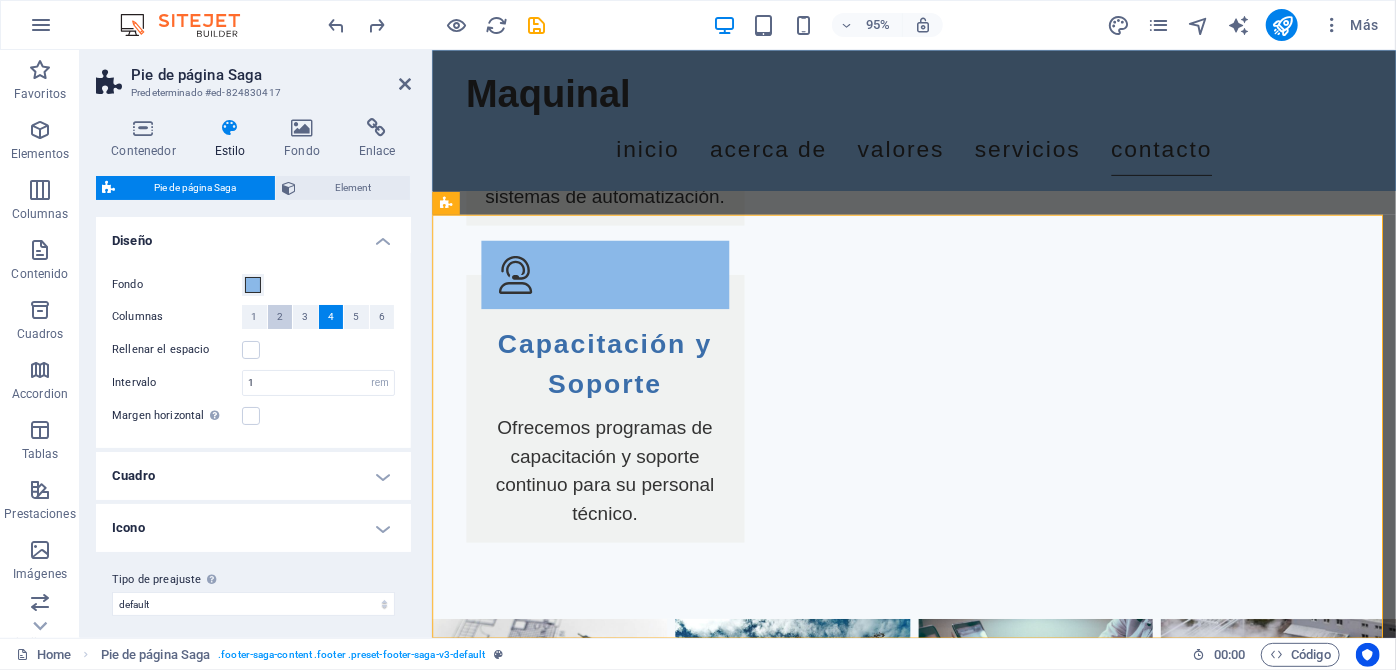 click on "2" at bounding box center [280, 317] 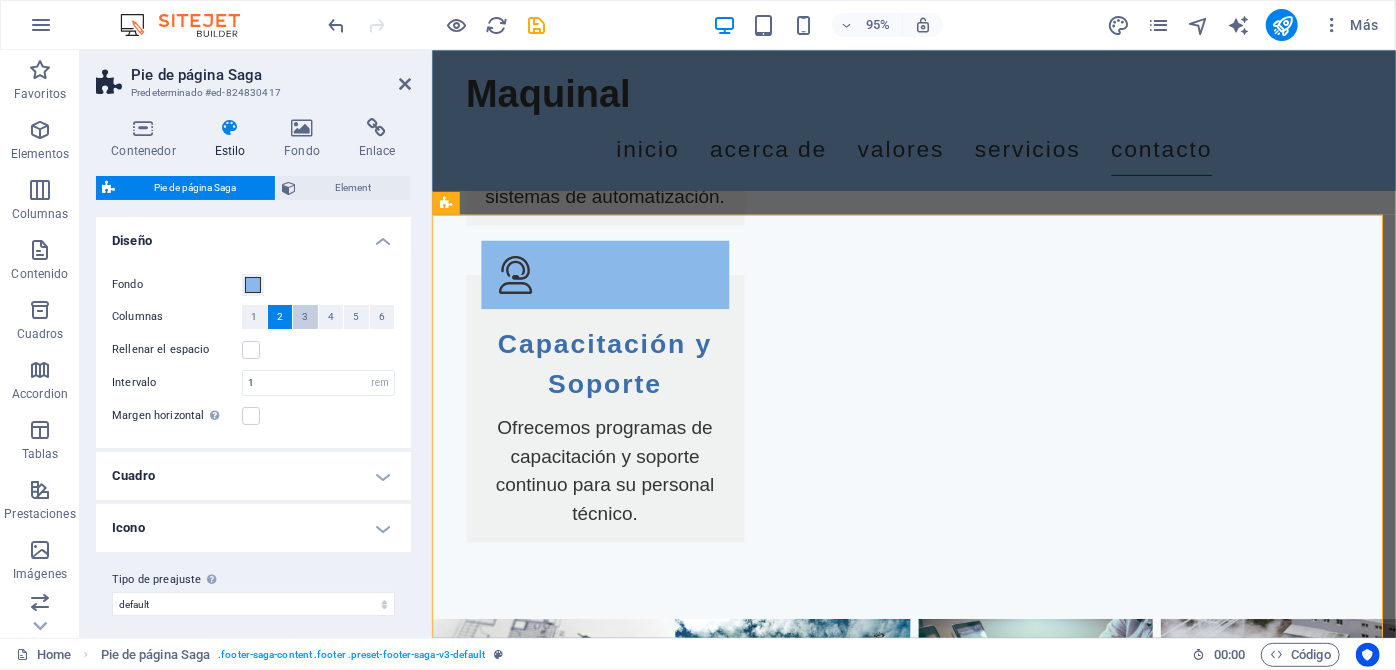 click on "3" at bounding box center (305, 317) 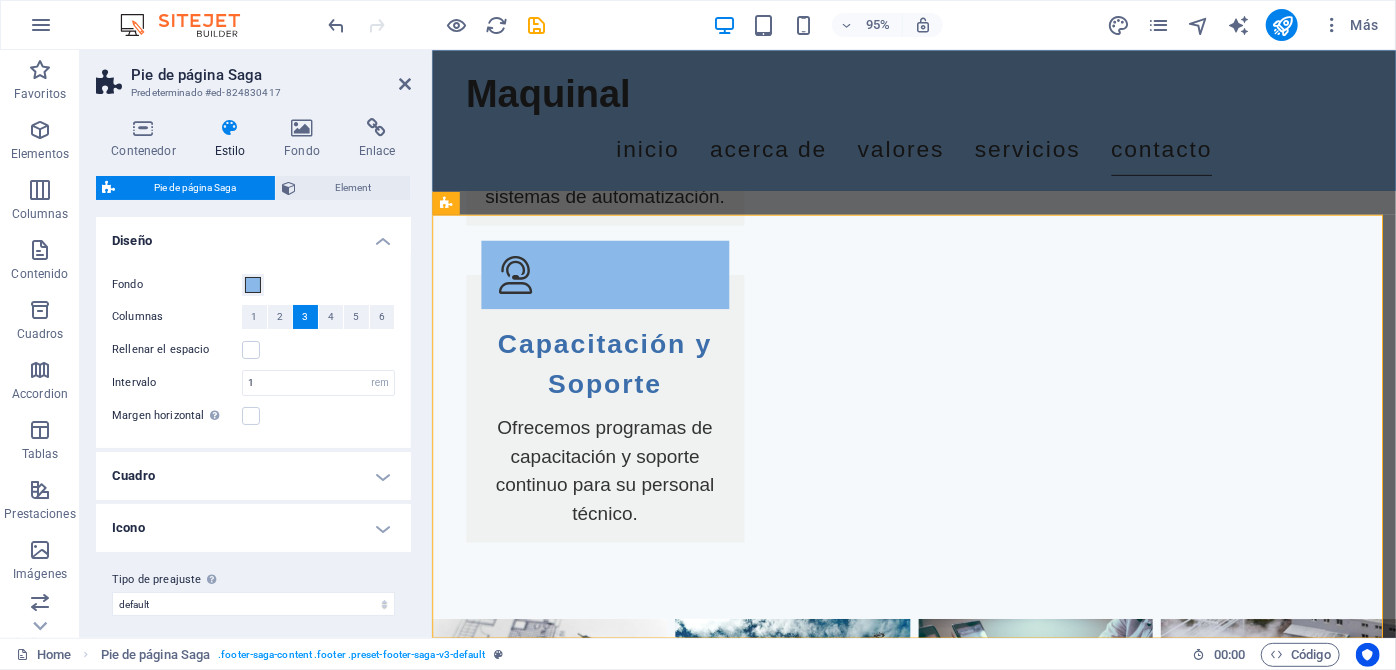 click on "3" at bounding box center [305, 317] 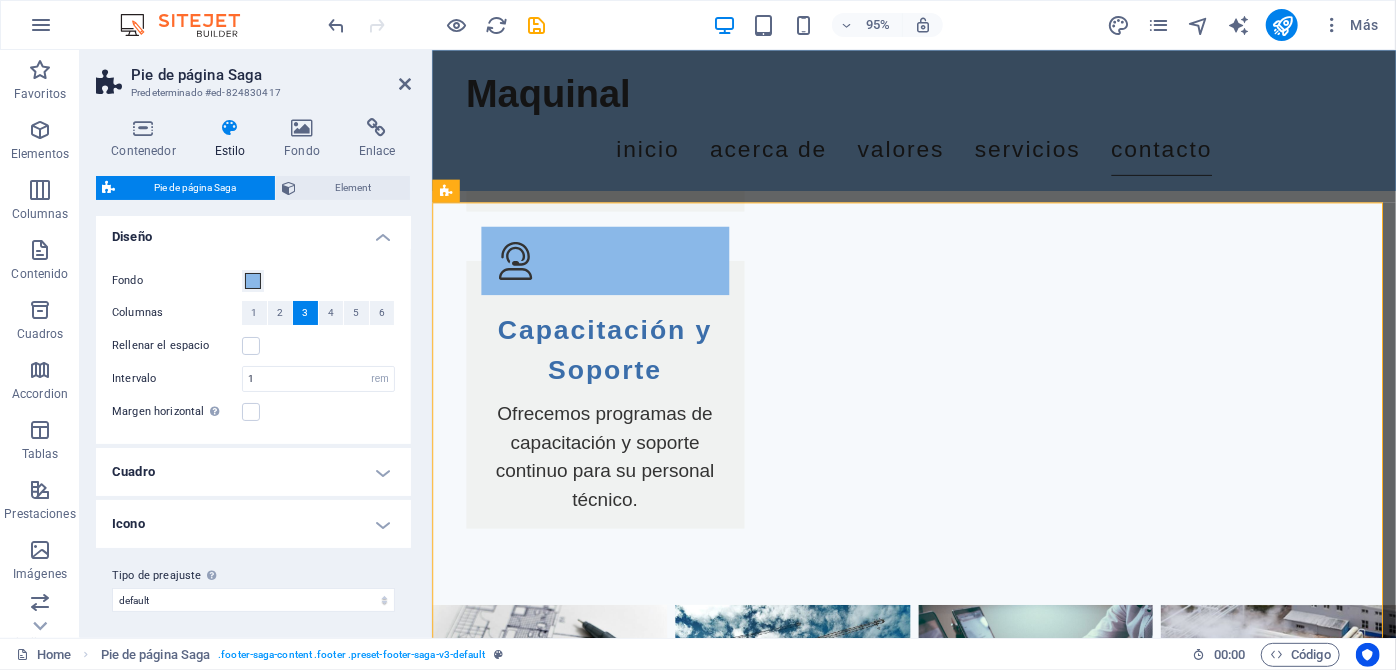 scroll, scrollTop: 8, scrollLeft: 0, axis: vertical 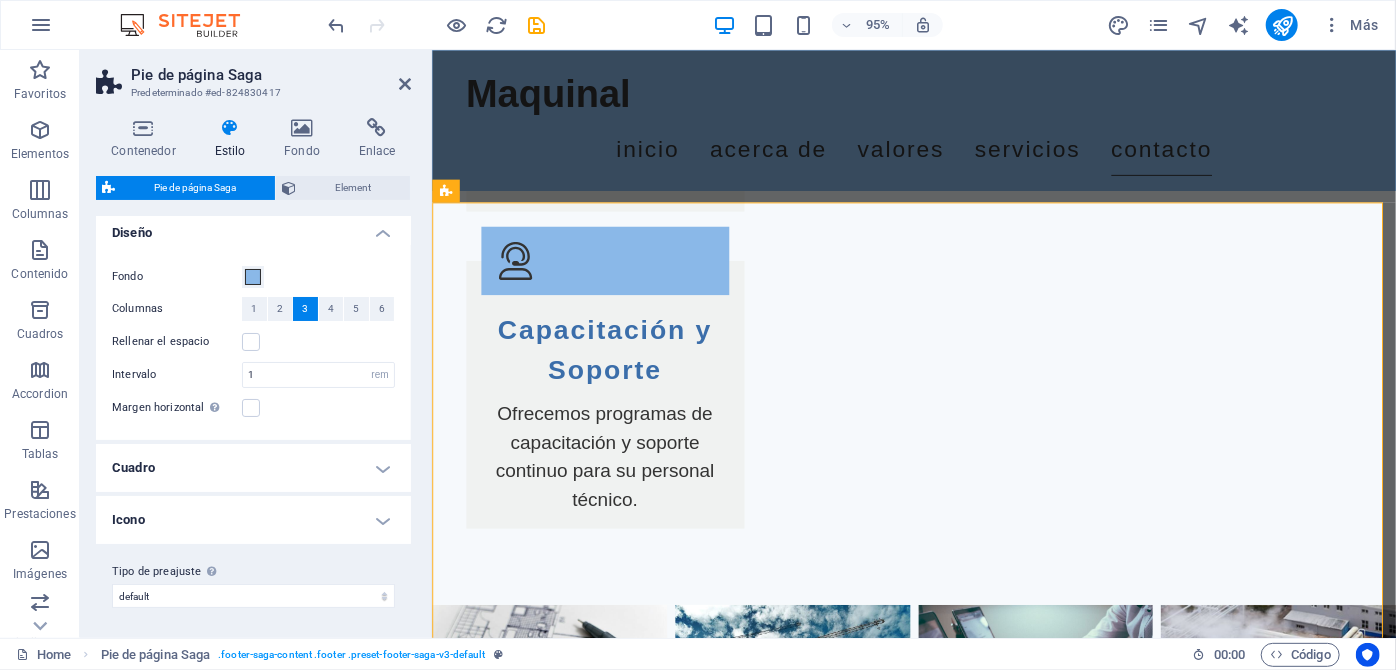 click on "Cuadro" at bounding box center (253, 468) 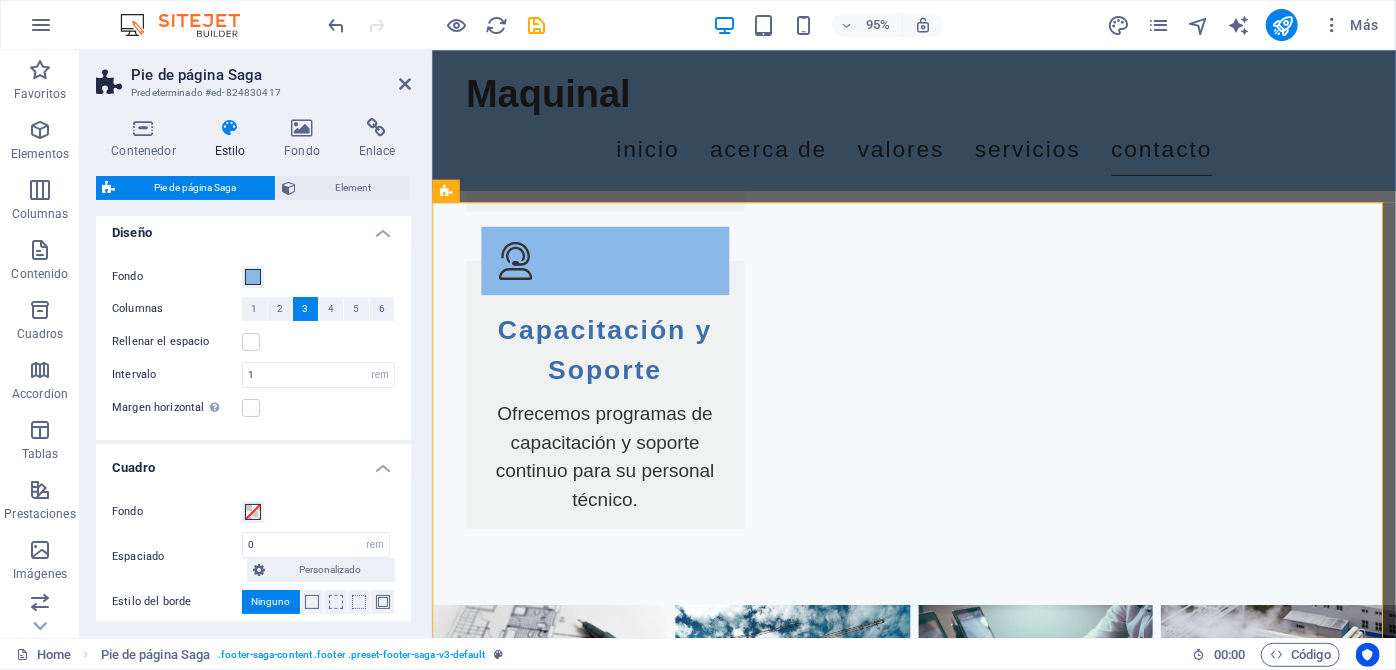 scroll, scrollTop: 0, scrollLeft: 0, axis: both 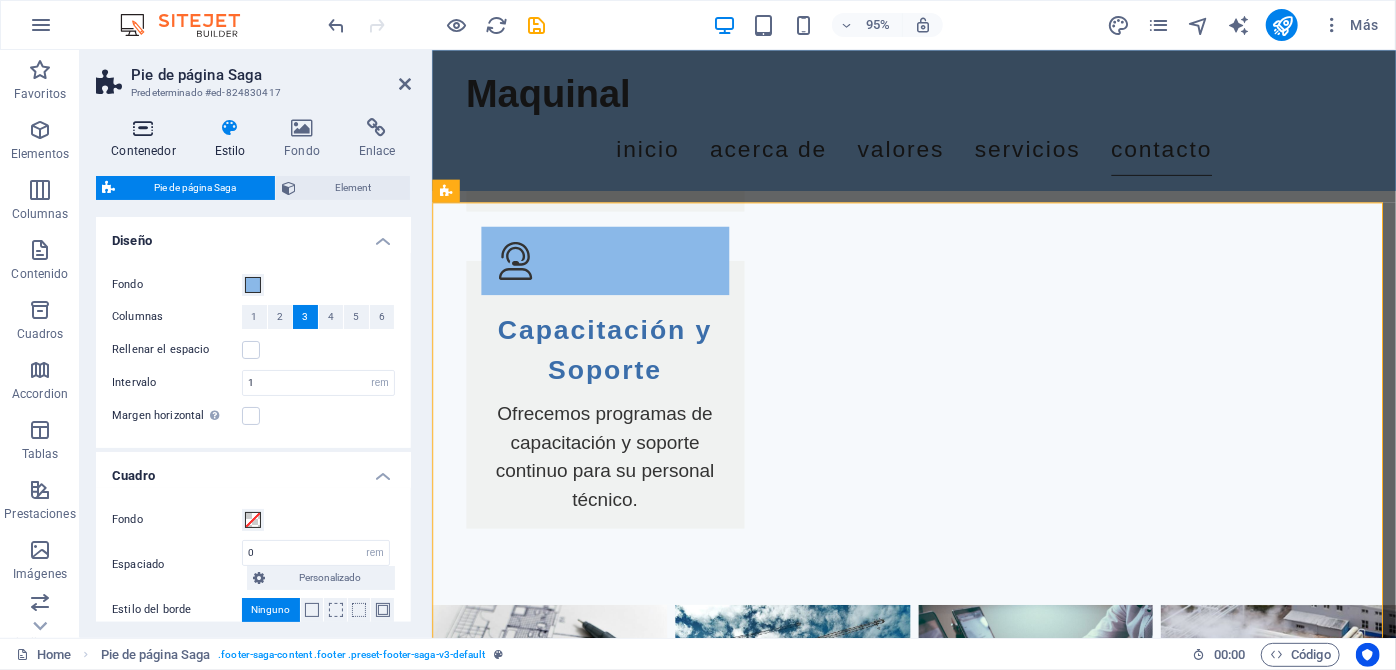 click at bounding box center (143, 128) 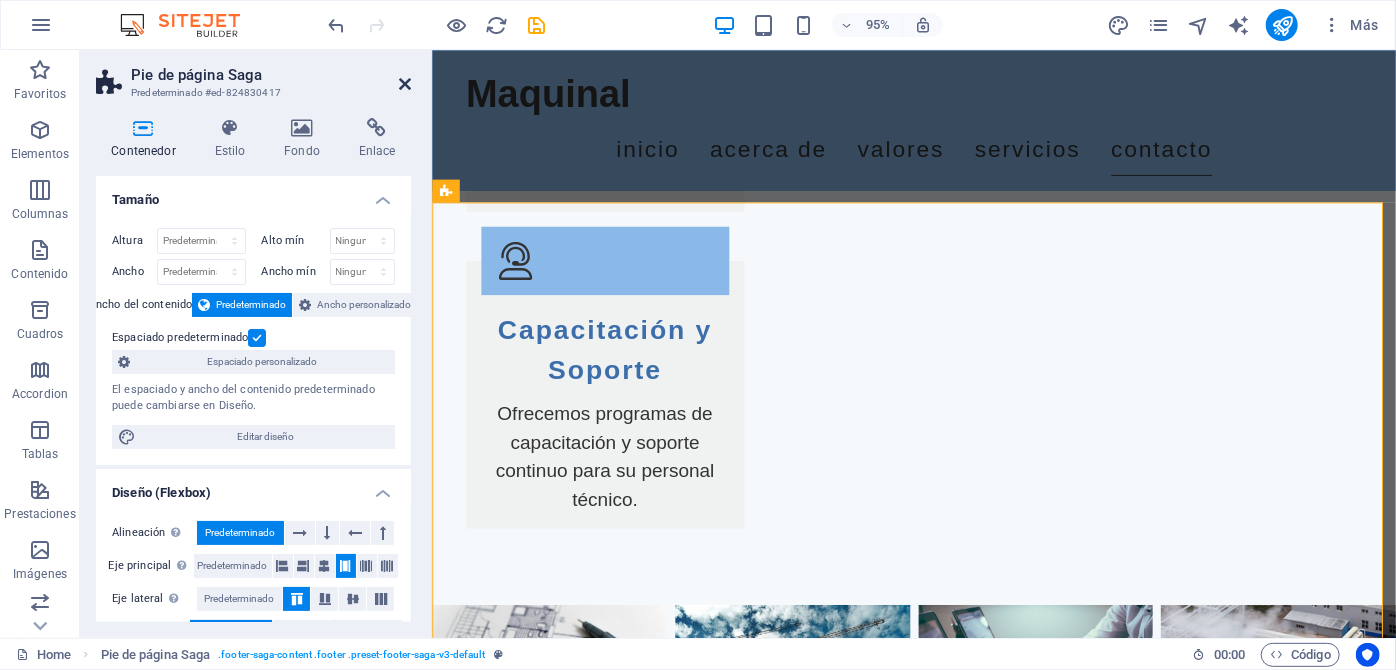 click at bounding box center (405, 84) 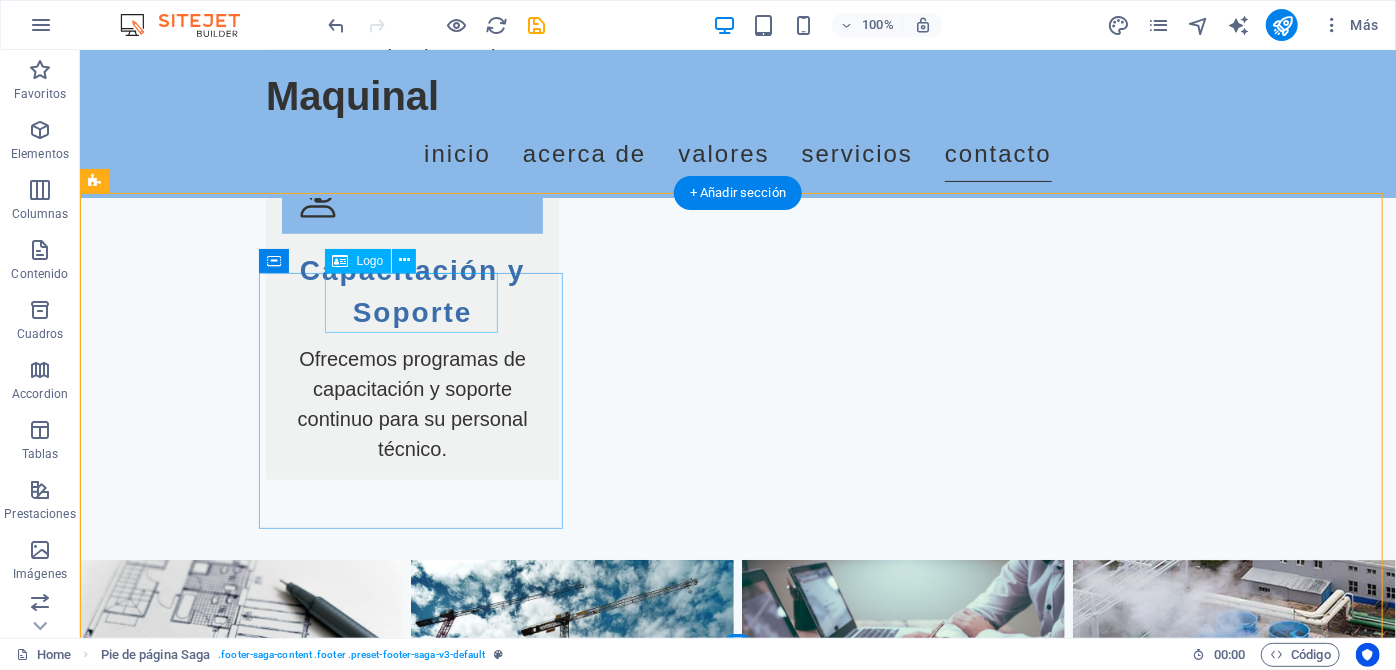 click on "Maquinal" at bounding box center (247, 2801) 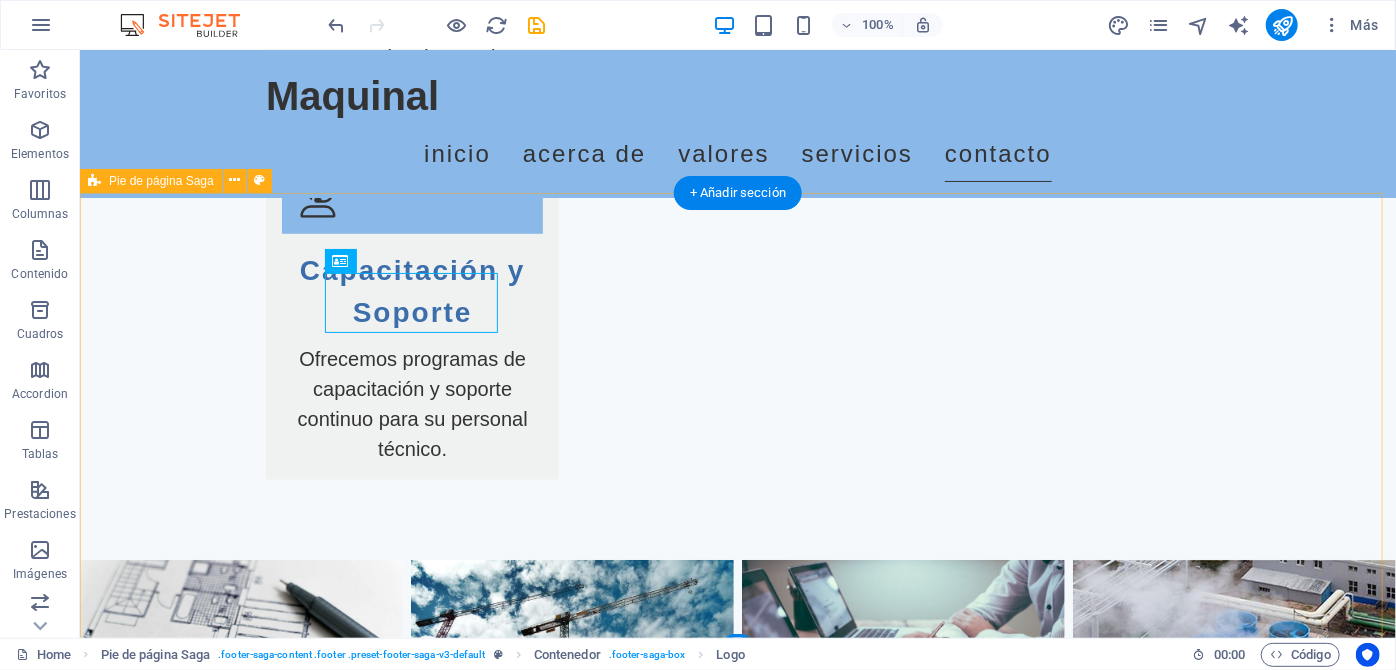 click on "Maquinal maquinal.cl - Líderes en Automatización y Control Industrial. Servicios de calidad en el sector HVAC, garantizando soluciones eficientes y sostenibles. Contact    www.maquinal.cl   info@maquinal.cl Navigation Inicio Acerca Valores Servicios Contacto Legal Notice Privacy Policy" at bounding box center (737, 3097) 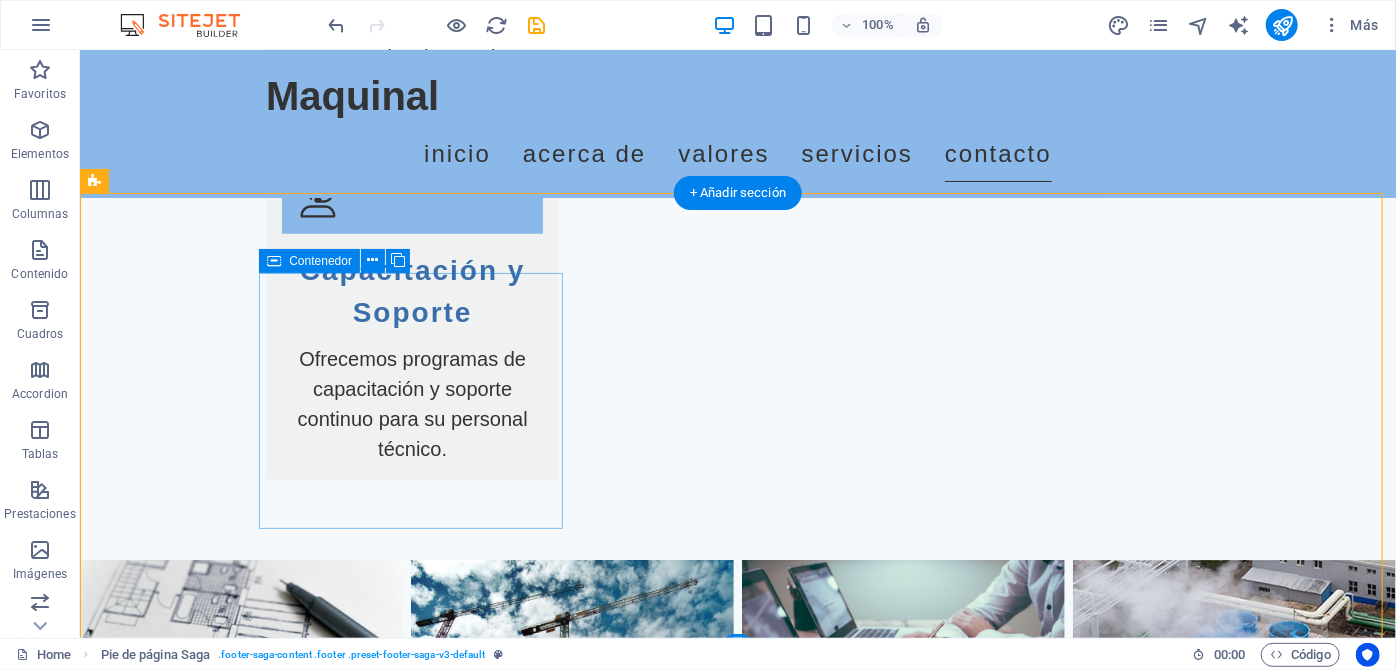 click on "Maquinal maquinal.cl - Líderes en Automatización y Control Industrial. Servicios de calidad en el sector HVAC, garantizando soluciones eficientes y sostenibles." at bounding box center [247, 2899] 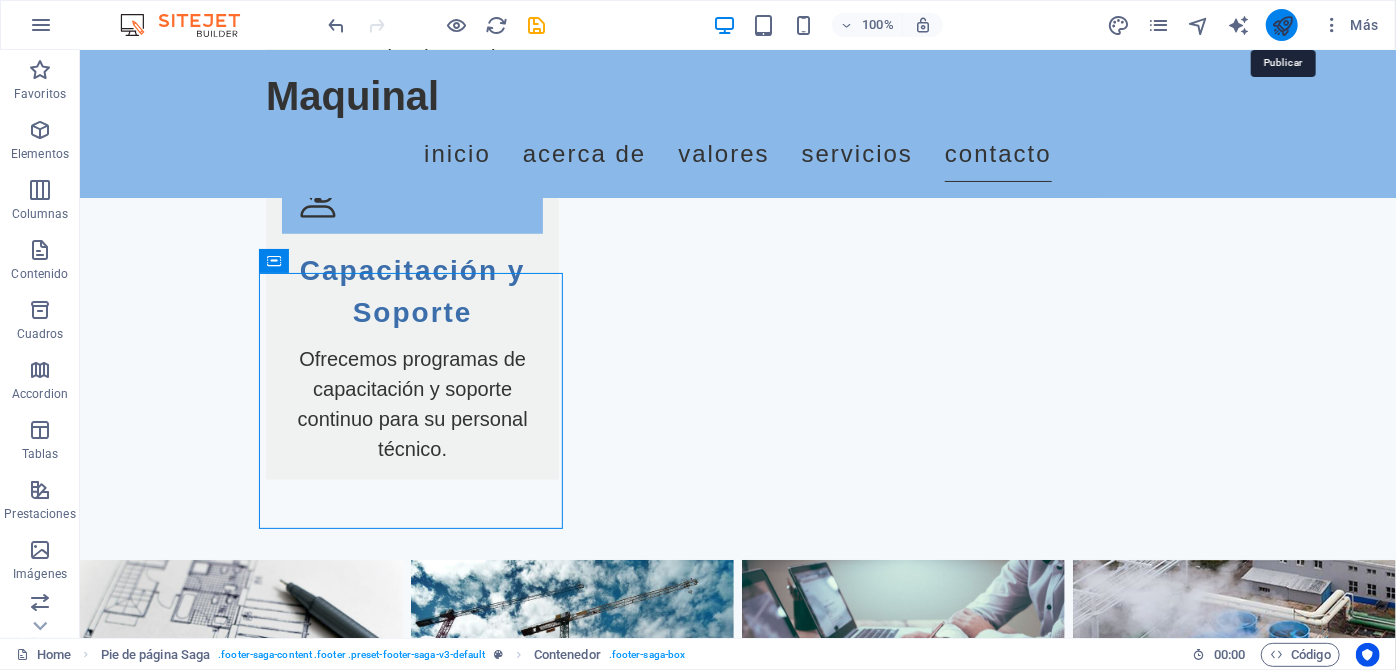 click at bounding box center [1282, 25] 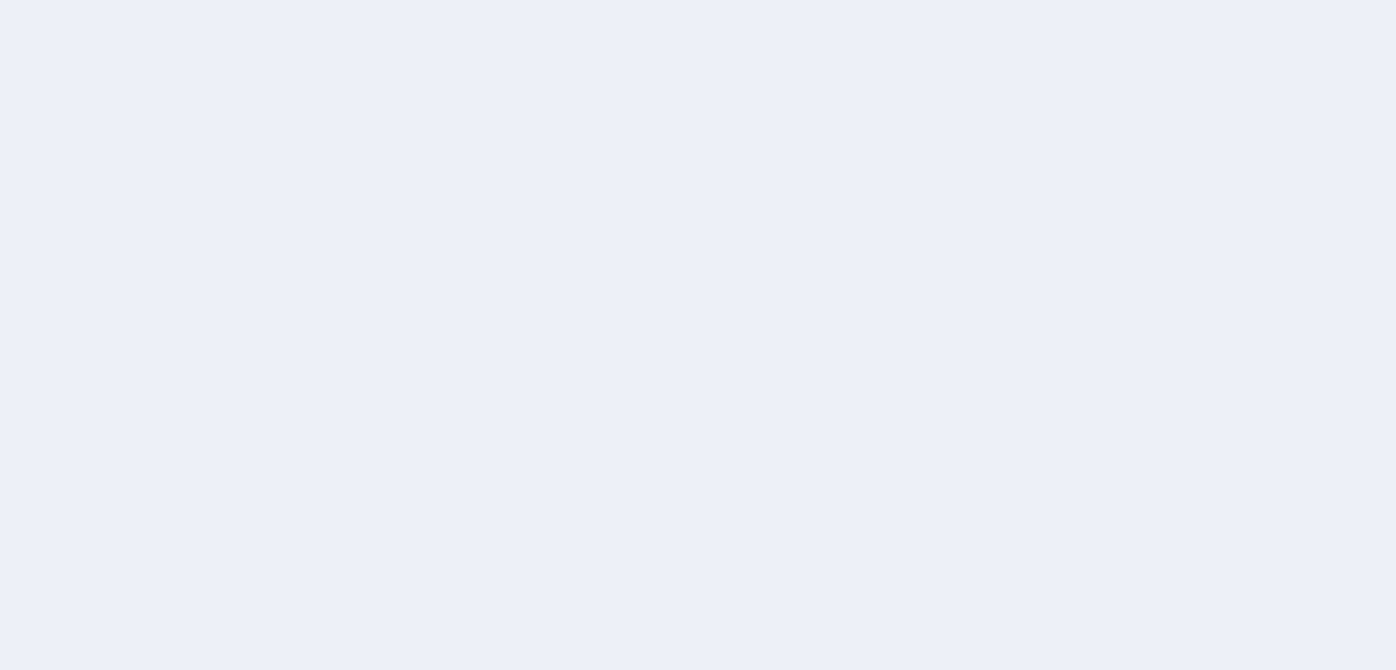 scroll, scrollTop: 0, scrollLeft: 0, axis: both 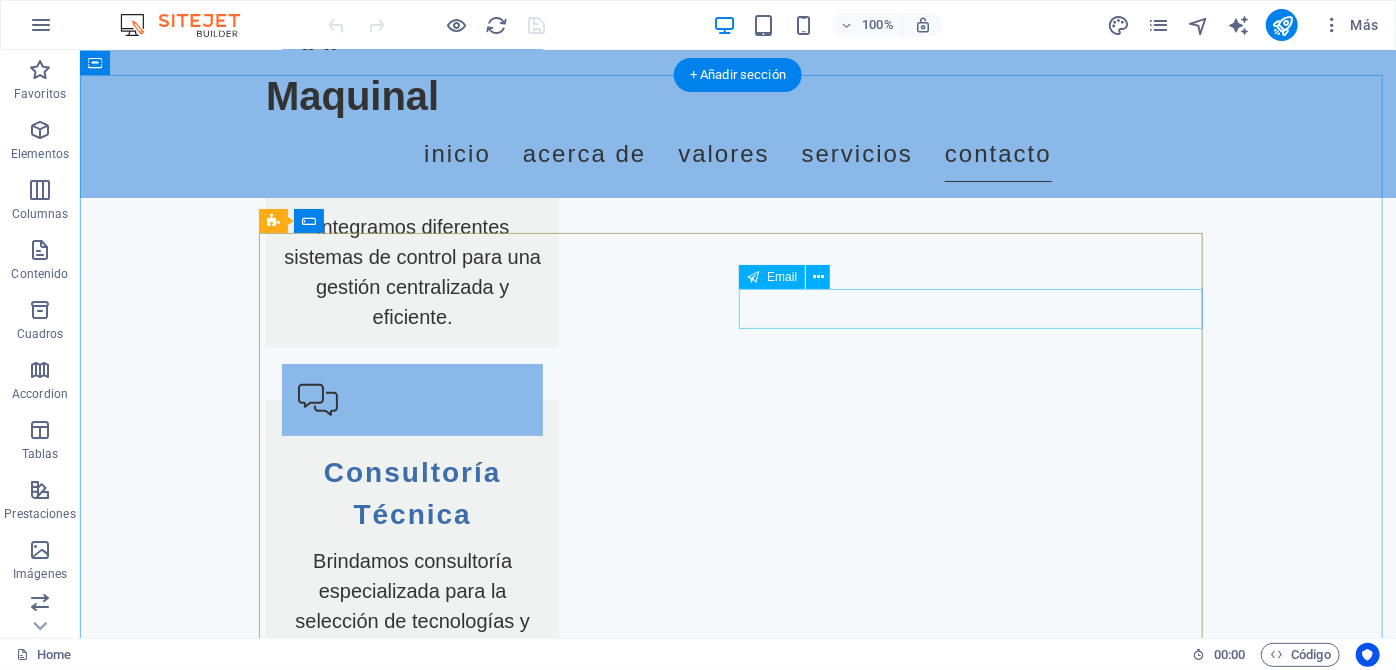 click at bounding box center (977, 2787) 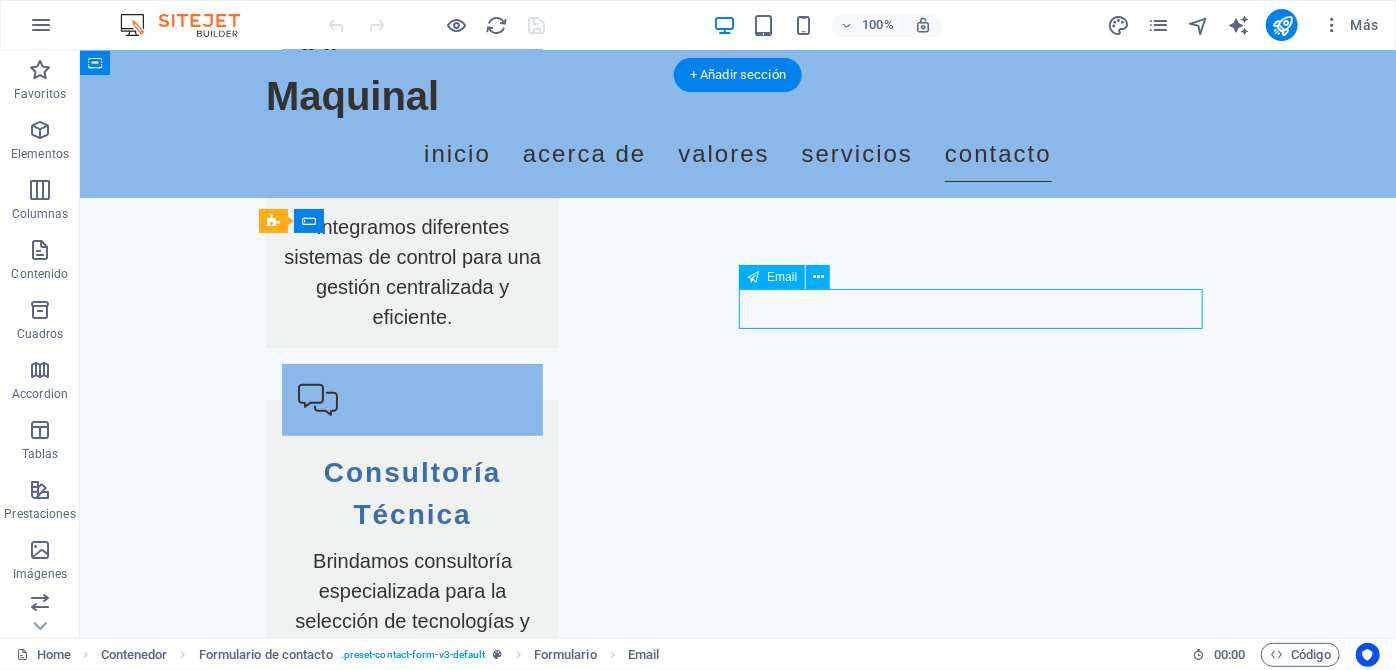 click at bounding box center [977, 2787] 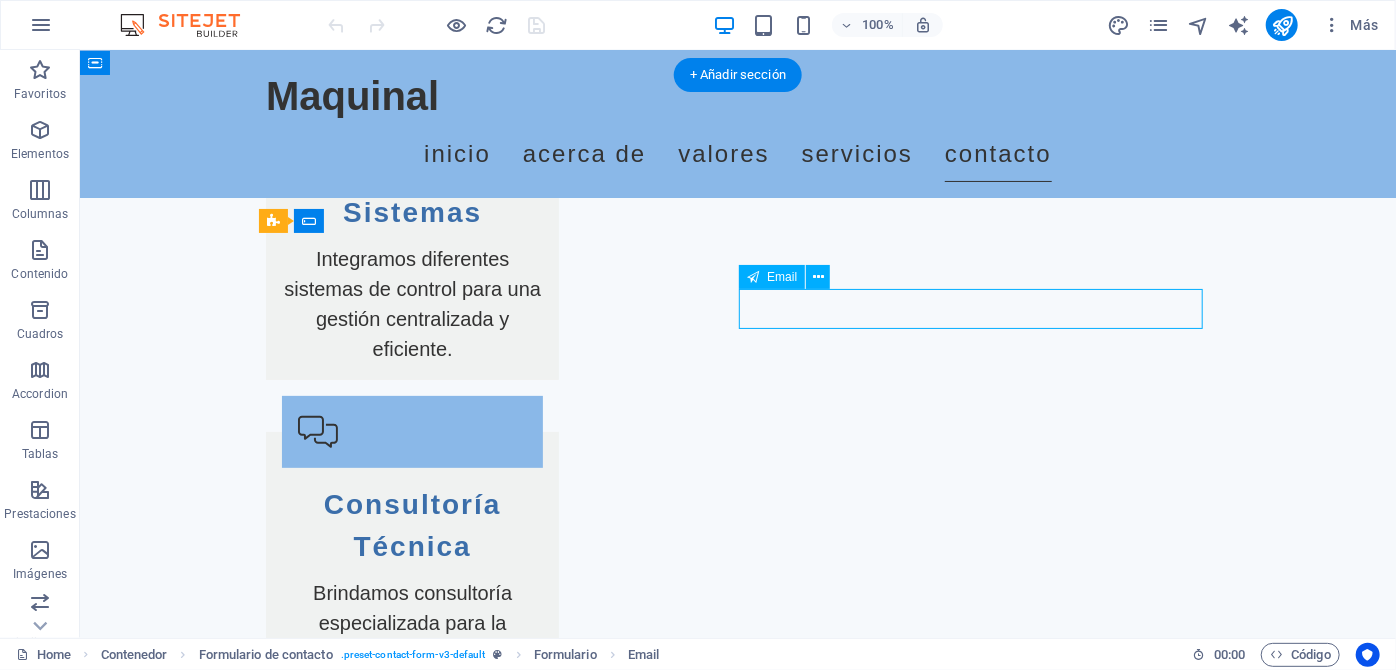 scroll, scrollTop: 4018, scrollLeft: 0, axis: vertical 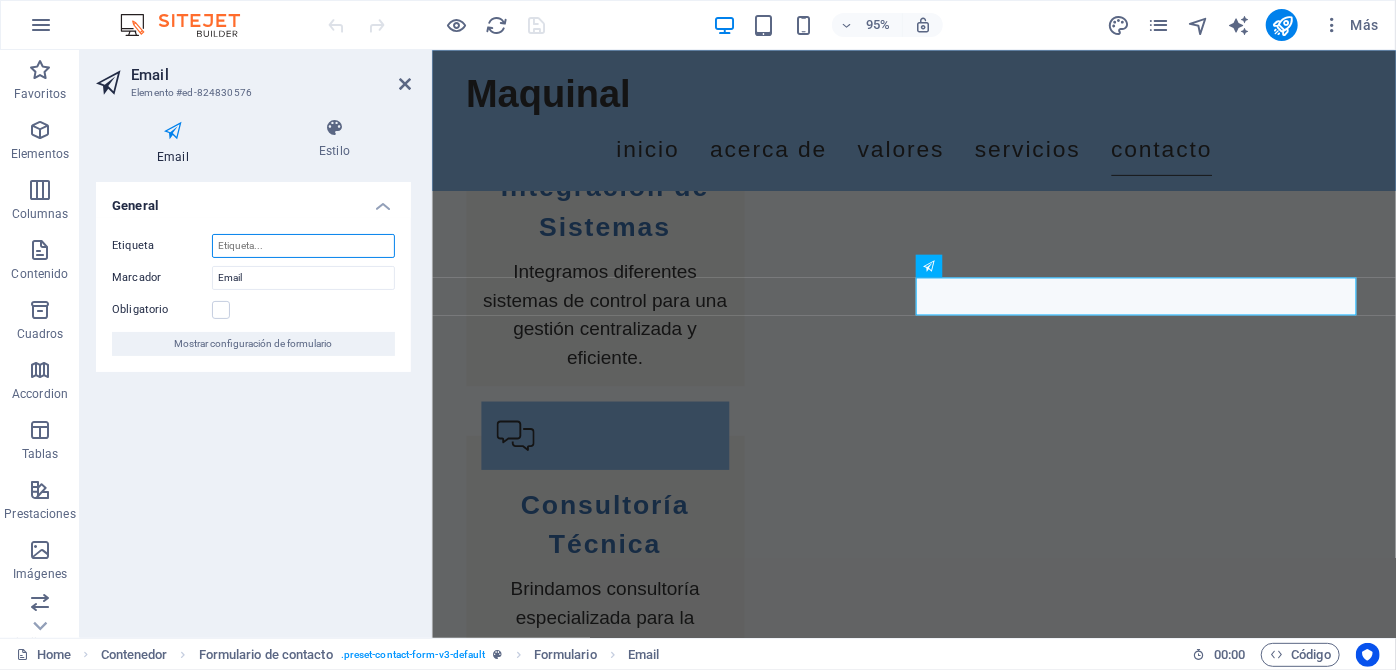 click on "Etiqueta" at bounding box center (303, 246) 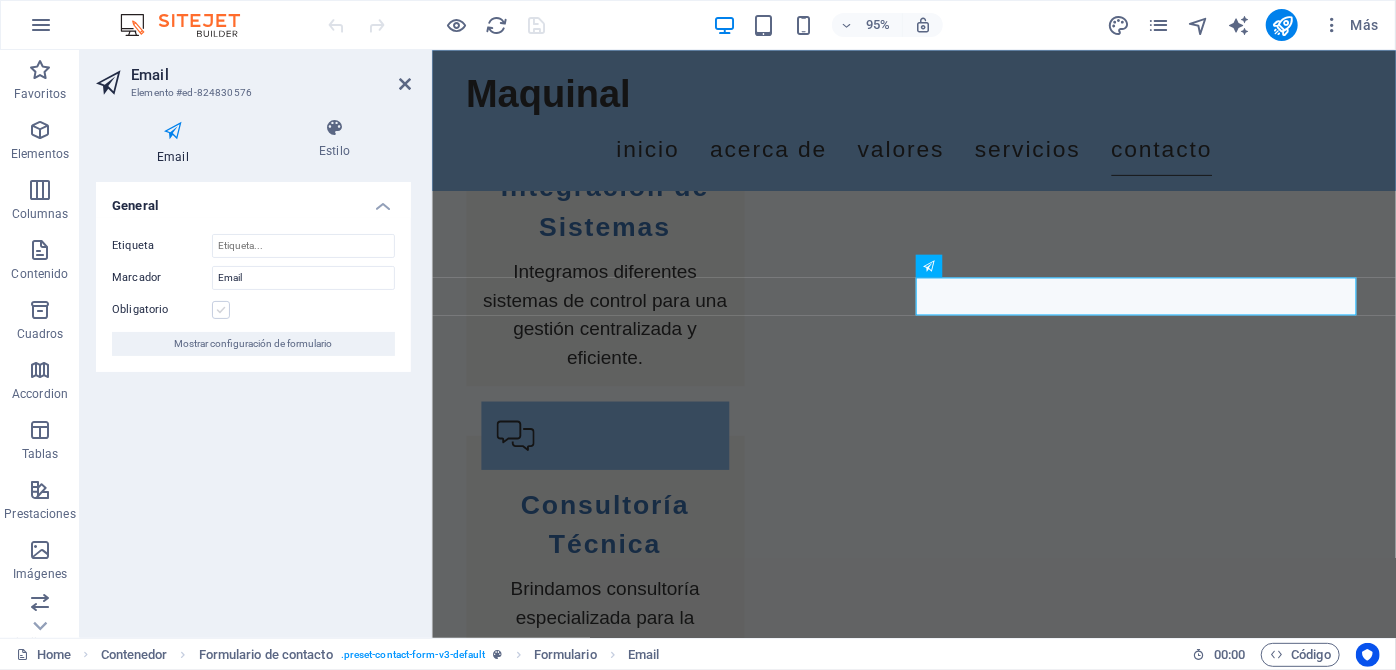 click at bounding box center (221, 310) 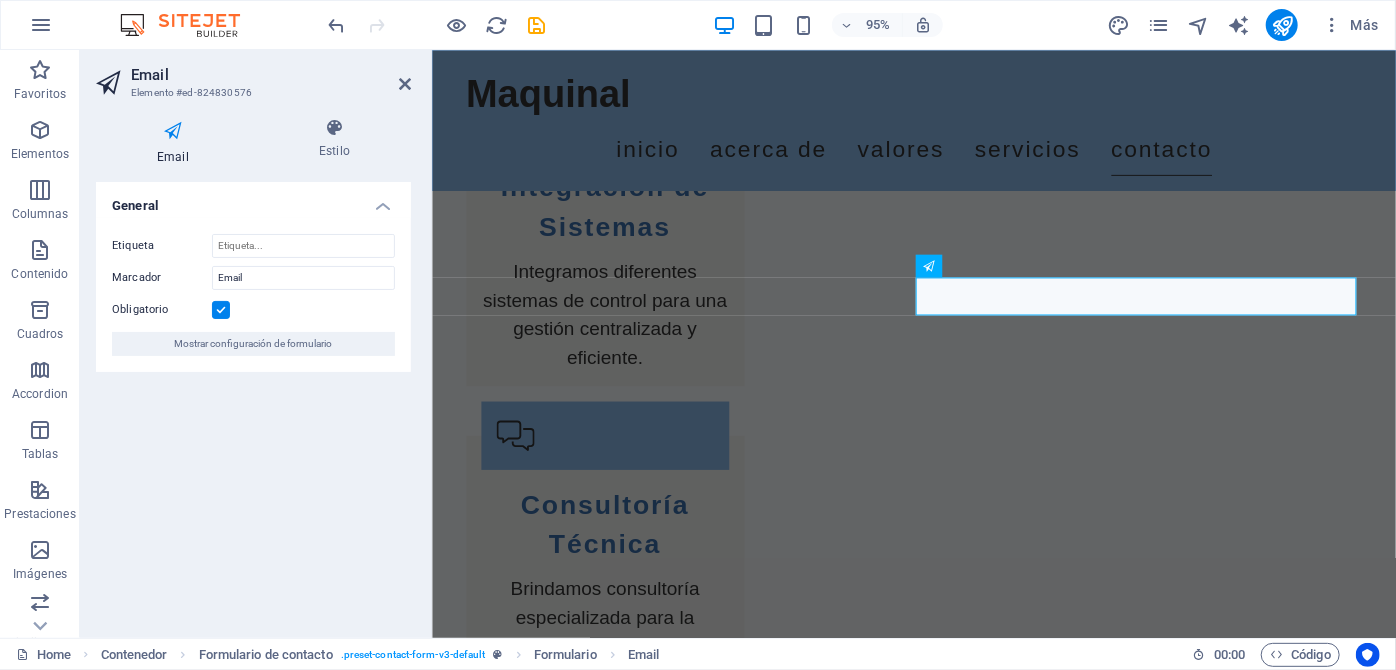 click at bounding box center (221, 310) 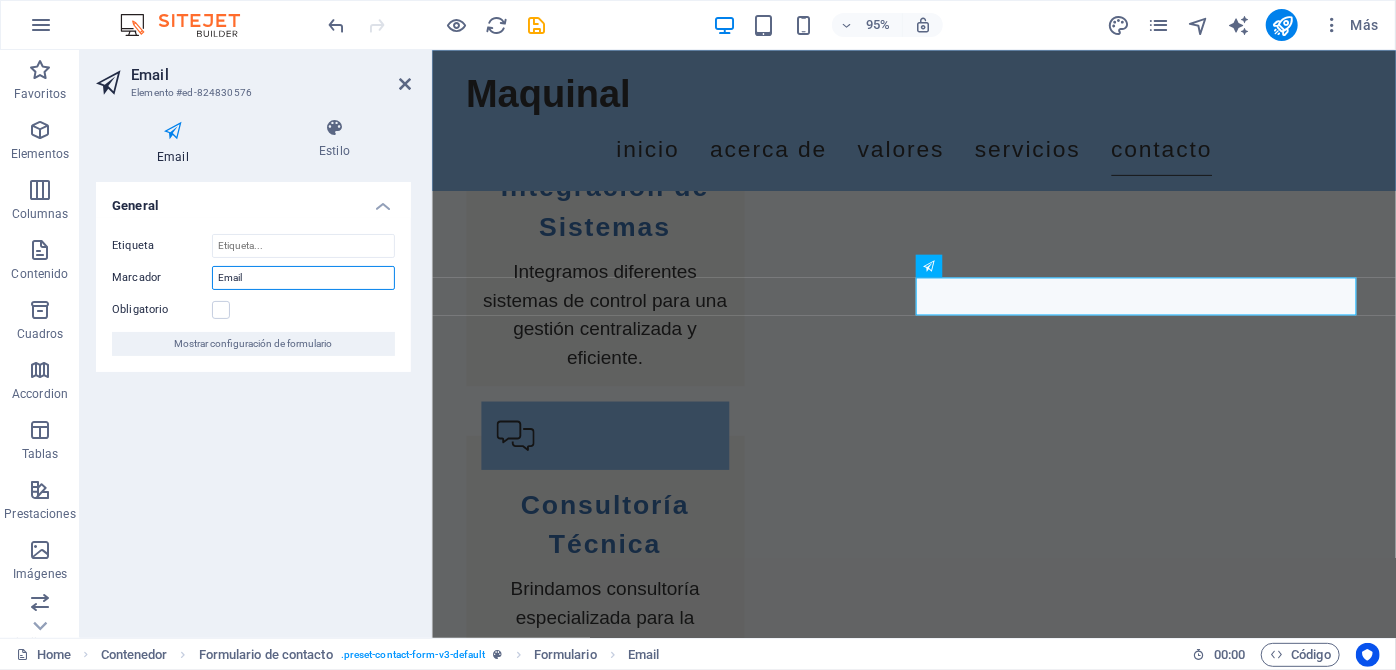 click on "Email" at bounding box center [303, 278] 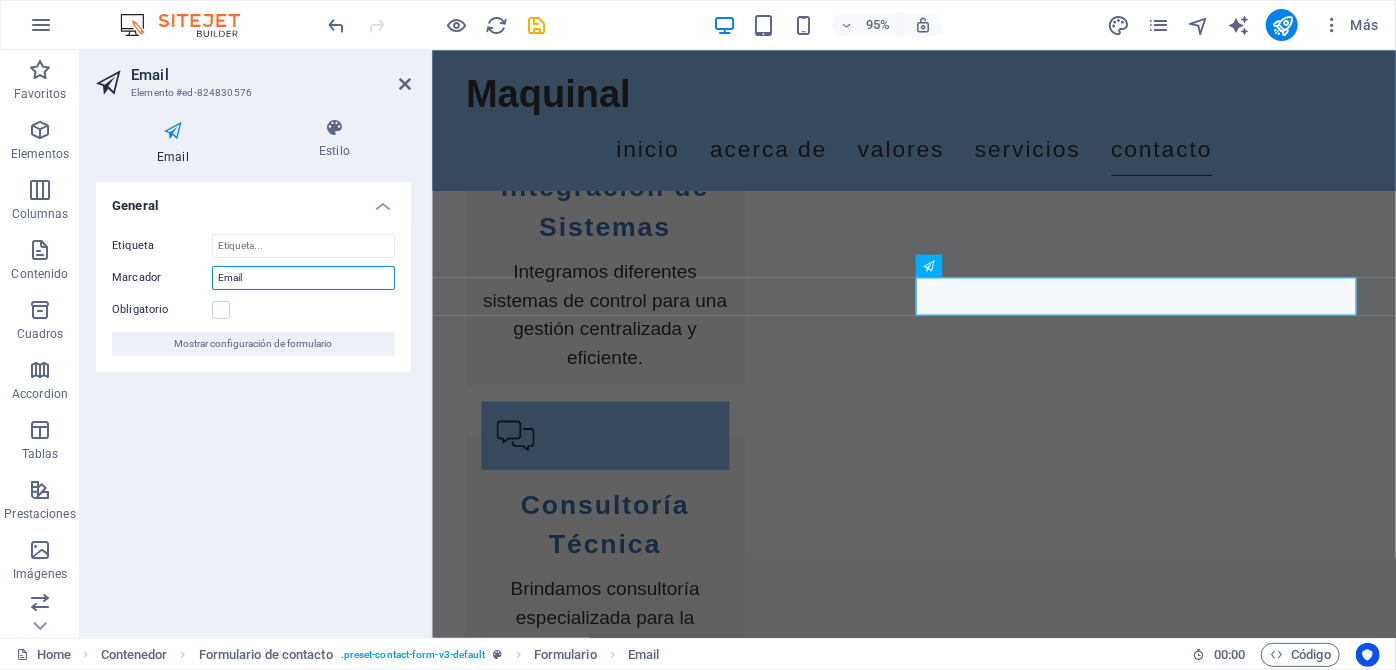 click on "Email" at bounding box center [303, 278] 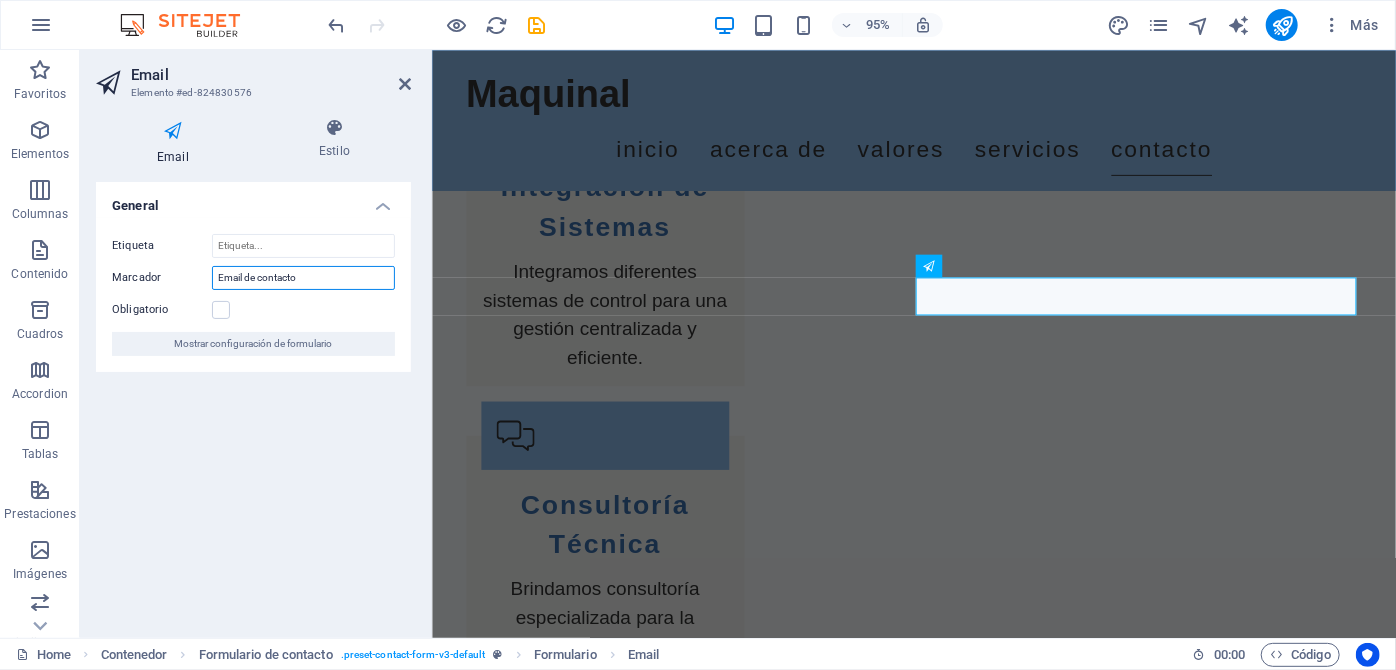 type on "Email de contacto" 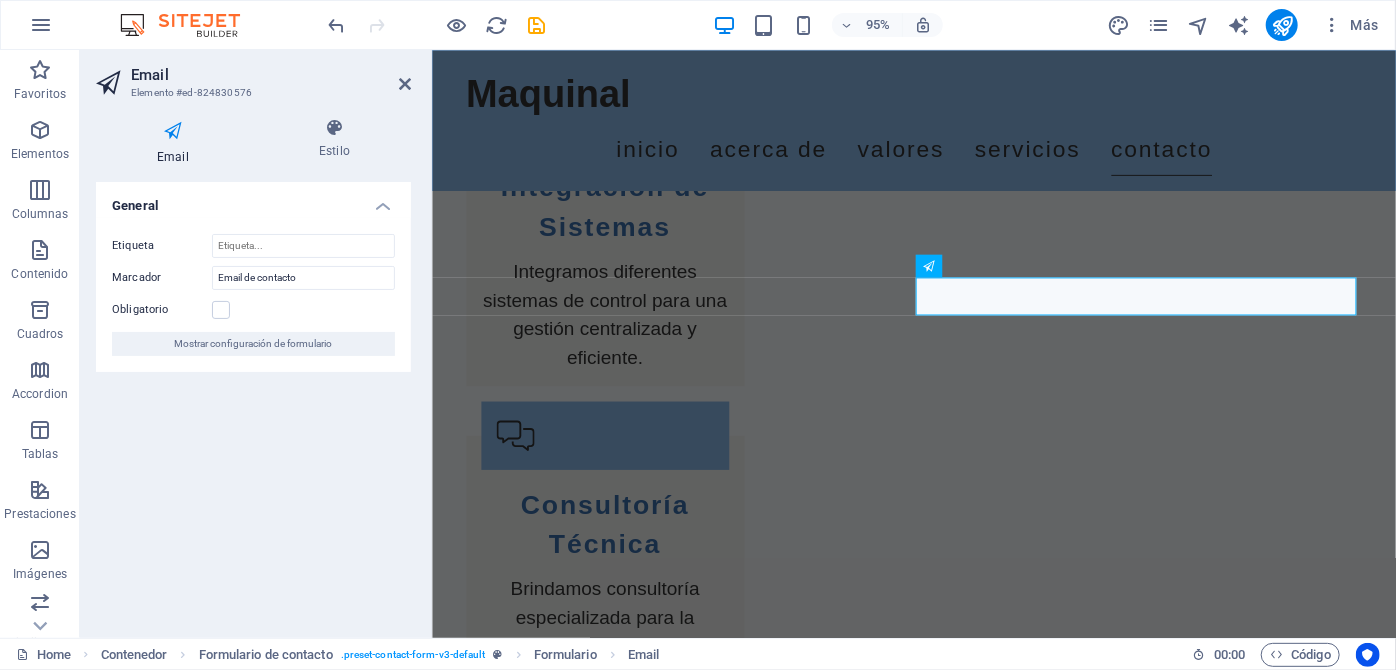 click on "General Etiqueta Marcador Email de contacto Obligatorio Mostrar configuración de formulario [EMAIL]" at bounding box center (253, 402) 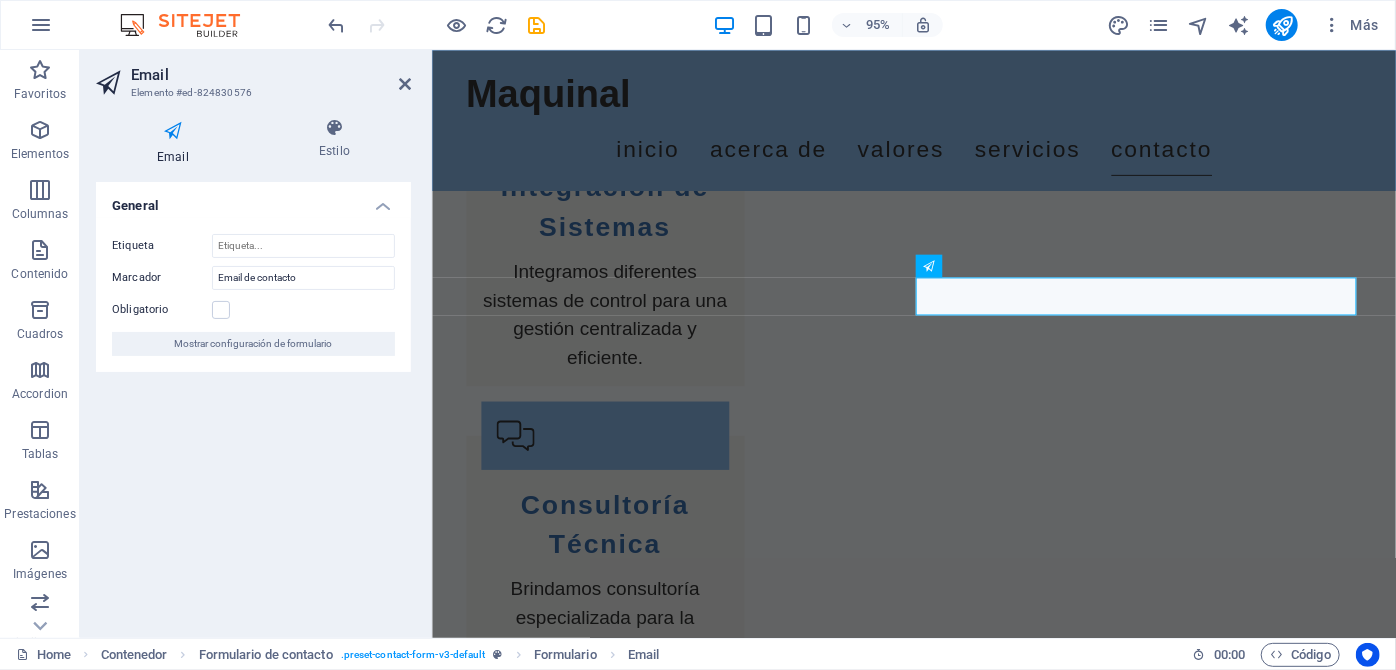 click on "General Etiqueta Marcador Email de contacto Obligatorio Mostrar configuración de formulario [EMAIL]" at bounding box center [253, 402] 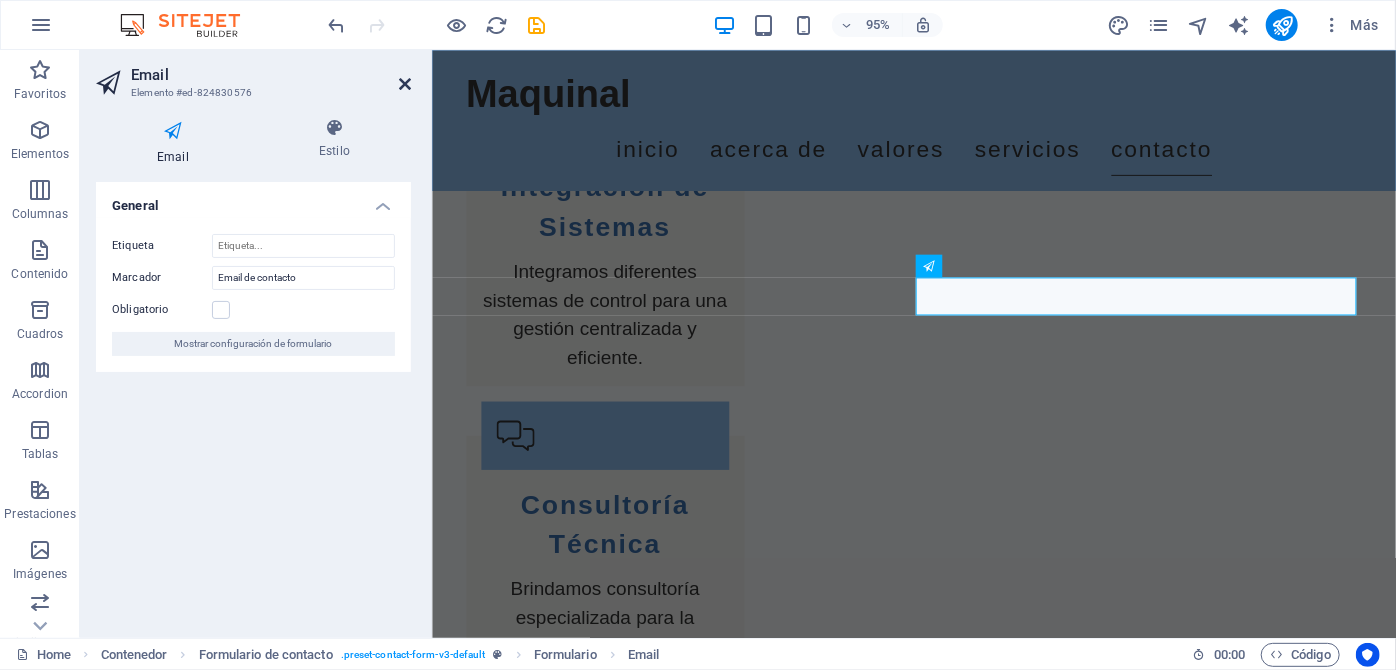 click at bounding box center (405, 84) 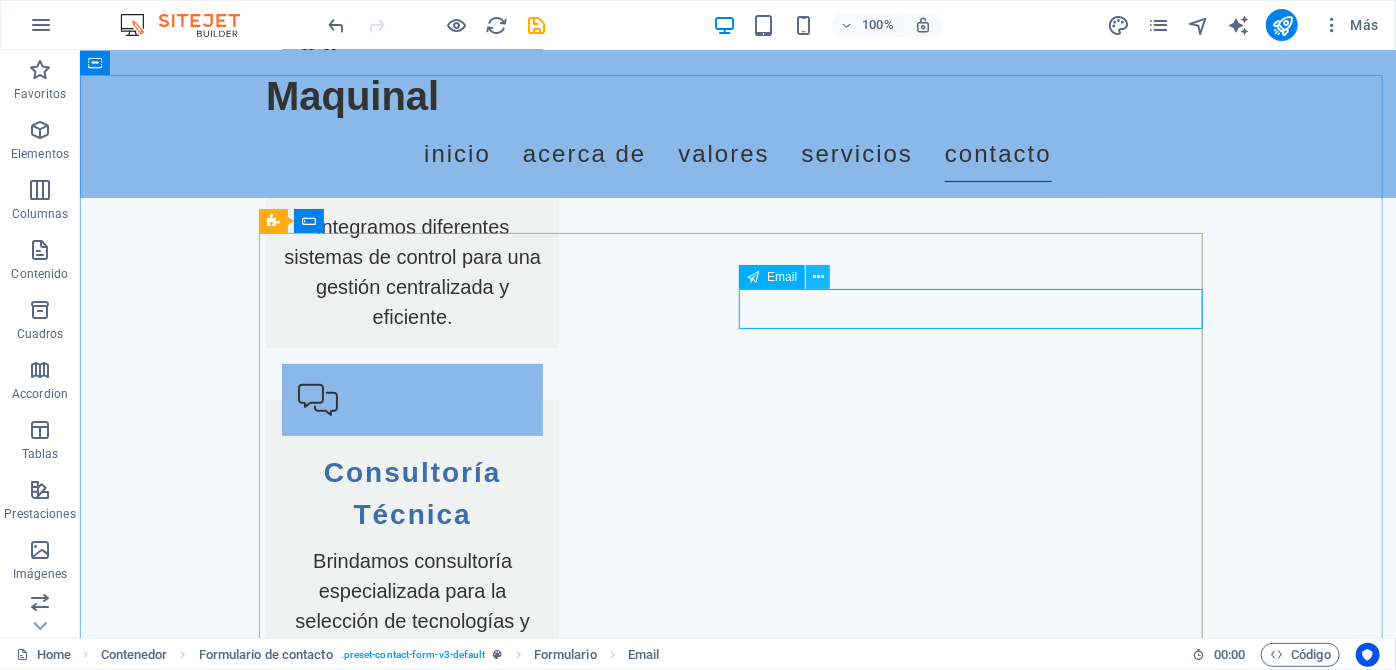 click at bounding box center (818, 277) 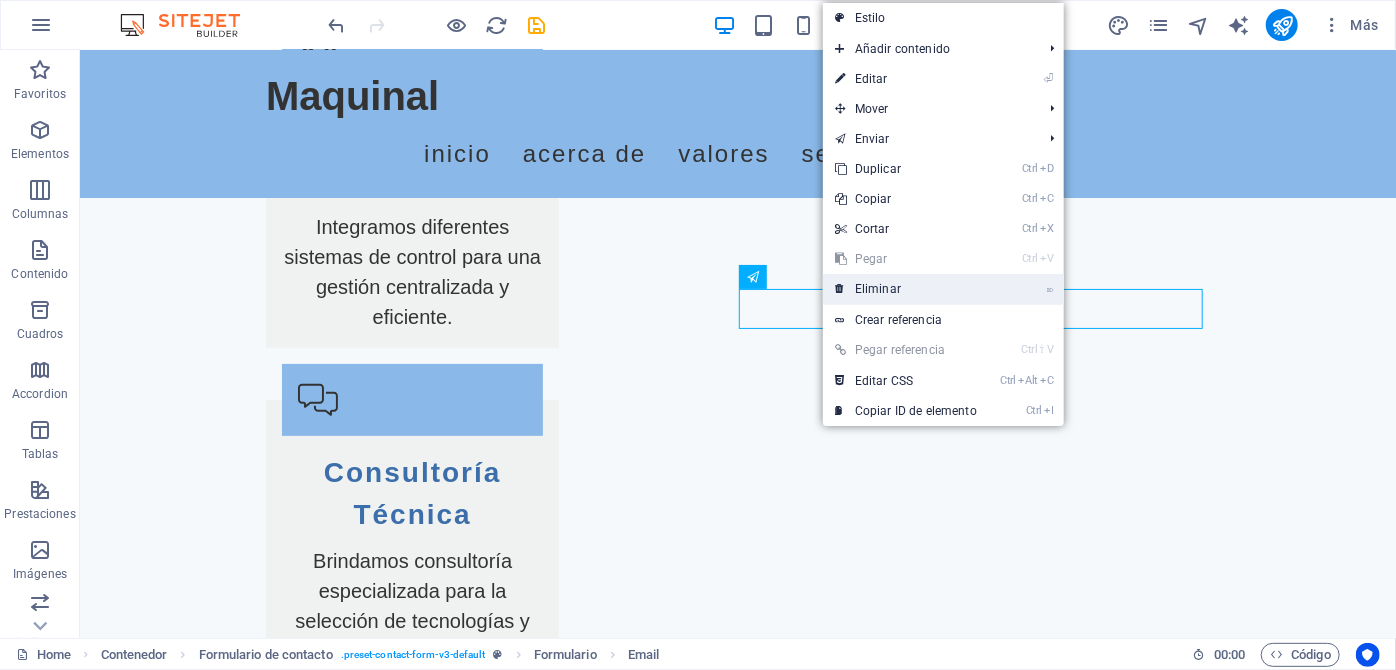 click at bounding box center (840, 289) 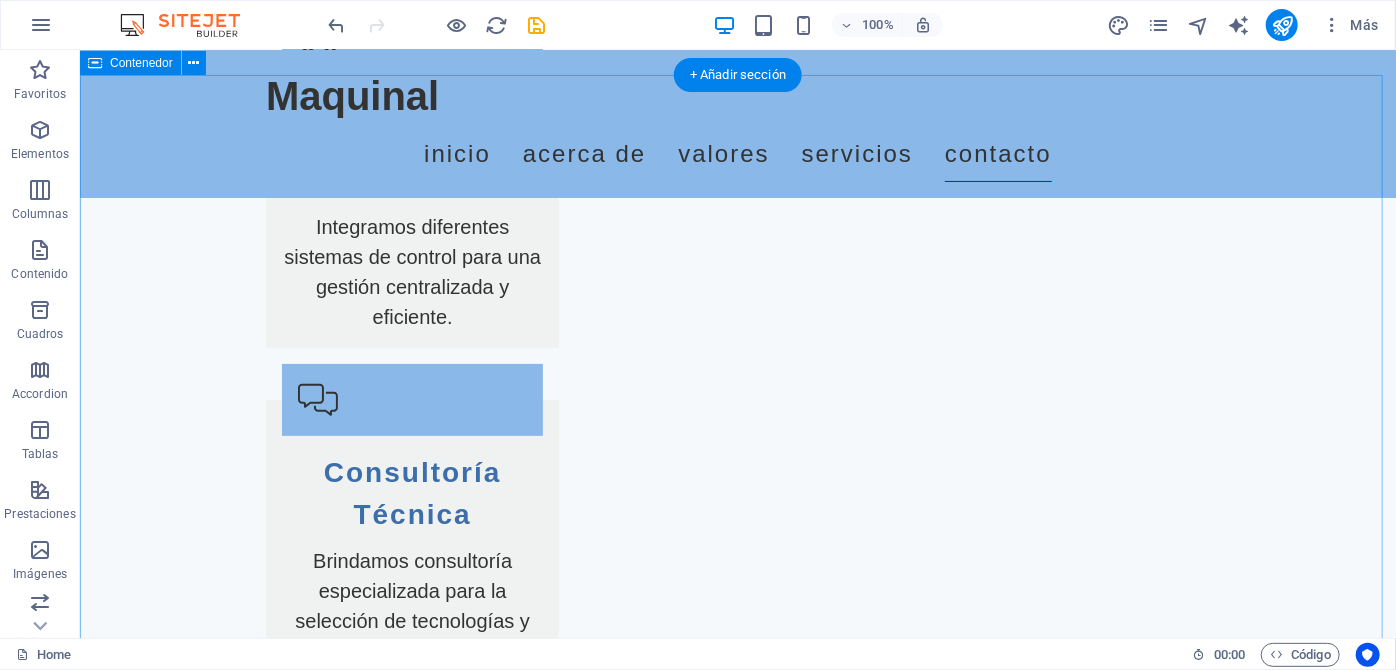 click on "Contáctanos   I have read and understand the privacy policy. ¿Ilegible? Cargar nuevo Enviar Consulta" at bounding box center [737, 2852] 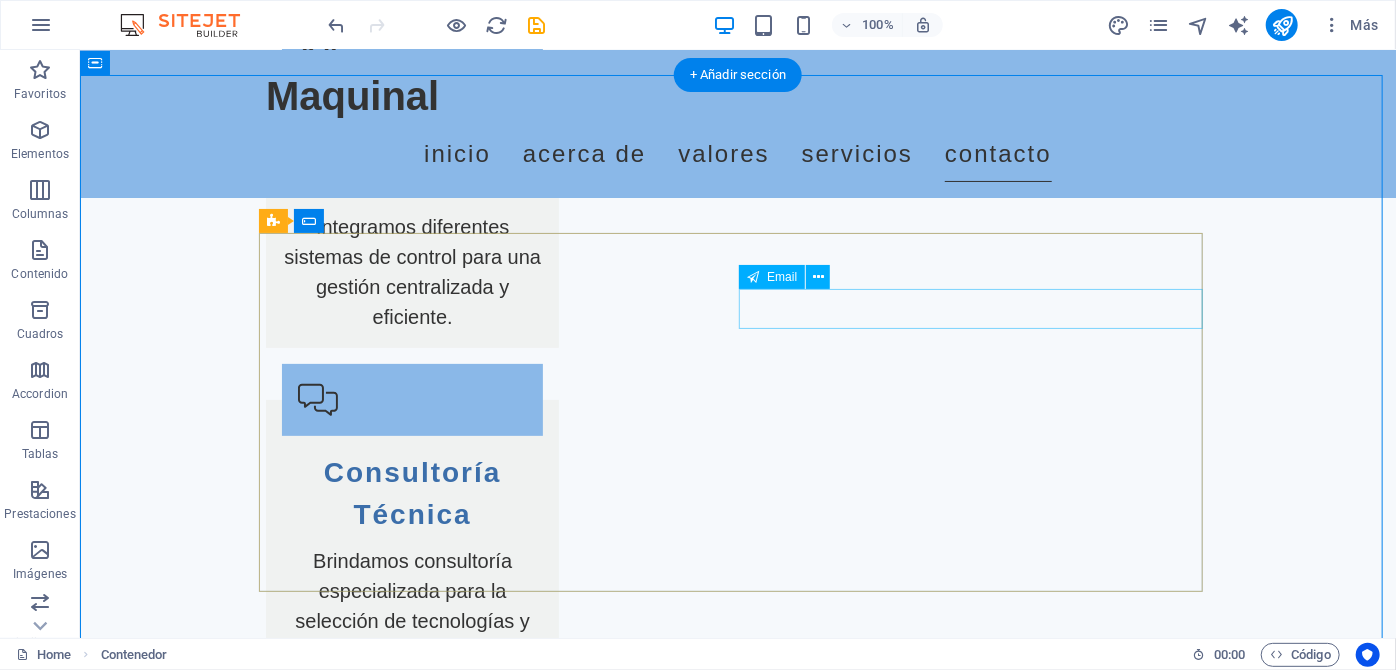 click at bounding box center (977, 2787) 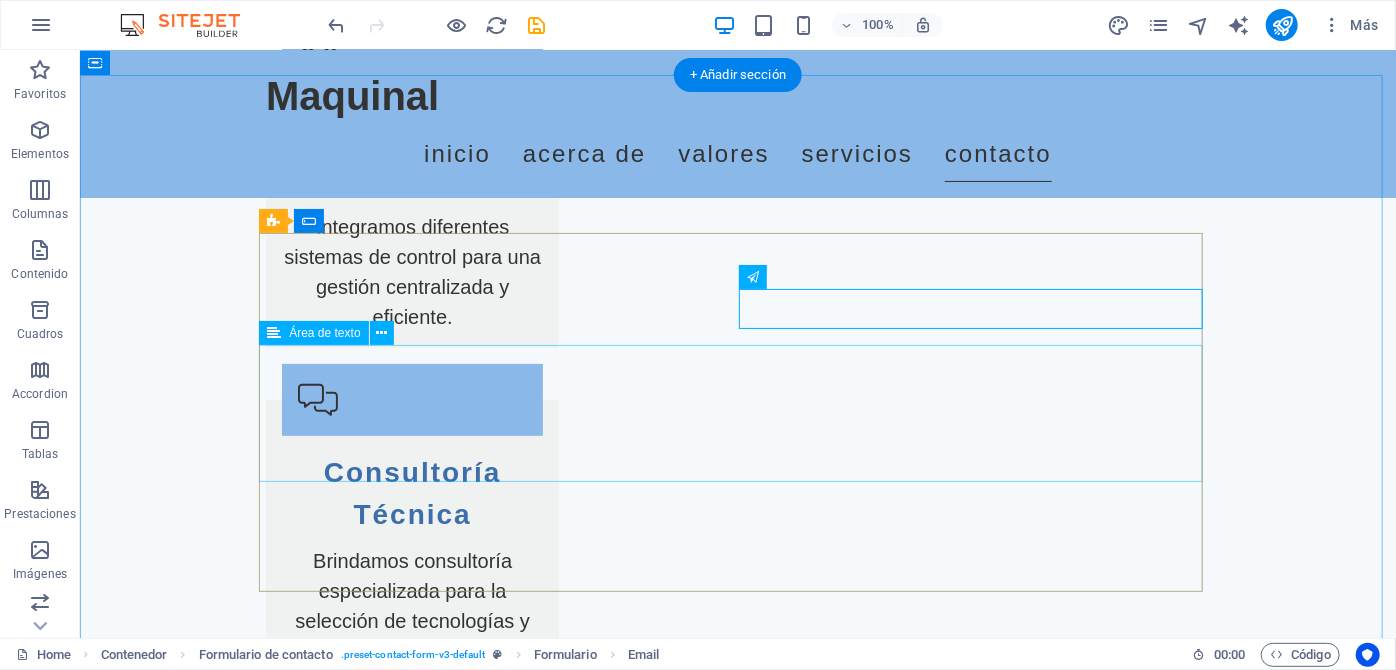 click at bounding box center (737, 2900) 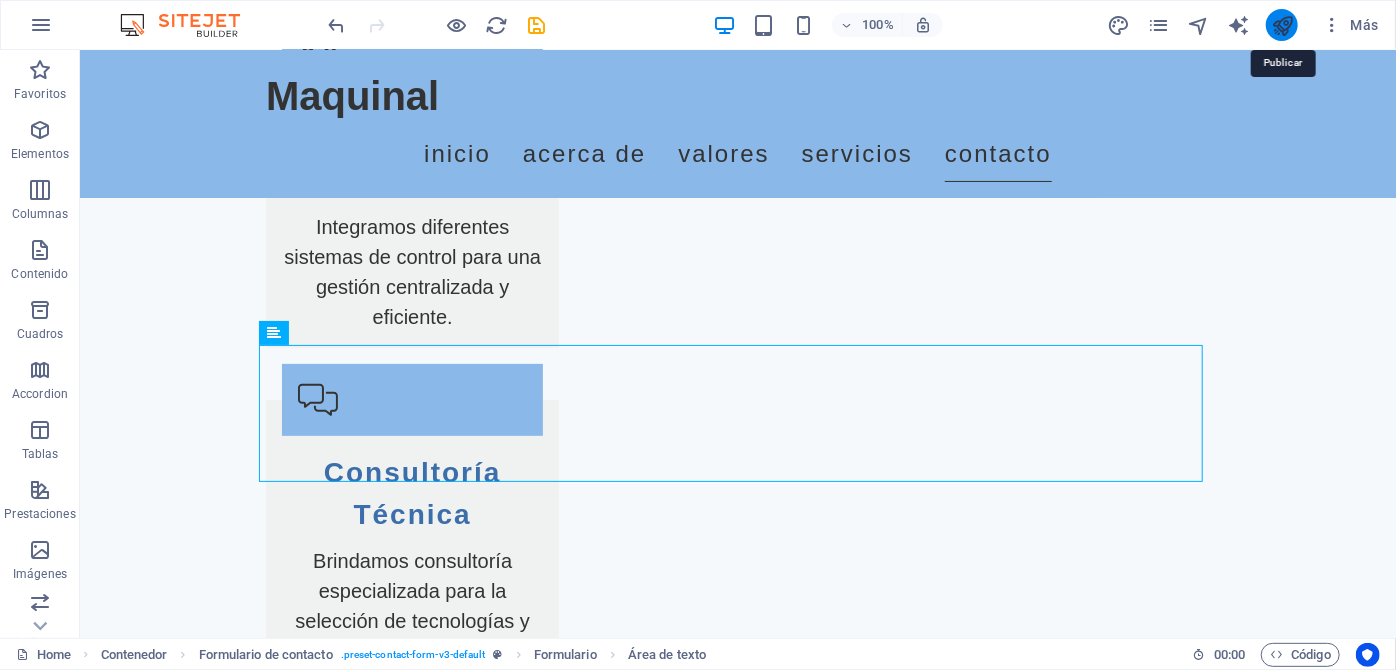 click at bounding box center [1282, 25] 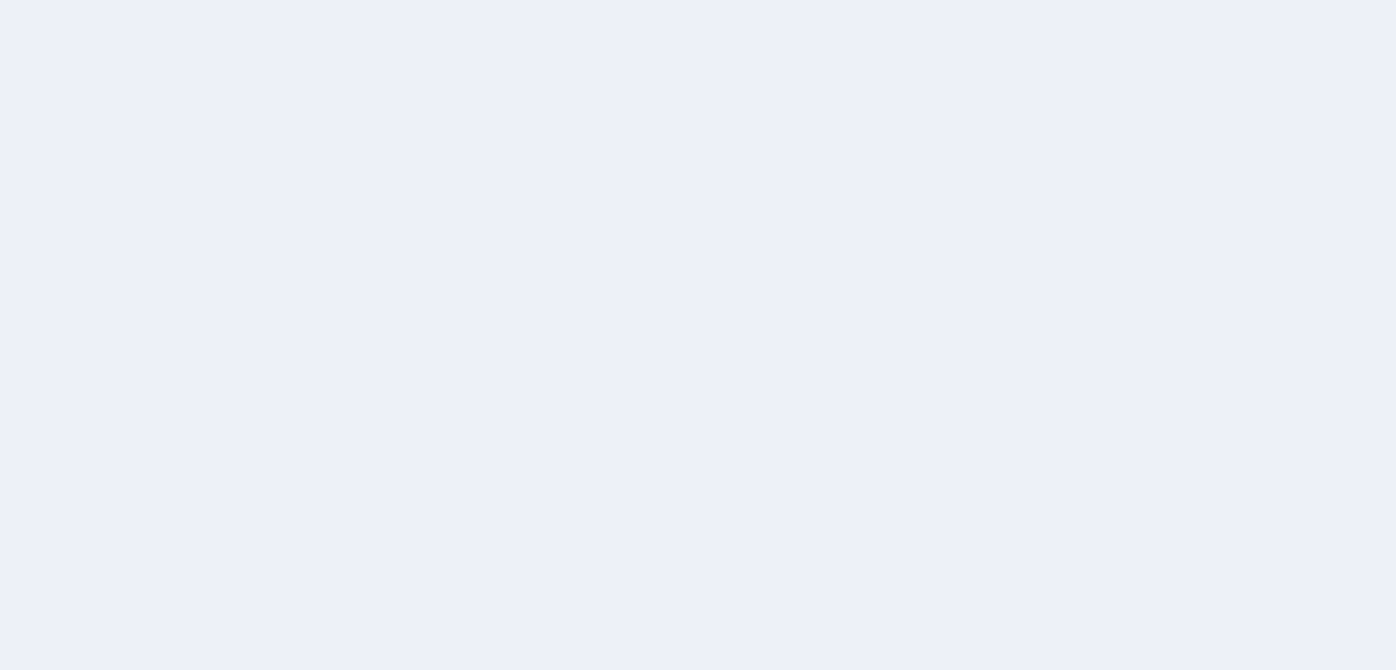 scroll, scrollTop: 0, scrollLeft: 0, axis: both 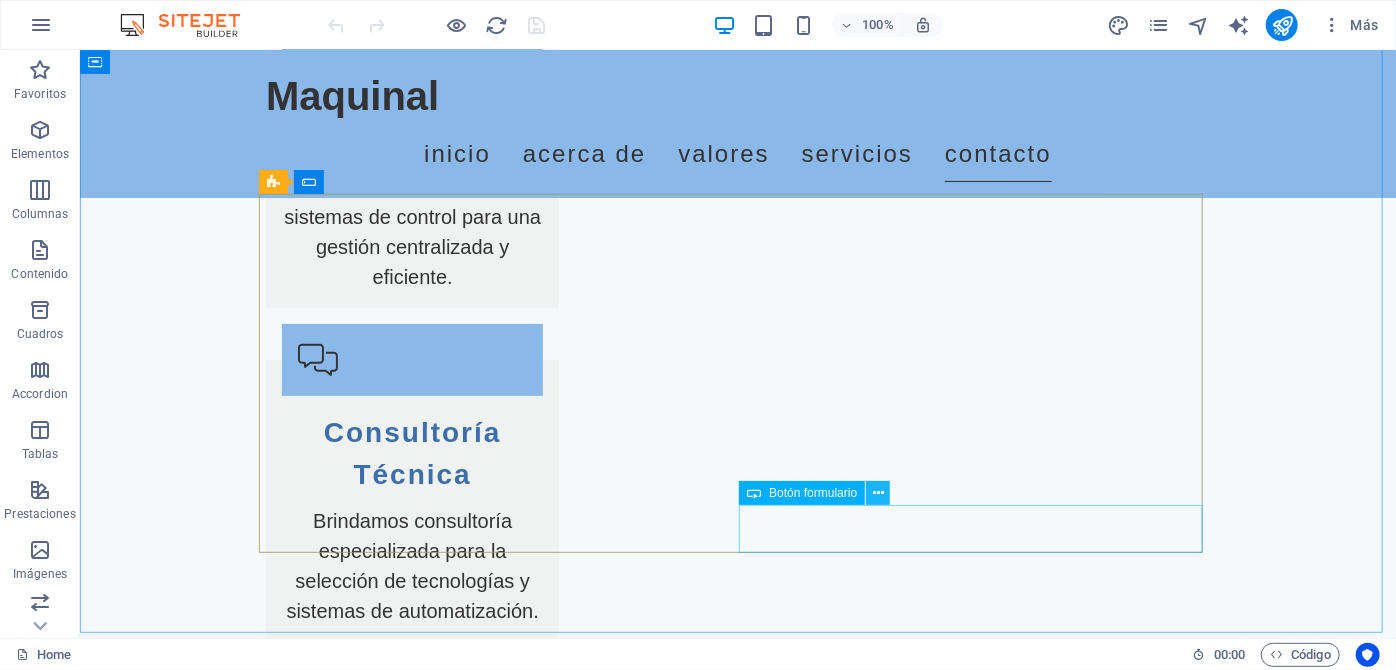 click at bounding box center [878, 493] 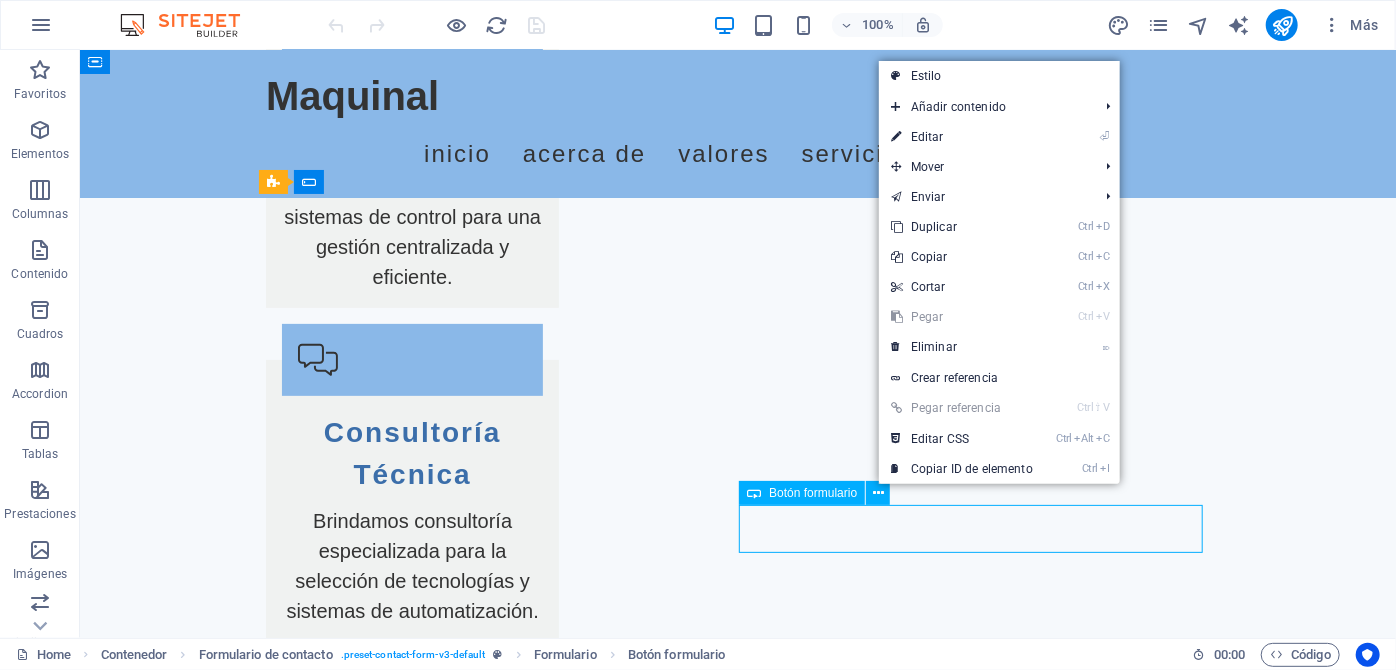 click on "Botón formulario" at bounding box center (813, 493) 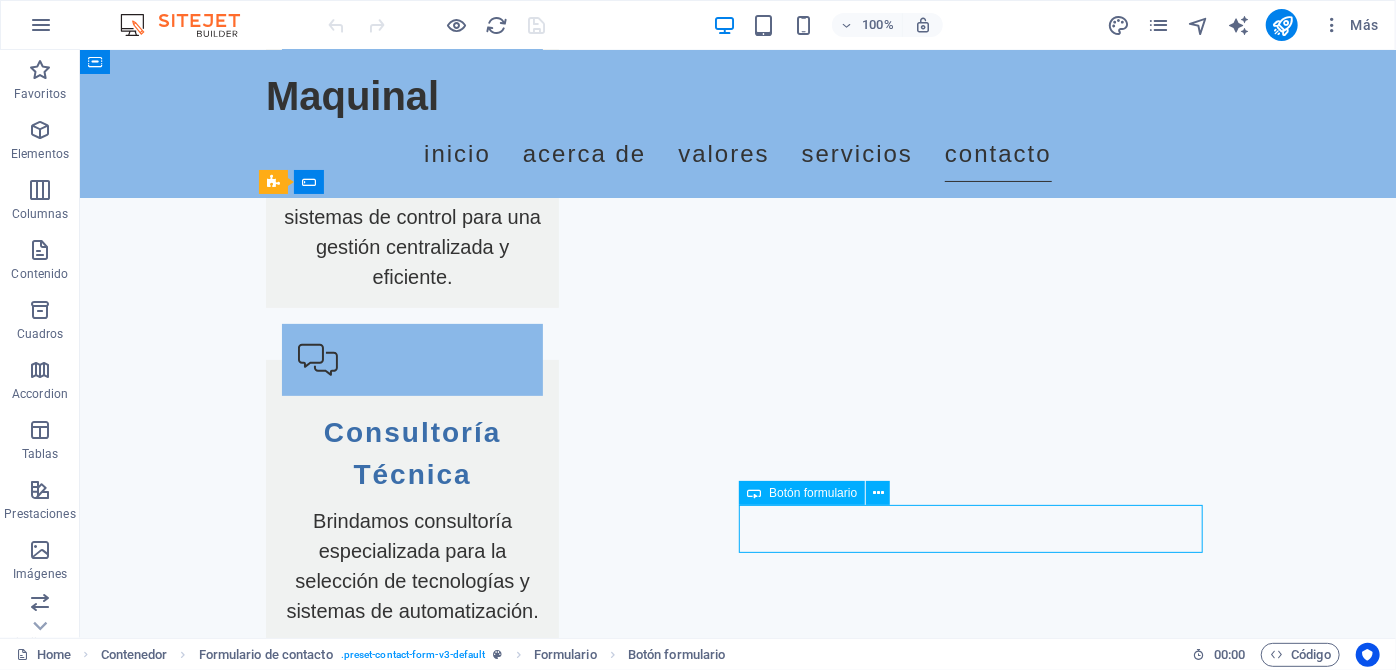 click on "Botón formulario" at bounding box center [813, 493] 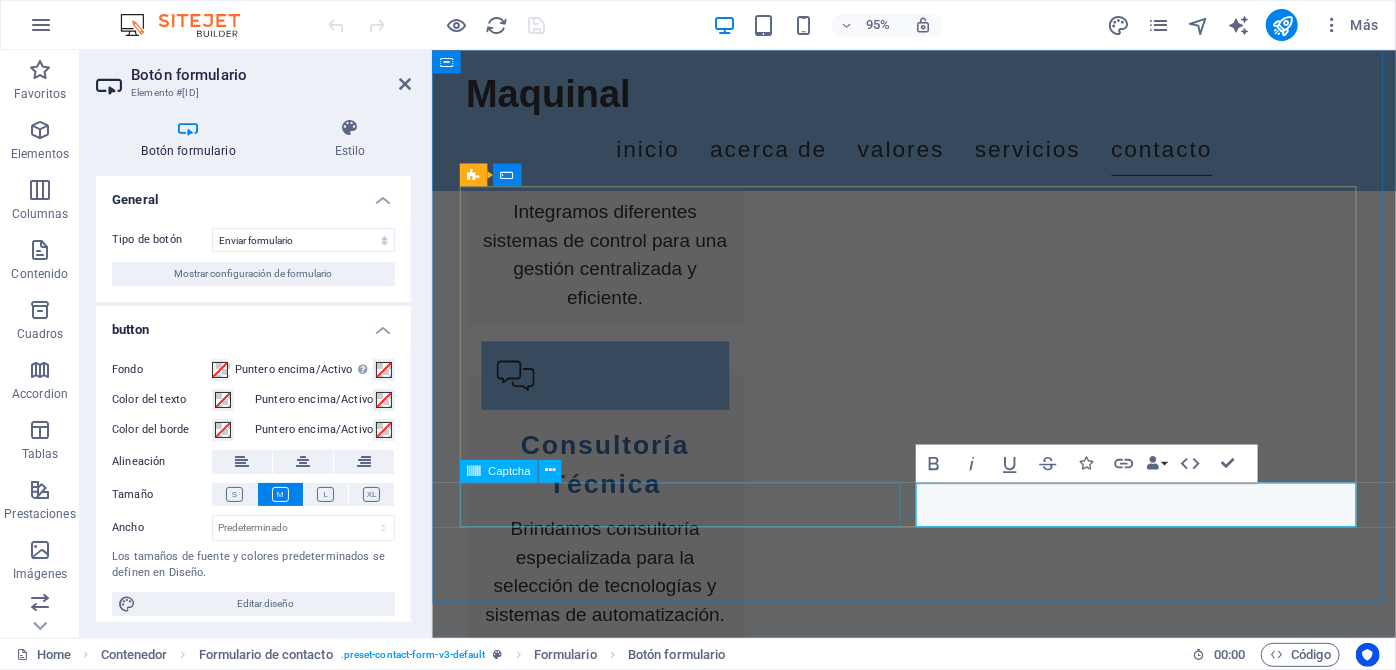 scroll, scrollTop: 4057, scrollLeft: 0, axis: vertical 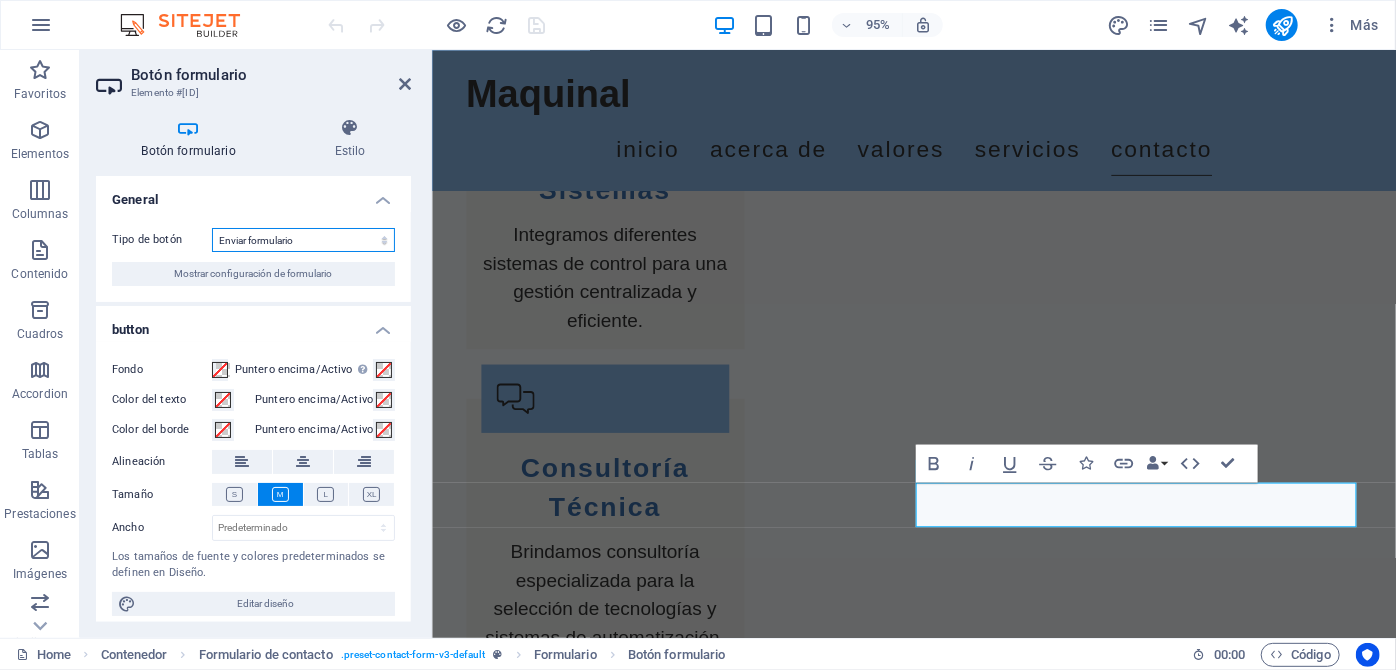 click on "Enviar formulario Restablecer formulario Ninguna acción" at bounding box center (303, 240) 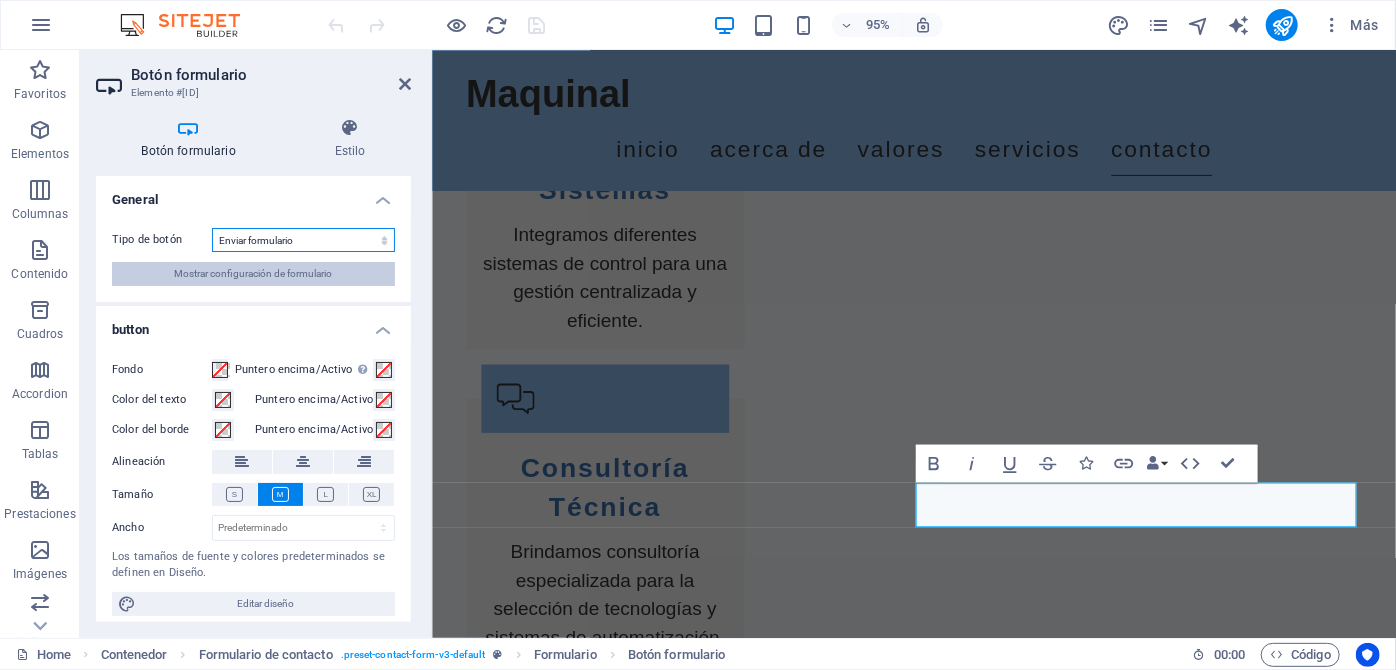 scroll, scrollTop: 8, scrollLeft: 0, axis: vertical 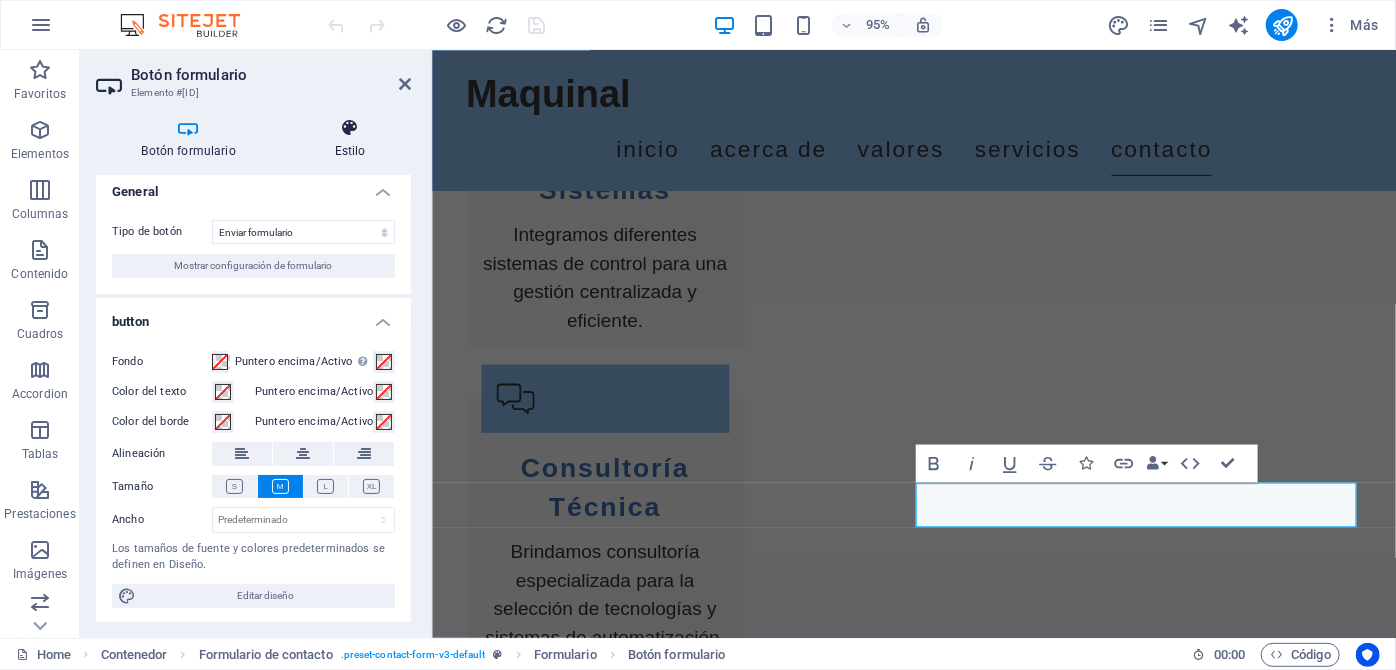 click on "Estilo" at bounding box center [350, 139] 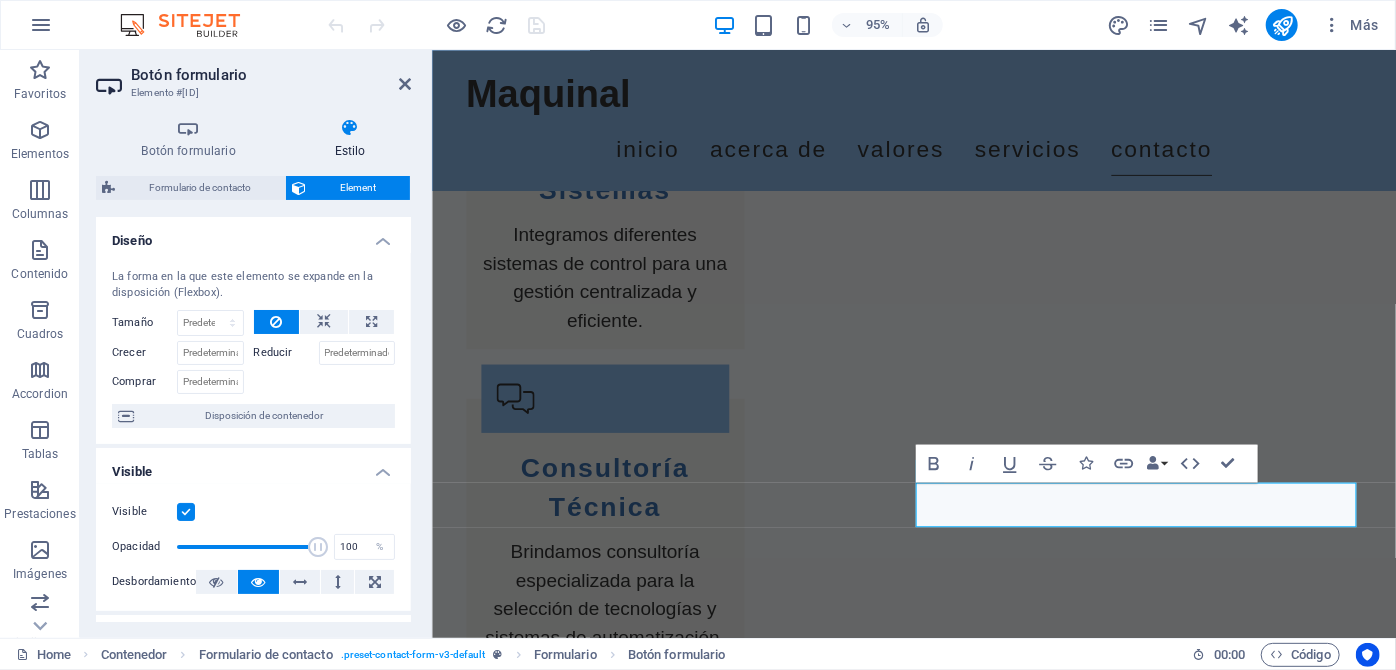 scroll, scrollTop: 0, scrollLeft: 0, axis: both 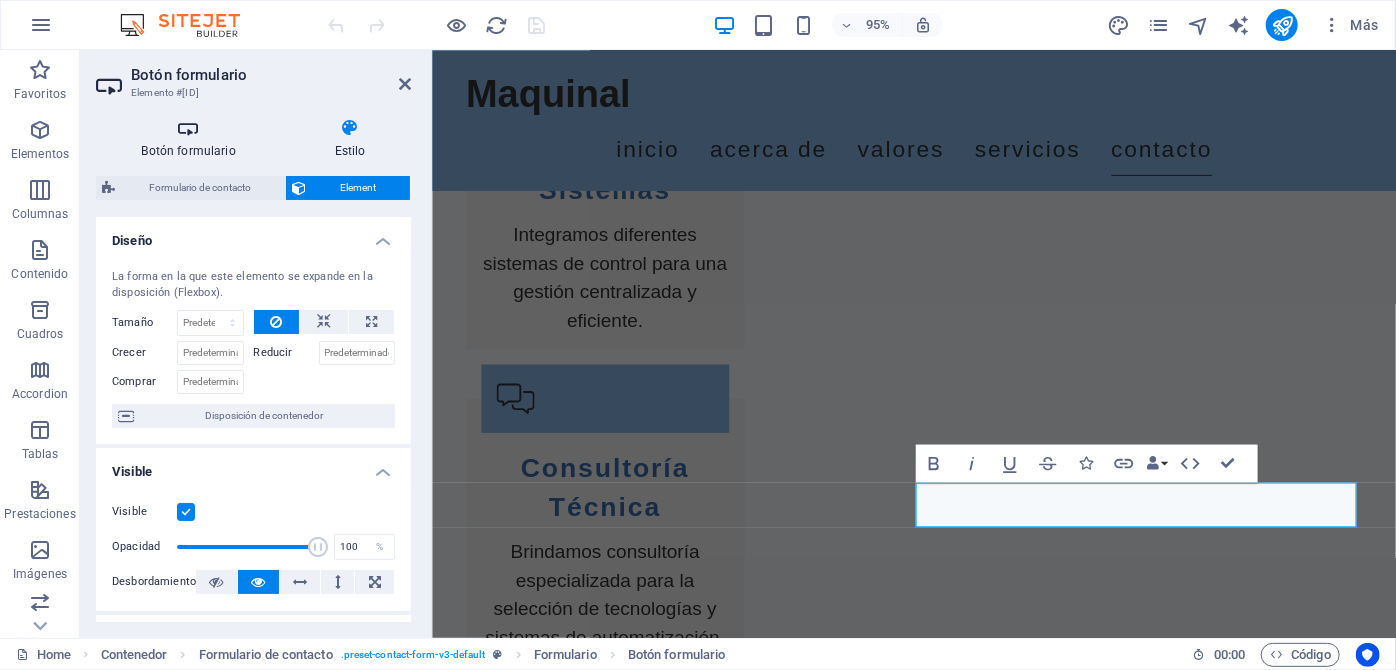 click at bounding box center (188, 128) 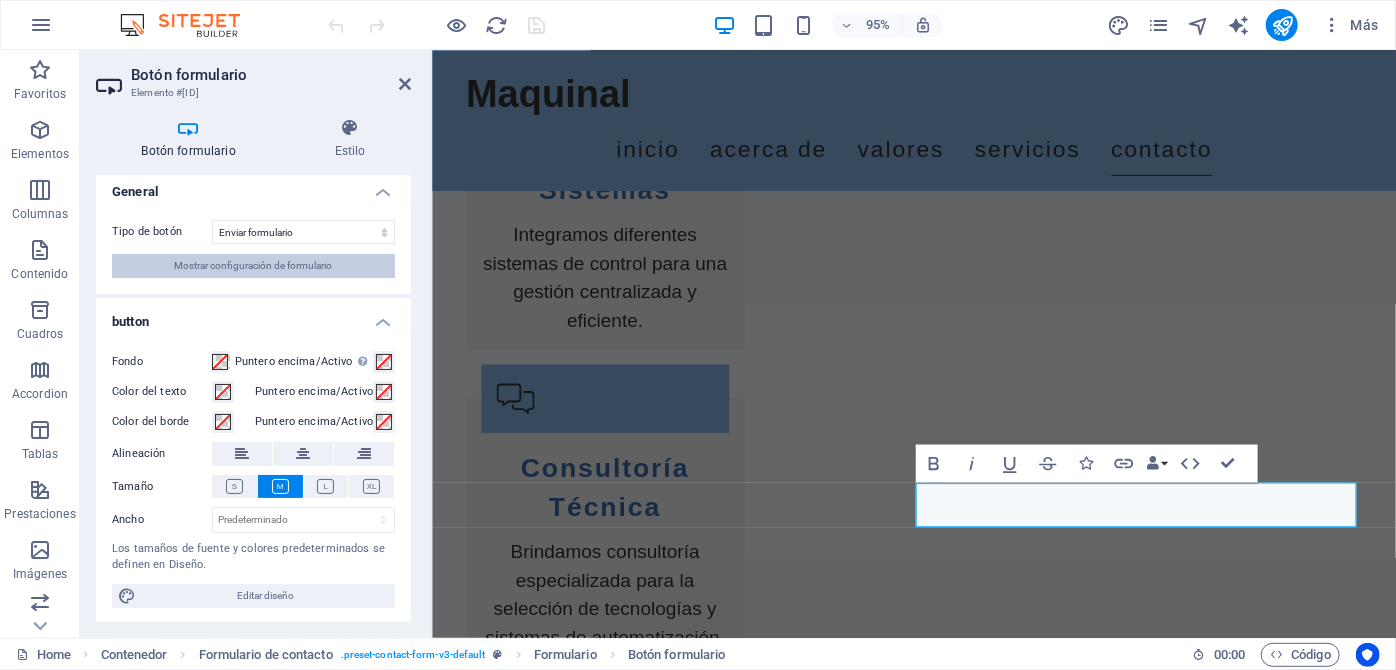 click on "Mostrar configuración de formulario" at bounding box center (254, 266) 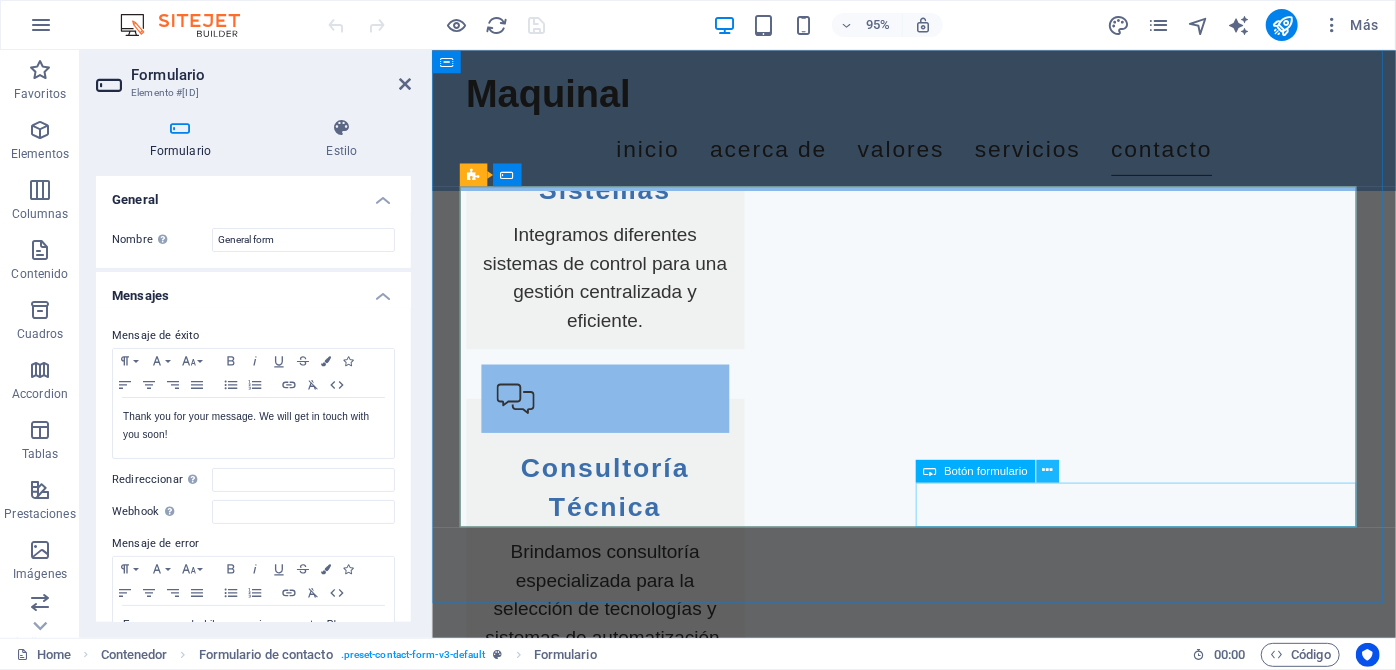click at bounding box center [1047, 471] 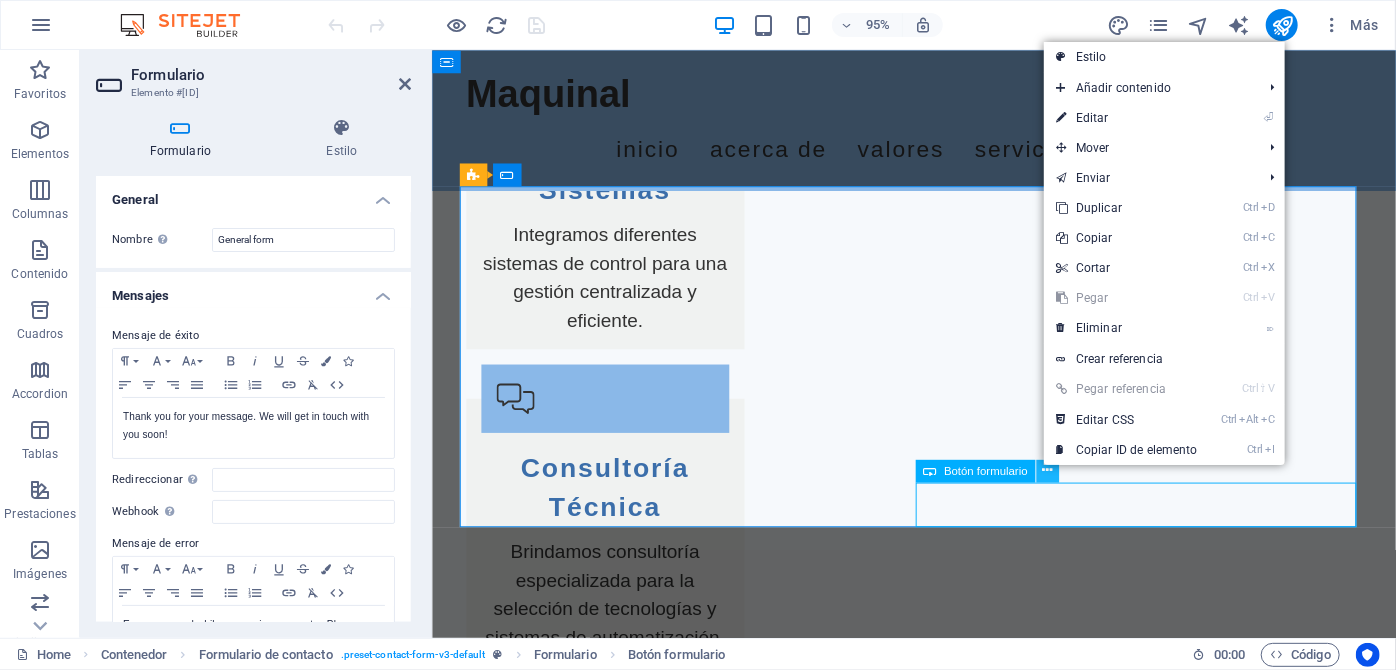 click at bounding box center (1047, 471) 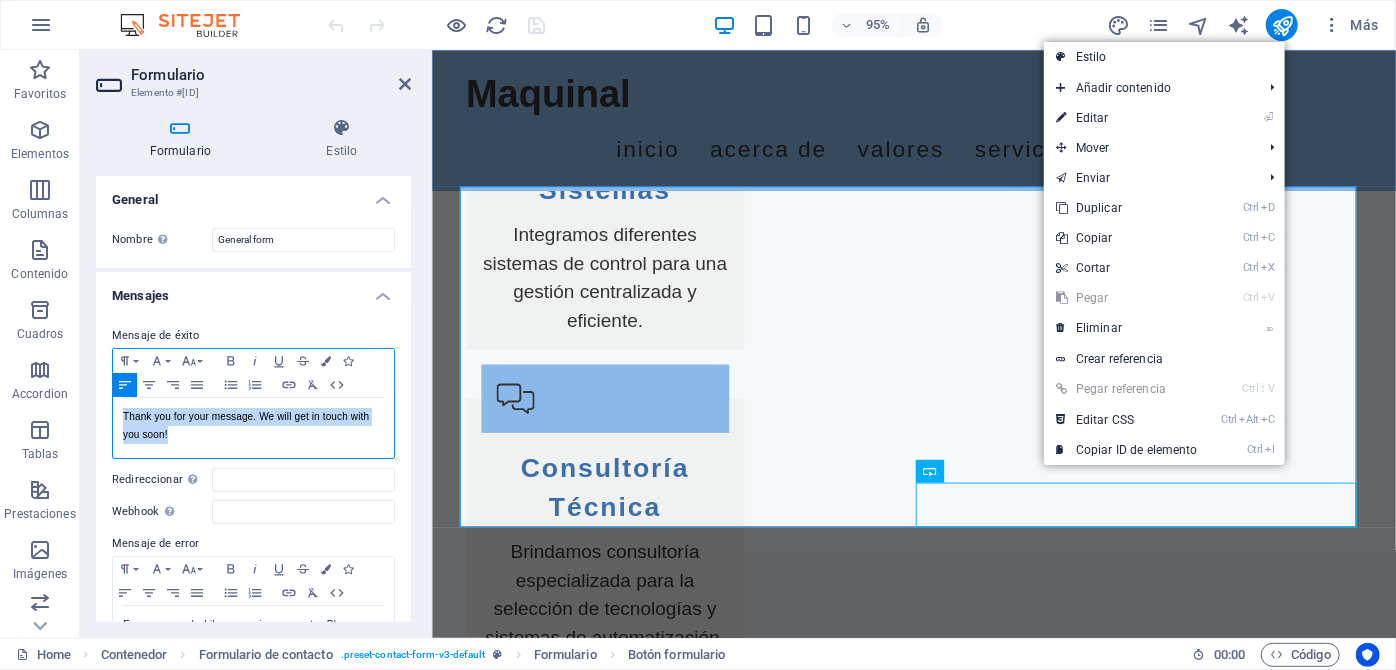 drag, startPoint x: 118, startPoint y: 414, endPoint x: 254, endPoint y: 446, distance: 139.71399 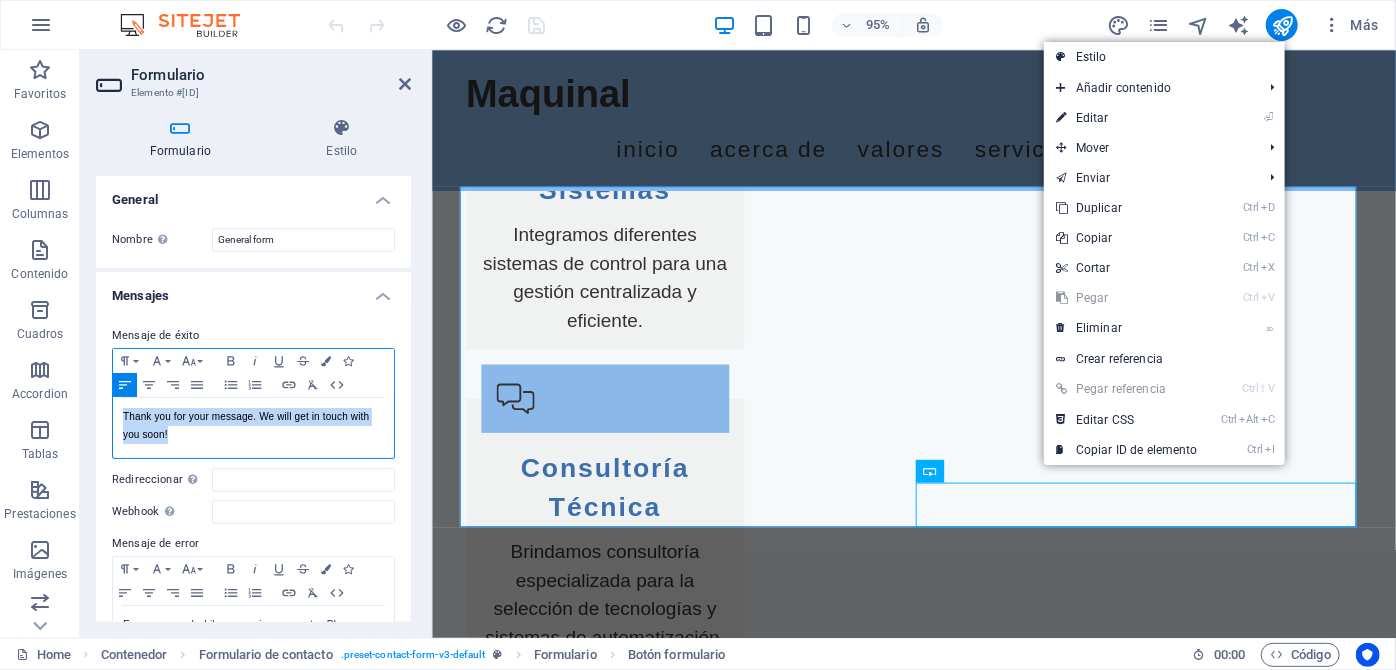 click on "Thank you for your message. We will get in touch with you soon!" at bounding box center [253, 428] 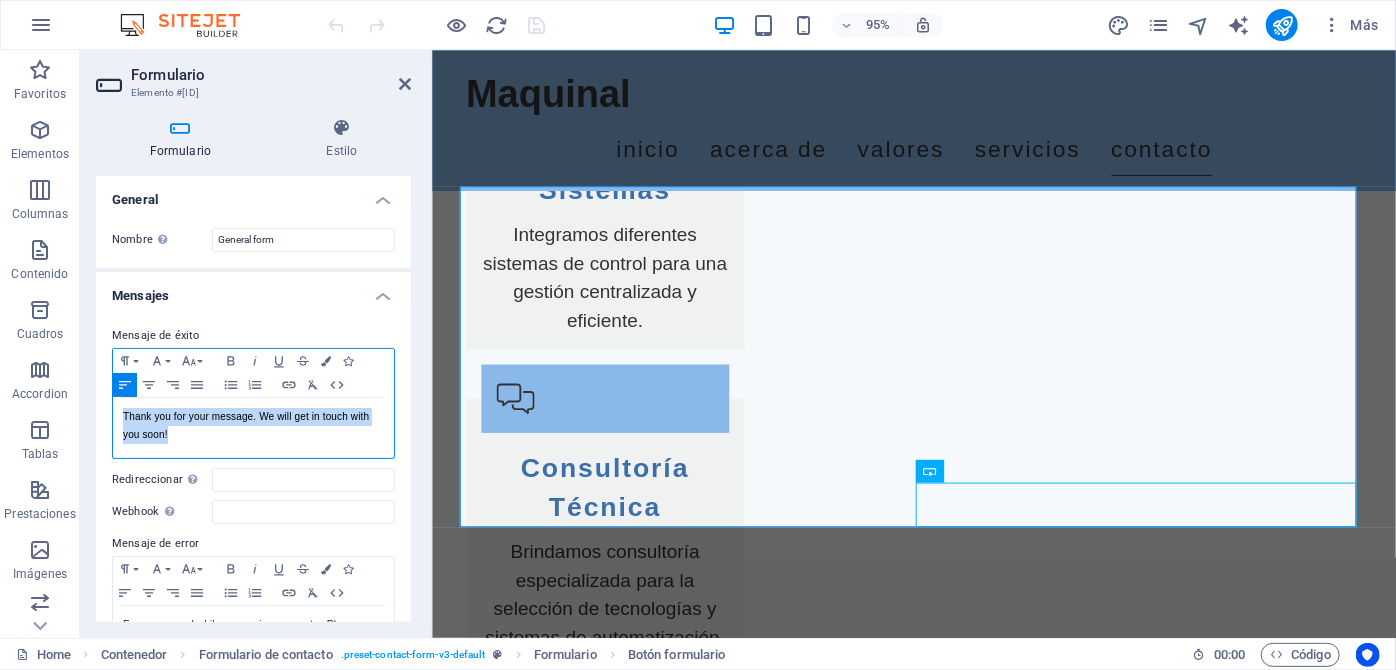 copy on "Thank you for your message. We will get in touch with you soon!" 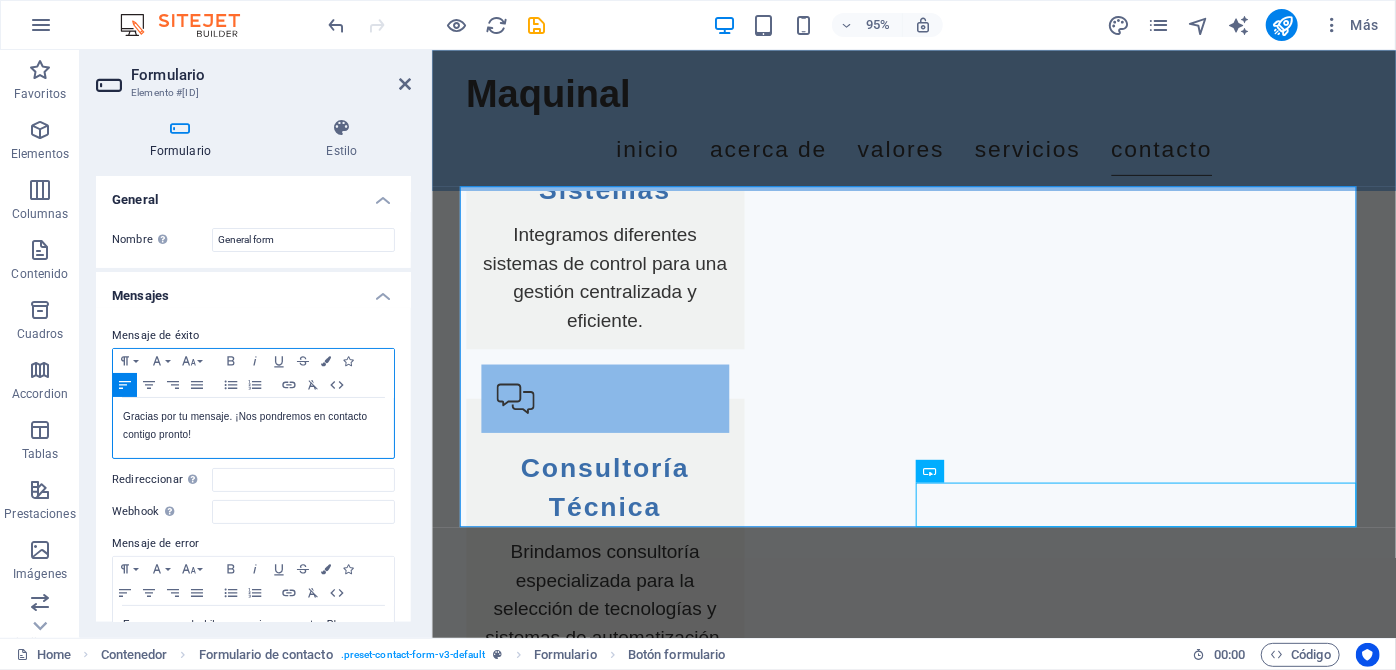 scroll, scrollTop: 125, scrollLeft: 1, axis: both 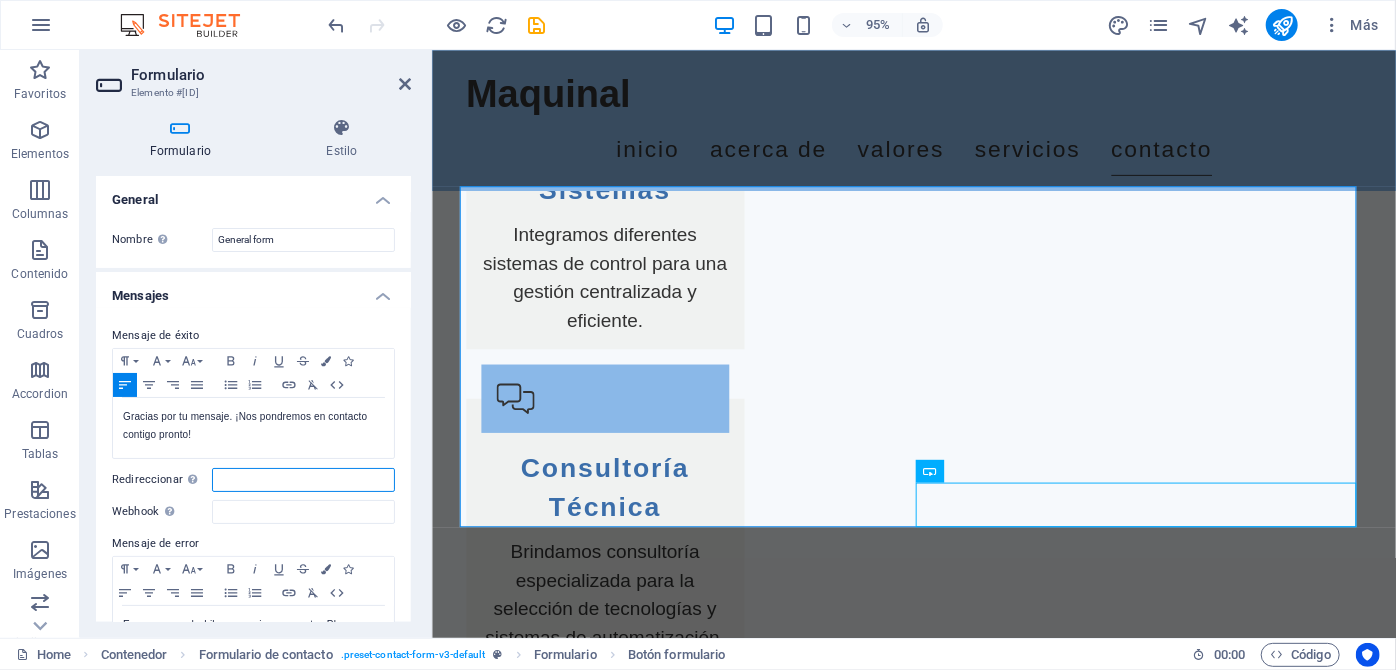 click on "Redireccionar Defina un destino de redireccionamiento cuando un formulario se envíe correctamente. Por ejemplo, una página de éxito." at bounding box center [303, 480] 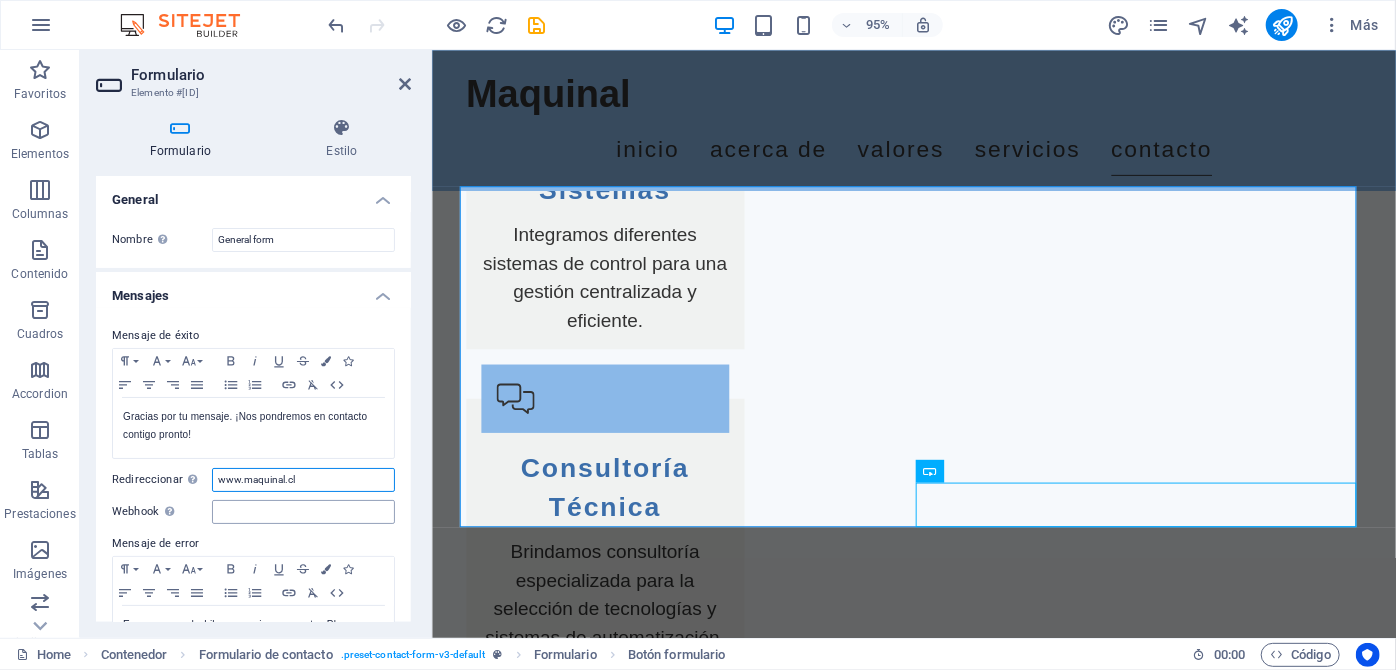 type on "www.maquinal.cl" 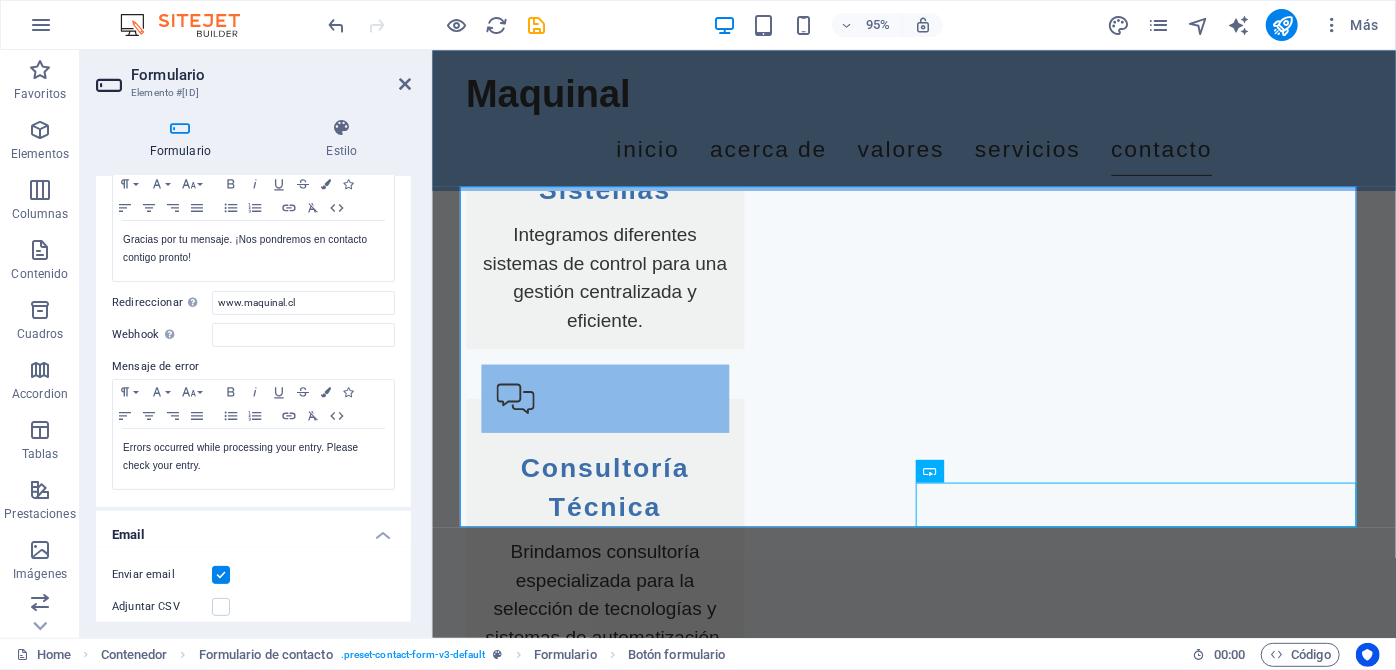 scroll, scrollTop: 181, scrollLeft: 0, axis: vertical 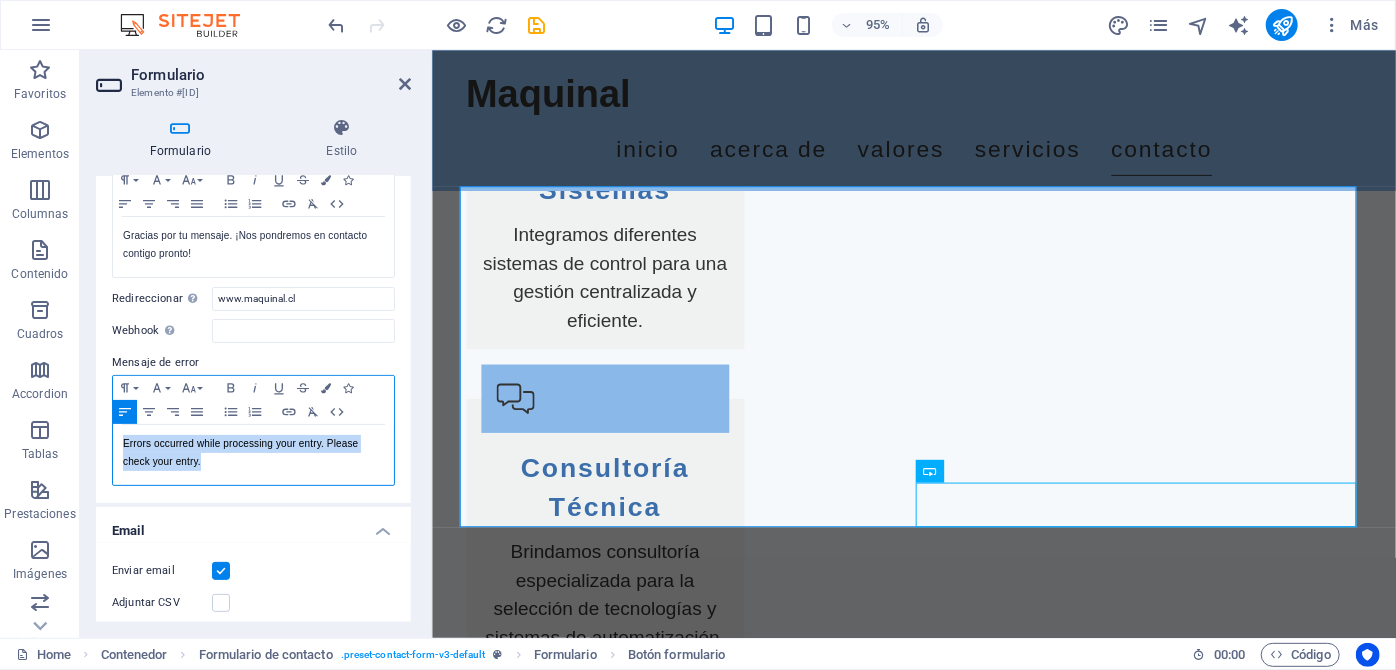 drag, startPoint x: 120, startPoint y: 439, endPoint x: 273, endPoint y: 478, distance: 157.89236 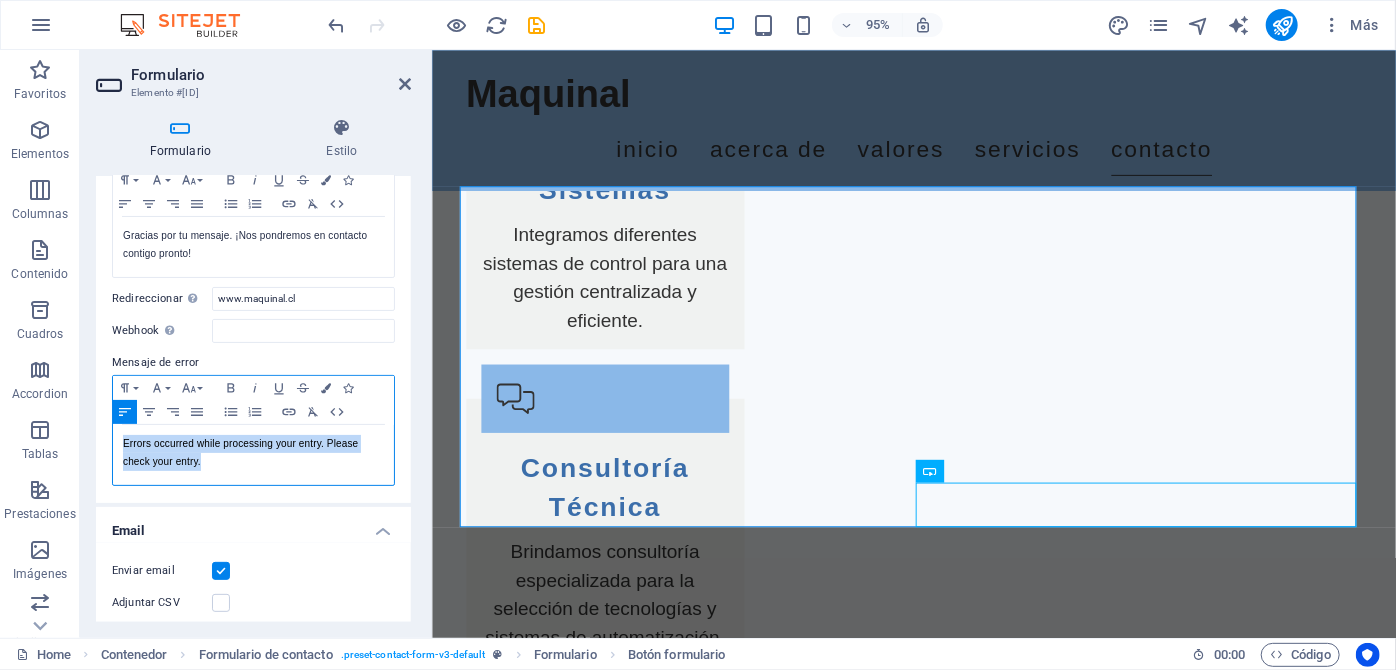 click on "Errors occurred while processing your entry. Please check your entry." at bounding box center (253, 455) 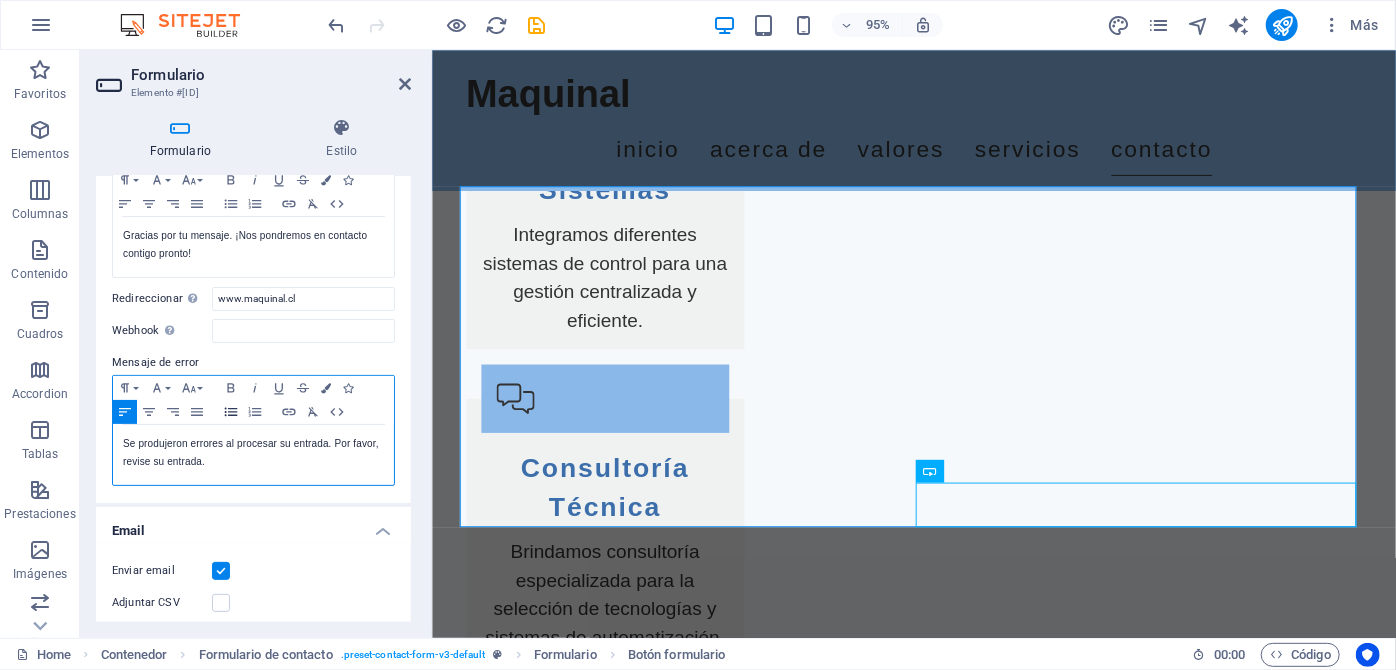 scroll, scrollTop: 224, scrollLeft: 1, axis: both 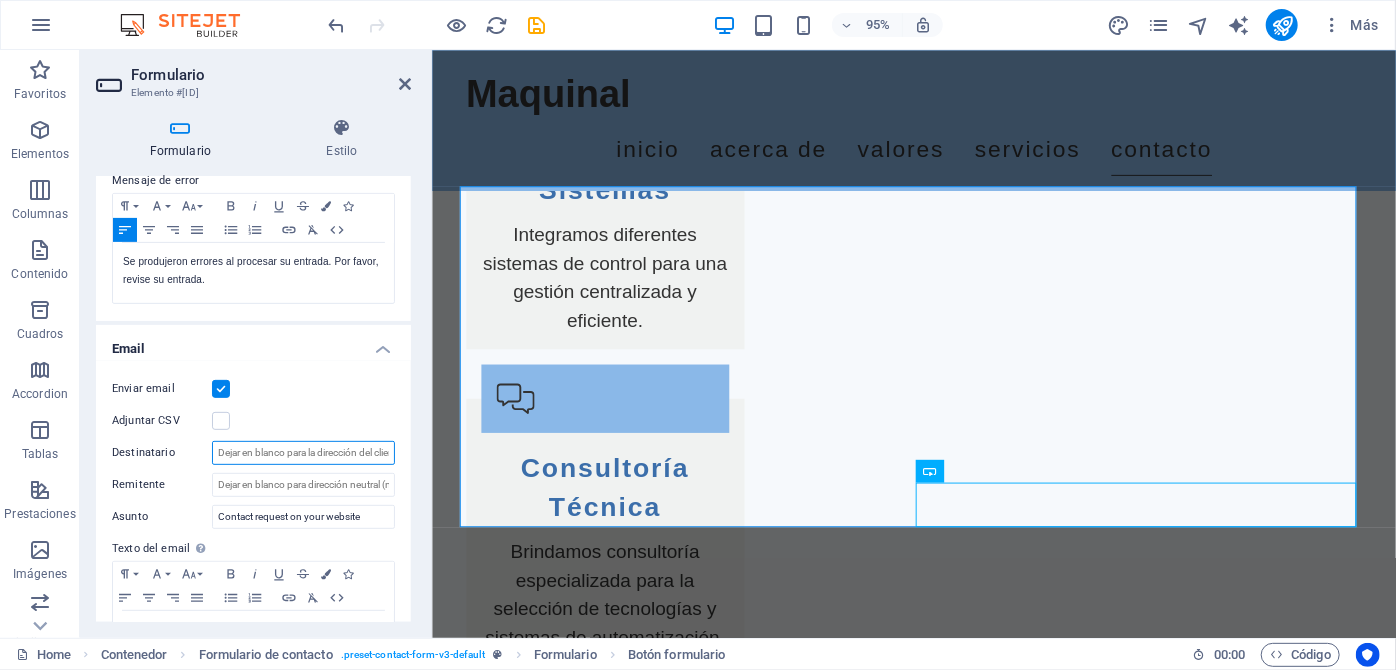 click on "Destinatario" at bounding box center [303, 453] 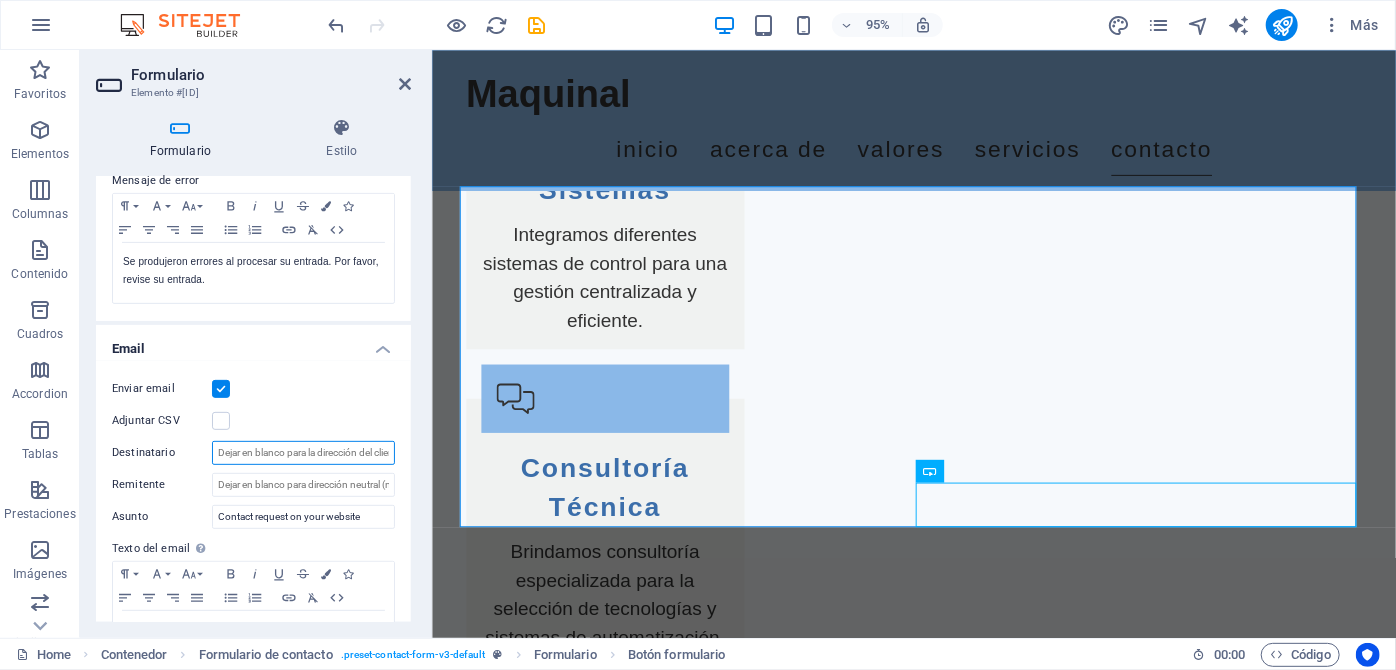 drag, startPoint x: 261, startPoint y: 453, endPoint x: 391, endPoint y: 454, distance: 130.00385 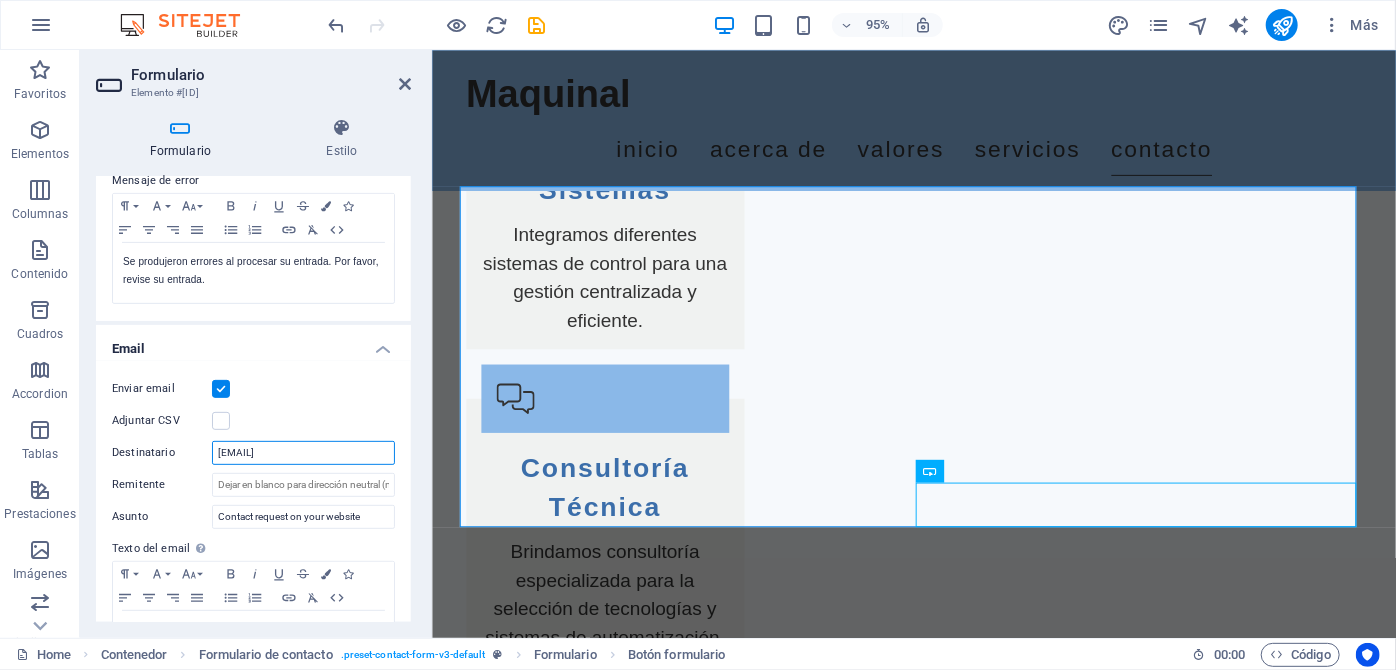 type on "[EMAIL]" 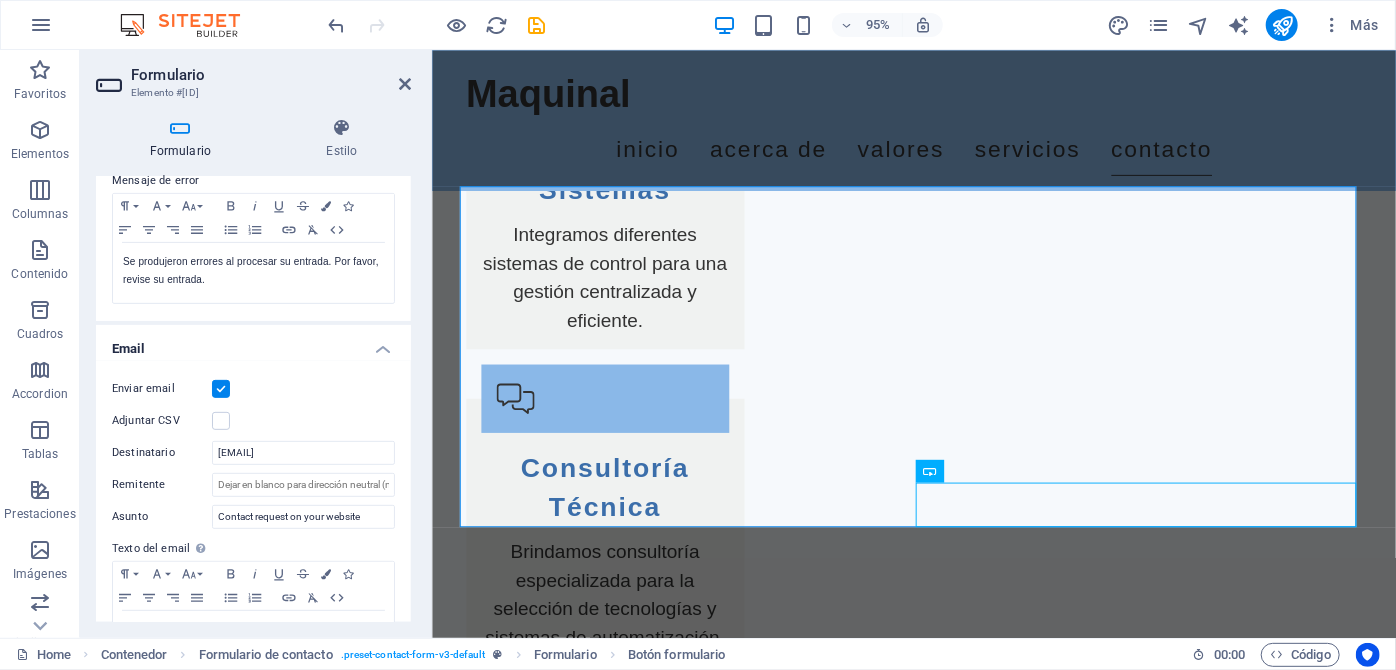 click on "Remitente" at bounding box center [162, 485] 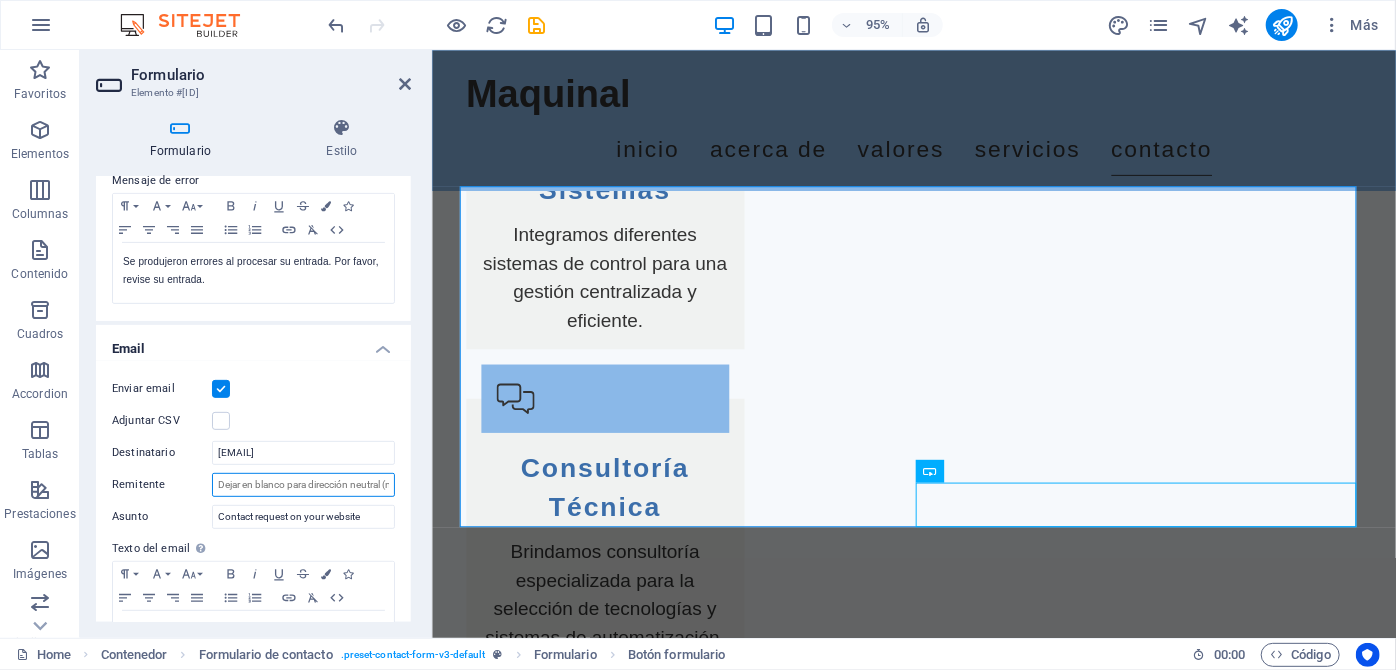click on "Remitente" at bounding box center (303, 485) 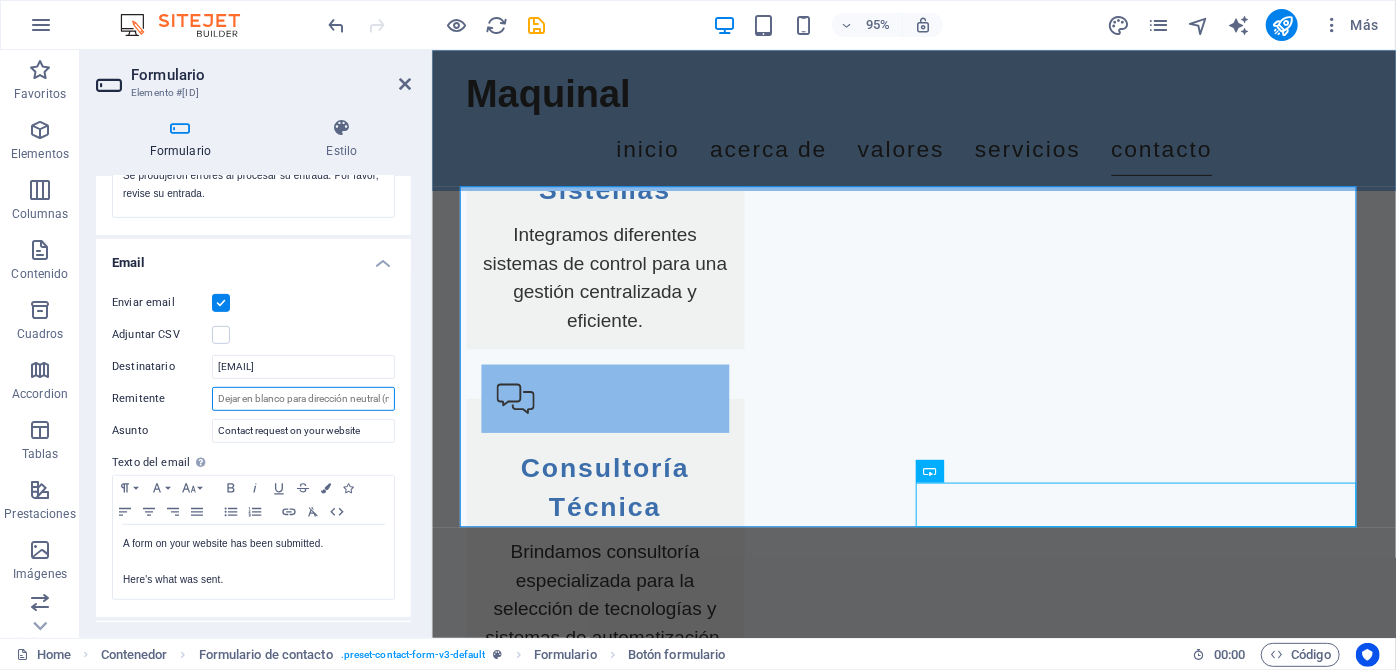 scroll, scrollTop: 454, scrollLeft: 0, axis: vertical 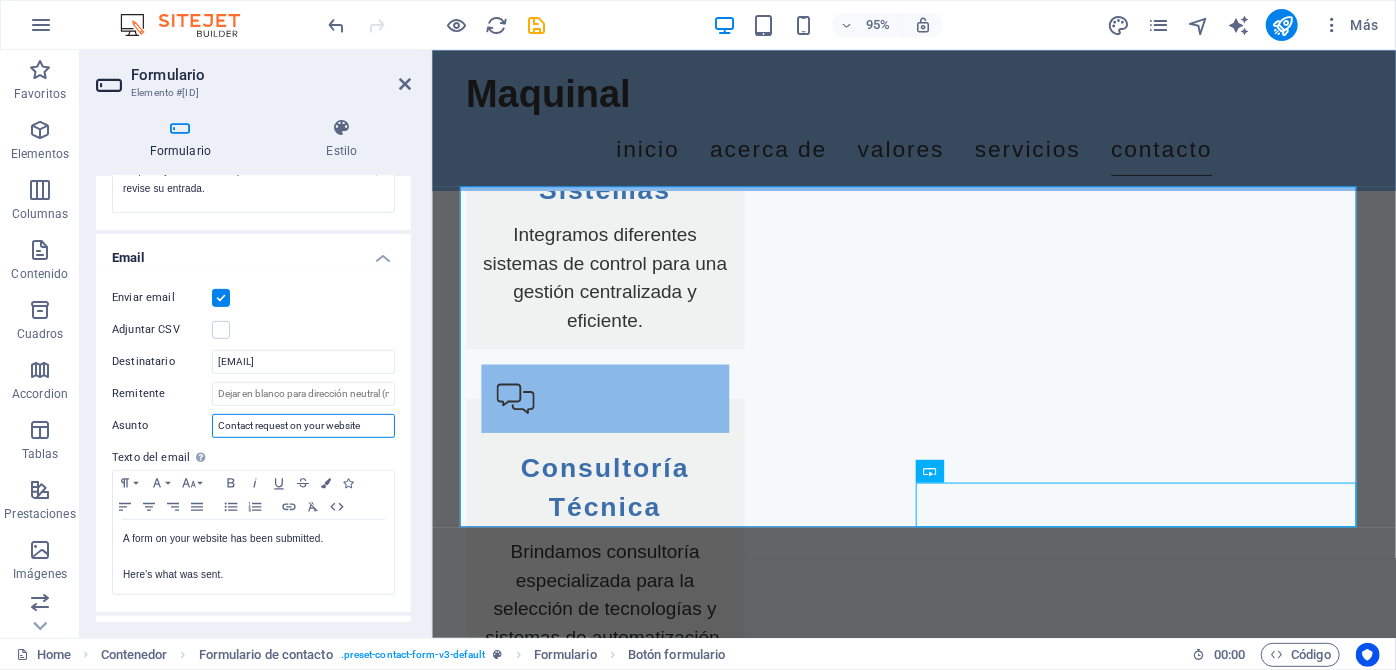 drag, startPoint x: 381, startPoint y: 426, endPoint x: 152, endPoint y: 451, distance: 230.36058 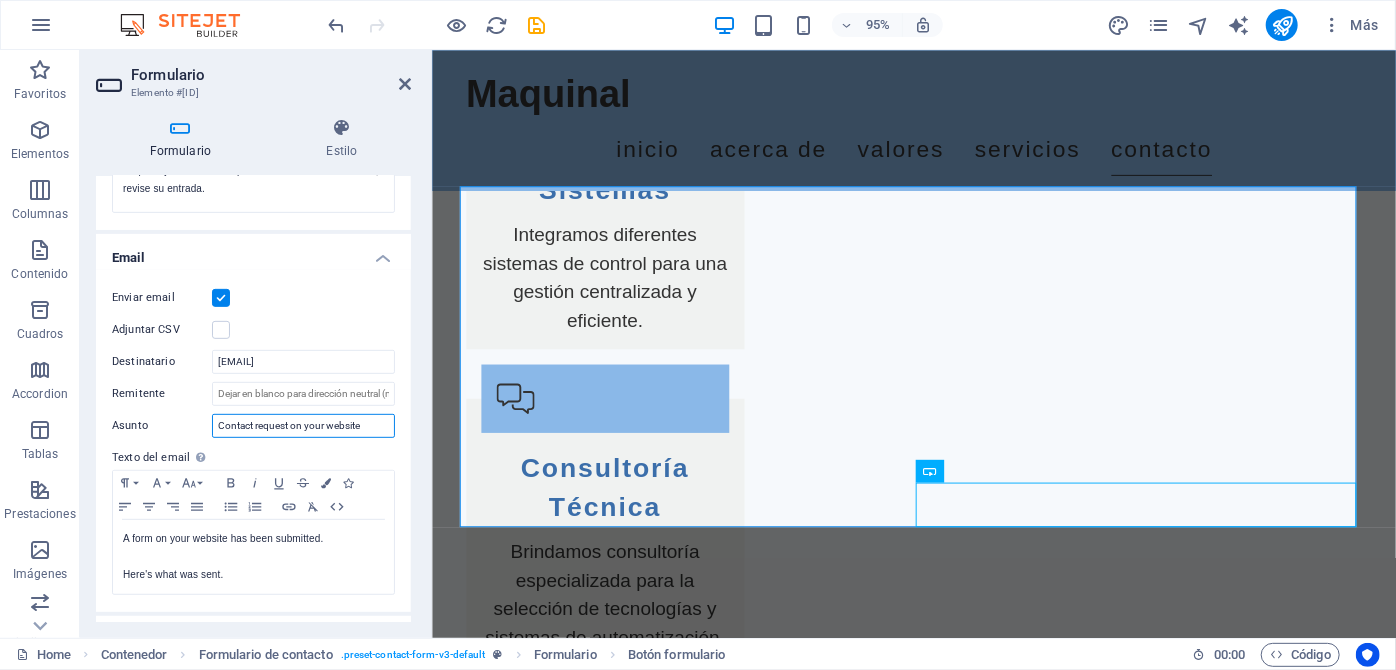 paste on "Solicitud de contacto en su sitio web" 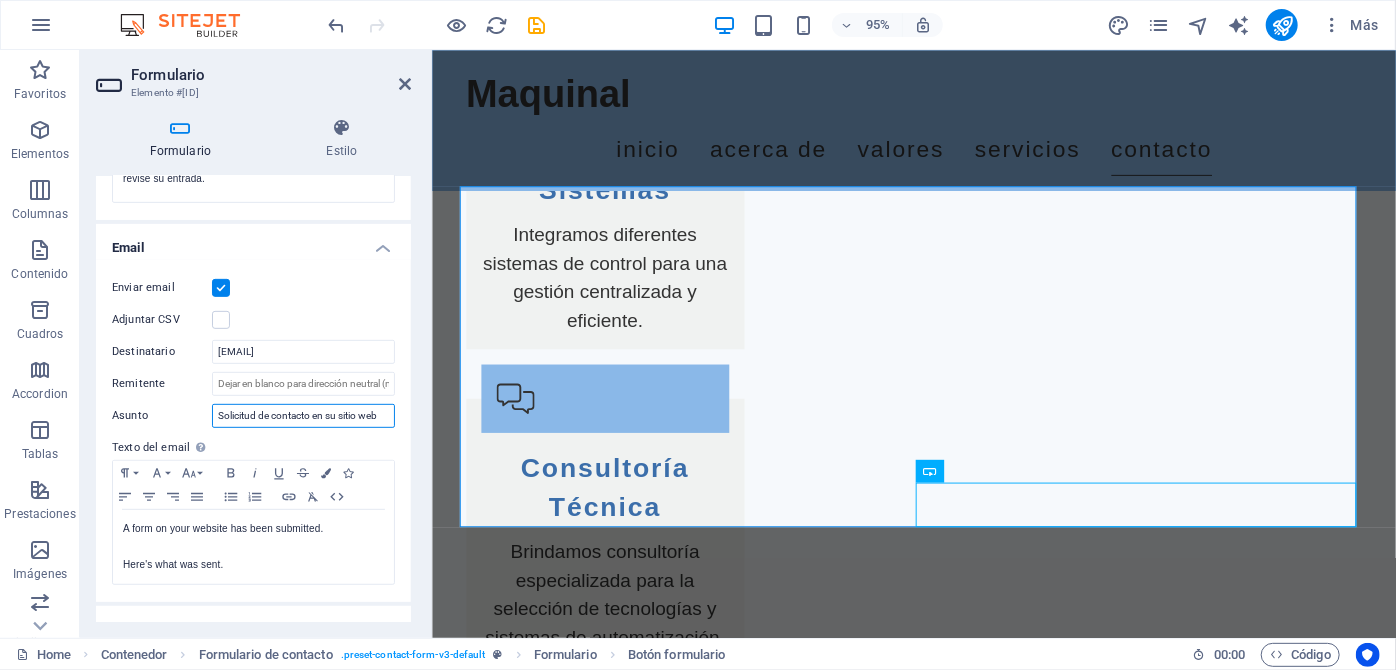 scroll, scrollTop: 545, scrollLeft: 0, axis: vertical 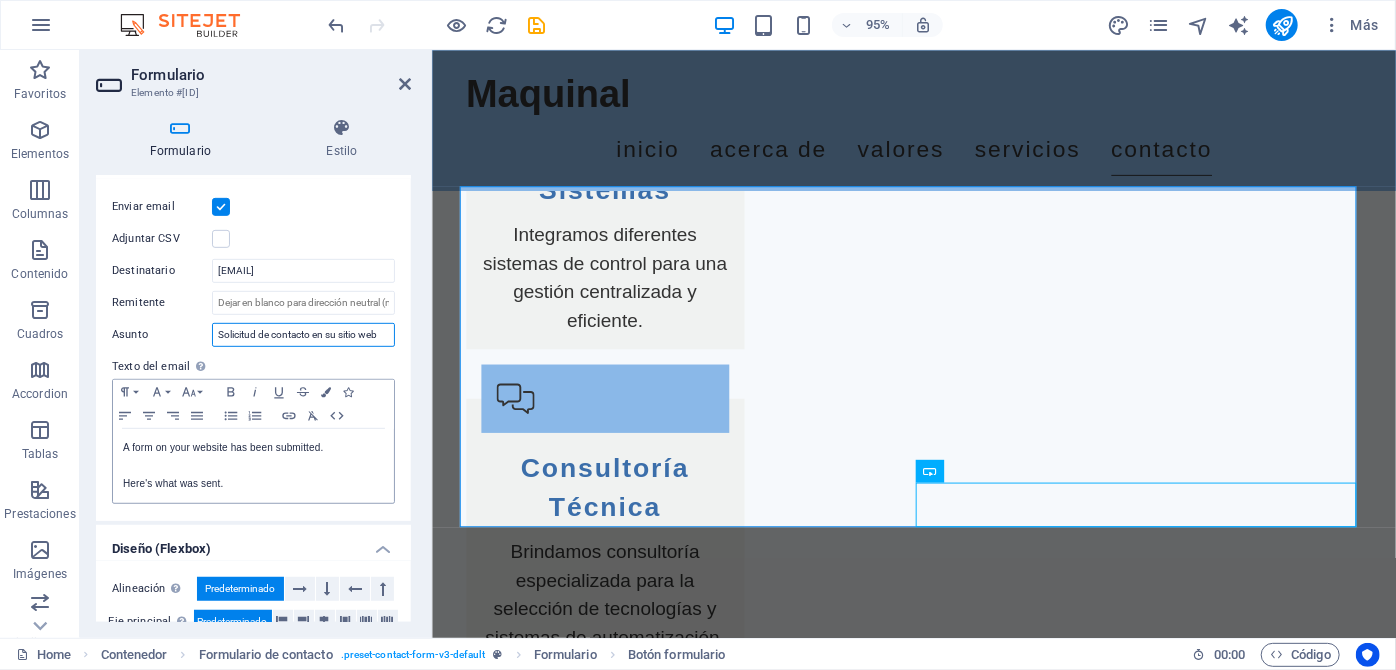 type on "Solicitud de contacto en su sitio web" 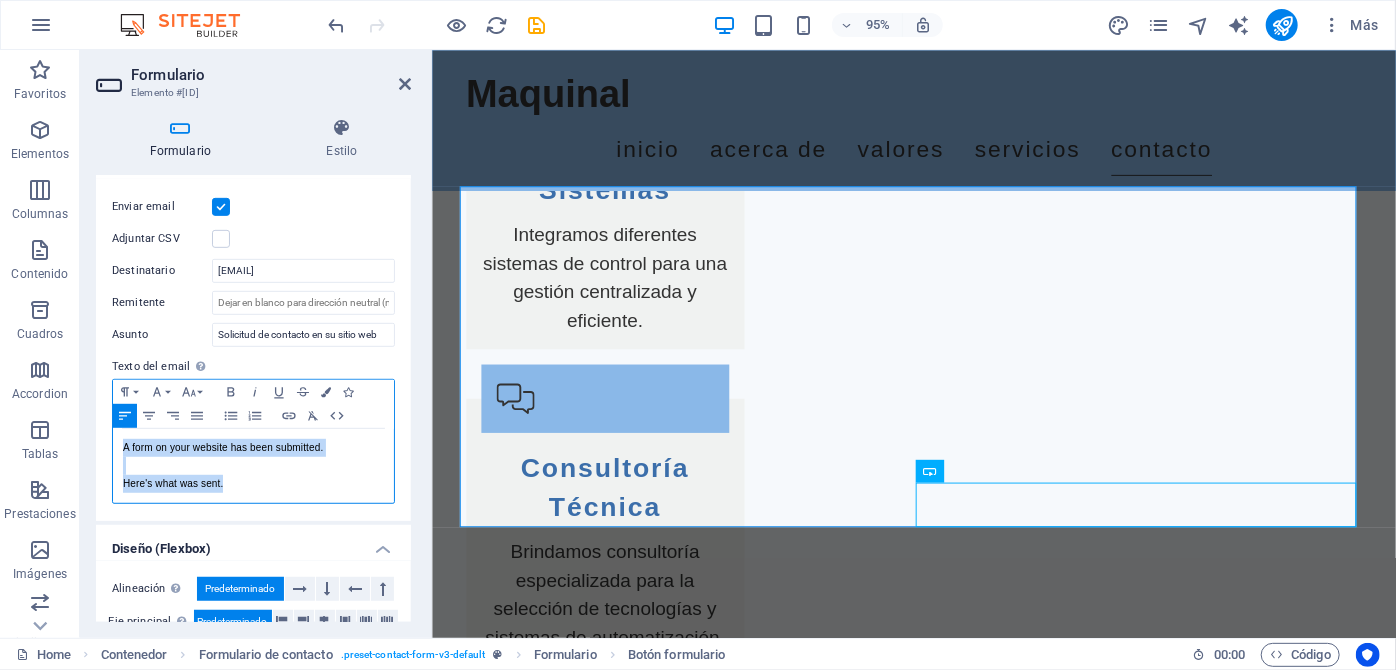 drag, startPoint x: 244, startPoint y: 486, endPoint x: 82, endPoint y: 434, distance: 170.14111 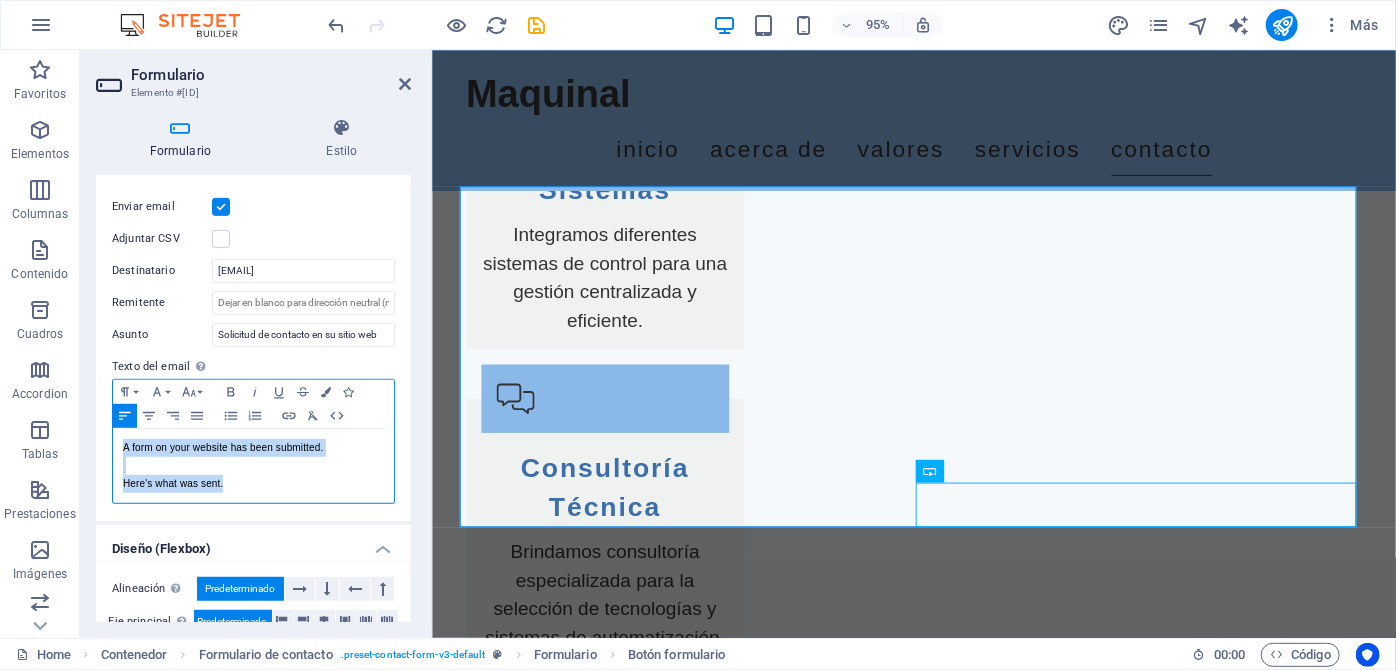 click on "Formulario Estilo General Nombre Define un nombre para el formulario. General form Mensajes Mensaje de éxito Paragraph Format Normal Heading 1 Heading 2 Heading 3 Heading 4 Heading 5 Heading 6 Code Font Family Arial Georgia Impact Tahoma Times New Roman Verdana Font Size 8 9 10 11 12 14 18 24 30 36 48 60 72 96 Bold Italic Underline Strikethrough Colors Icons Align Left Align Center Align Right Align Justify Unordered List Ordered List Insert Link Clear Formatting HTML Gracias por tu mensaje. ¡Nos pondremos en contacto contigo pronto! Gracias por tu mensaje. ¡Nos pondremos en contacto contigo pronto! Se muestra una vez el formulario se ha enviado correctamente... Redireccionar Defina un destino de redireccionamiento cuando un formulario se envíe correctamente. Por ejemplo, una página de éxito. www.maquinal.cl Webhook Un webhook es una notificación push de este formulario a otro servidor. Cada vez que alguien envíe este formulario, los datos se enviarán a tu servidor.  Mensaje de error Paragraph Format" at bounding box center [253, 370] 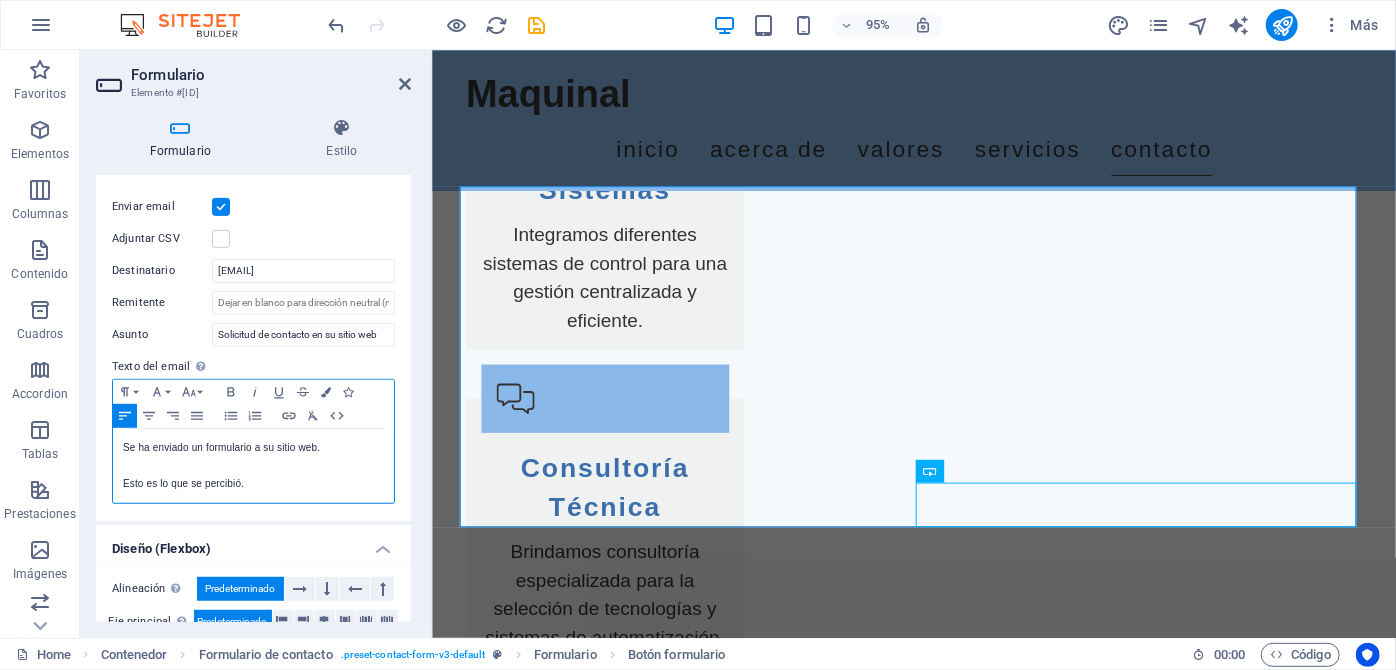 scroll, scrollTop: 140, scrollLeft: 1, axis: both 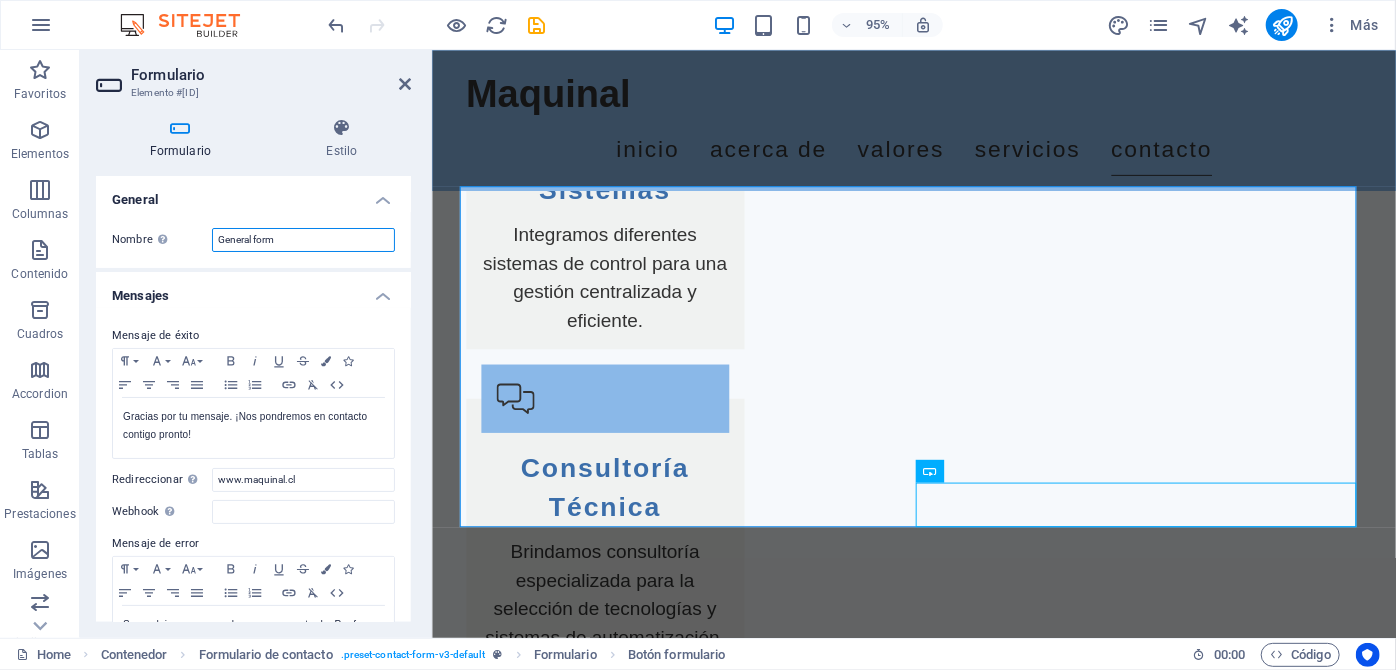 click on "General form" at bounding box center (303, 240) 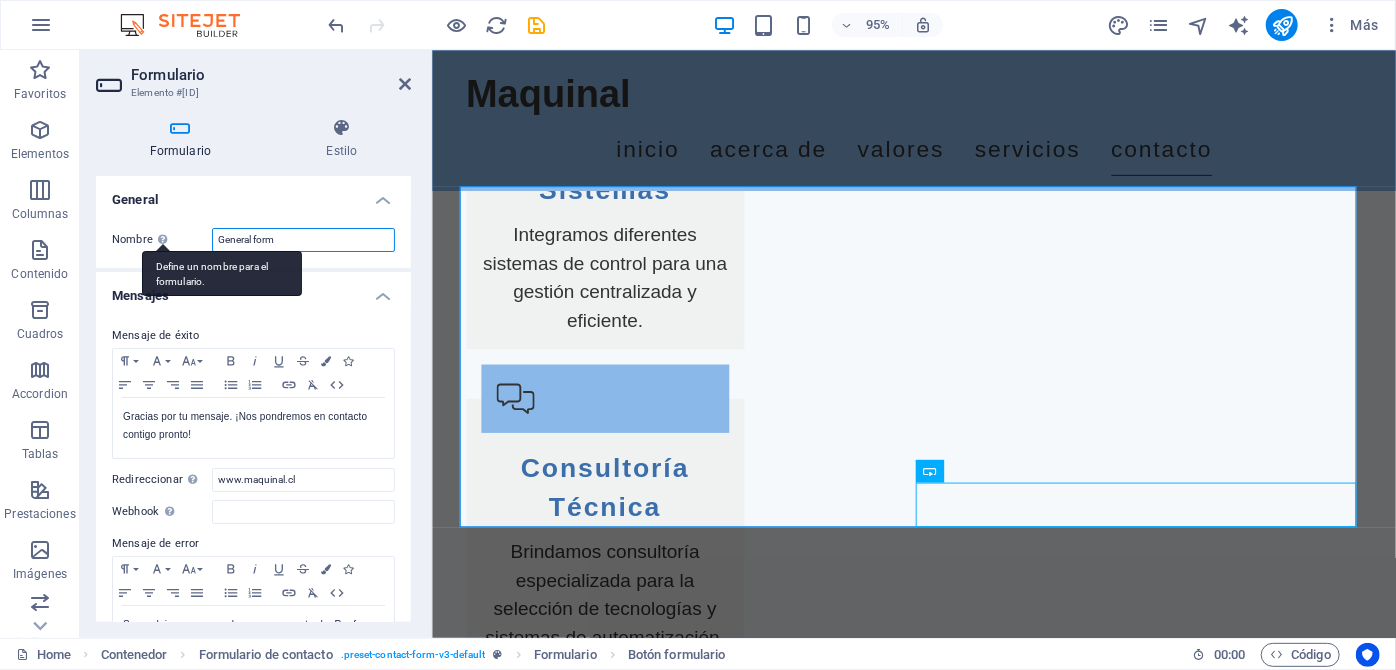 drag, startPoint x: 329, startPoint y: 239, endPoint x: 154, endPoint y: 251, distance: 175.41095 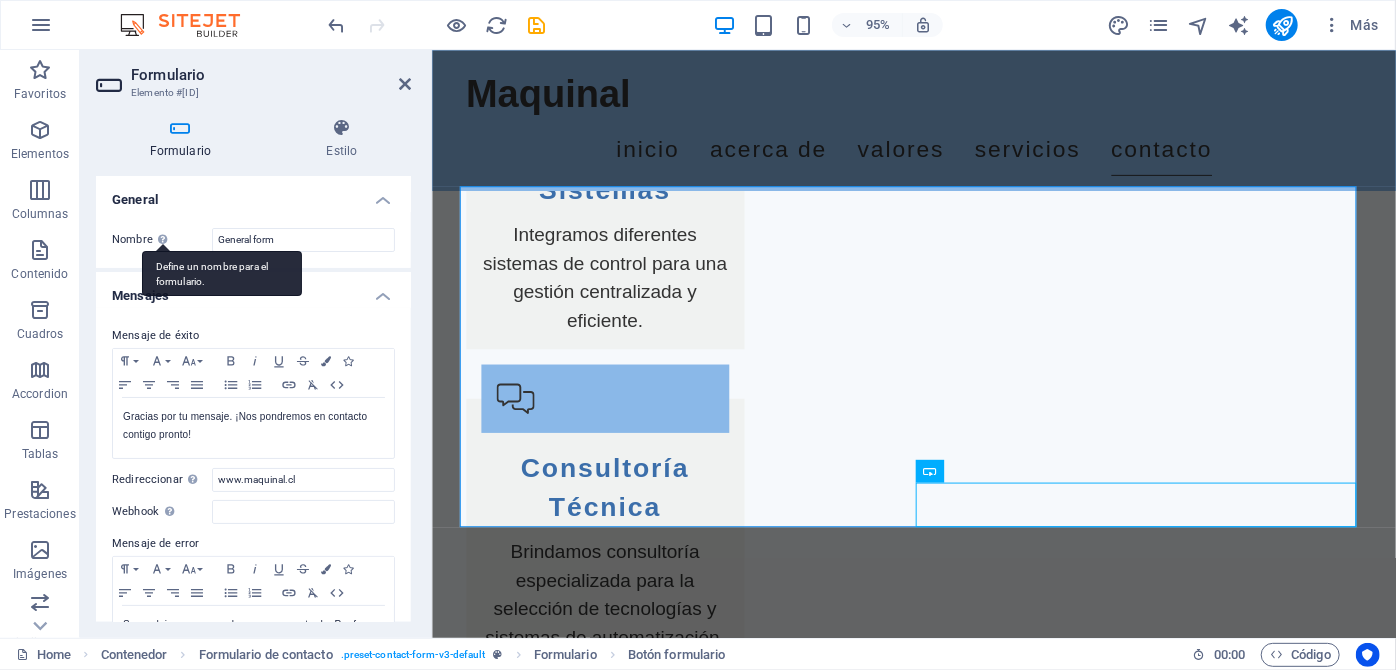click on "Define un nombre para el formulario." at bounding box center (163, 239) 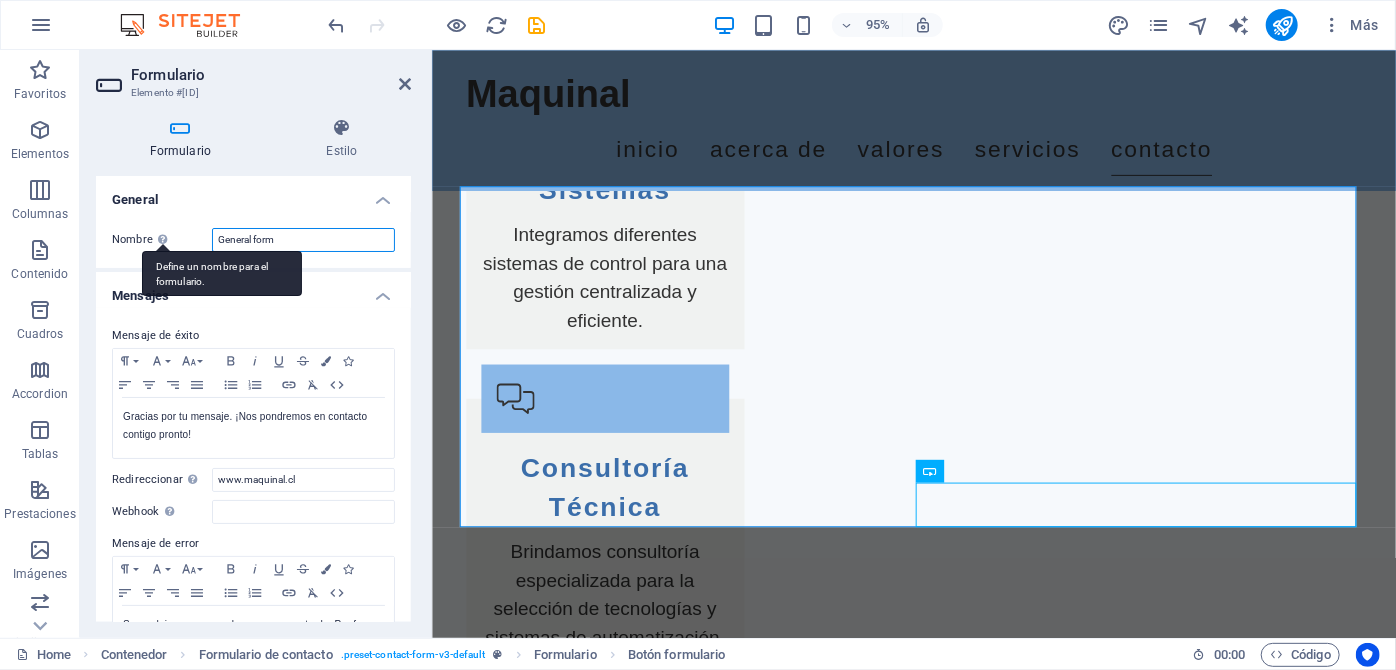 click on "General form" at bounding box center (303, 240) 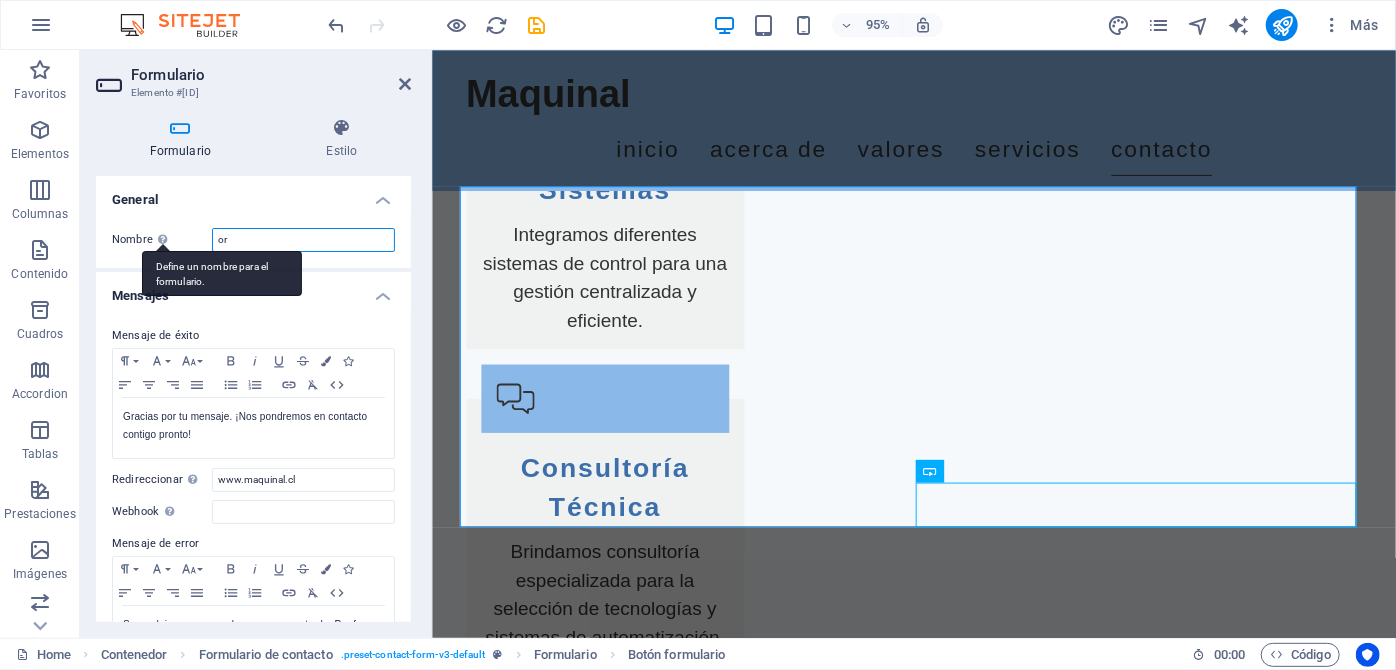 type on "o" 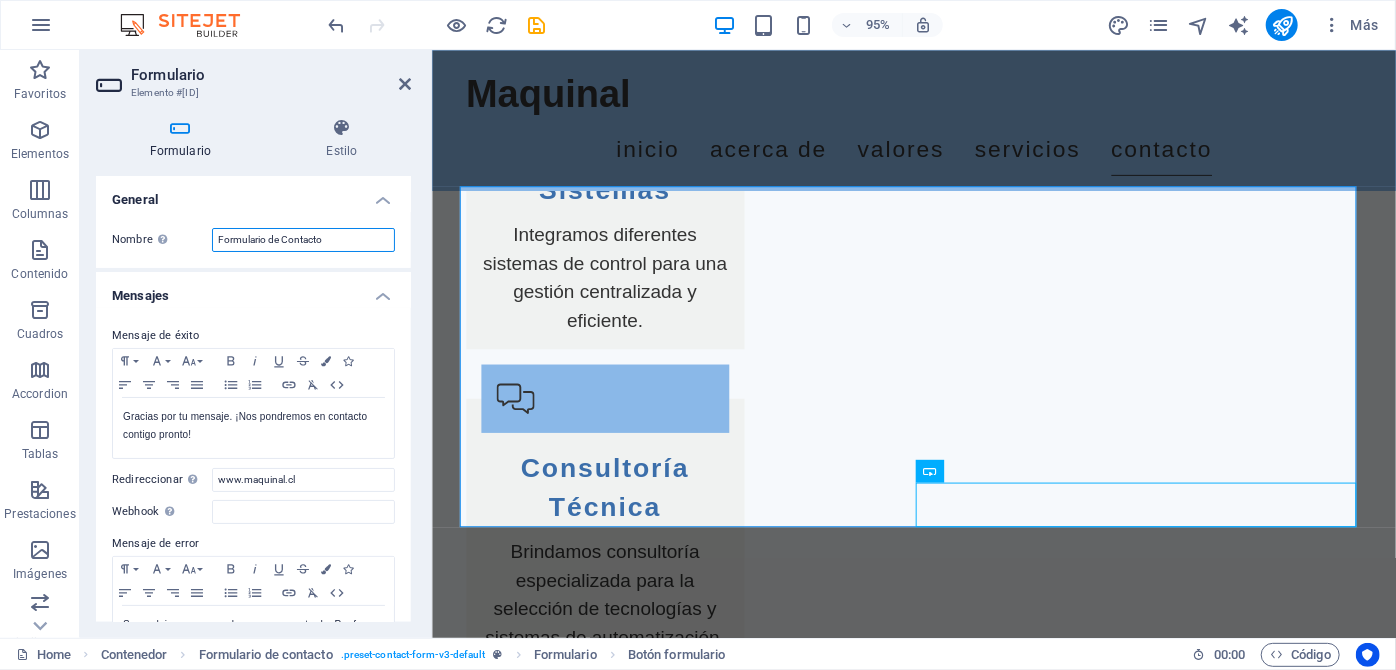 type on "Formulario de Contacto" 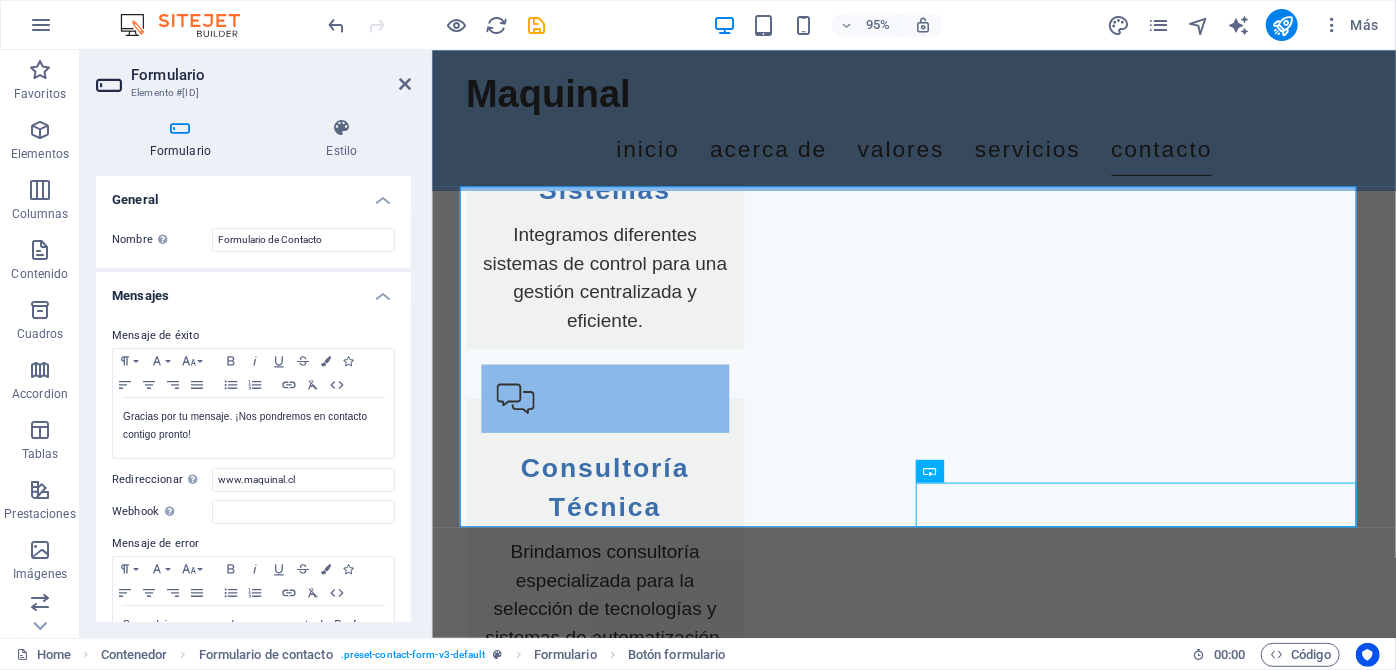 click on "Formulario Elemento #ed-824830564" at bounding box center [253, 76] 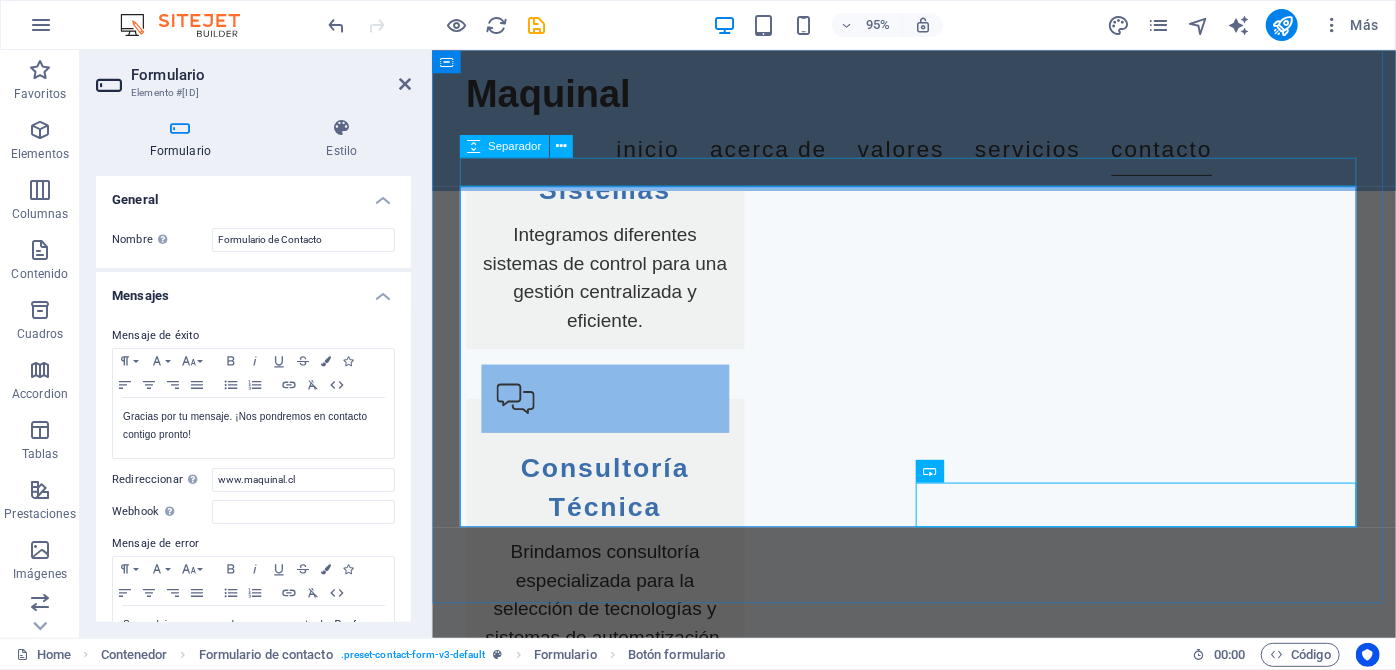 click at bounding box center (939, 2645) 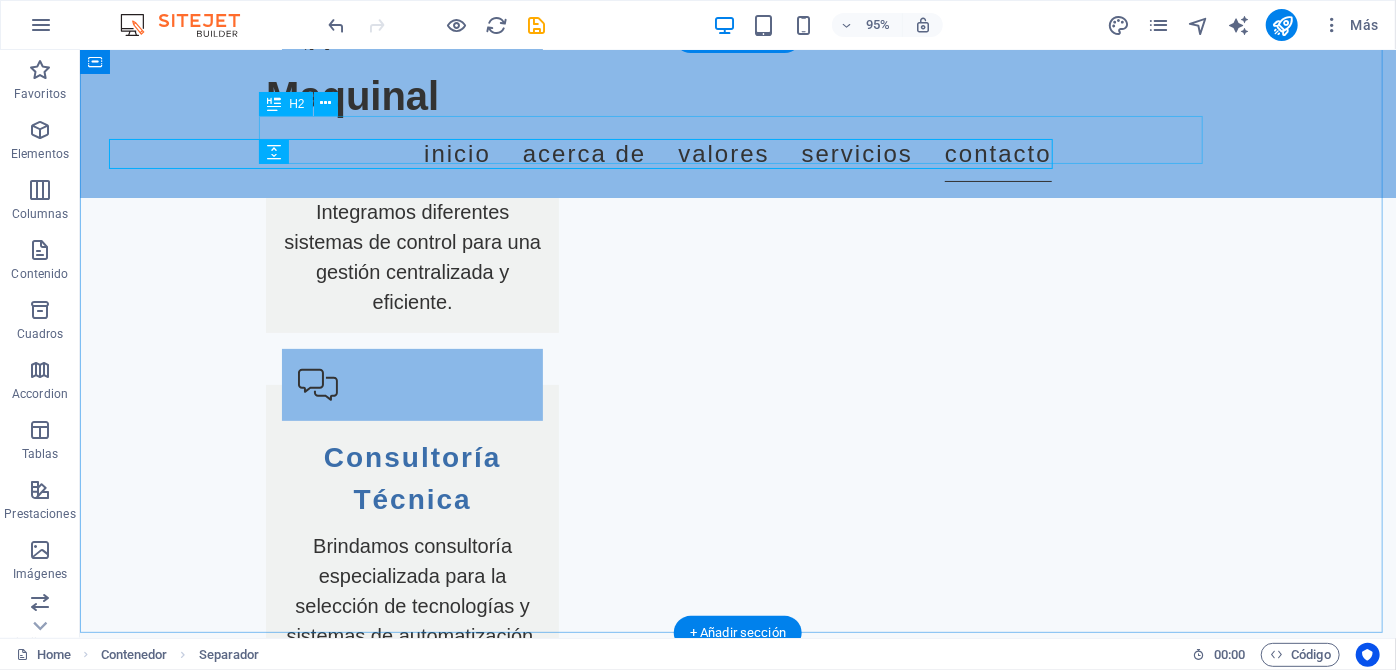 scroll, scrollTop: 4082, scrollLeft: 0, axis: vertical 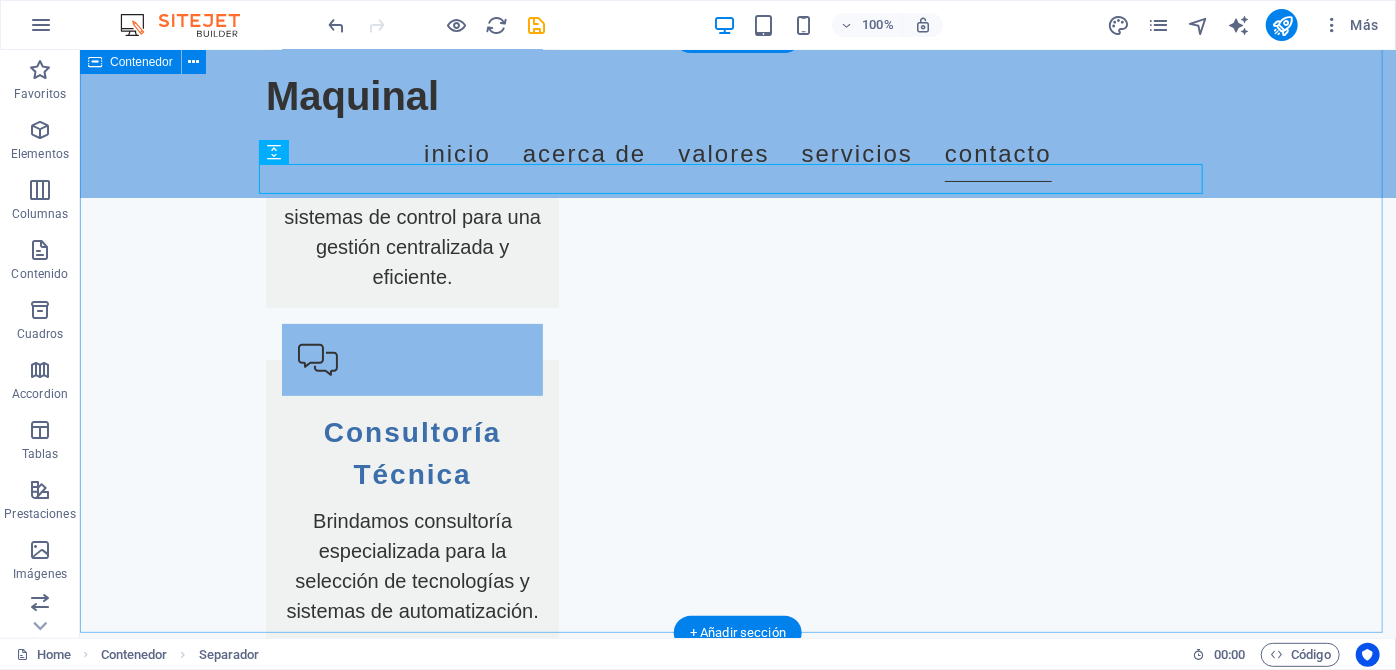 click on "Contáctanos   I have read and understand the privacy policy. ¿Ilegible? Cargar nuevo Enviar Consulta" at bounding box center (737, 2812) 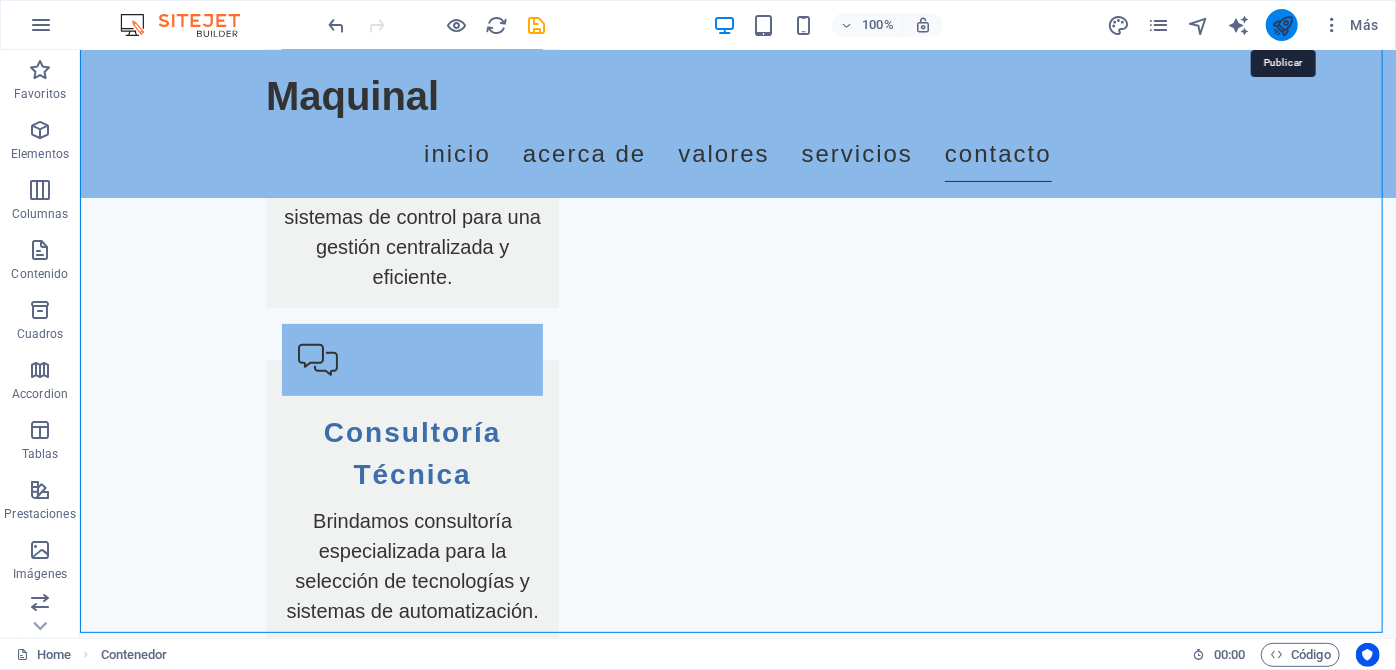 click at bounding box center (1282, 25) 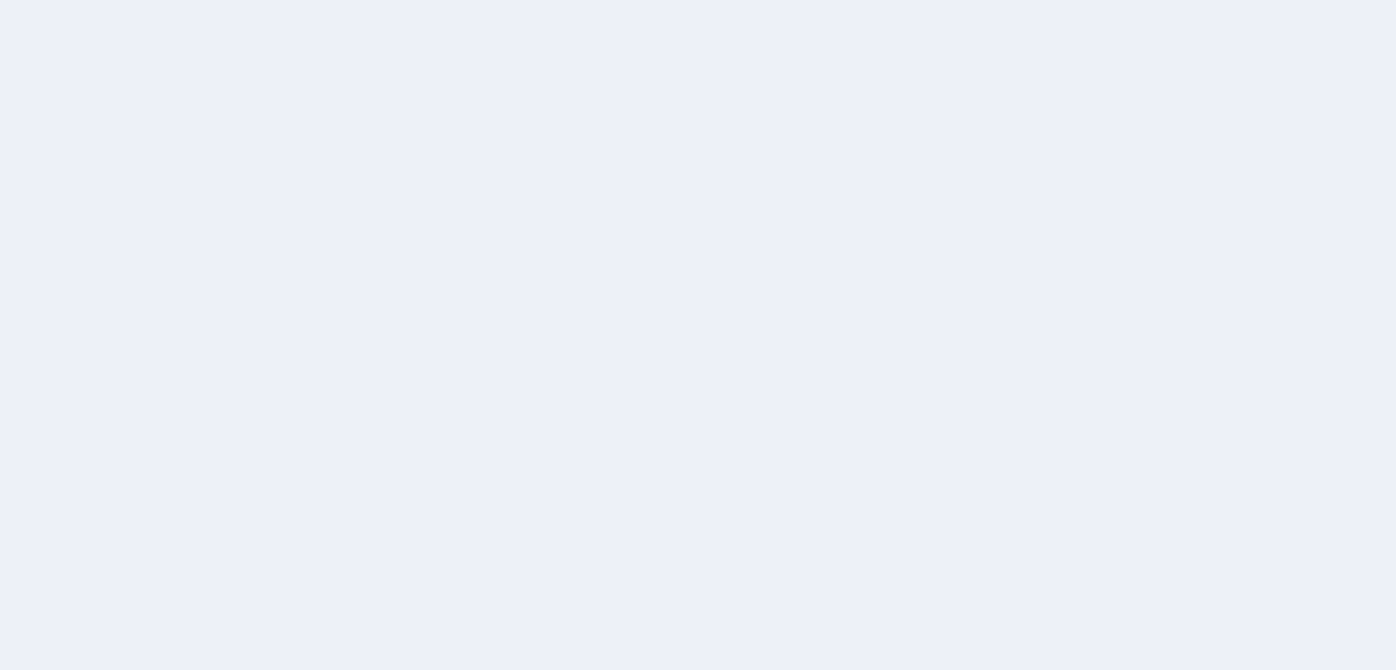 scroll, scrollTop: 0, scrollLeft: 0, axis: both 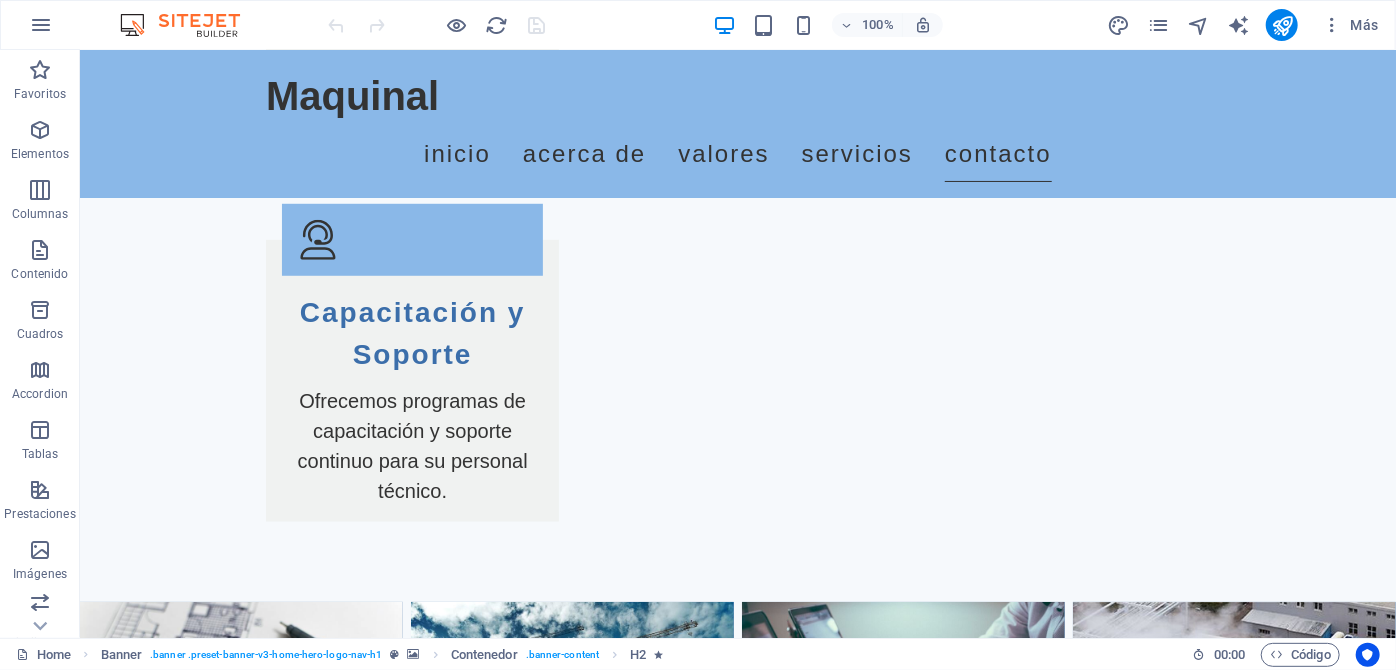 drag, startPoint x: 1385, startPoint y: 139, endPoint x: 1447, endPoint y: 687, distance: 551.49615 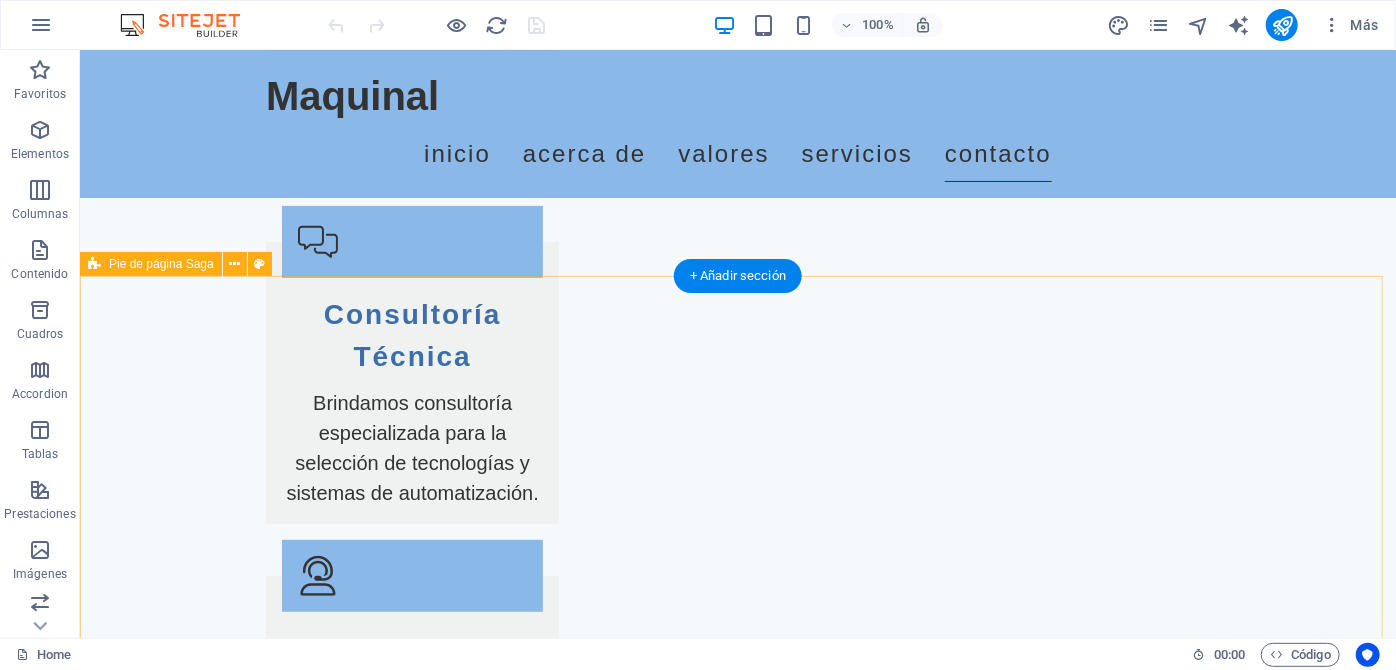 scroll, scrollTop: 4173, scrollLeft: 0, axis: vertical 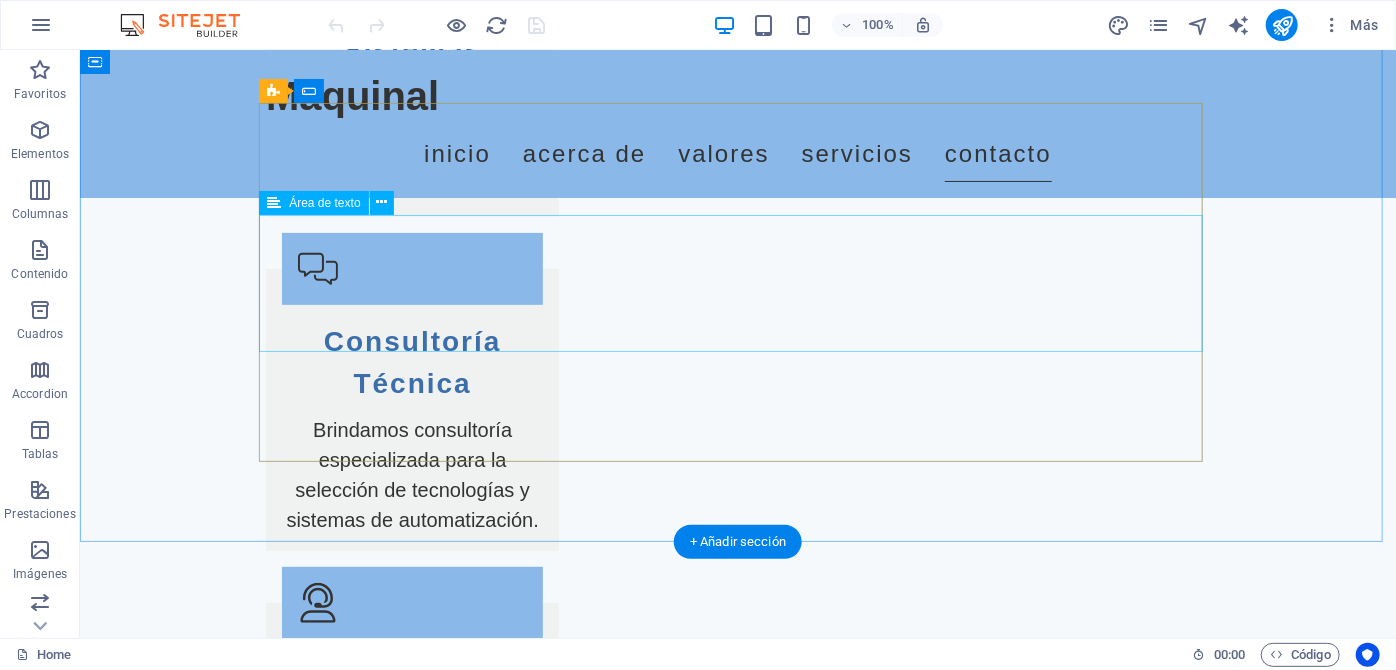 click at bounding box center [737, 2769] 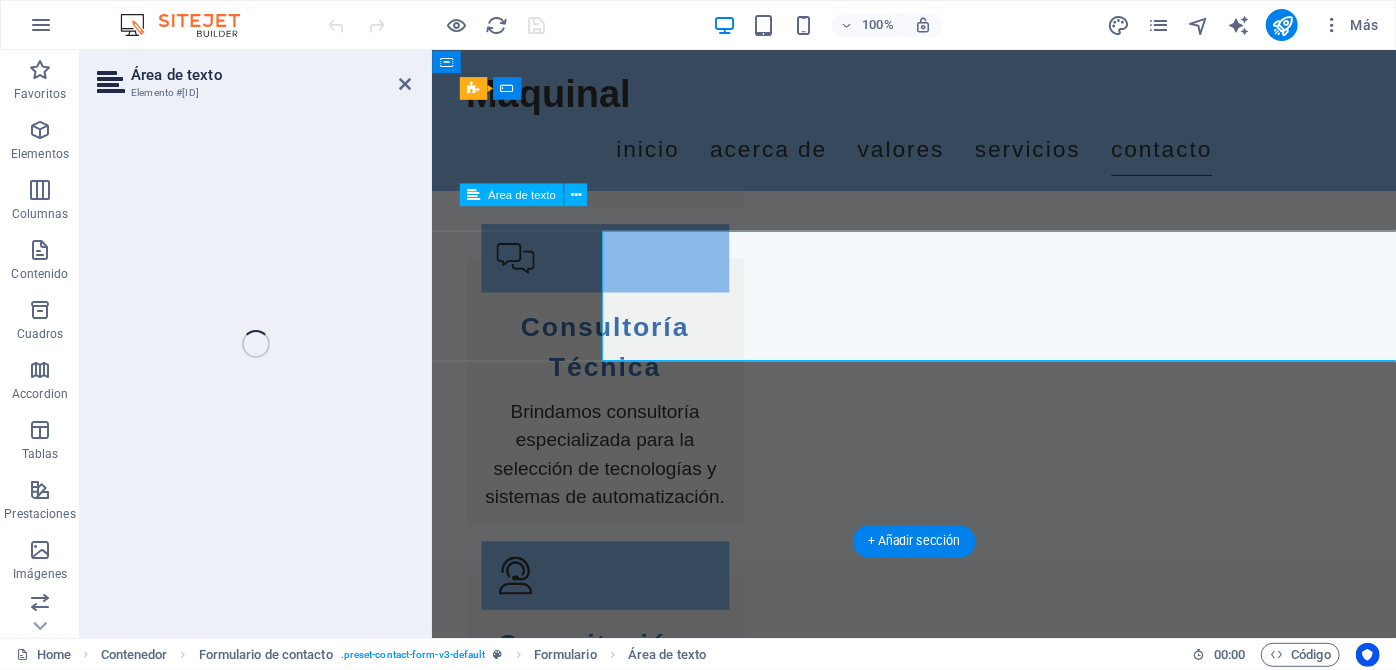 scroll, scrollTop: 4148, scrollLeft: 0, axis: vertical 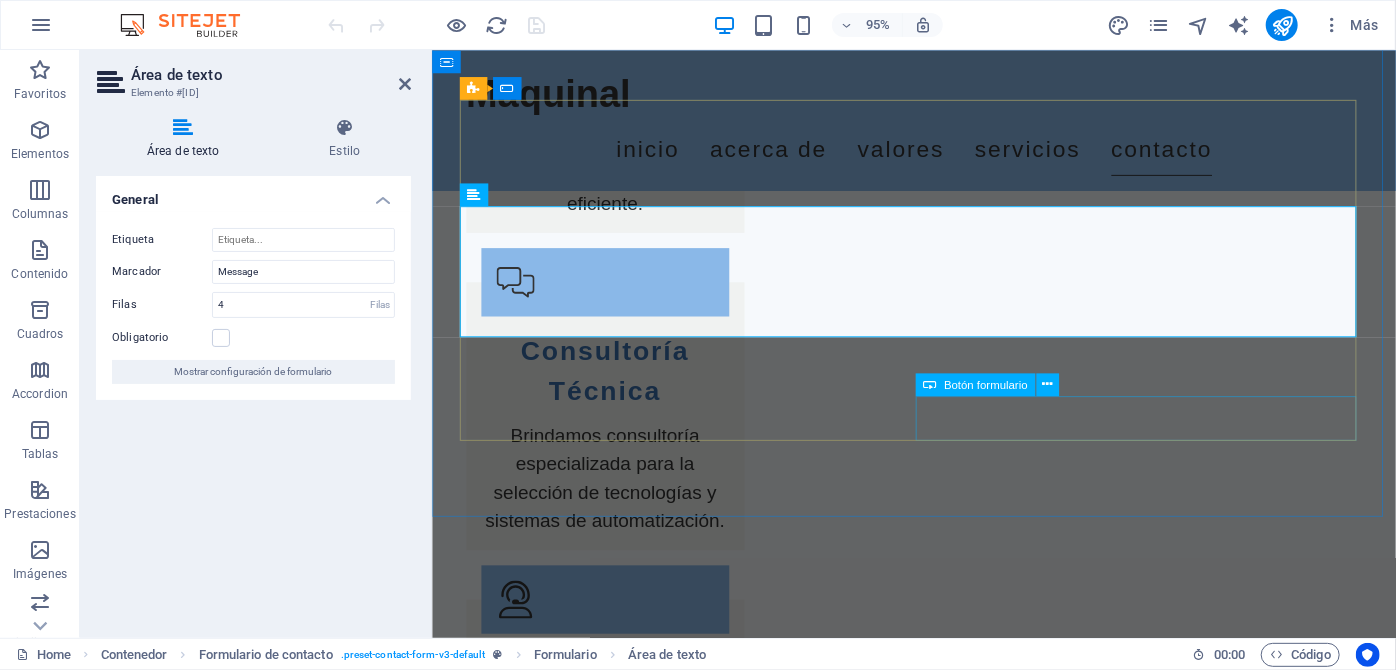 click on "Enviar Consulta" at bounding box center (1179, 2897) 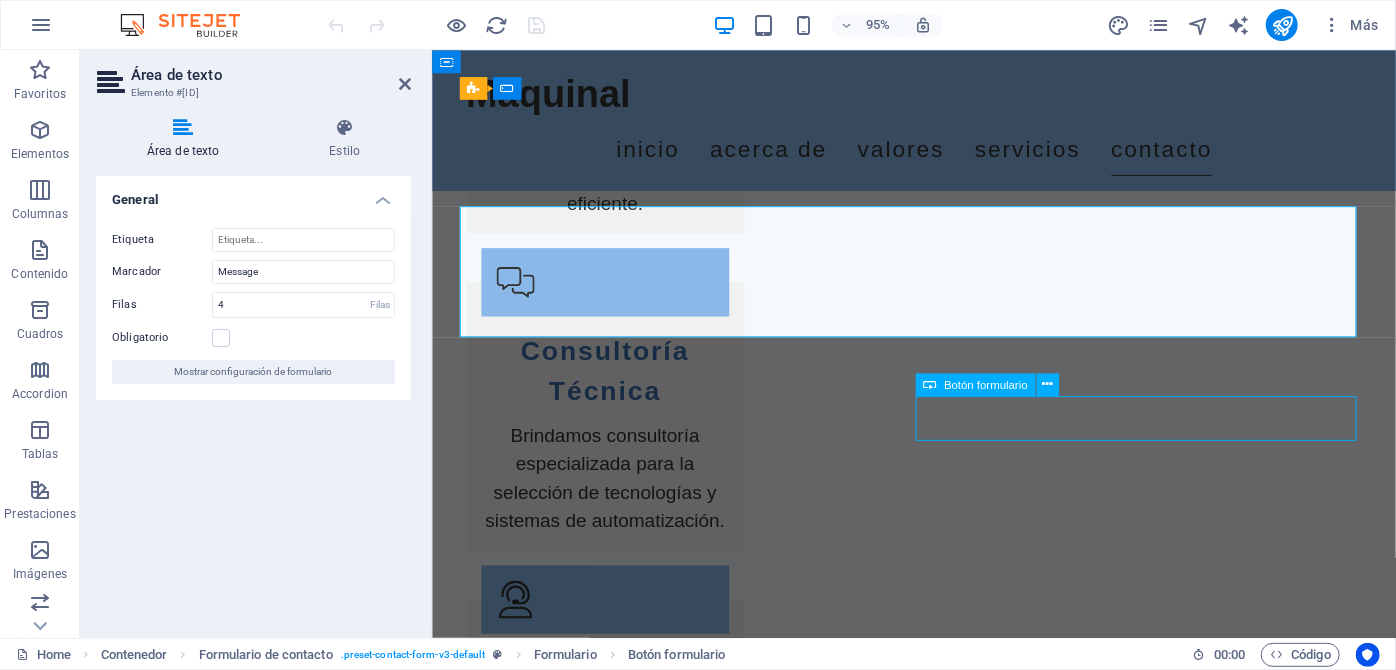 click on "Enviar Consulta" at bounding box center (1179, 2897) 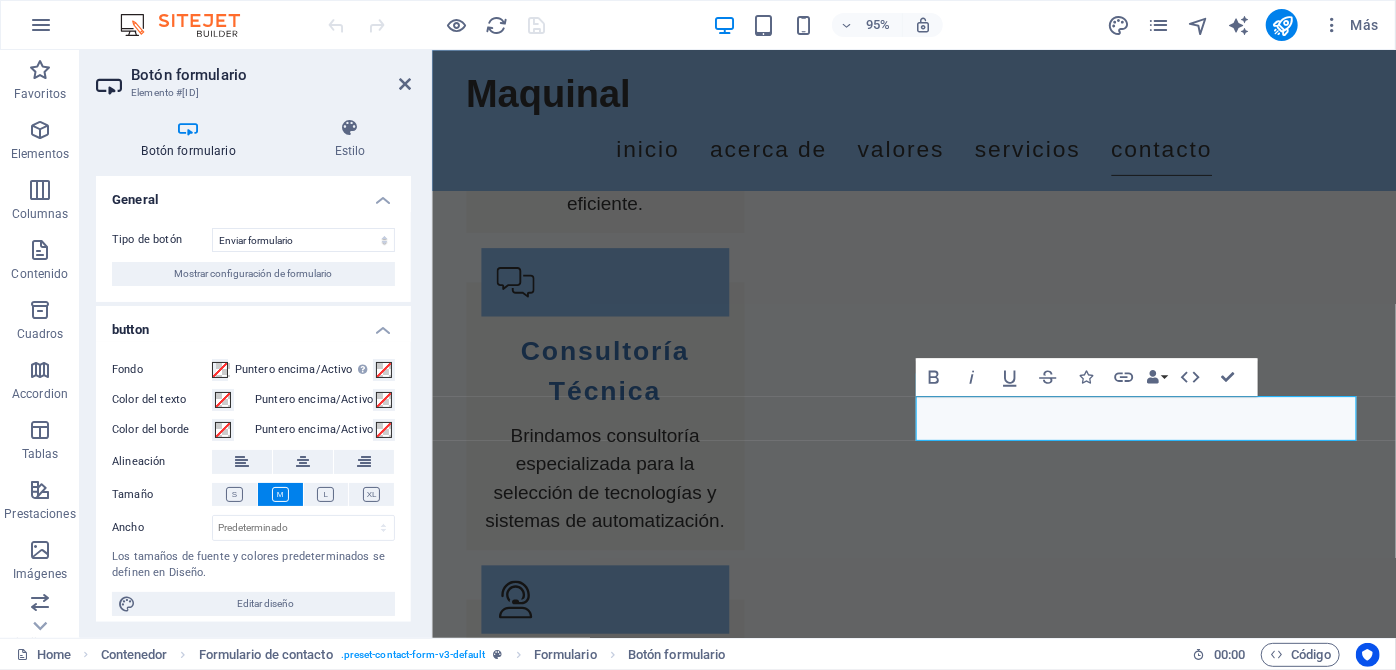 scroll, scrollTop: 8, scrollLeft: 0, axis: vertical 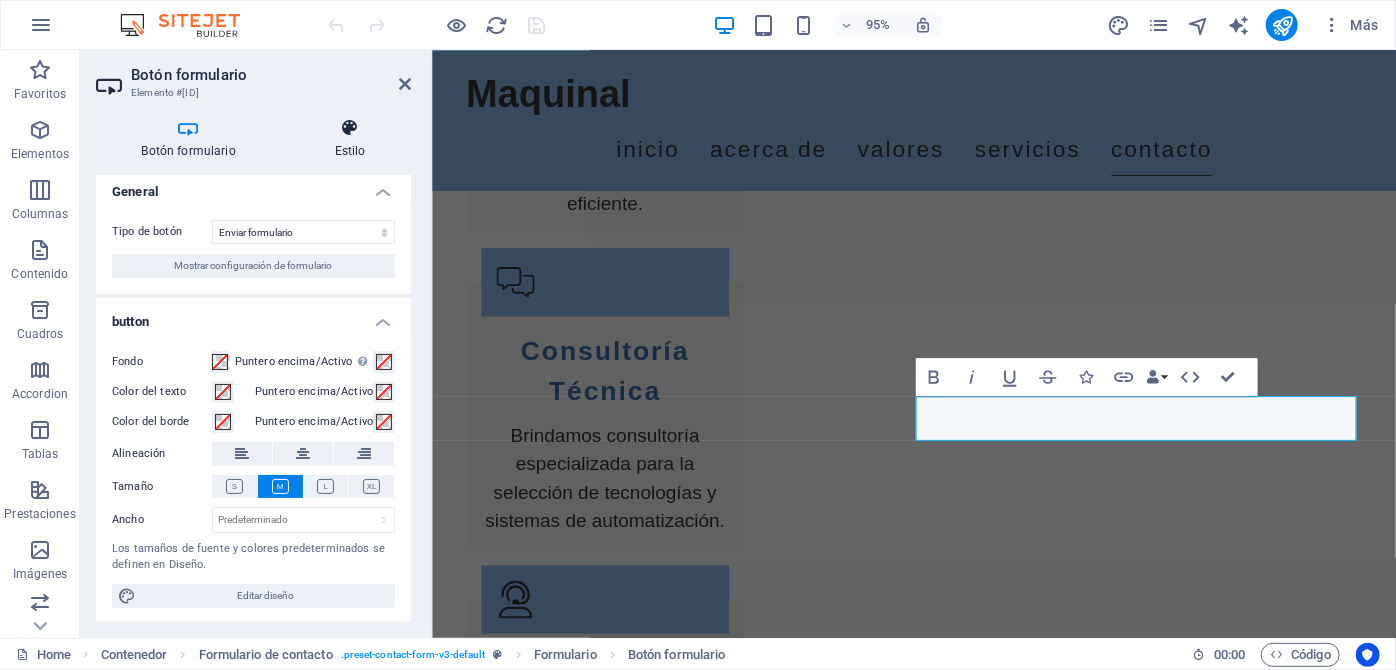 click at bounding box center [350, 128] 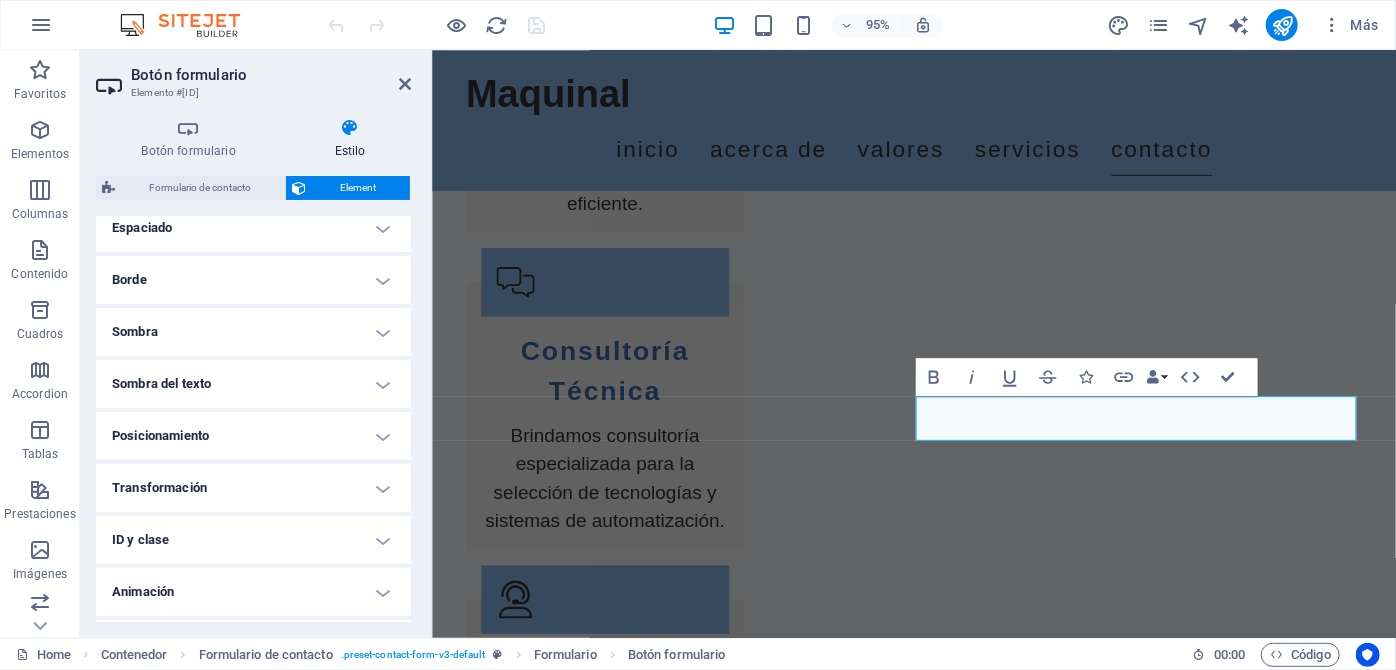 scroll, scrollTop: 455, scrollLeft: 0, axis: vertical 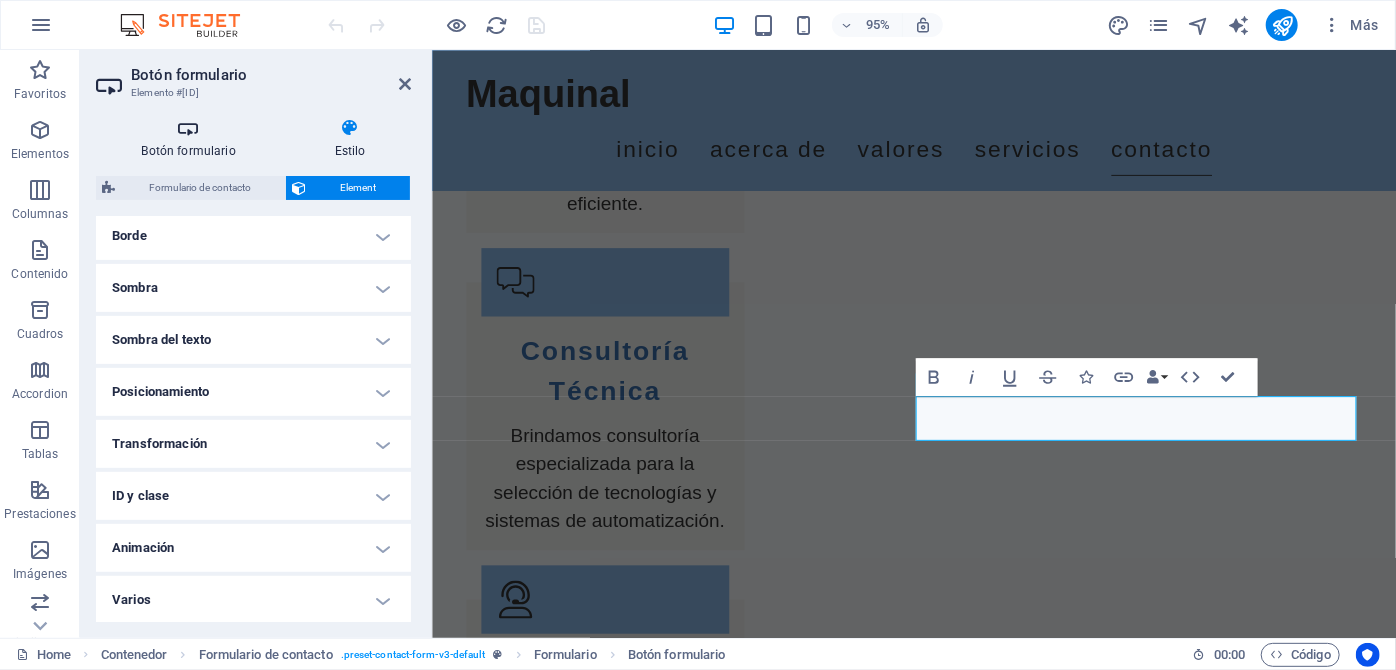 click at bounding box center [188, 128] 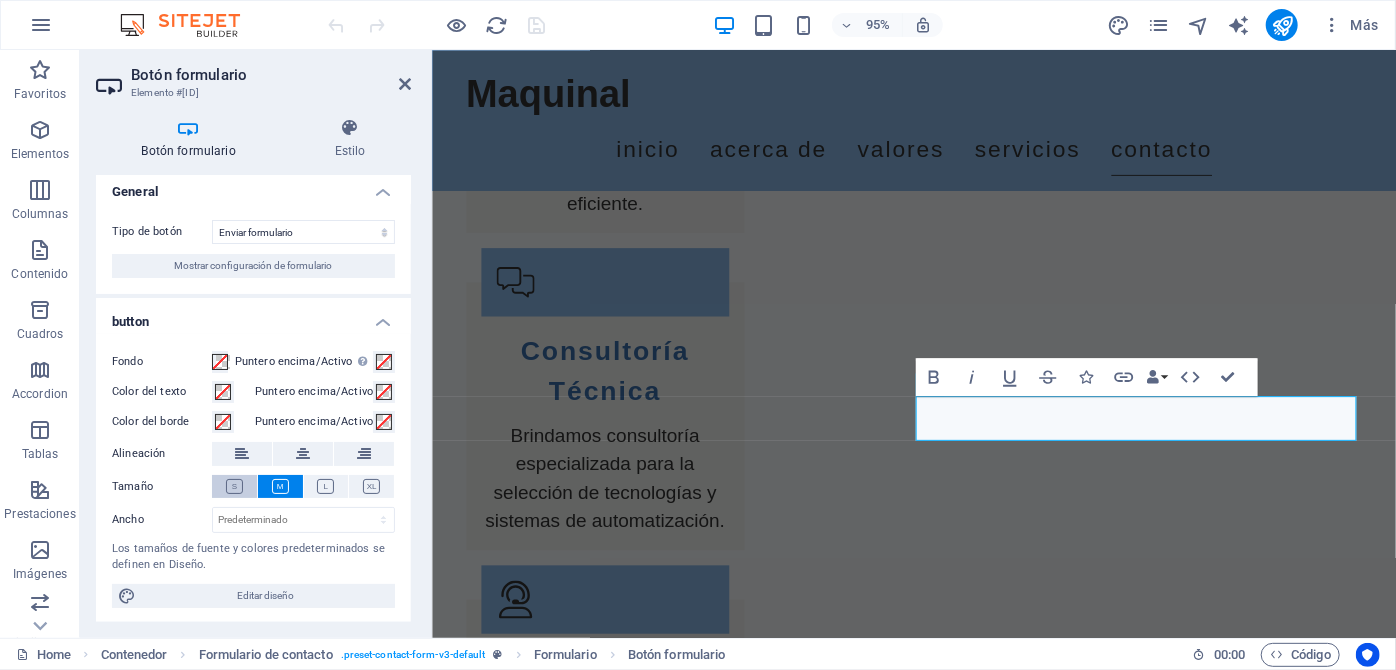 drag, startPoint x: 279, startPoint y: 586, endPoint x: 242, endPoint y: 484, distance: 108.503456 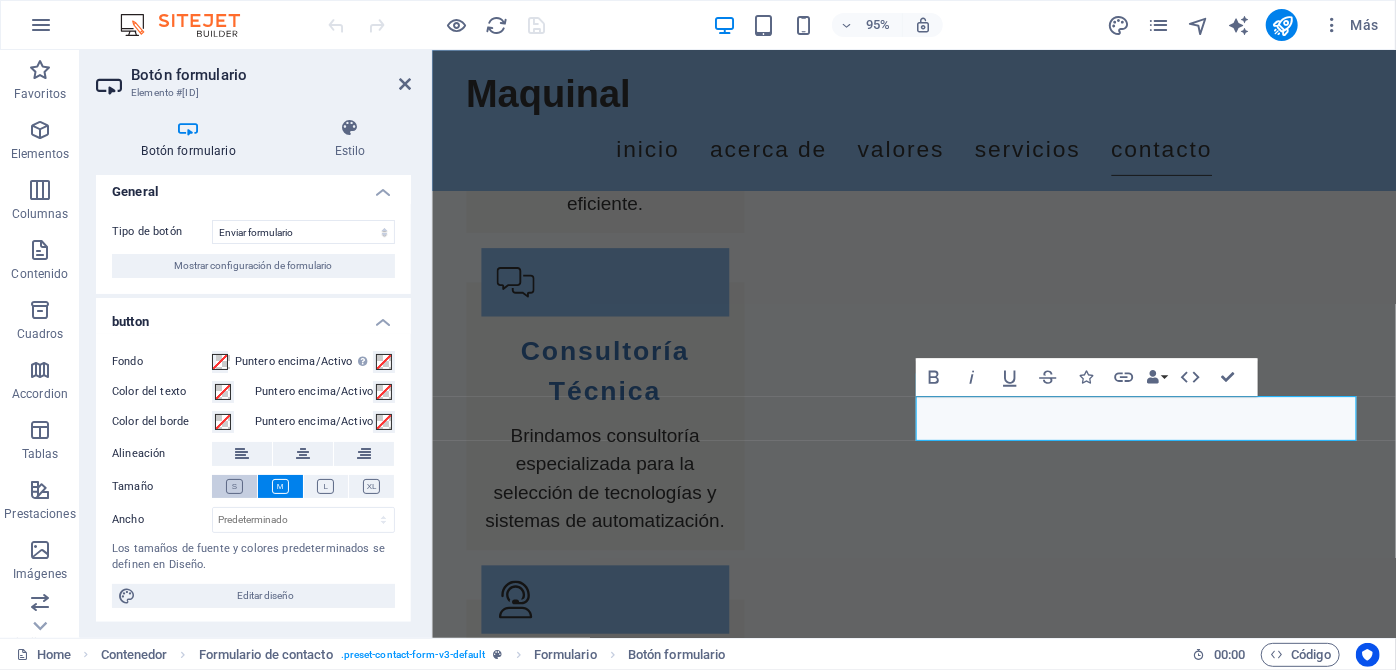 click on "Editar diseño" at bounding box center (265, 596) 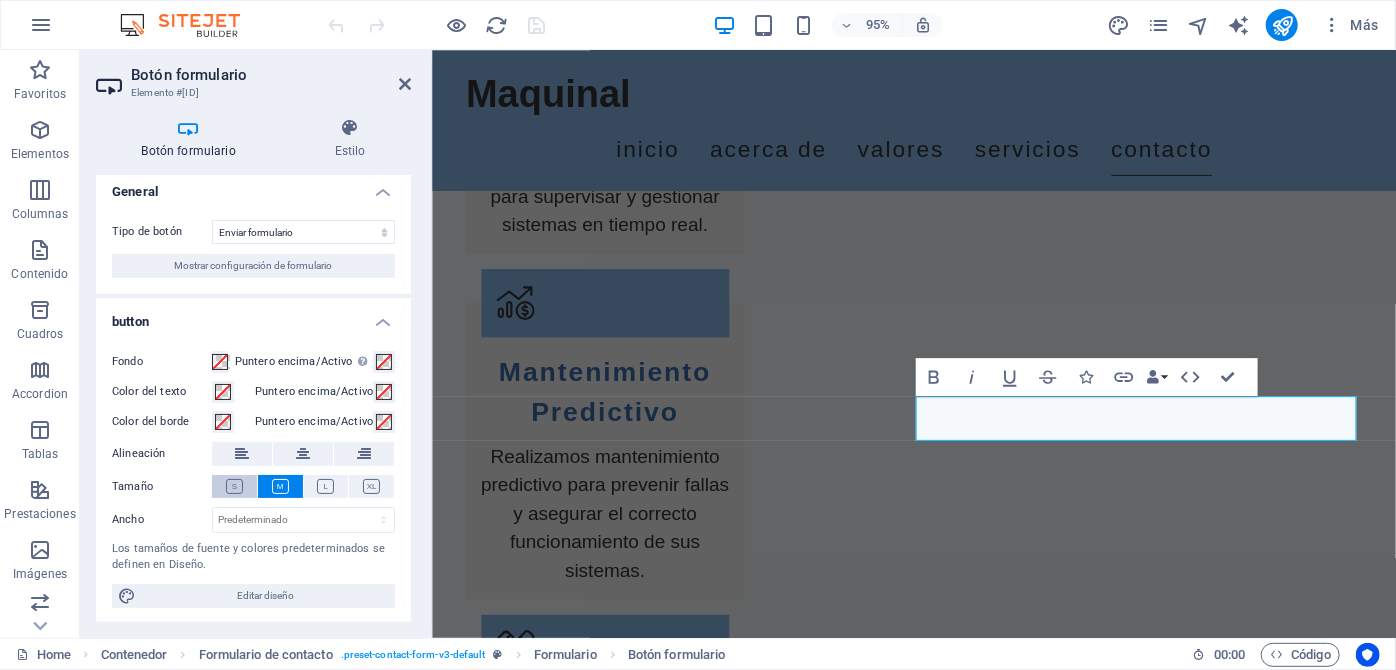 select on "px" 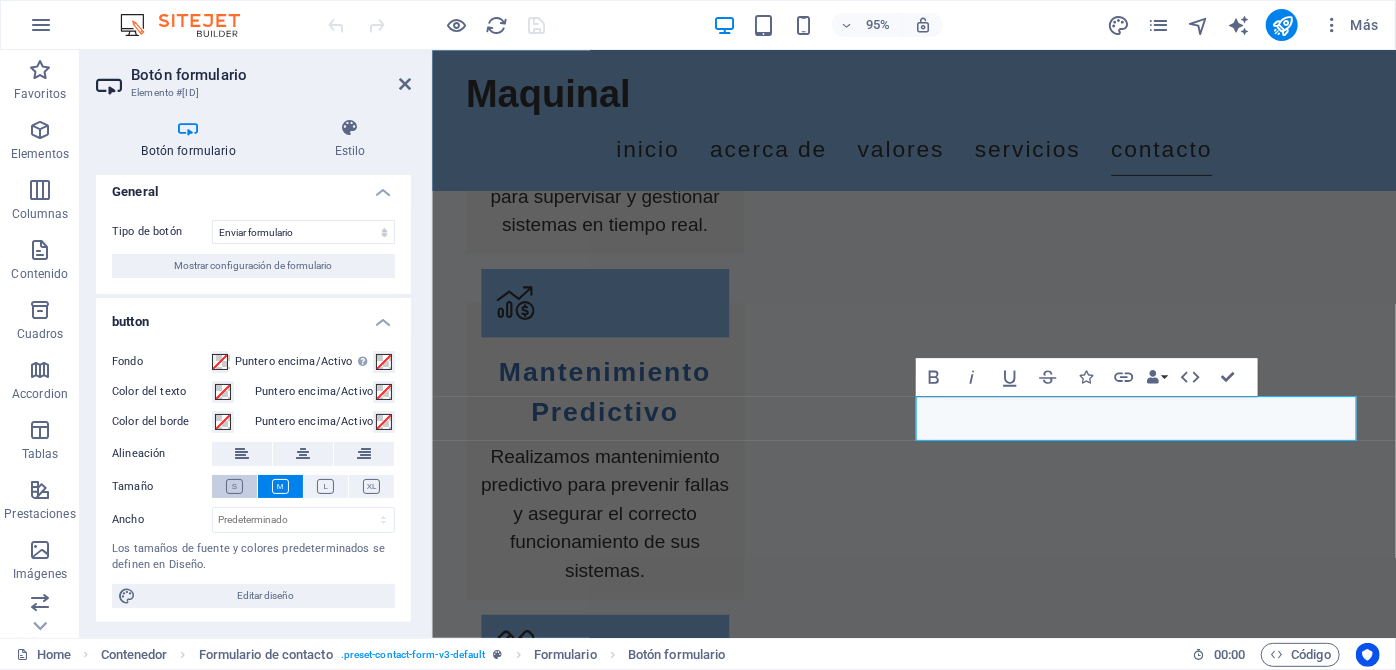 select on "400" 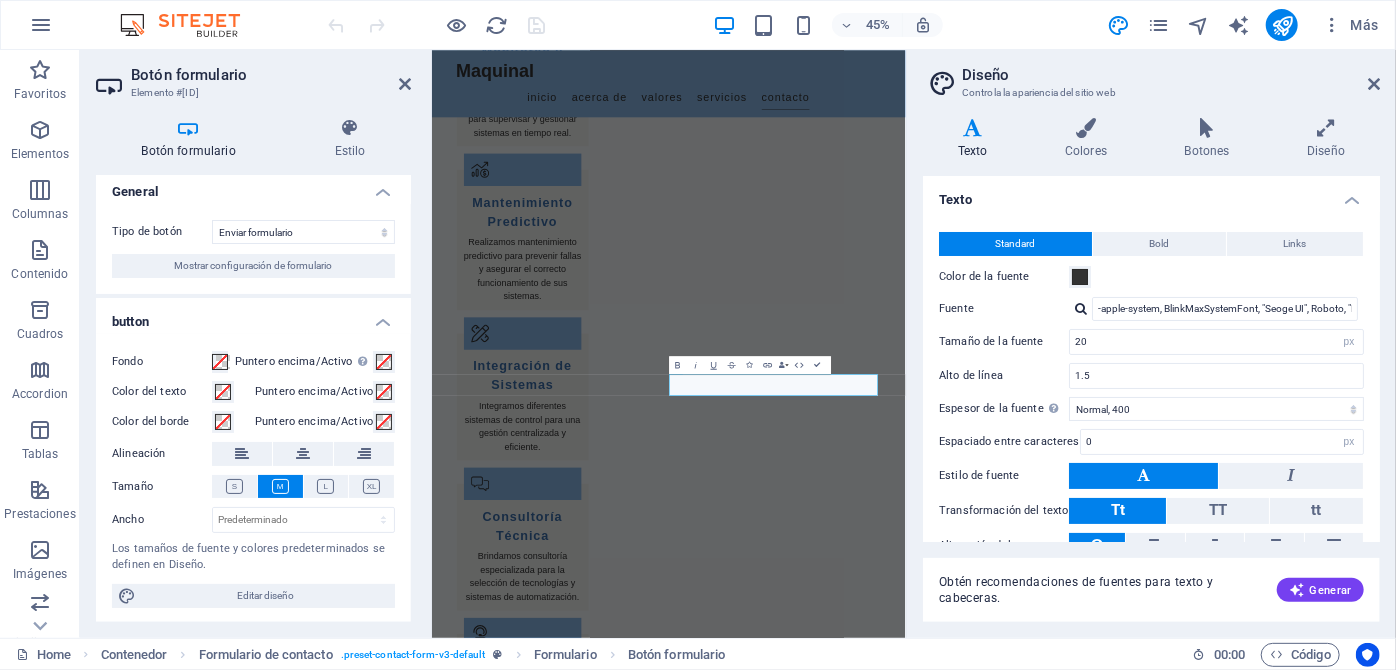 scroll, scrollTop: 4487, scrollLeft: 0, axis: vertical 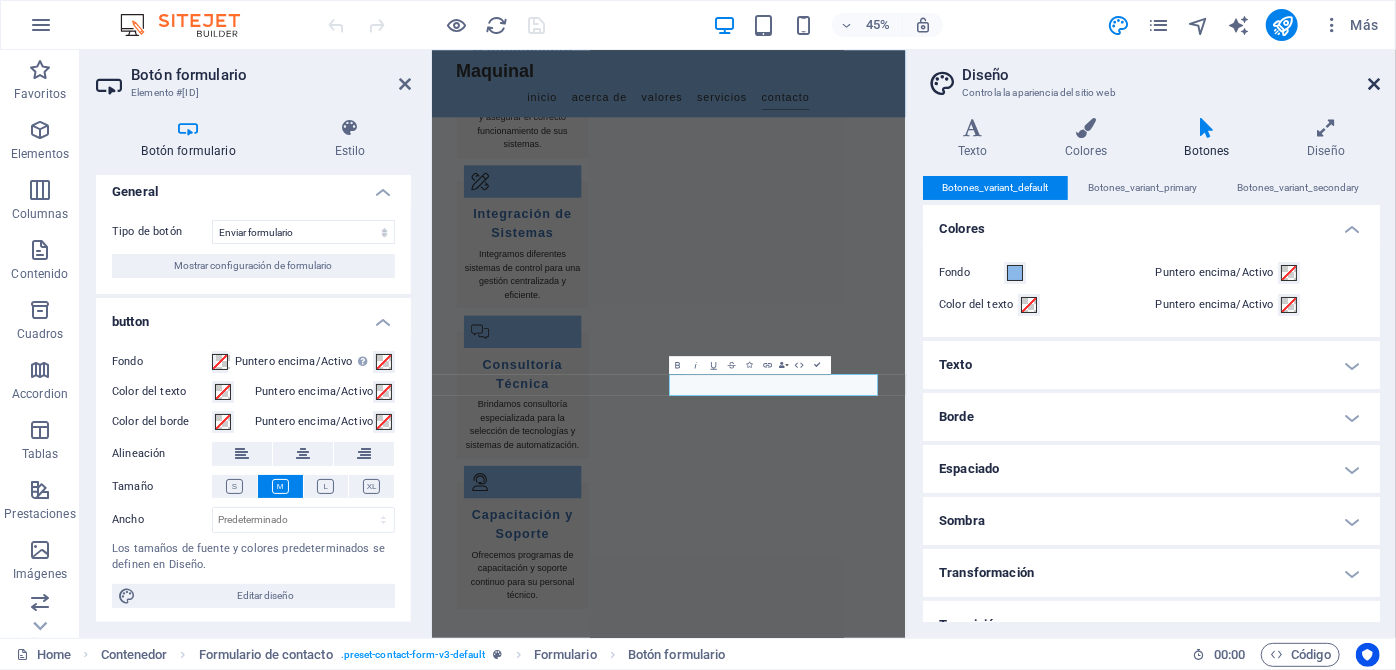 click on "Diseño Controla la apariencia del sitio web" at bounding box center (1153, 76) 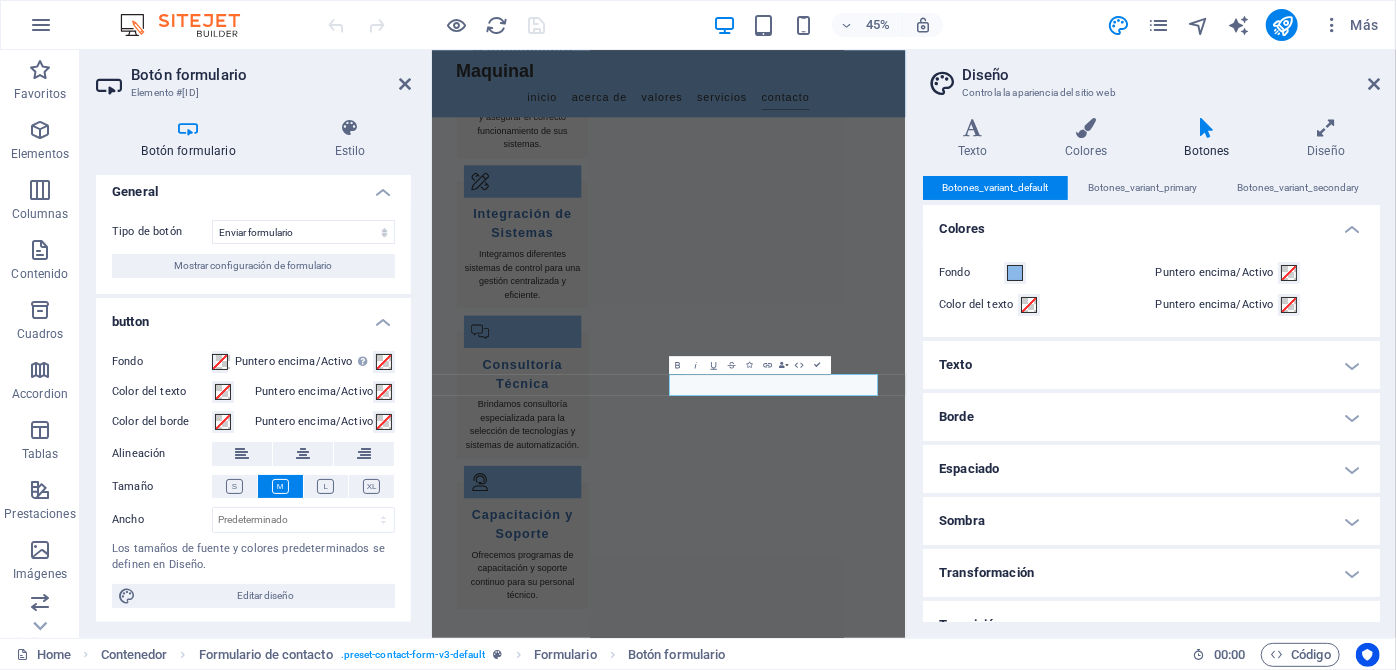 click on "Diseño Controla la apariencia del sitio web" at bounding box center [1153, 76] 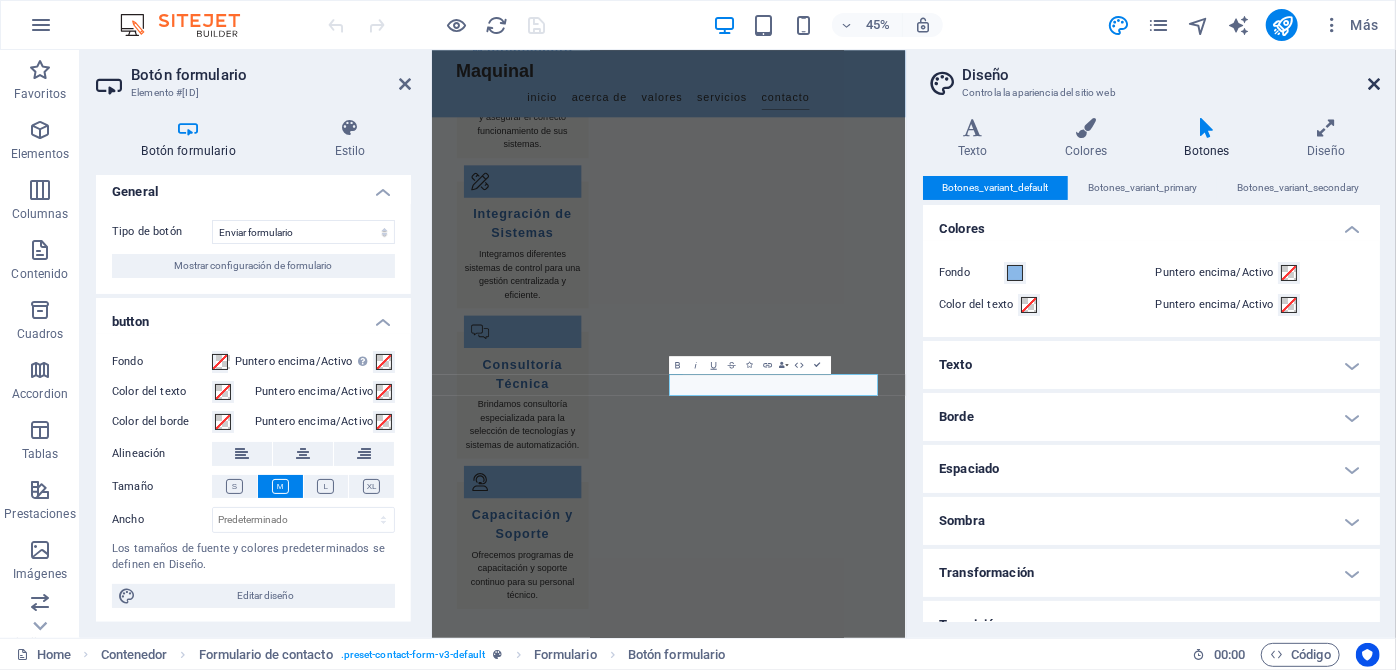 click on "Diseño Controla la apariencia del sitio web" at bounding box center (1153, 76) 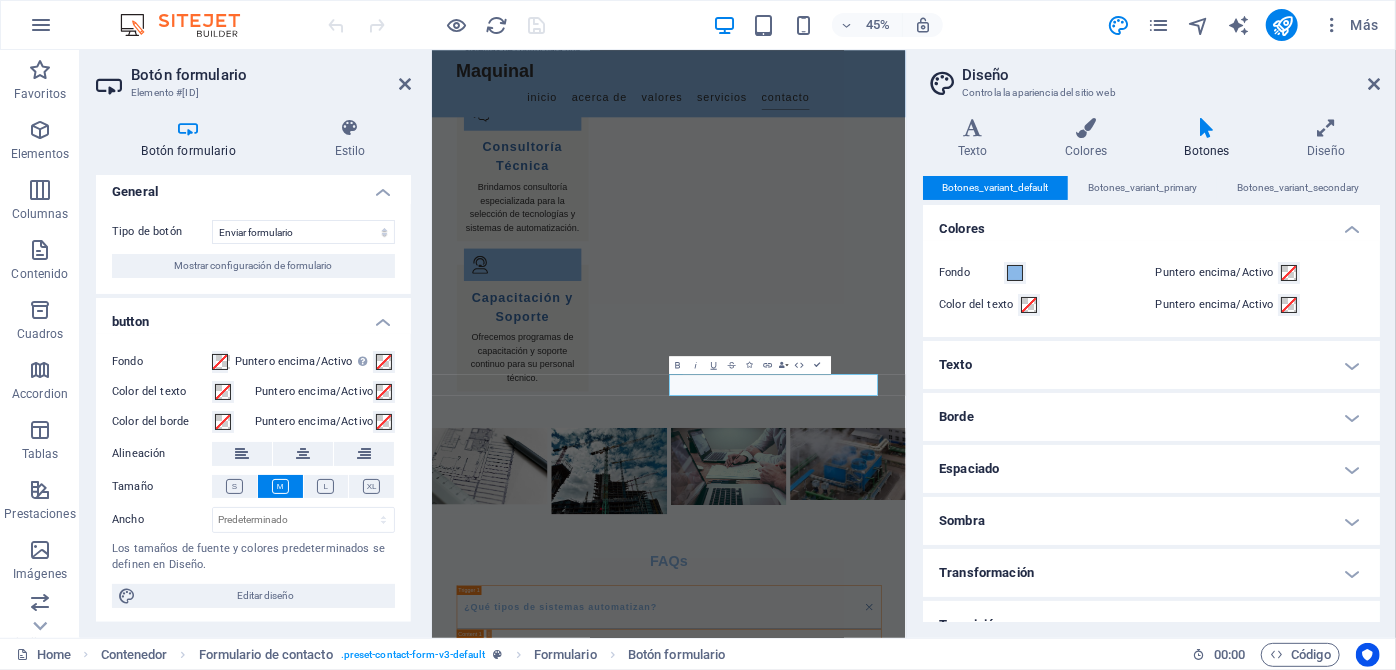 scroll, scrollTop: 4148, scrollLeft: 0, axis: vertical 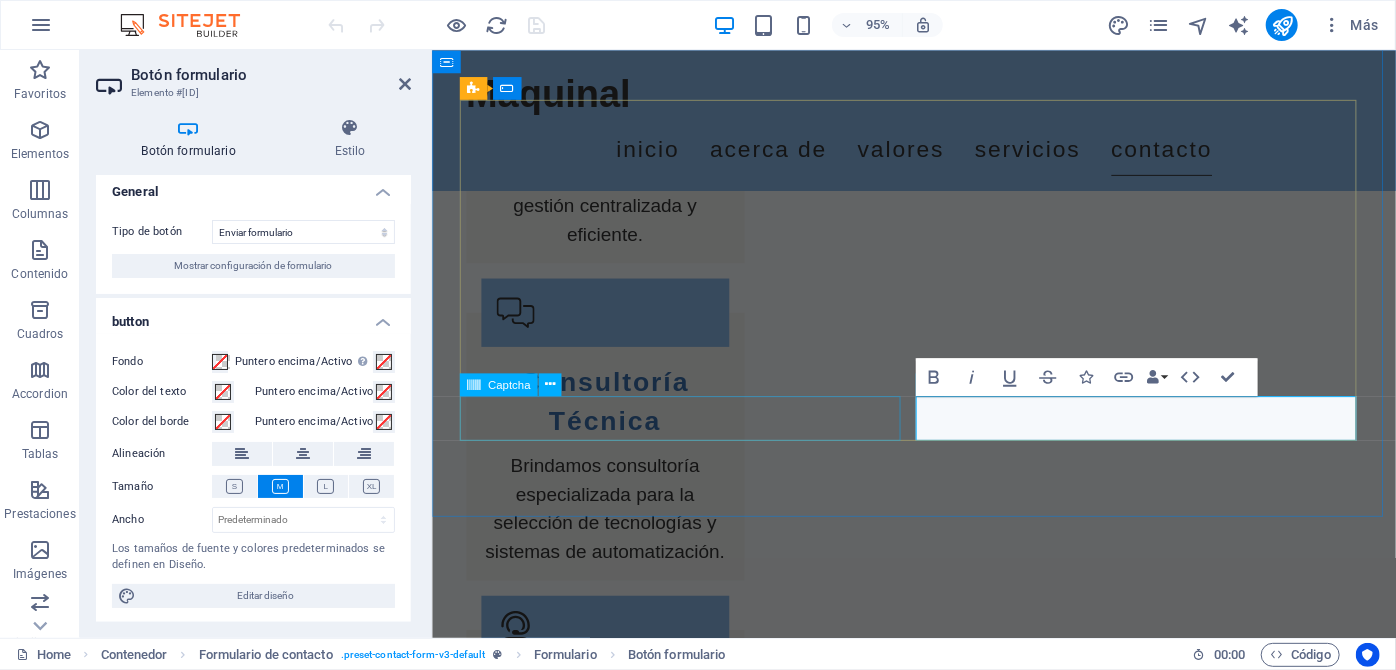 click on "¿Ilegible? Cargar nuevo" at bounding box center [699, 2929] 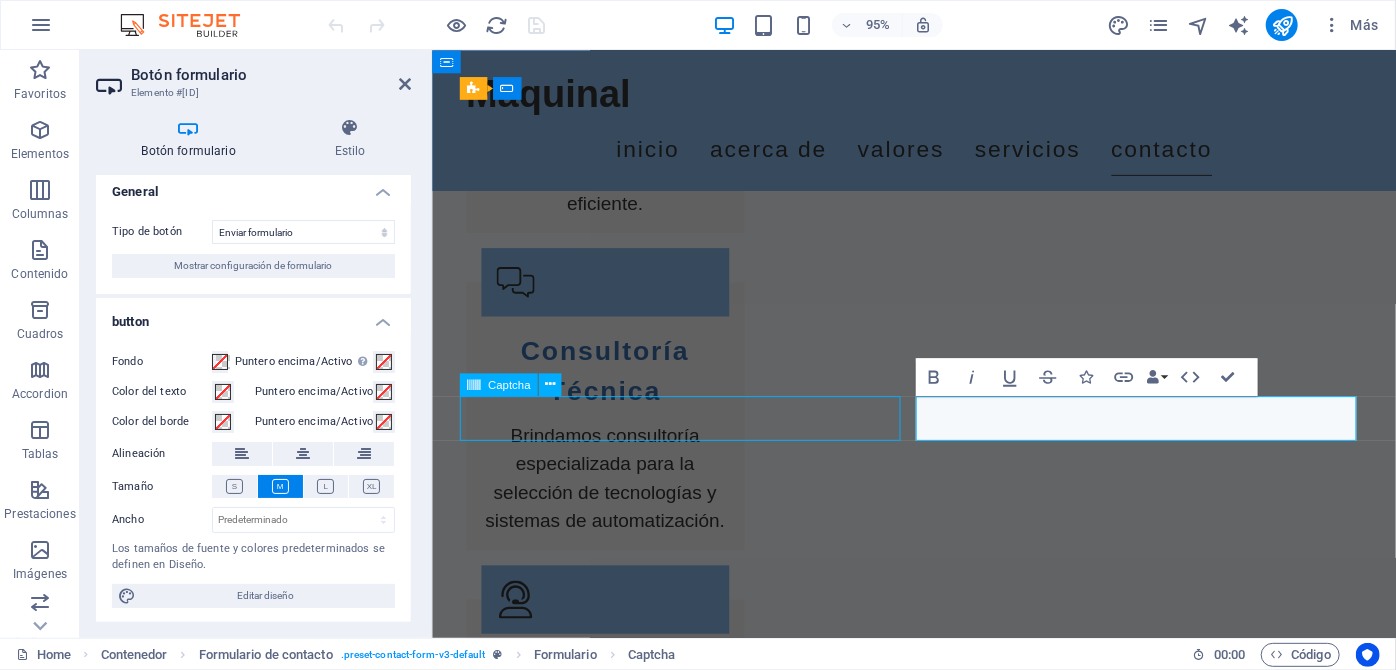scroll, scrollTop: 4173, scrollLeft: 0, axis: vertical 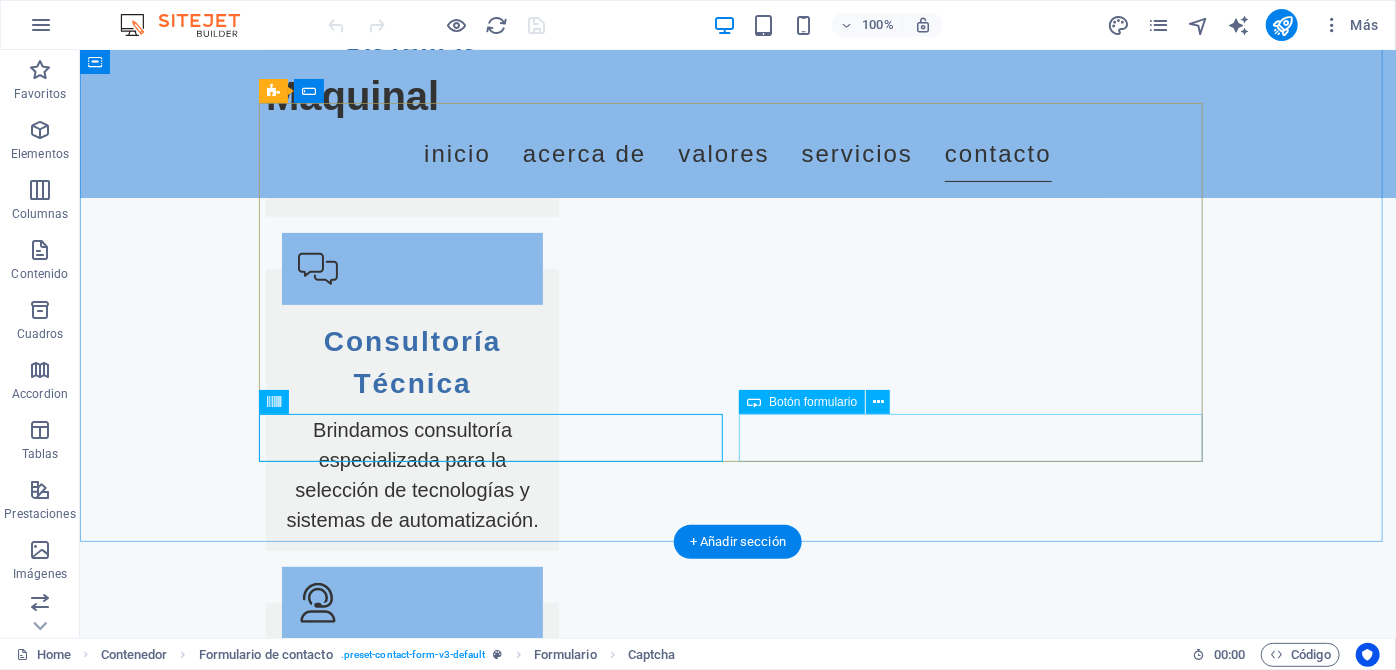 click on "Enviar Consulta" at bounding box center (977, 2928) 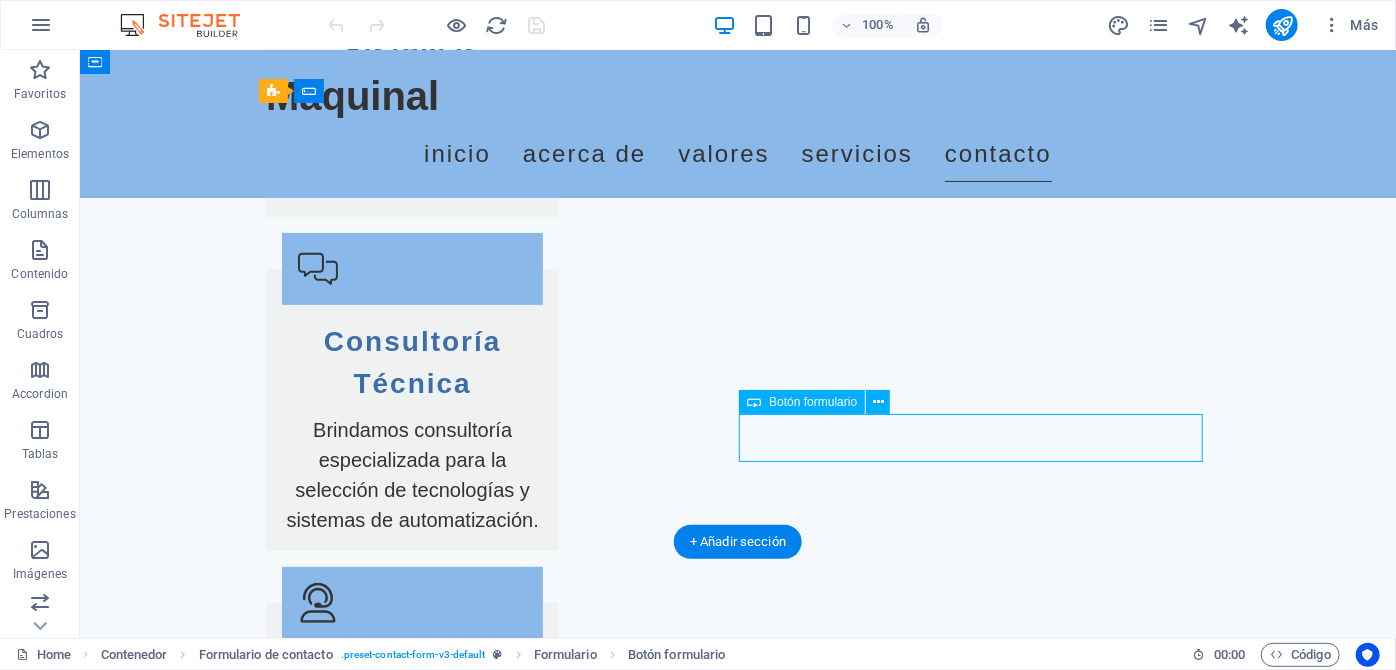 click on "Enviar Consulta" at bounding box center (977, 2928) 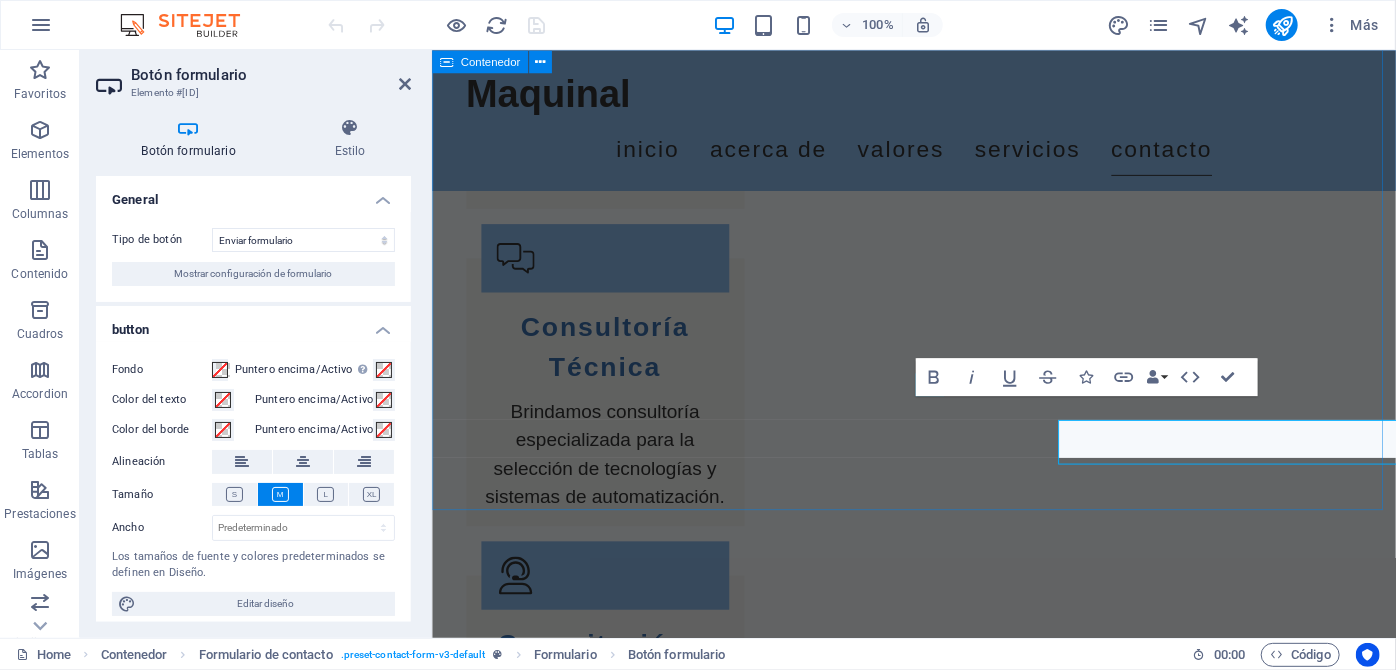 scroll, scrollTop: 4148, scrollLeft: 0, axis: vertical 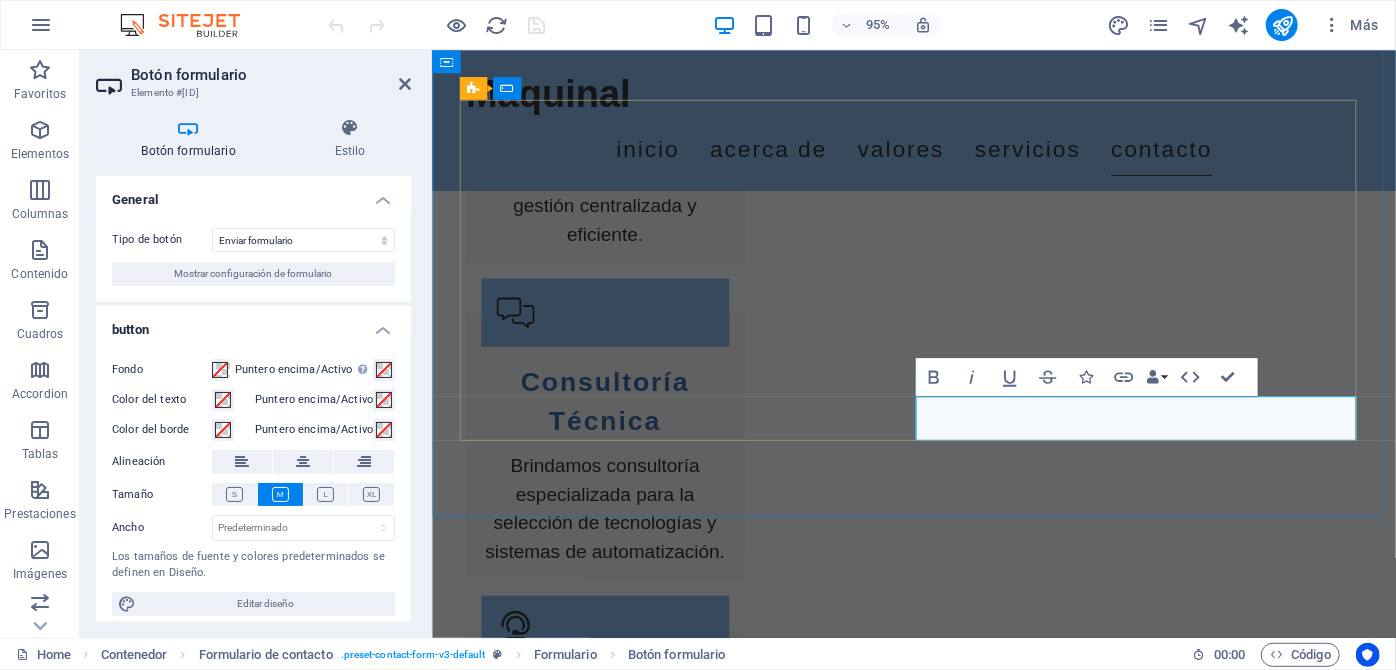 click on "Enviar Consulta" at bounding box center [1179, 2928] 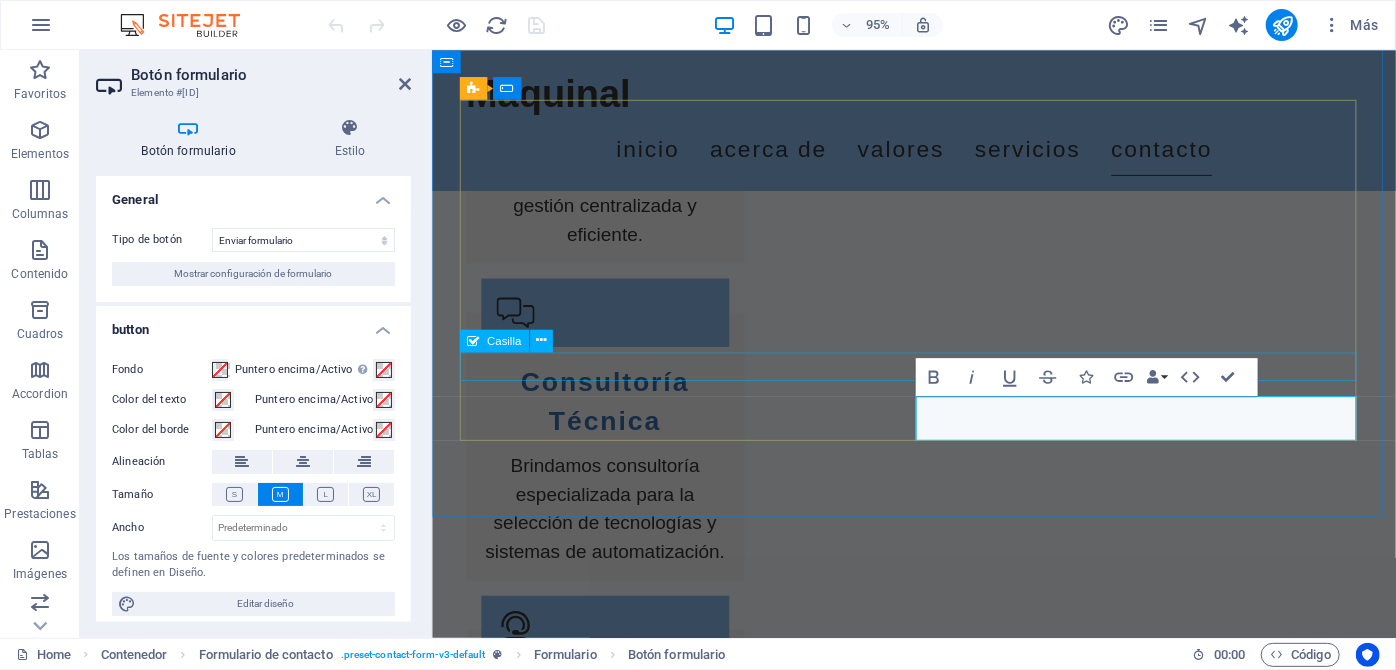 click on "I have read and understand the privacy policy." at bounding box center [939, 2874] 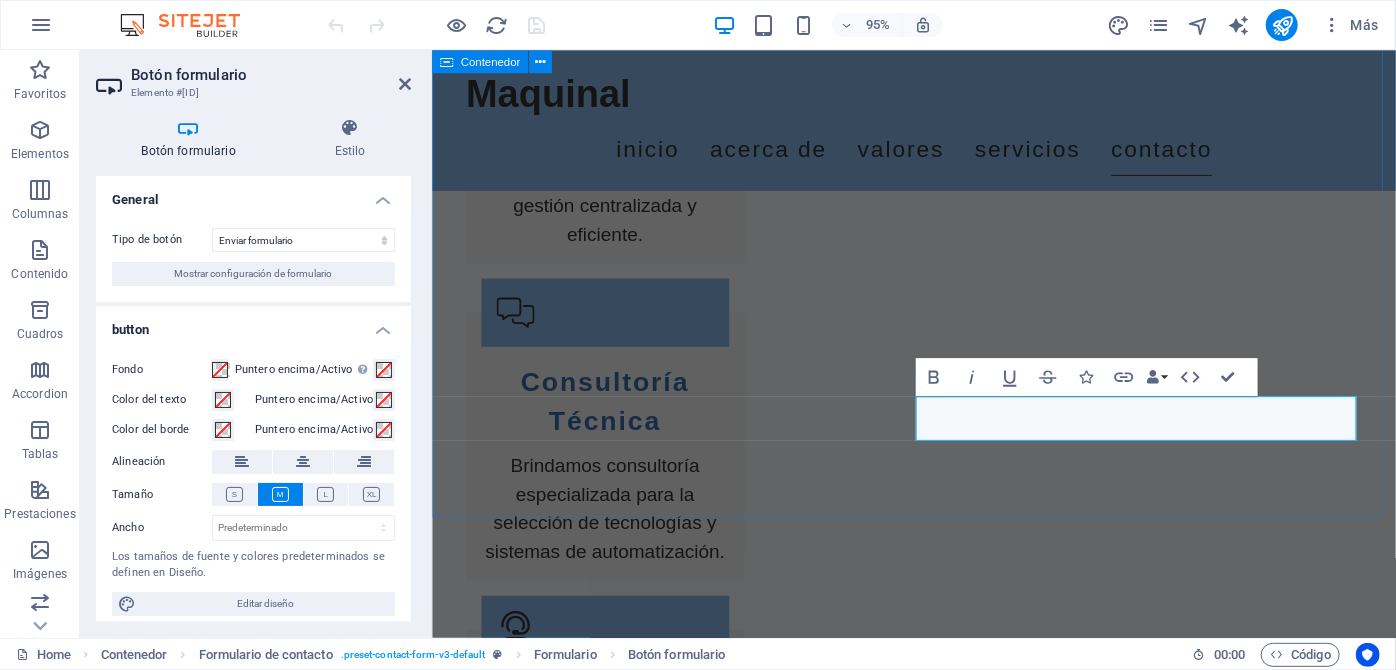 click on "Contáctanos   I have read and understand the privacy policy. ¿Ilegible? Cargar nuevo Enviar Consulta" at bounding box center [938, 2722] 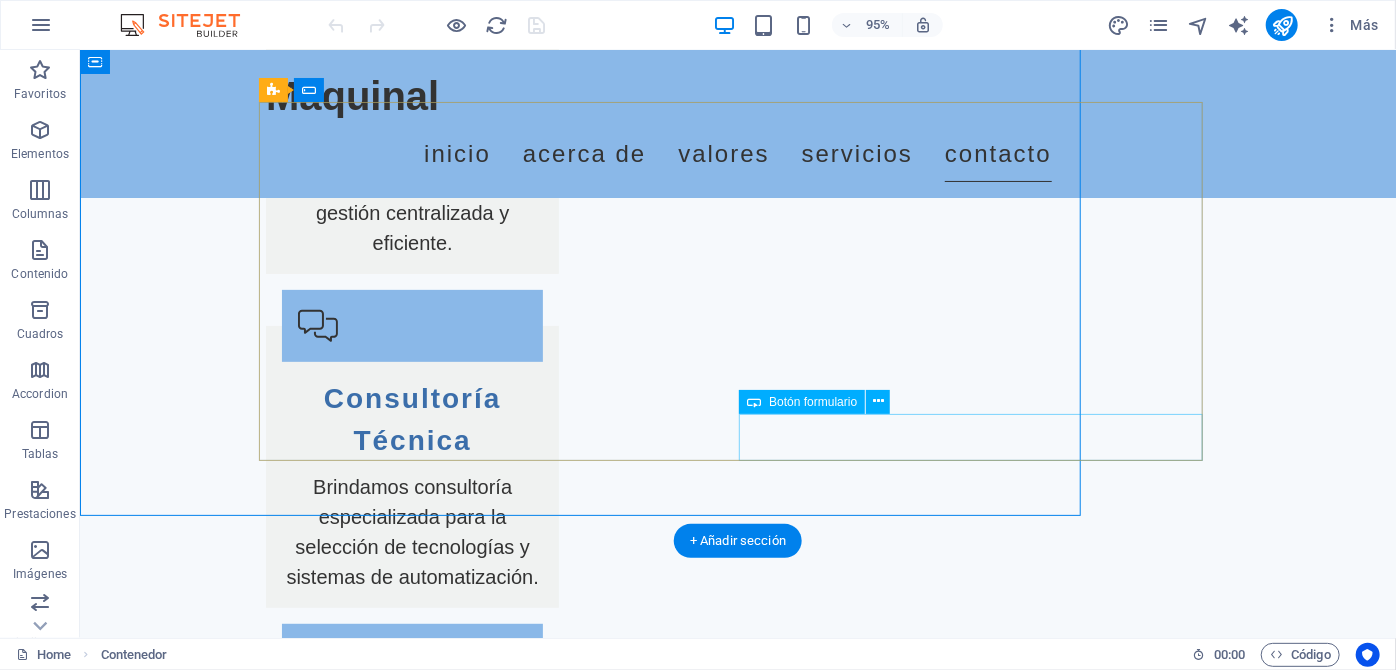 scroll, scrollTop: 4173, scrollLeft: 0, axis: vertical 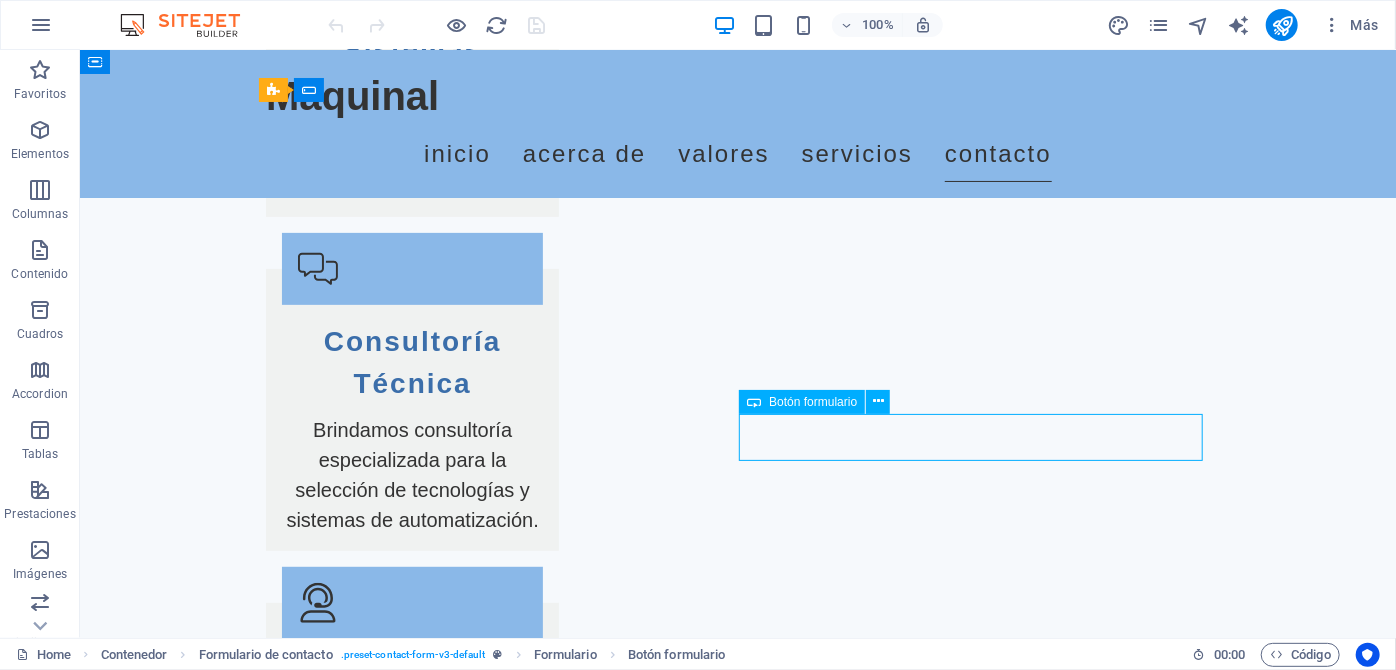 click on "Botón formulario" at bounding box center (813, 402) 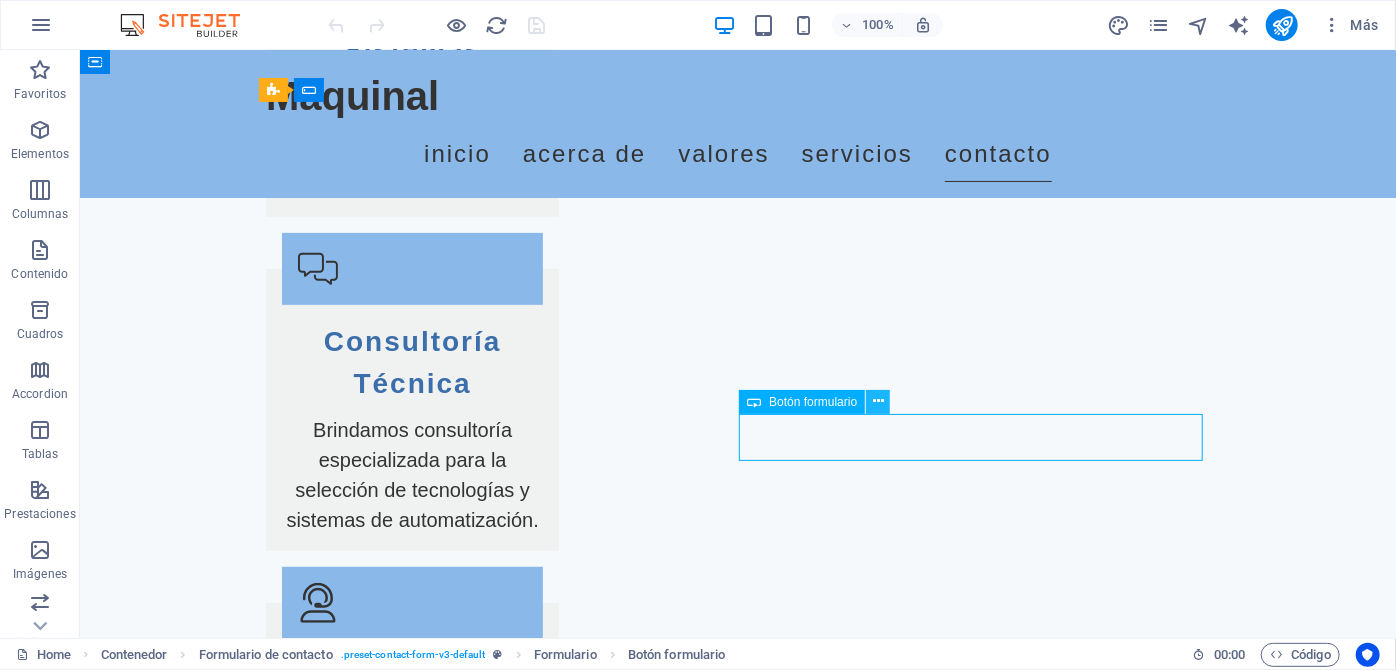 click at bounding box center [878, 401] 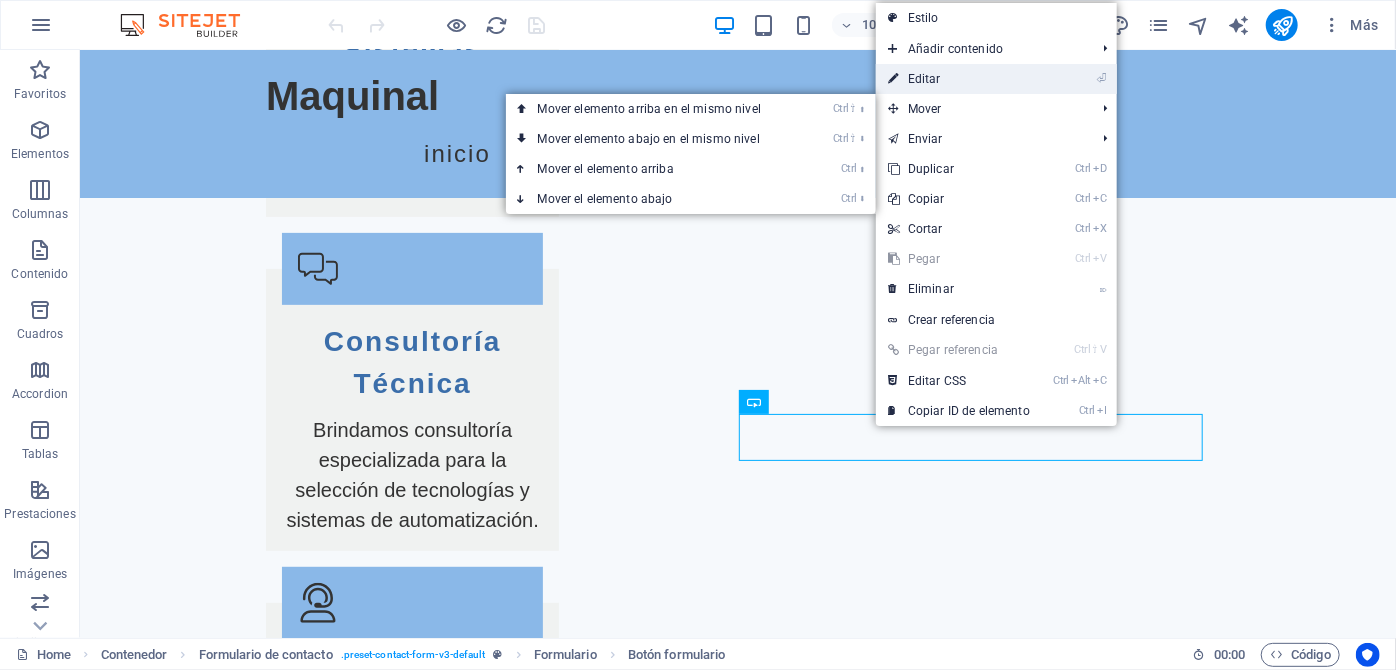 click on "⏎  Editar" at bounding box center (959, 79) 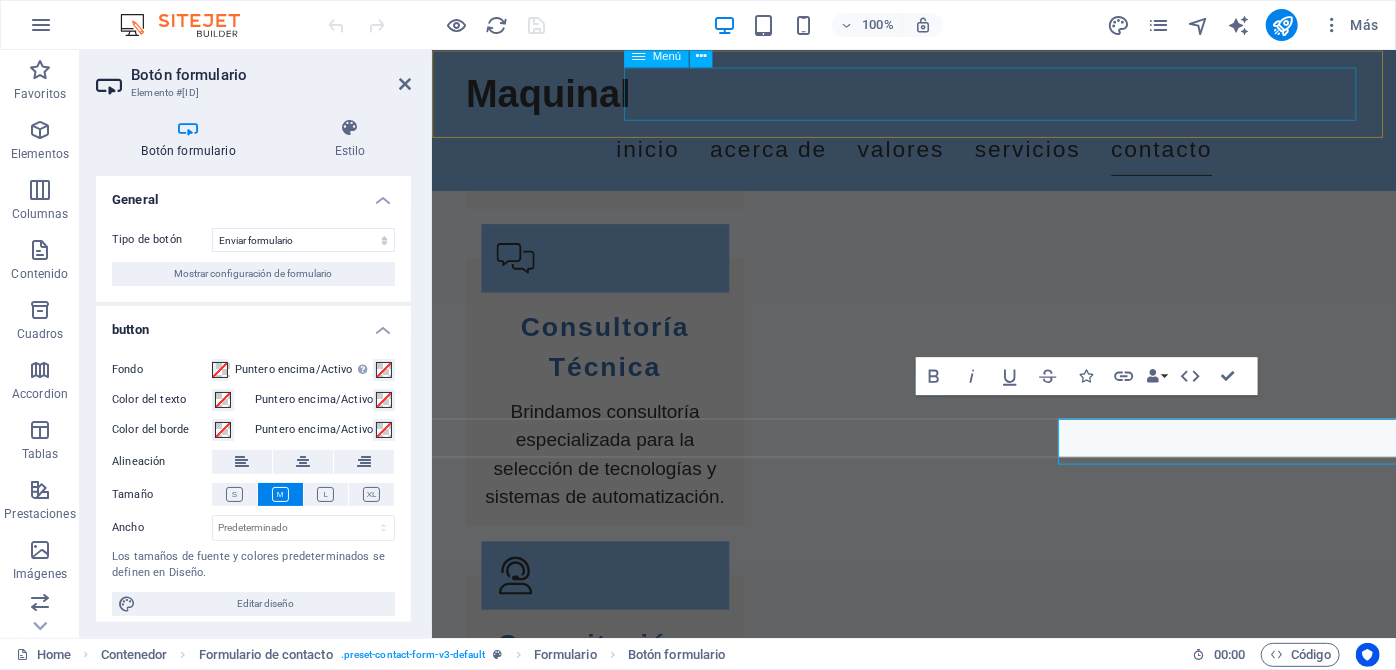 scroll, scrollTop: 4149, scrollLeft: 0, axis: vertical 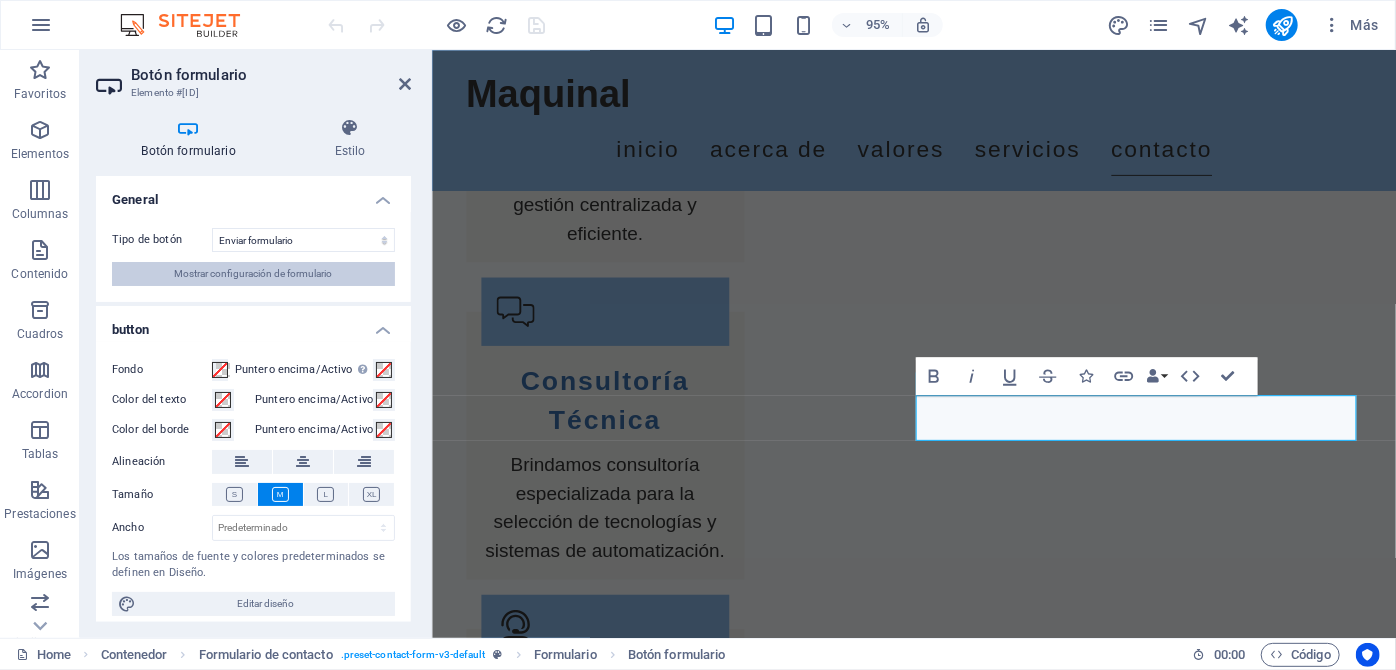 click on "Mostrar configuración de formulario" at bounding box center (254, 274) 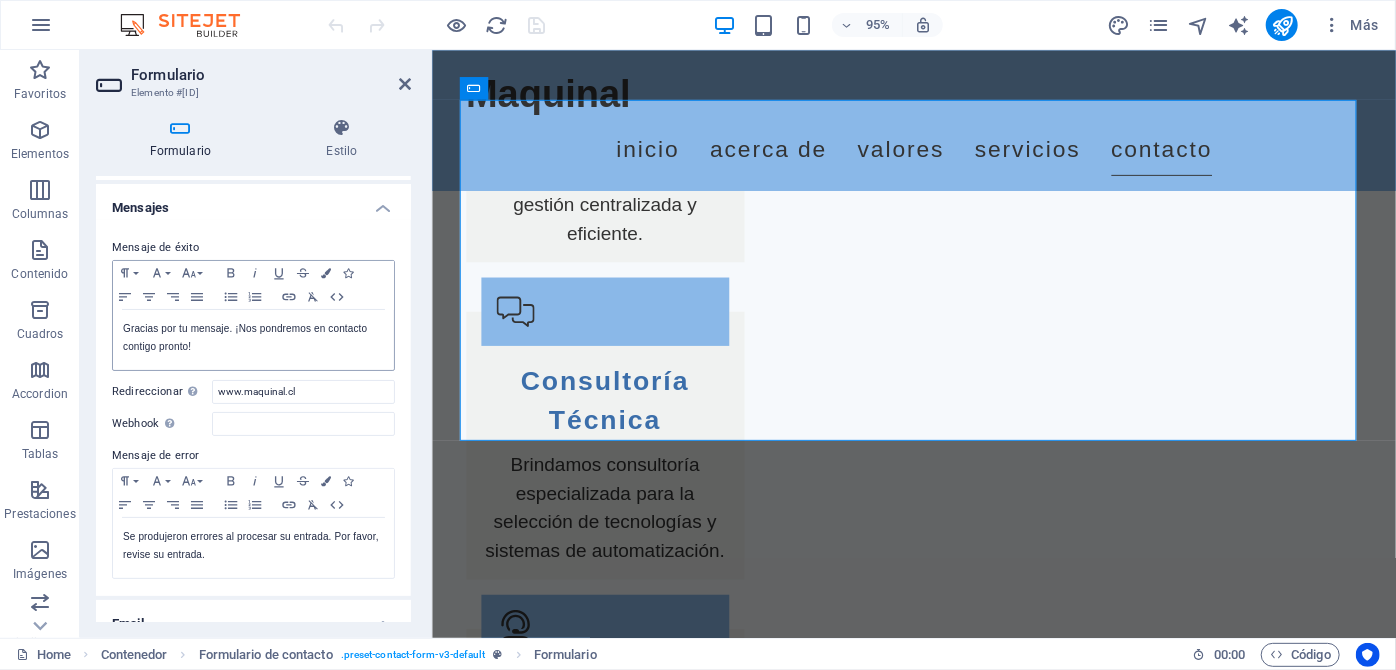 scroll, scrollTop: 90, scrollLeft: 0, axis: vertical 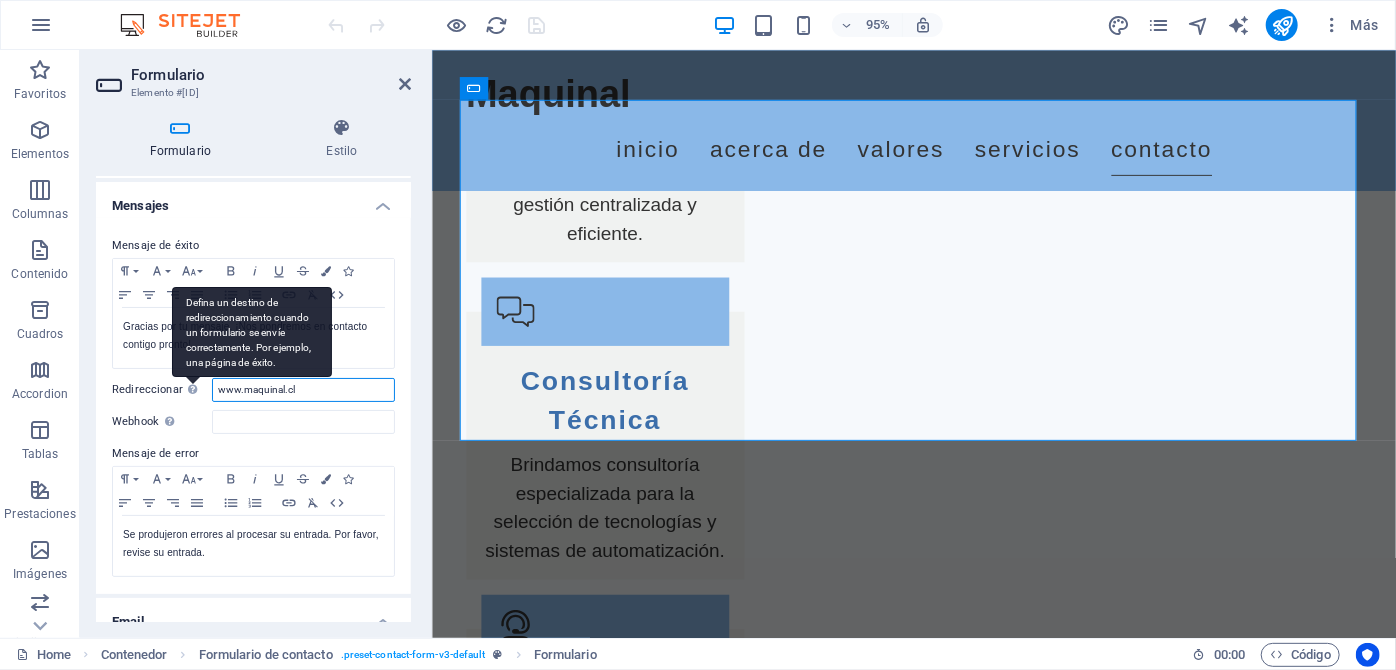 drag, startPoint x: 321, startPoint y: 384, endPoint x: 193, endPoint y: 398, distance: 128.76335 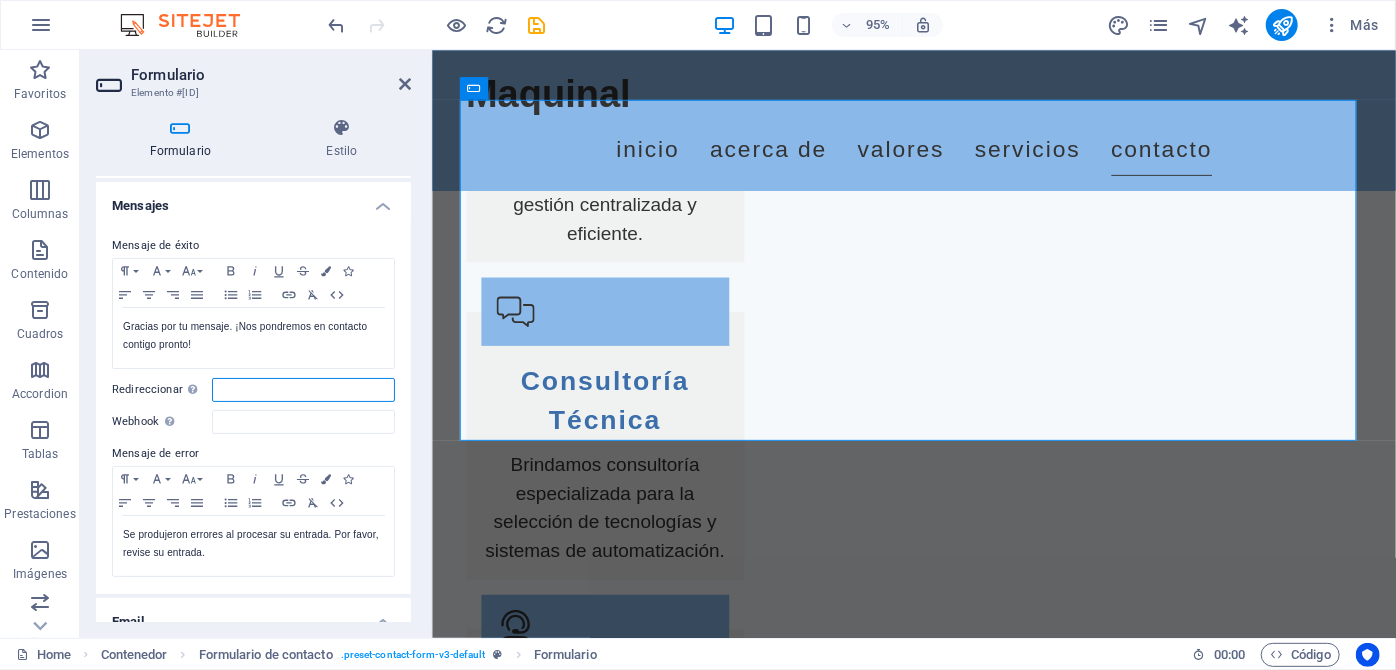 type 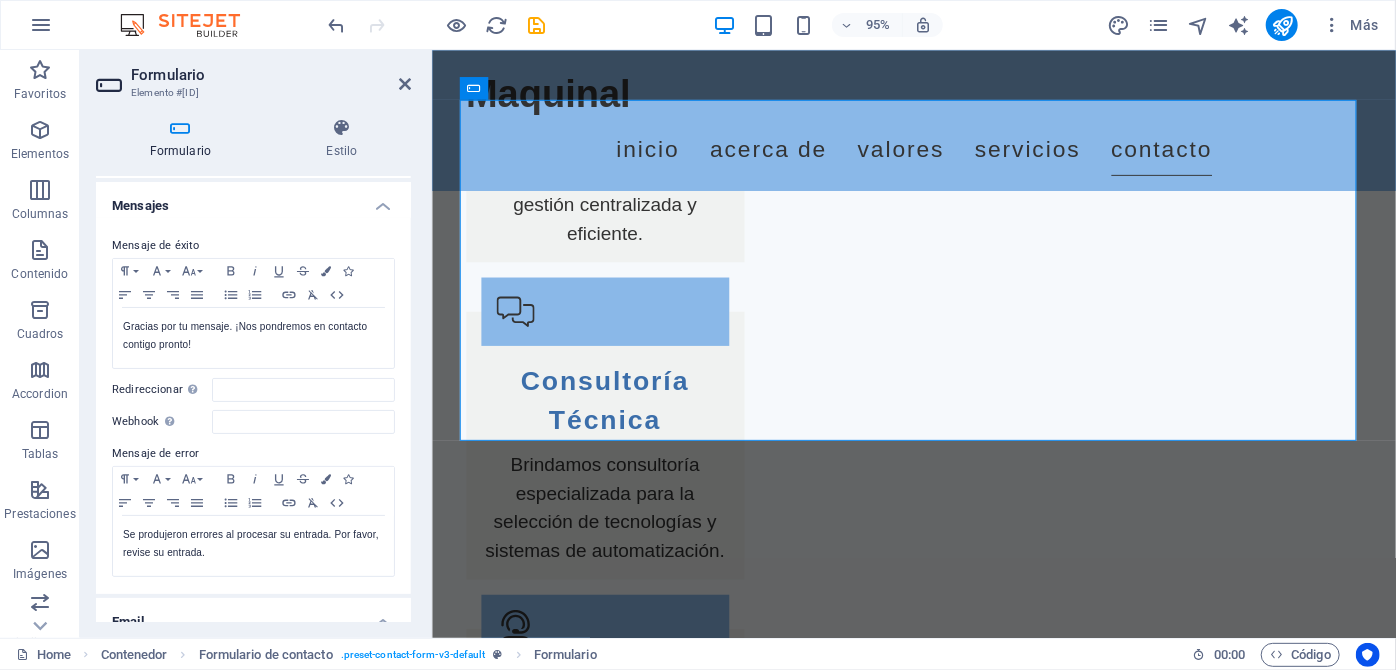 click on "Webhook Un webhook es una notificación push de este formulario a otro servidor. Cada vez que alguien envíe este formulario, los datos se enviarán a tu servidor." at bounding box center (162, 422) 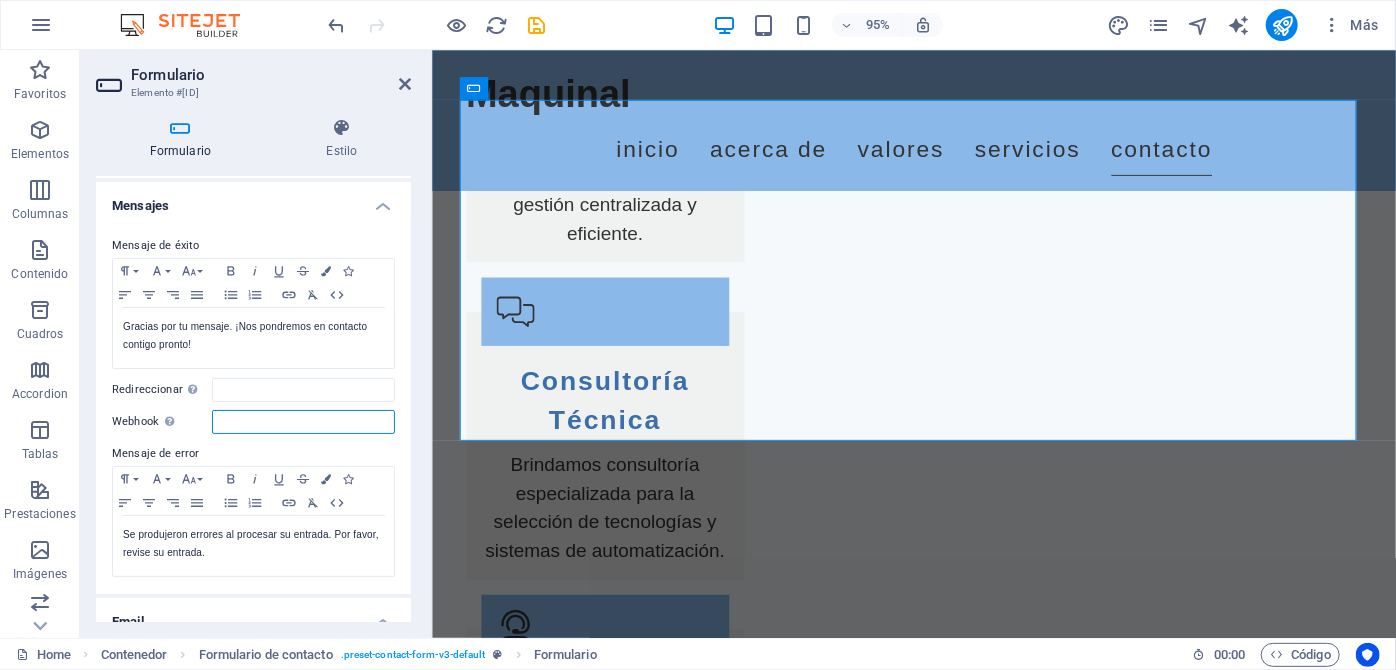 click on "Webhook Un webhook es una notificación push de este formulario a otro servidor. Cada vez que alguien envíe este formulario, los datos se enviarán a tu servidor." at bounding box center (303, 422) 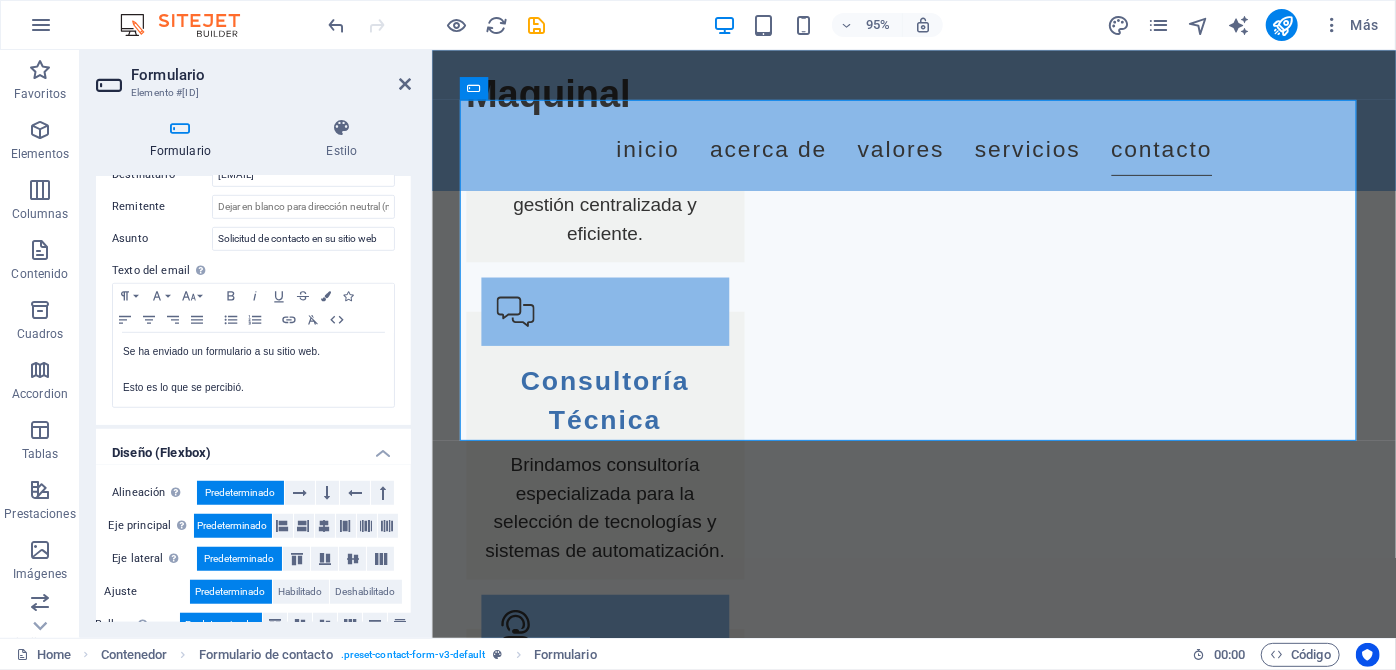 scroll, scrollTop: 669, scrollLeft: 0, axis: vertical 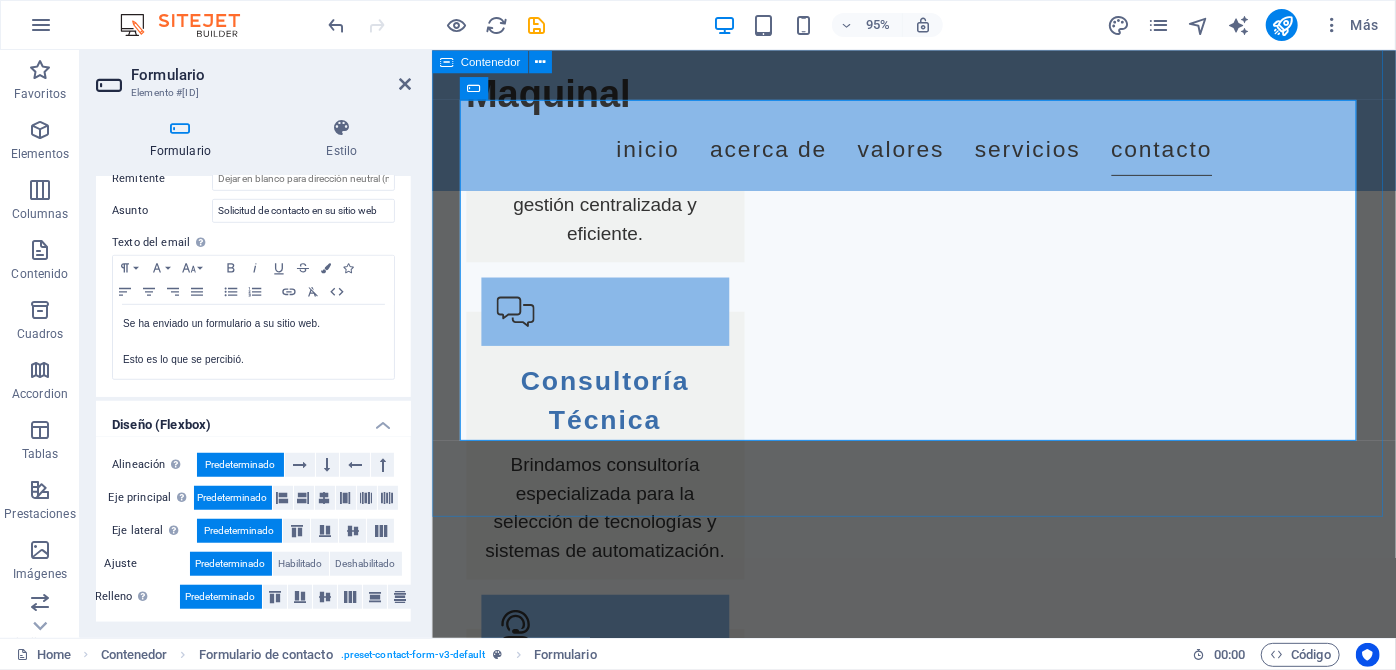 click on "Contáctanos   I have read and understand the privacy policy. ¿Ilegible? Cargar nuevo Enviar Consulta" at bounding box center [938, 2721] 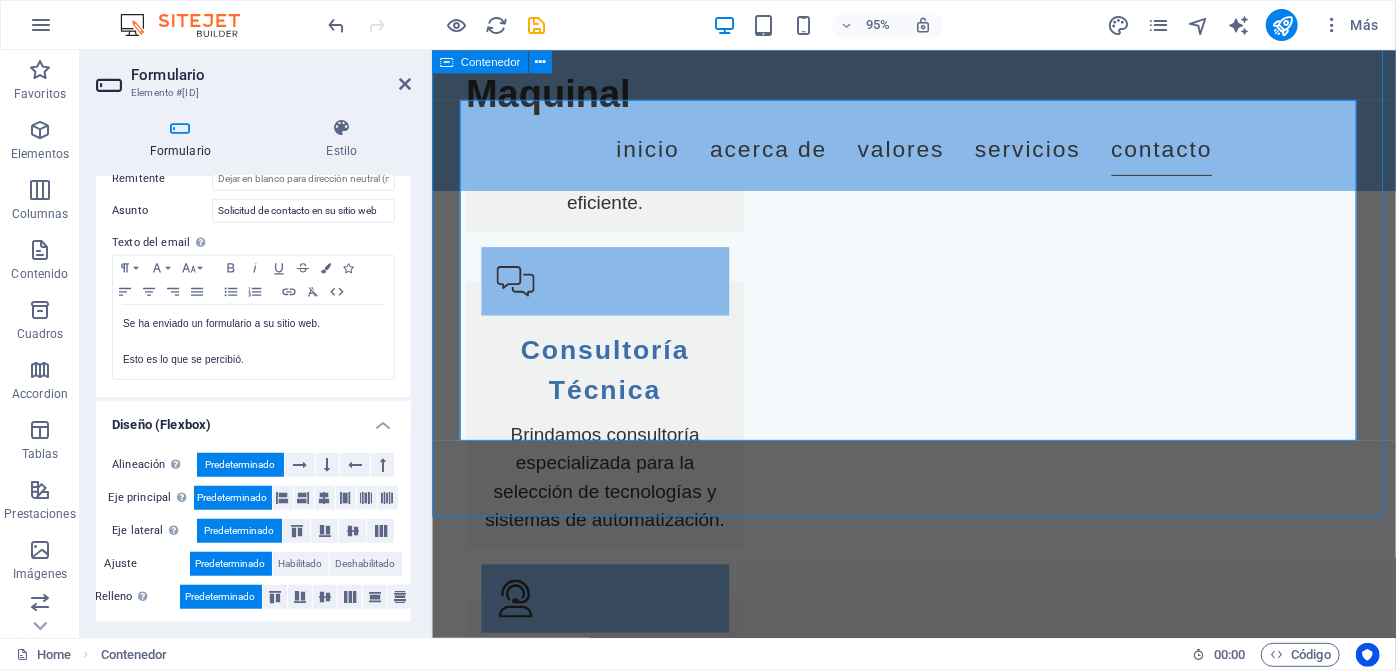 scroll, scrollTop: 4173, scrollLeft: 0, axis: vertical 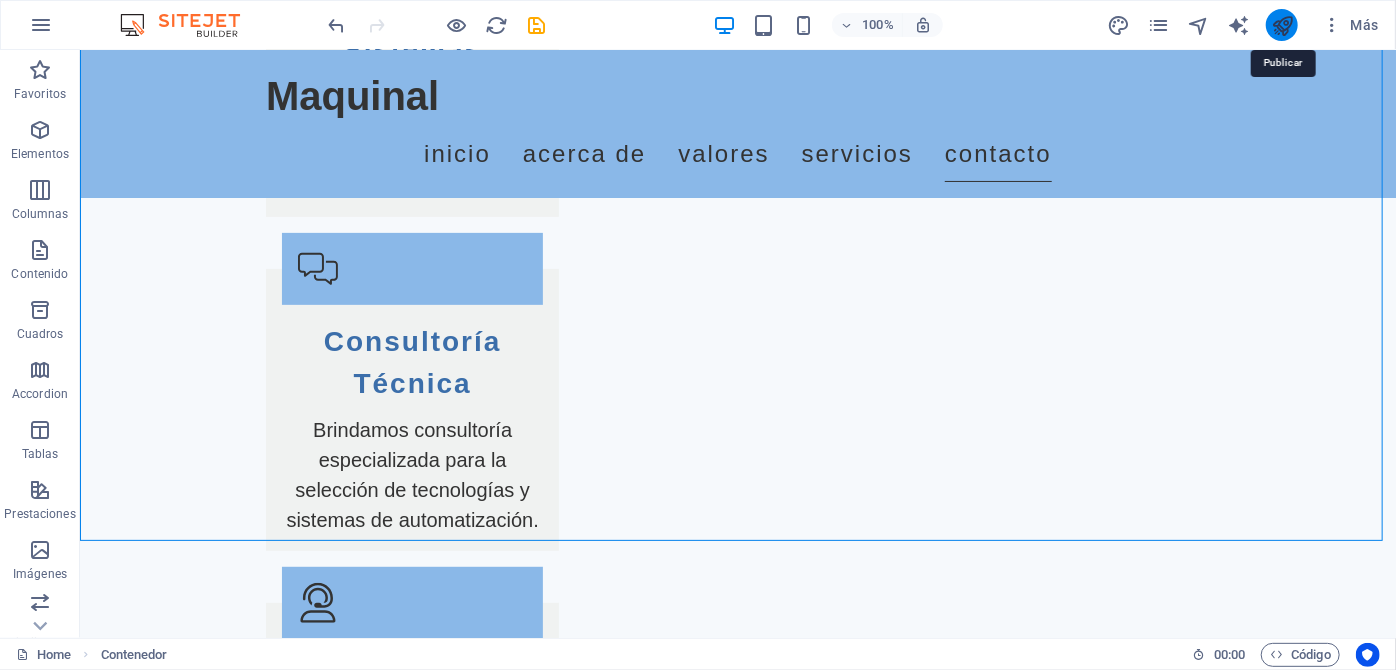 click at bounding box center (1282, 25) 